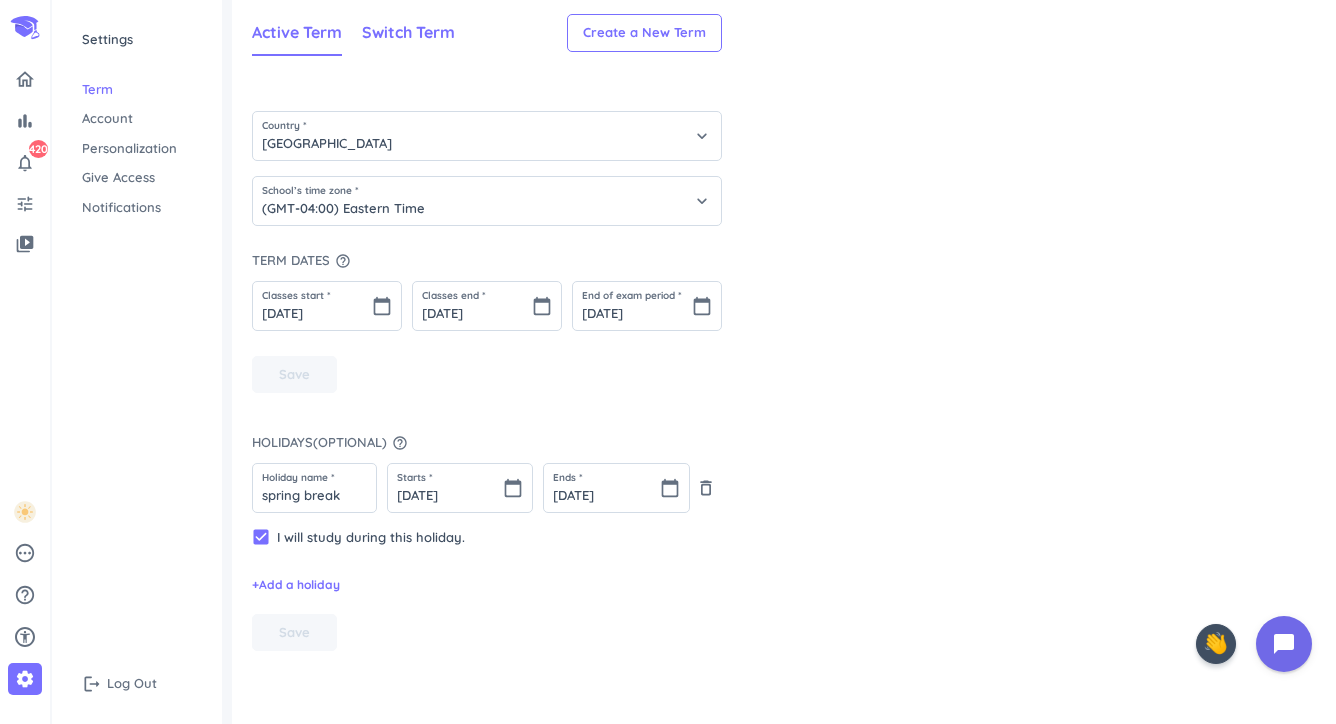 scroll, scrollTop: 0, scrollLeft: 0, axis: both 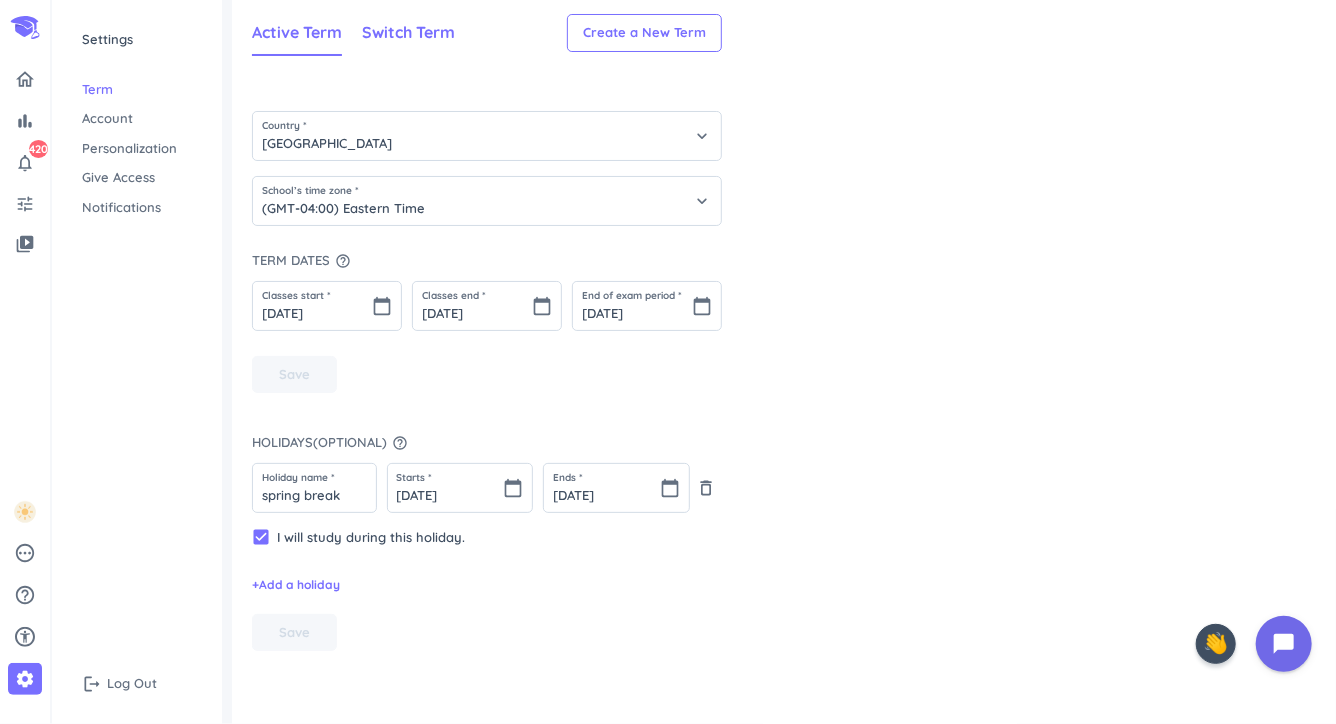 click on "Switch Term" at bounding box center (408, 32) 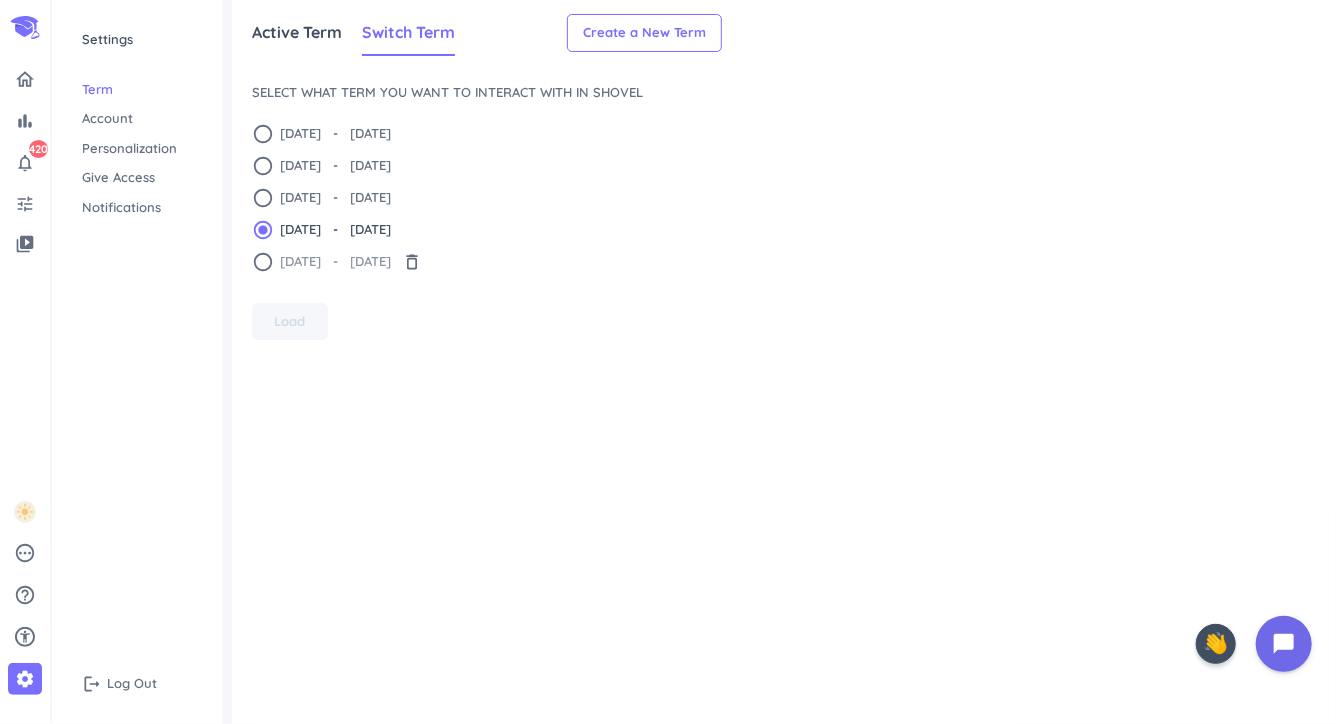 click on "[DATE]   -   [DATE]" at bounding box center [335, 262] 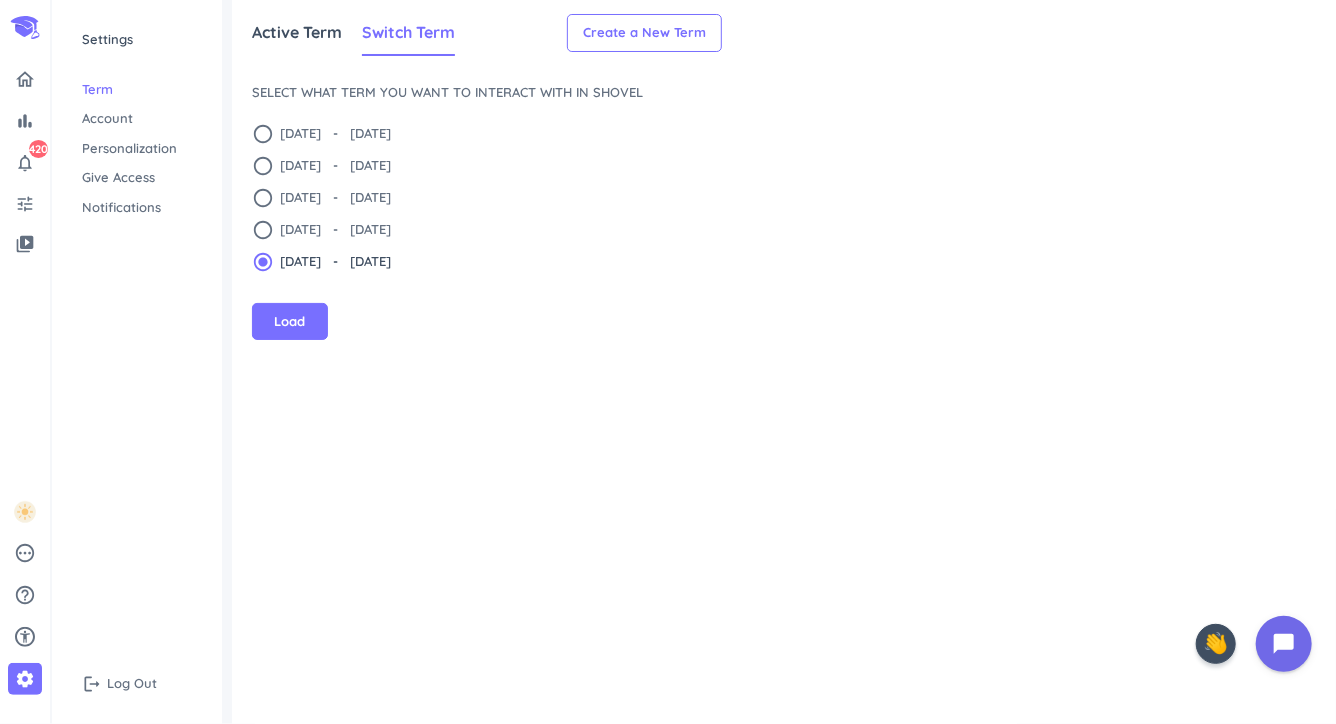 click on "radio_button_unchecked [DATE]   -   [DATE] delete_outline radio_button_unchecked [DATE]   -   [DATE] delete_outline radio_button_unchecked [DATE]   -   [DATE] delete_outline radio_button_unchecked [DATE]   -   [DATE] radio_button_checked [DATE]   -   [DATE] delete_outline Load" at bounding box center [487, 232] 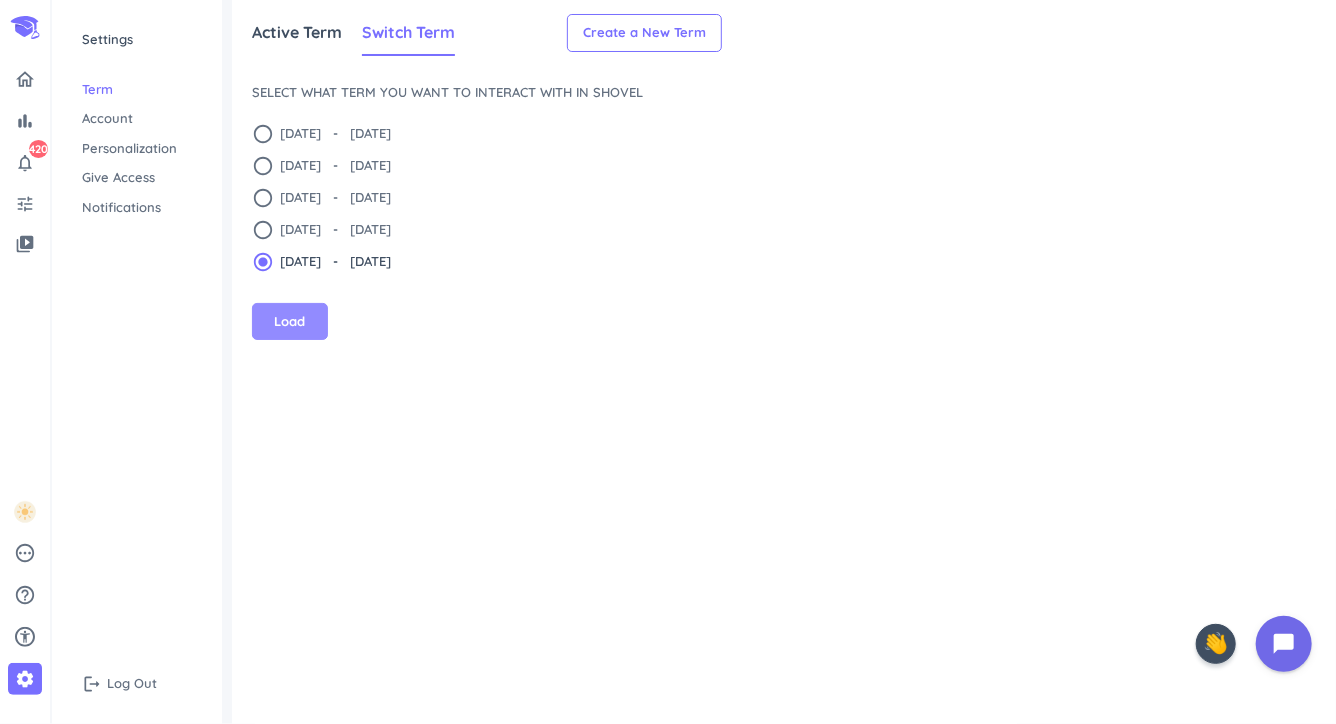 click on "Load" at bounding box center (290, 322) 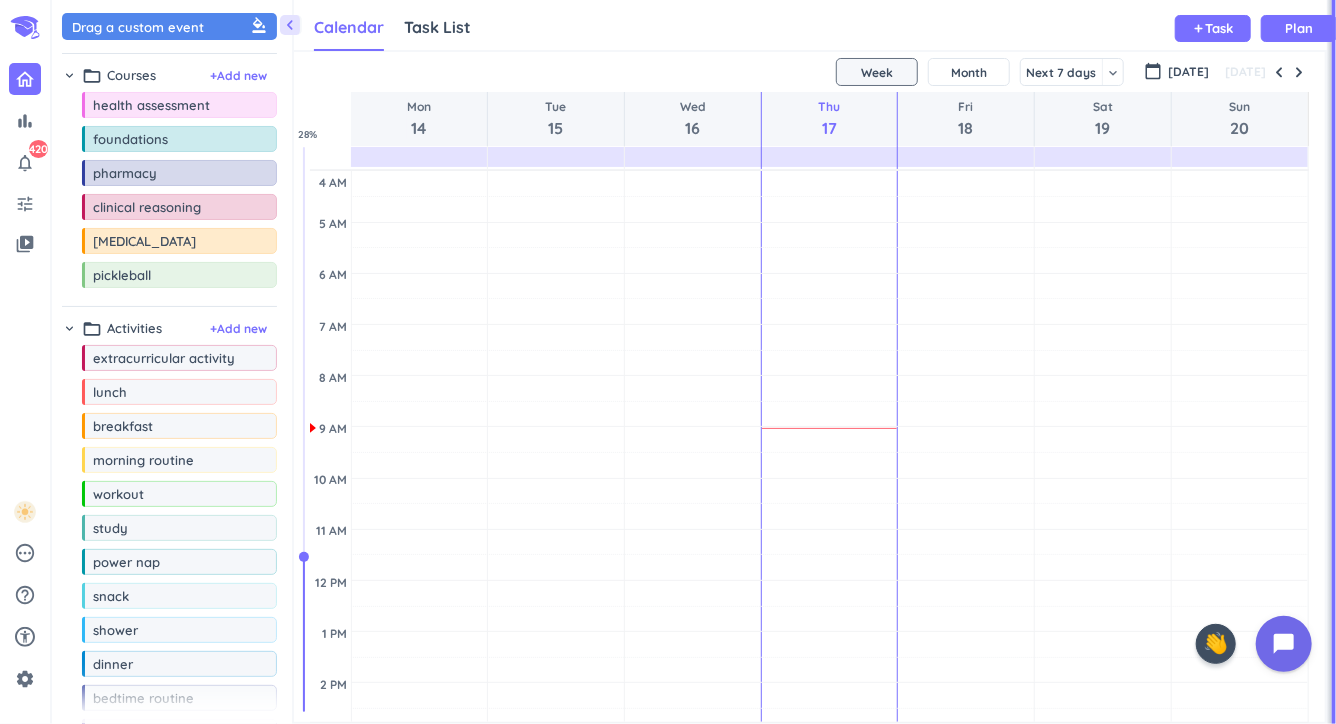 scroll, scrollTop: 0, scrollLeft: 0, axis: both 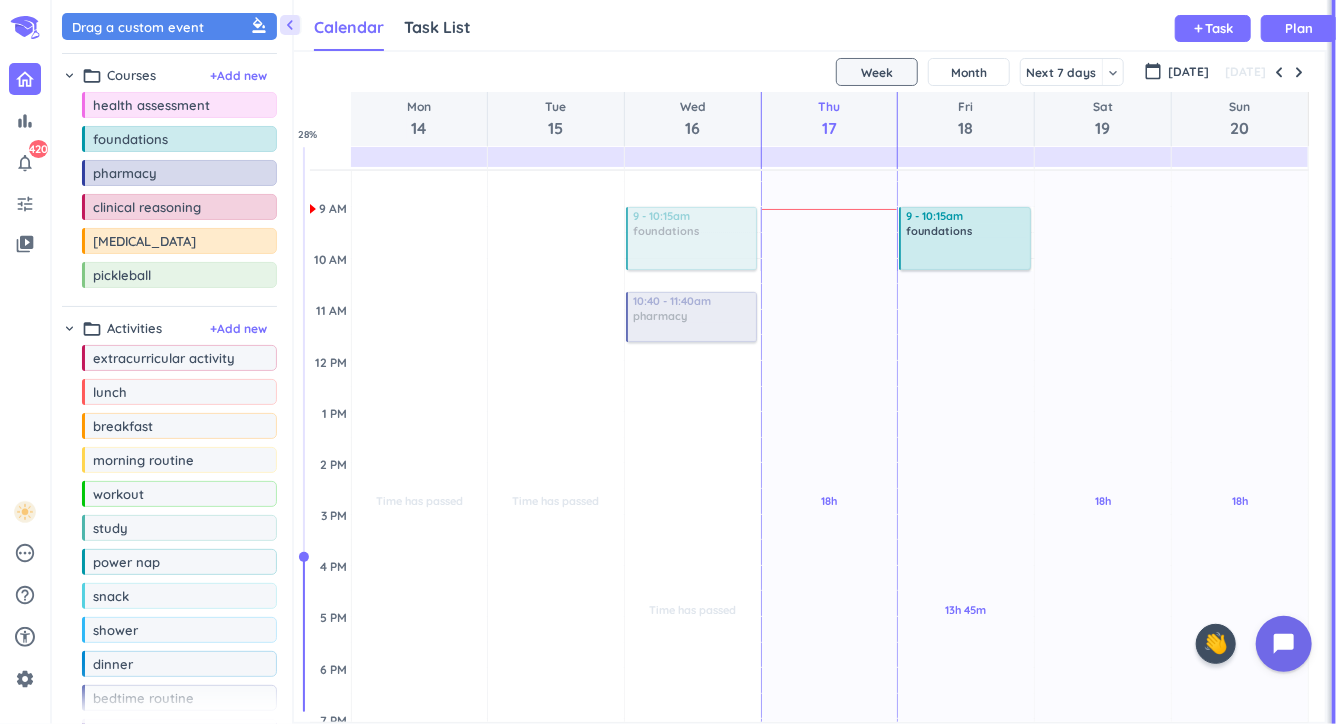 drag, startPoint x: 196, startPoint y: 172, endPoint x: 642, endPoint y: 289, distance: 461.0911 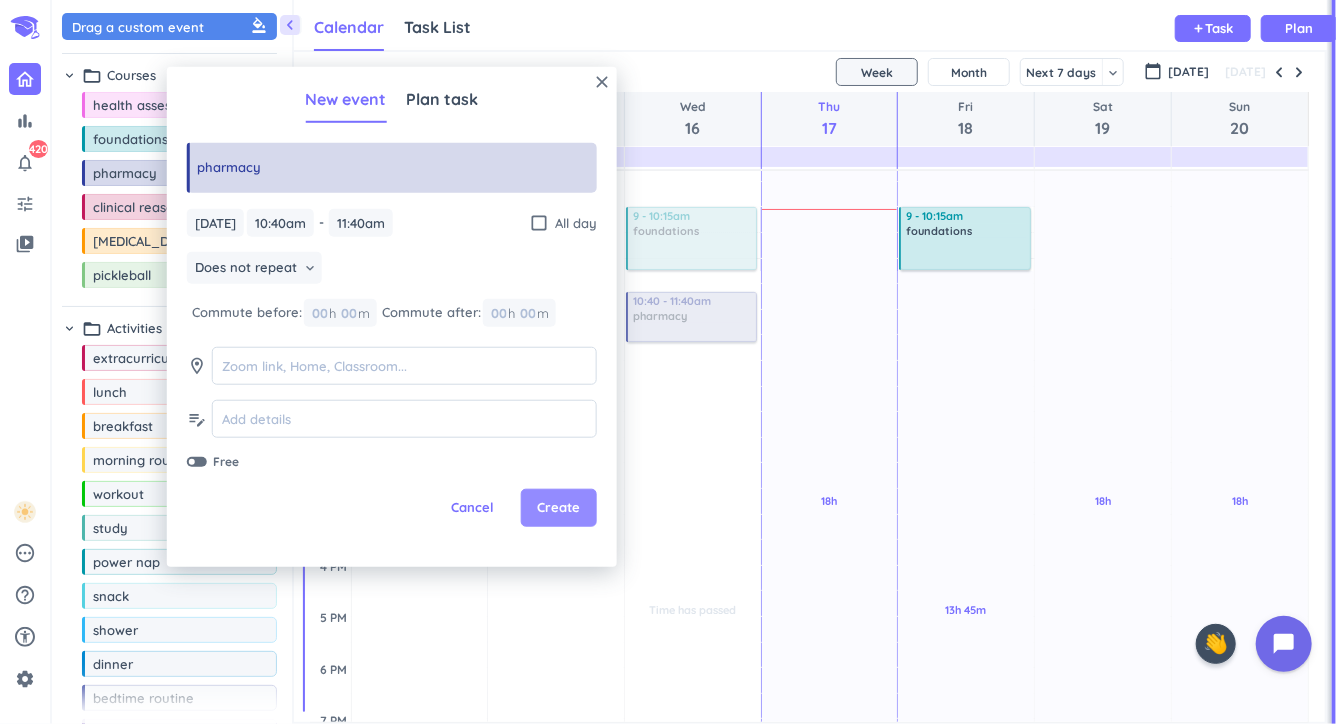 click on "Create" at bounding box center [558, 507] 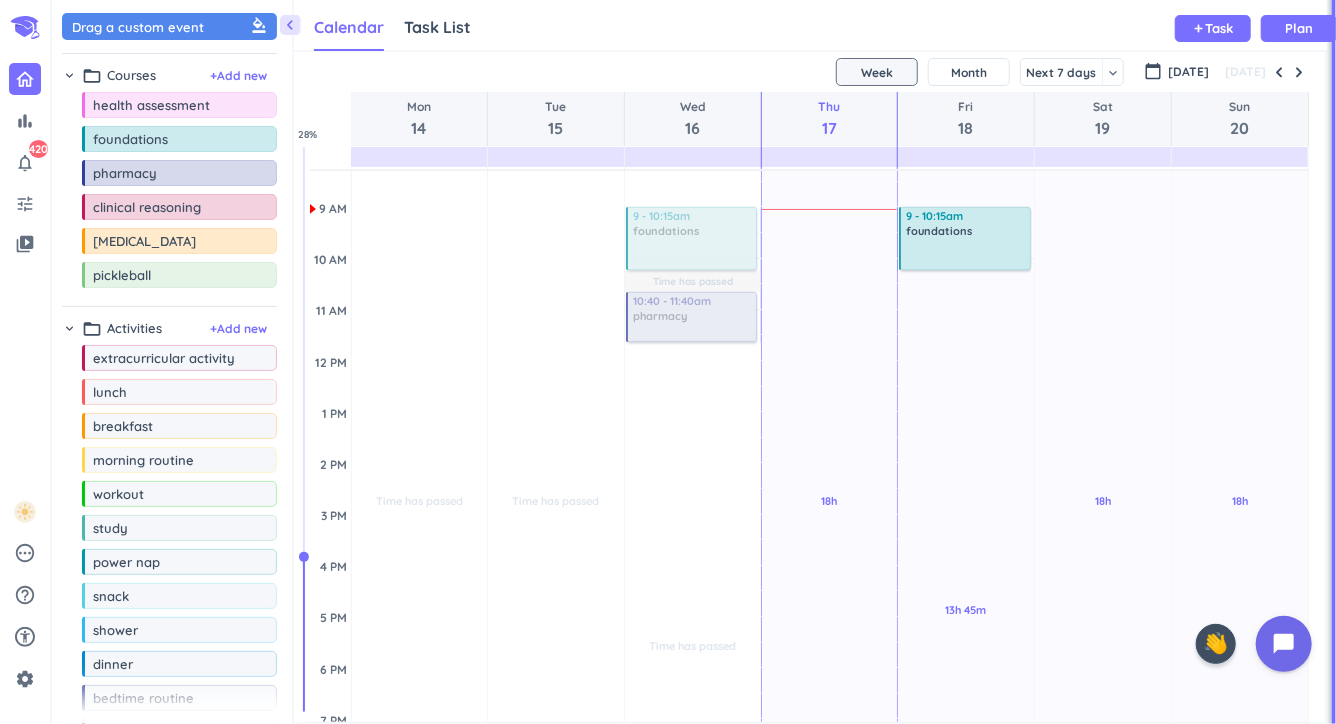 click at bounding box center [690, 238] 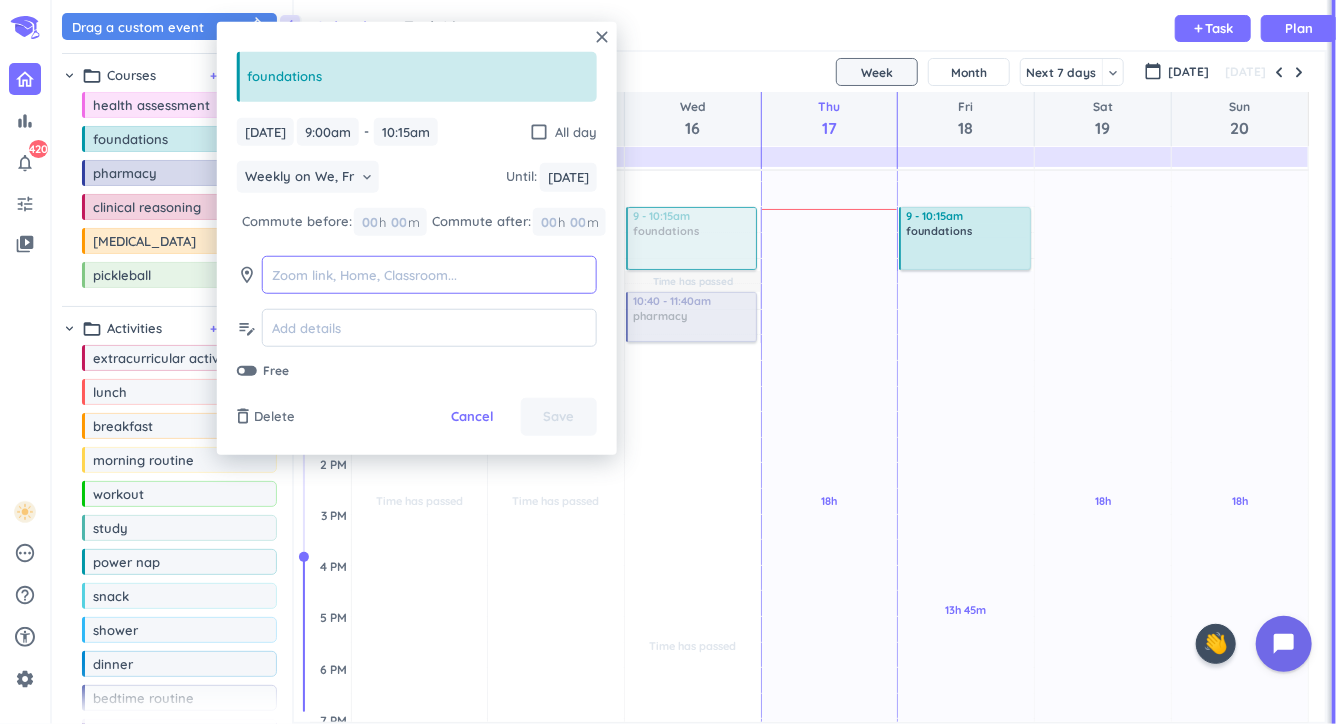 click at bounding box center [429, 275] 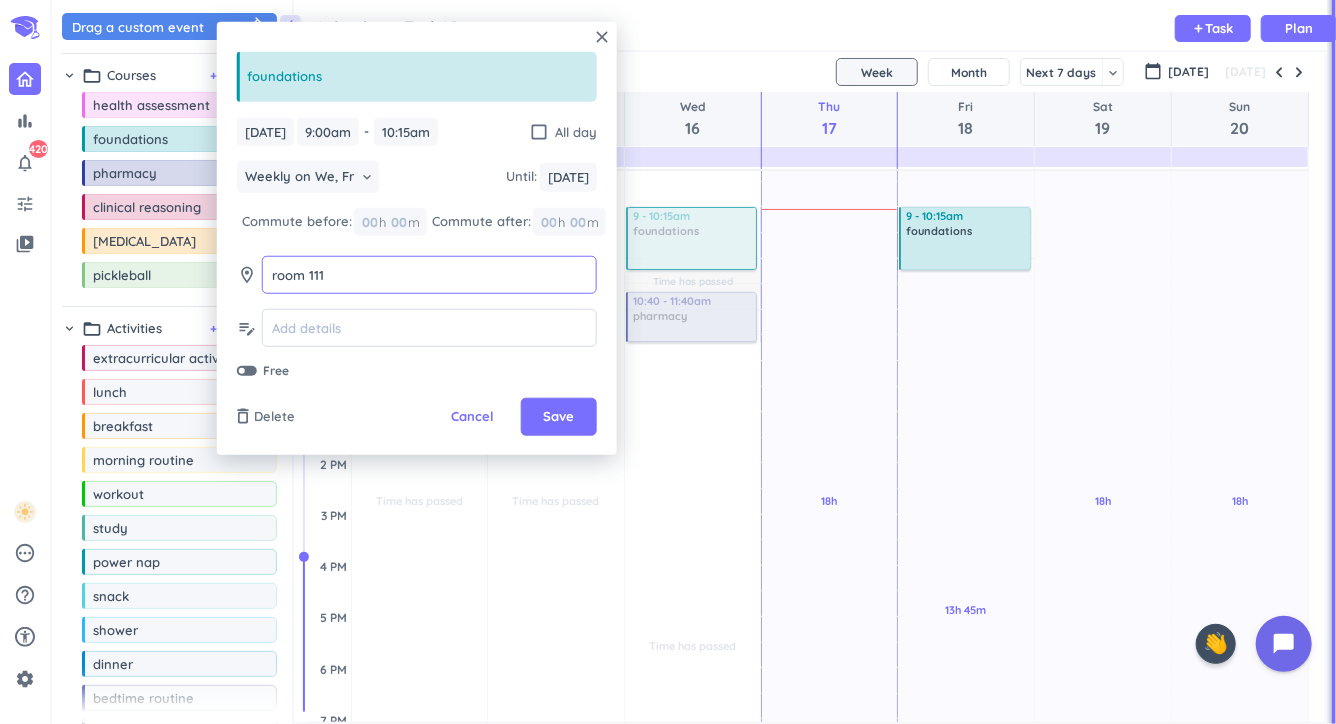 click on "room 111" at bounding box center [429, 275] 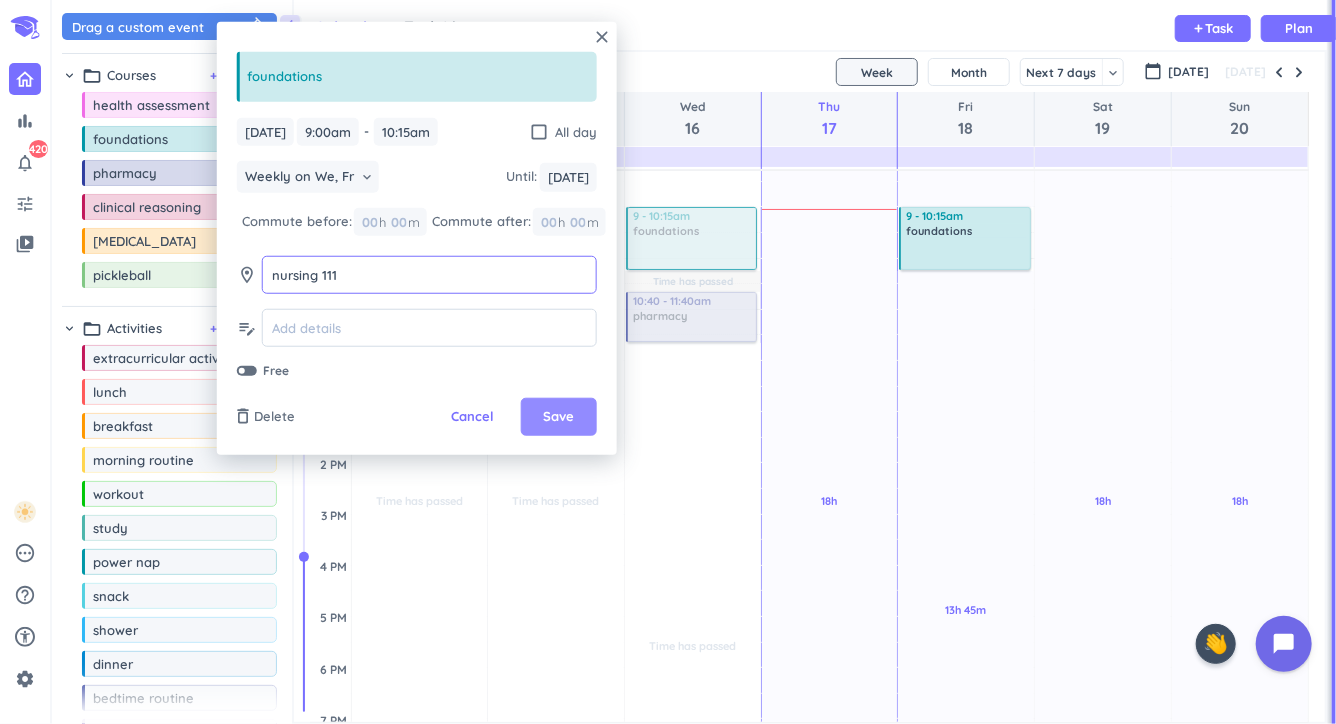 type on "nursing 111" 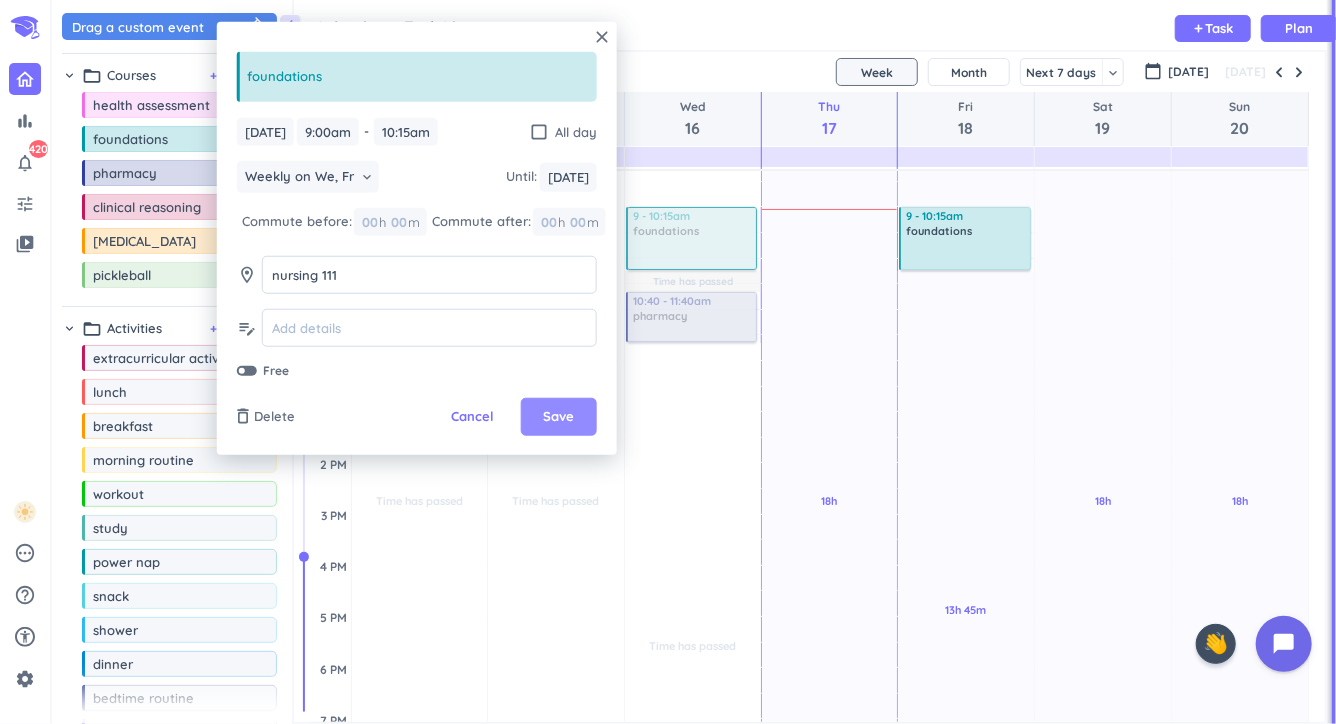 click on "Save" at bounding box center (558, 417) 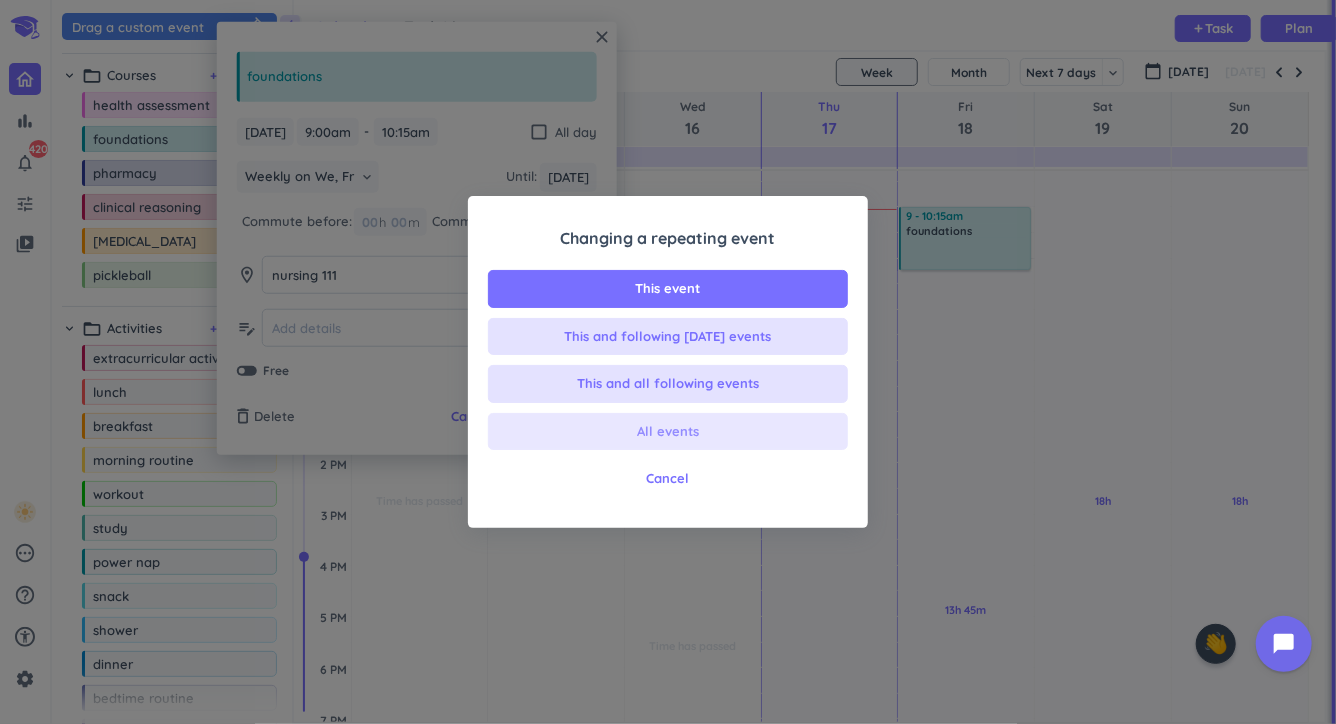 click on "All events" at bounding box center [668, 432] 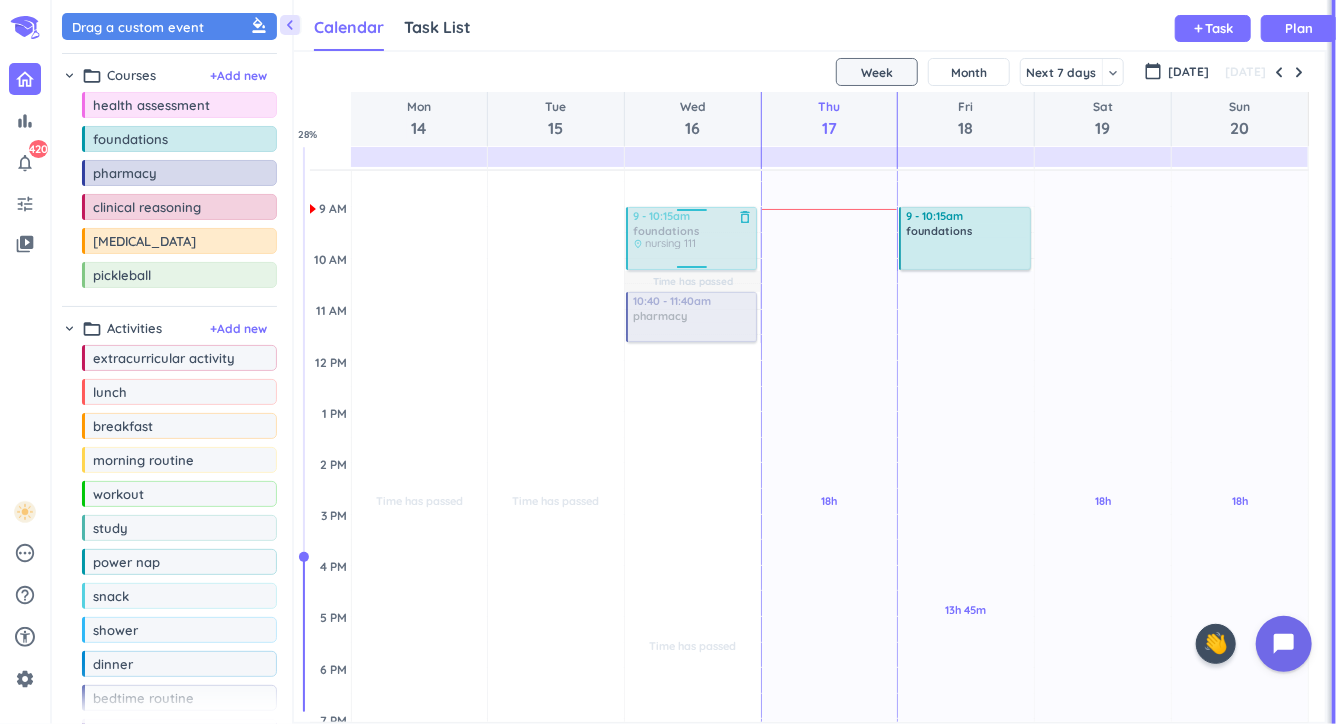 click at bounding box center (690, 238) 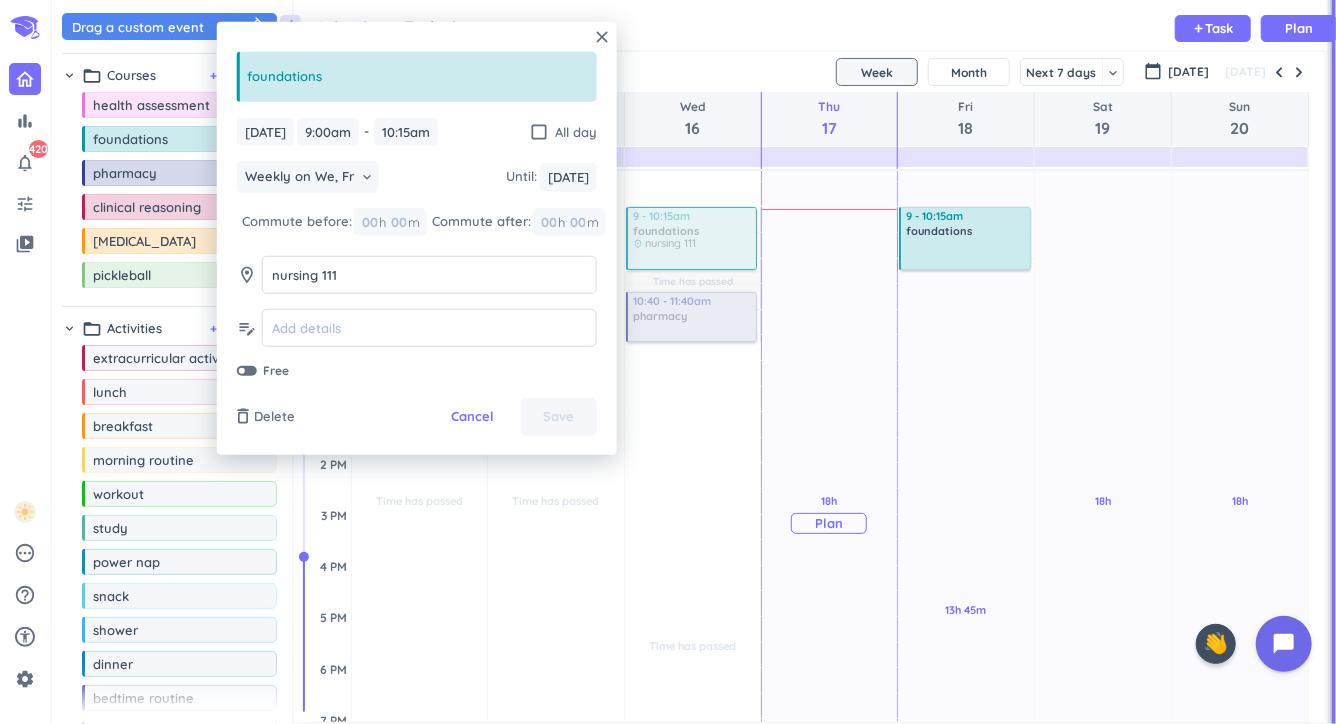 click on "18h  Past due Plan" at bounding box center (830, 514) 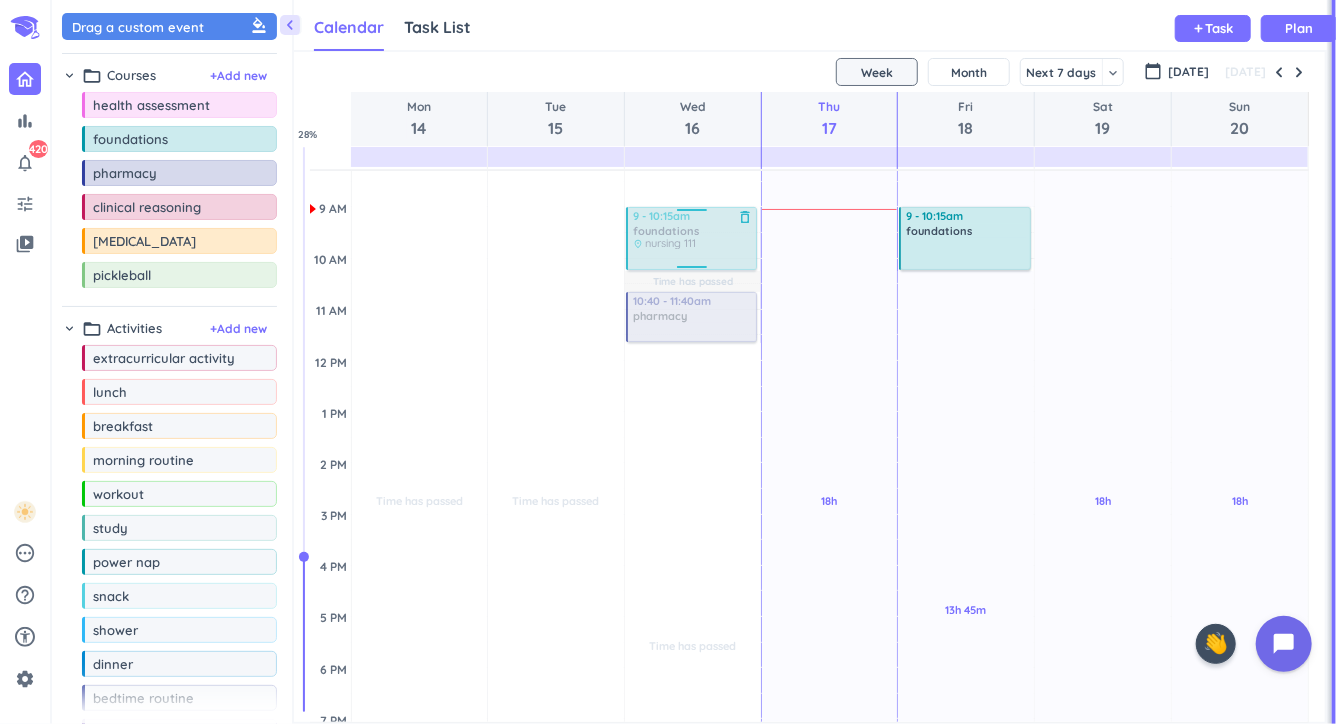 click at bounding box center (690, 238) 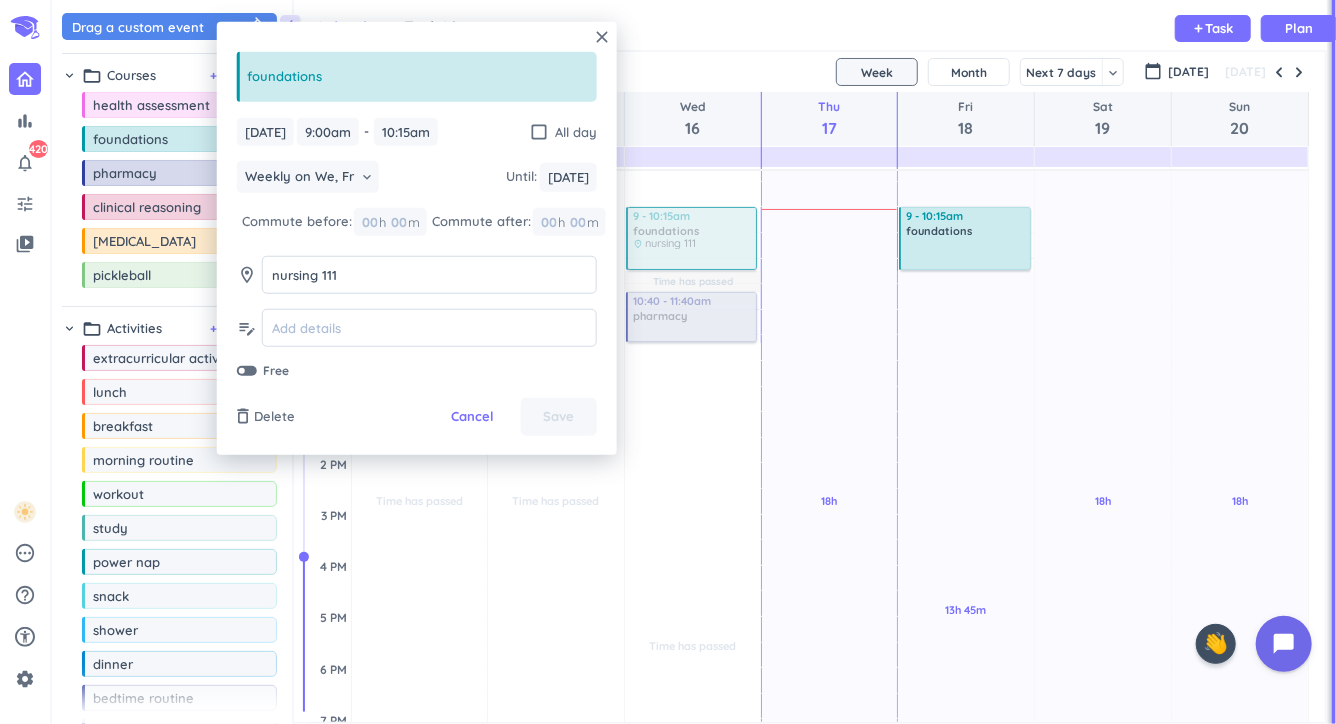click on "Wed, Jul 16 Wed, Jul 16   9:00am 9:00am - 10:15am 10:15am check_box_outline_blank All day Weekly on We, Fr keyboard_arrow_down Until :  Thu, Jul 17 Thu, Jul 17 Commute before: 00 h 00 m Commute after: 00 h 00 m room nursing 111 nursing 111 edit_note Free" at bounding box center [417, 248] 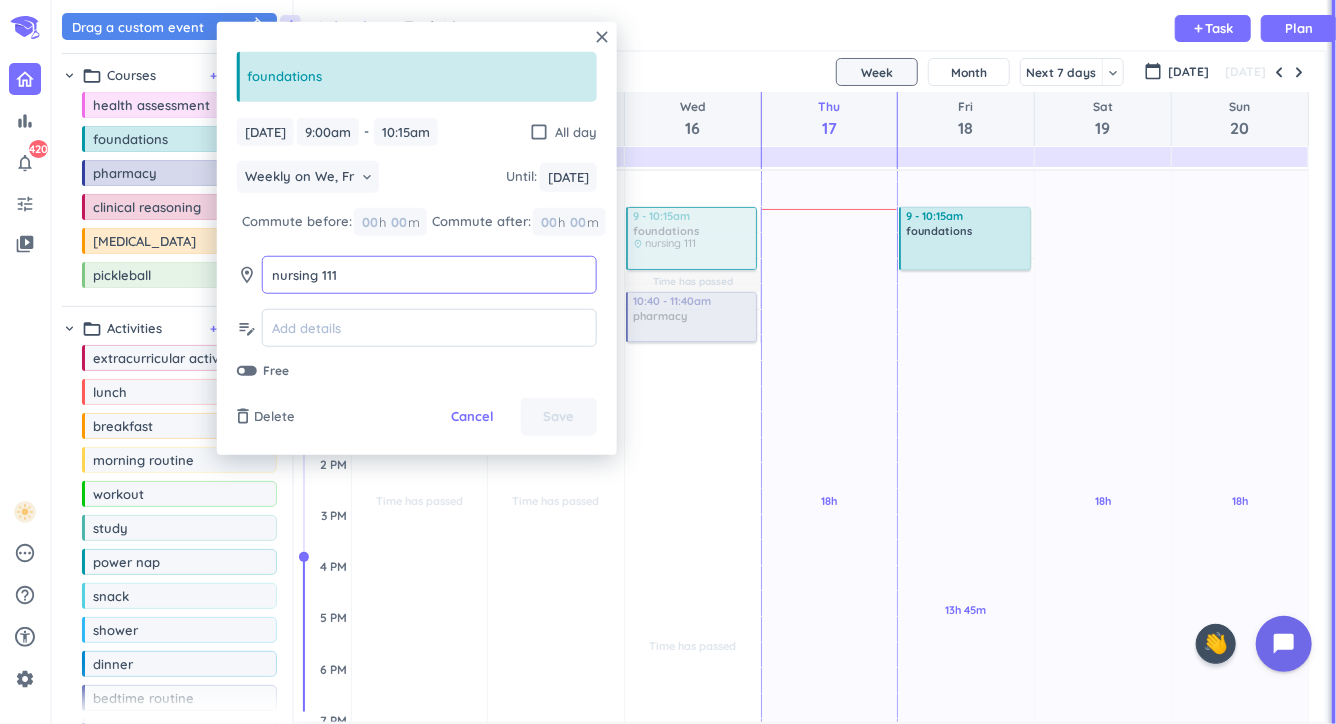 click on "nursing 111" at bounding box center (429, 275) 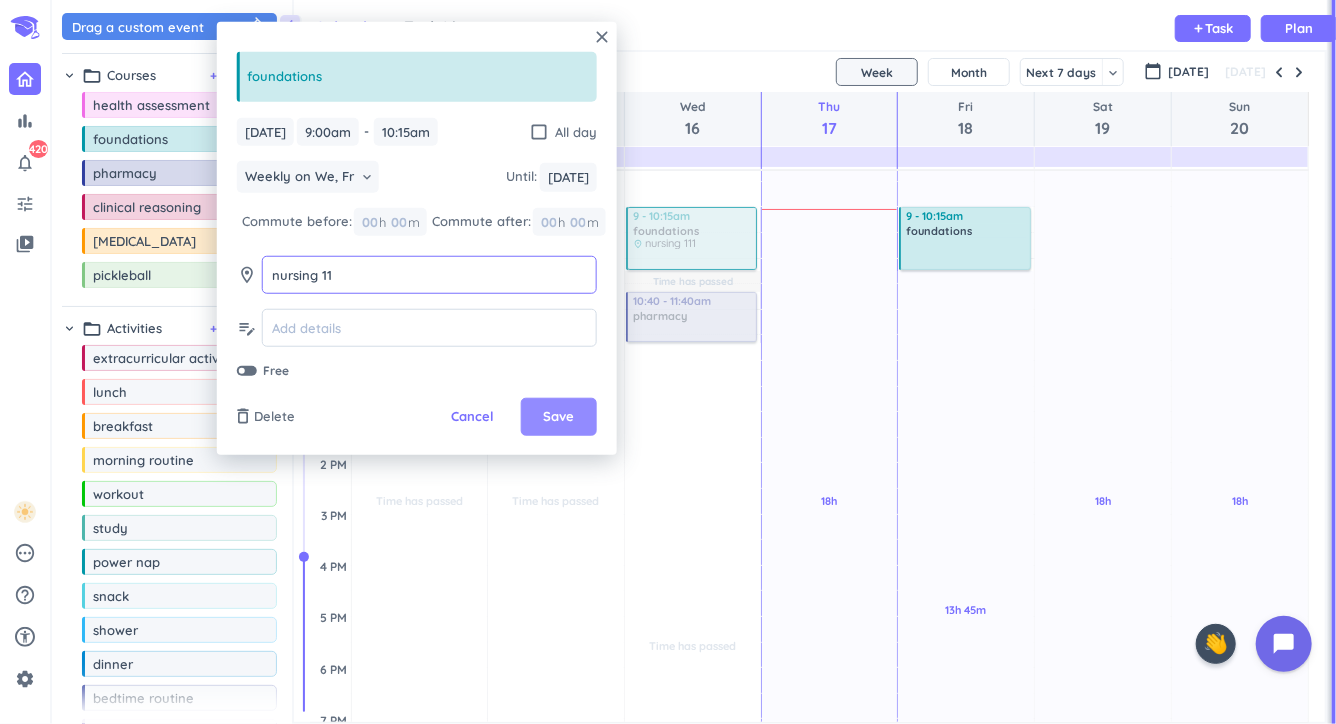 type on "nursing 11" 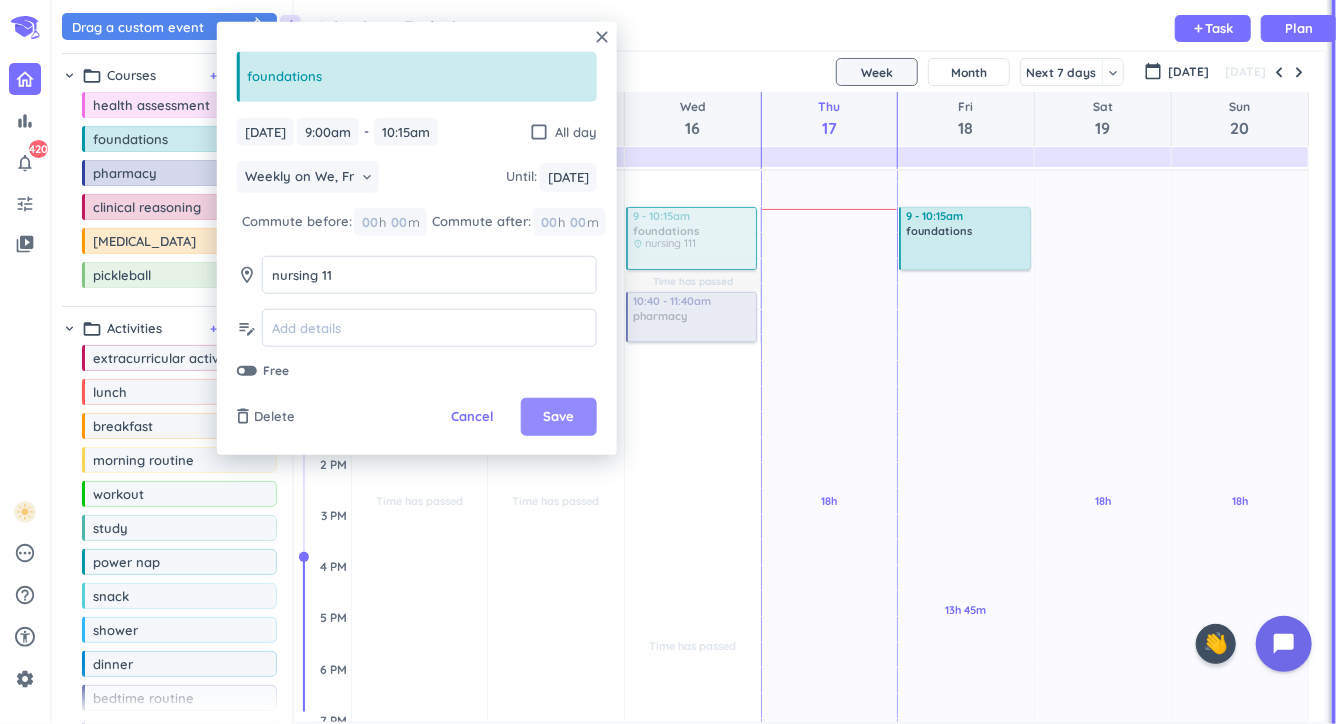 click on "Save" at bounding box center (558, 417) 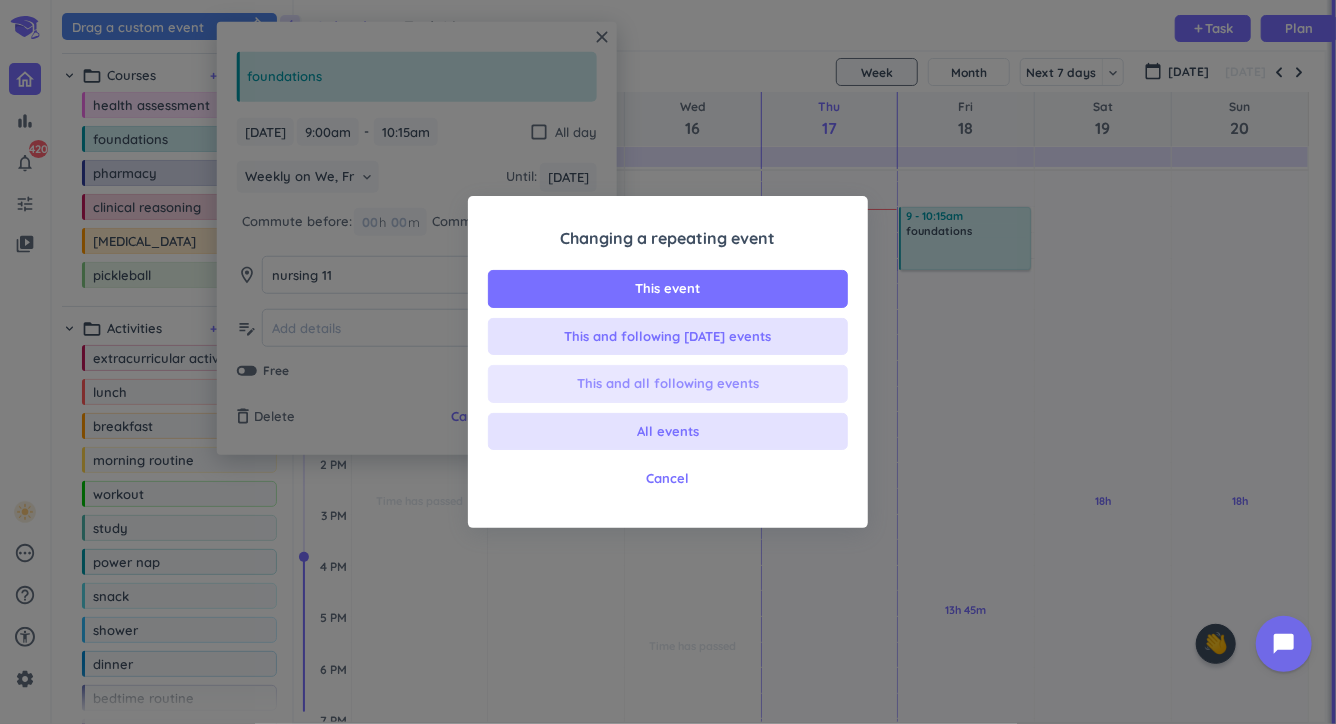 click on "This and all following events" at bounding box center [668, 384] 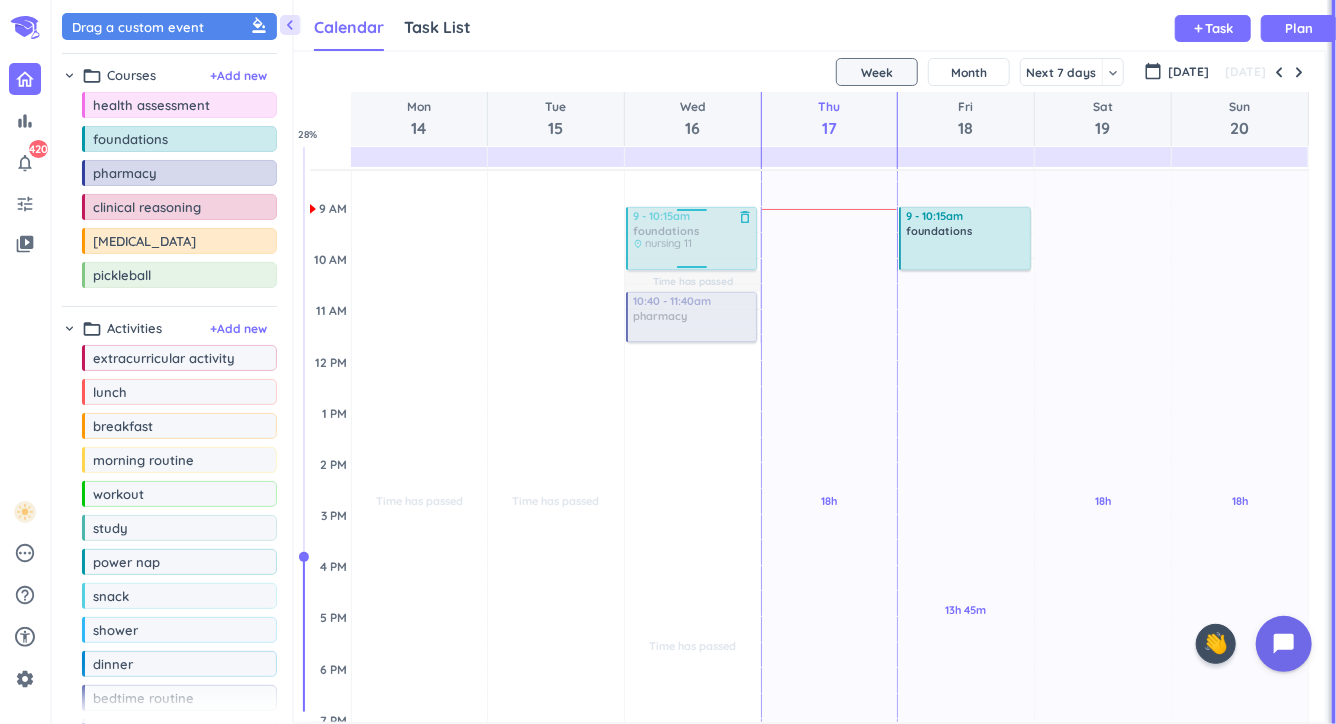 click at bounding box center [690, 238] 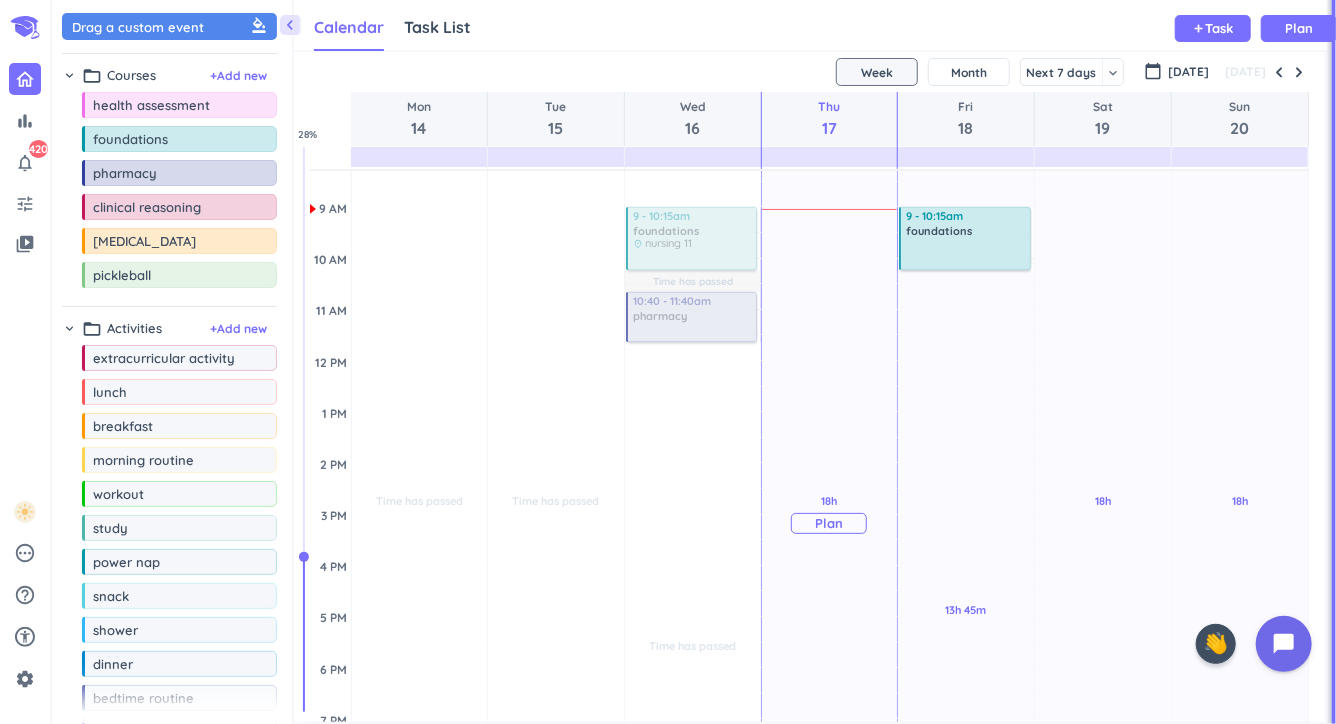 click on "18h  Past due Plan" at bounding box center [830, 514] 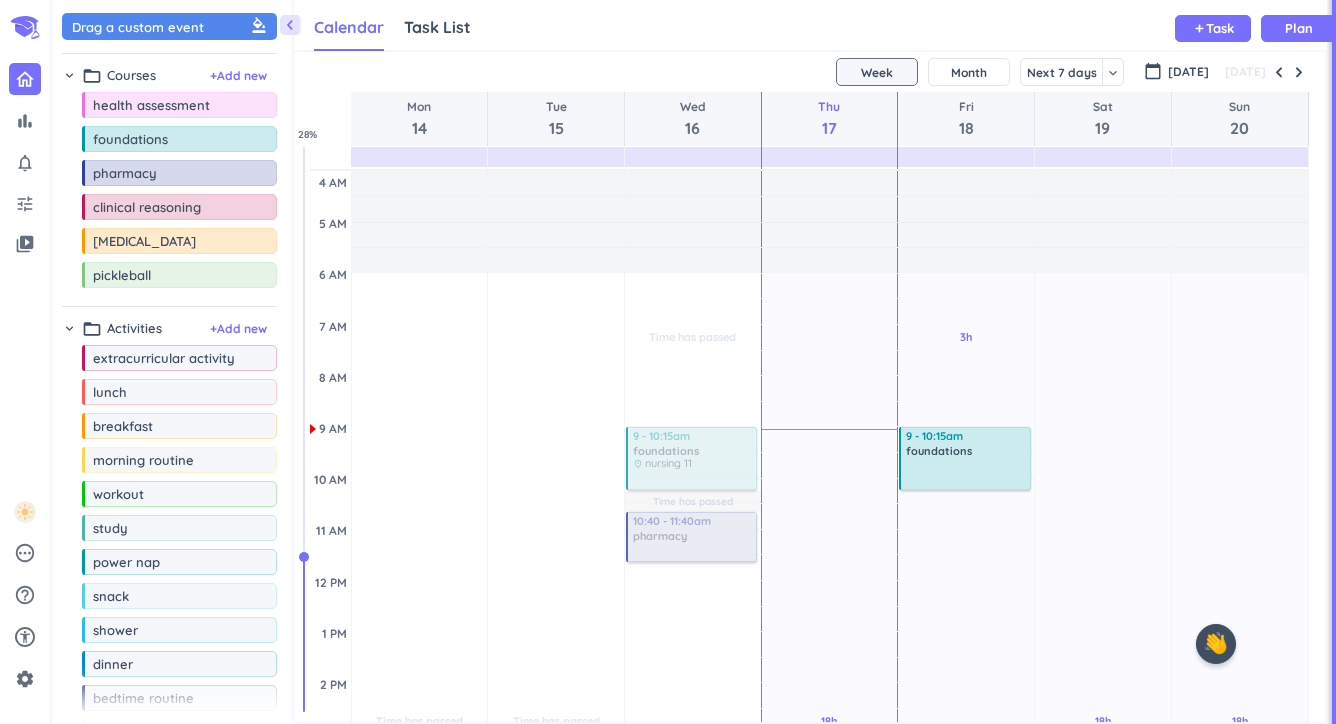 scroll, scrollTop: 0, scrollLeft: 0, axis: both 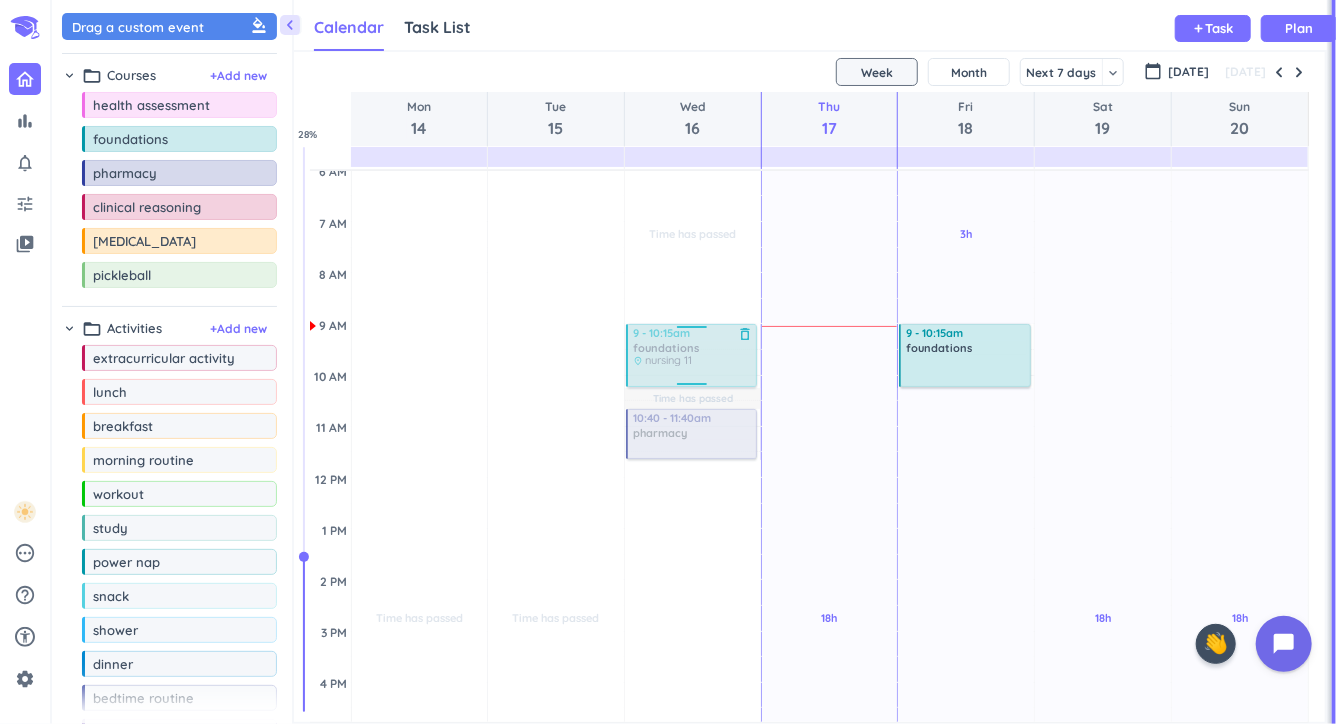 click at bounding box center (690, 355) 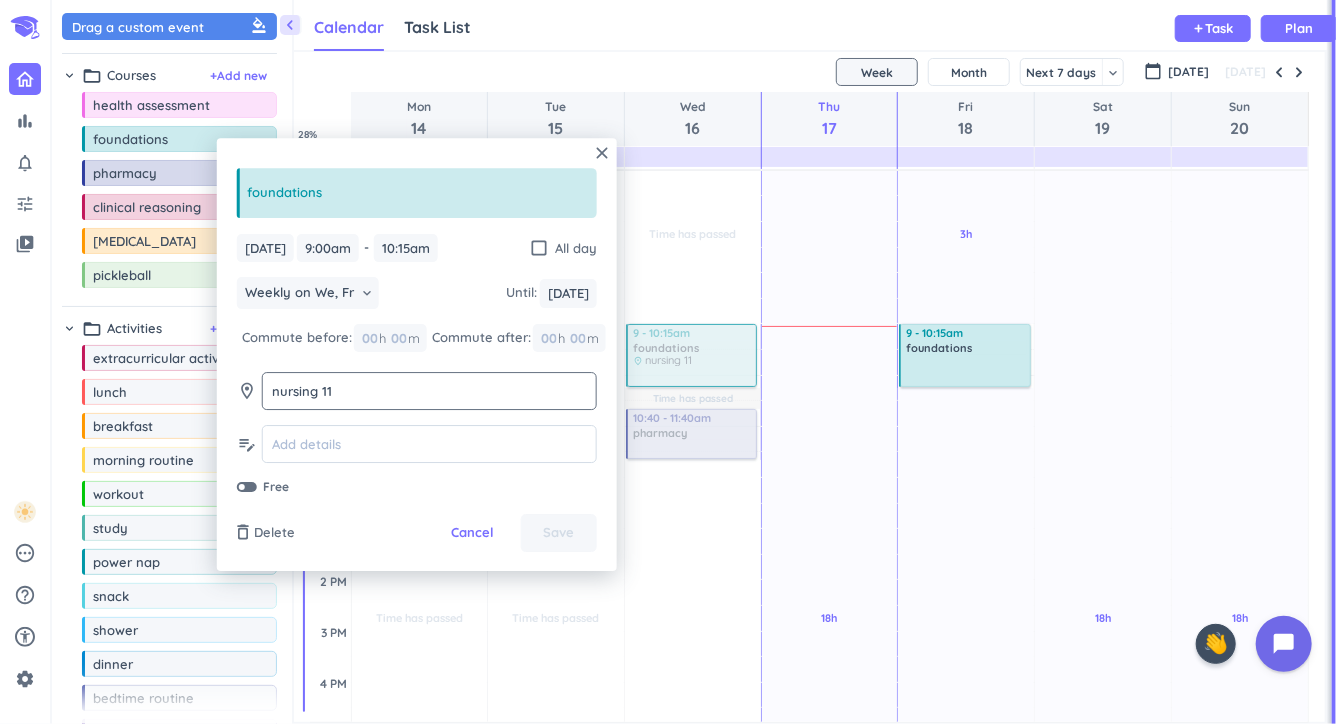 click on "nursing 11" at bounding box center (429, 391) 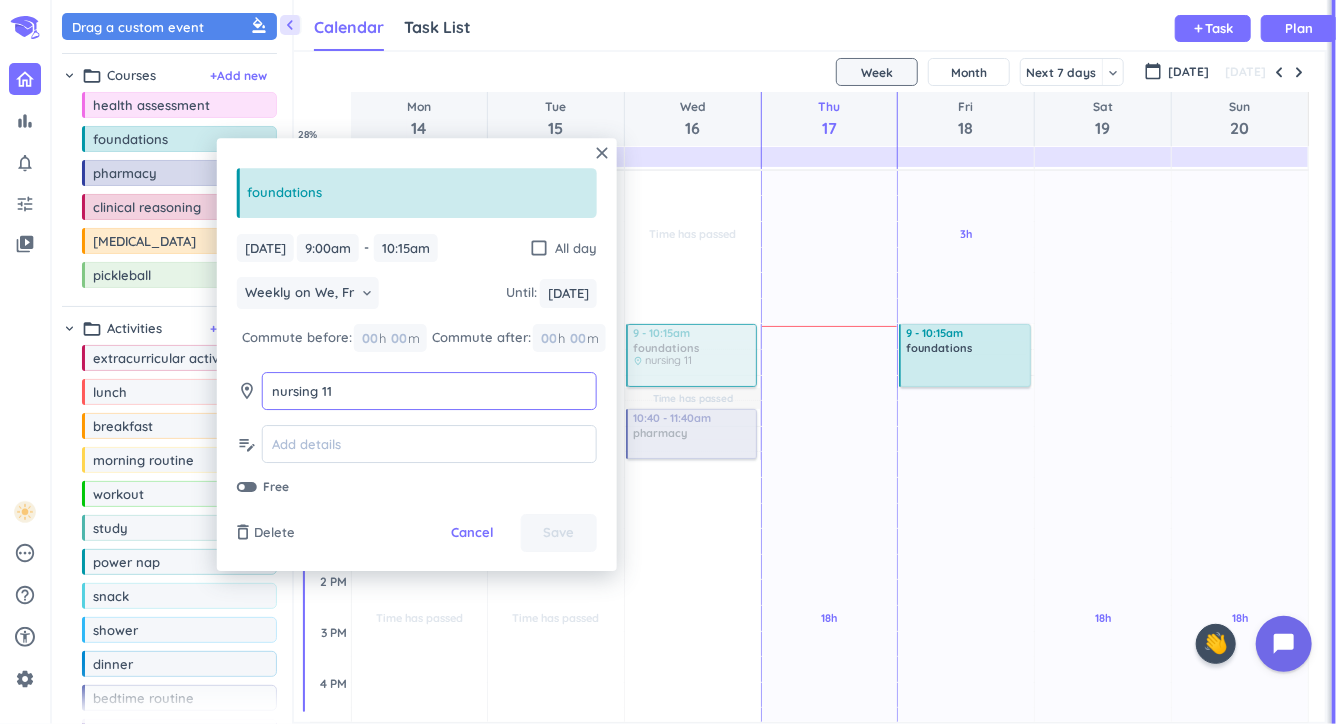 click on "nursing 11" at bounding box center (429, 391) 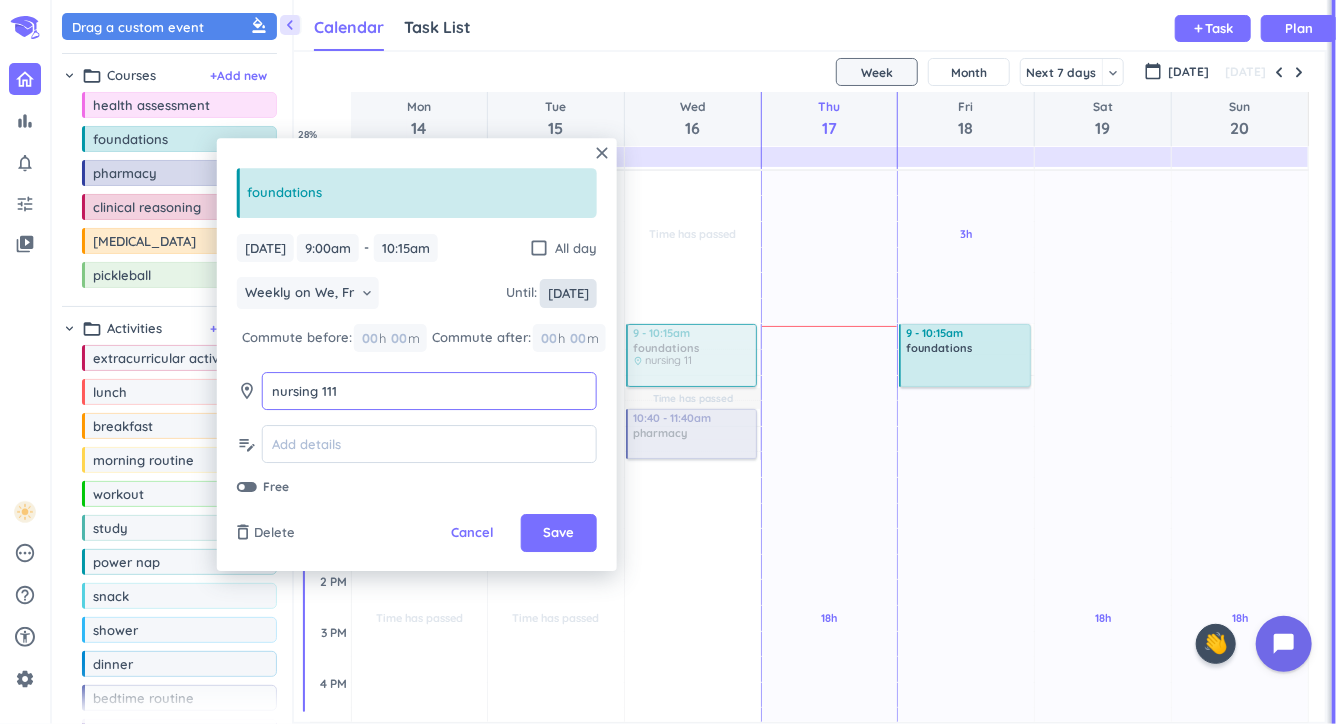 type on "nursing 111" 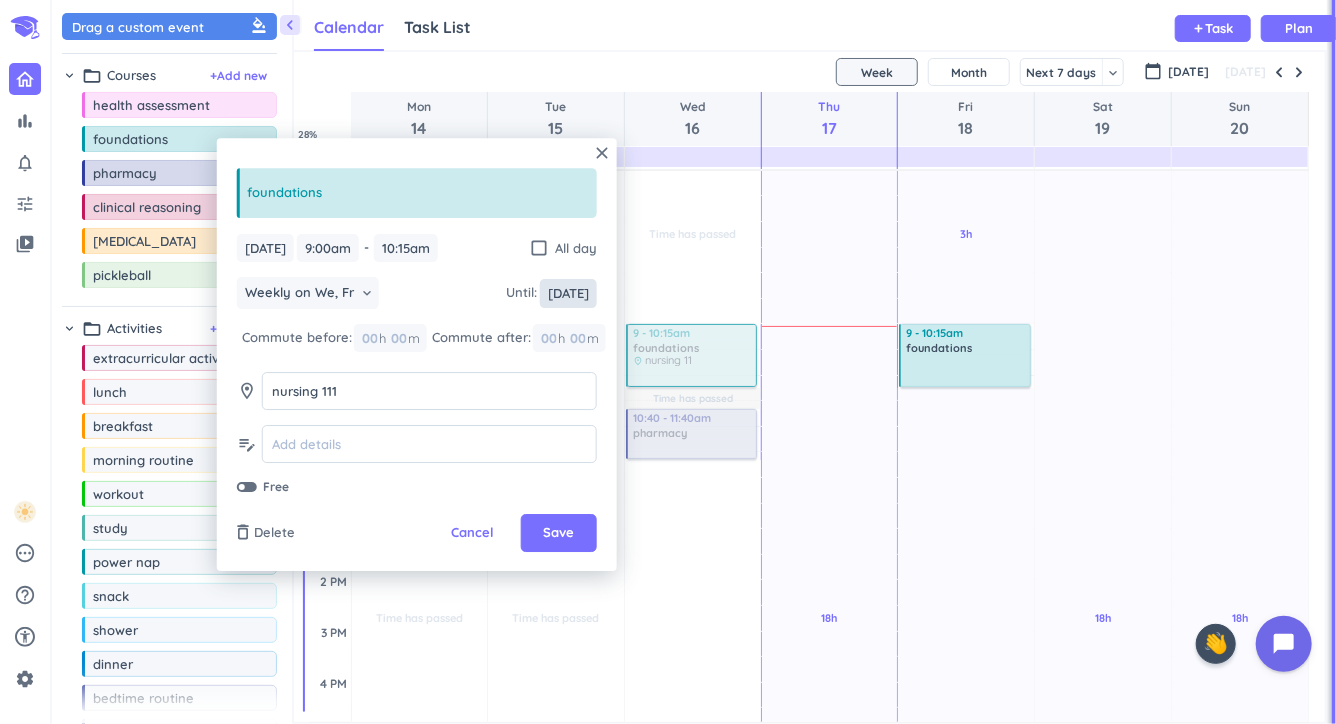 click on "[DATE]" at bounding box center [568, 293] 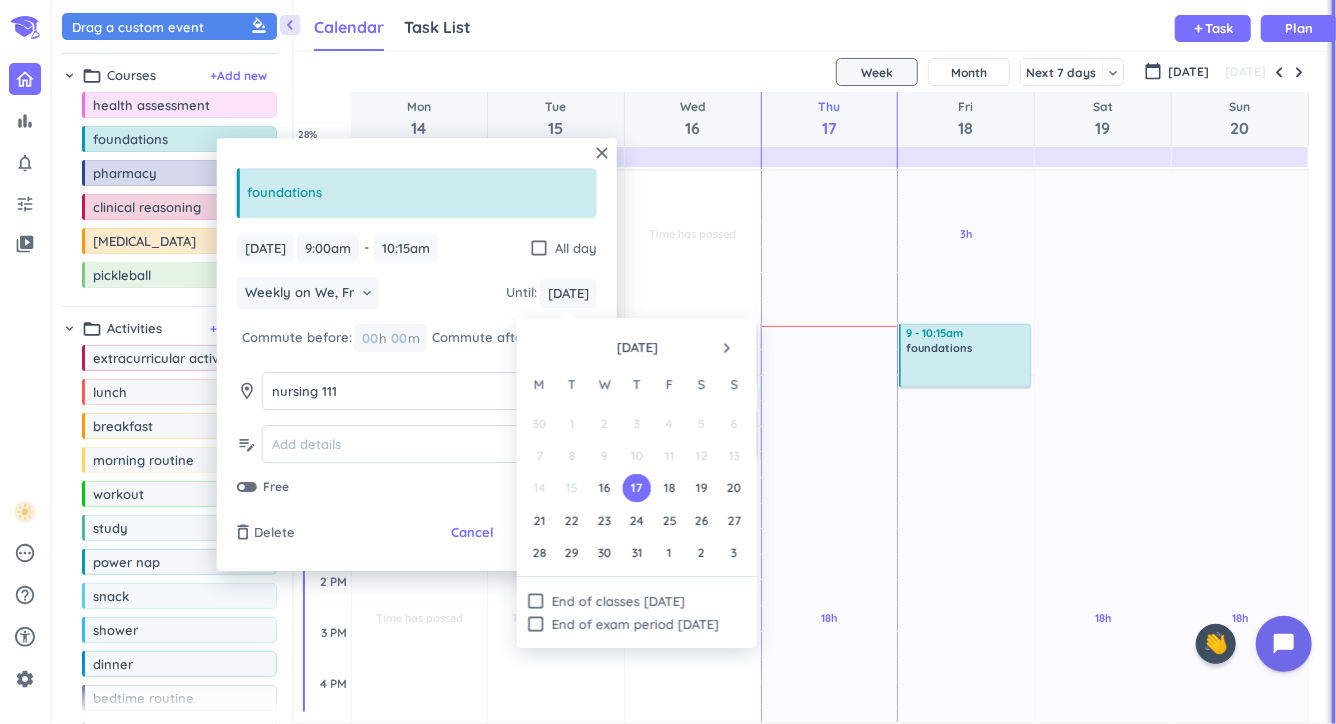 click on "navigate_next" at bounding box center [727, 348] 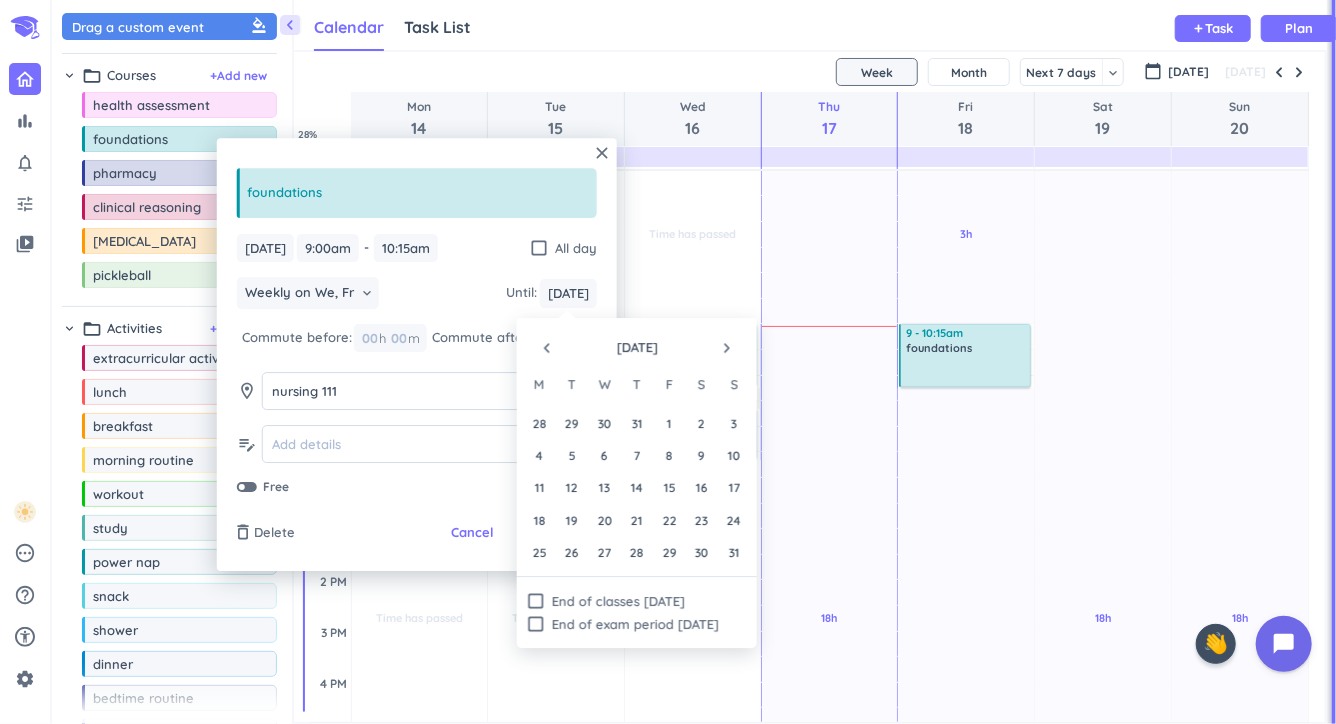 click on "navigate_before" at bounding box center (547, 348) 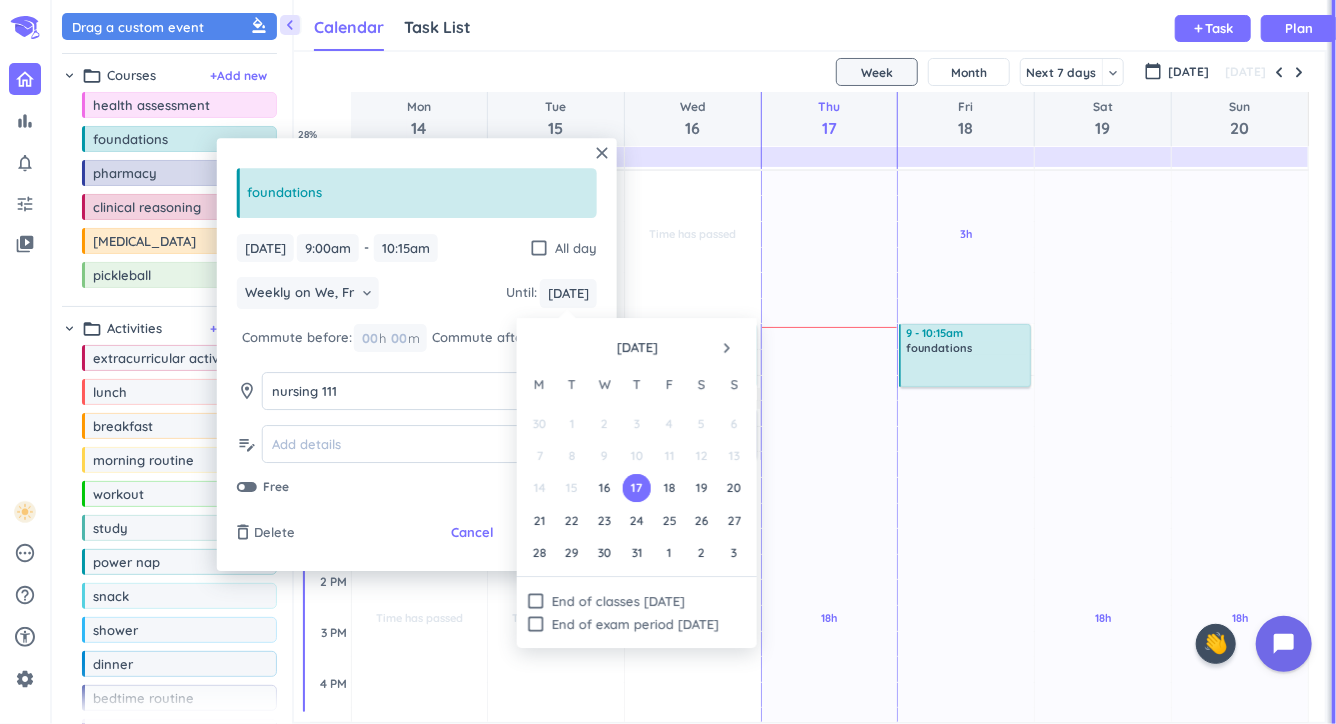 click on "navigate_next" at bounding box center (727, 348) 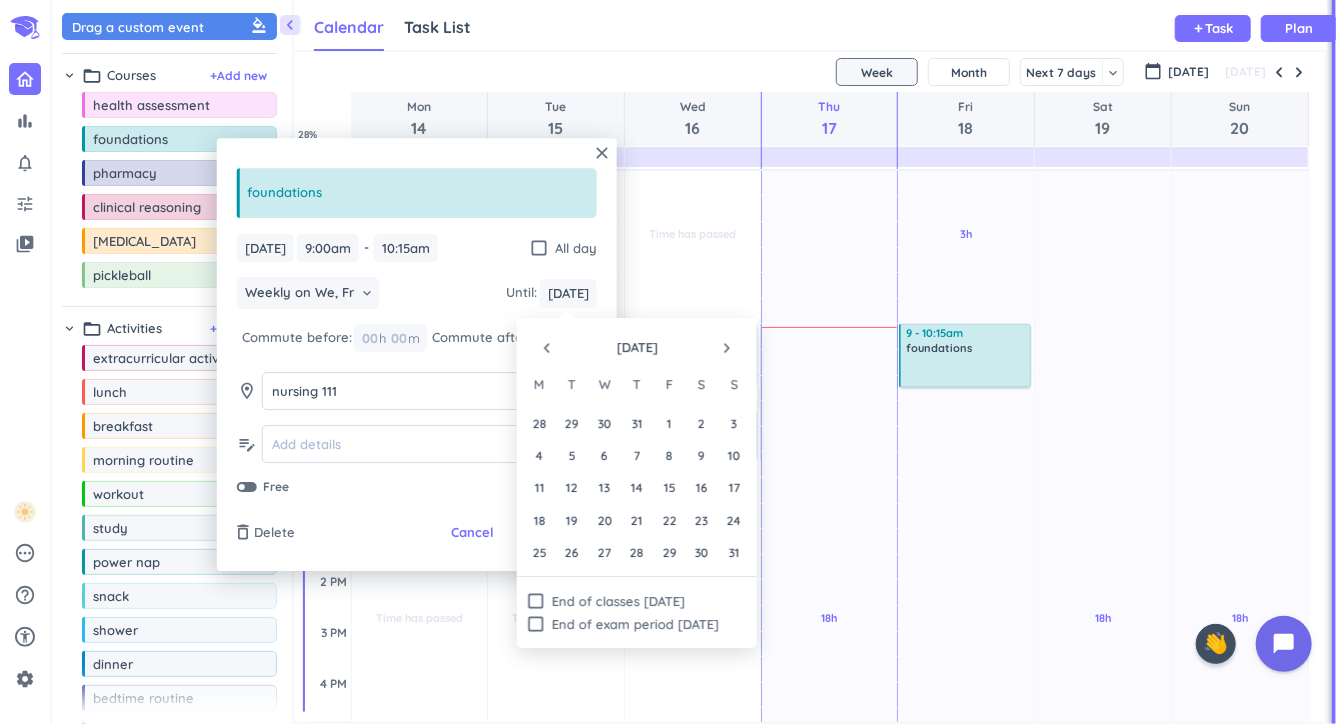 click on "navigate_next" at bounding box center (727, 348) 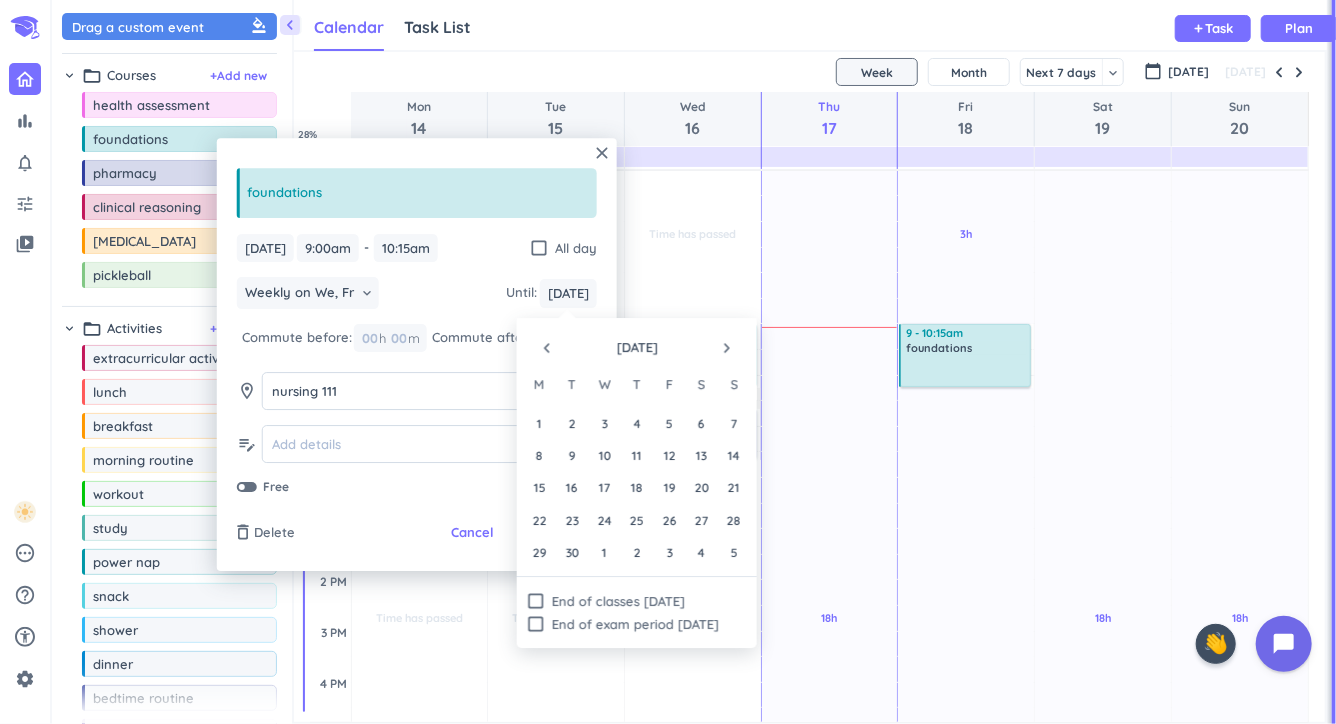 click on "navigate_next" at bounding box center [727, 348] 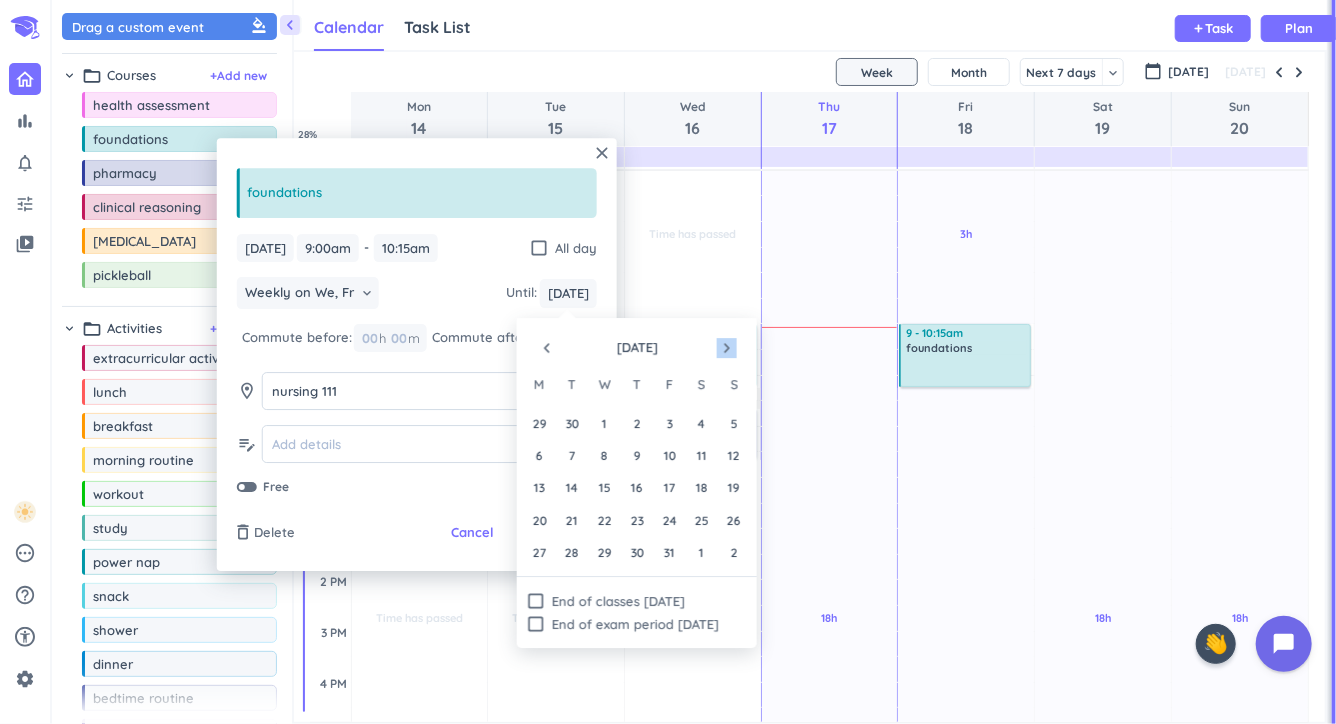 click on "navigate_next" at bounding box center [727, 348] 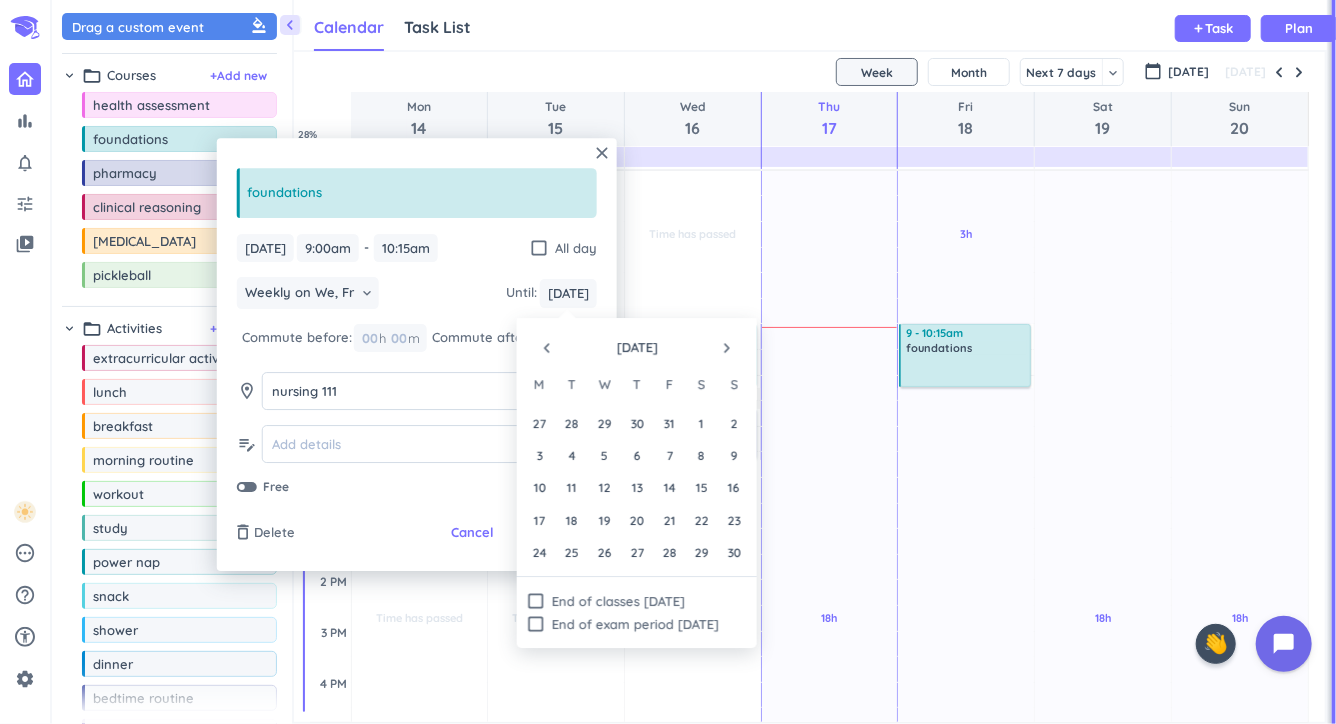click on "navigate_next" at bounding box center (727, 348) 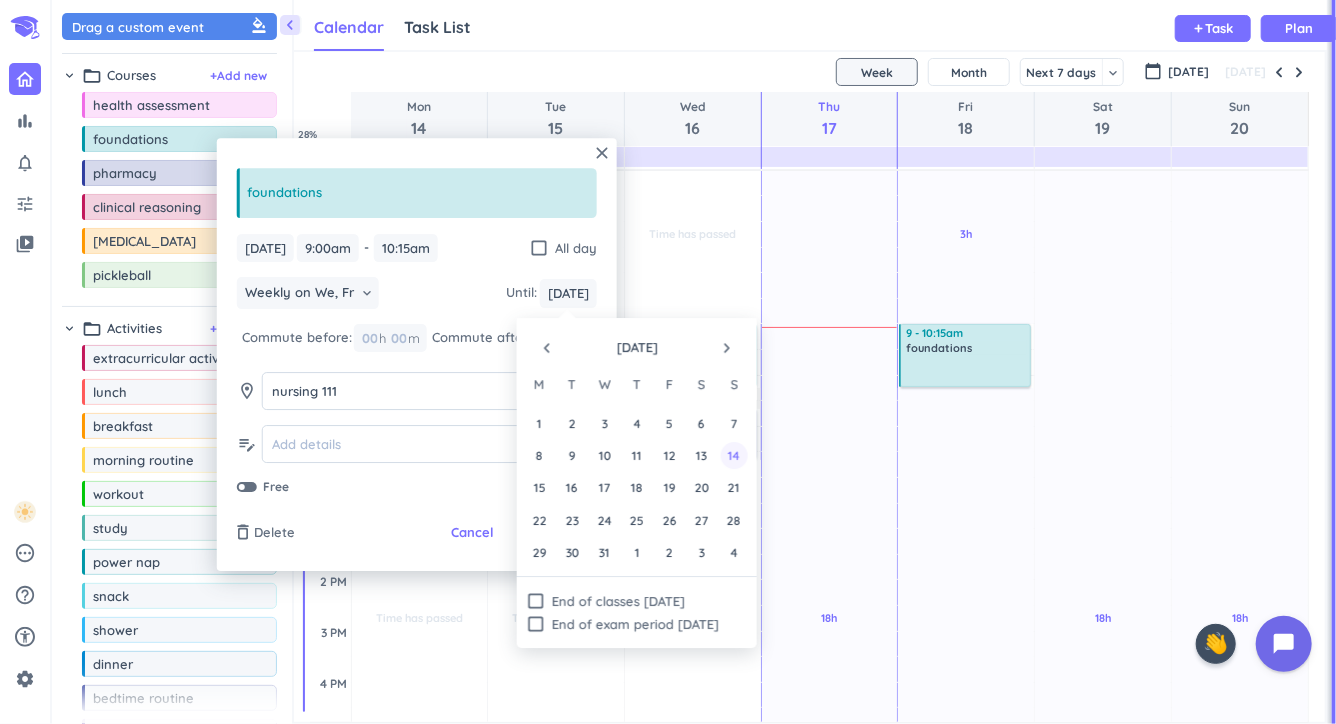 click on "14" at bounding box center [734, 455] 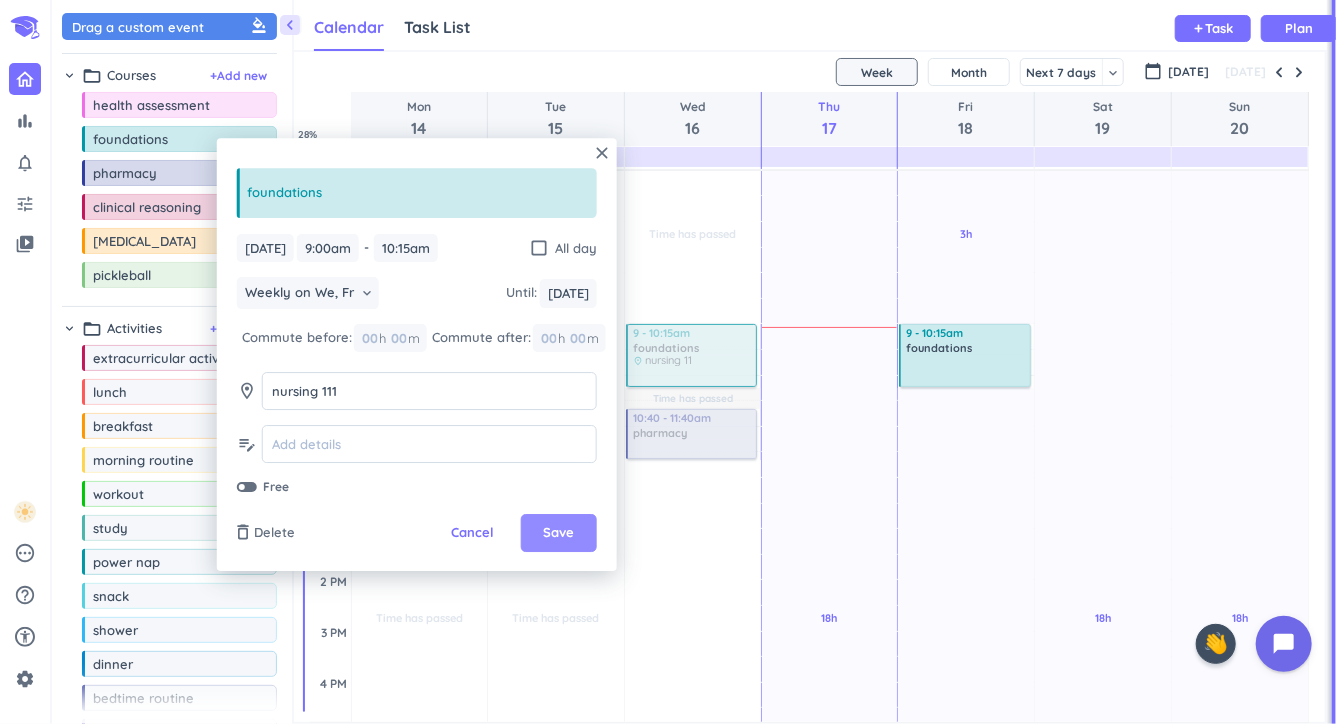click on "Save" at bounding box center [558, 534] 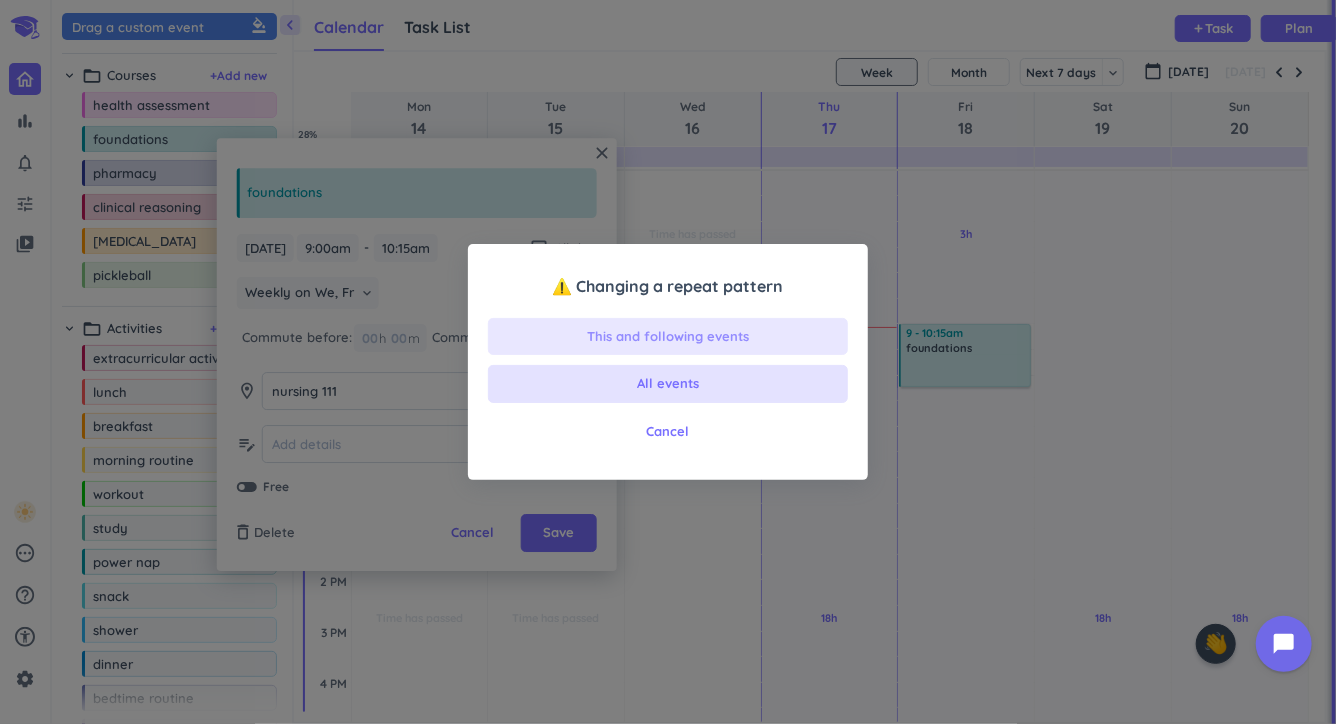 click on "This and following events" at bounding box center (668, 337) 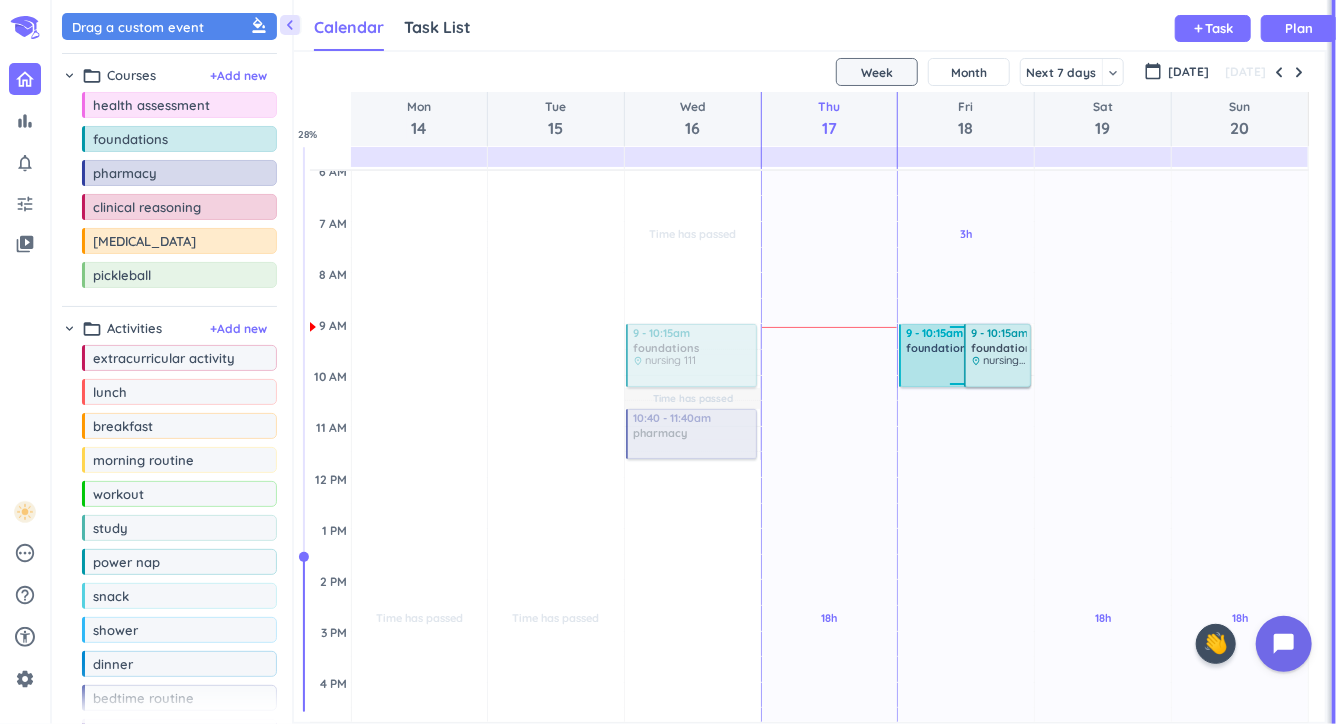 click at bounding box center (966, 370) 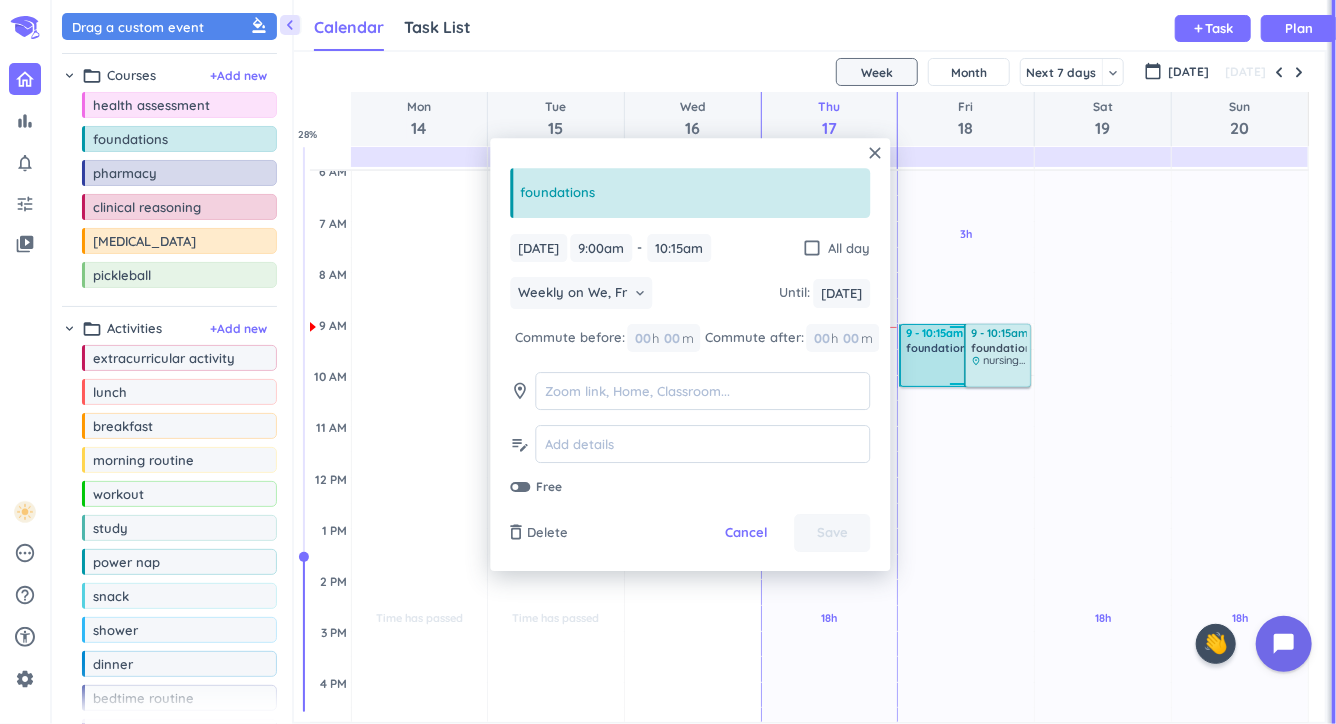 click at bounding box center [966, 370] 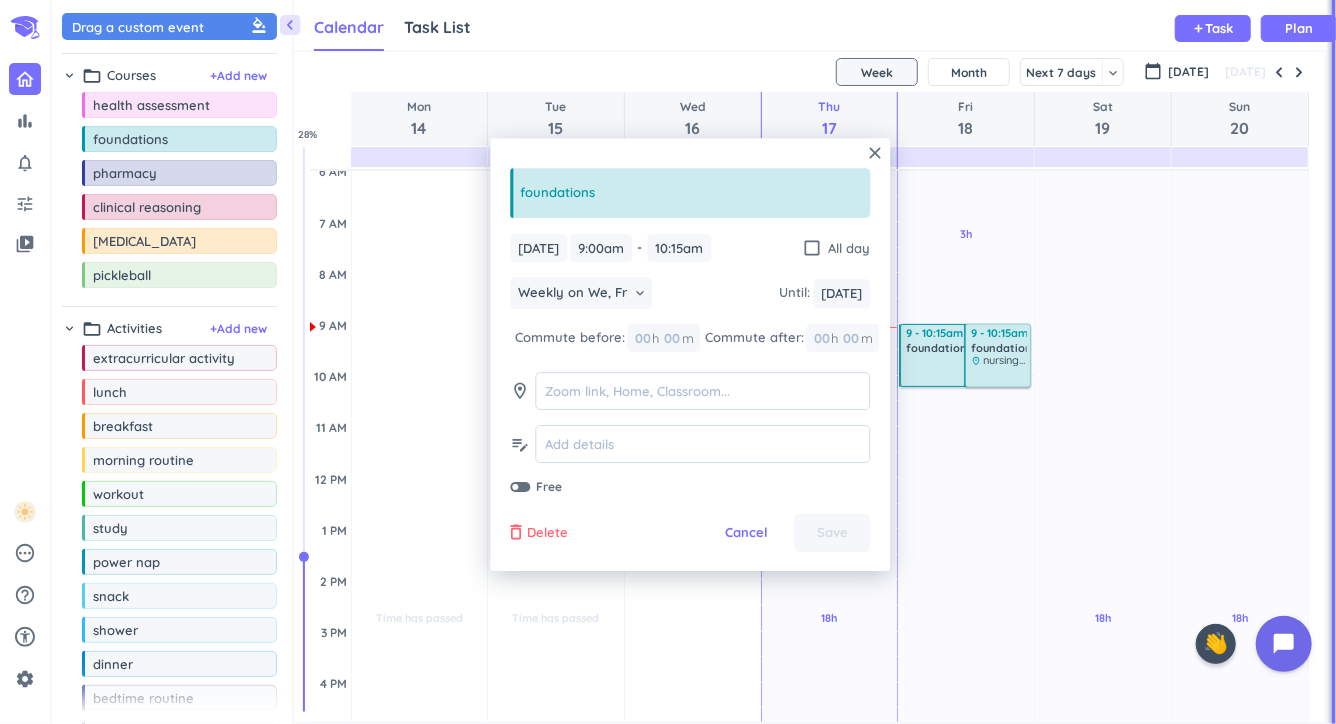 click on "Delete" at bounding box center [547, 534] 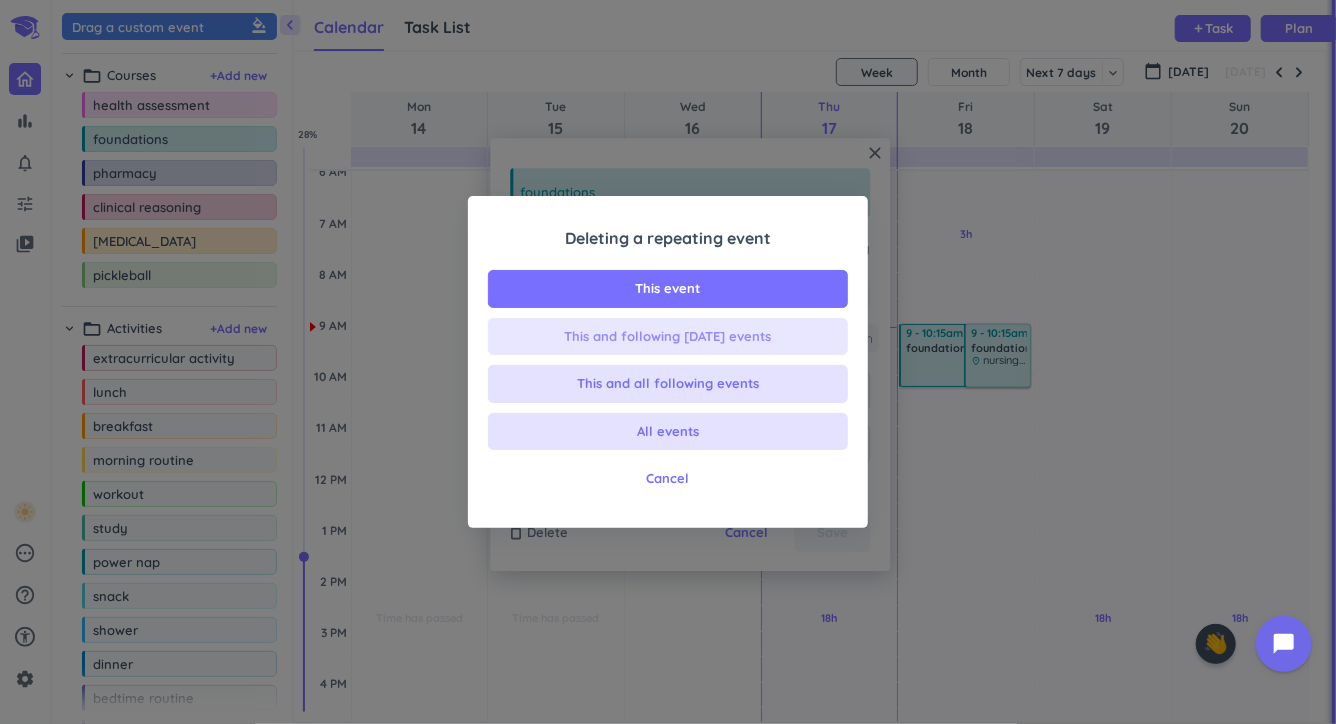 click on "This and following [DATE] events" at bounding box center [668, 337] 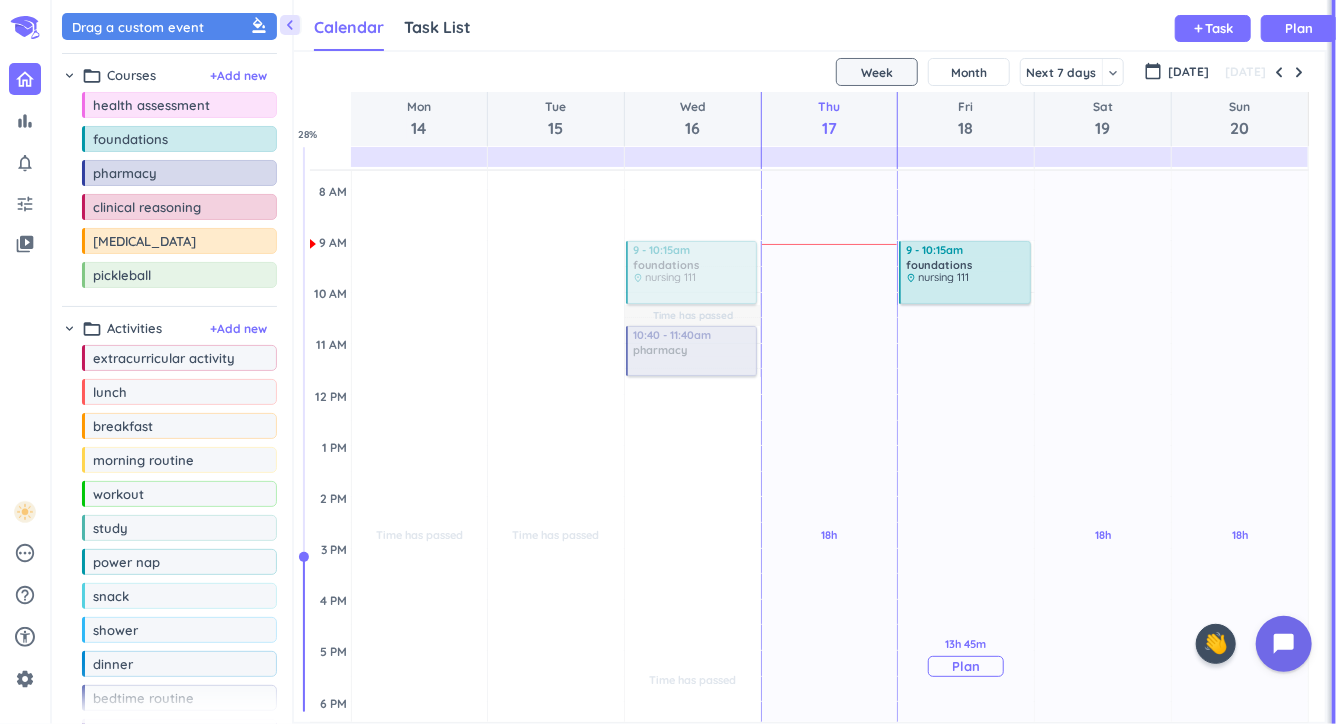 scroll, scrollTop: 196, scrollLeft: 0, axis: vertical 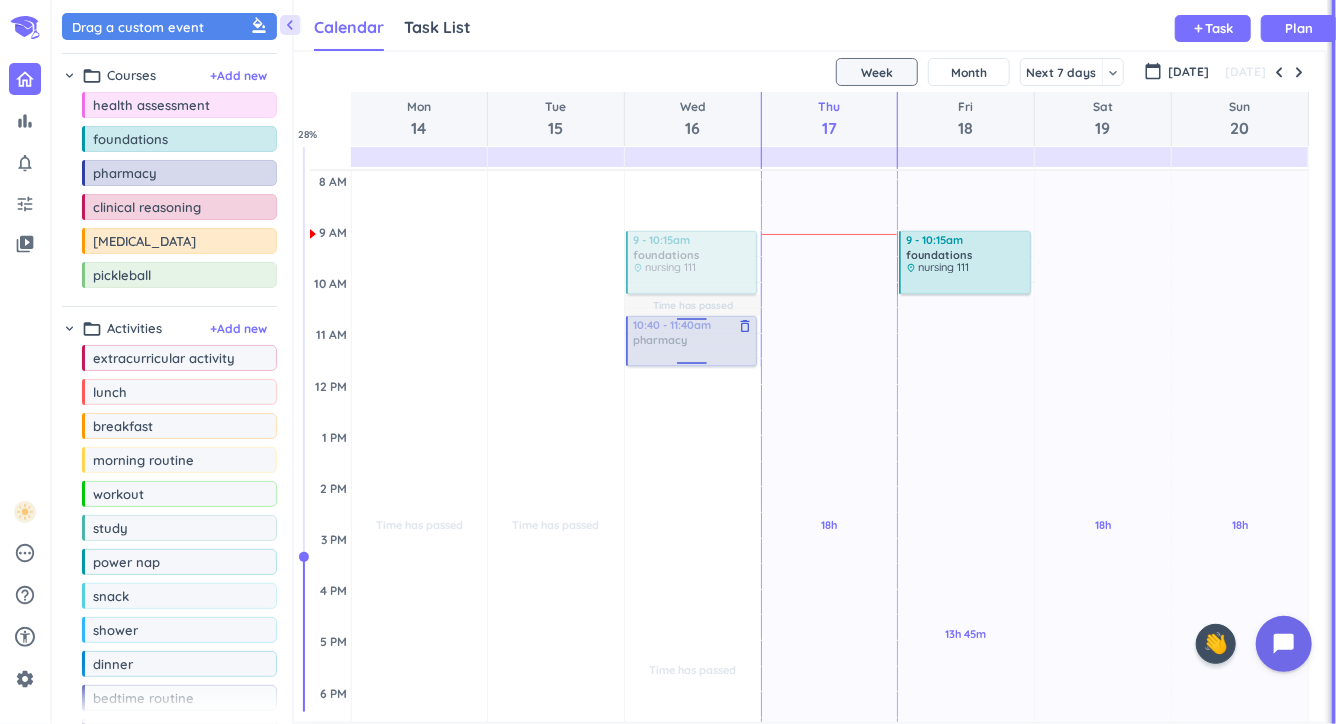 click at bounding box center (690, 341) 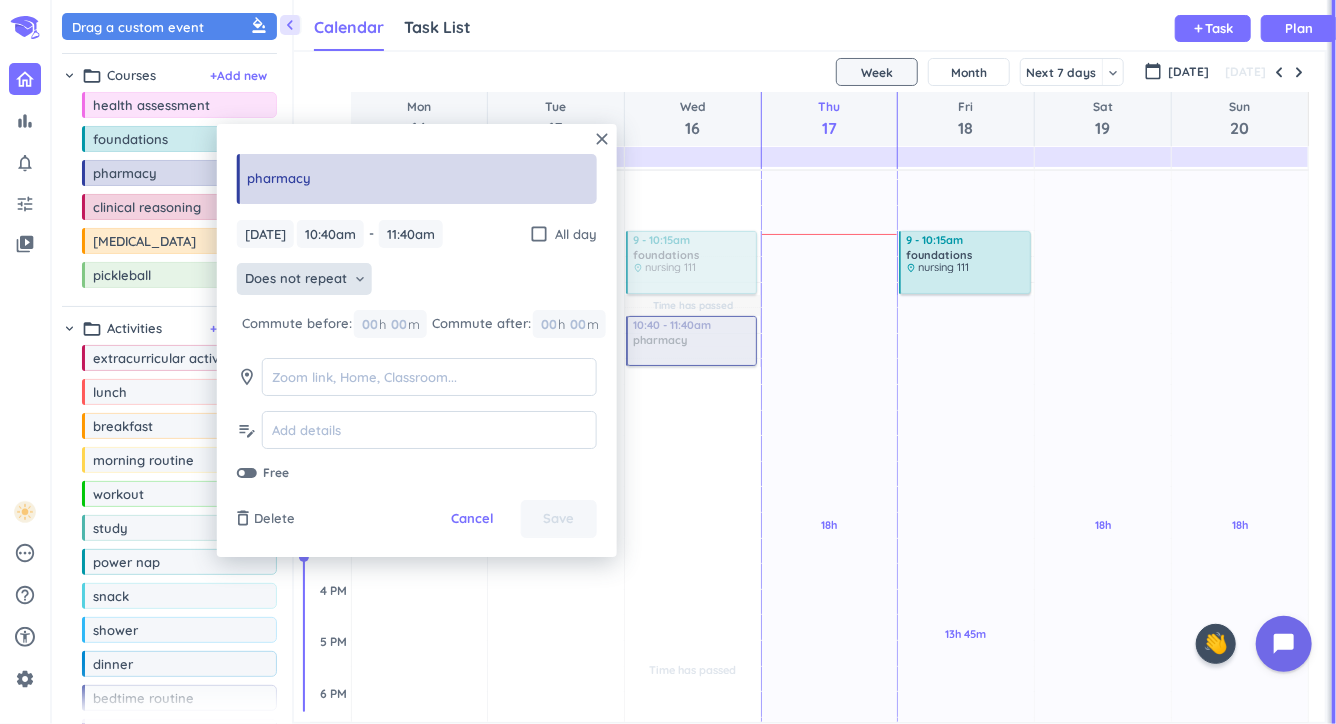 click on "keyboard_arrow_down" at bounding box center [360, 279] 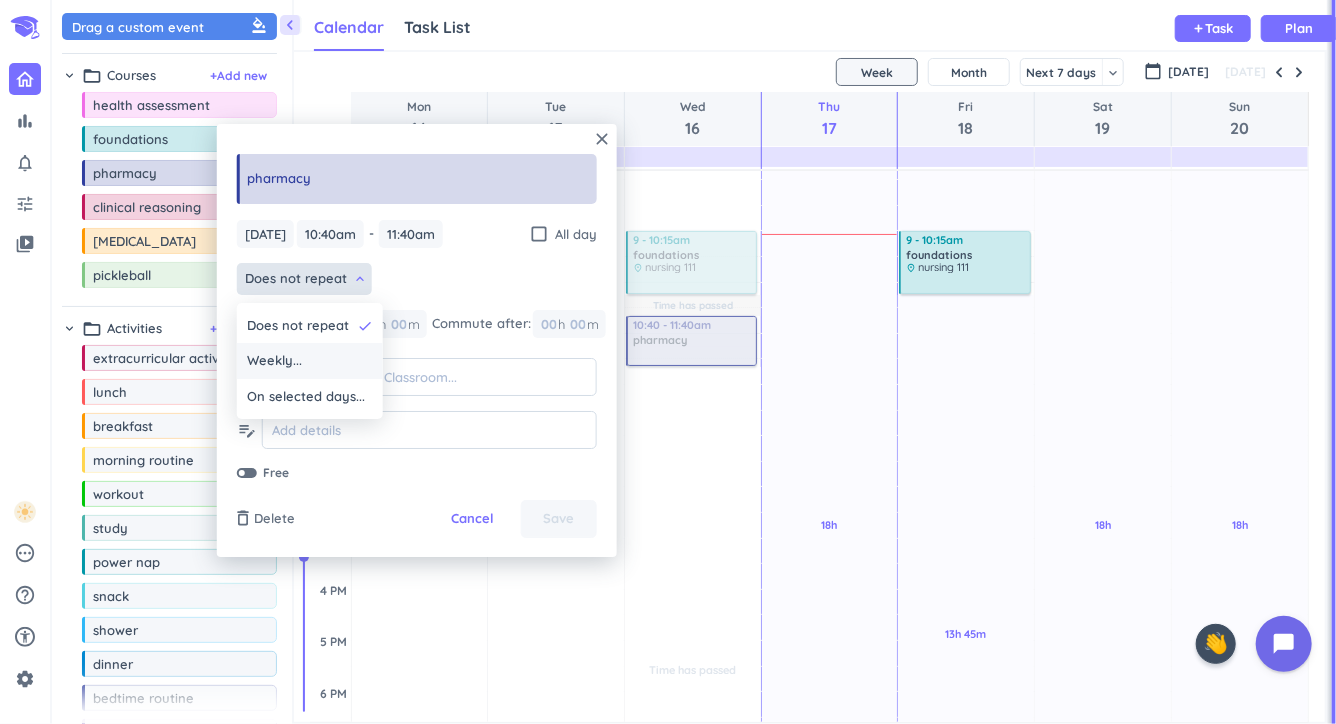 click on "Weekly..." at bounding box center [310, 361] 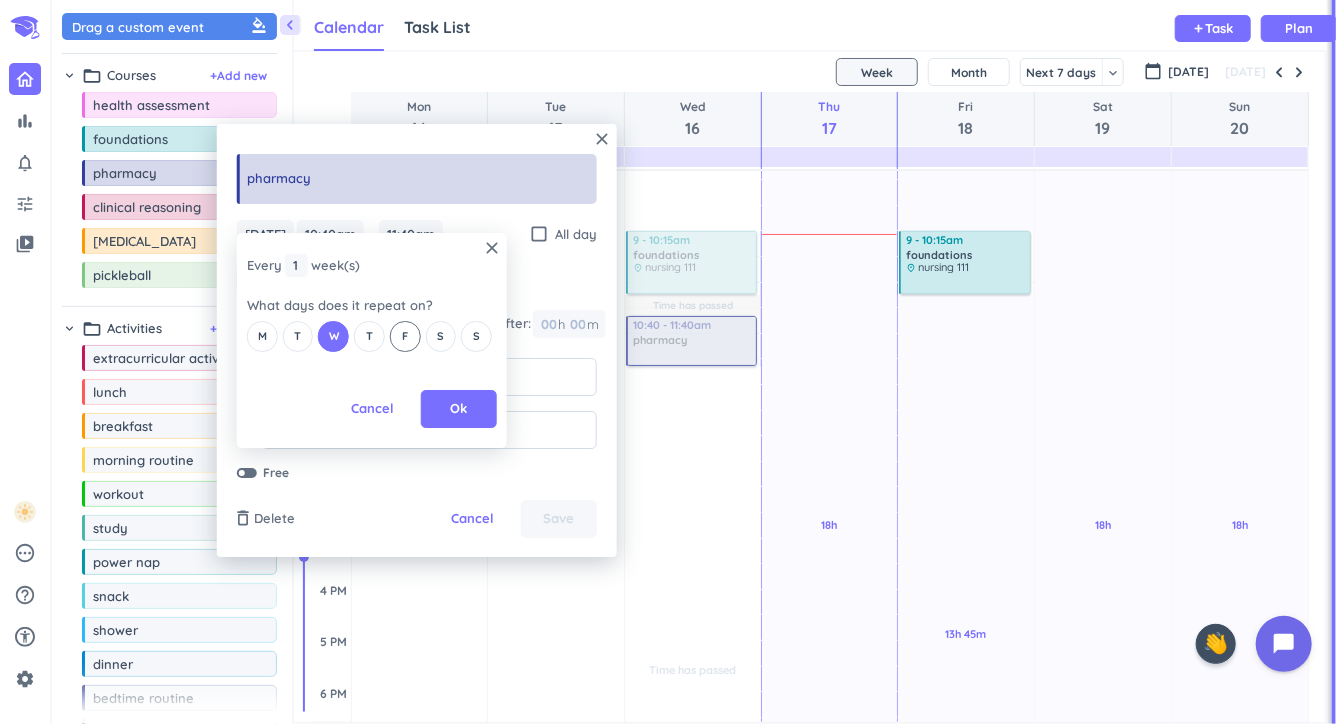 click on "F" at bounding box center (405, 336) 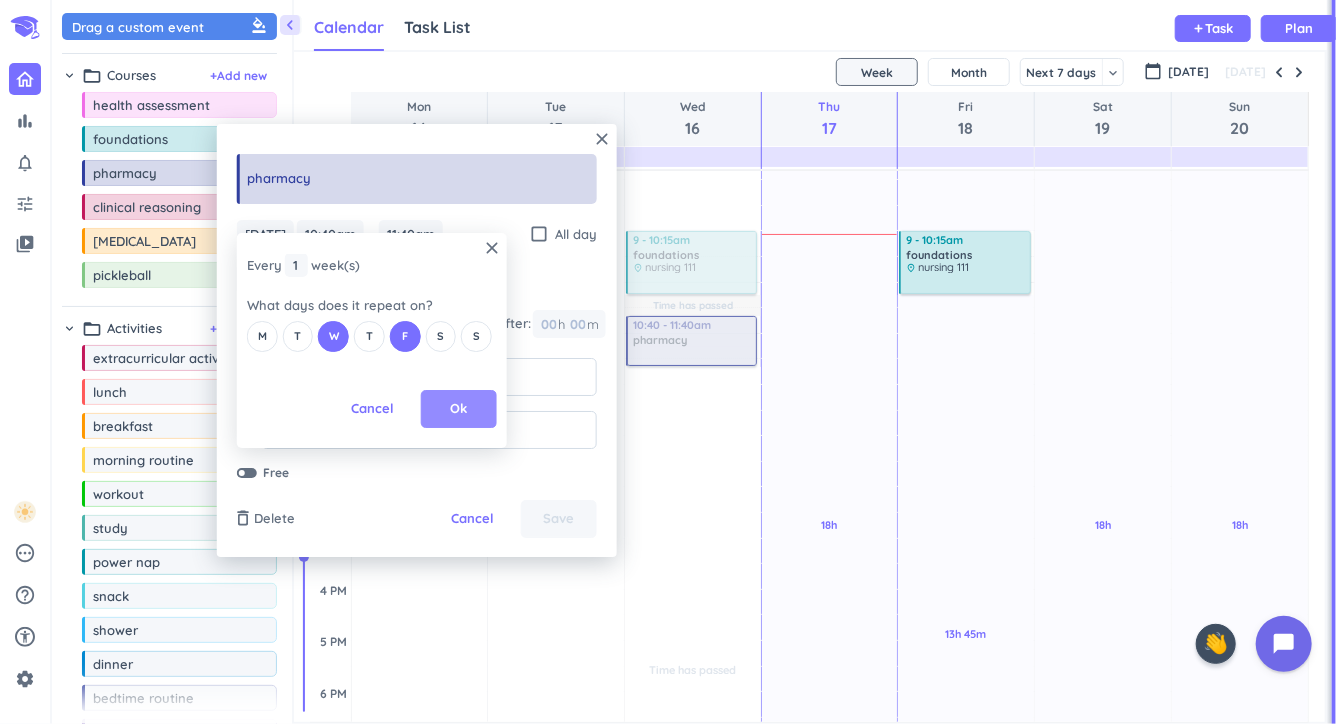 click on "Ok" at bounding box center (459, 409) 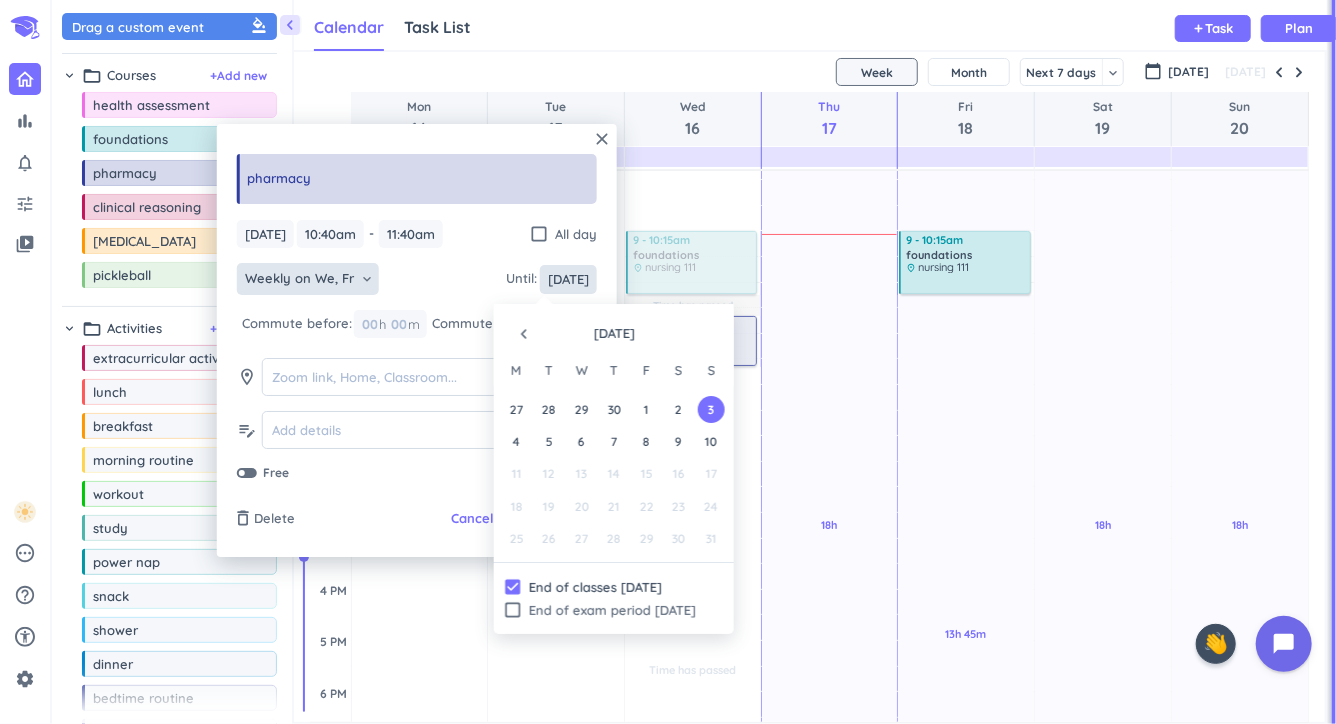click on "[DATE]" at bounding box center [568, 279] 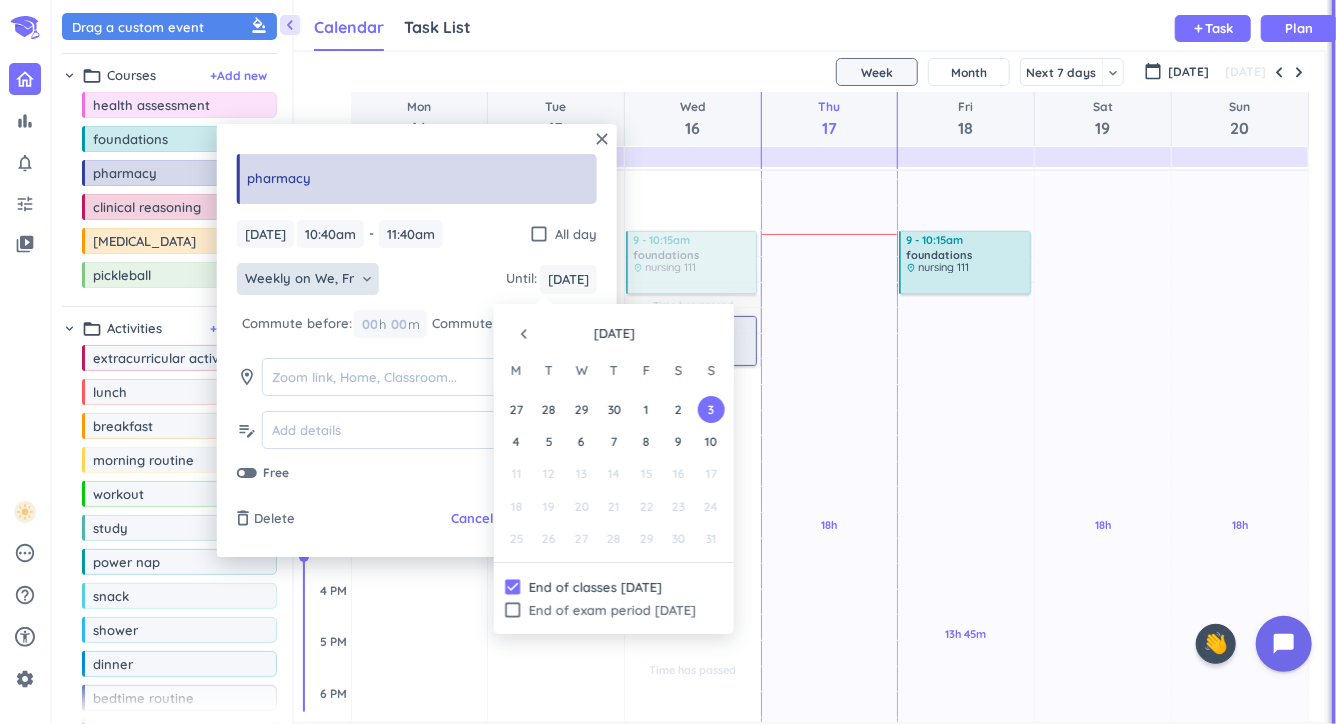 click on "navigate_before" at bounding box center (524, 334) 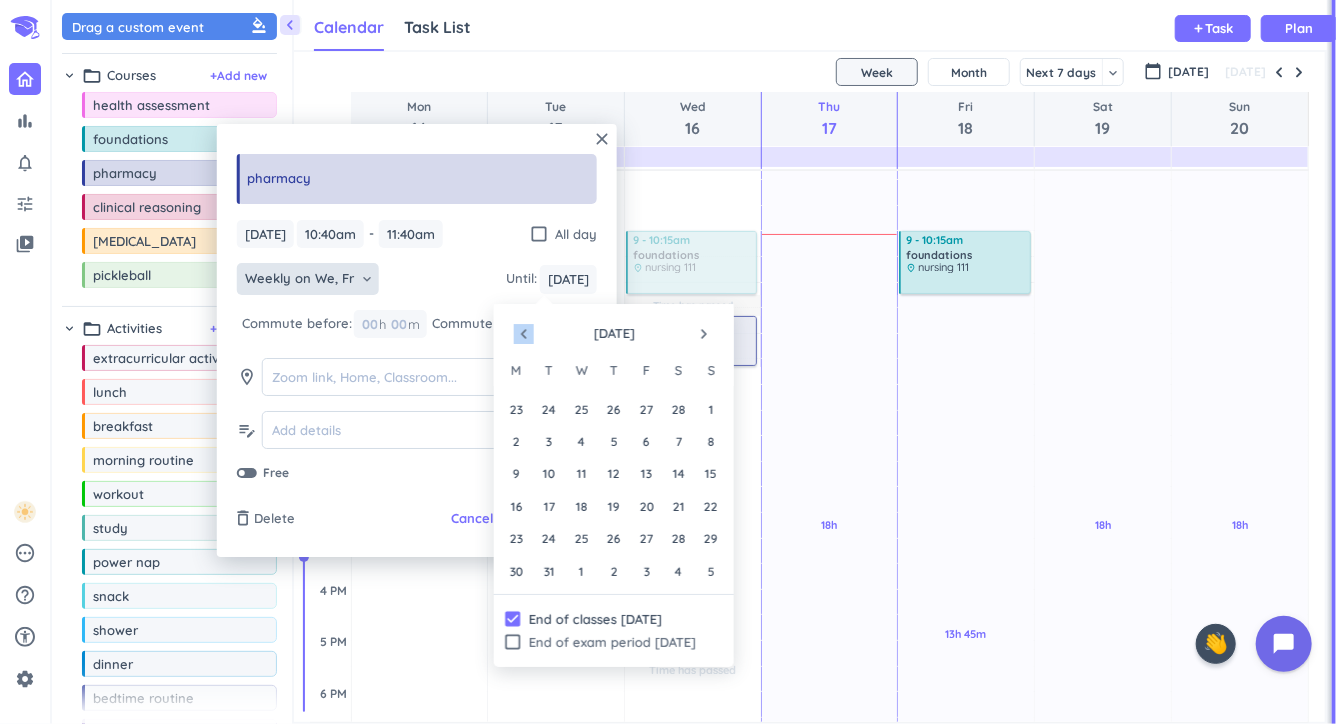 click on "navigate_before" at bounding box center [524, 334] 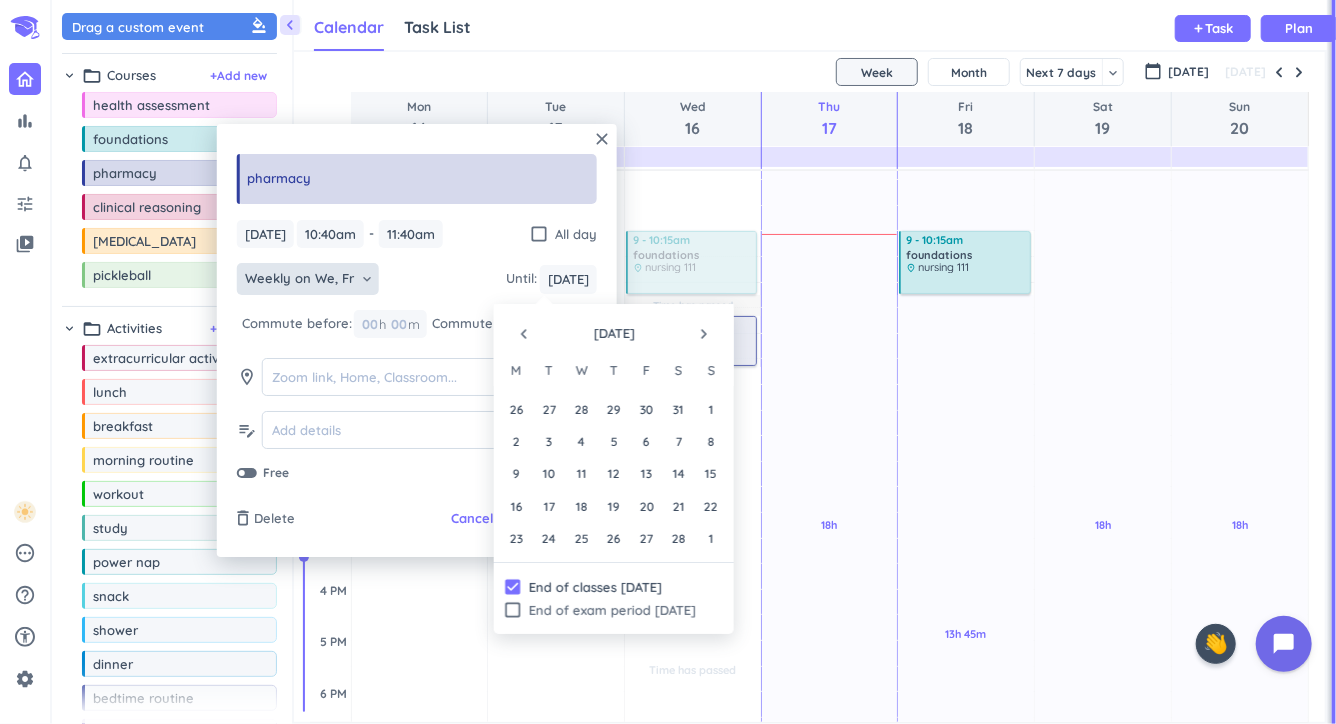 click on "navigate_before" at bounding box center [524, 334] 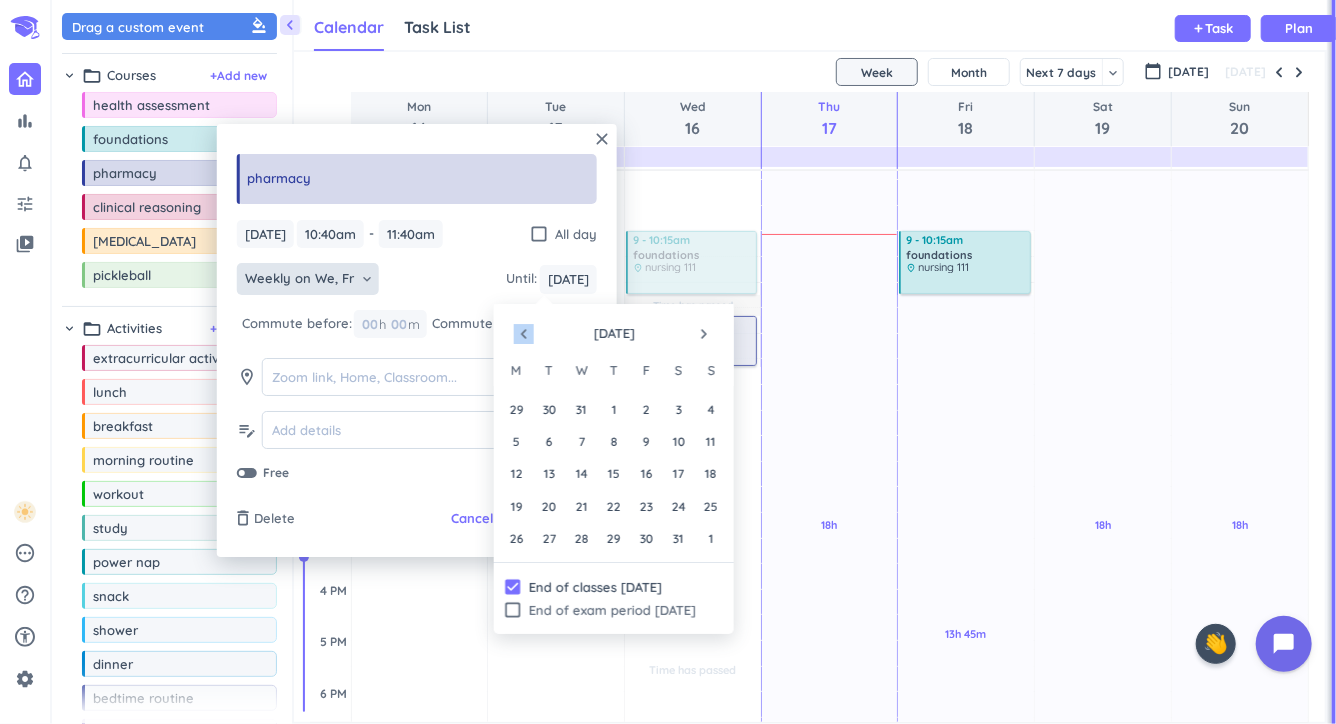 click on "navigate_before" at bounding box center [524, 334] 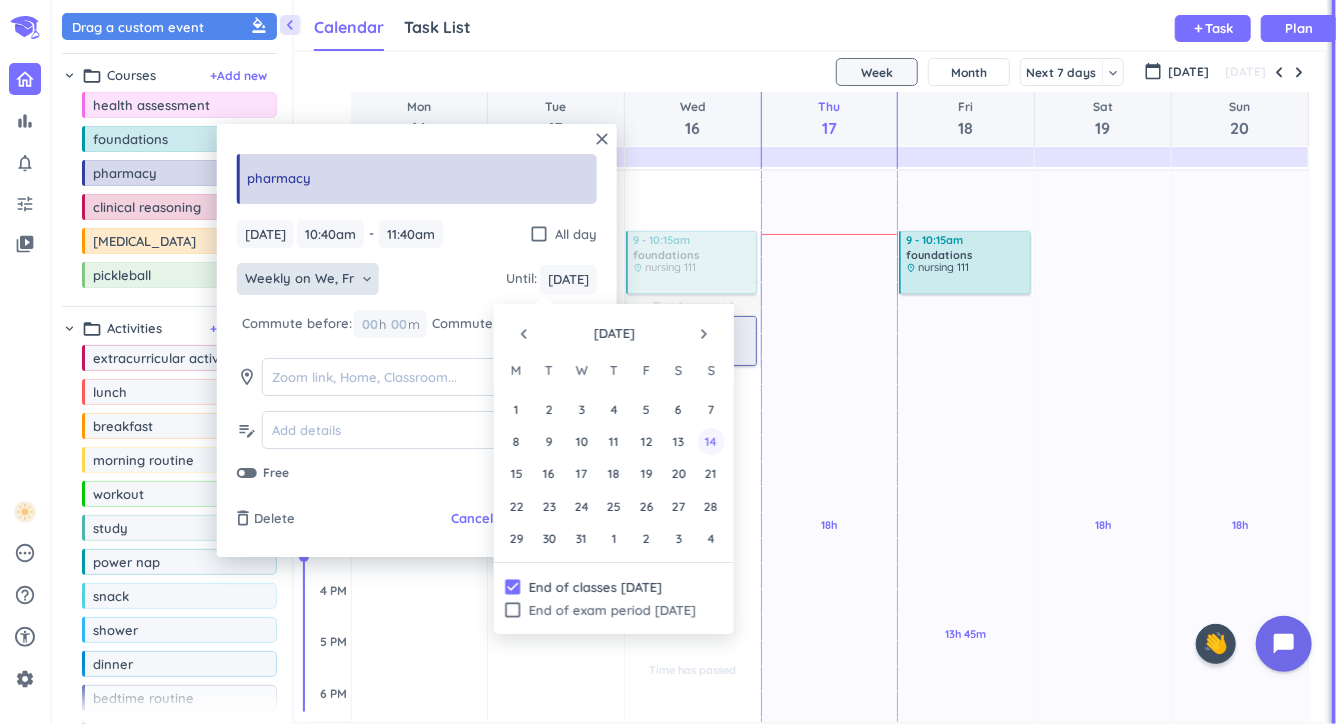 click on "14" at bounding box center [711, 441] 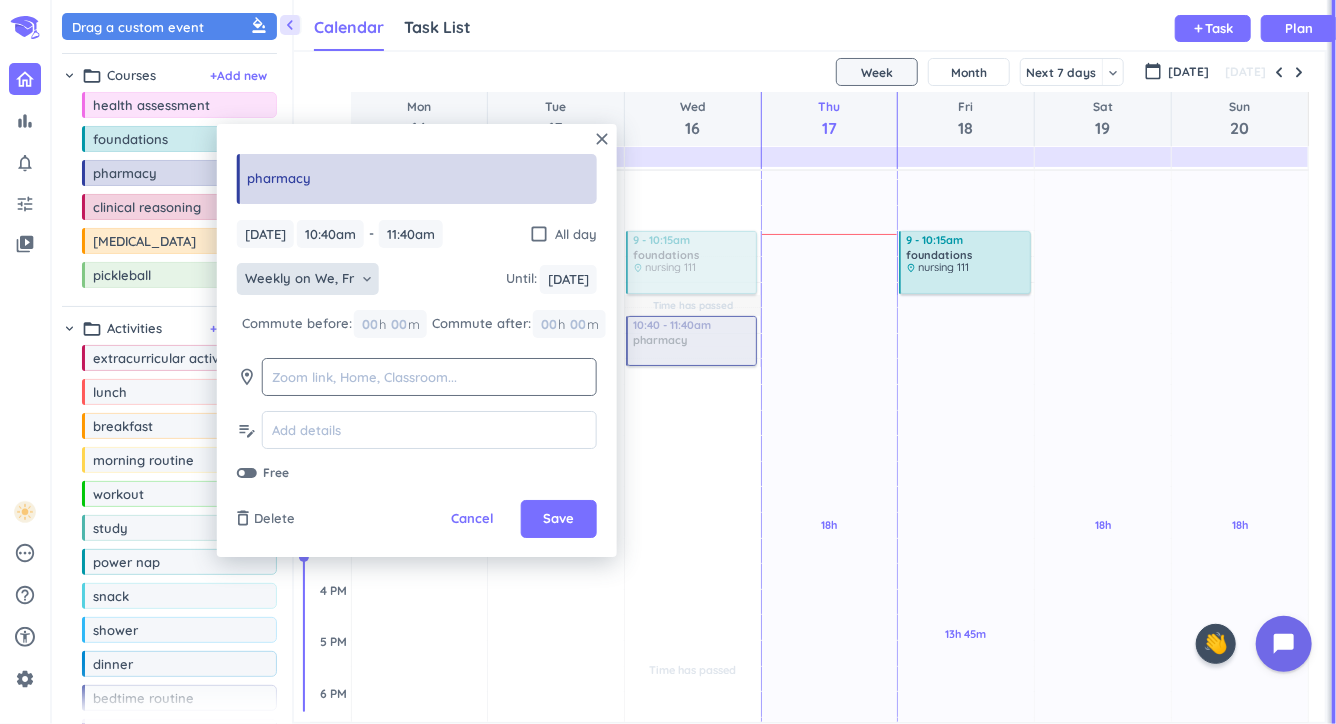 click 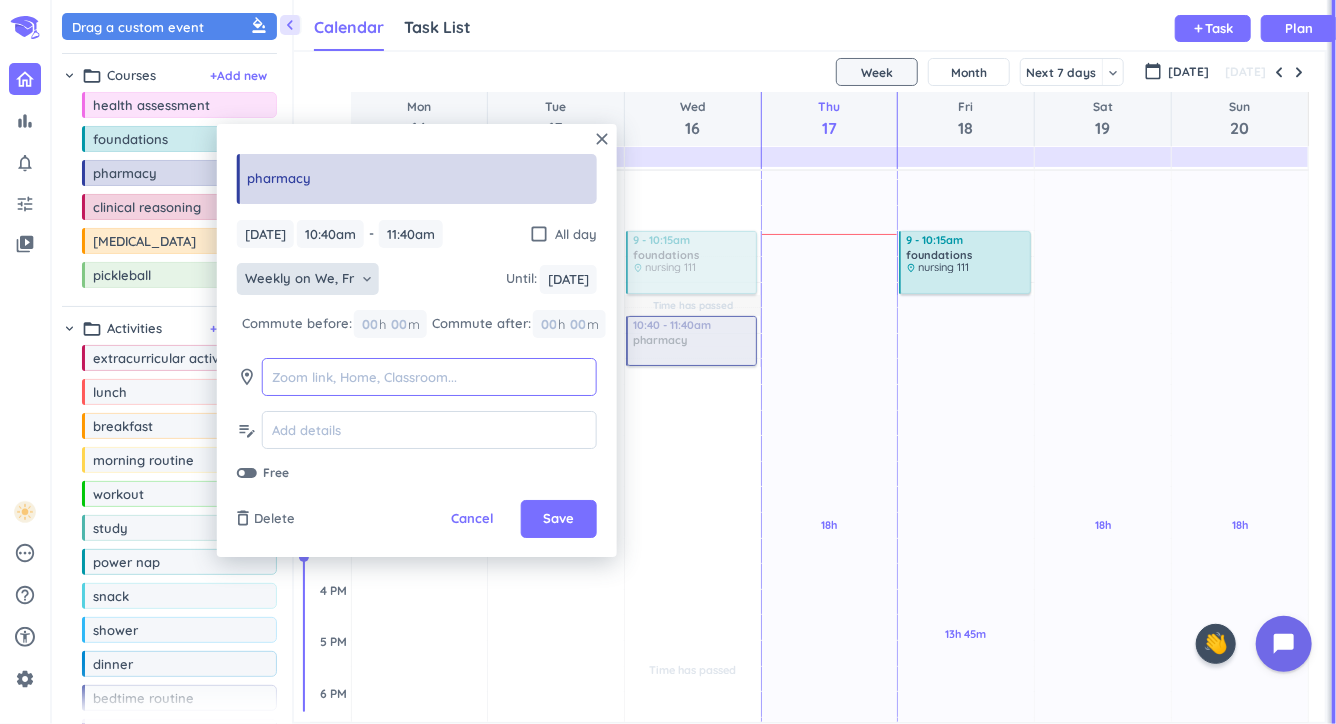 click at bounding box center (429, 377) 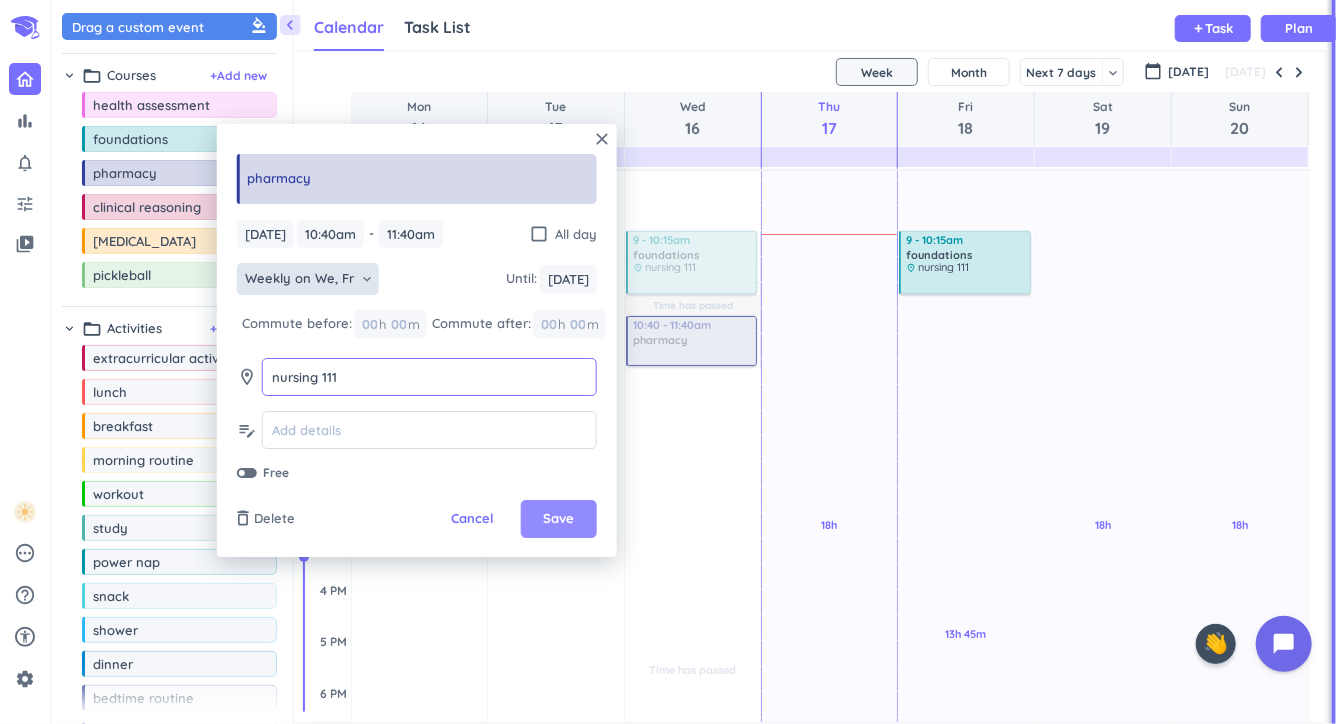 type on "nursing 111" 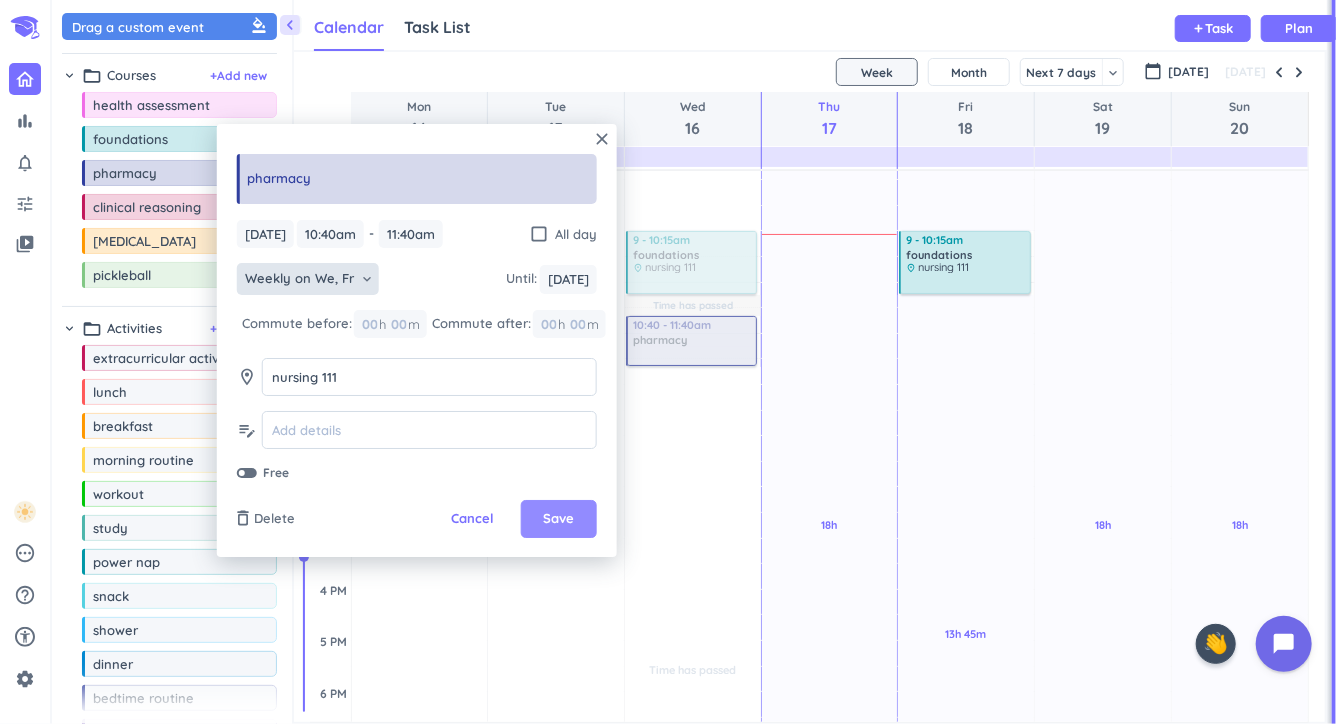 click on "Save" at bounding box center [559, 519] 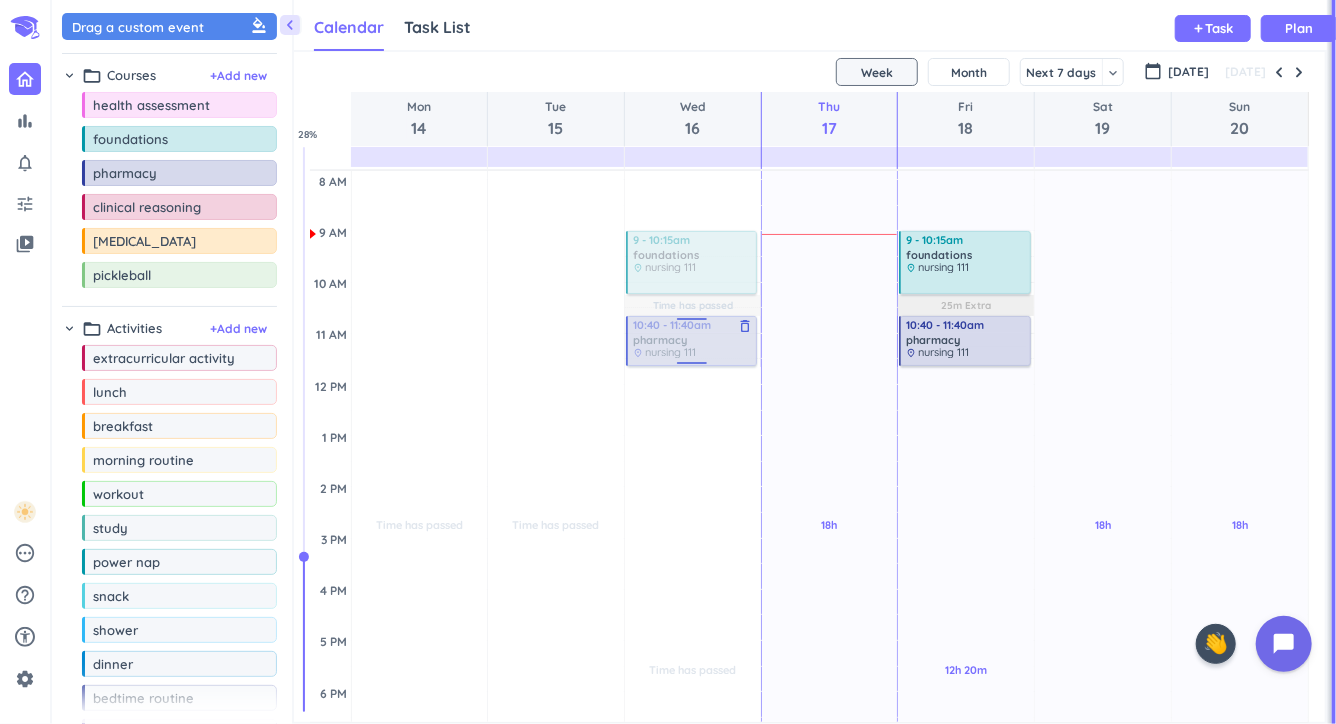 click at bounding box center (690, 341) 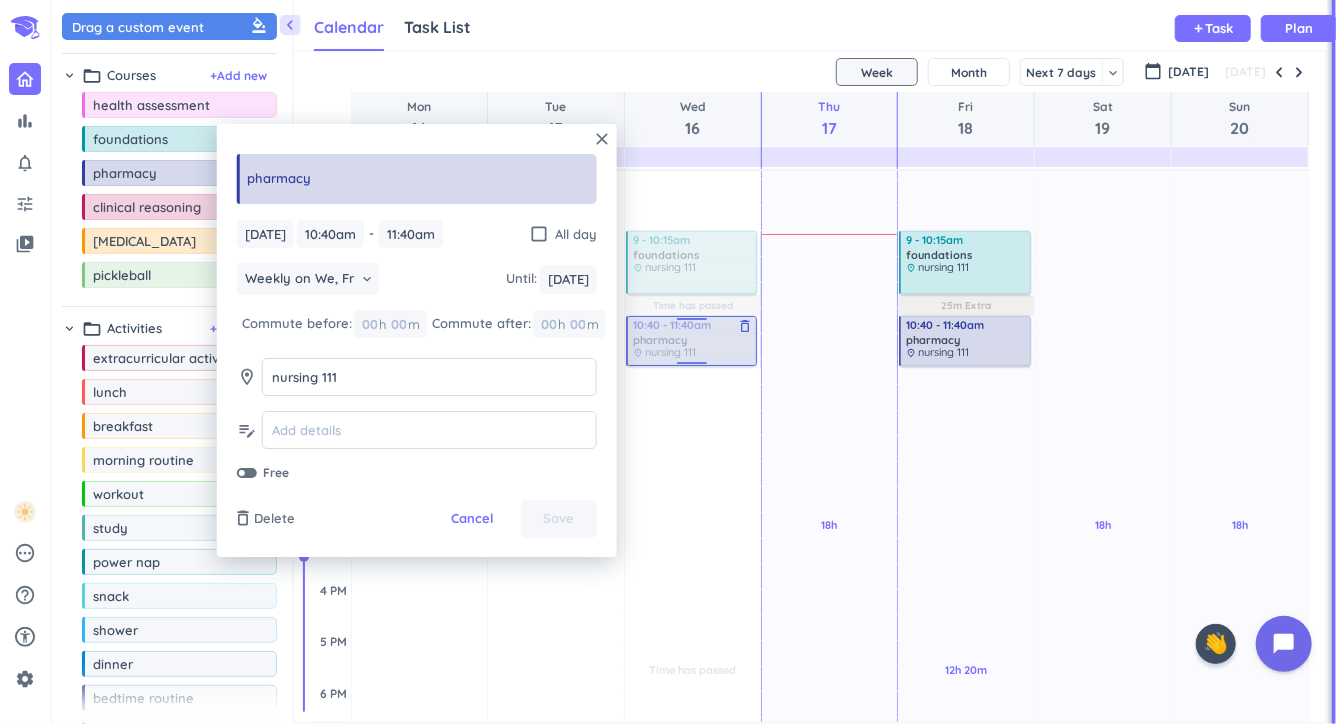 click at bounding box center (690, 341) 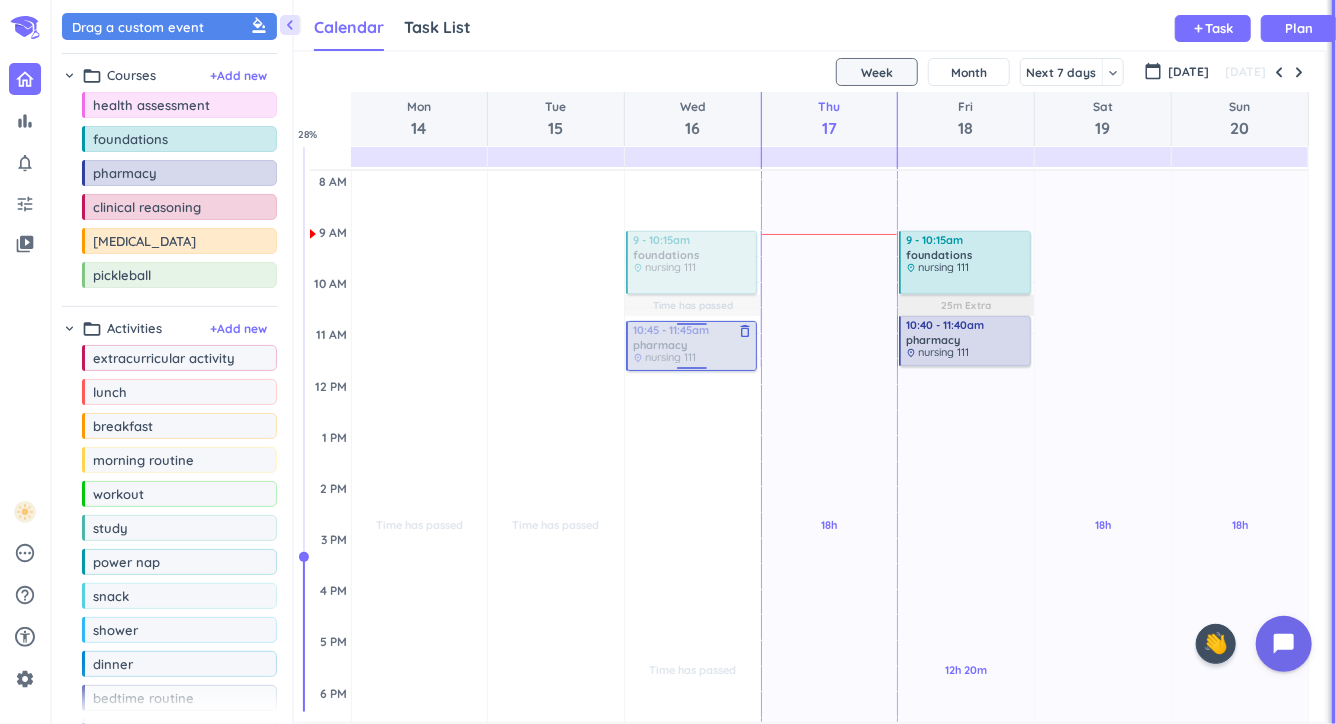 click on "Time has passed Past due Plan Time has passed Past due Plan Time has passed Adjust Awake Time Adjust Awake Time 9 - 10:15am foundations delete_outline place nursing 111 10:40 - 11:40am pharmacy delete_outline place nursing 111 10:45 - 11:45am pharmacy delete_outline place nursing 111" at bounding box center (693, 589) 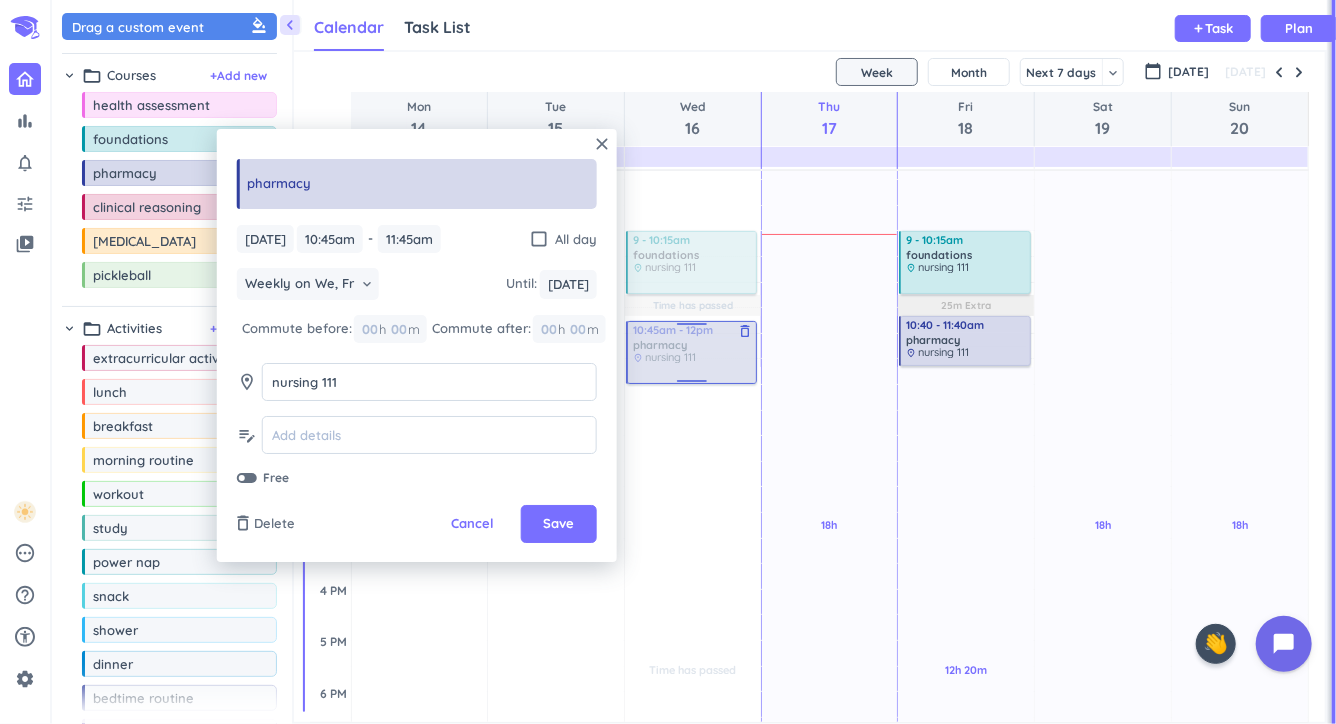 drag, startPoint x: 684, startPoint y: 367, endPoint x: 685, endPoint y: 383, distance: 16.03122 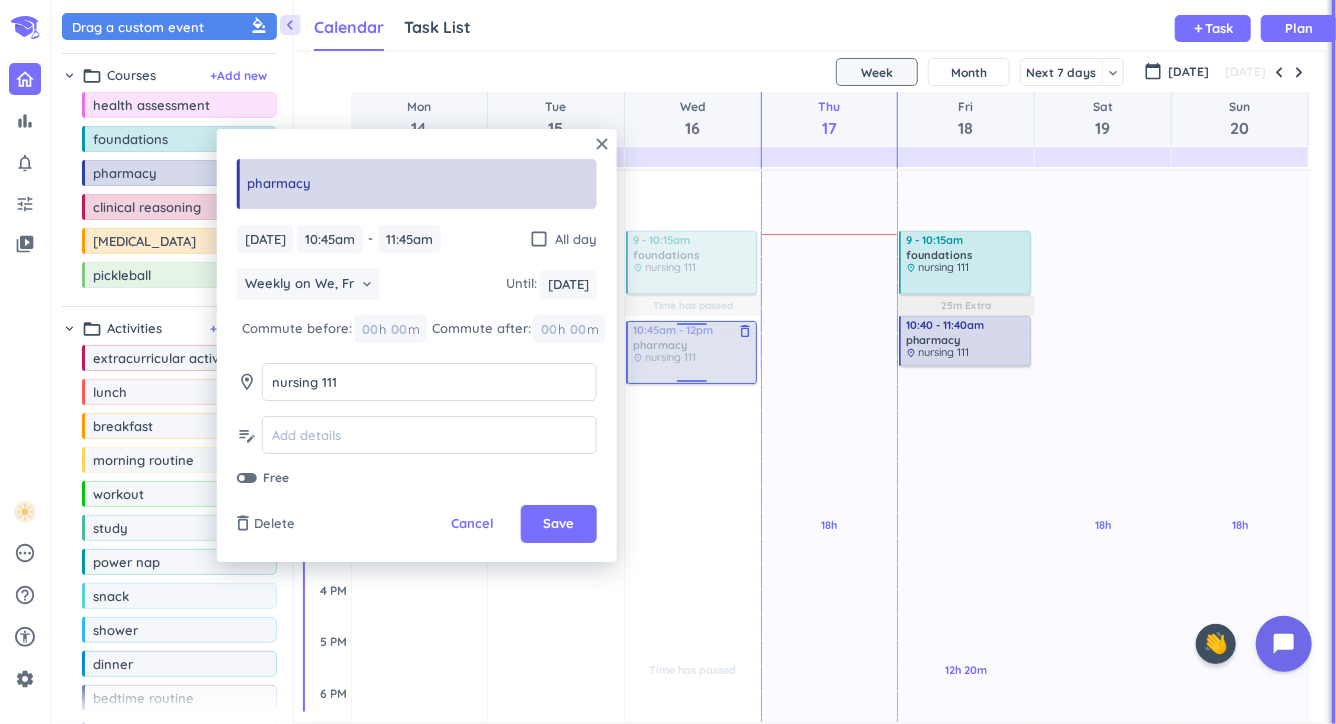 click on "Time has passed Past due Plan Time has passed Past due Plan Time has passed Adjust Awake Time Adjust Awake Time 9 - 10:15am foundations delete_outline place nursing 111 10:45 - 11:45am pharmacy delete_outline place nursing 111 10:45am - 12pm pharmacy delete_outline place nursing 111" at bounding box center [693, 589] 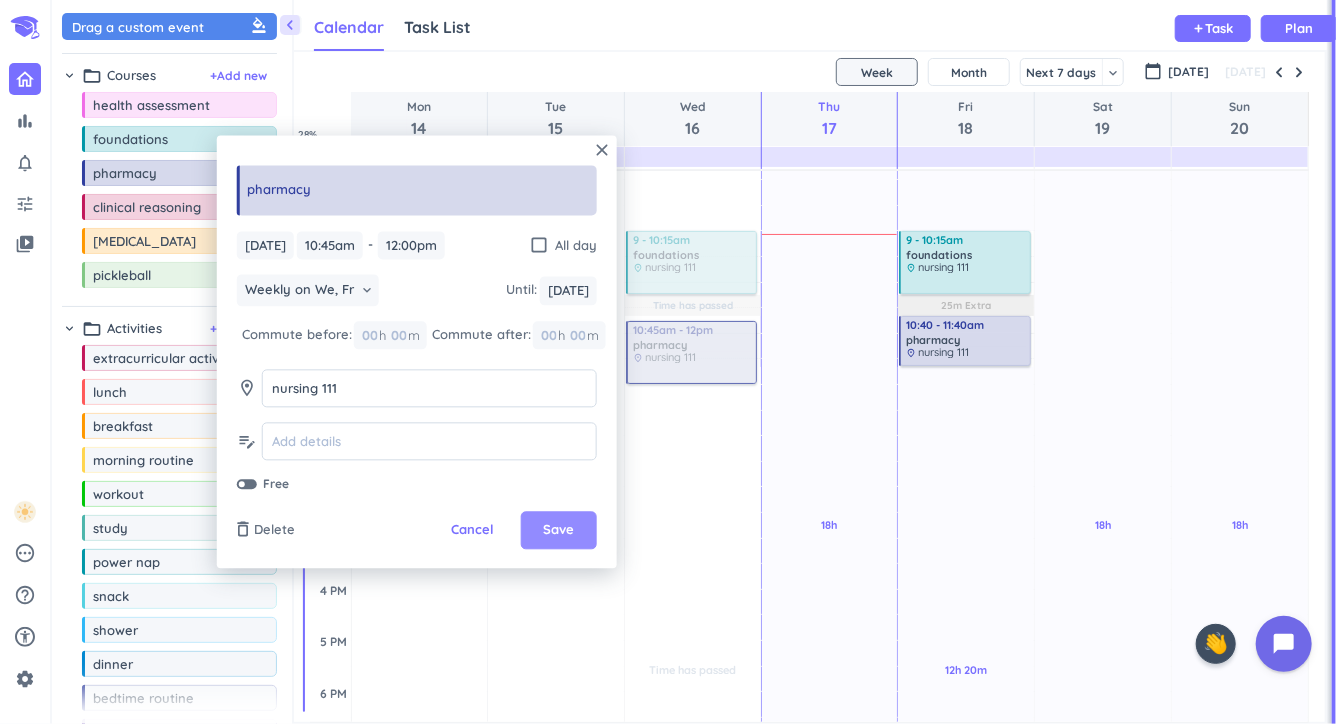 click on "Save" at bounding box center (558, 531) 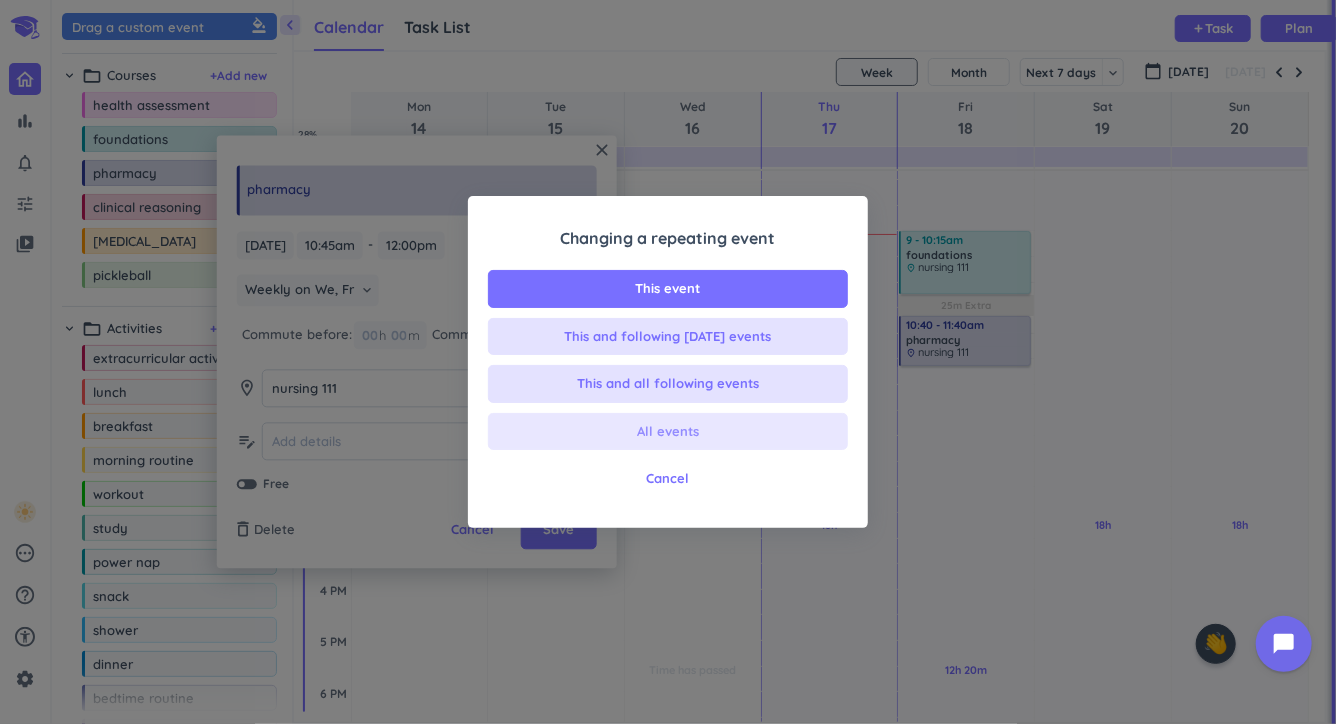click on "All events" at bounding box center (668, 432) 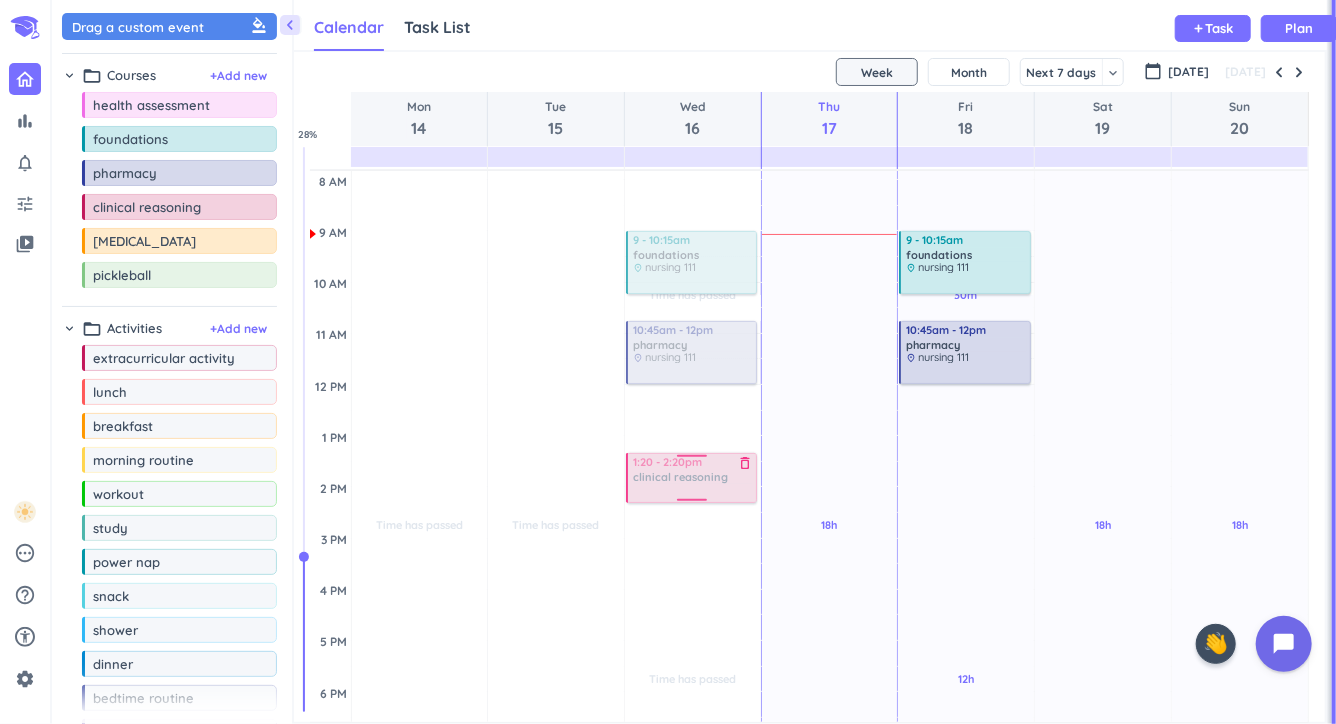 drag, startPoint x: 200, startPoint y: 209, endPoint x: 713, endPoint y: 454, distance: 568.5015 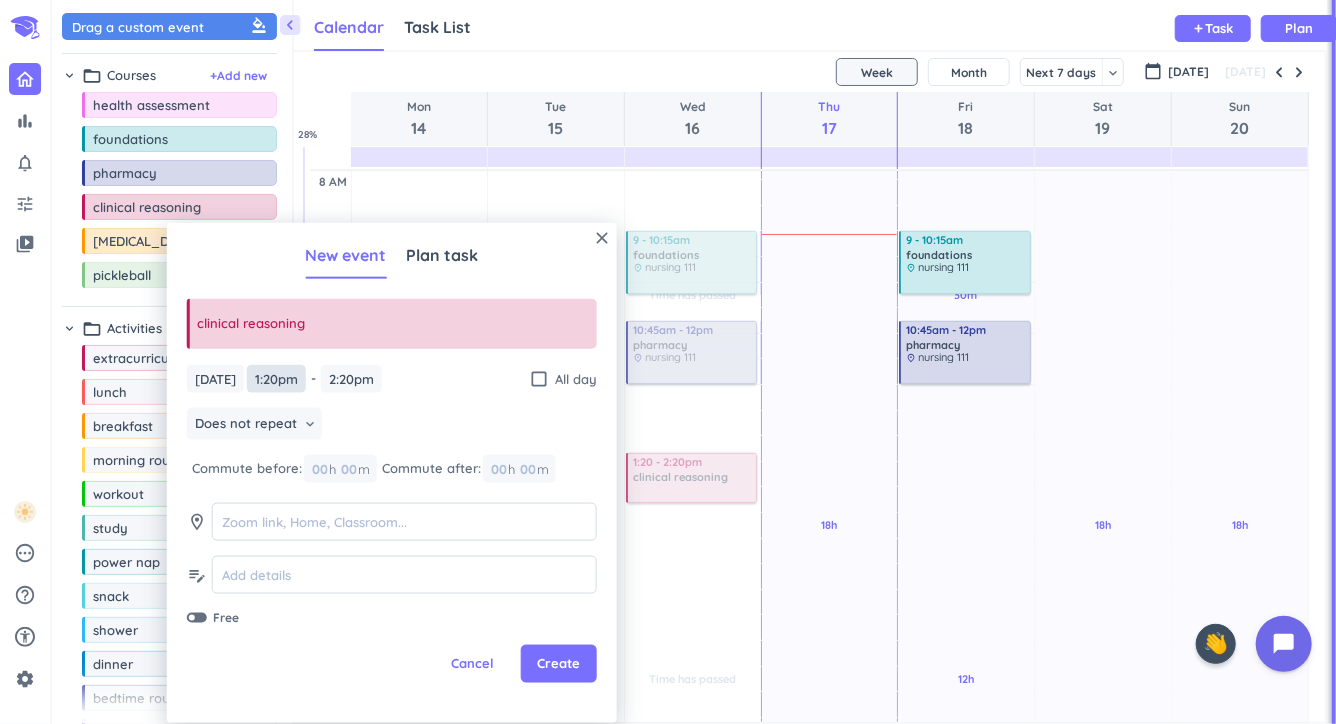 click on "1:20pm" at bounding box center [276, 378] 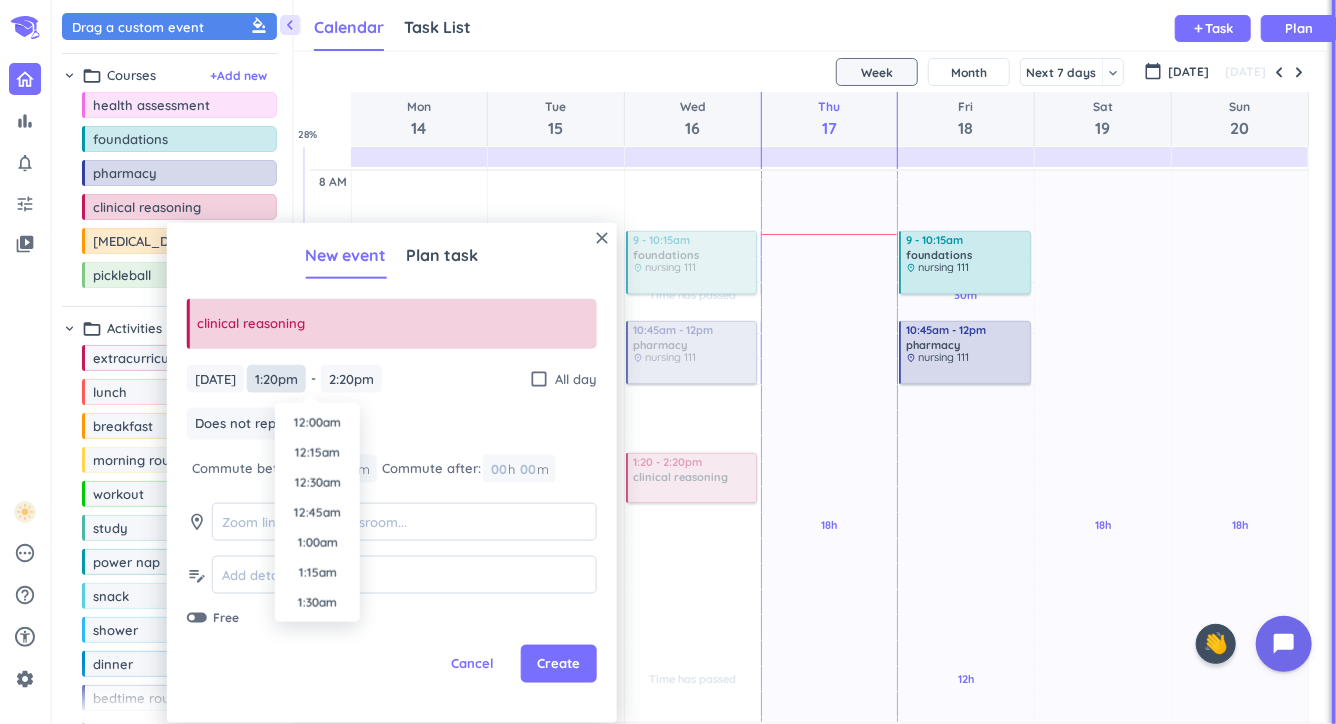 scroll, scrollTop: 1500, scrollLeft: 0, axis: vertical 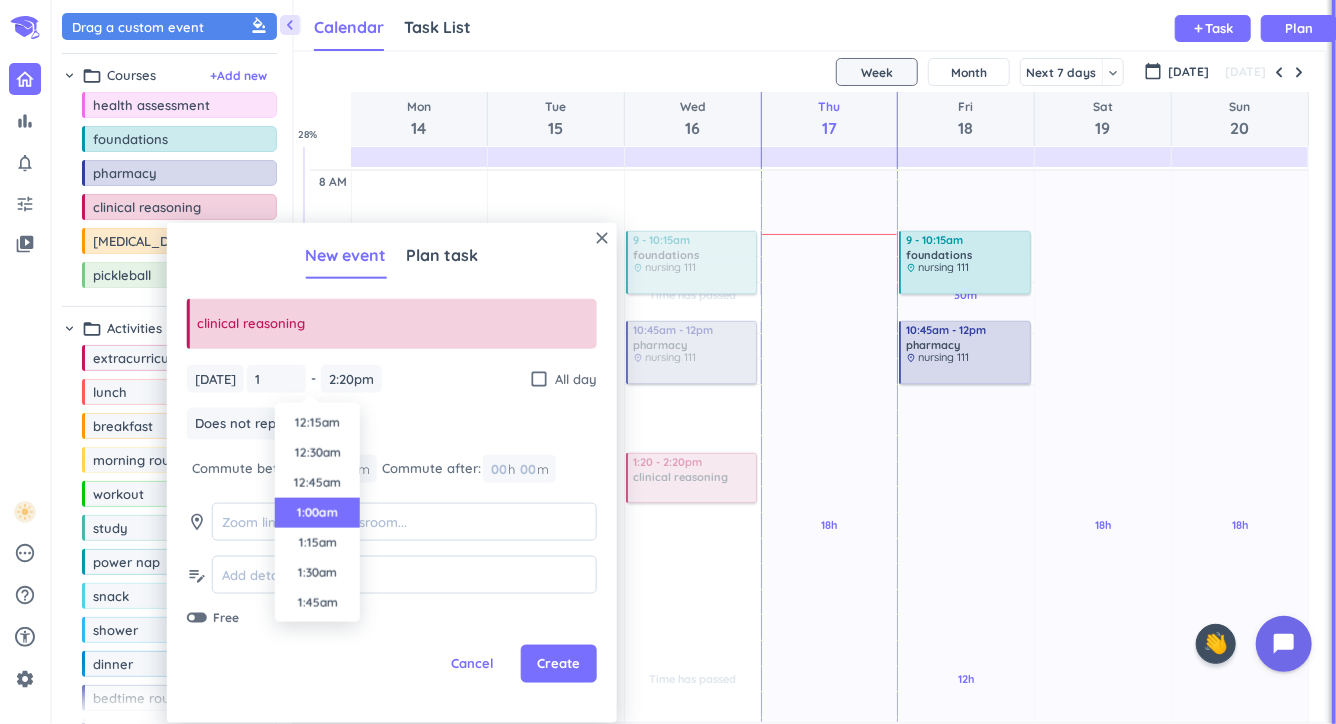 type on "1:00am" 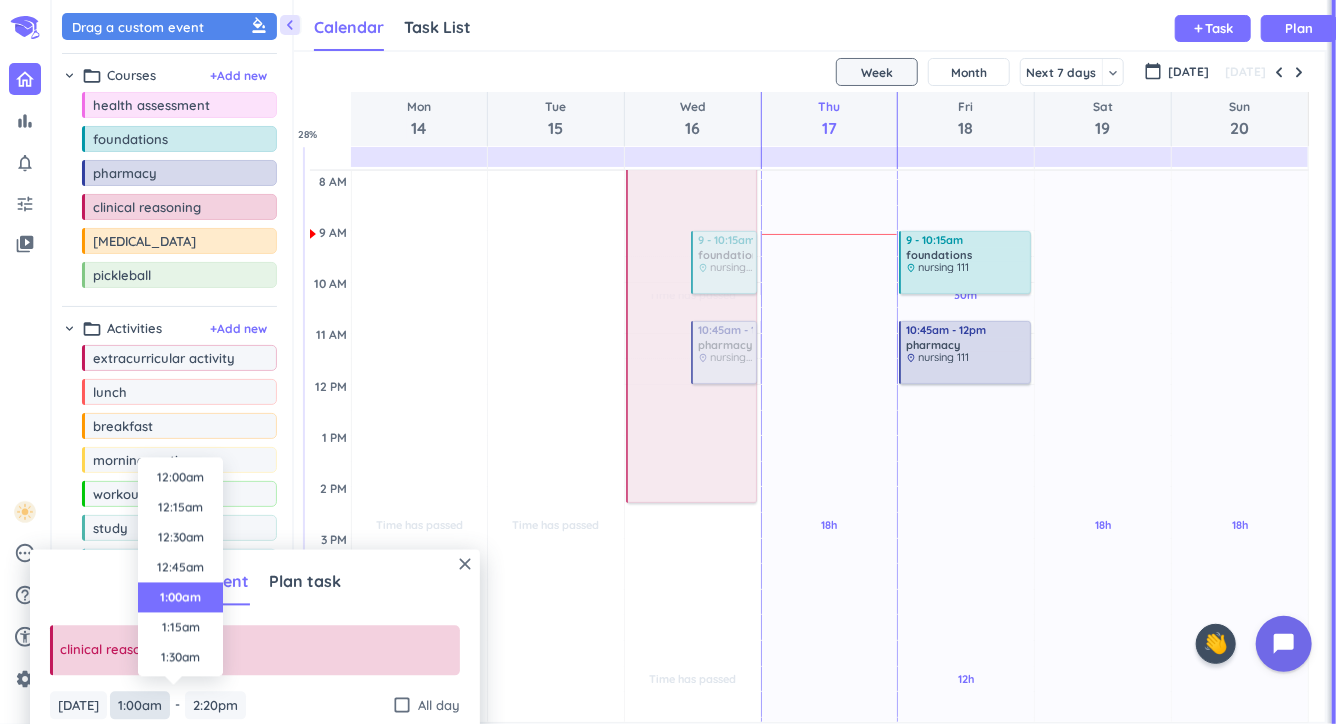 click on "1:00am" at bounding box center [140, 705] 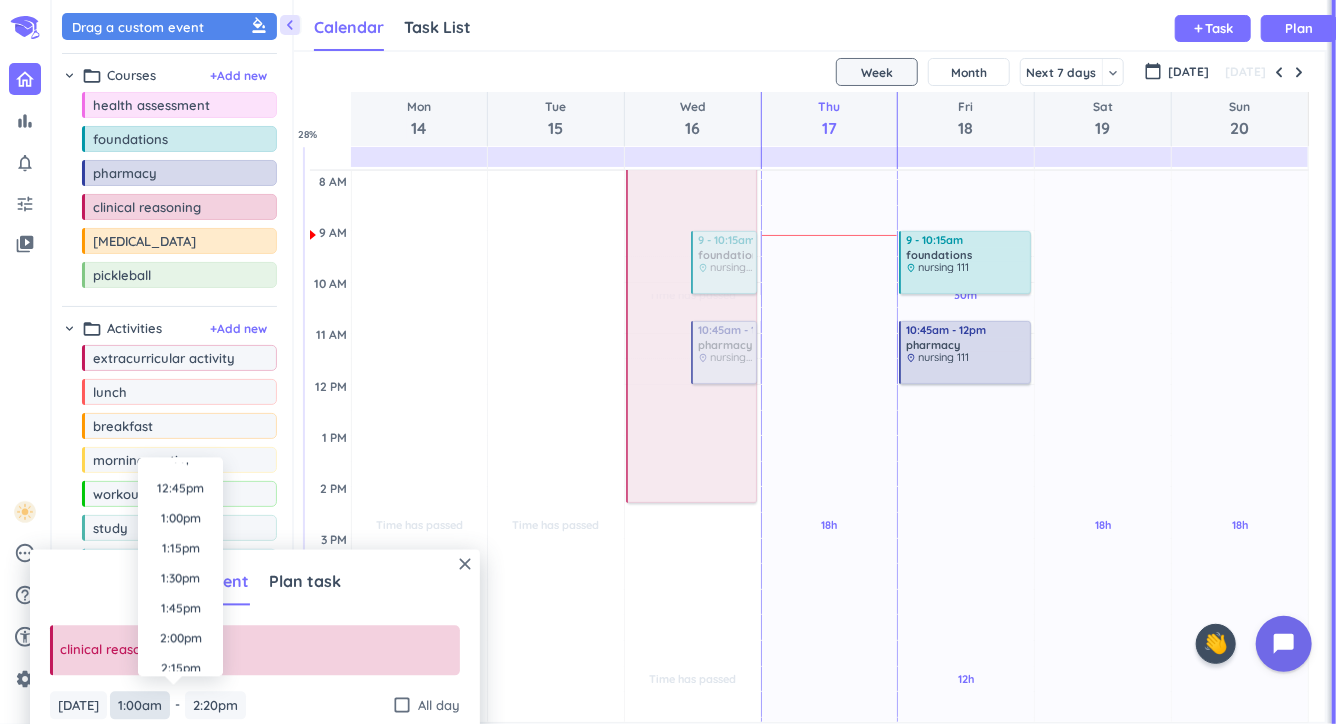 scroll, scrollTop: 1510, scrollLeft: 0, axis: vertical 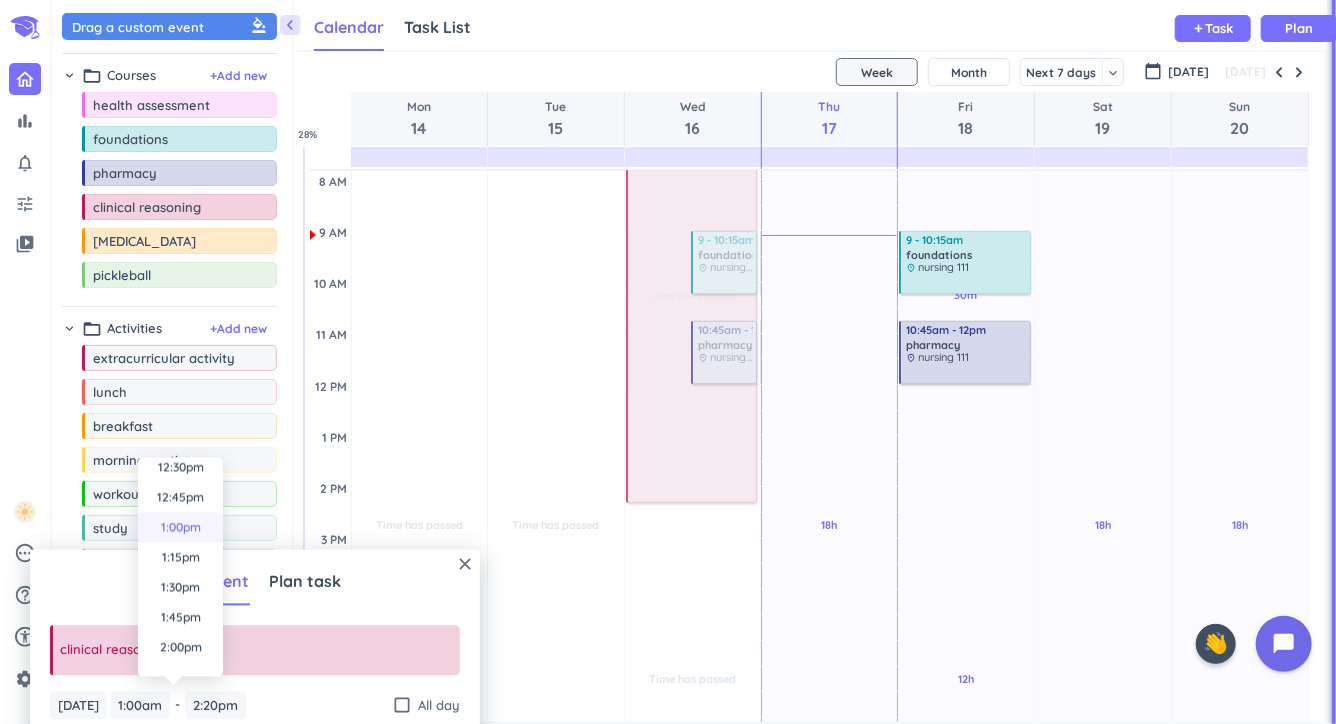 click on "1:00pm" at bounding box center (180, 528) 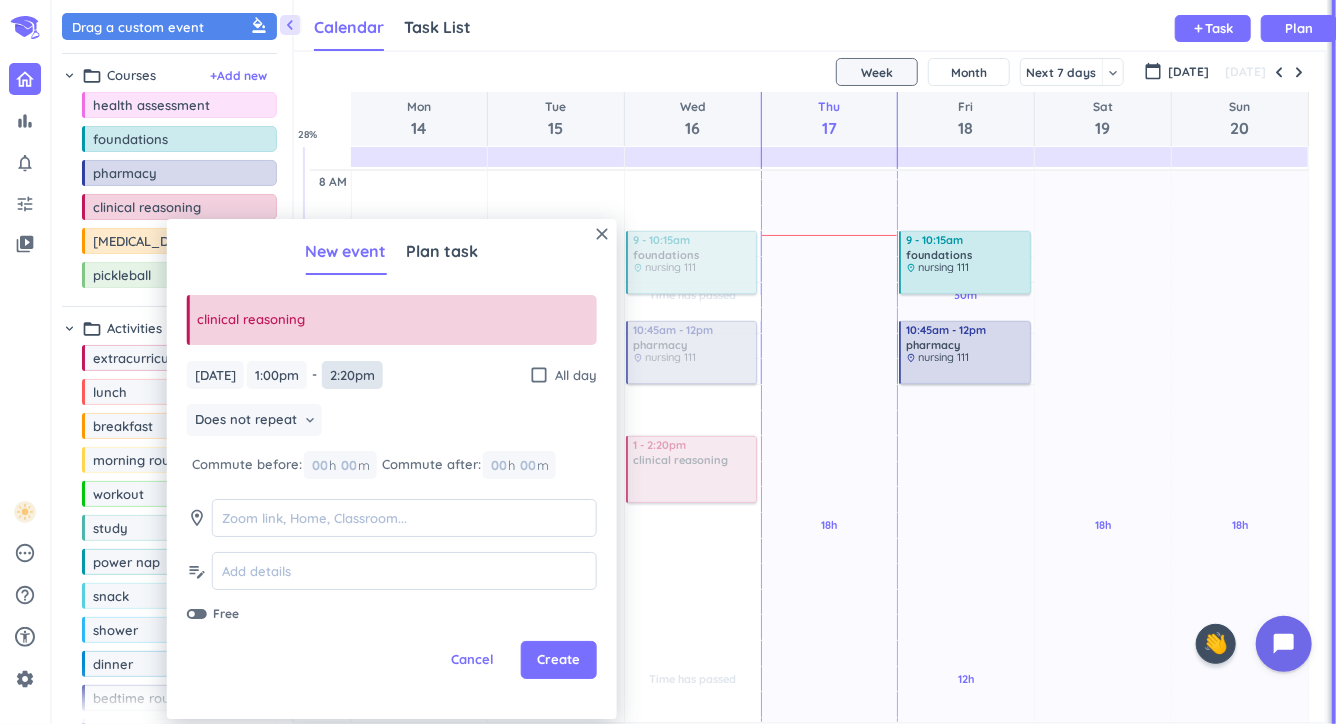 click on "2:20pm" at bounding box center [352, 375] 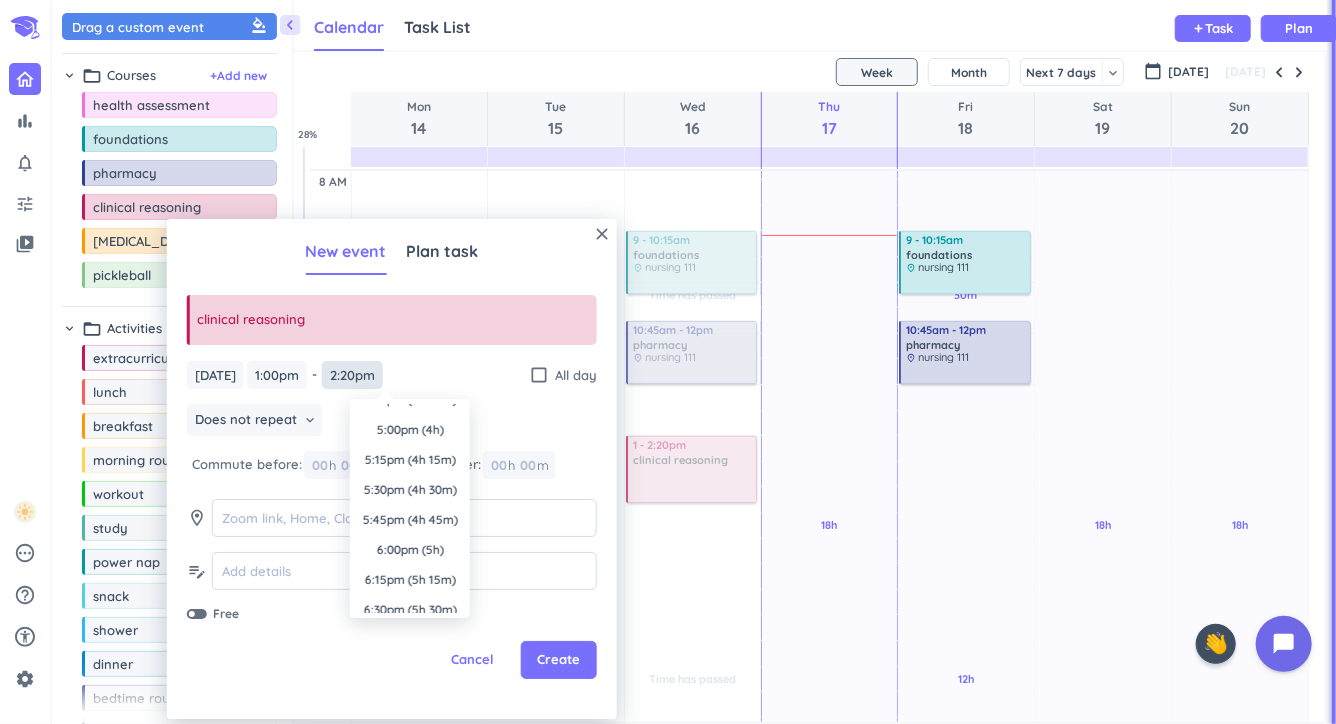 scroll, scrollTop: 0, scrollLeft: 0, axis: both 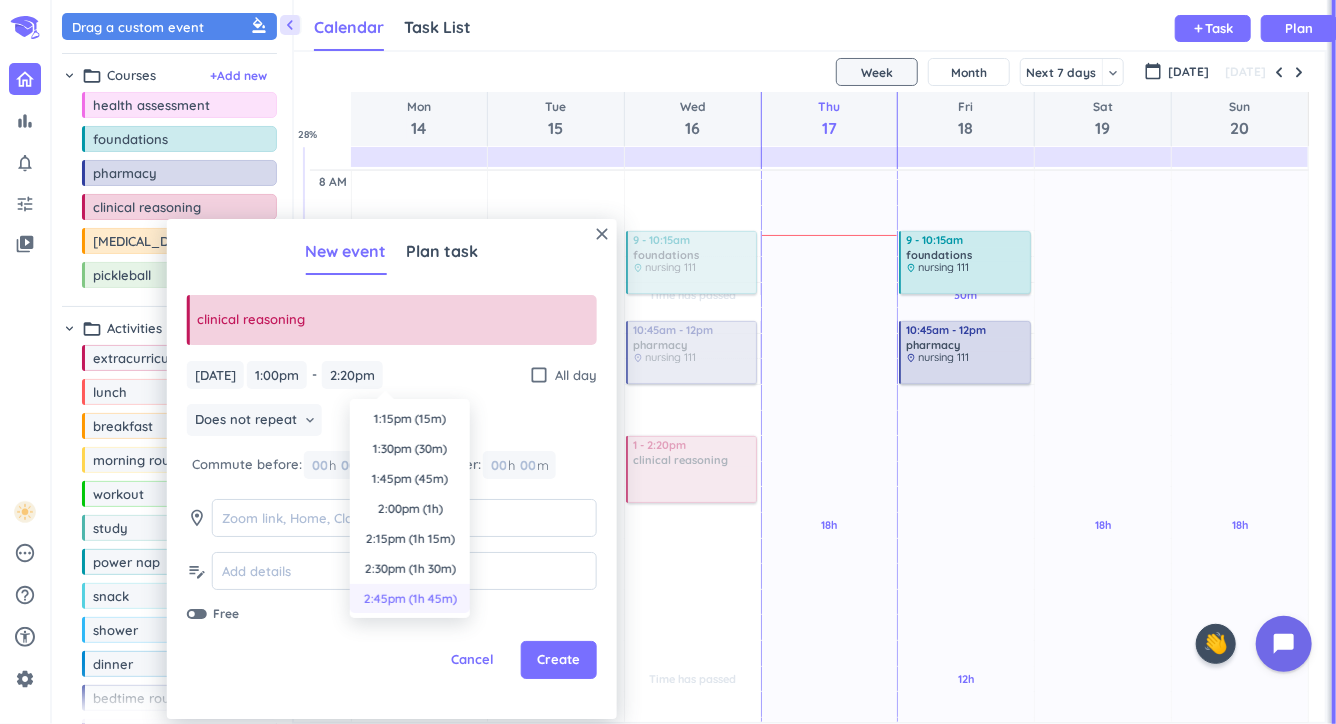 click on "2:45pm (1h 45m)" at bounding box center (410, 599) 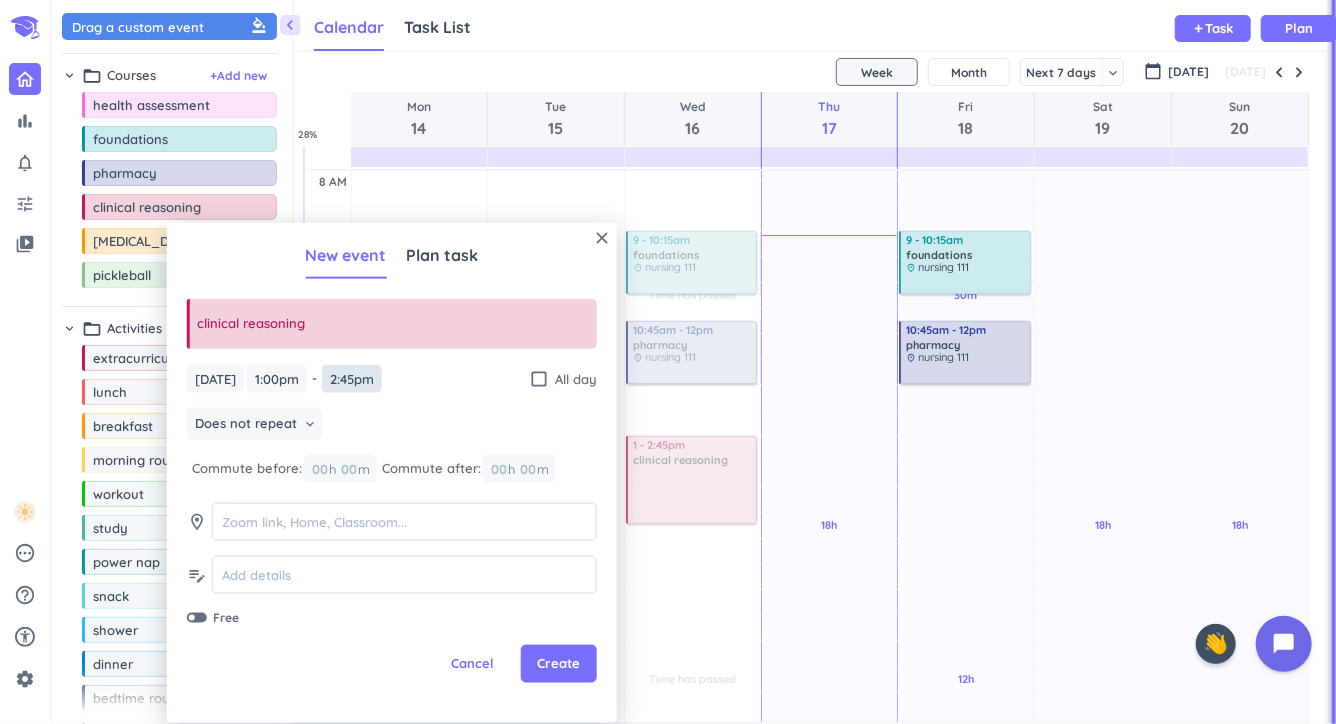 click on "2:45pm" at bounding box center (352, 378) 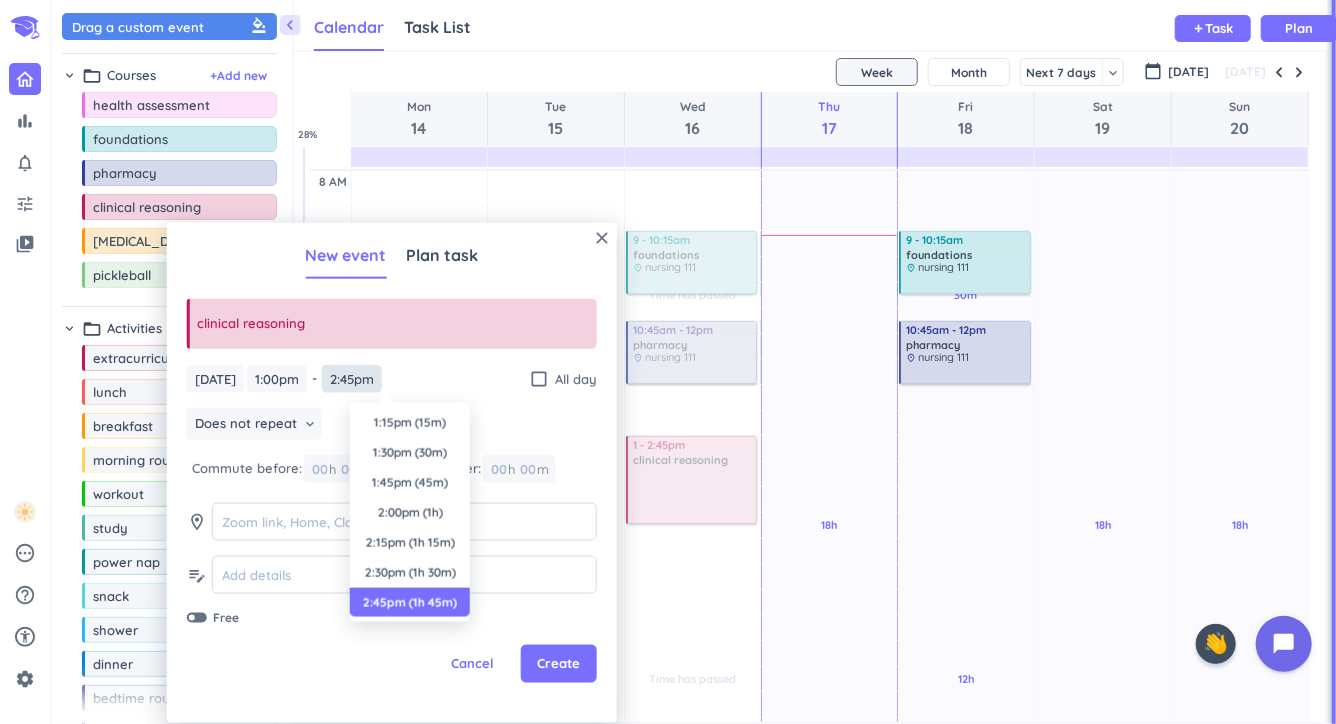 scroll, scrollTop: 180, scrollLeft: 0, axis: vertical 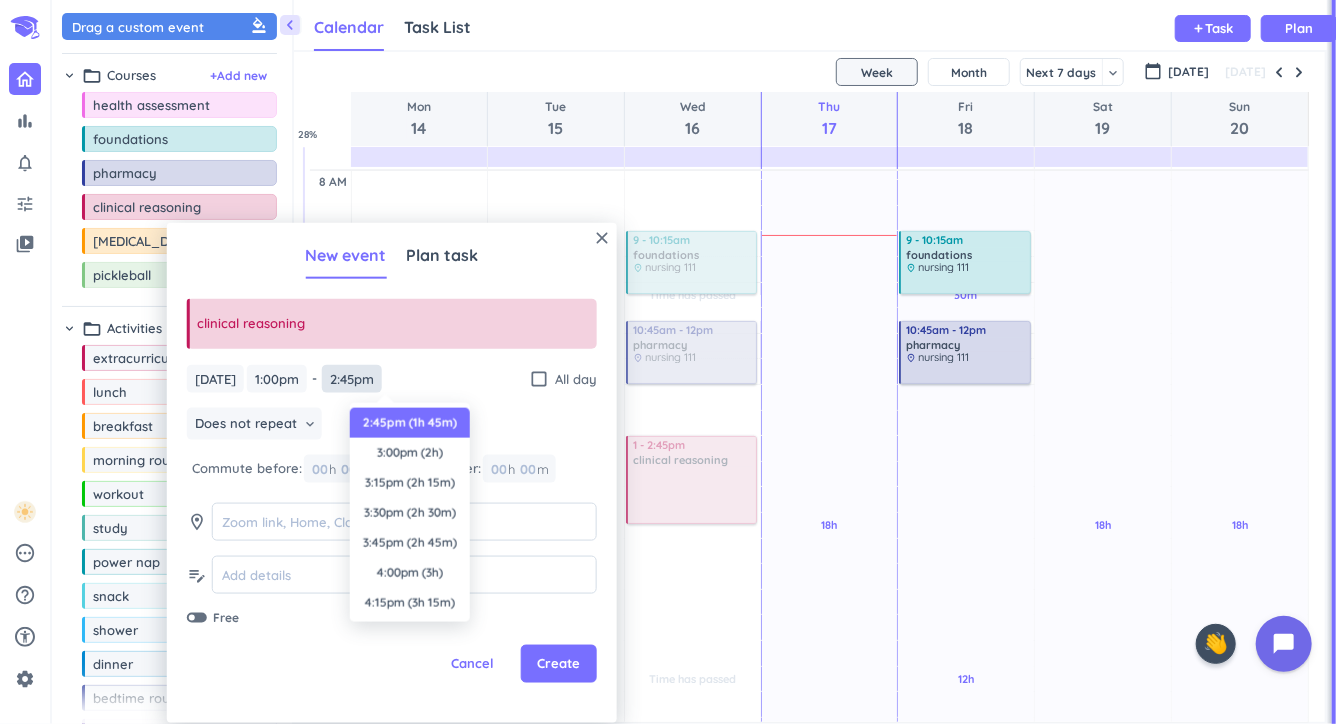 click on "2:45pm" at bounding box center (352, 378) 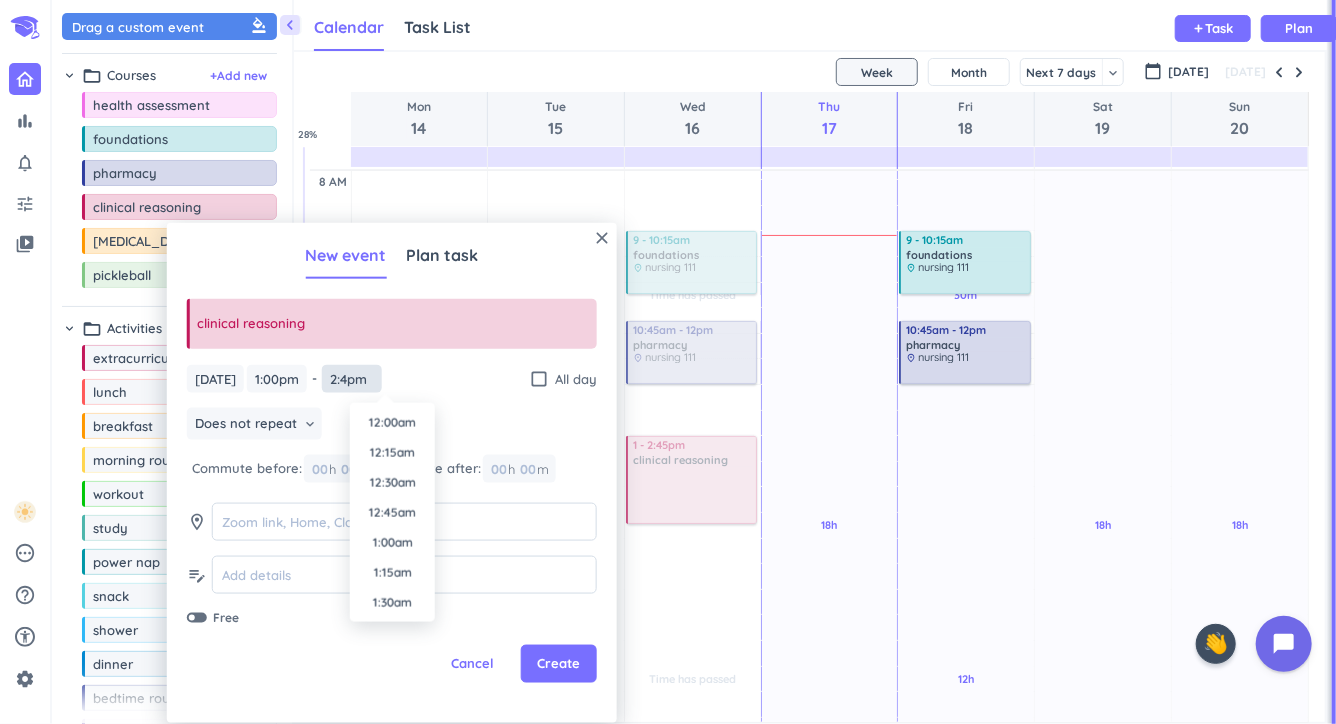 scroll, scrollTop: 0, scrollLeft: 0, axis: both 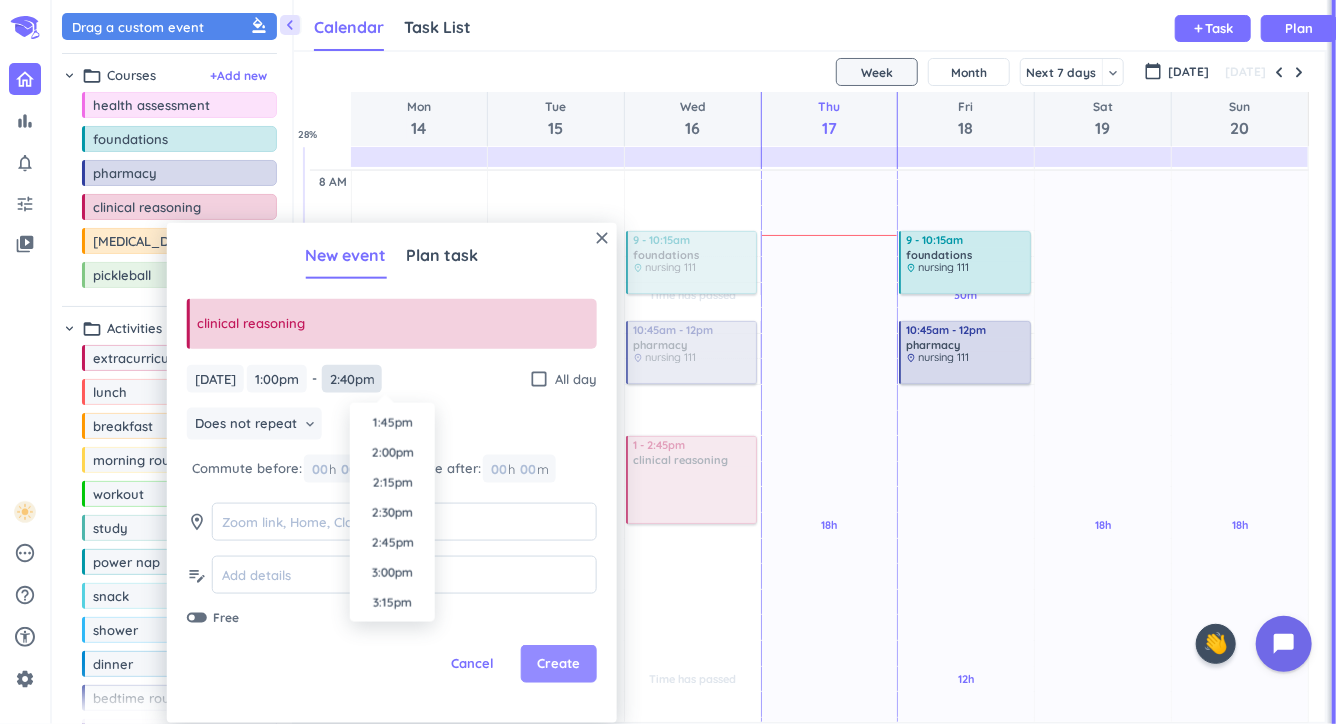type on "2:40pm" 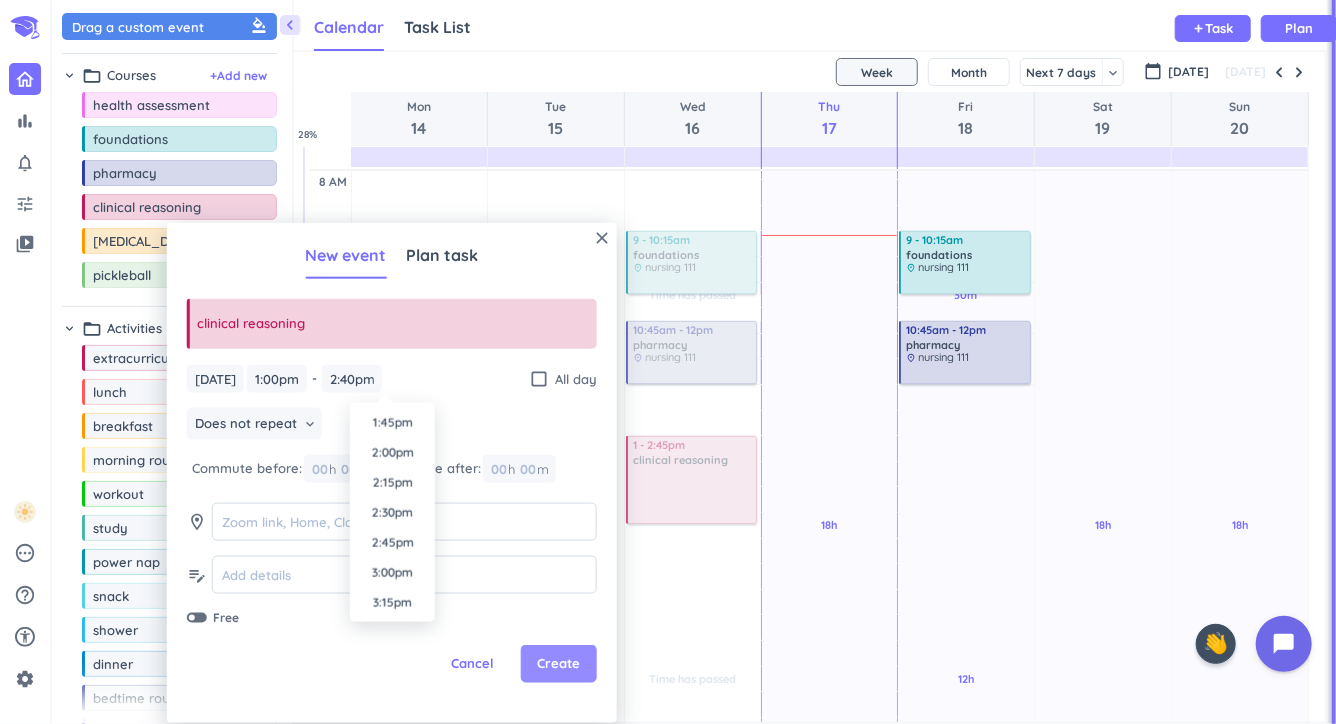 click on "Create" at bounding box center (559, 664) 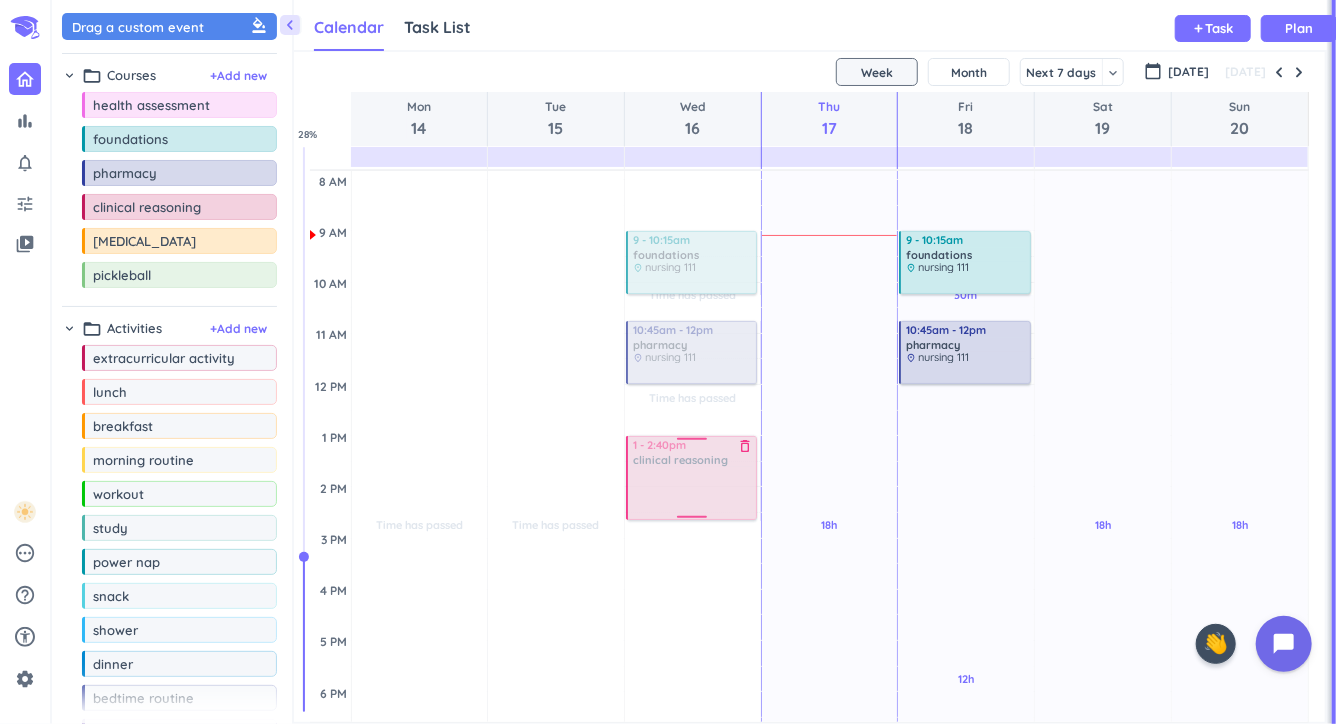 click at bounding box center (690, 478) 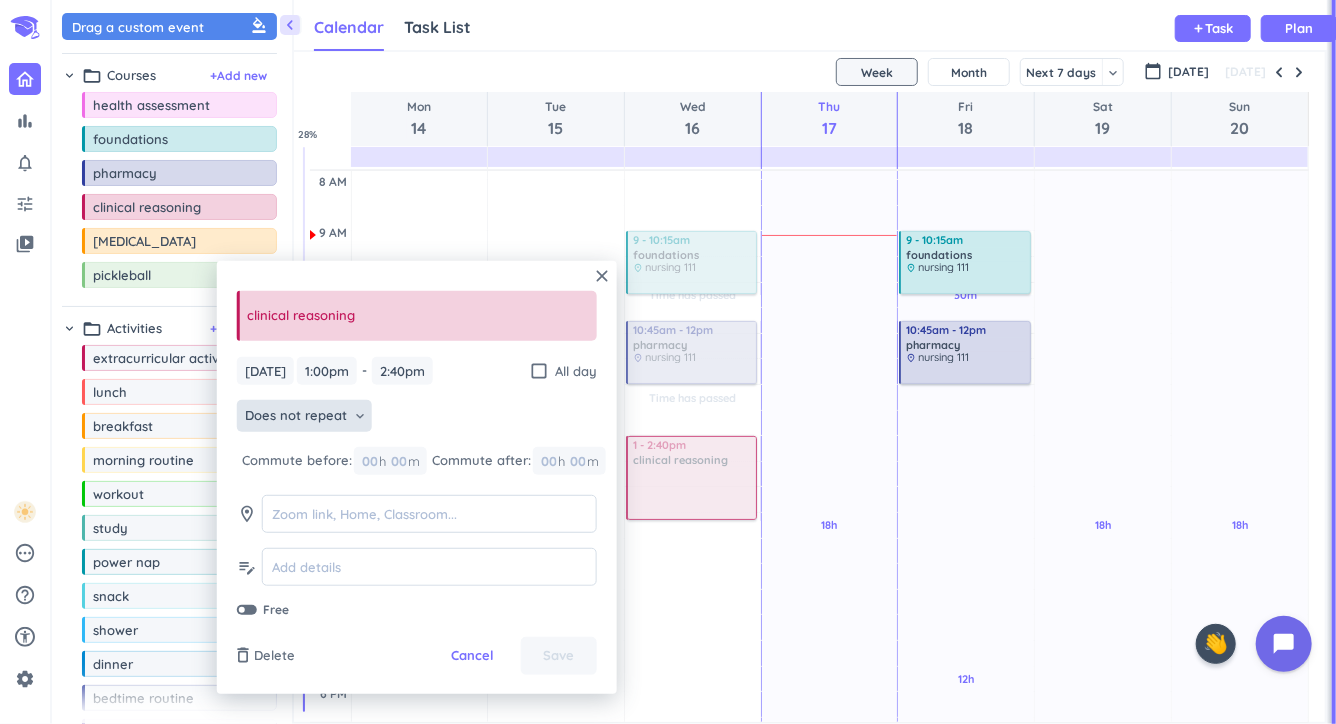 click on "keyboard_arrow_down" at bounding box center [360, 416] 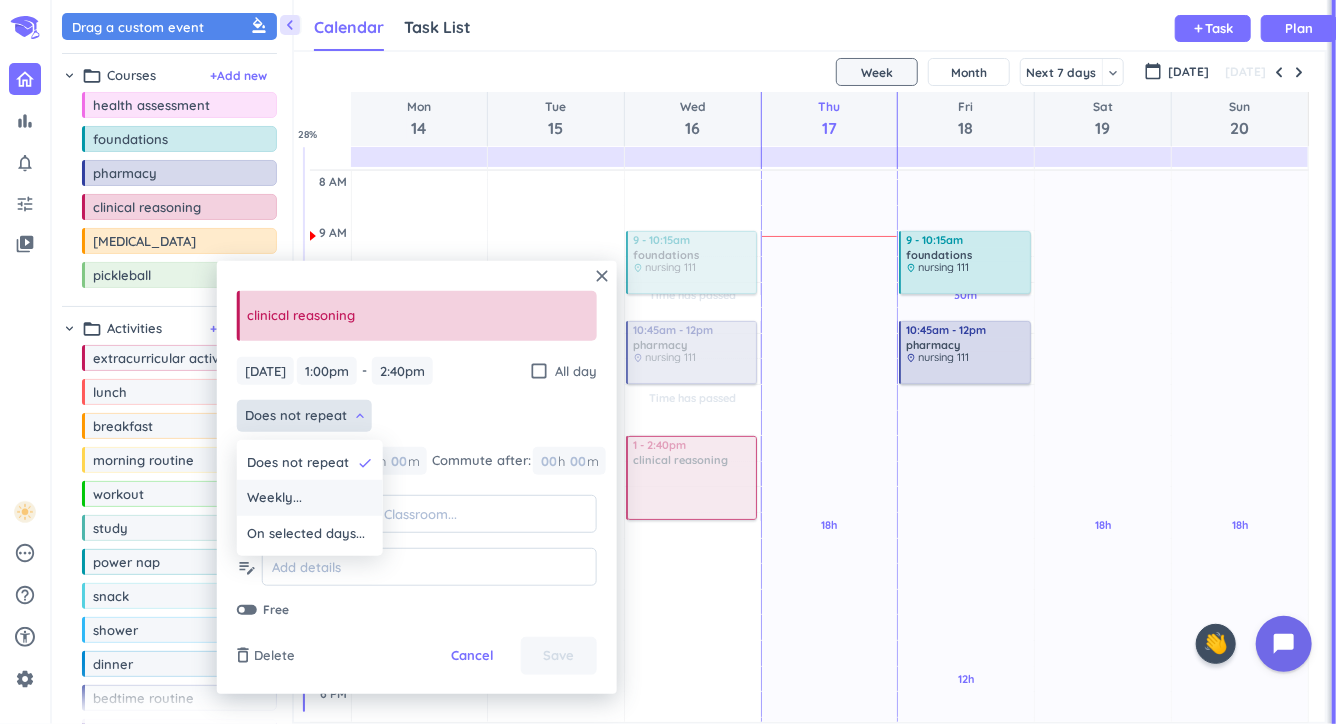 click on "Weekly..." at bounding box center (310, 498) 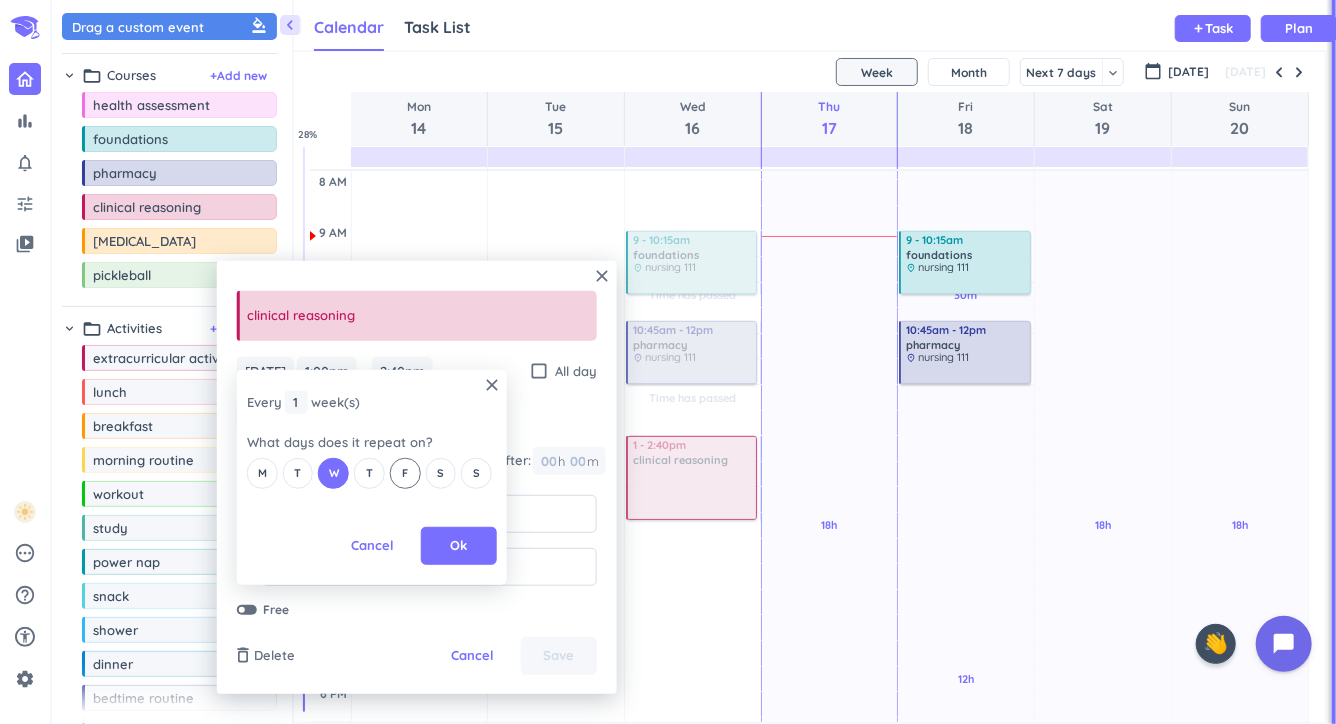 click on "F" at bounding box center [405, 473] 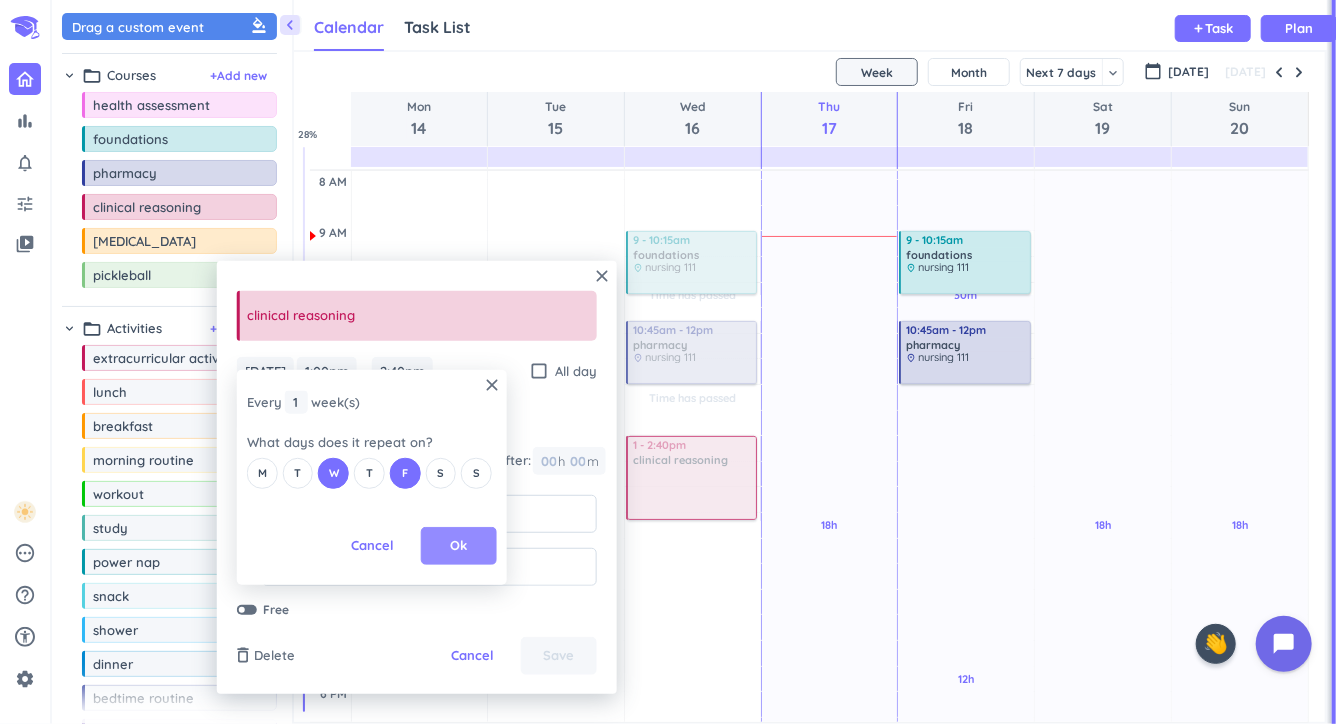 click on "Ok" at bounding box center [459, 546] 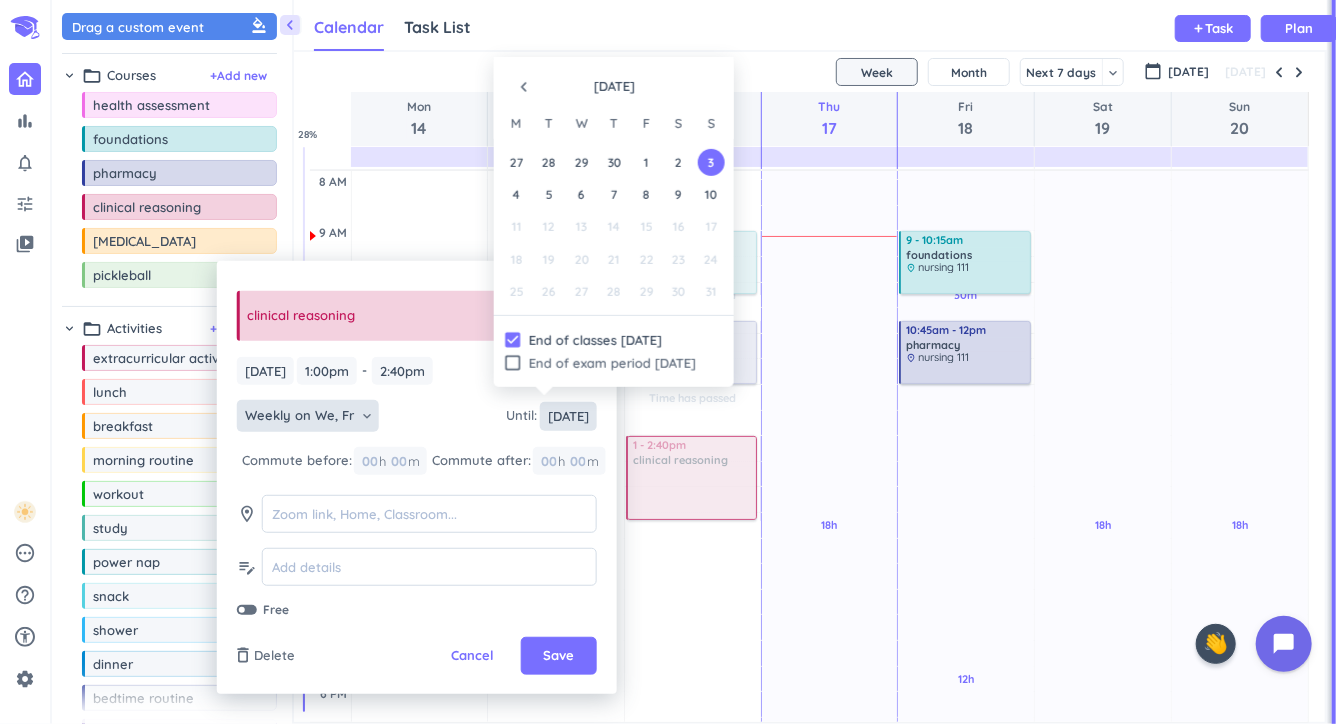 click on "[DATE]" at bounding box center [568, 416] 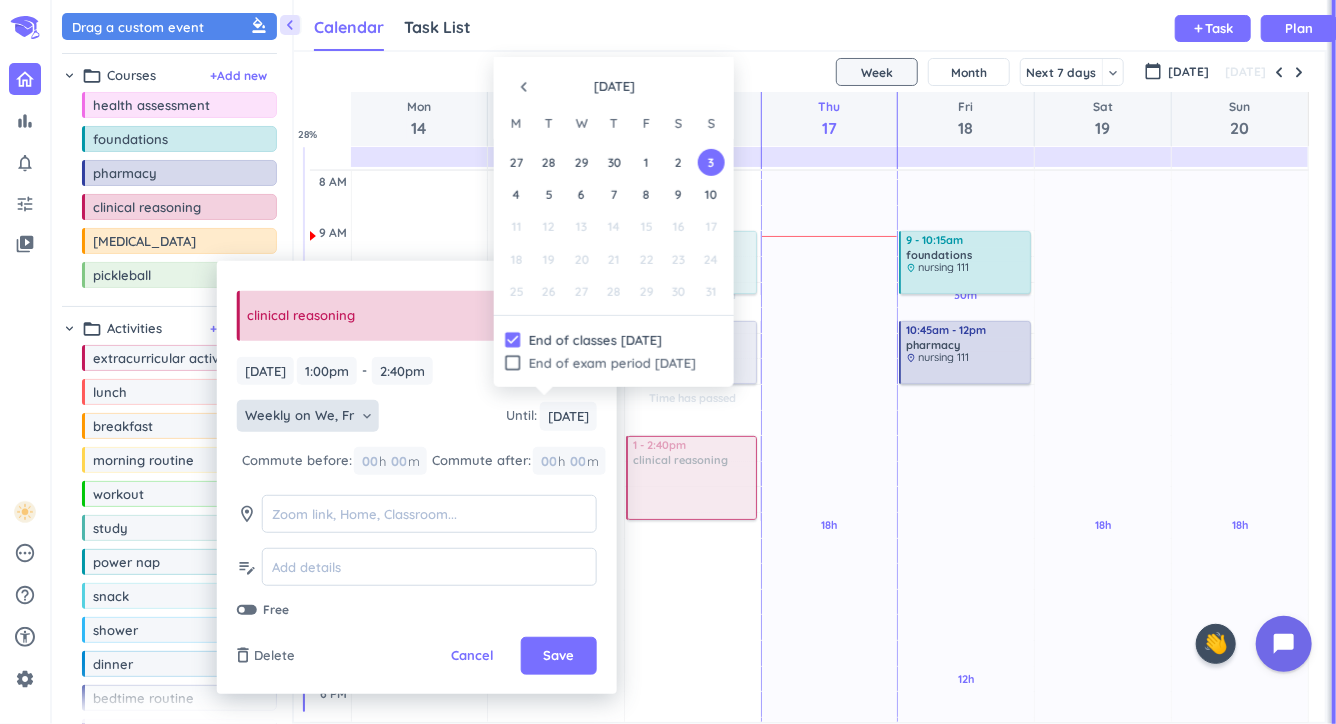 click on "navigate_before" at bounding box center (524, 87) 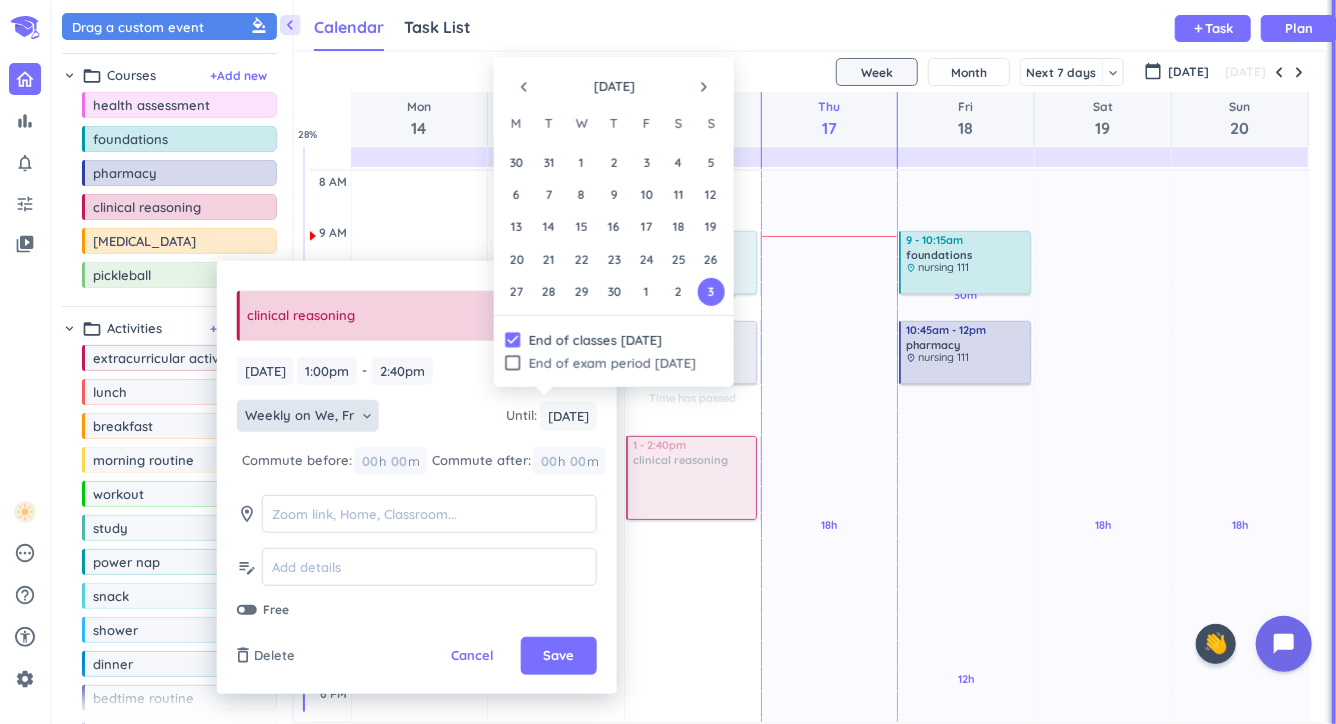 click on "navigate_before" at bounding box center [524, 87] 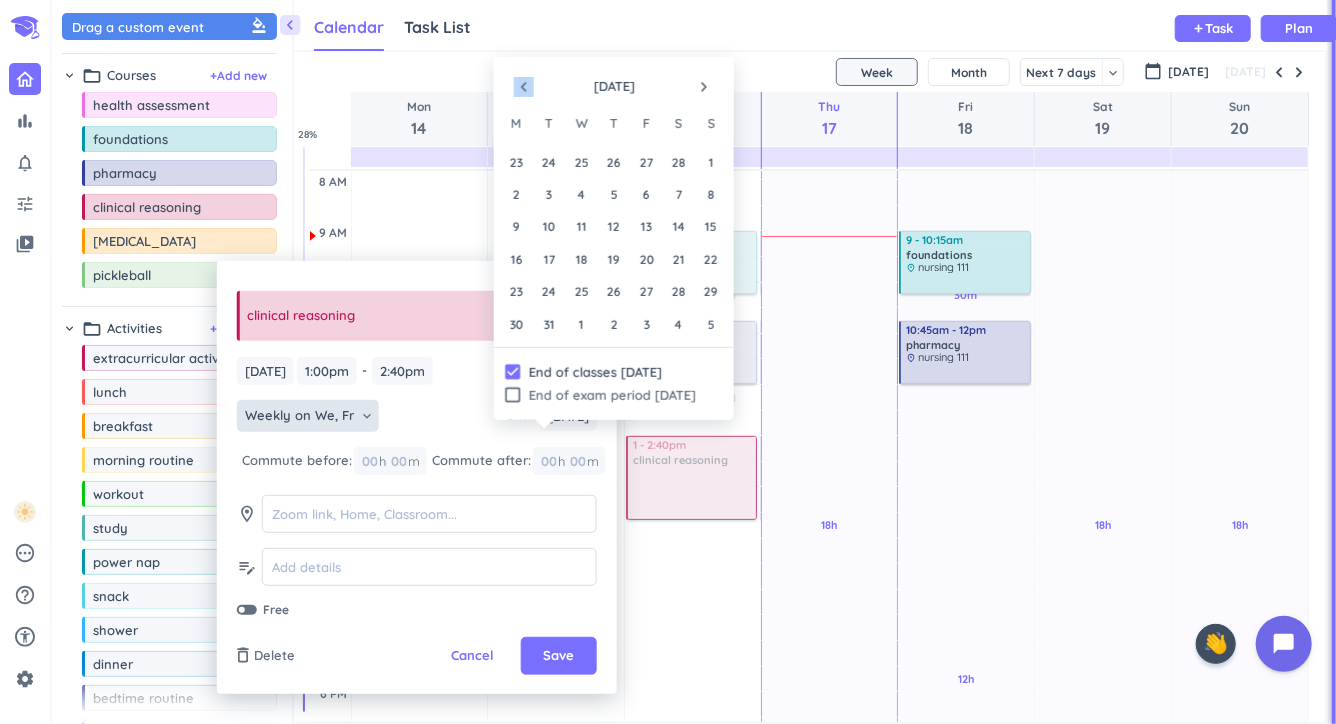 click on "navigate_before" at bounding box center (524, 87) 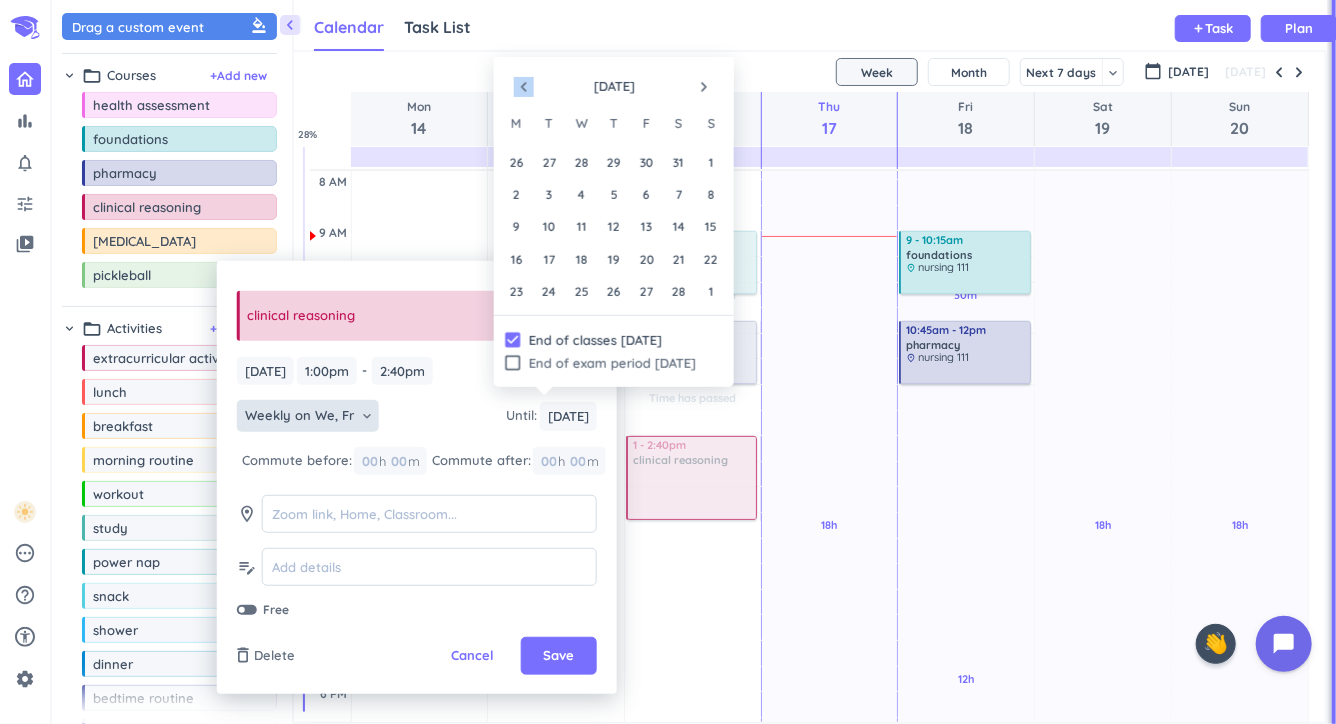 click on "navigate_before" at bounding box center [524, 87] 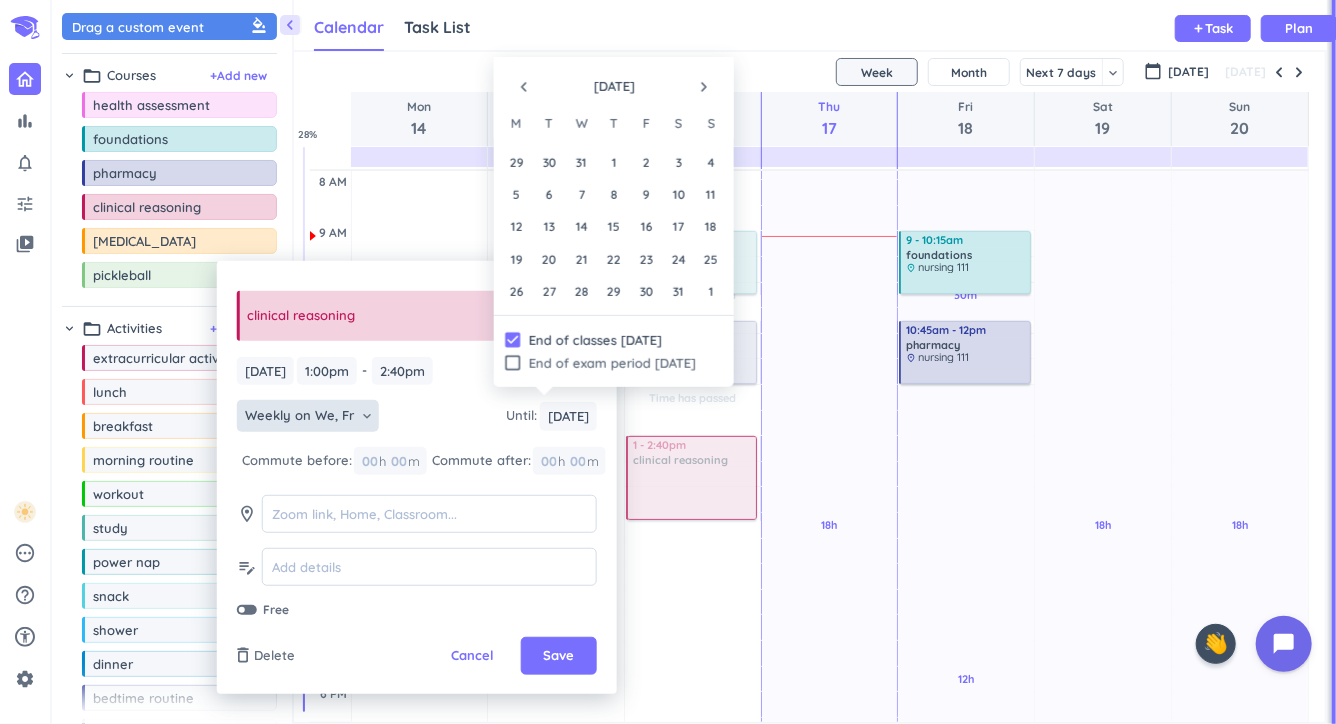 click on "navigate_before" at bounding box center (524, 87) 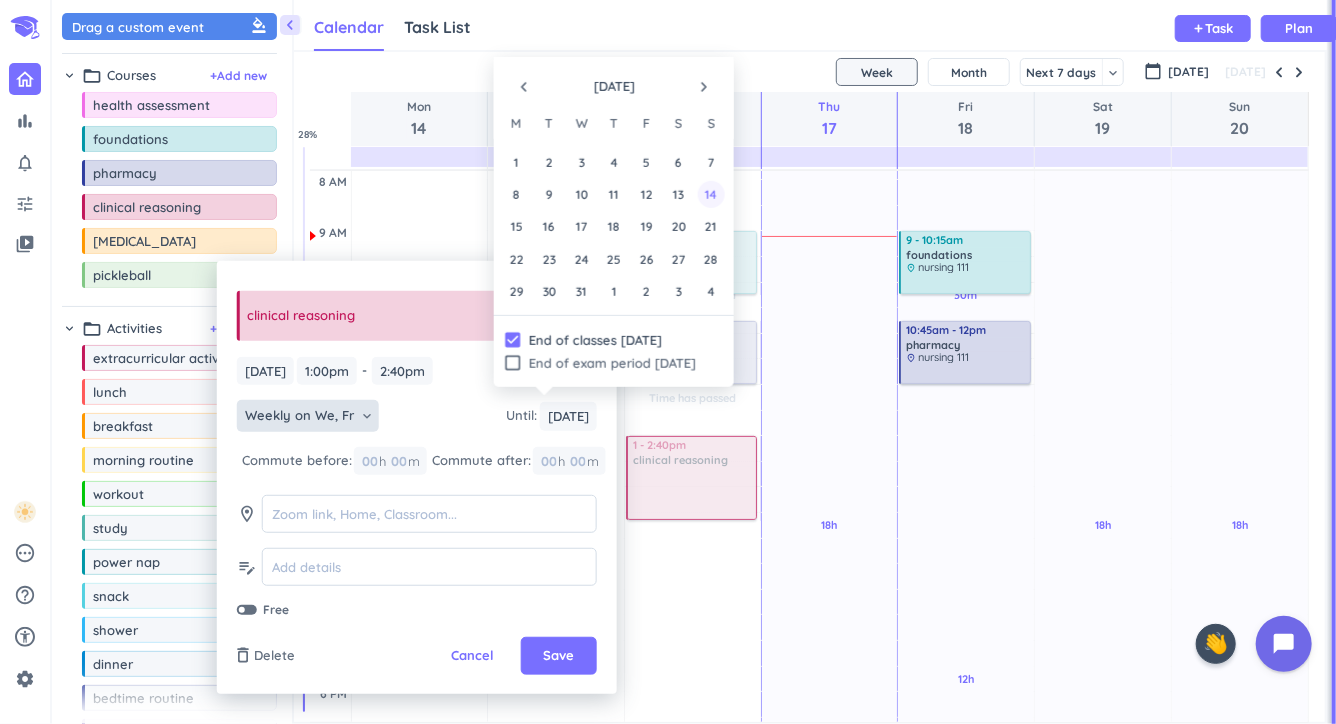 click on "14" at bounding box center (711, 194) 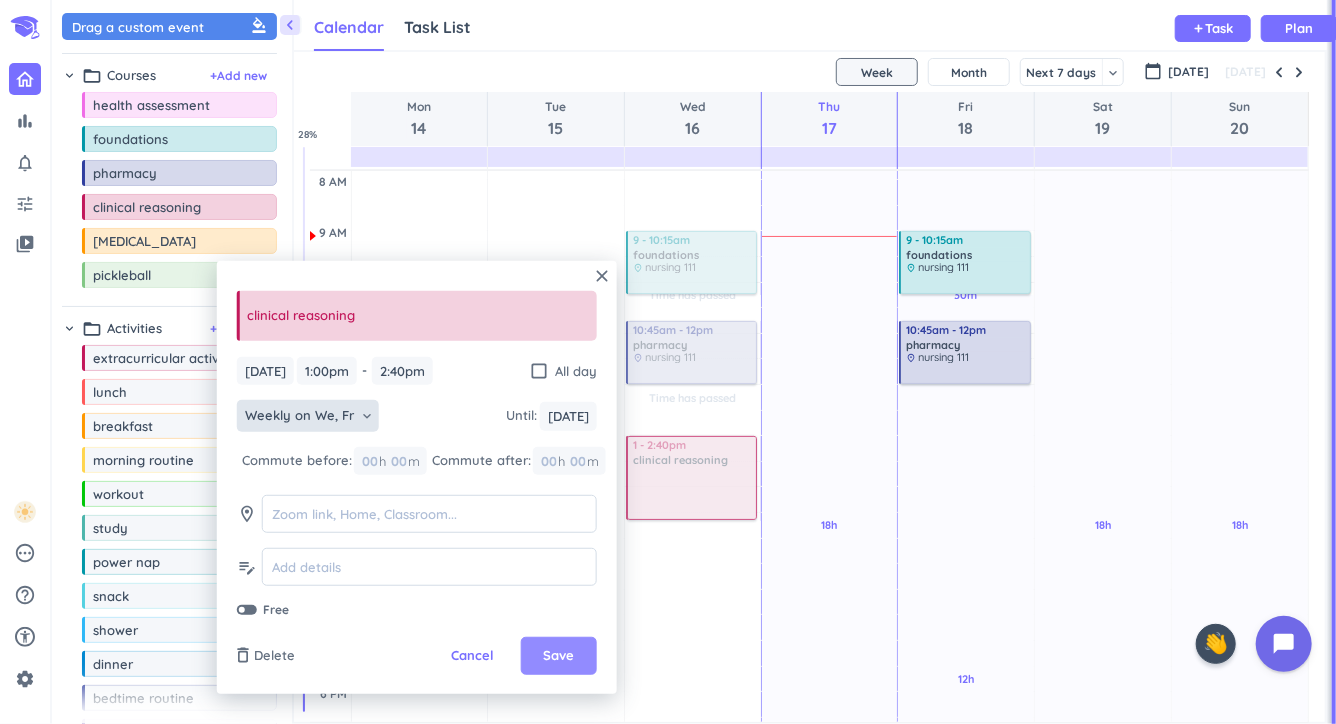 click on "Save" at bounding box center (559, 656) 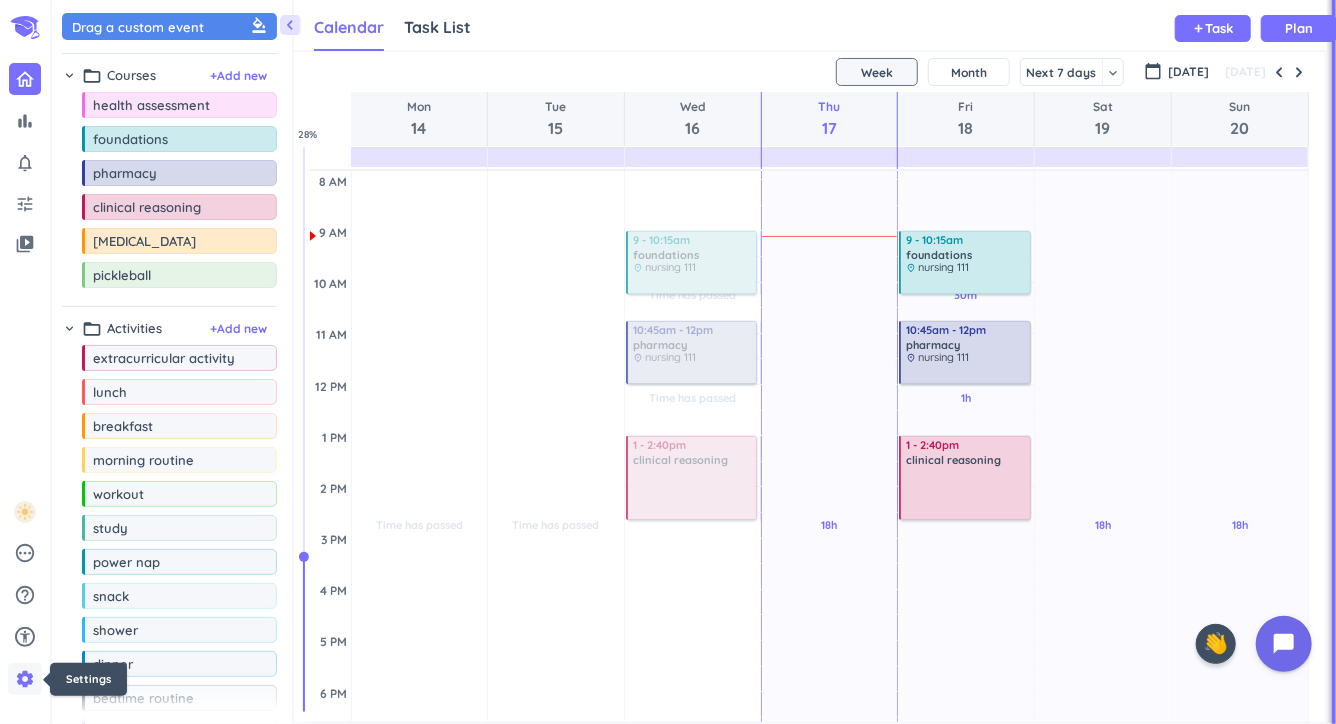 click on "settings" at bounding box center [25, 679] 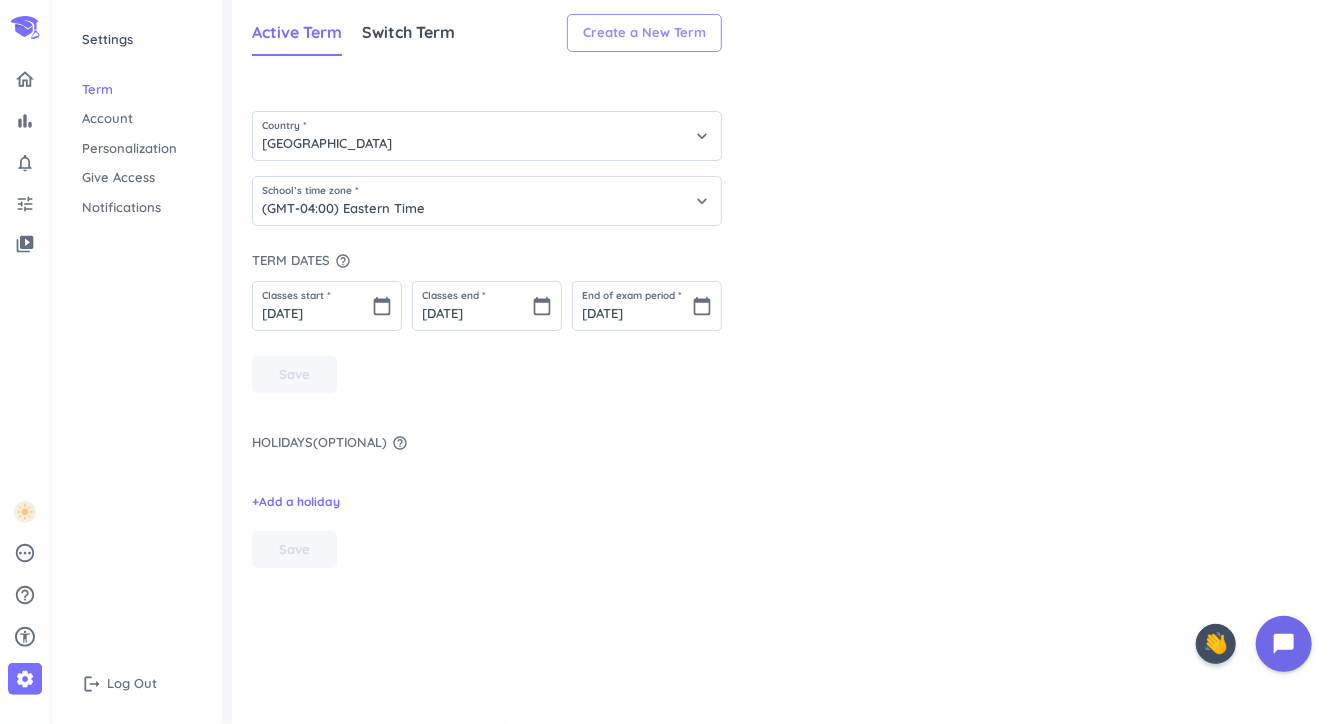 click on "Create a New Term" at bounding box center [644, 33] 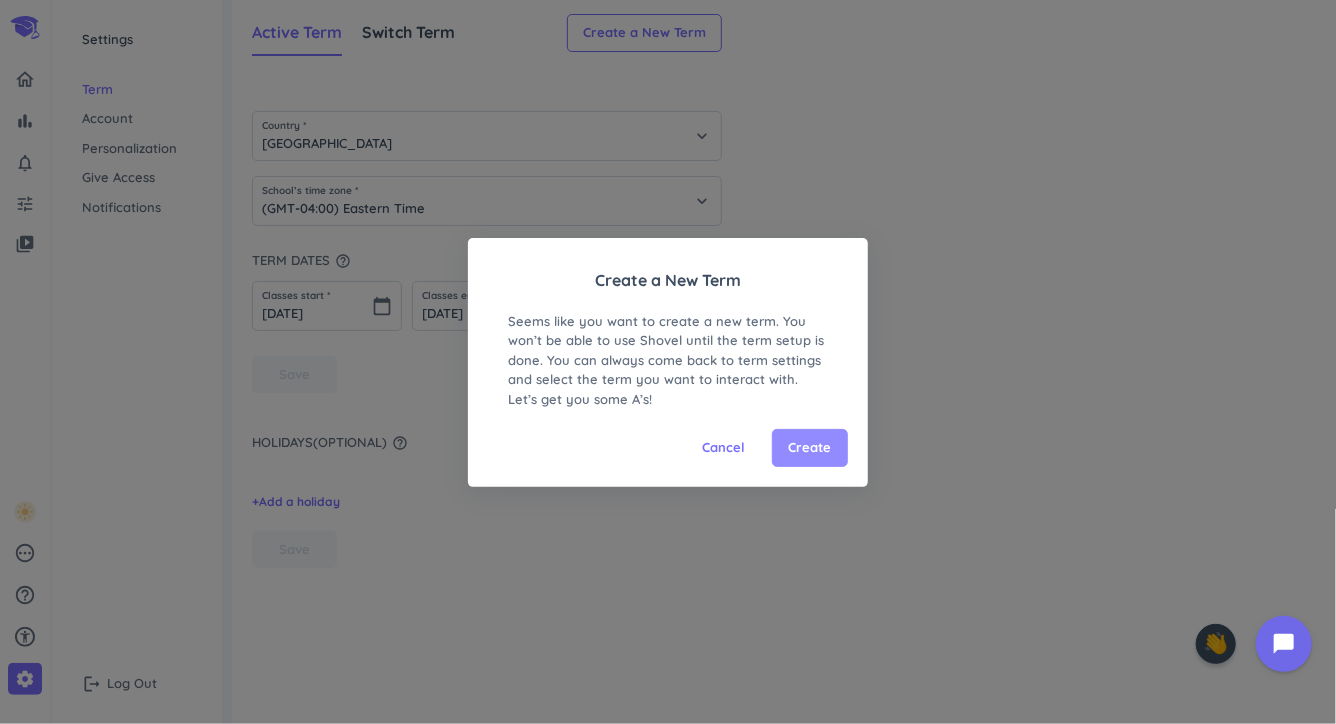 click on "Create" at bounding box center (810, 448) 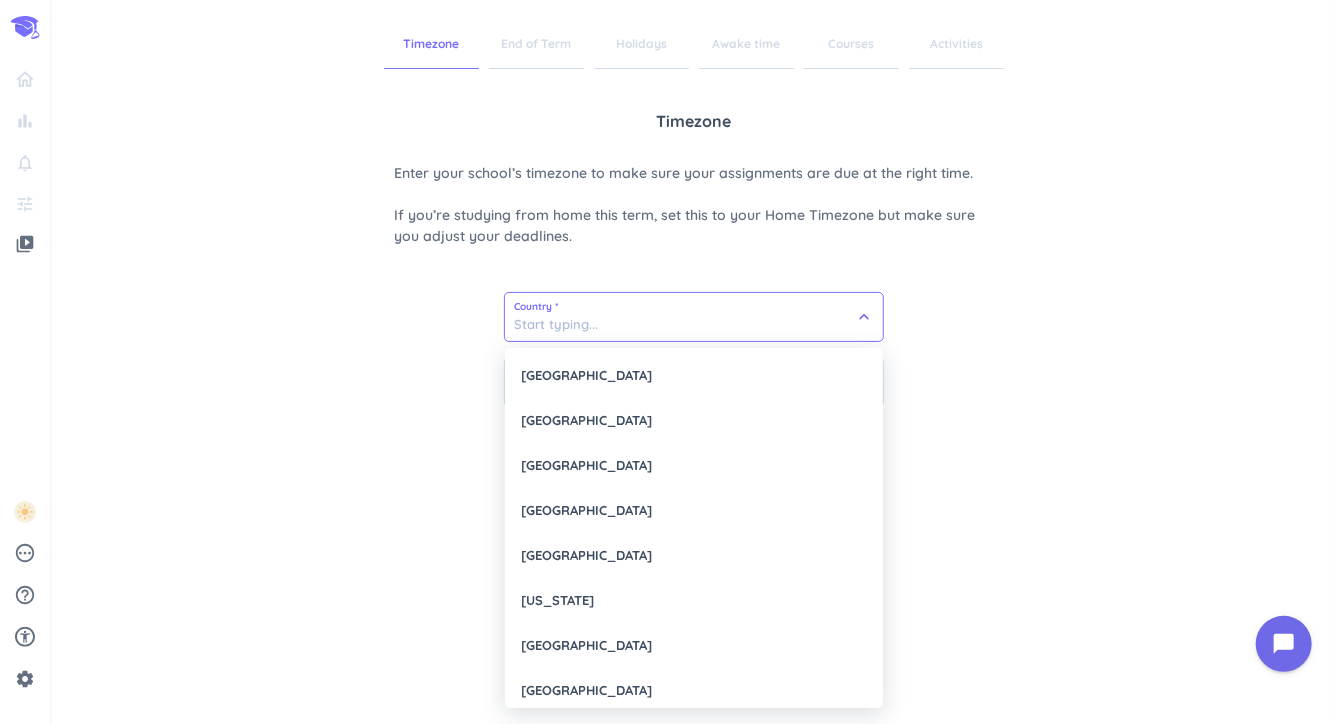 click at bounding box center [694, 317] 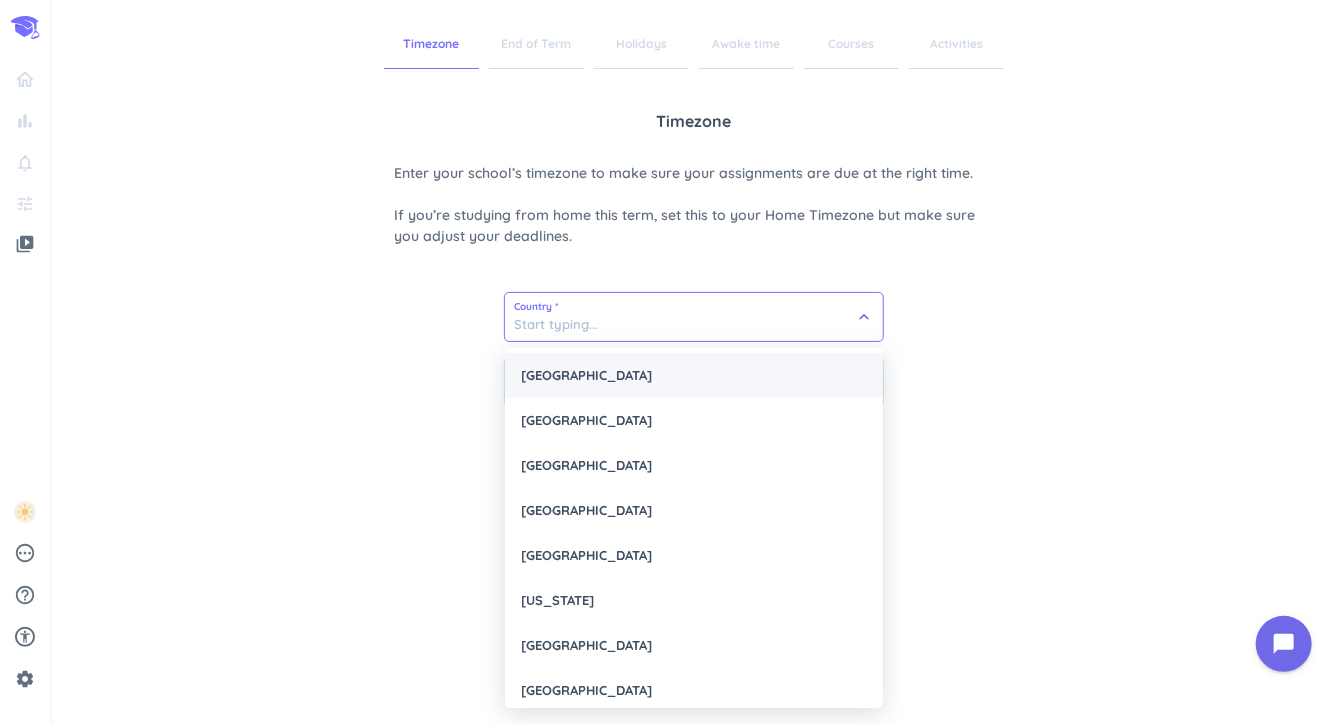 click on "[GEOGRAPHIC_DATA]" at bounding box center (694, 375) 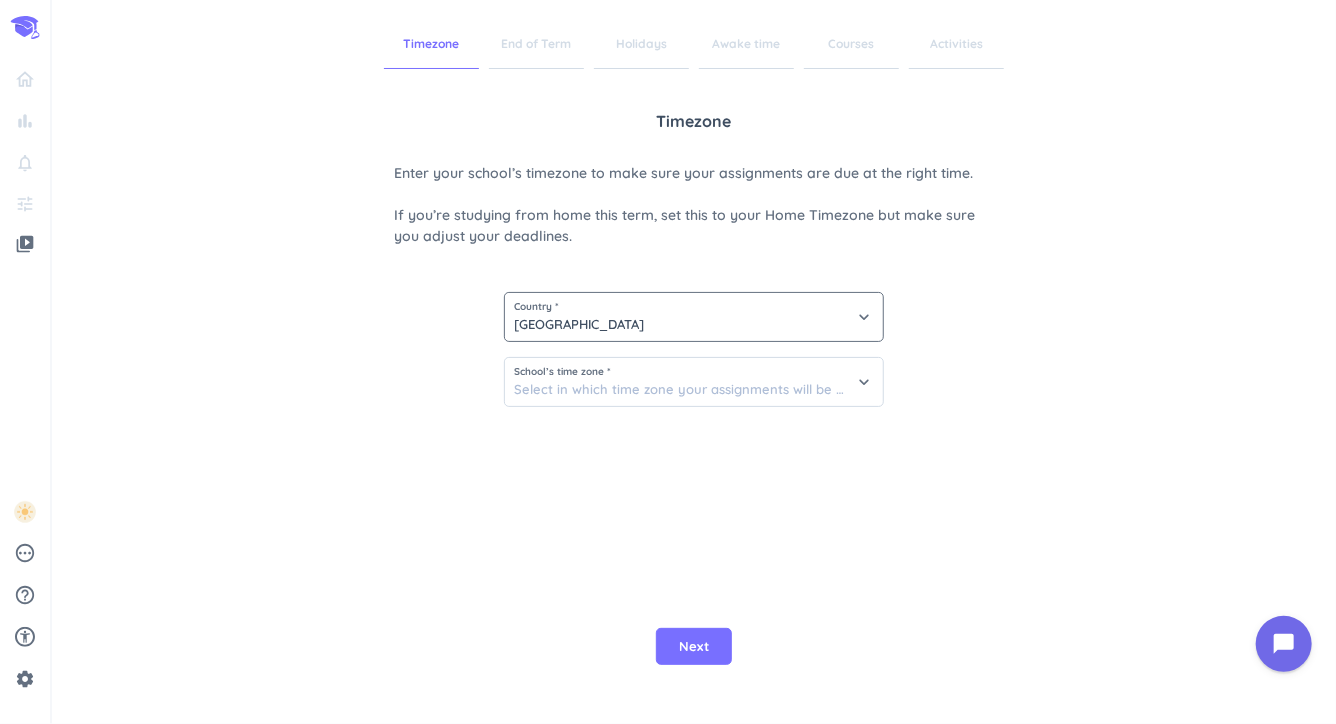 click on "Courses" at bounding box center [851, 44] 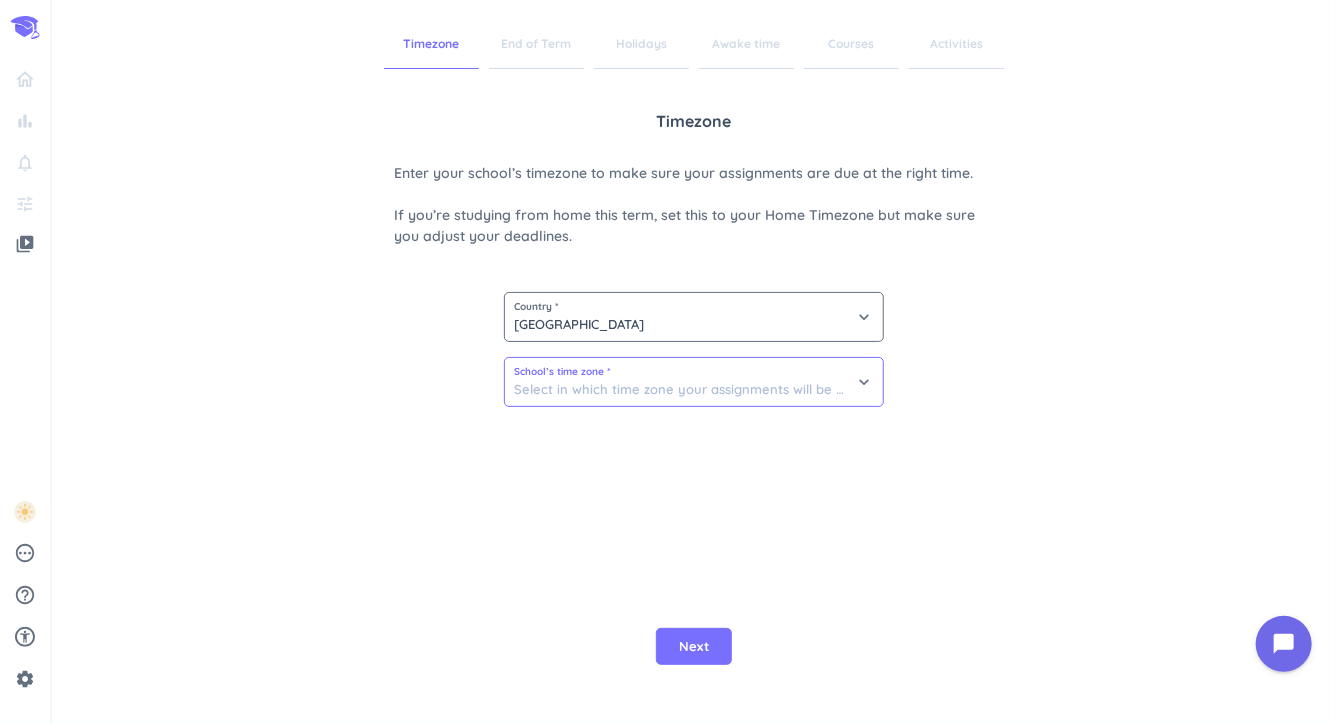 click at bounding box center (694, 382) 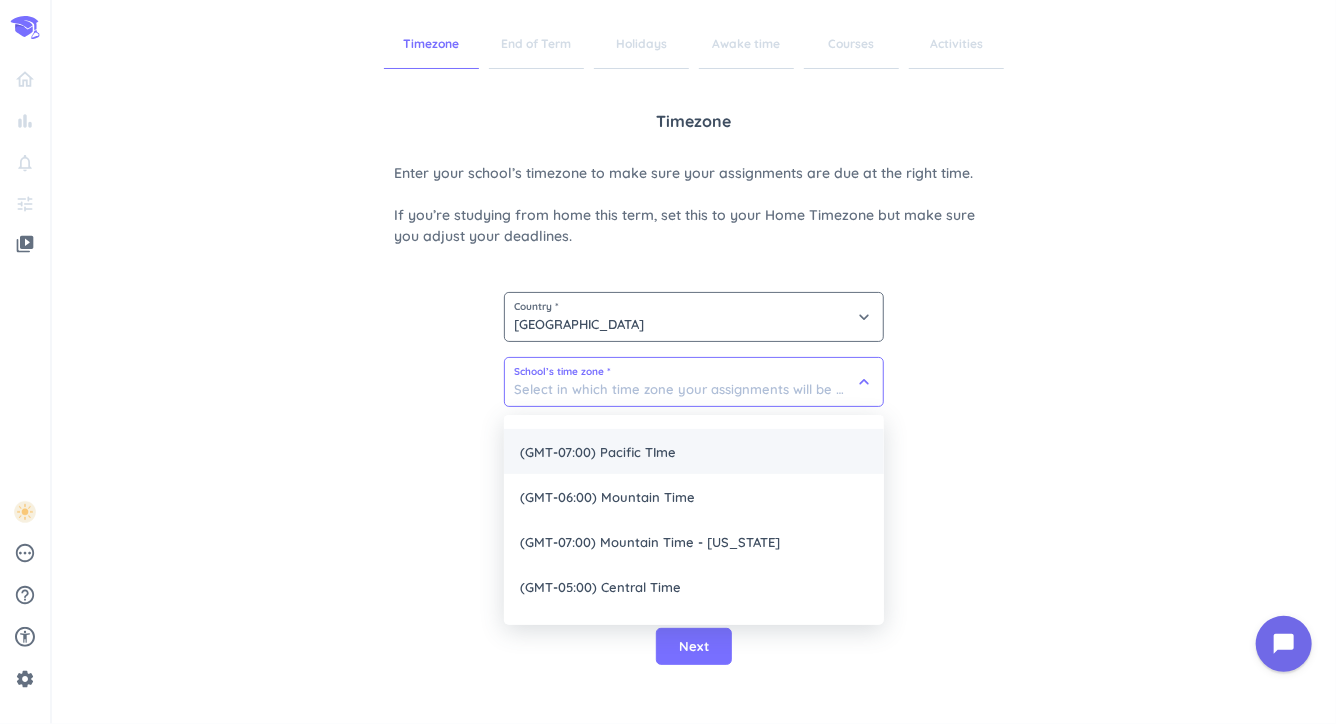 scroll, scrollTop: 114, scrollLeft: 0, axis: vertical 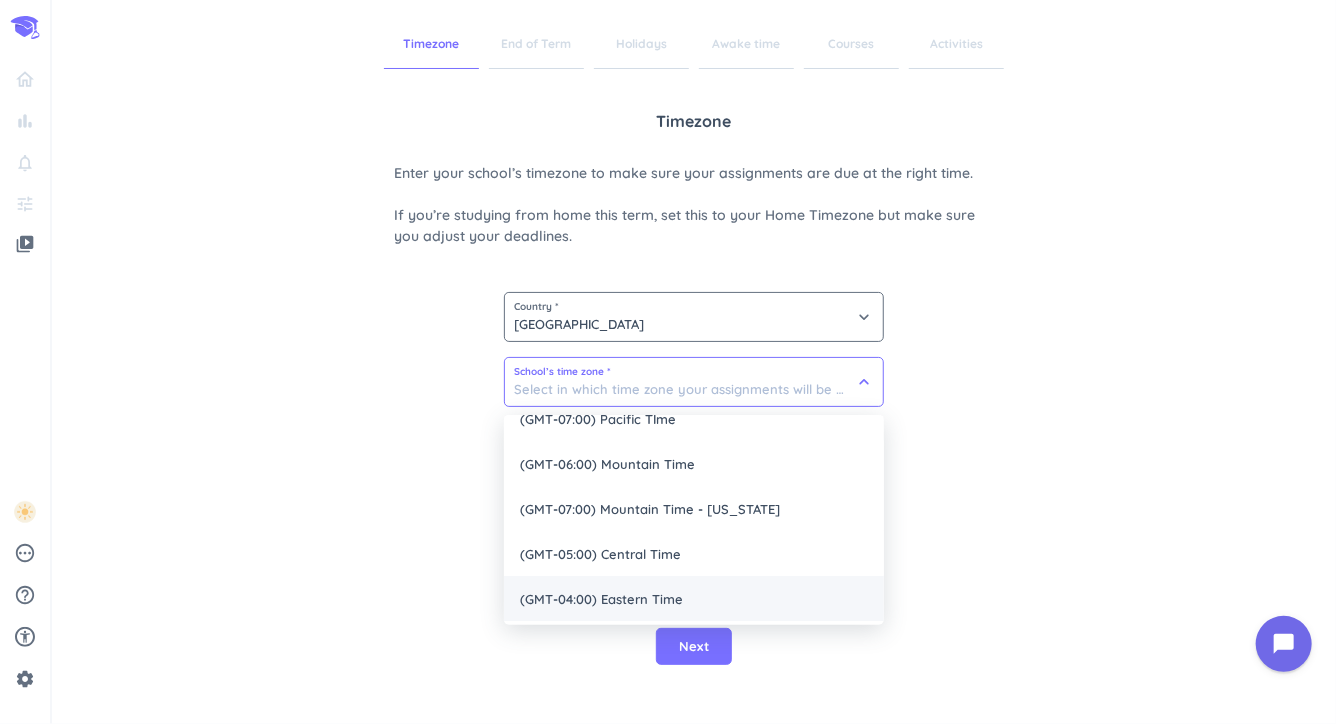 click on "(GMT-04:00) Eastern Time" at bounding box center (694, 598) 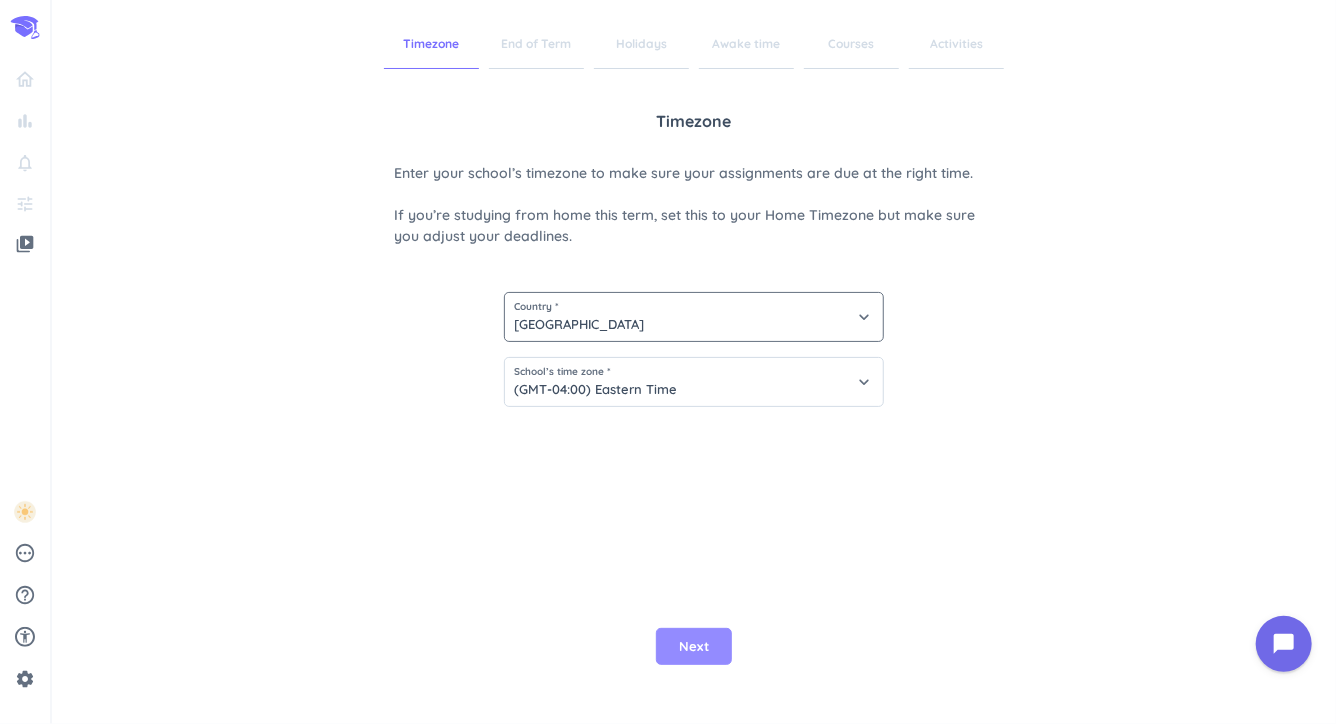 click on "Next" at bounding box center [694, 647] 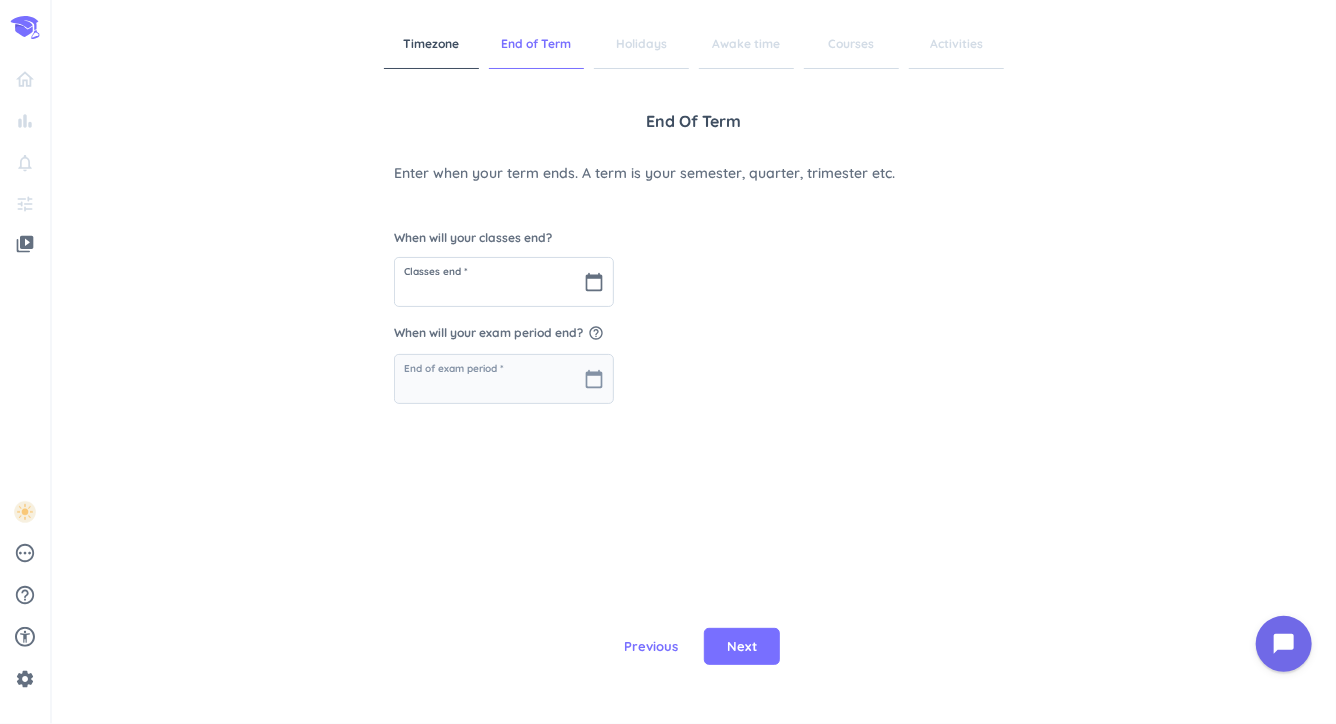 click on "When will your classes end? Classes end * calendar_today When will your exam period end? help_outline End of exam period * calendar_today" at bounding box center (504, 309) 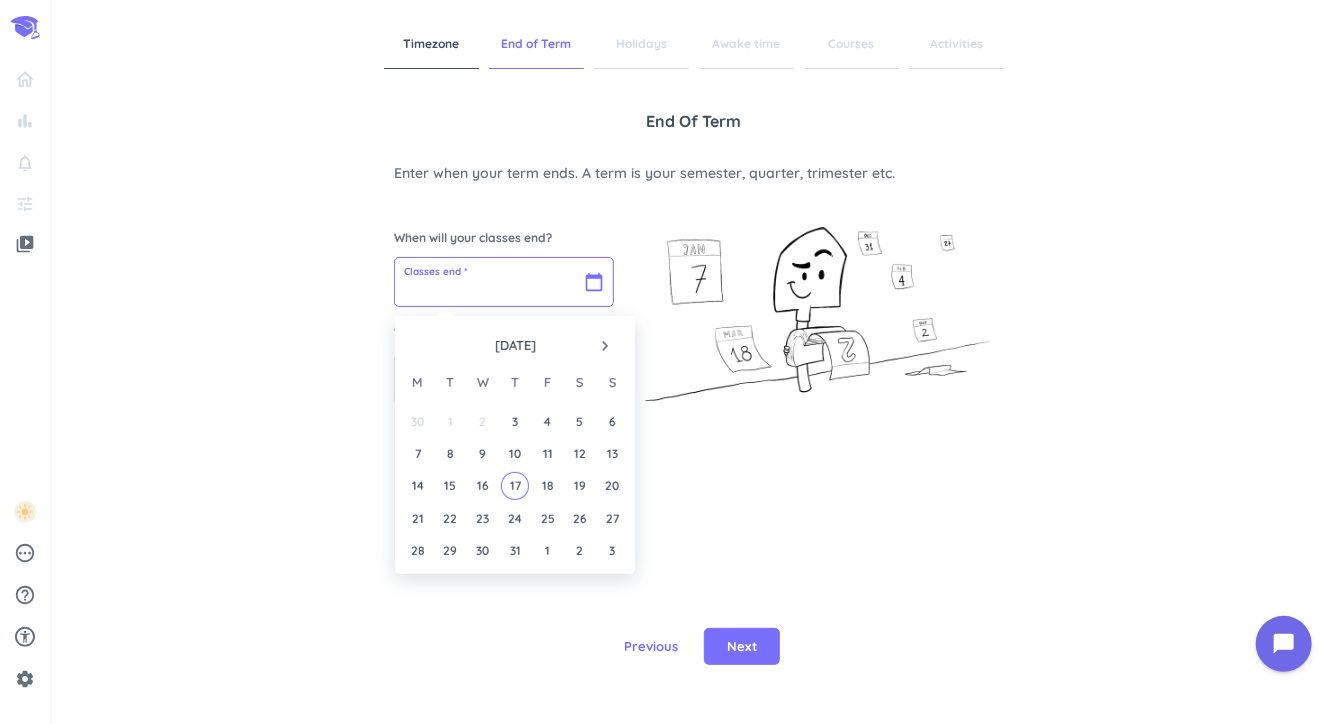 click at bounding box center (504, 282) 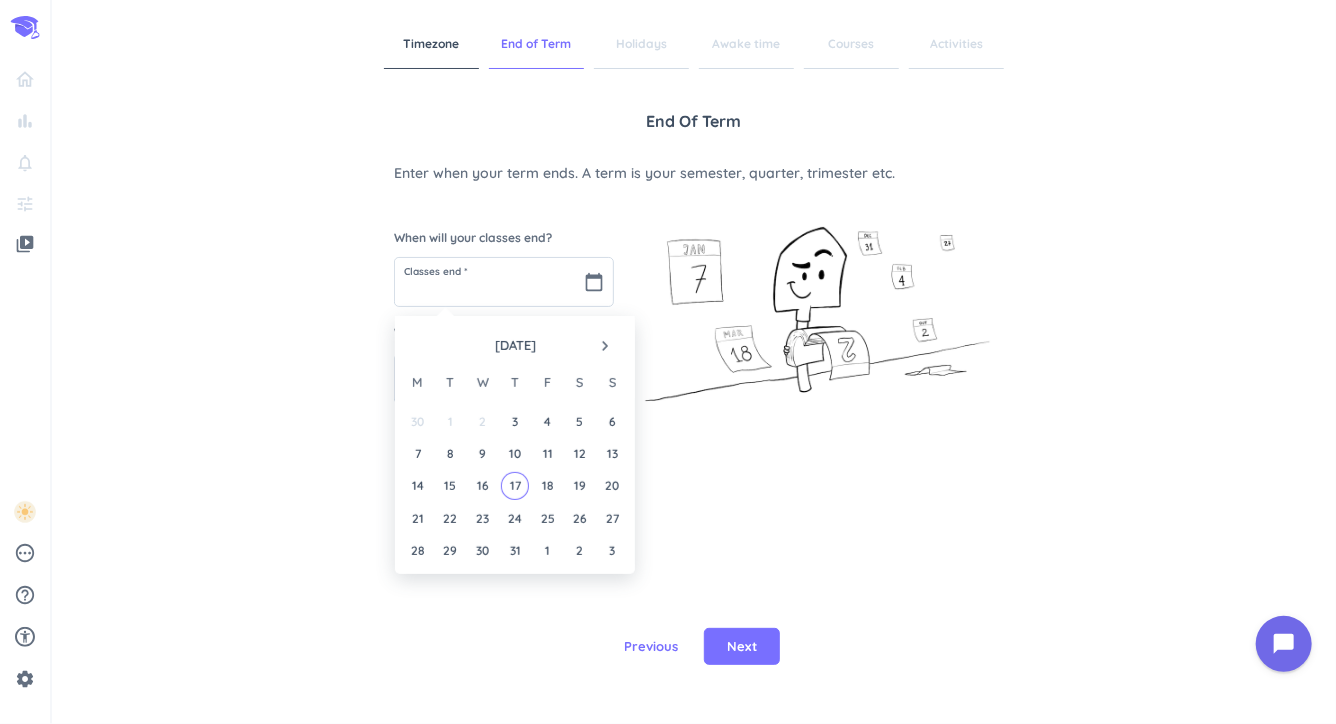 click on "navigate_next" at bounding box center (605, 346) 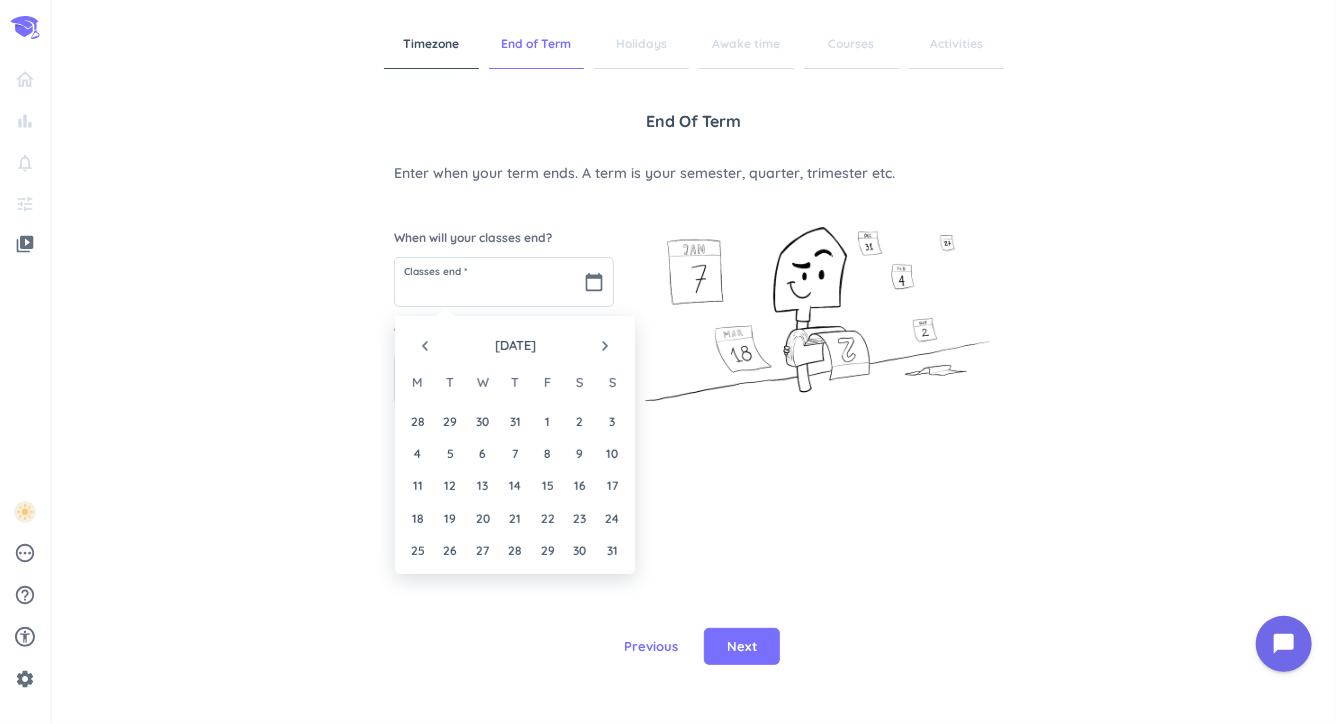 click on "navigate_before" at bounding box center (425, 346) 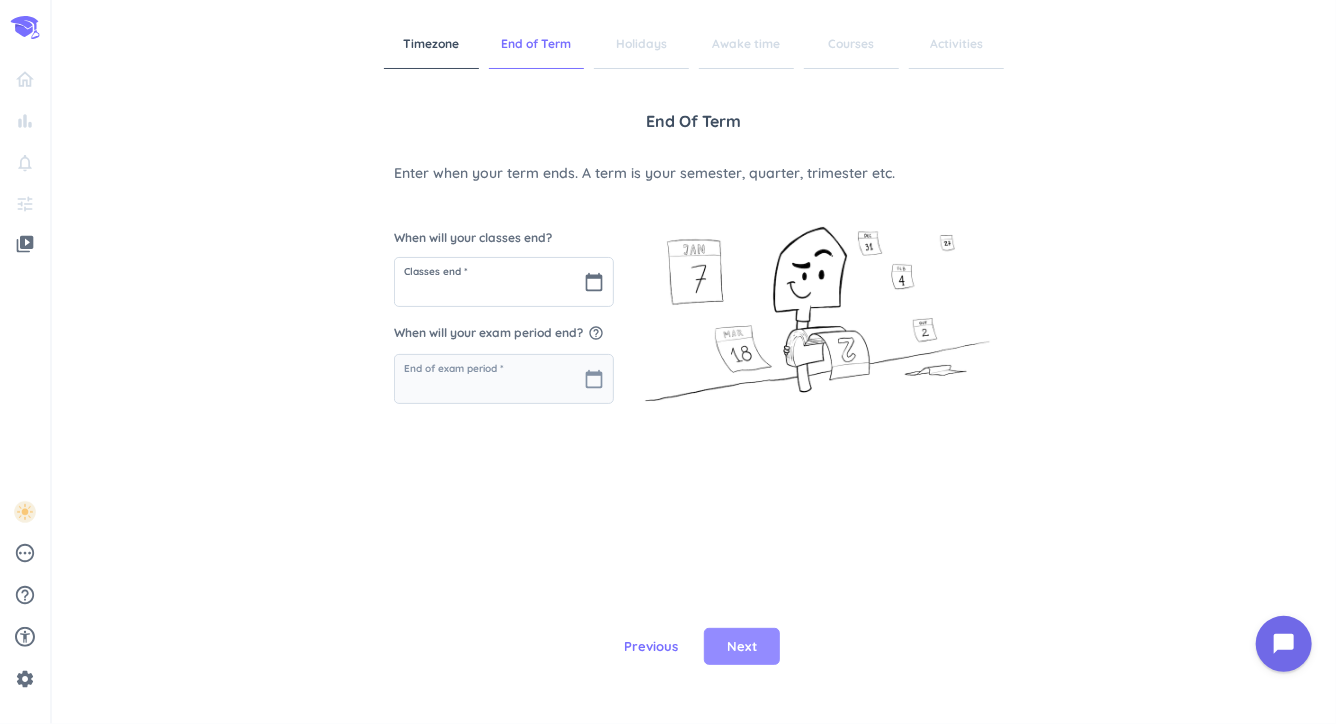 click on "Next" at bounding box center [742, 647] 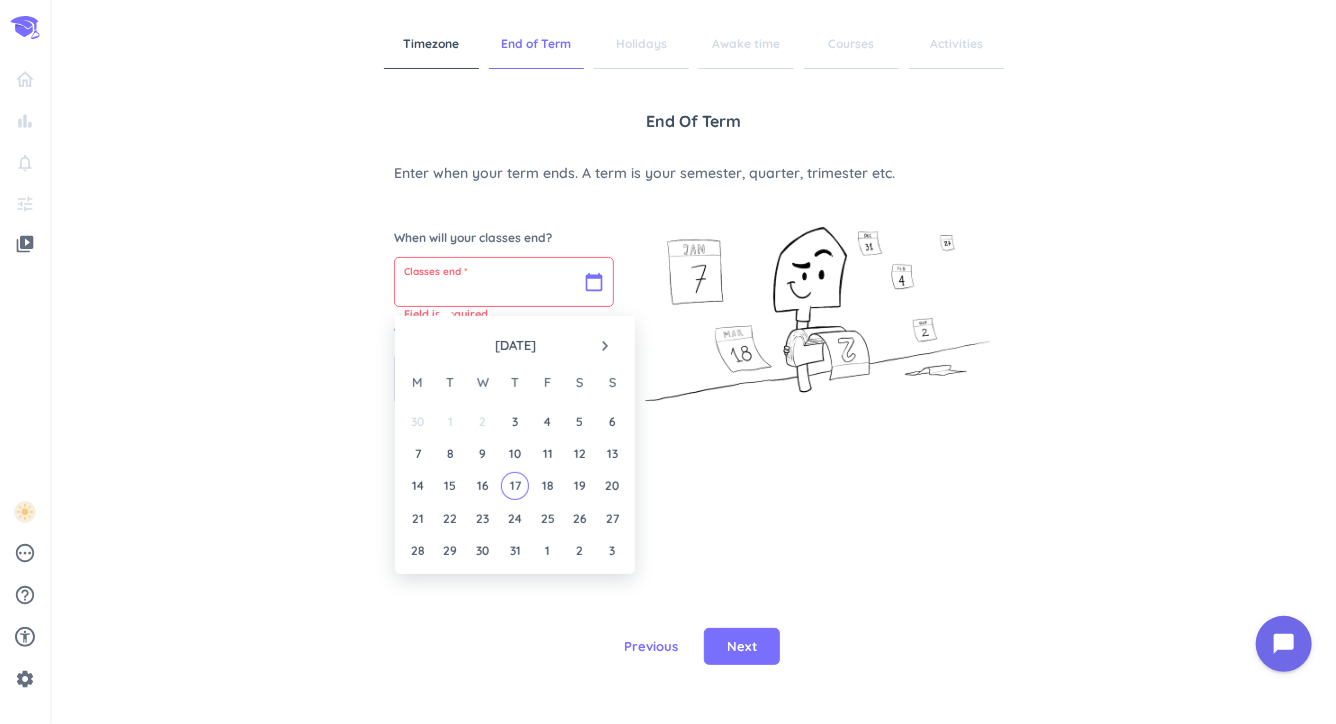 click at bounding box center (504, 282) 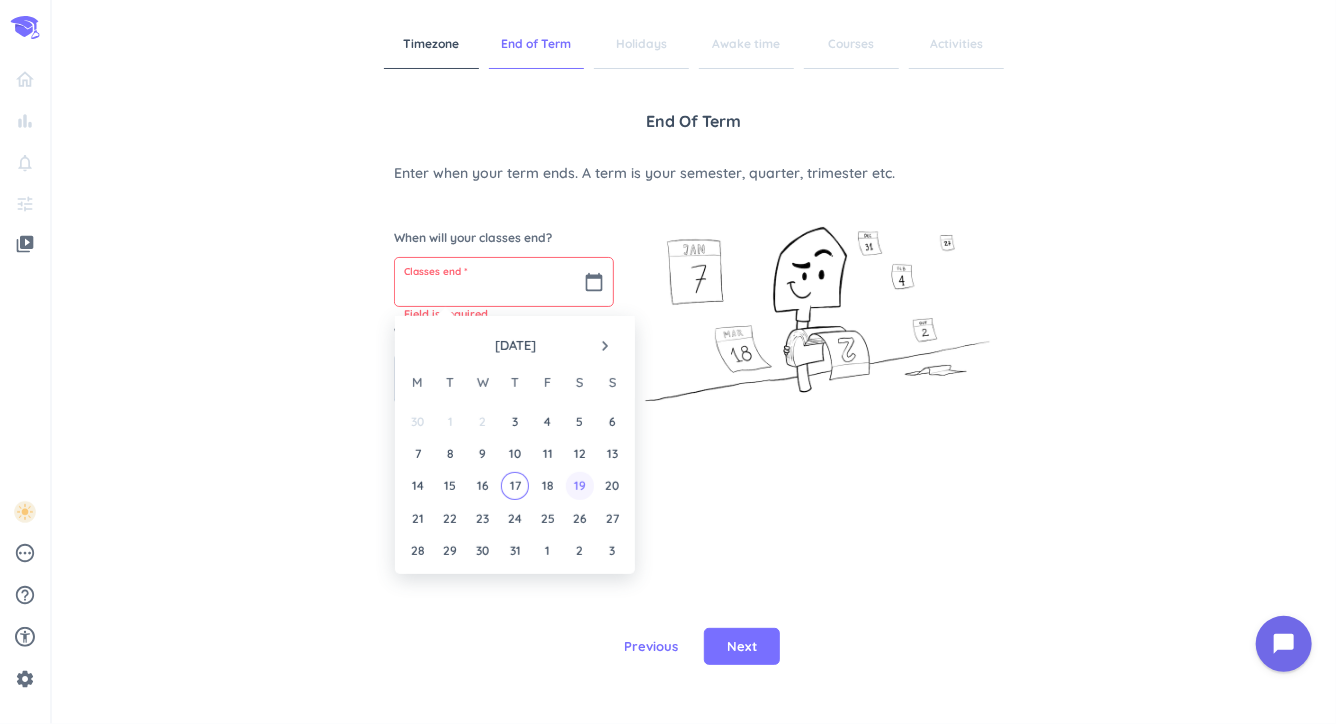 click on "19" at bounding box center (579, 485) 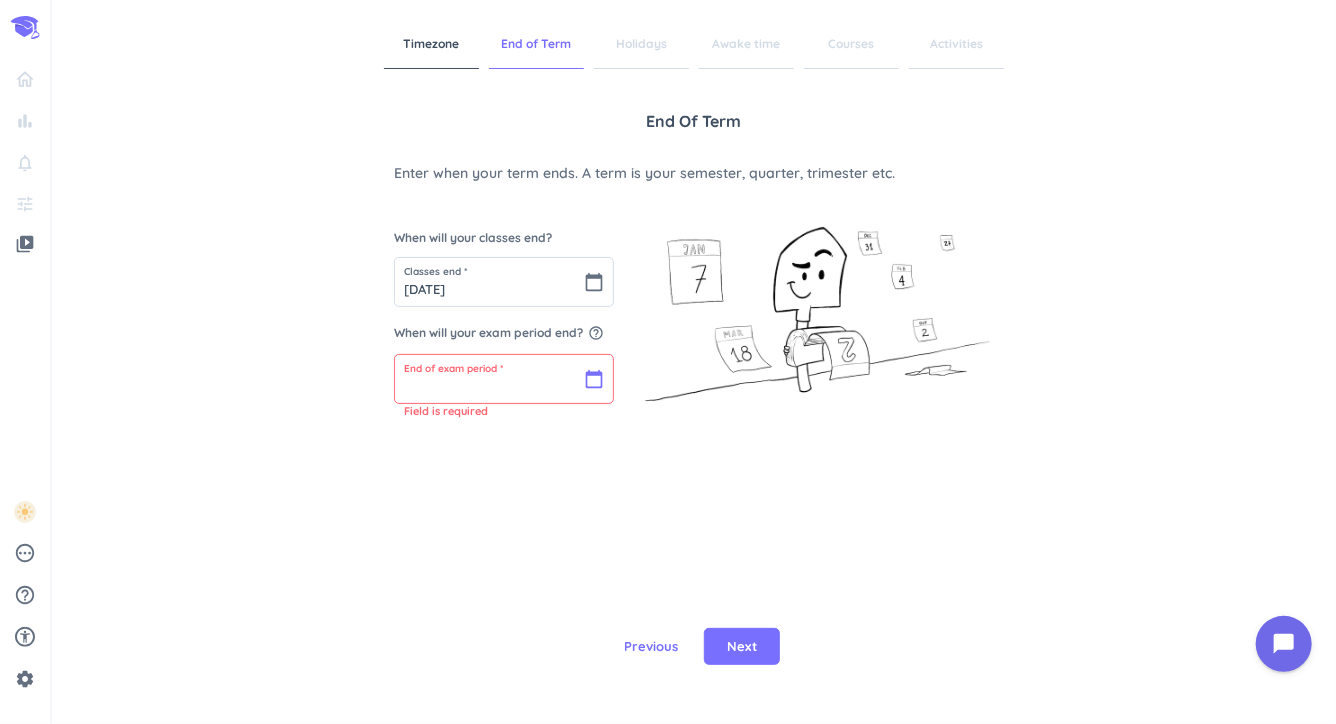 click at bounding box center (504, 379) 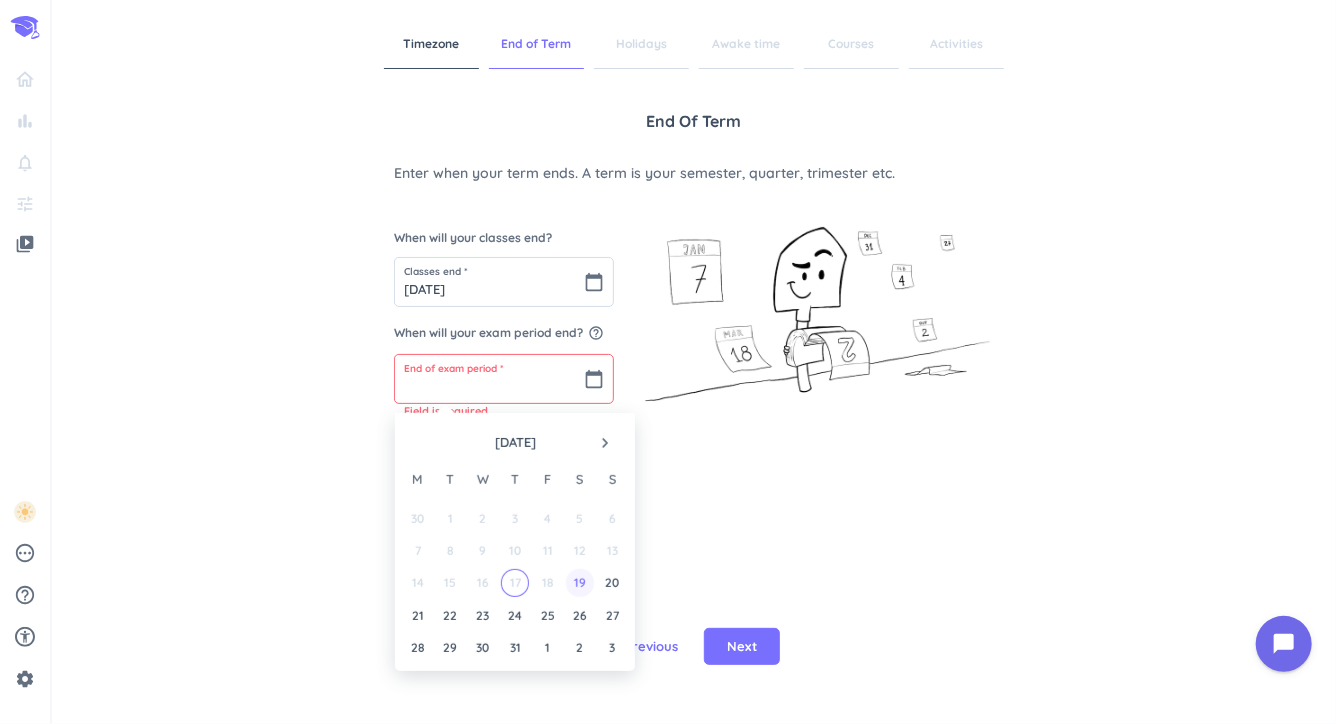 click on "19" at bounding box center [579, 582] 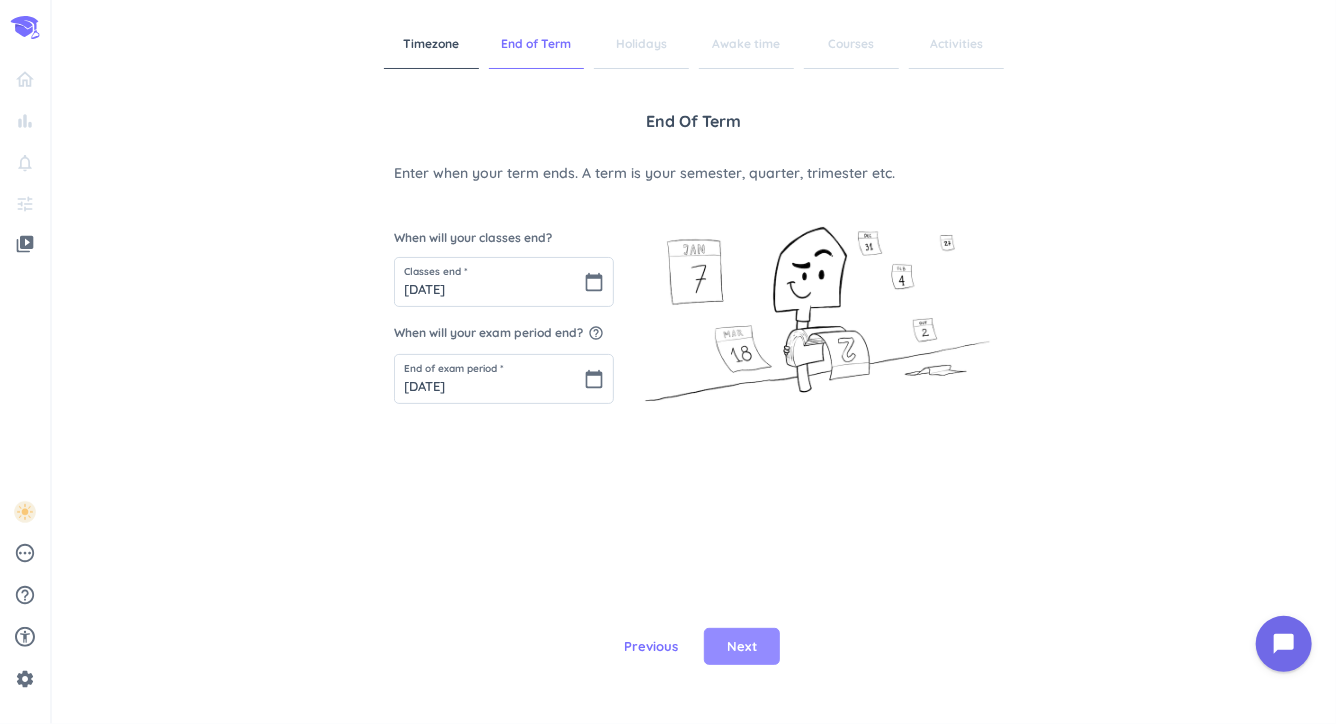 click on "Next" at bounding box center (742, 647) 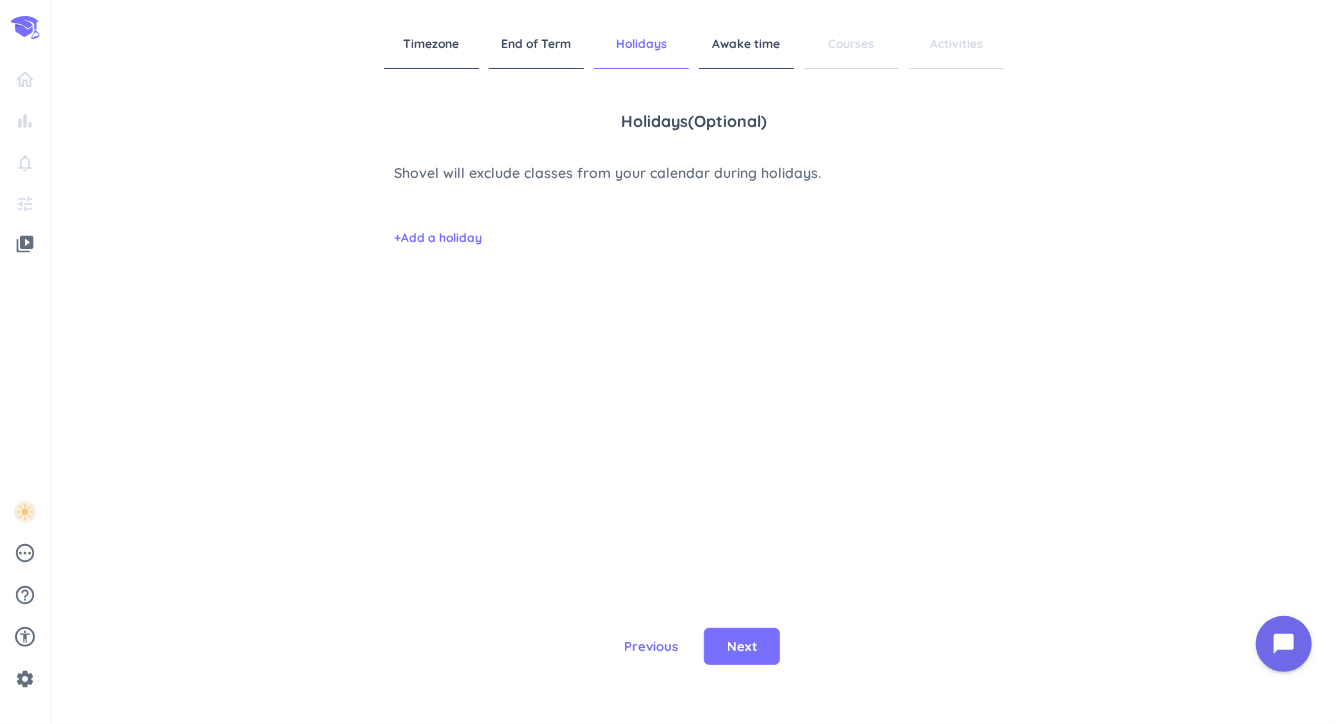click on "Awake time" at bounding box center (746, 44) 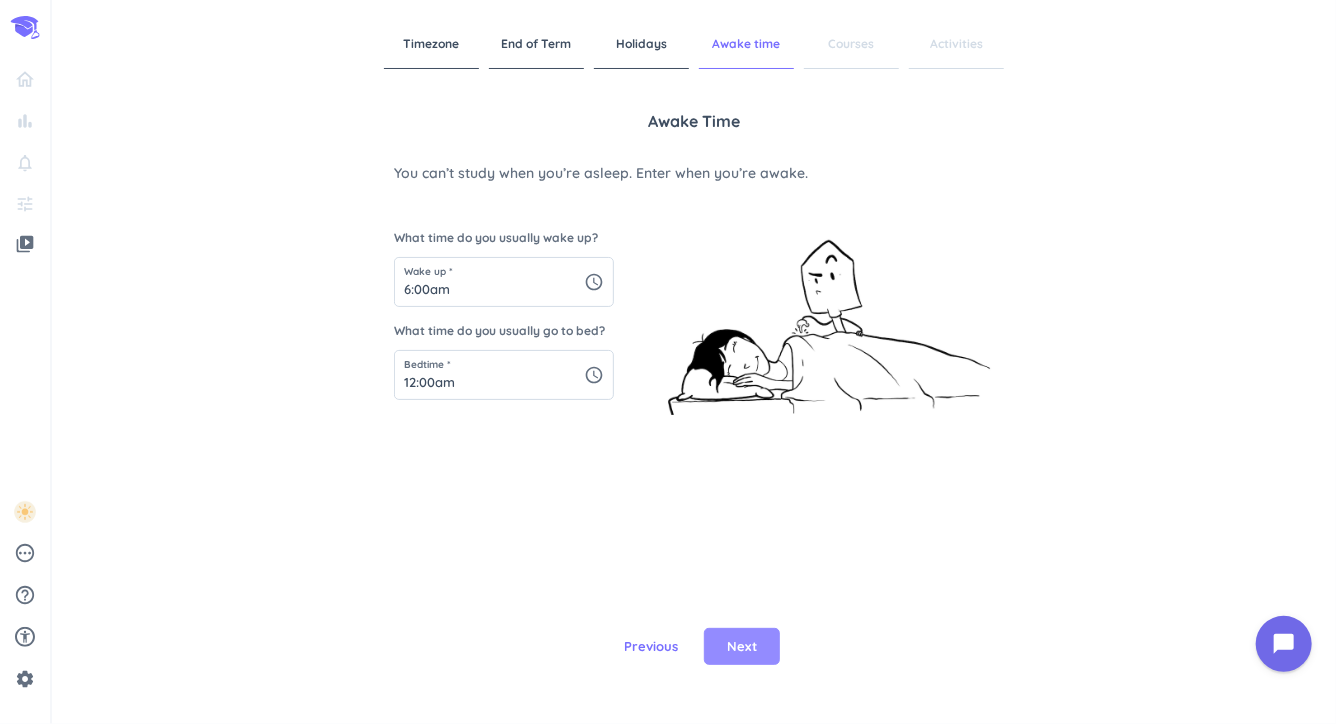 click on "Next" at bounding box center [742, 647] 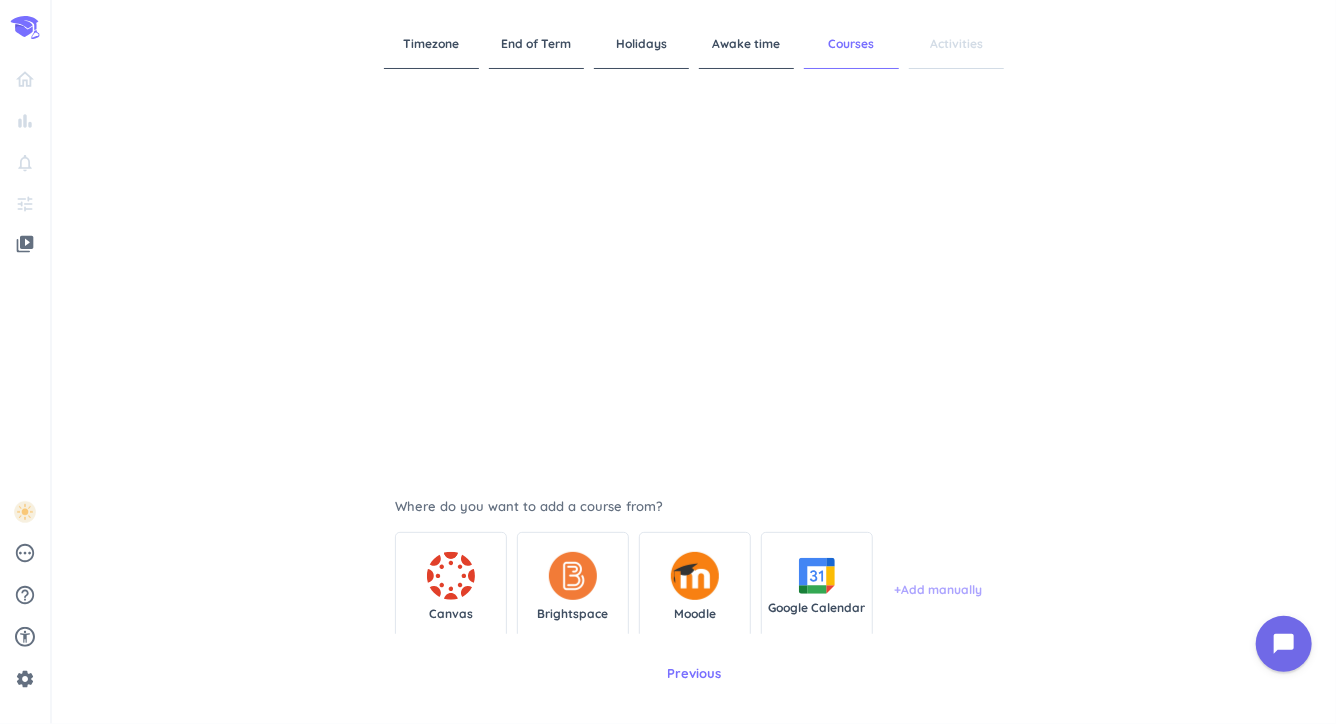 scroll, scrollTop: 144, scrollLeft: 0, axis: vertical 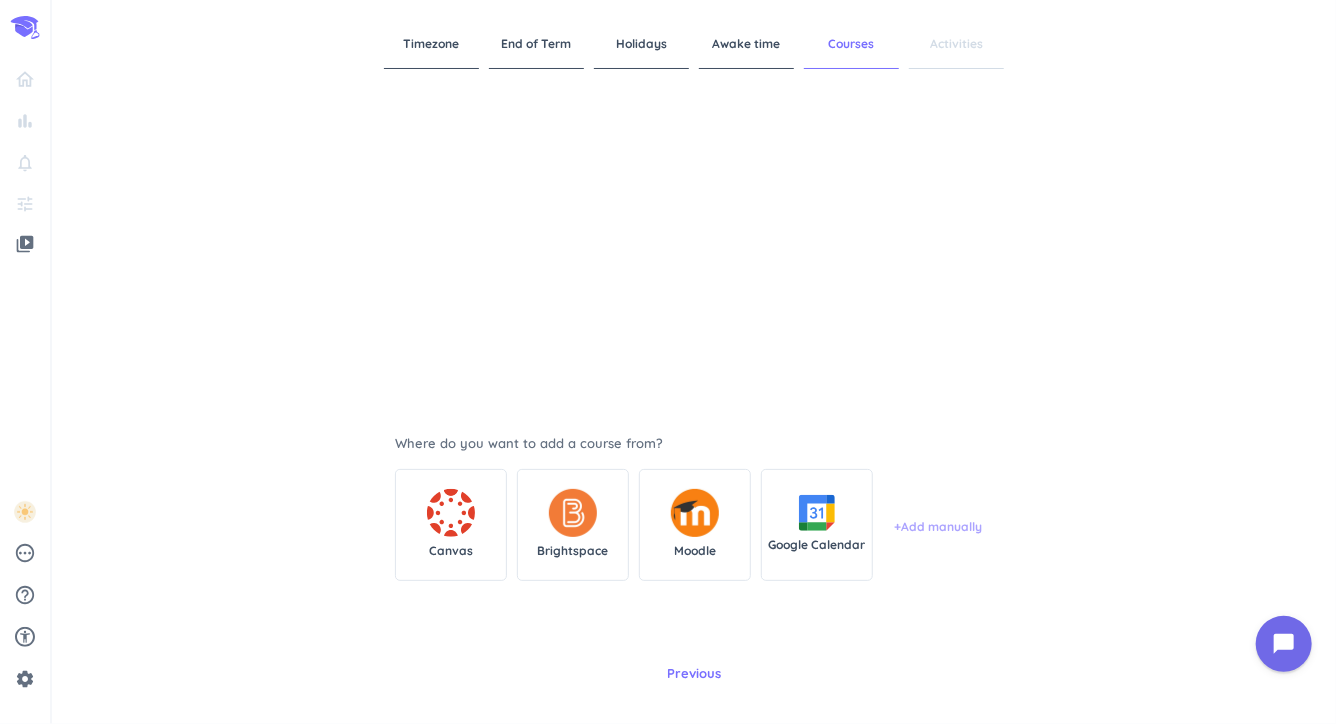 click on "+  Add manually" at bounding box center [938, 527] 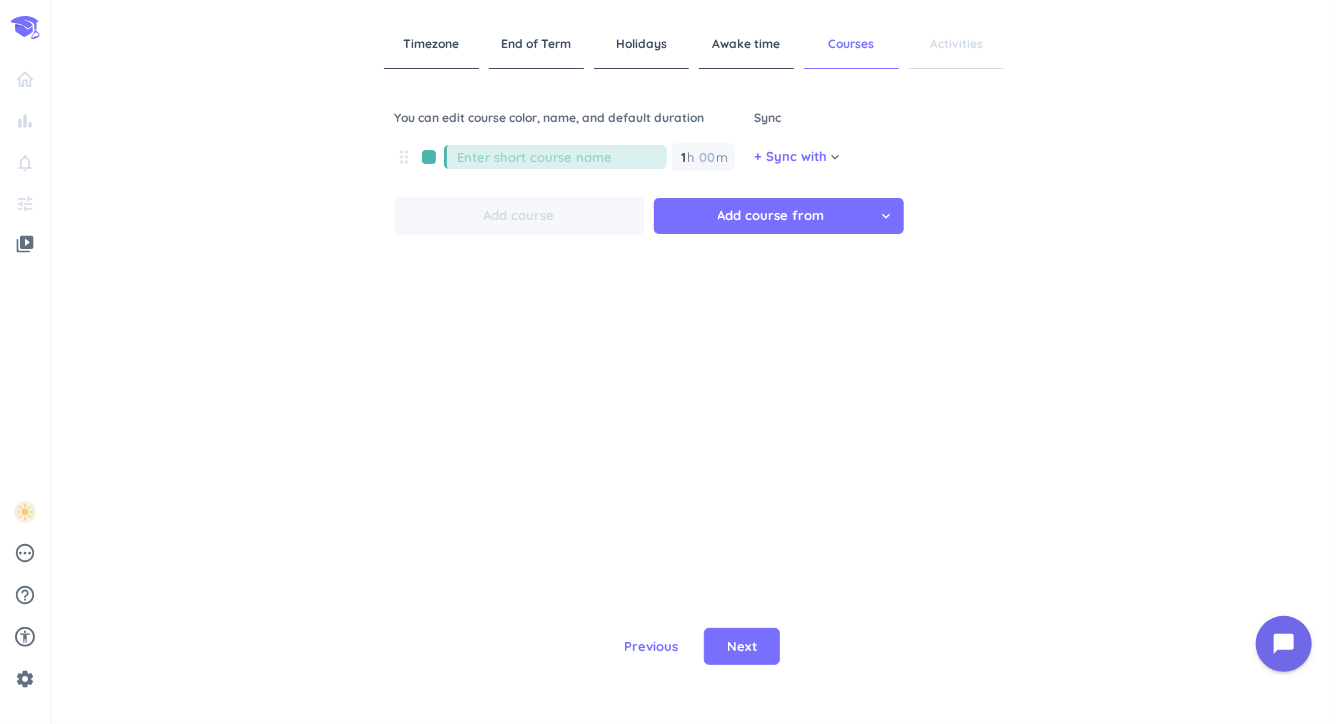 click at bounding box center (562, 157) 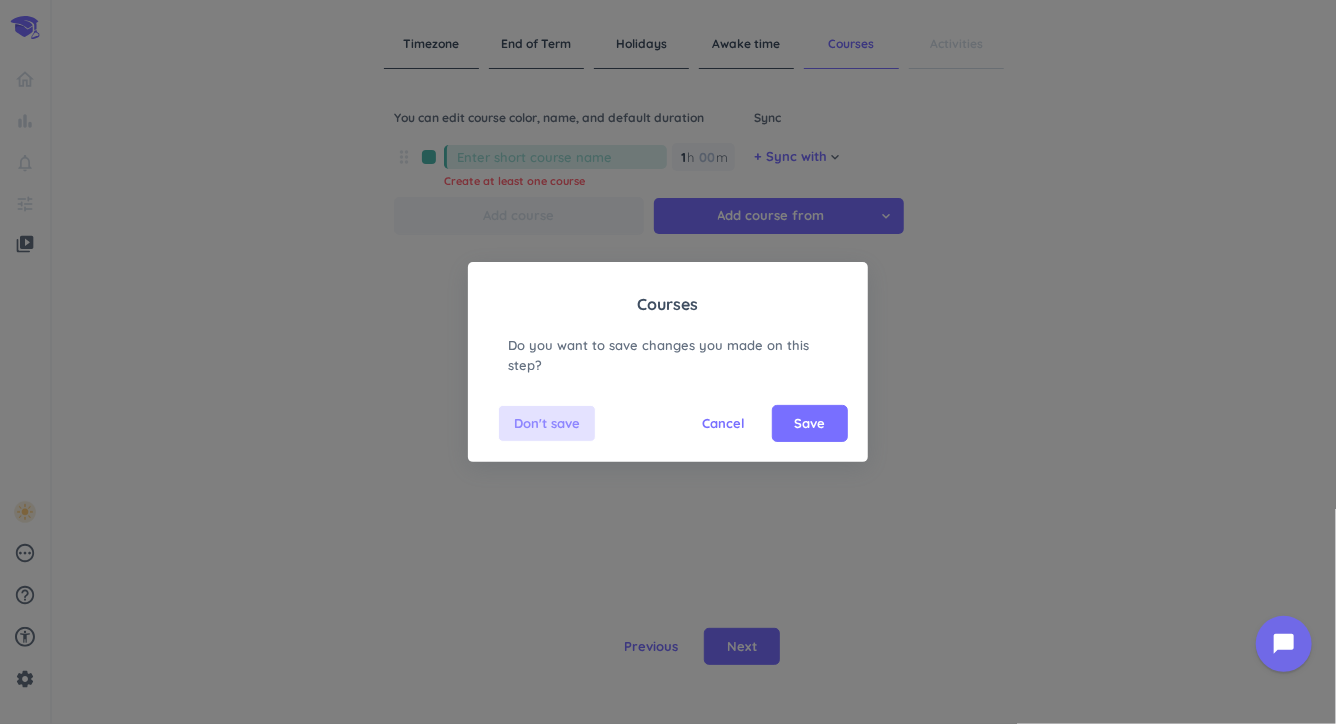 click on "Don't save" at bounding box center [547, 424] 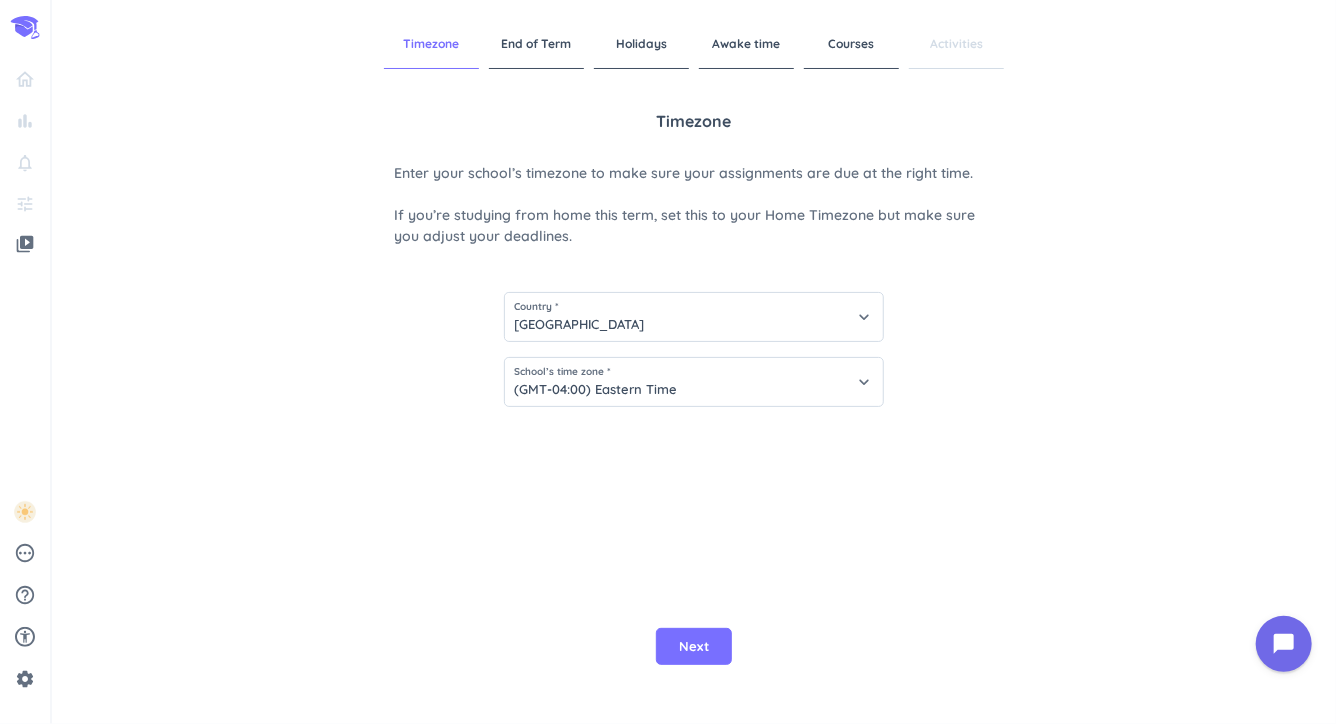 click on "End of Term" at bounding box center [536, 44] 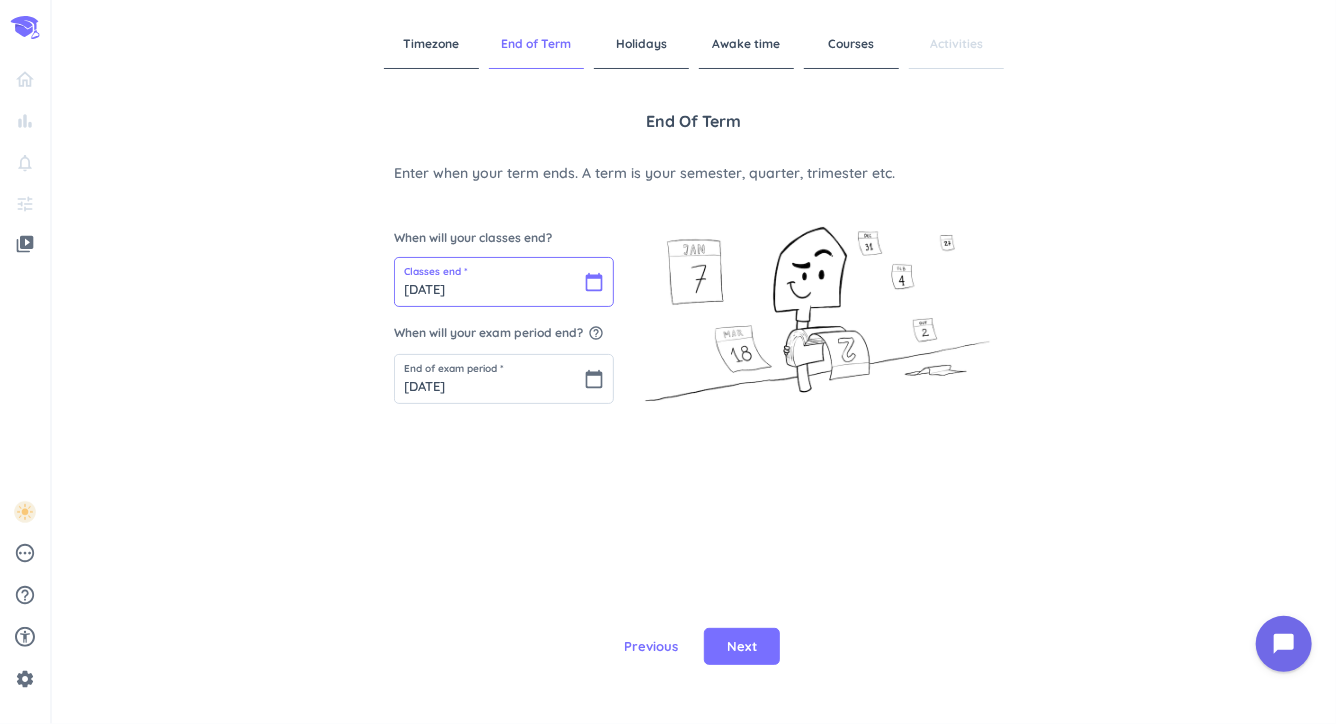 click on "[DATE]" at bounding box center [504, 282] 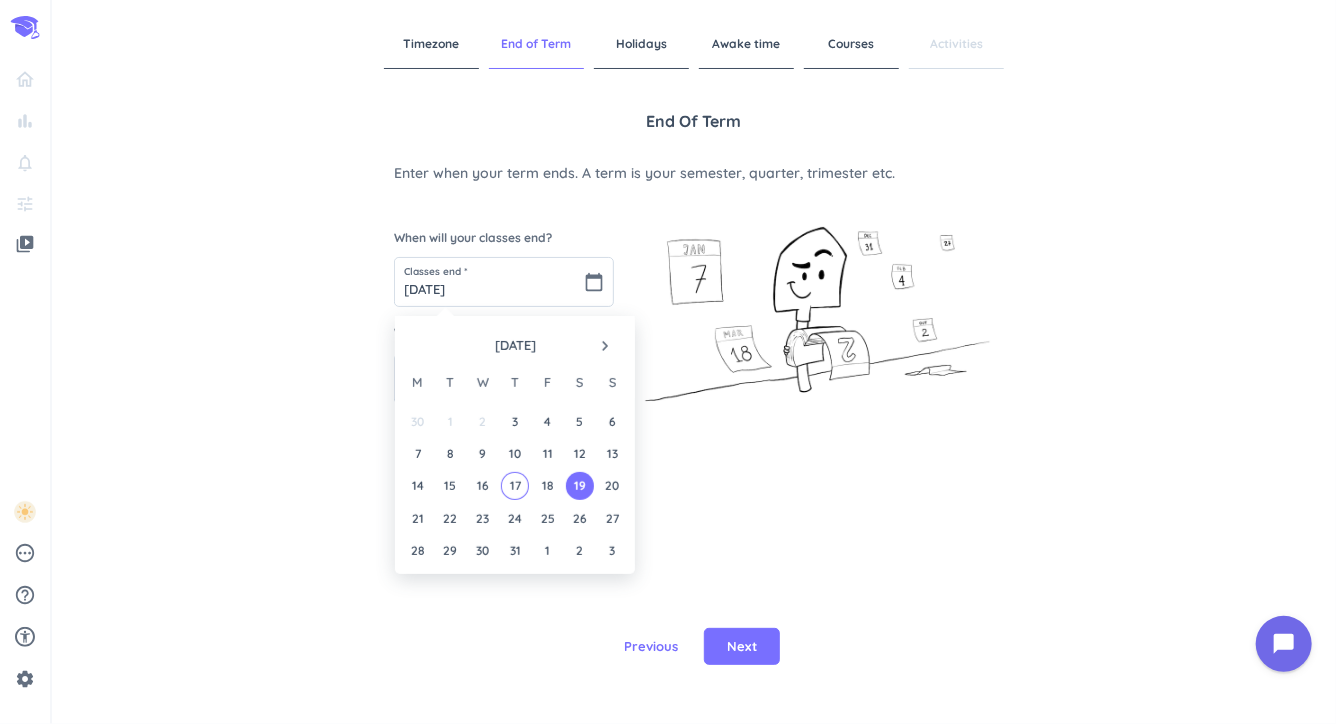 click on "navigate_next" at bounding box center (605, 346) 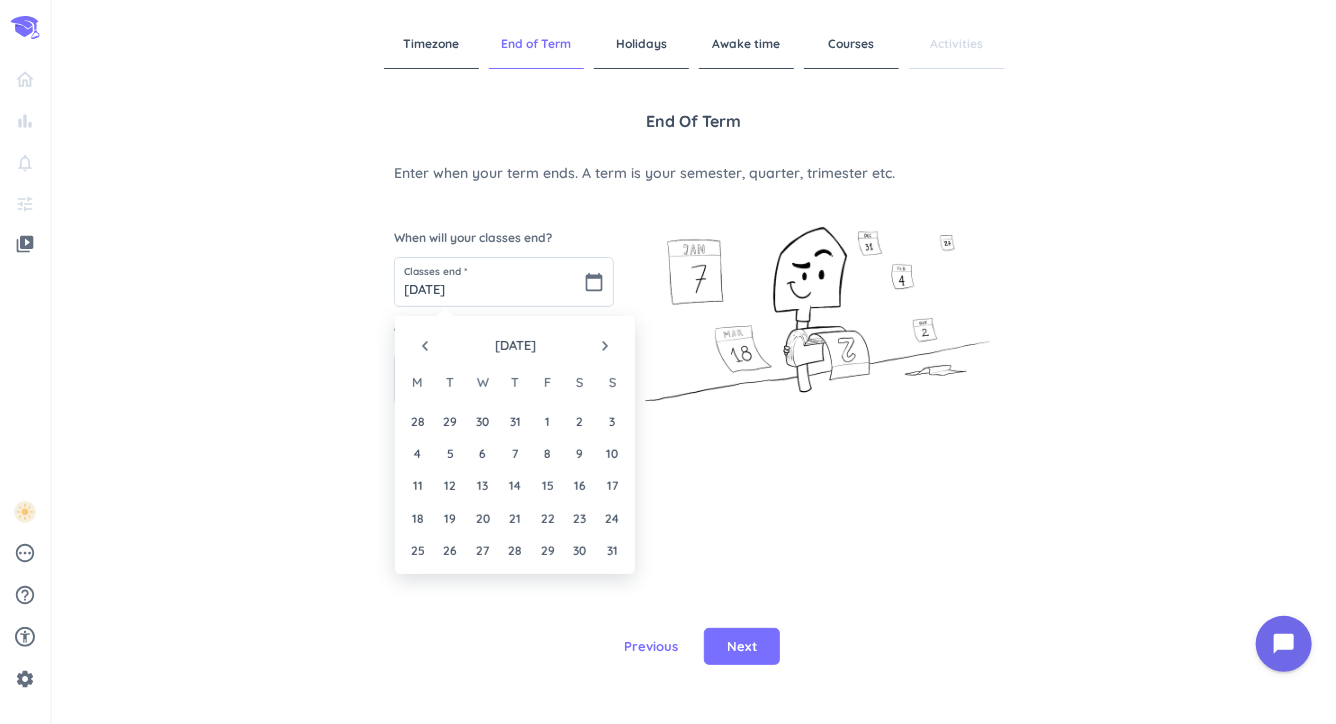 click on "navigate_next" at bounding box center (605, 346) 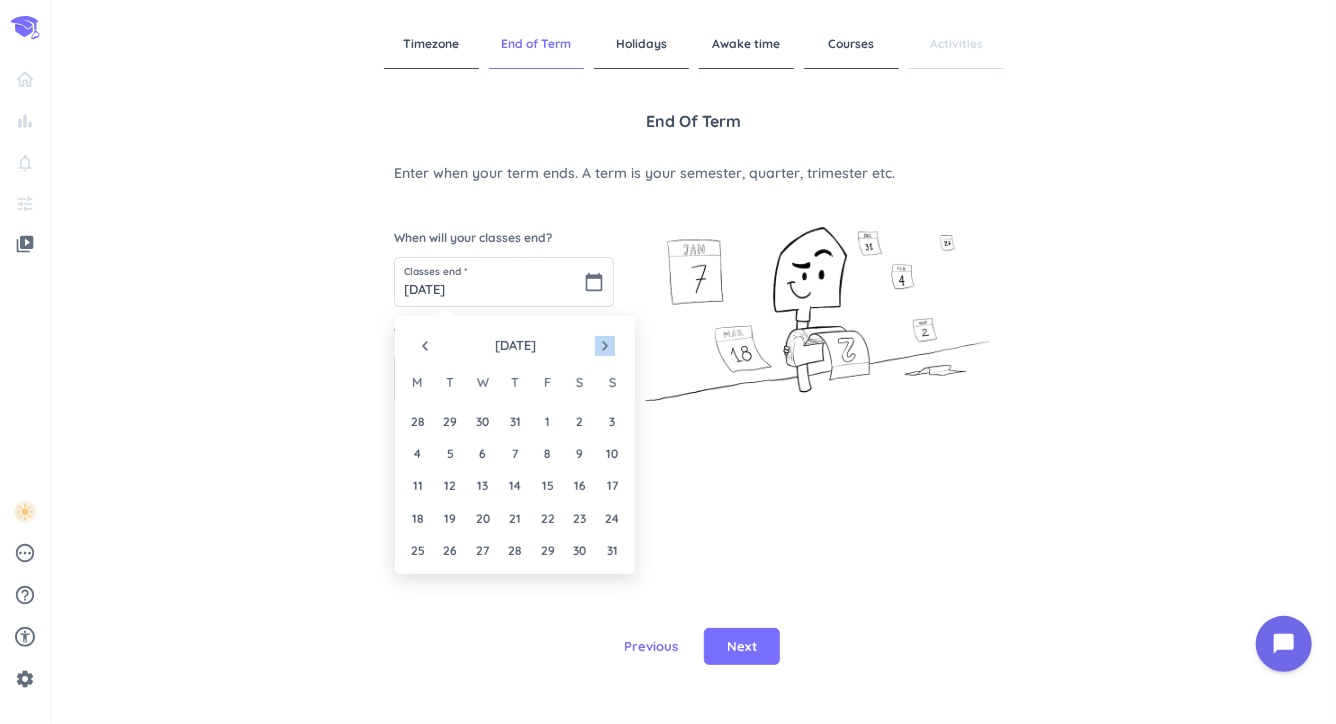 click on "navigate_next" at bounding box center [605, 346] 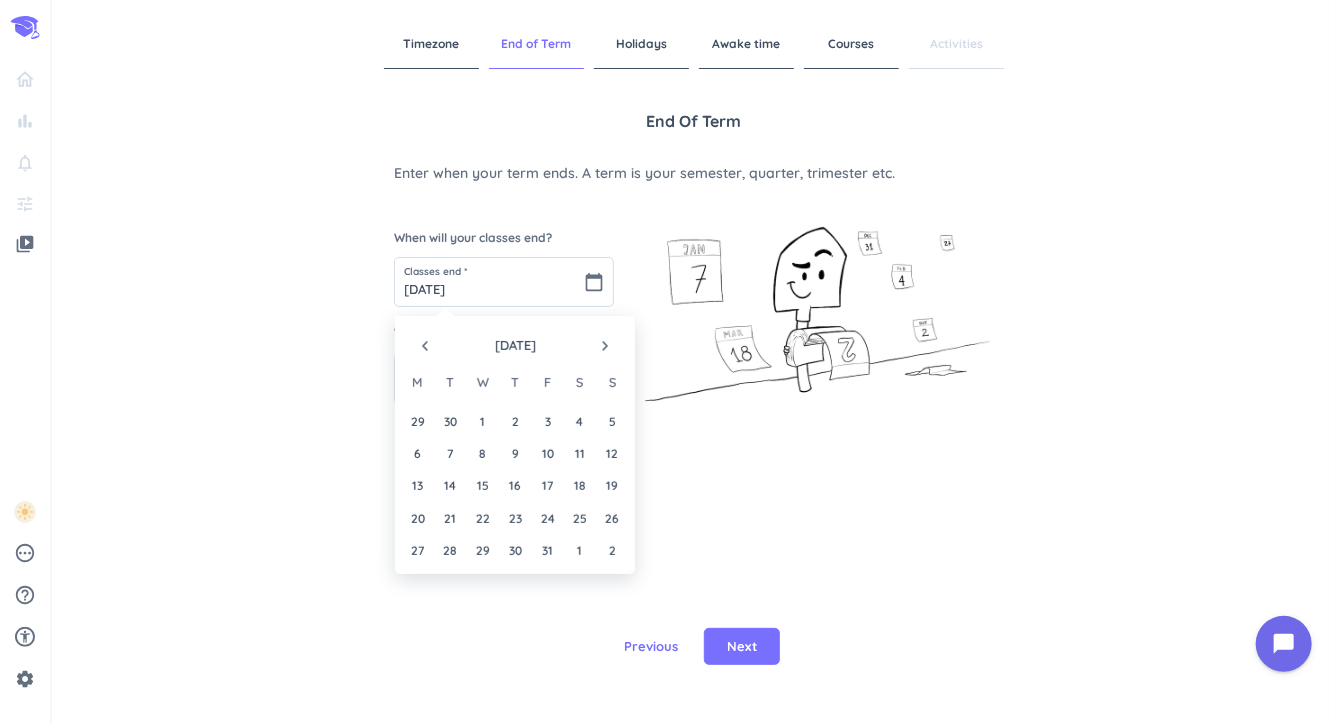 click on "navigate_before" at bounding box center [425, 346] 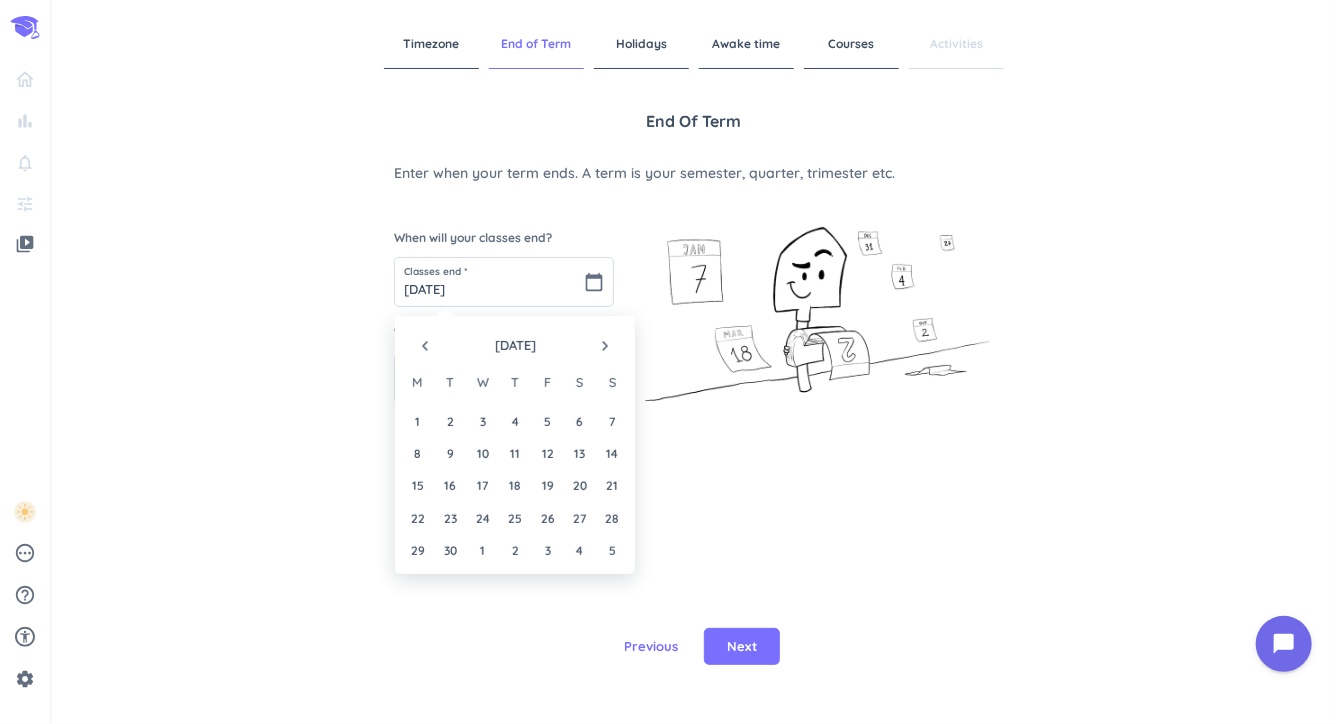 click on "navigate_next" at bounding box center (605, 346) 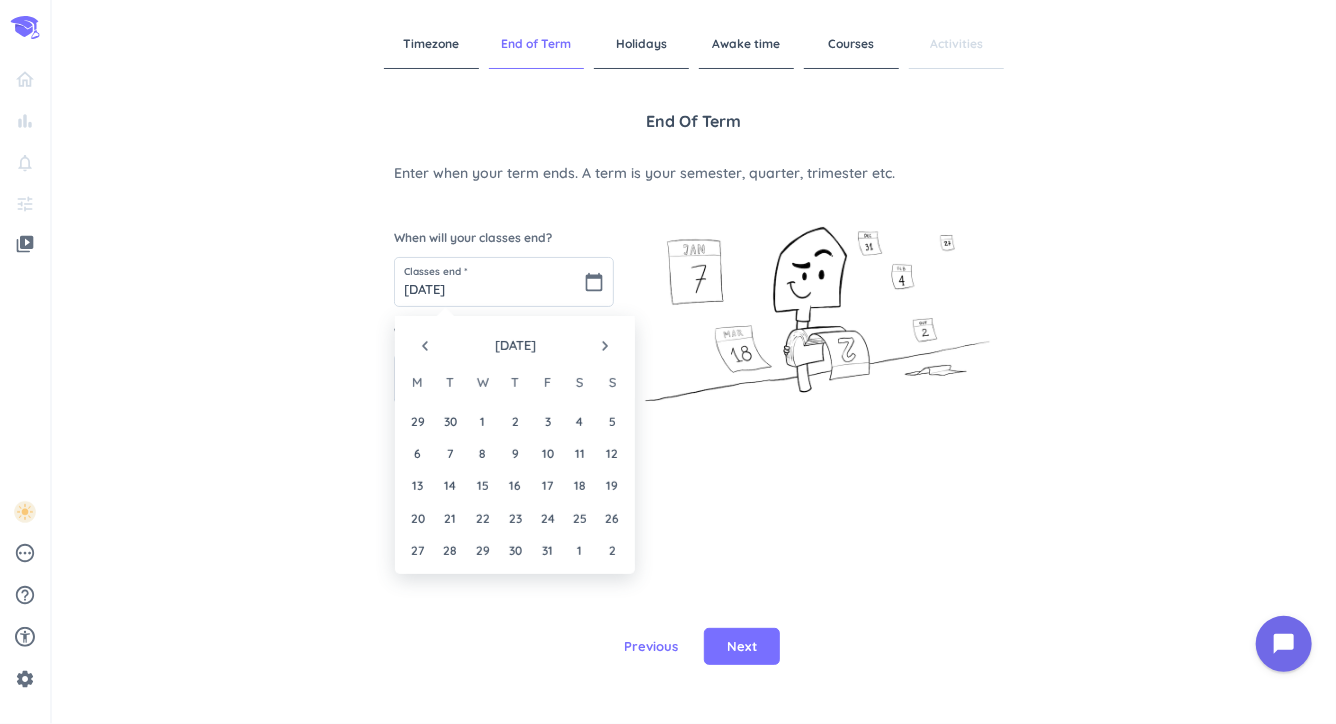 click on "navigate_next" at bounding box center [605, 346] 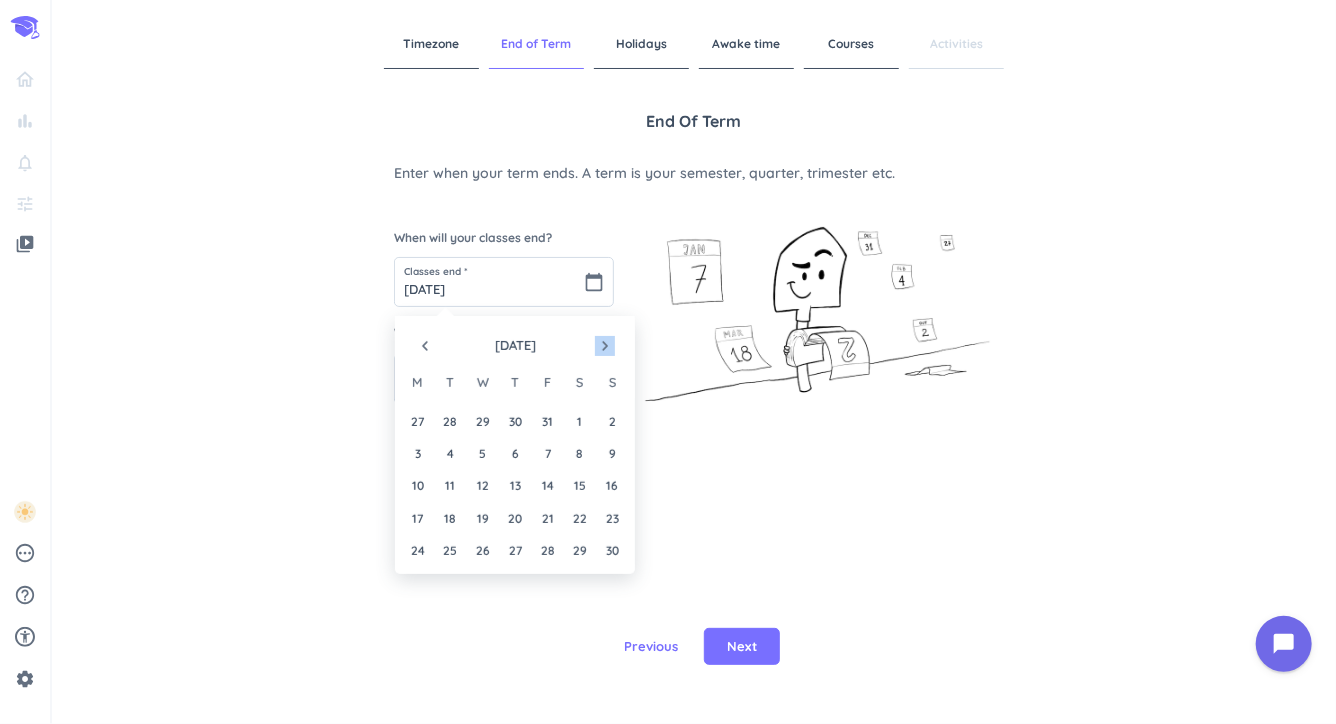 click on "navigate_next" at bounding box center (605, 346) 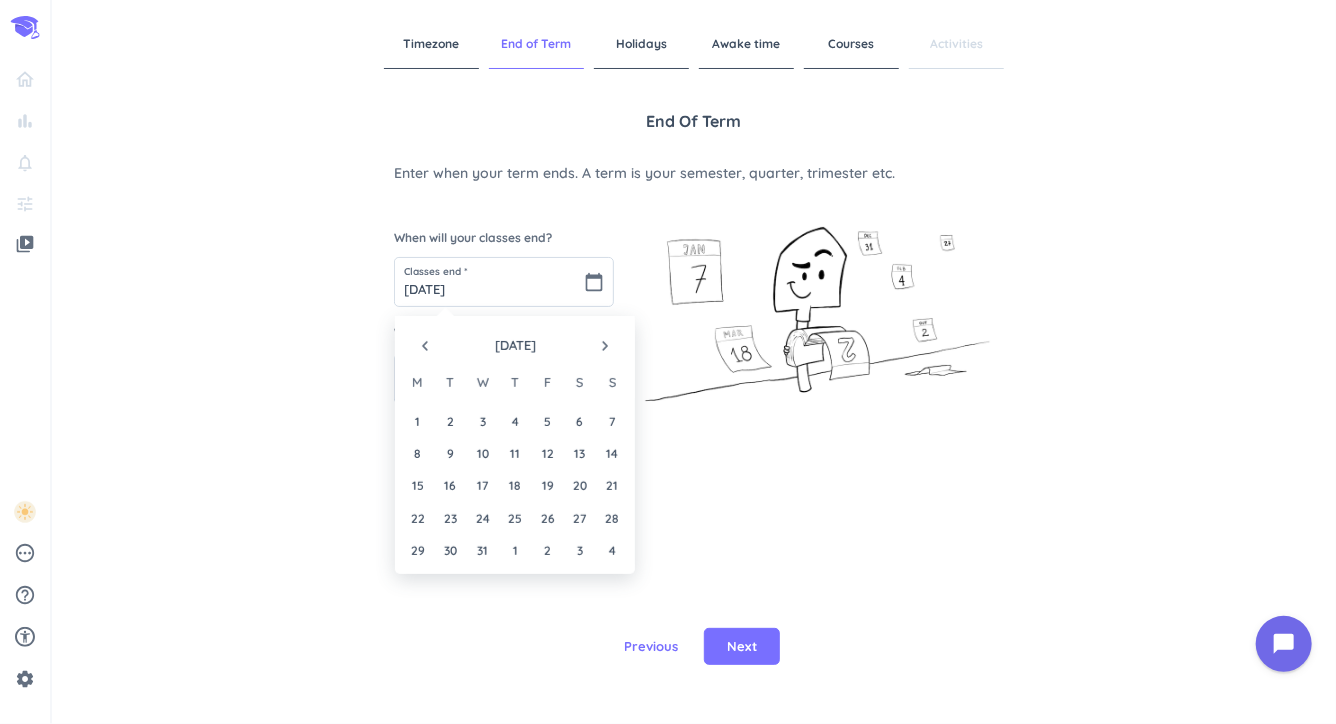 click on "navigate_next" at bounding box center (605, 346) 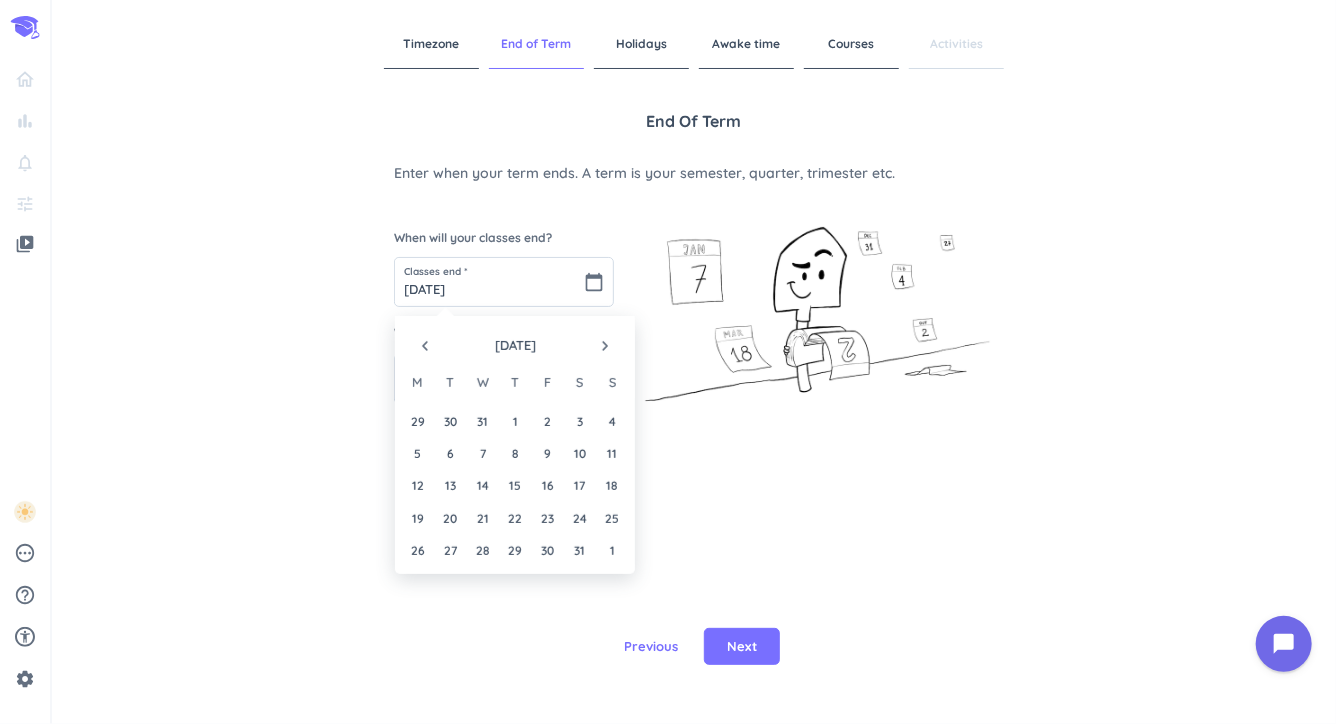 click on "navigate_before" at bounding box center [425, 346] 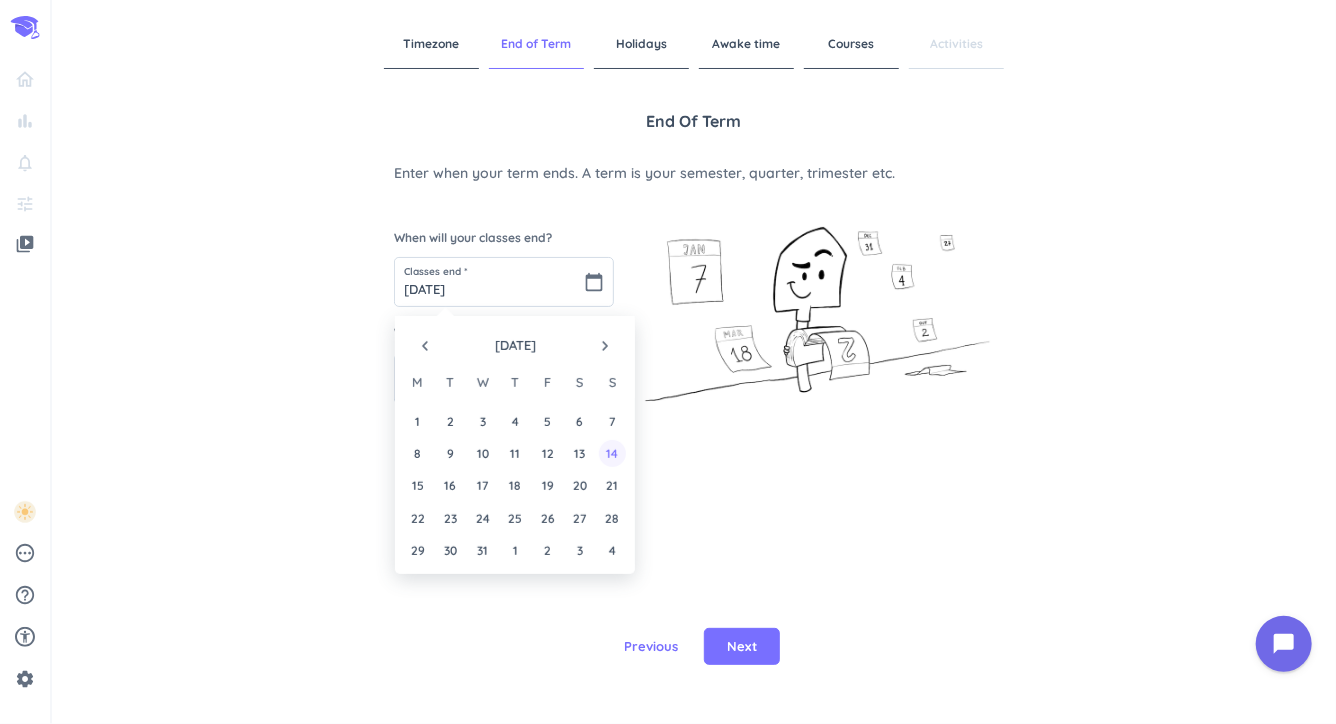 click on "14" at bounding box center [612, 453] 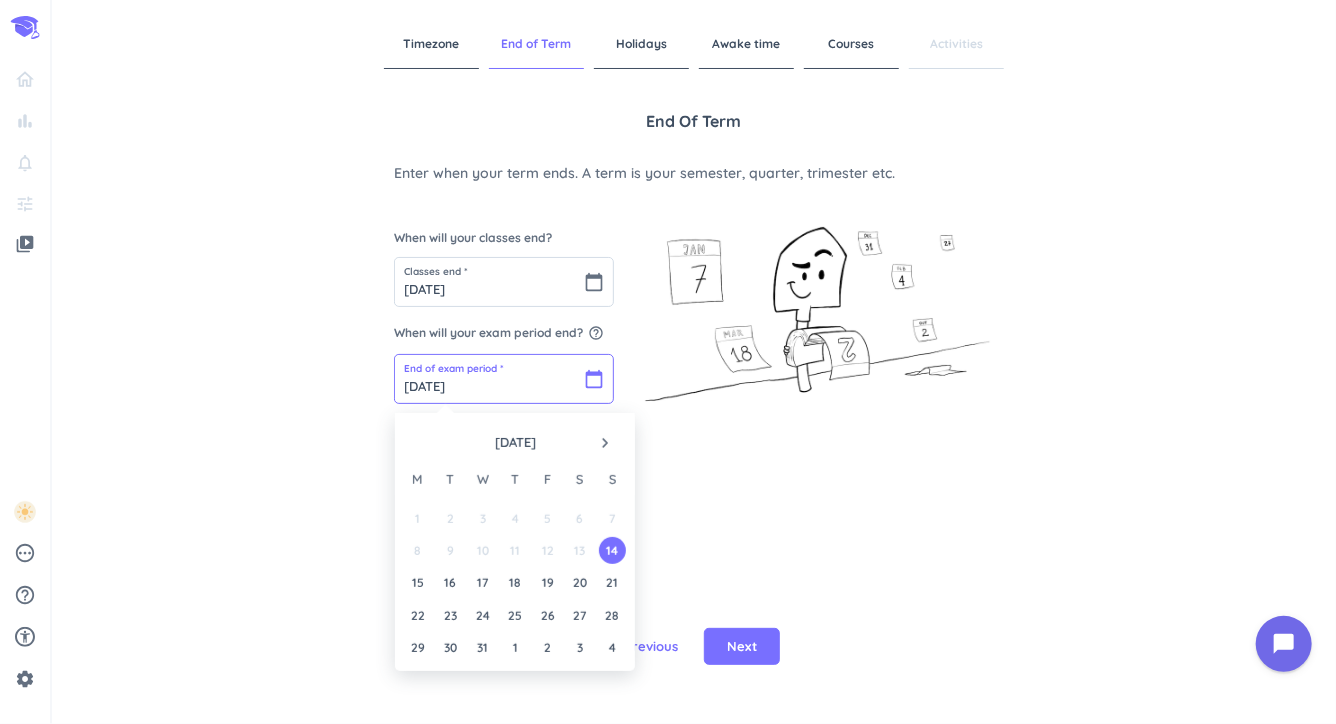 click on "[DATE]" at bounding box center [504, 379] 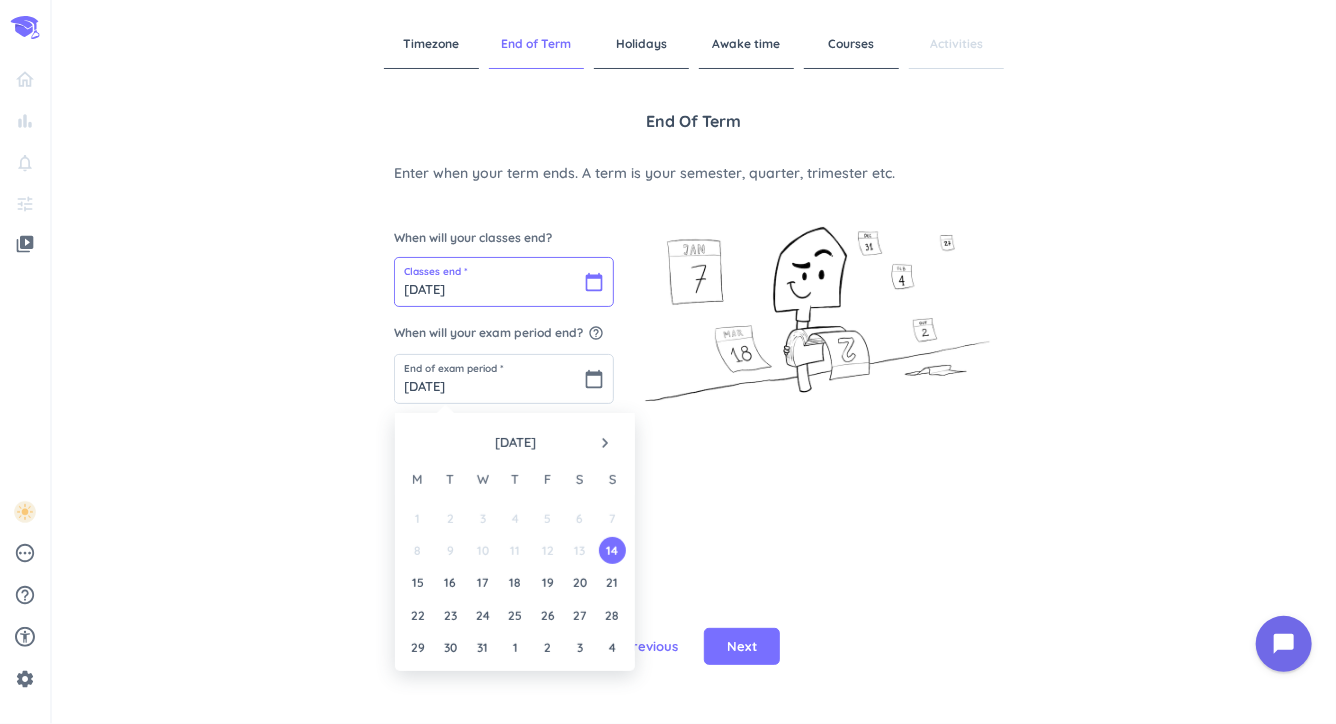 click on "Classes end * [DATE] calendar_today" at bounding box center [504, 282] 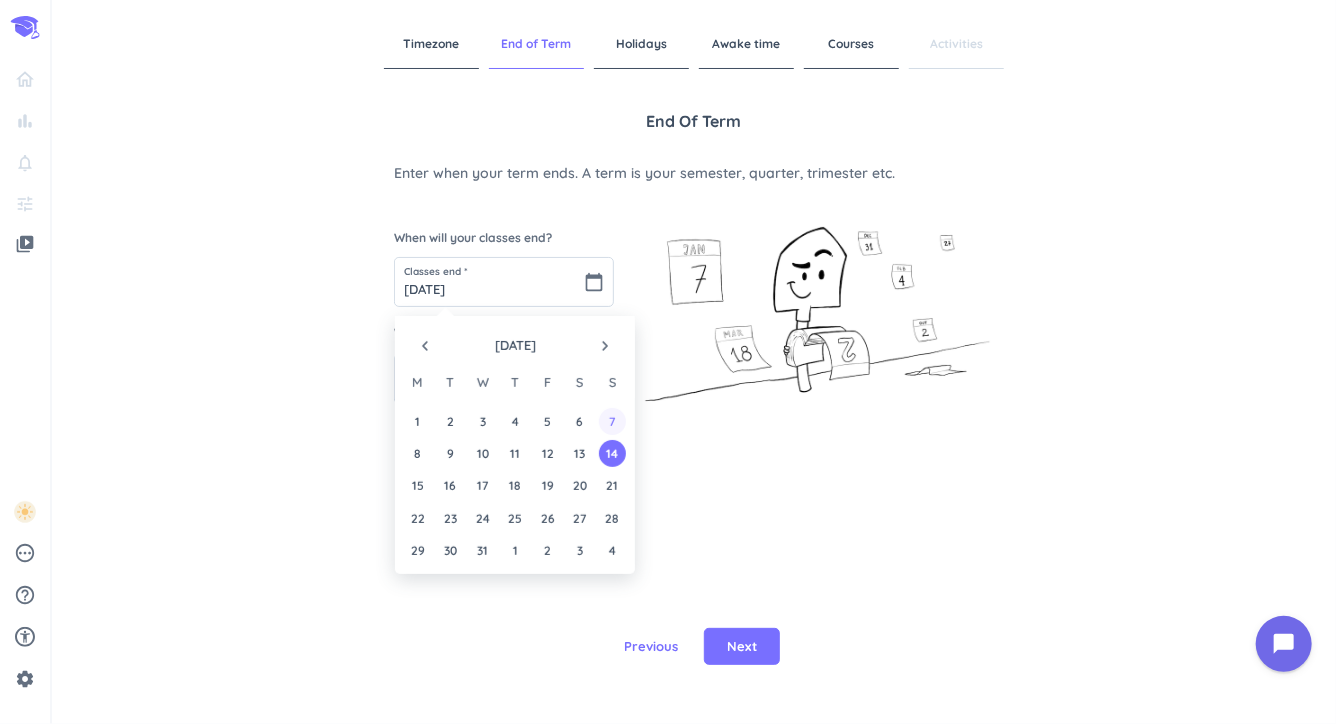 click on "7" at bounding box center [612, 421] 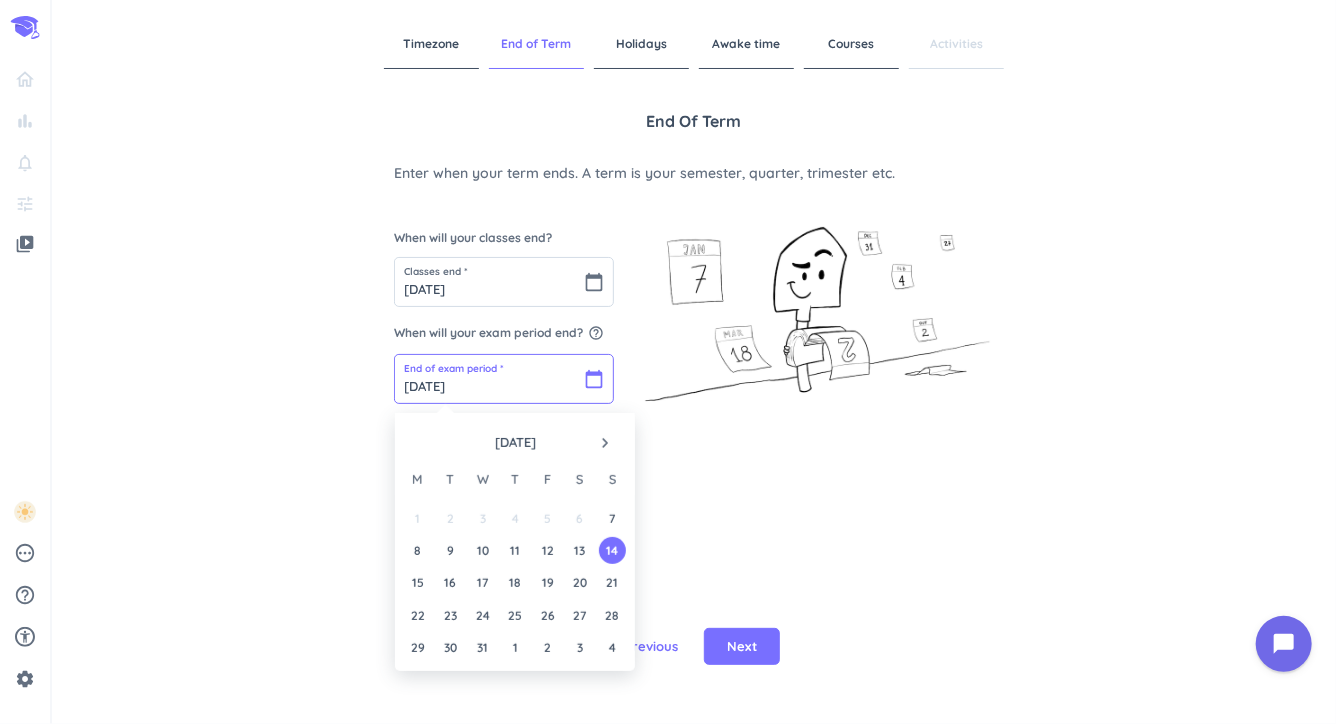 click on "[DATE]" at bounding box center (504, 379) 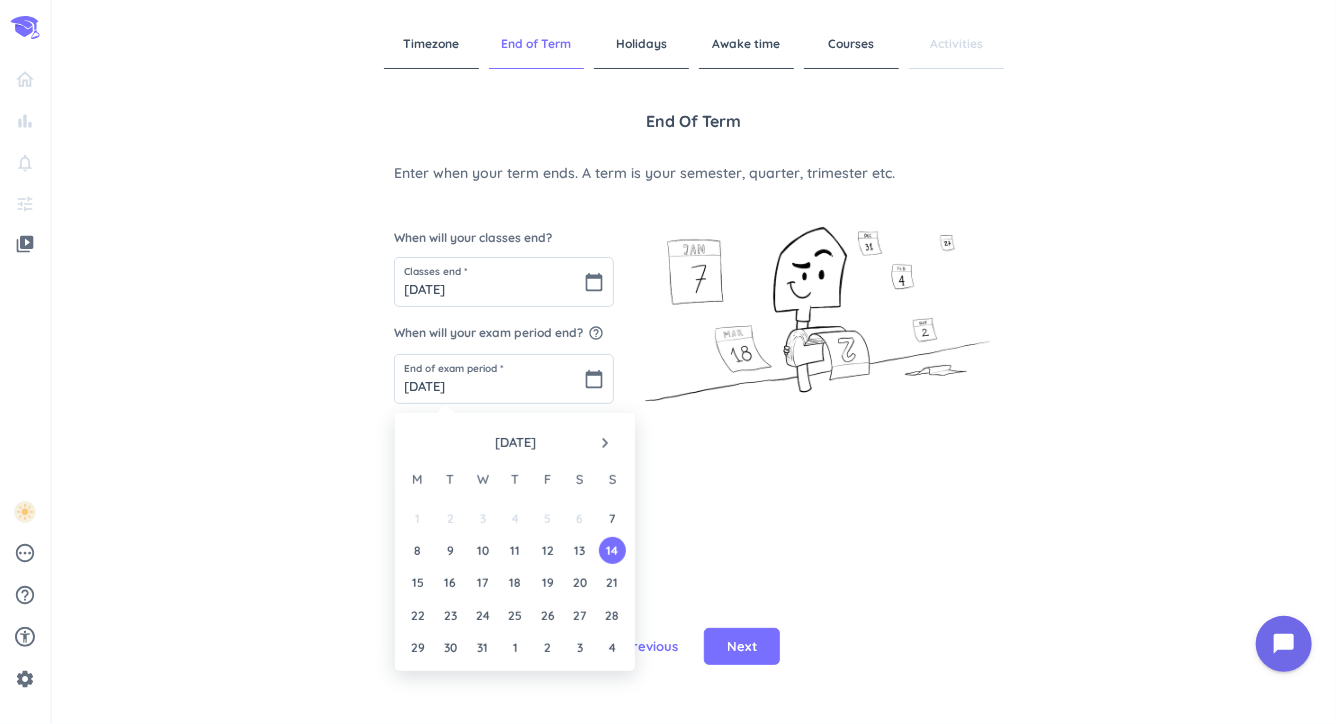 click on "Previous Next" at bounding box center (694, 646) 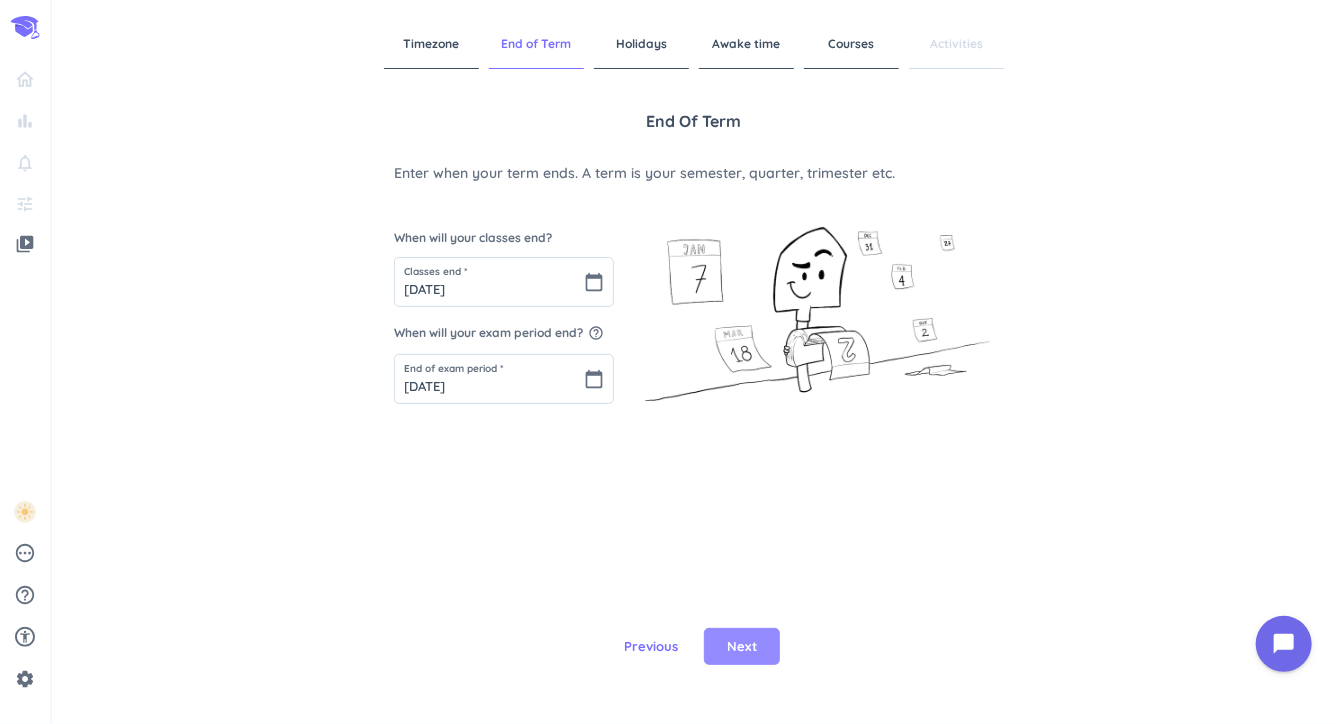 click on "Next" at bounding box center (742, 647) 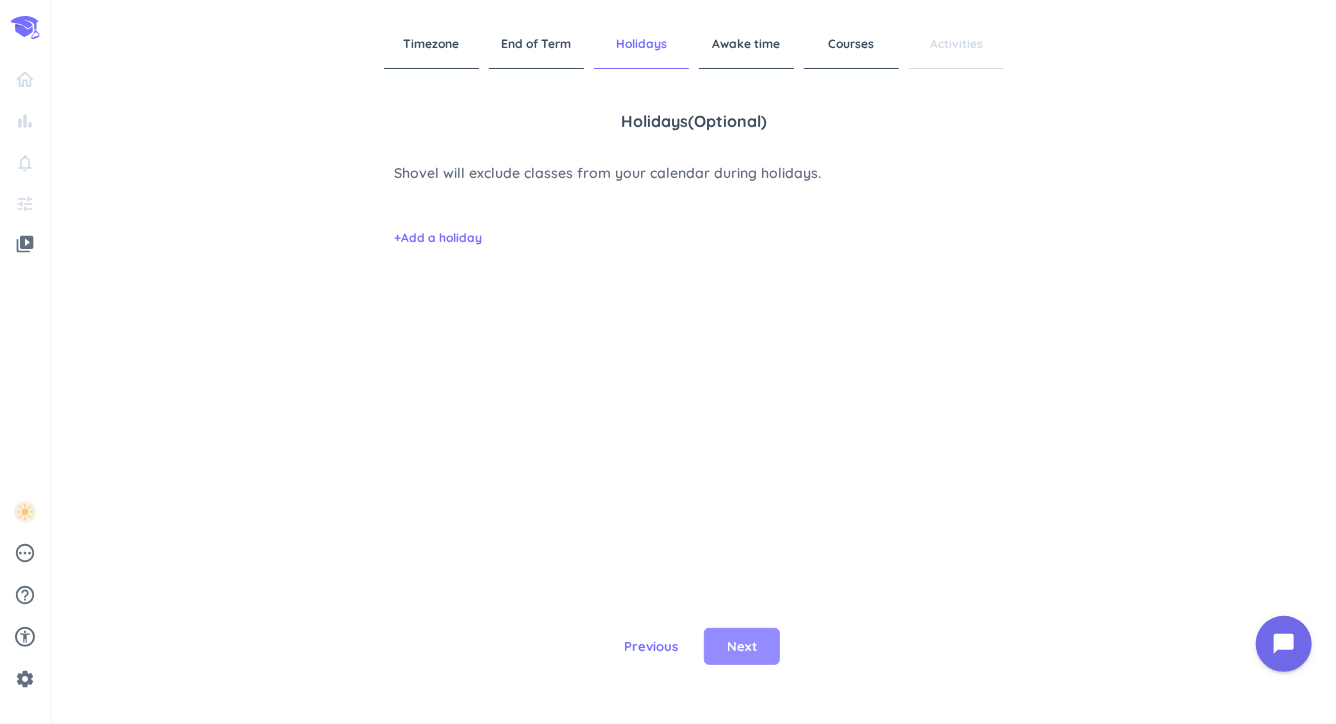 click on "Next" at bounding box center (742, 647) 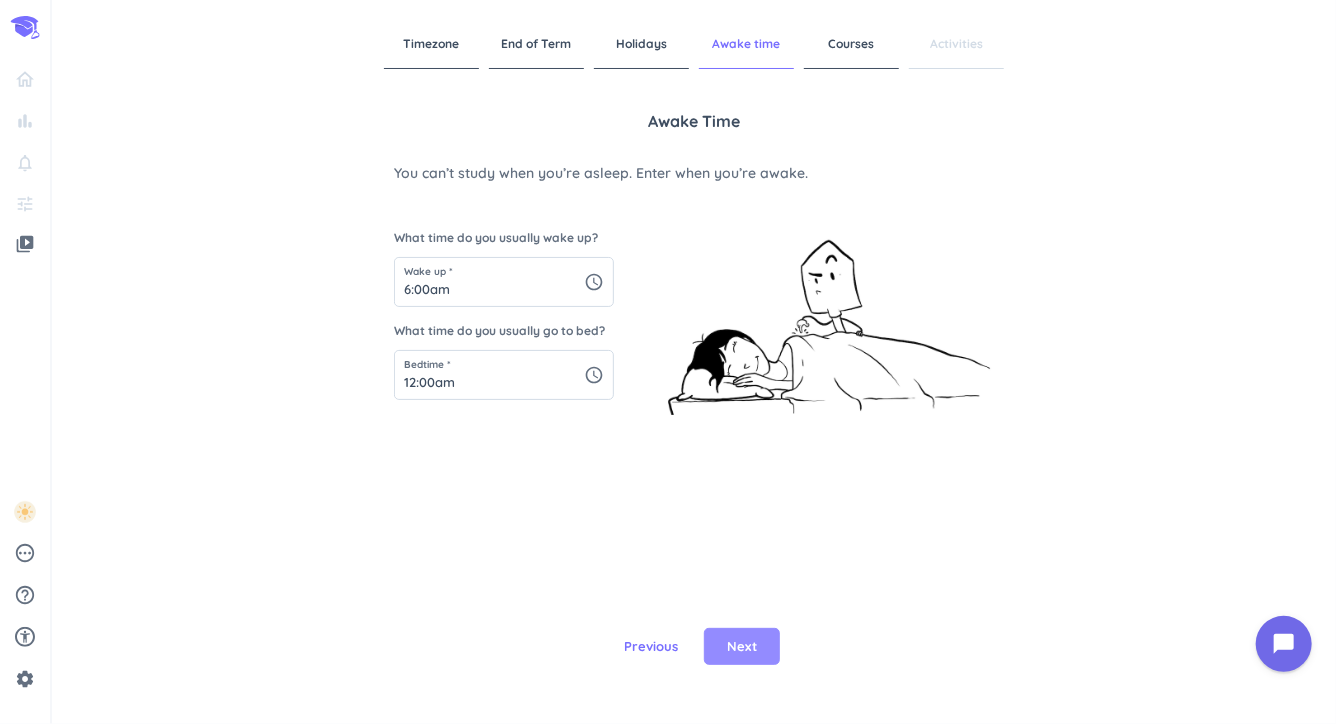 click on "Next" at bounding box center (742, 647) 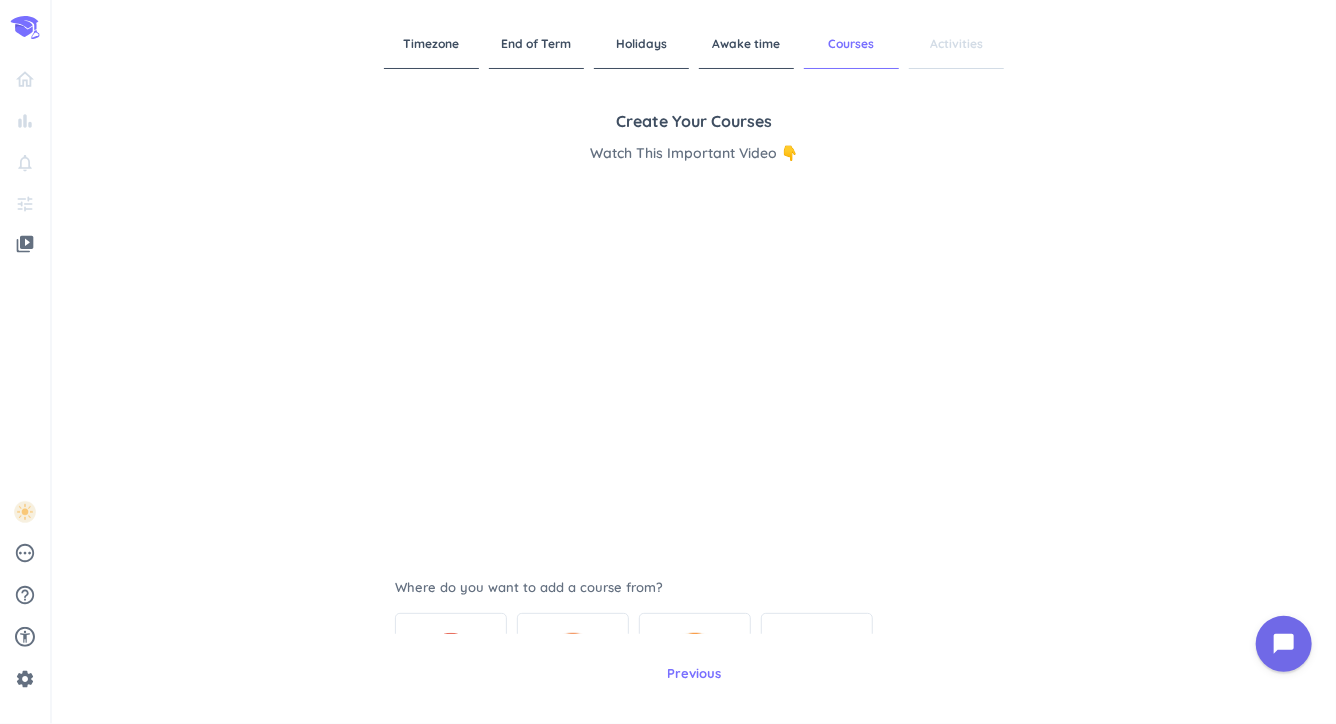 scroll, scrollTop: 189, scrollLeft: 0, axis: vertical 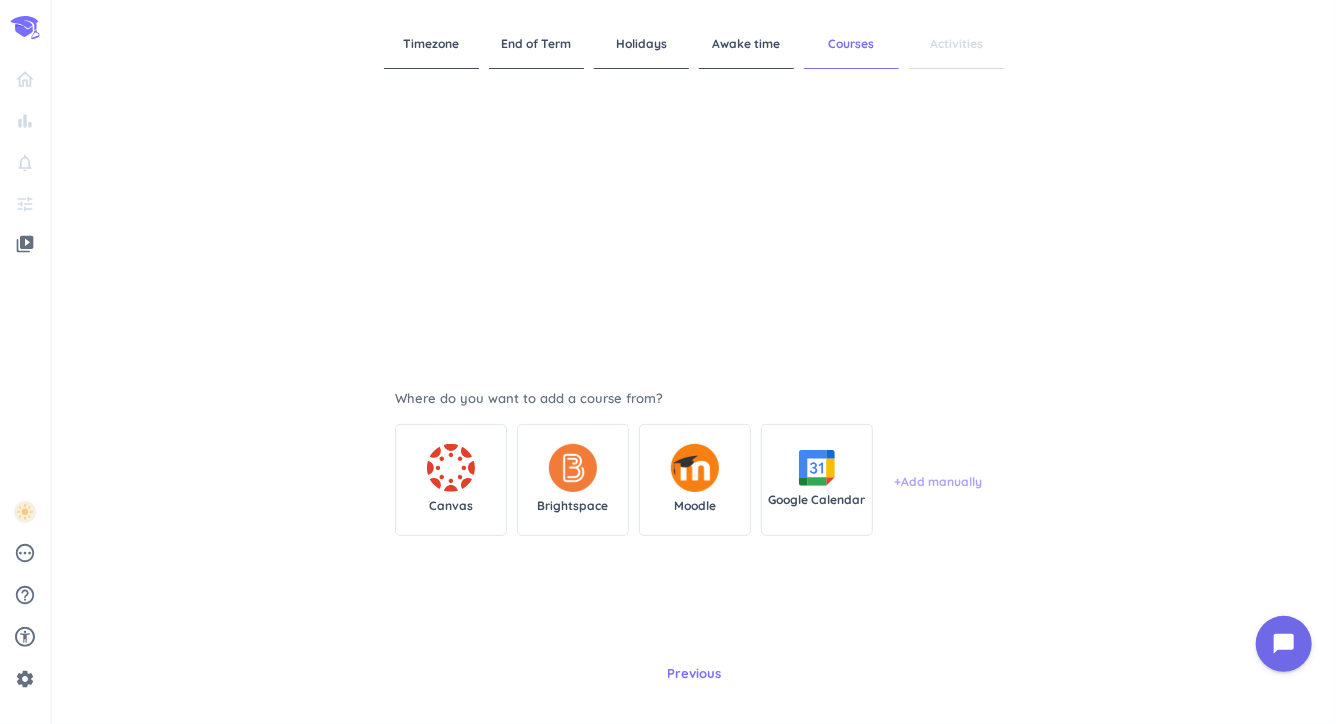 click on "+  Add manually" at bounding box center [938, 482] 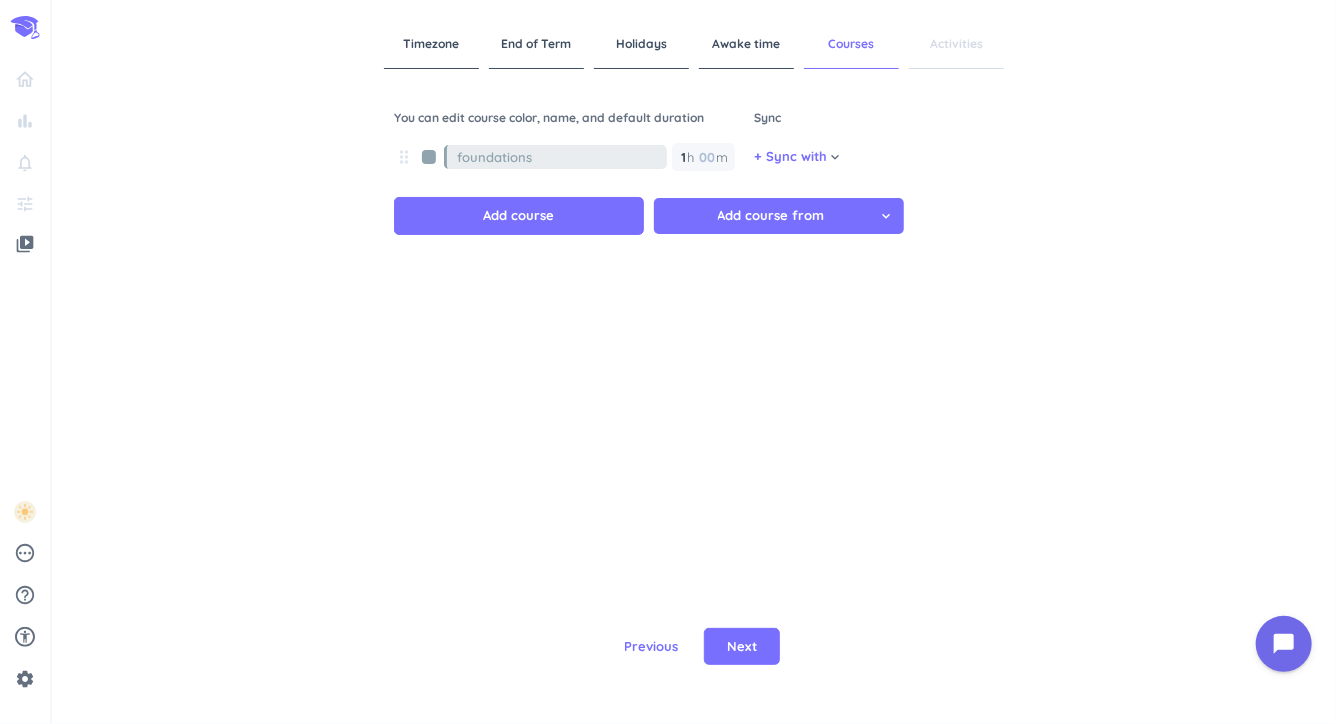 type on "foundations" 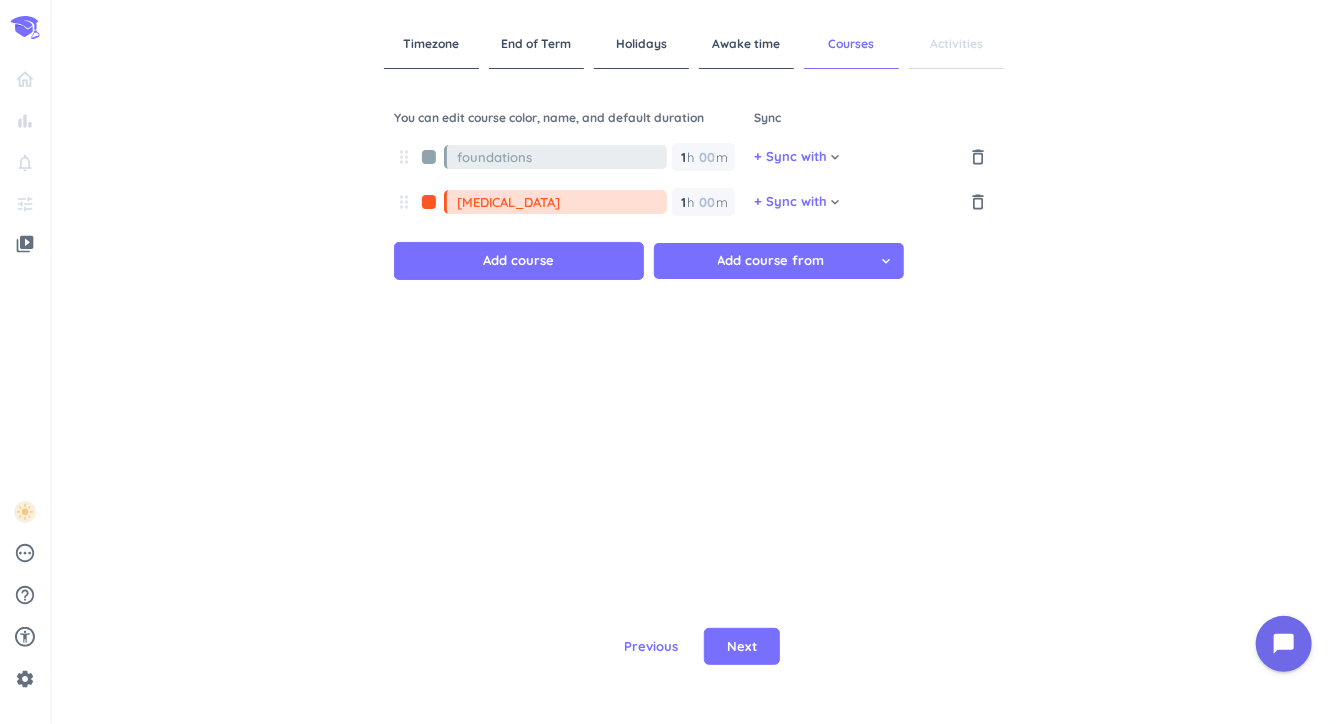 type on "[MEDICAL_DATA]" 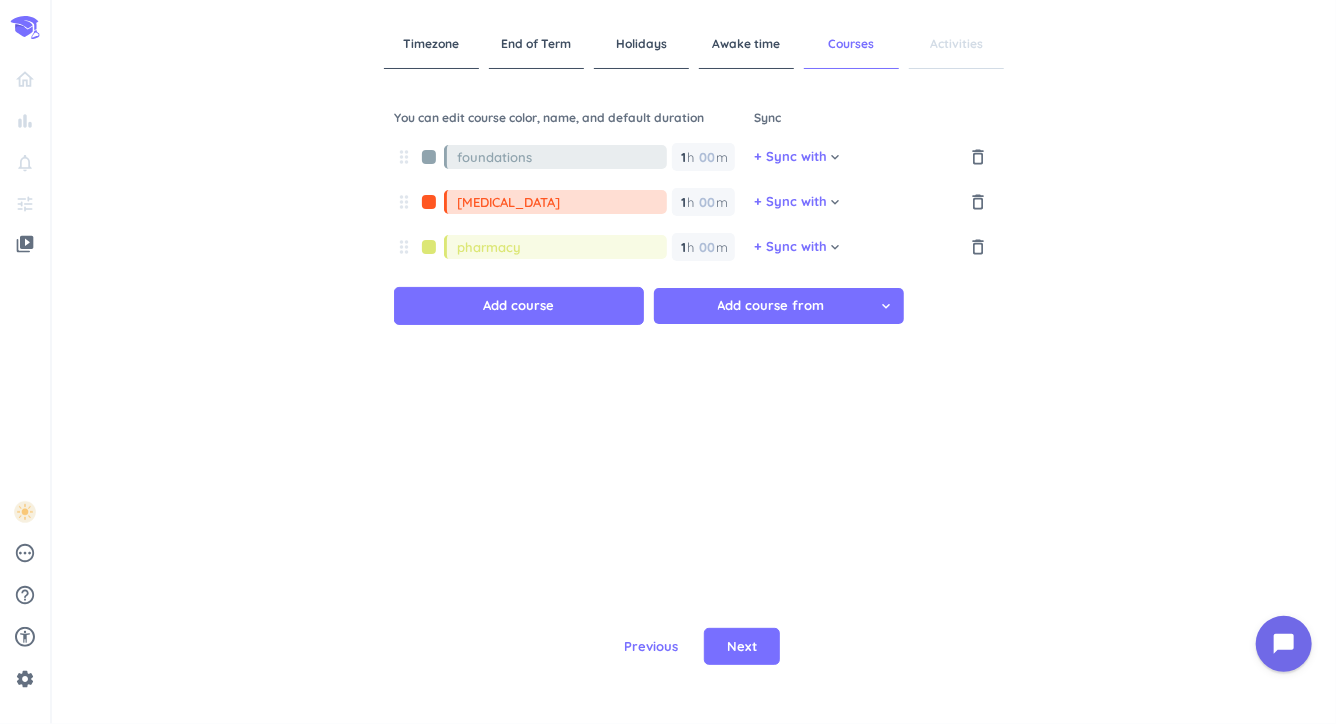 type on "pharmacy" 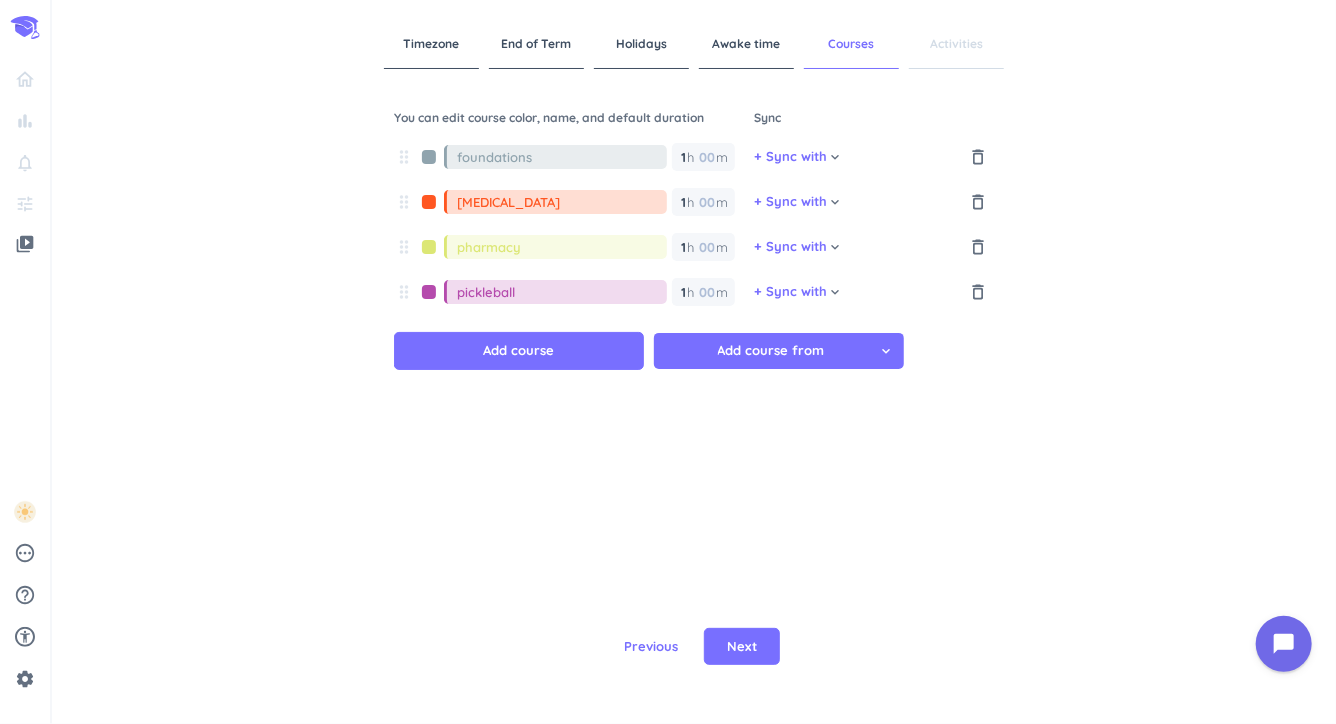 type on "pickleball" 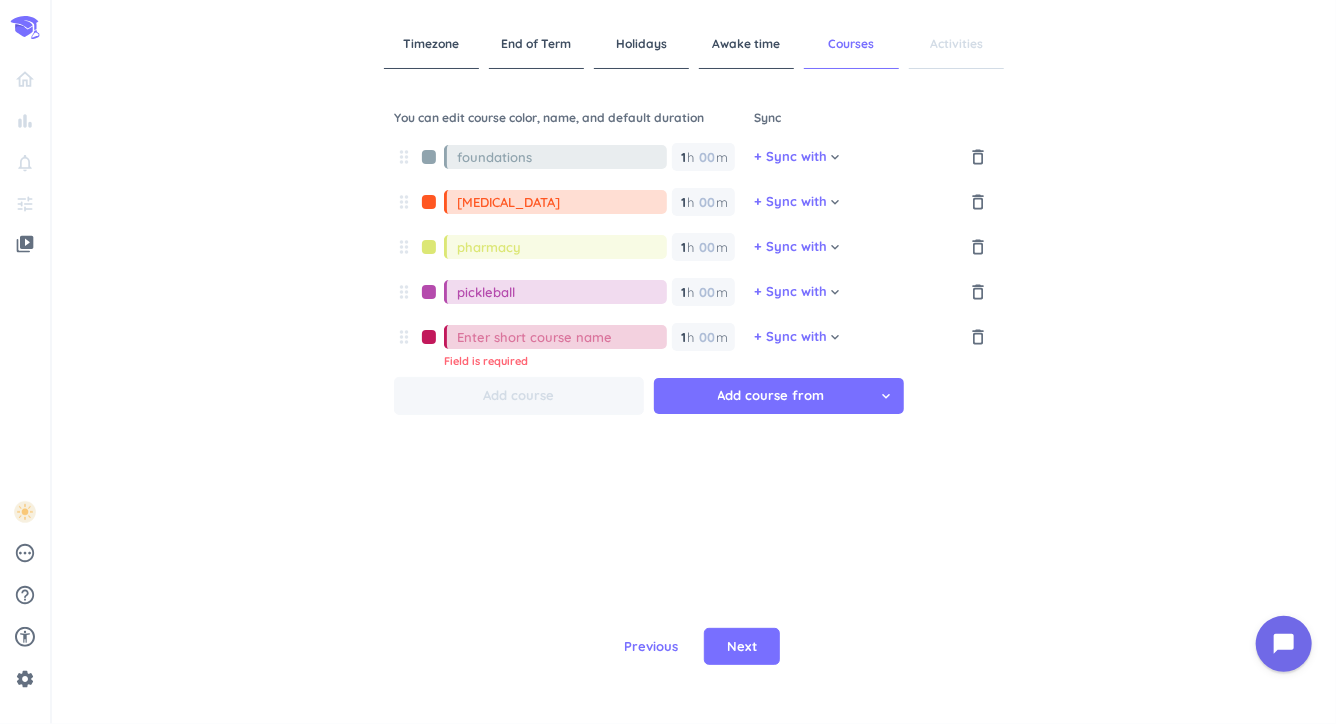 click at bounding box center (562, 337) 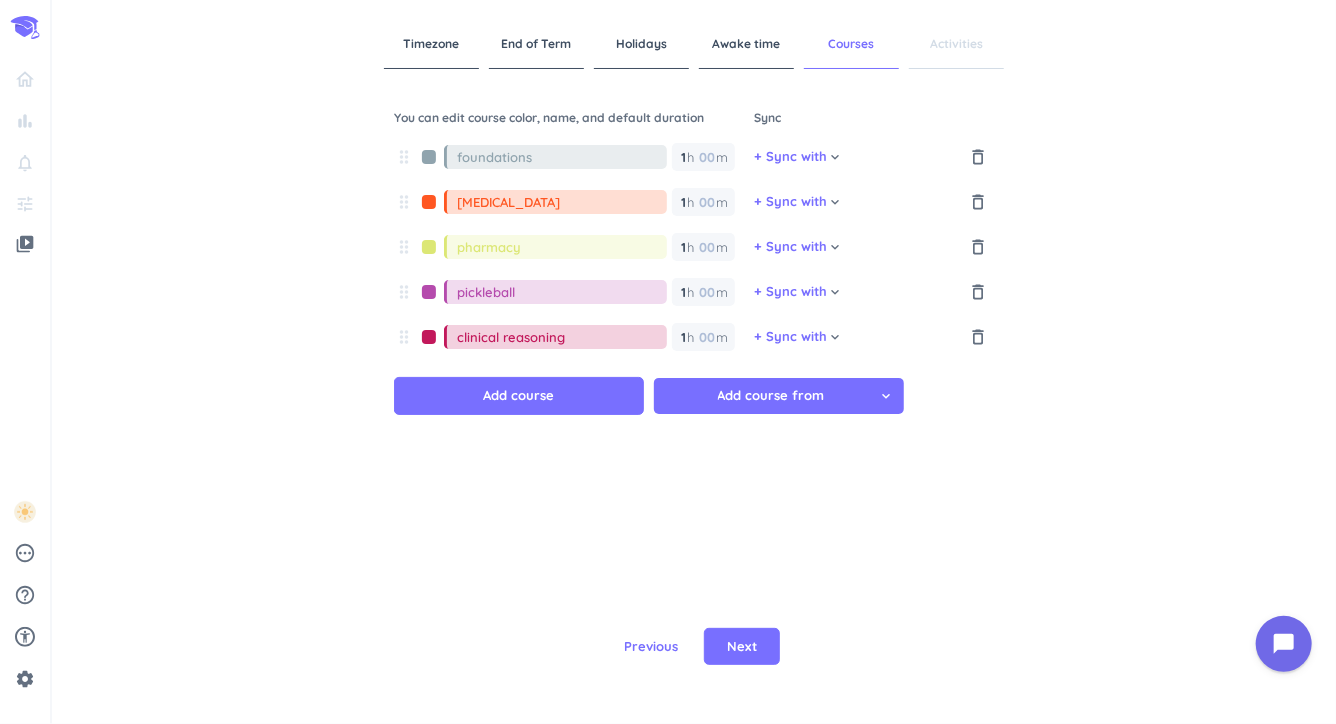 type on "clinical reasoning" 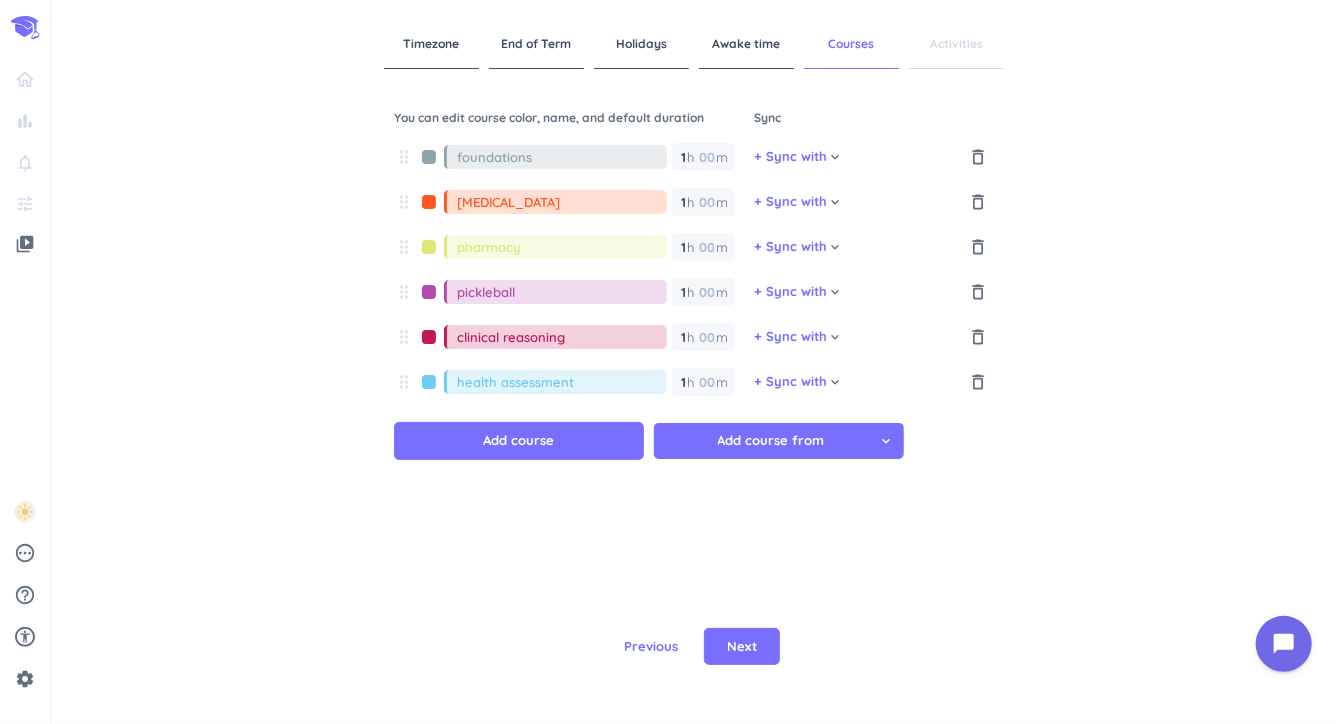 type on "health assessment" 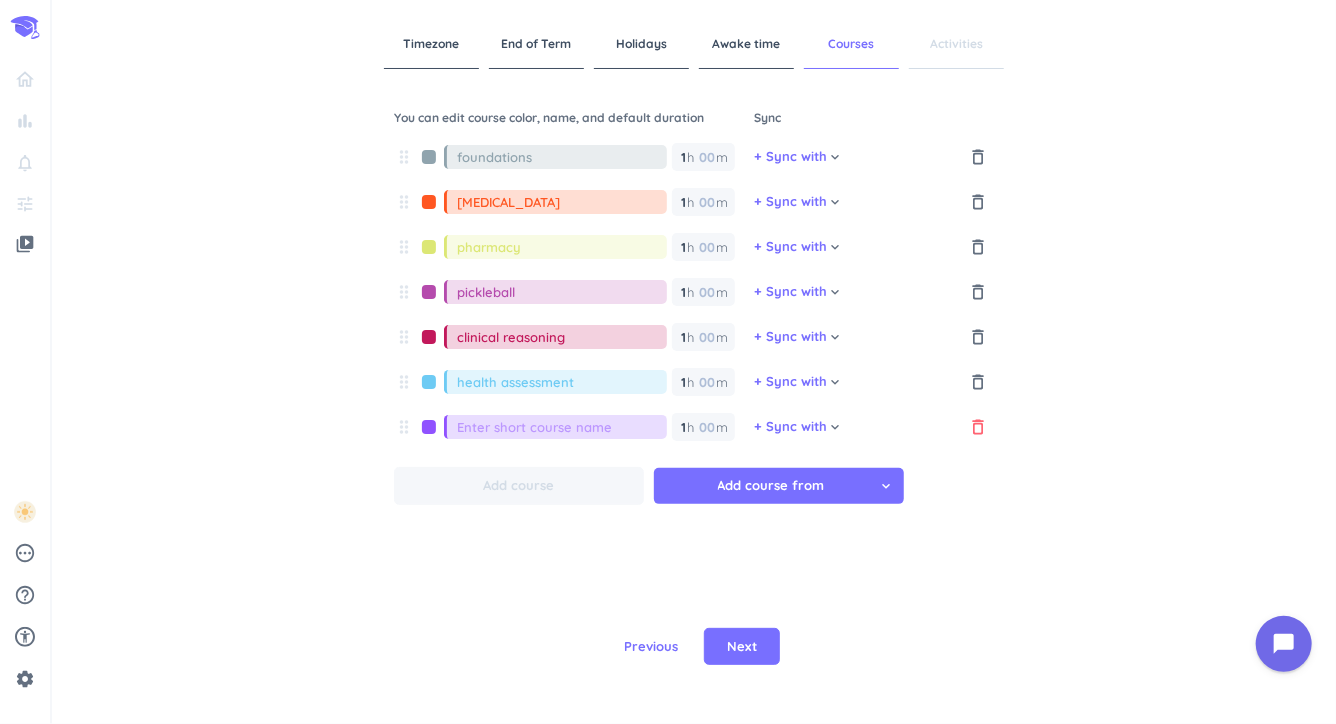 click on "delete_outline" at bounding box center [978, 427] 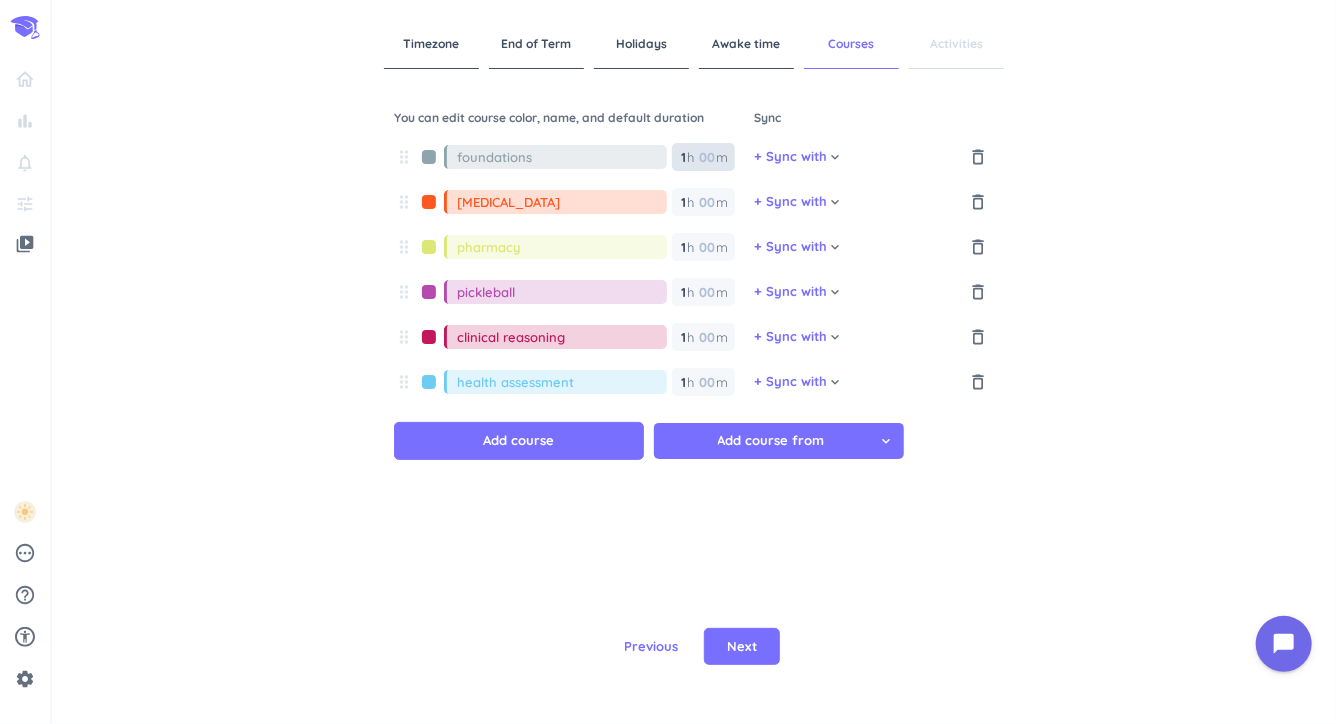 click at bounding box center [706, 157] 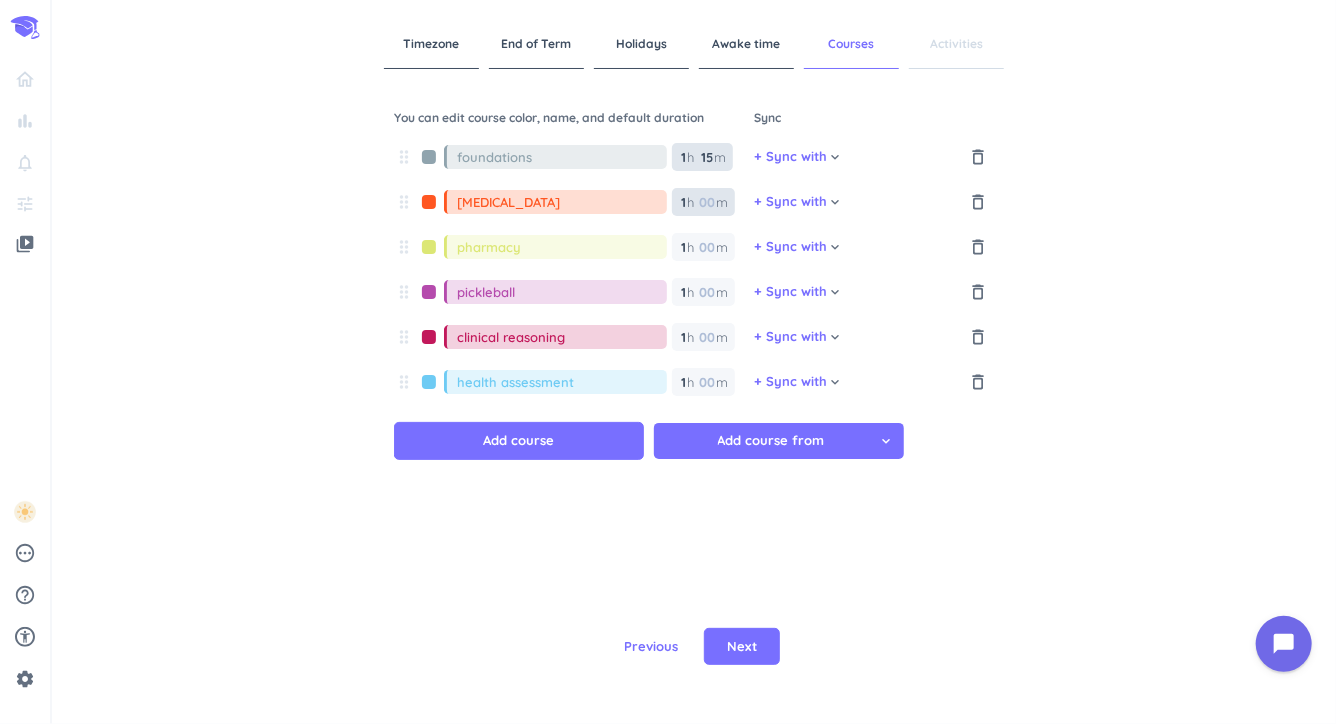 type on "15" 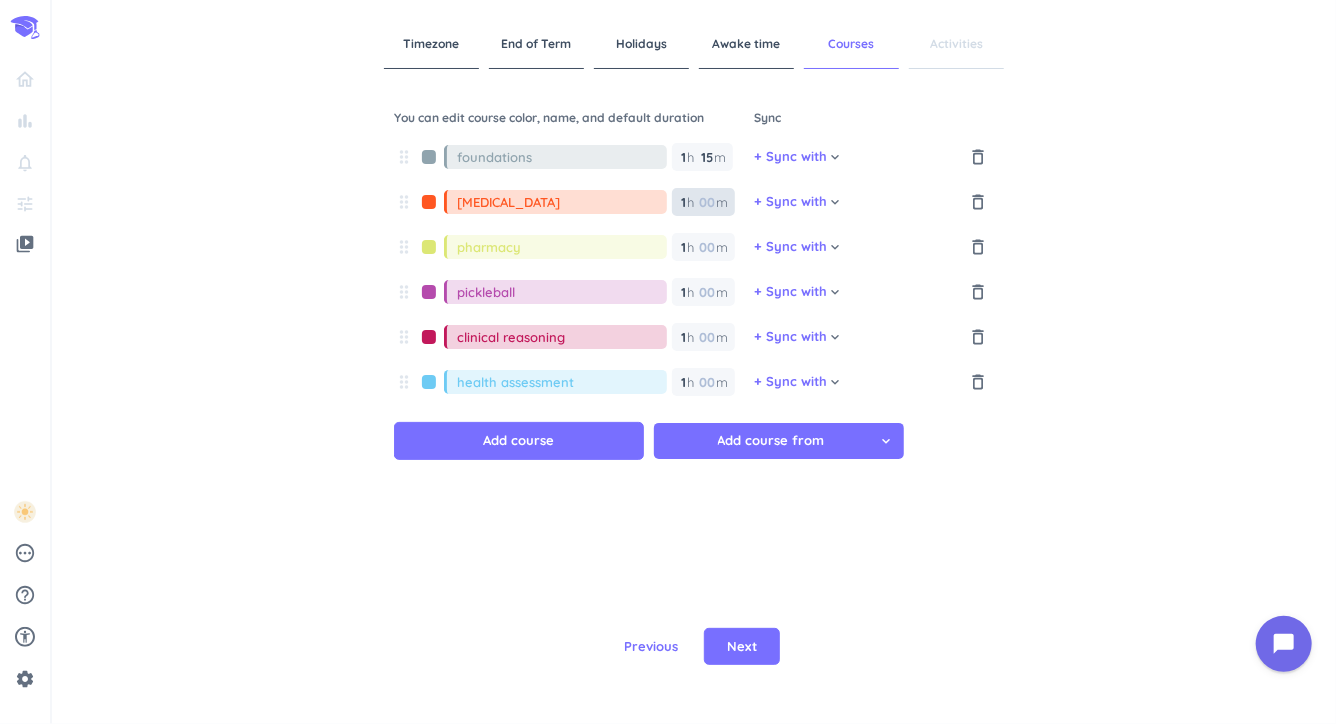 click at bounding box center [706, 202] 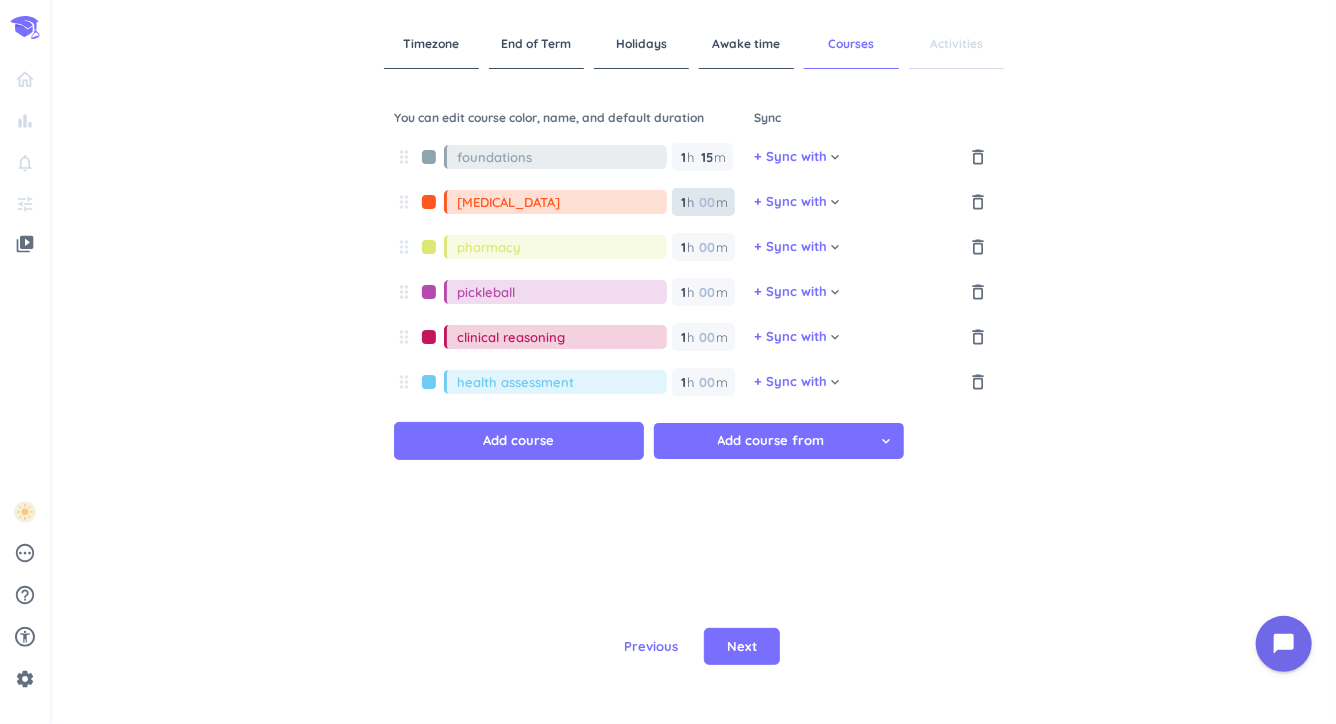 click on "1" at bounding box center (682, 202) 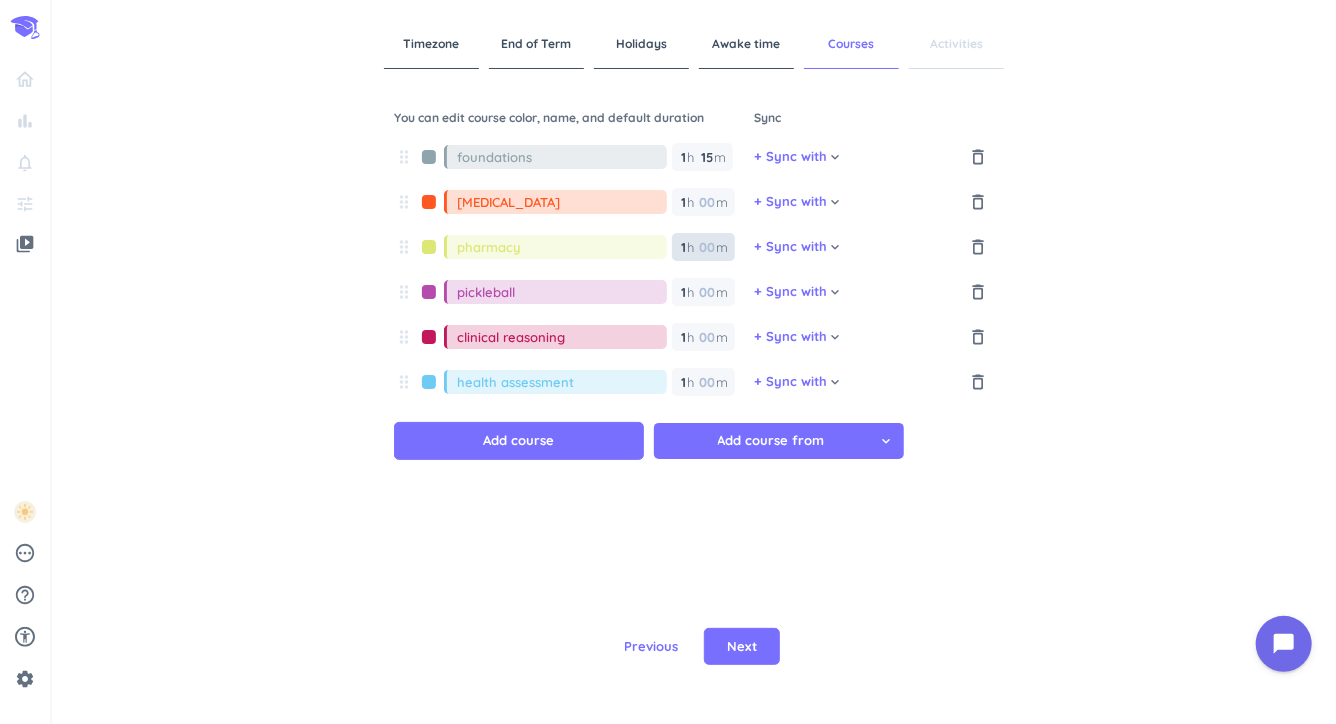 click at bounding box center [706, 247] 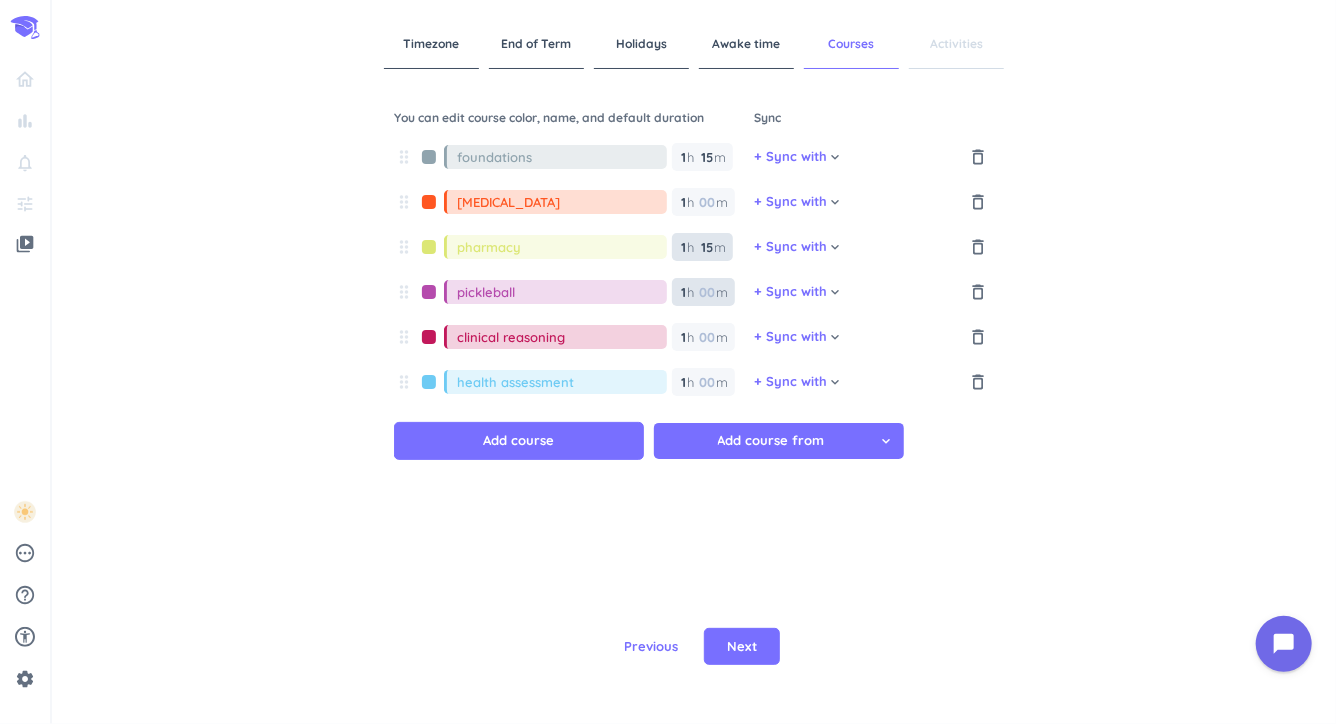 type on "15" 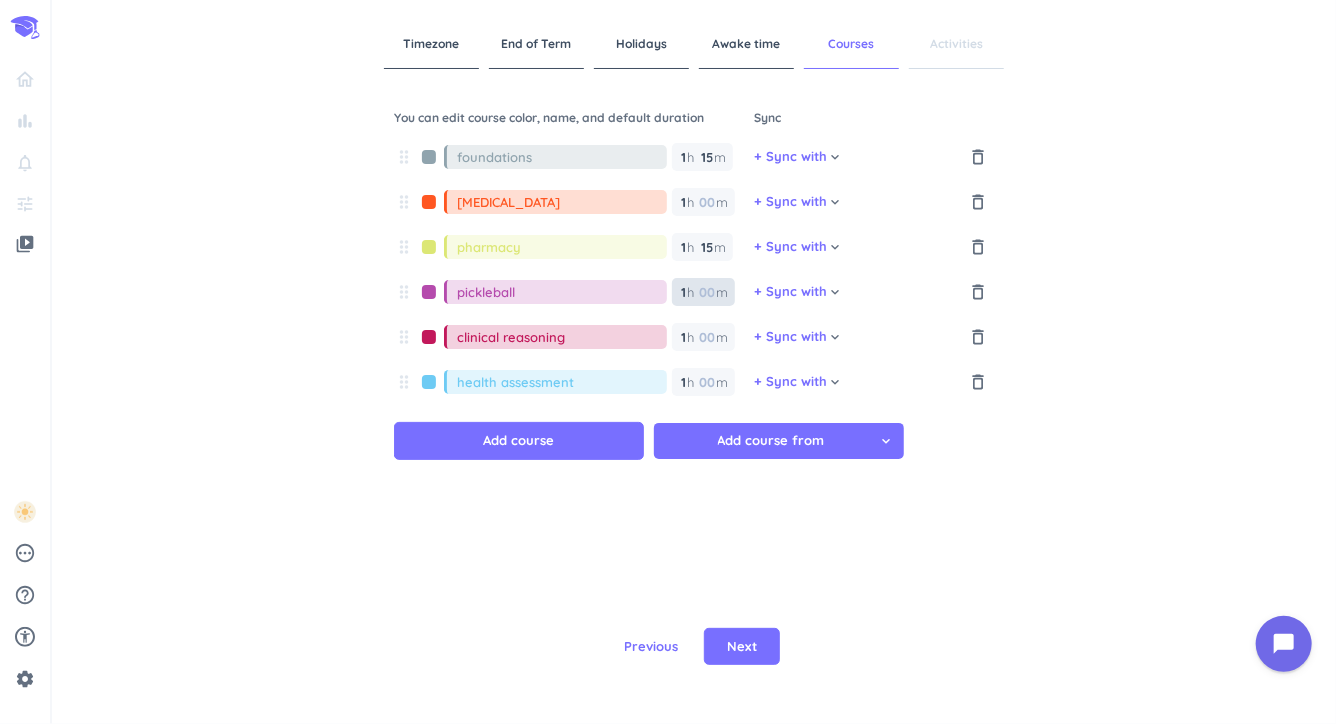 click at bounding box center (706, 292) 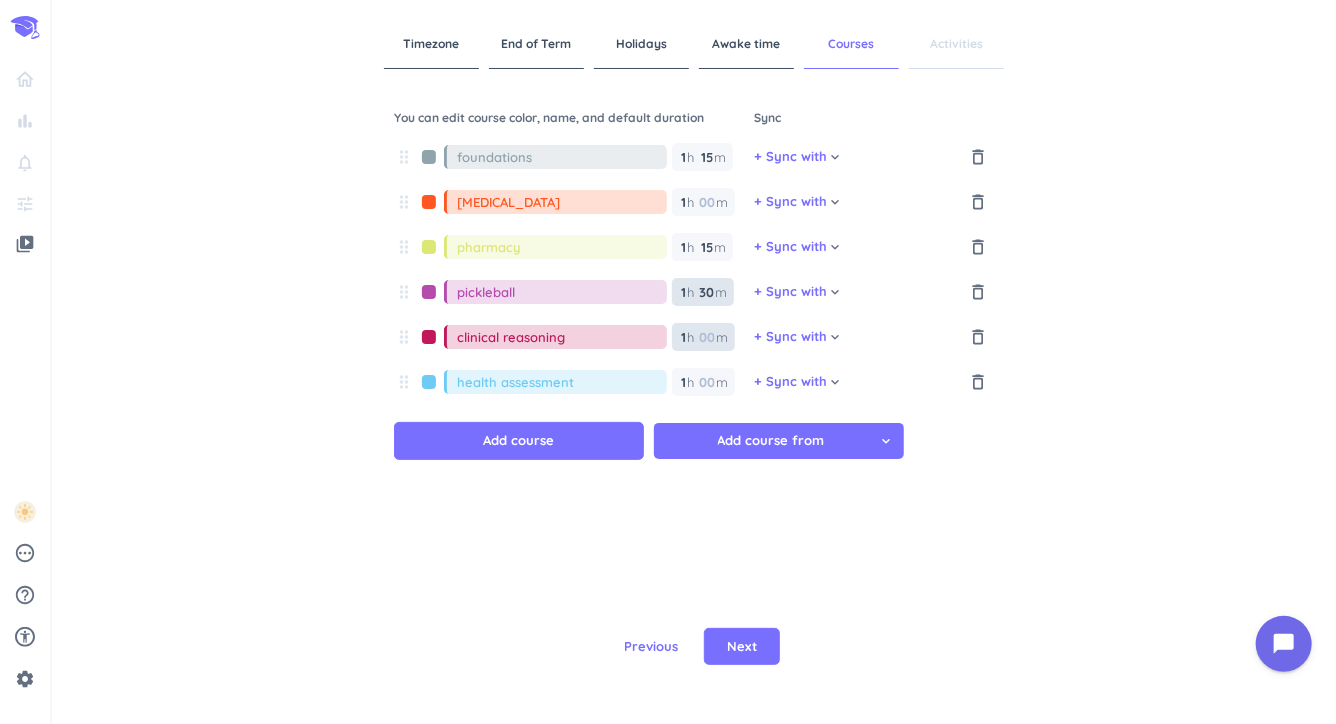 type on "30" 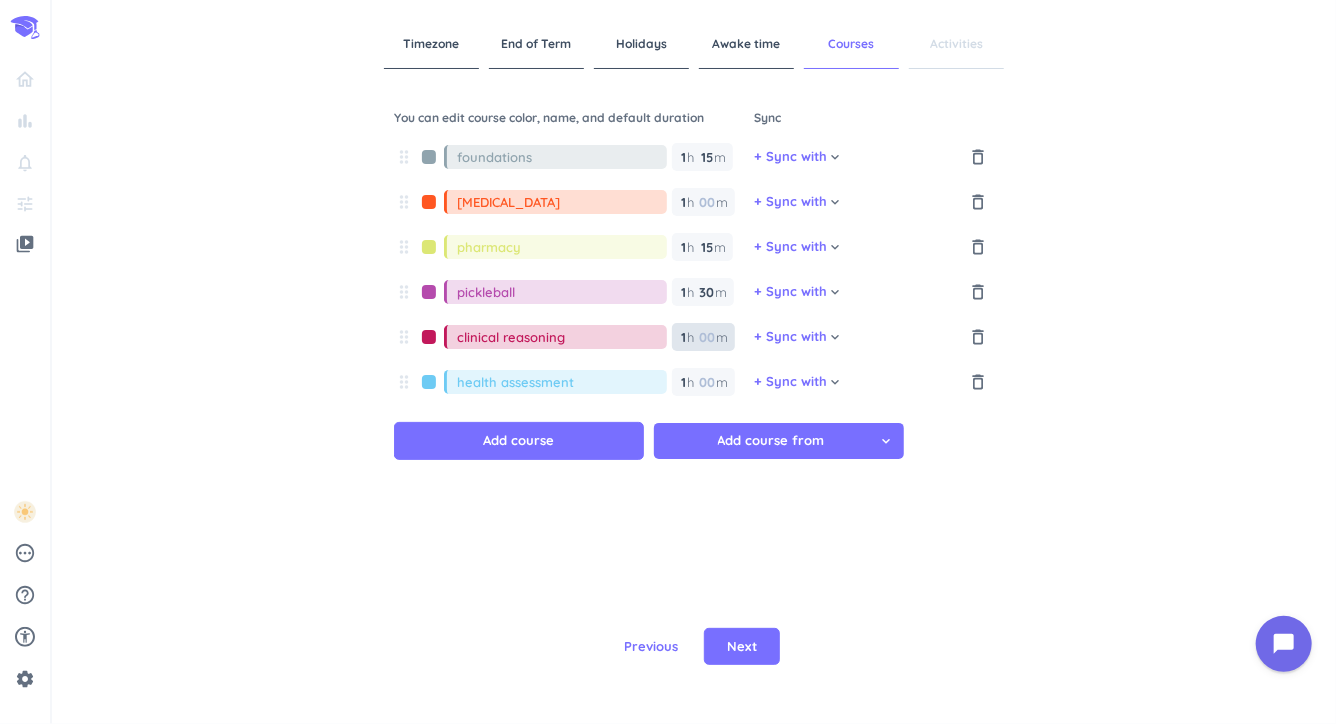 click on "1" at bounding box center (682, 337) 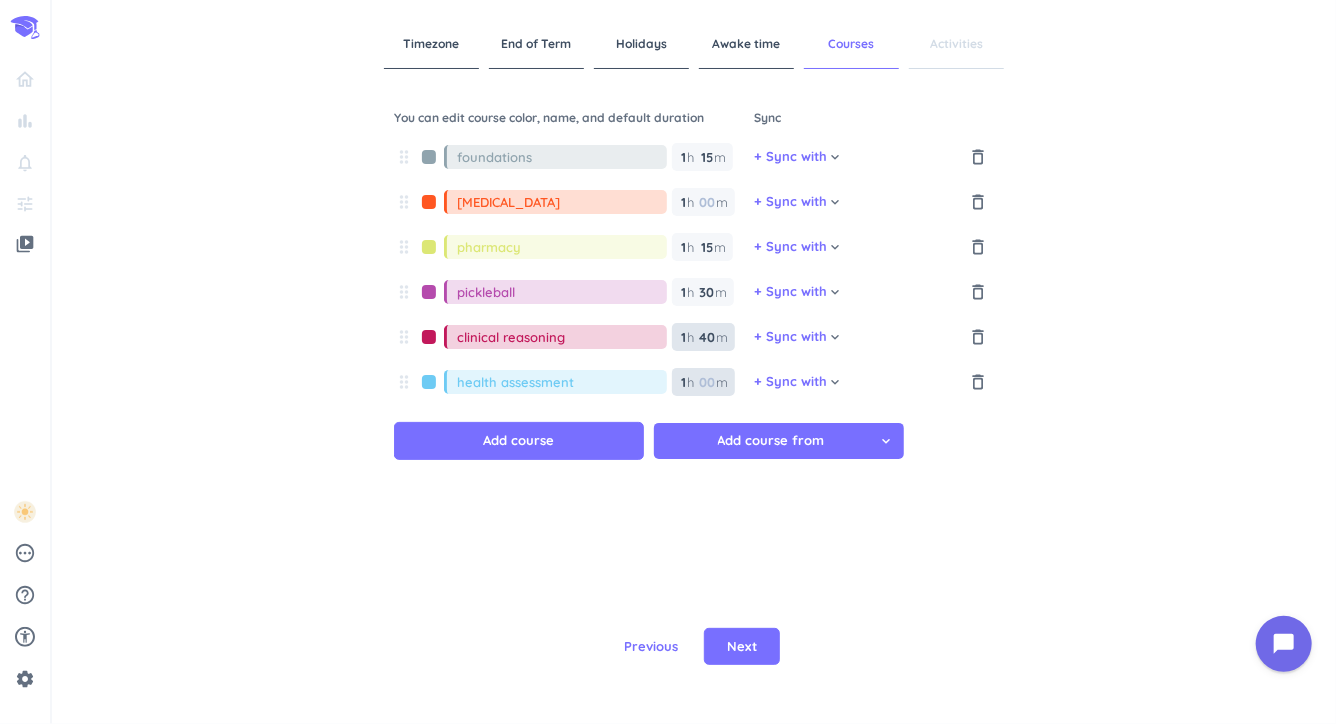 type on "40" 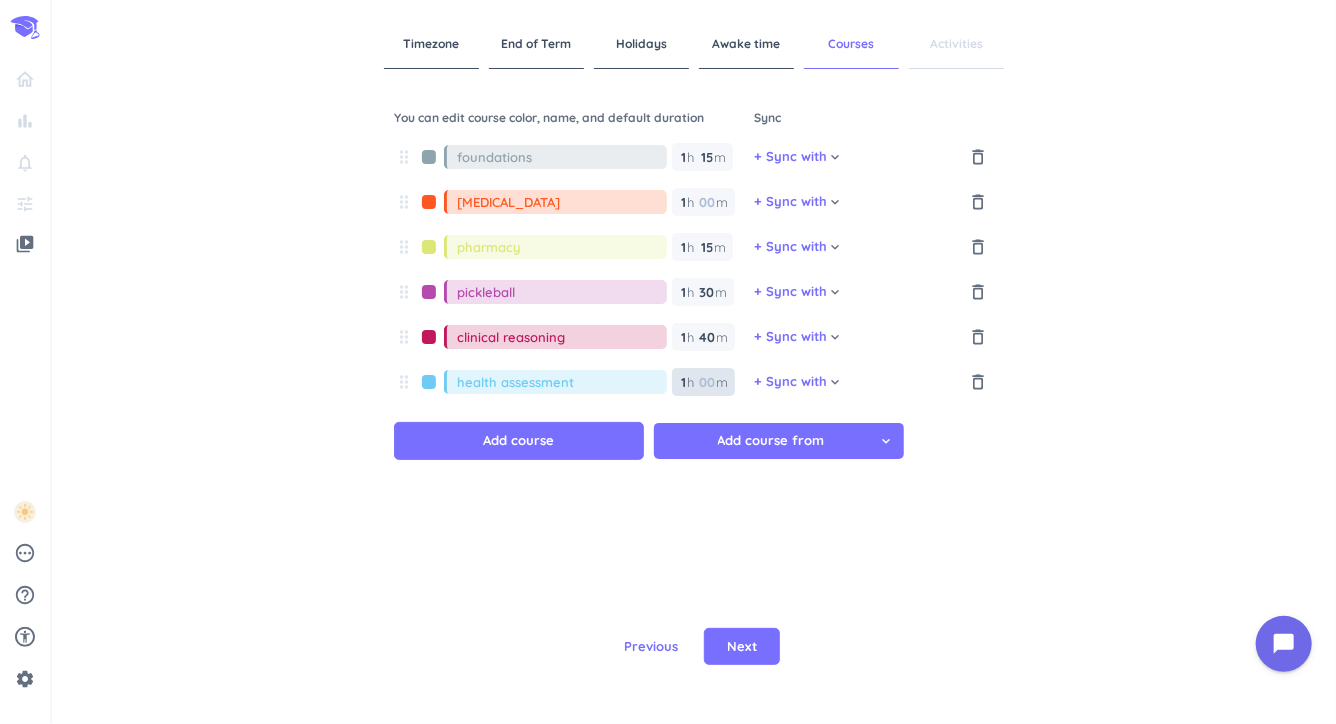 click on "1 1 00" at bounding box center [687, 382] 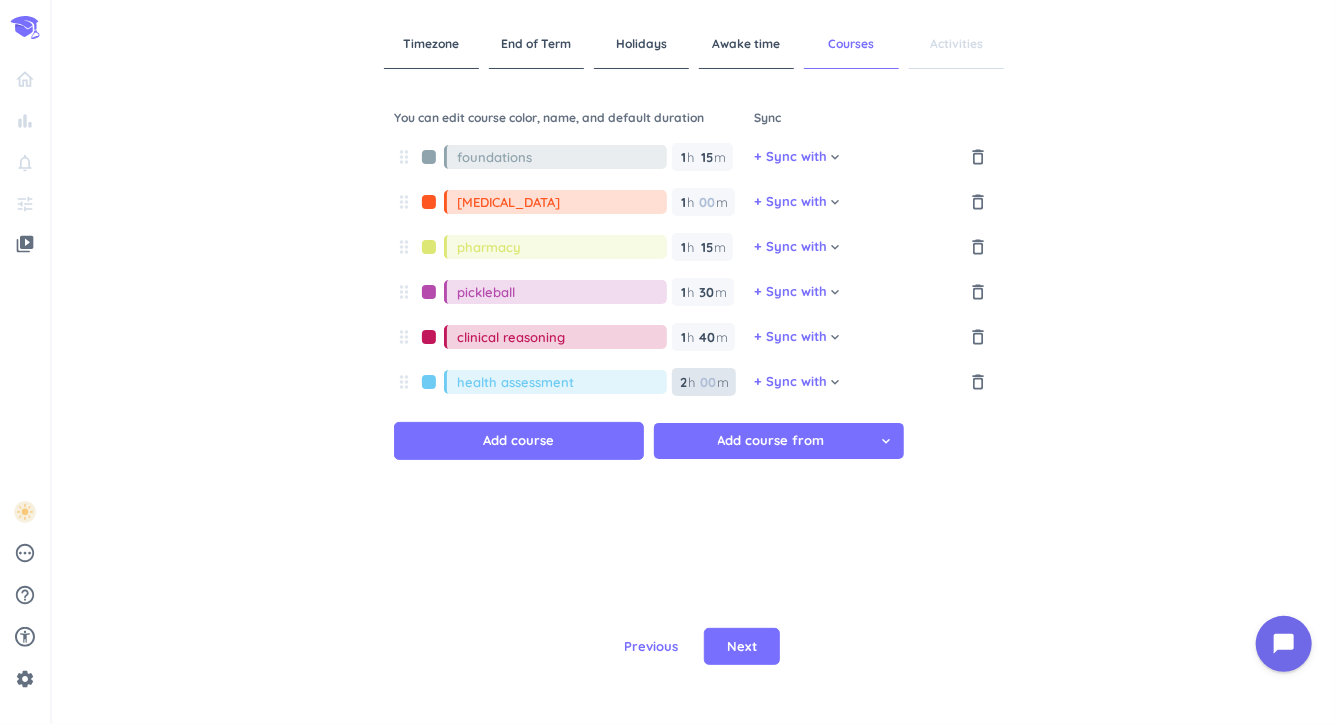 type on "2" 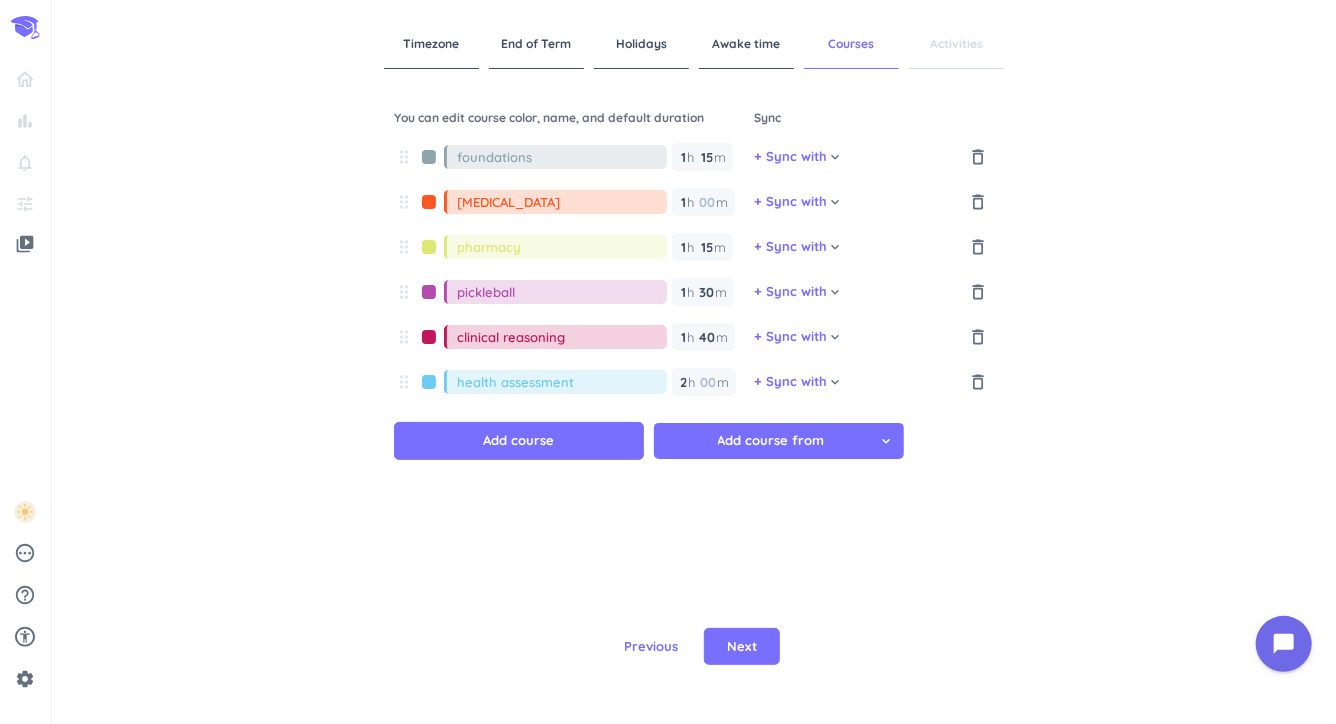 click on "drag_indicator foundations 1 1 00 h 15 15 00 m + Sync with cancel keyboard_arrow_down delete_outline drag_indicator [MEDICAL_DATA] 1 1 00 h 00 m + Sync with cancel keyboard_arrow_down delete_outline drag_indicator pharmacy 1 1 00 h 15 15 00 m + Sync with cancel keyboard_arrow_down delete_outline drag_indicator pickleball 1 1 00 h 30 30 00 m + Sync with cancel keyboard_arrow_down delete_outline drag_indicator clinical reasoning 1 1 00 h 40 40 00 m + Sync with cancel keyboard_arrow_down delete_outline drag_indicator health assessment 2 2 00 h 00 m + Sync with cancel keyboard_arrow_down delete_outline Add course Add course from cancel keyboard_arrow_down" at bounding box center (694, 340) 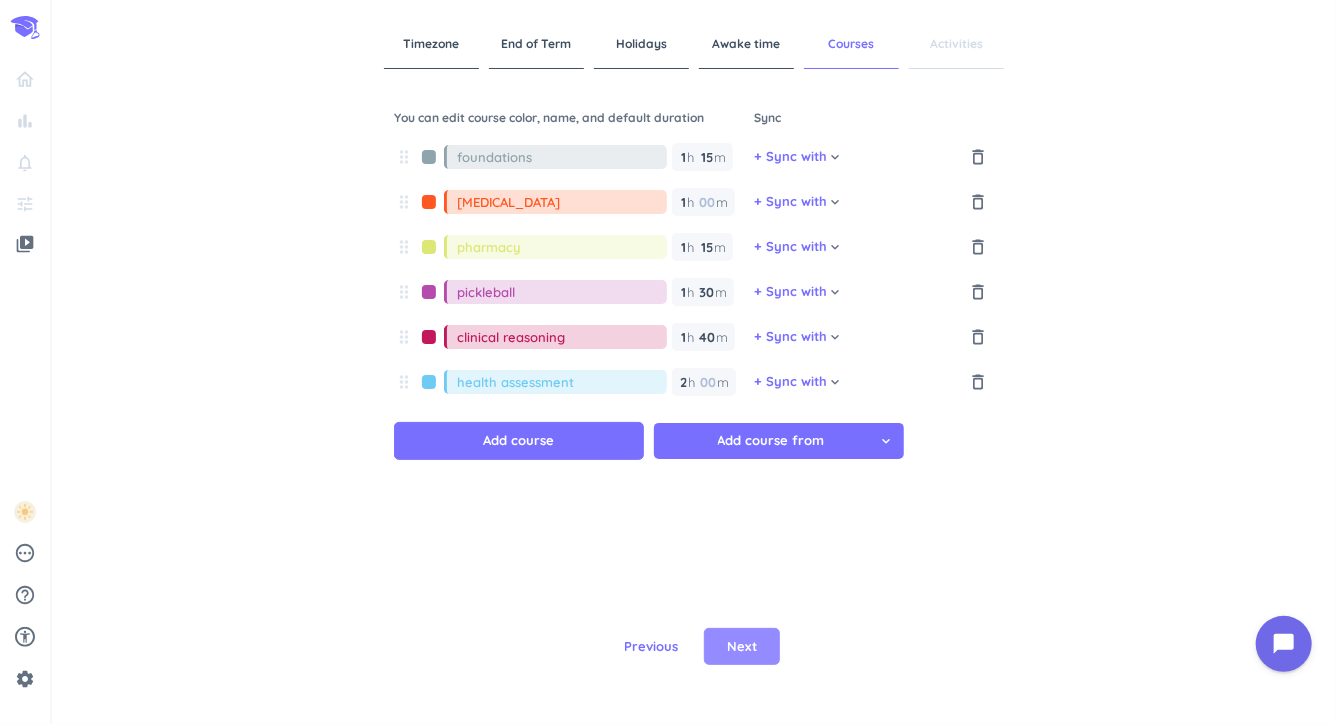 click on "Next" at bounding box center (742, 647) 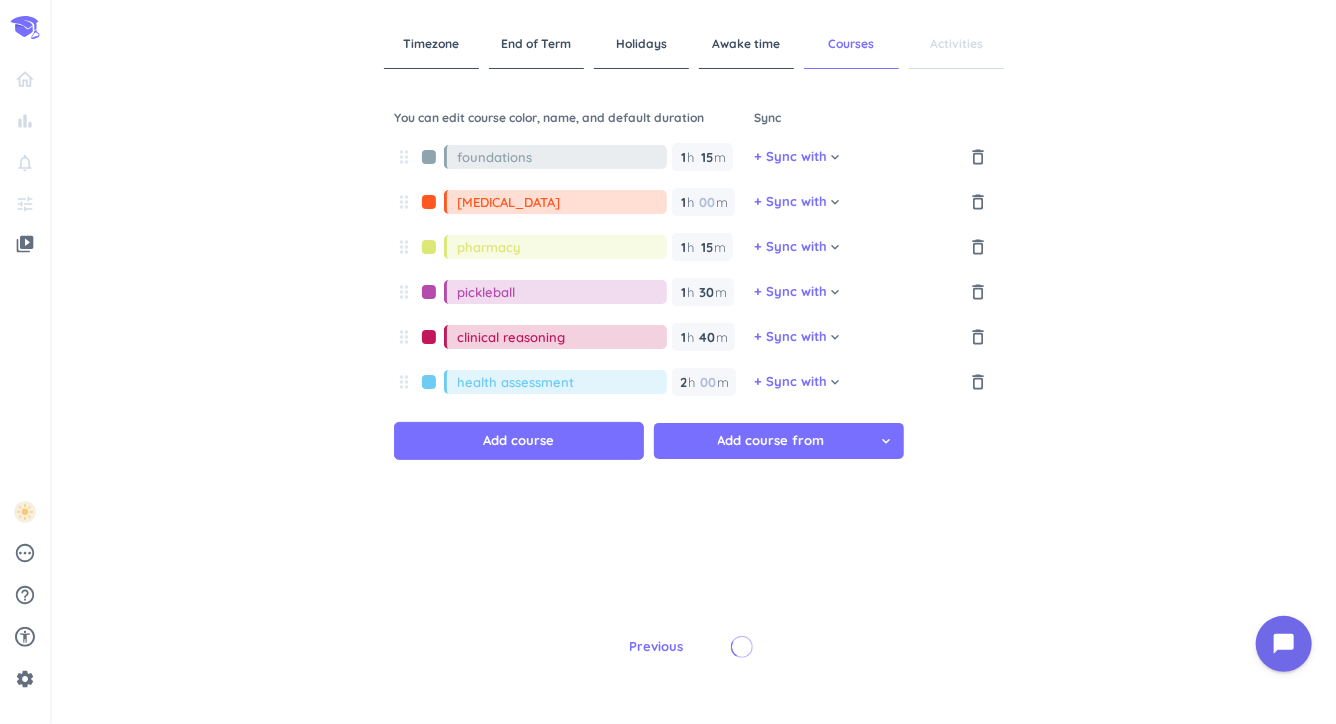 type 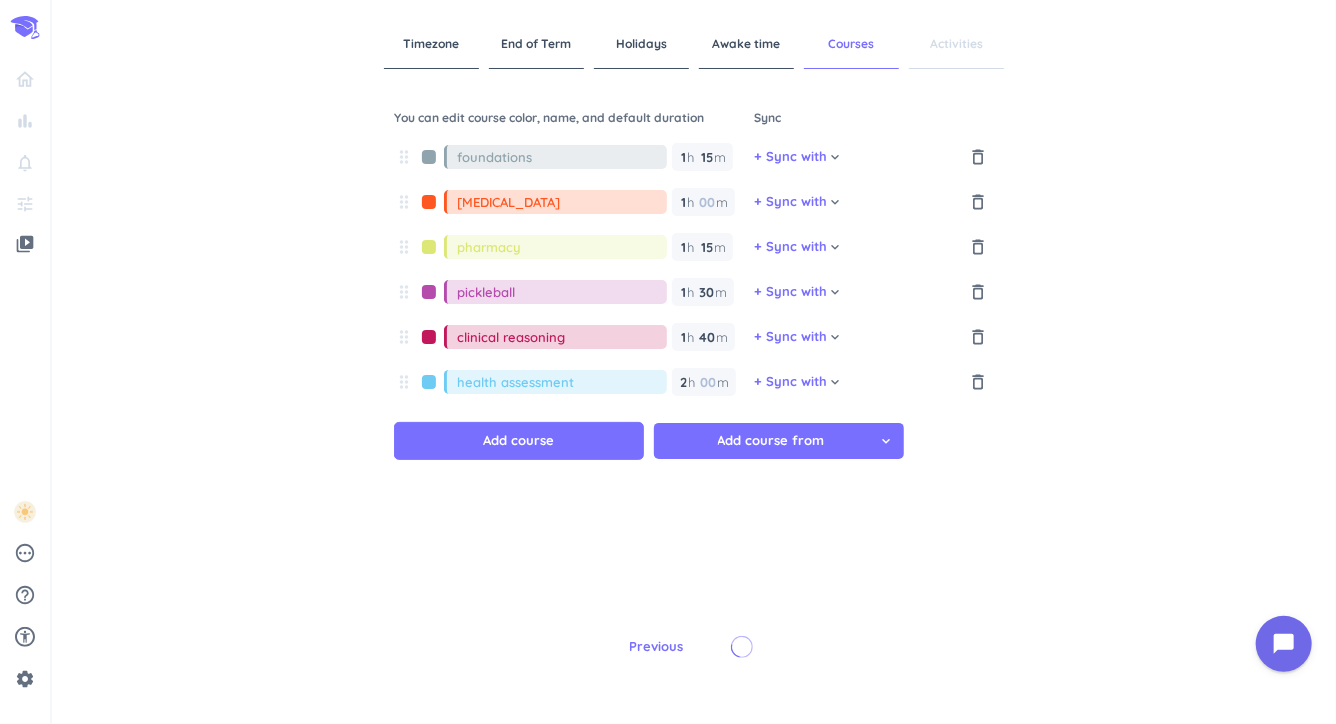 type 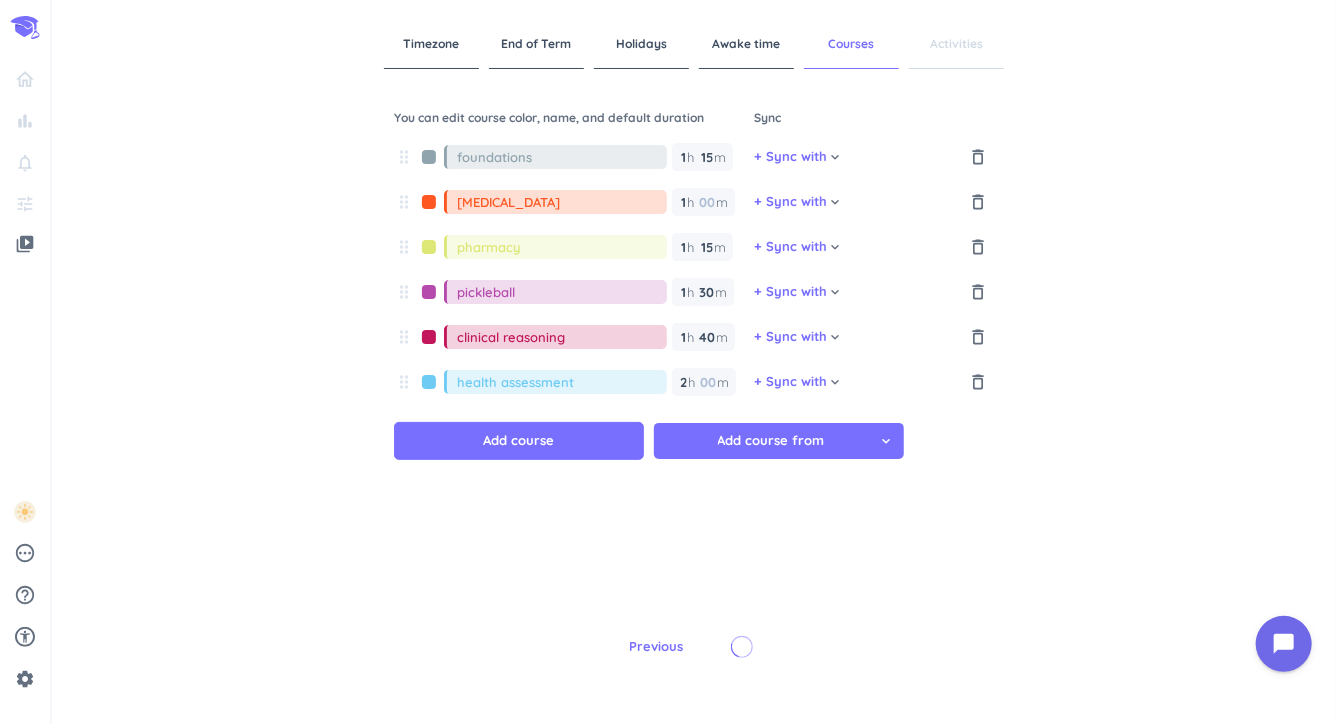 type 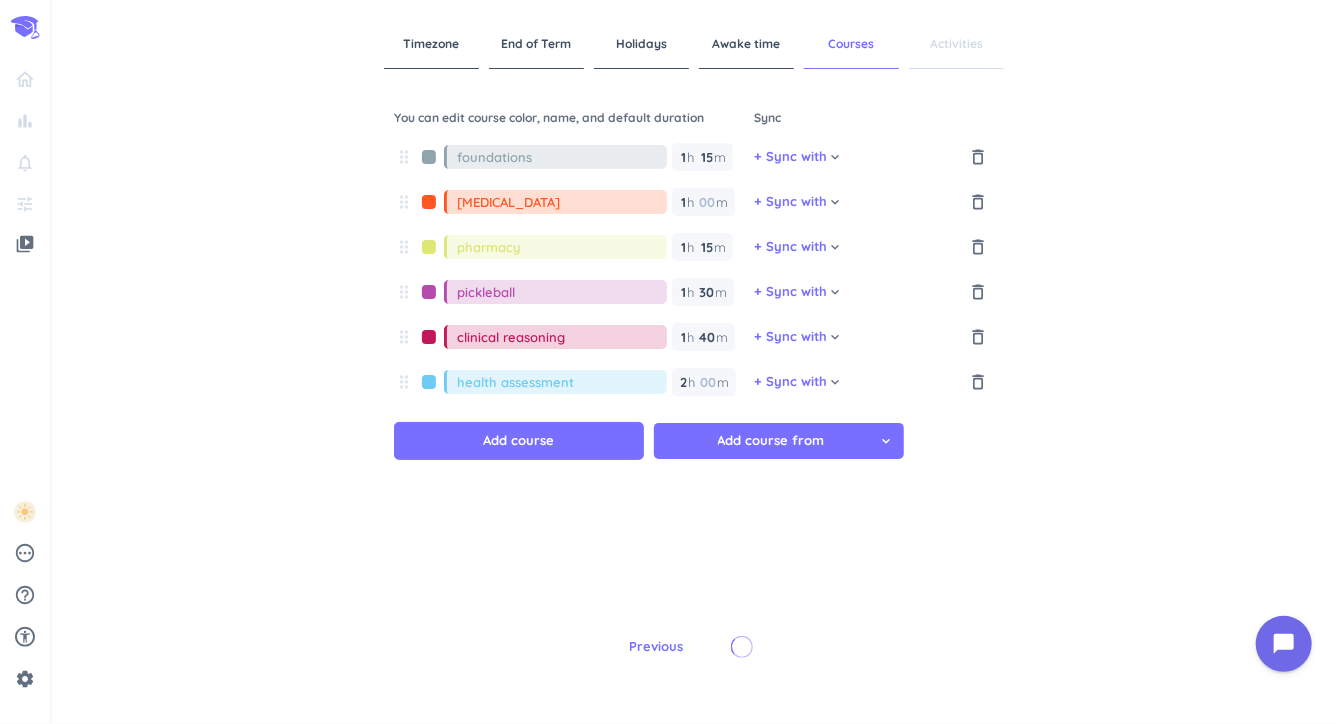 type 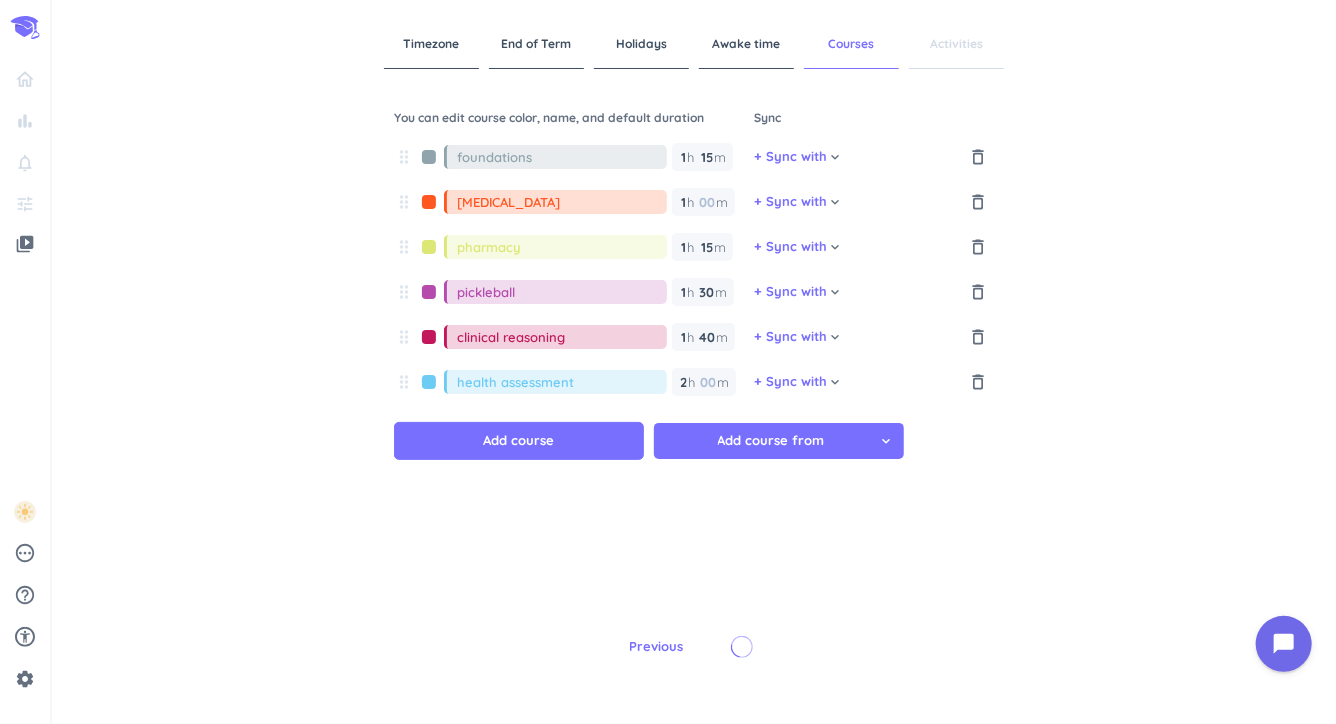 type on "1" 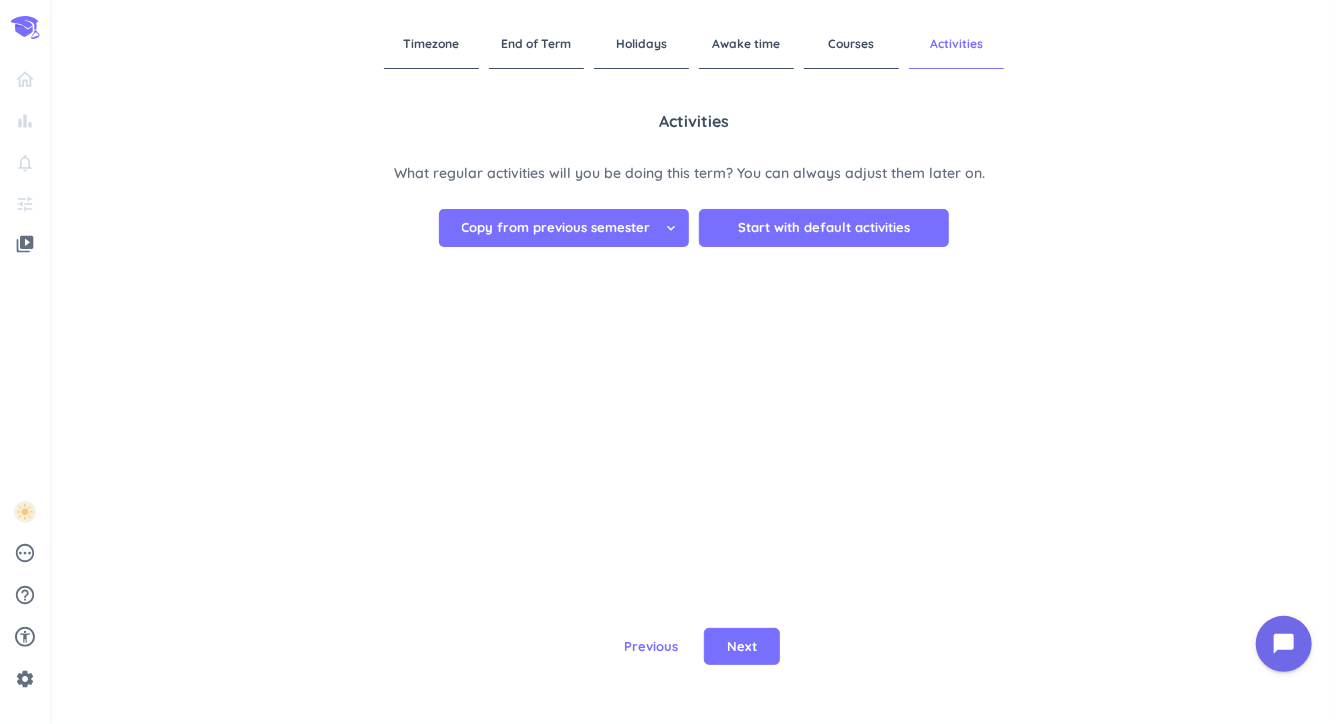 click on "Courses" at bounding box center [851, 44] 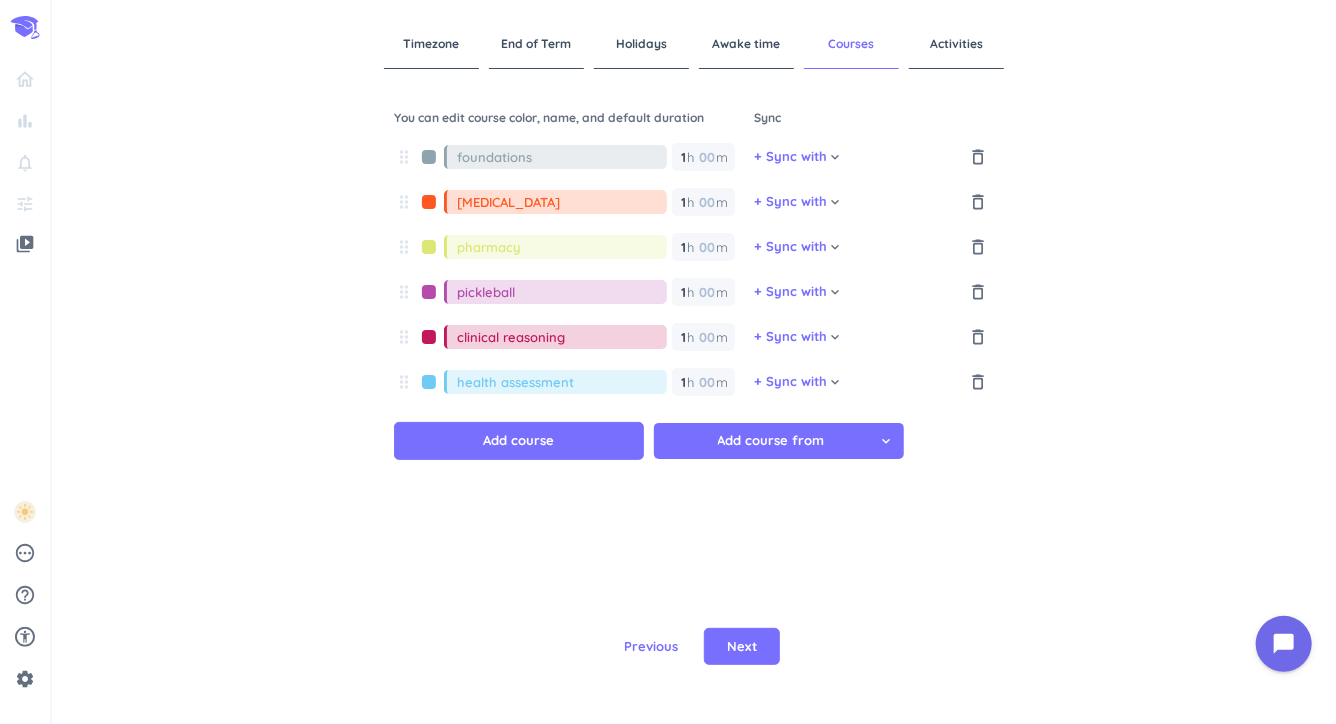 click at bounding box center [429, 157] 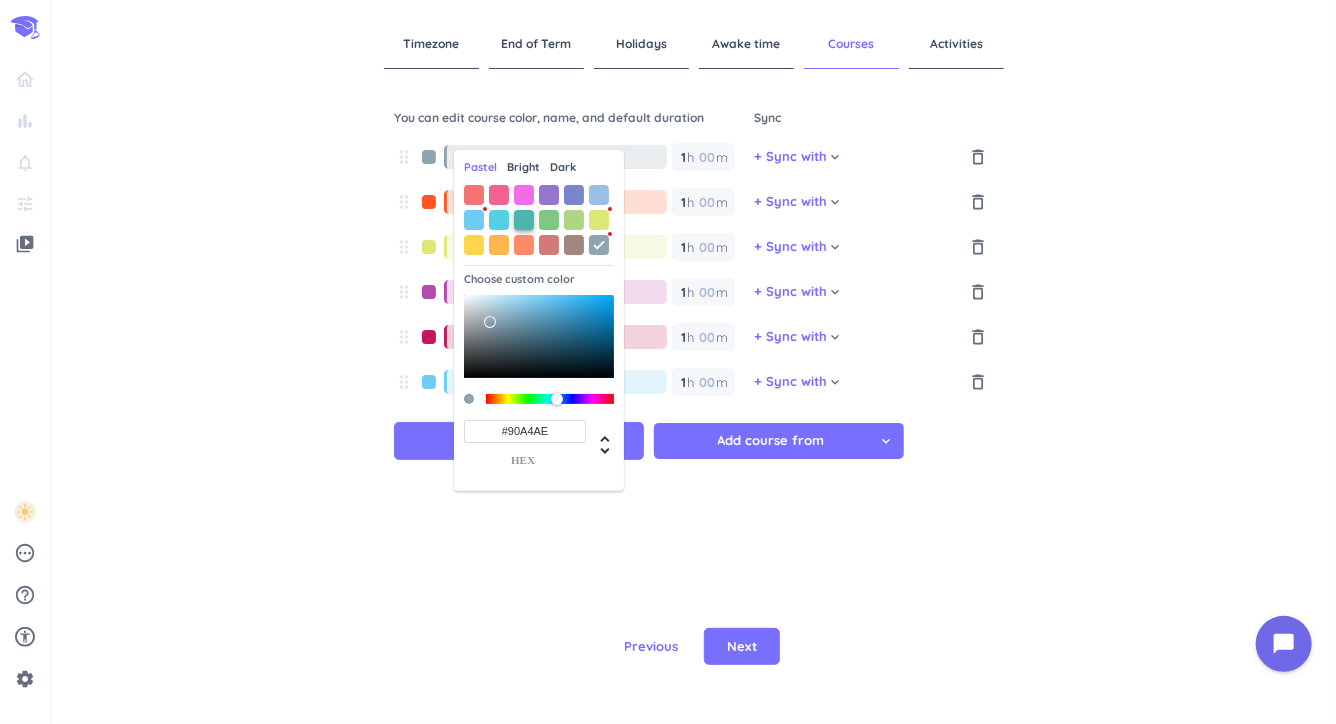 click at bounding box center [524, 220] 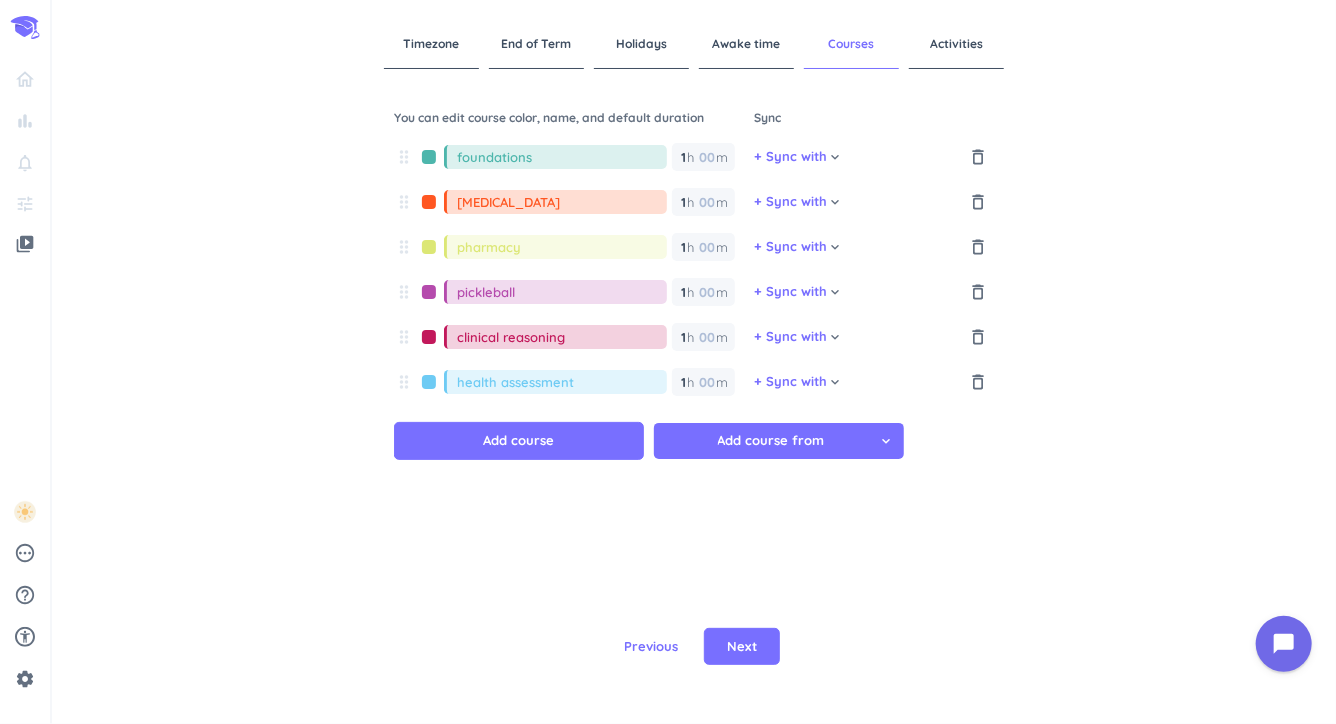 click at bounding box center [429, 202] 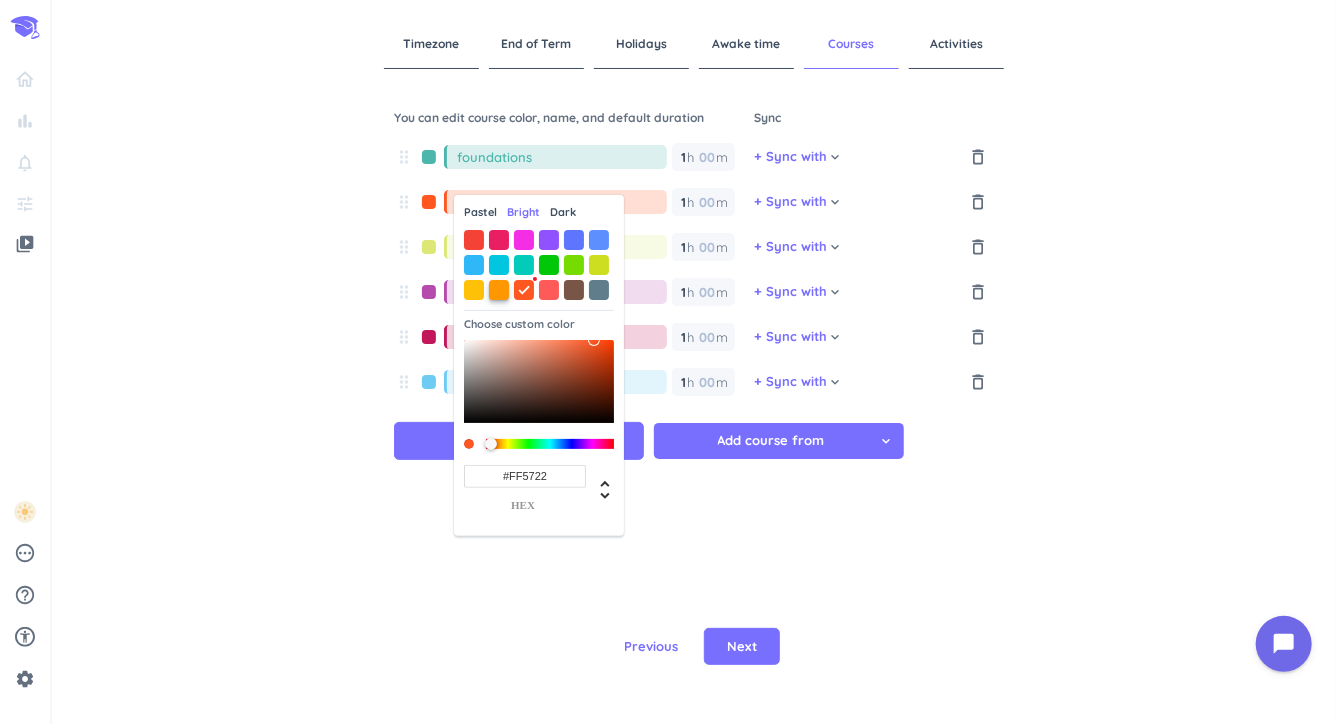 click at bounding box center (499, 290) 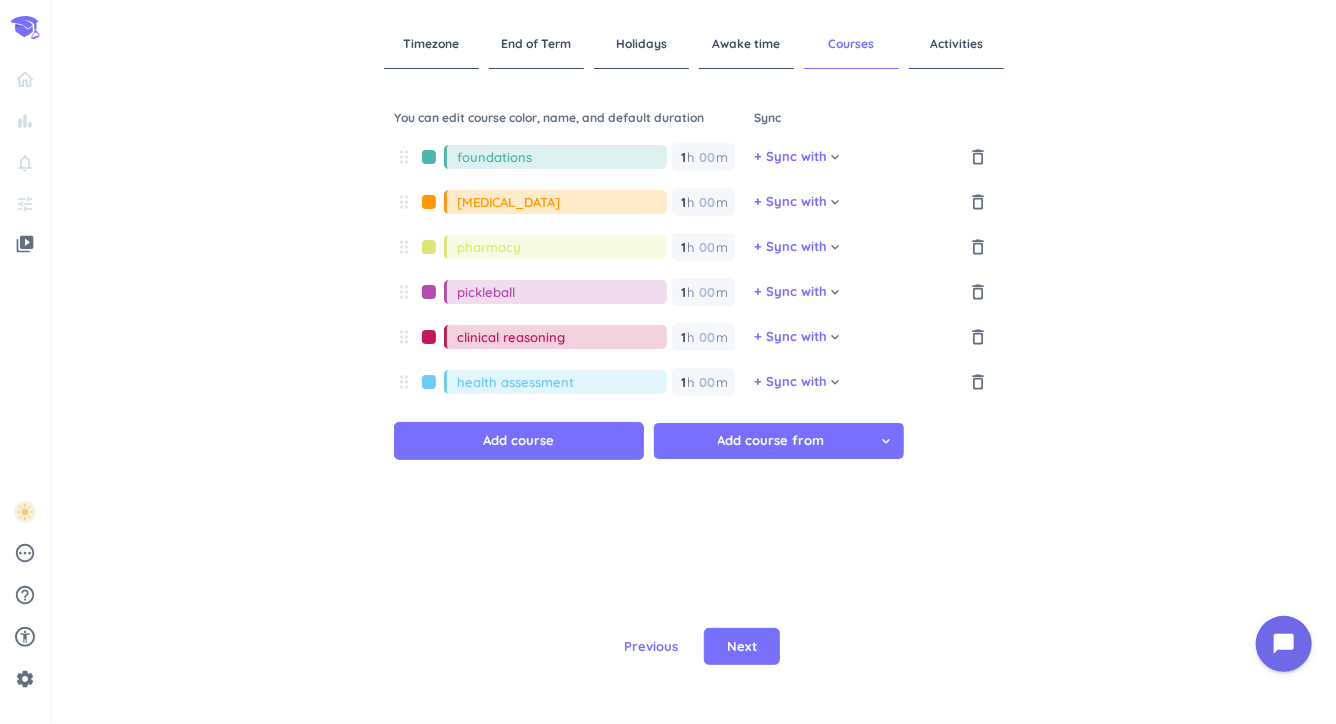 click at bounding box center [429, 247] 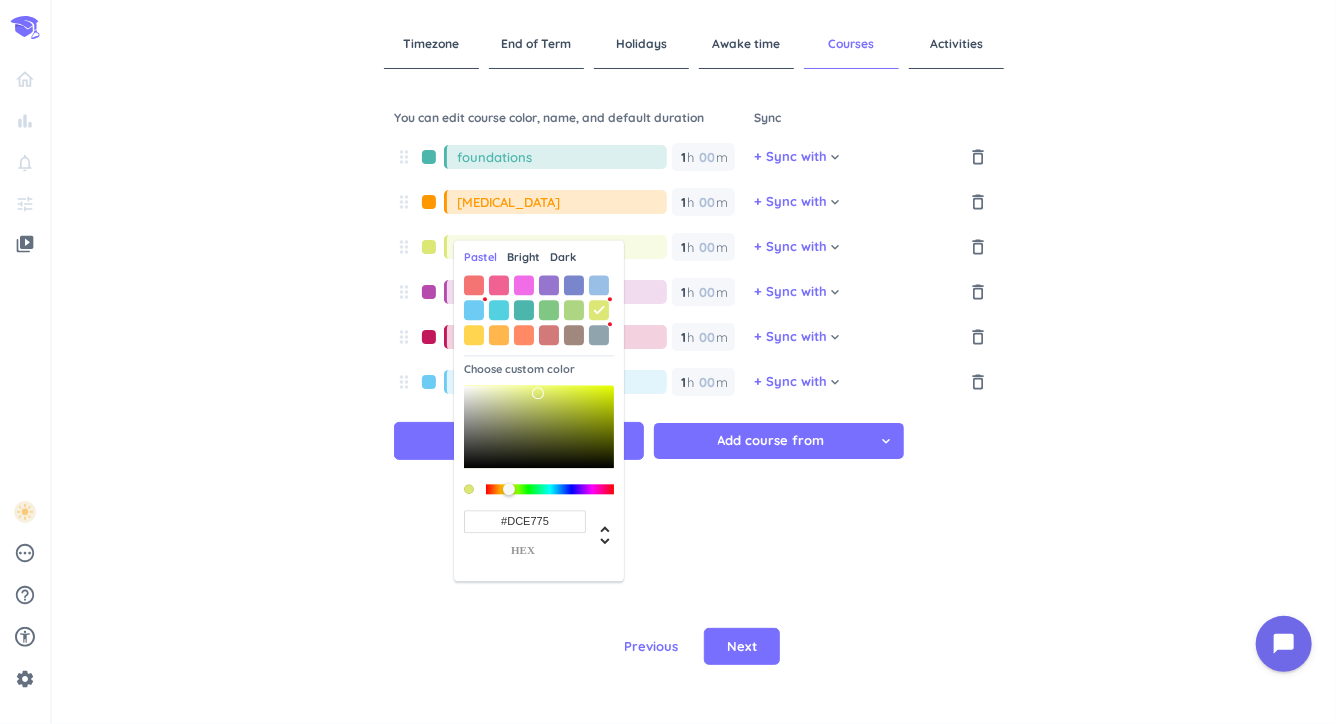 click on "Bright" at bounding box center (523, 257) 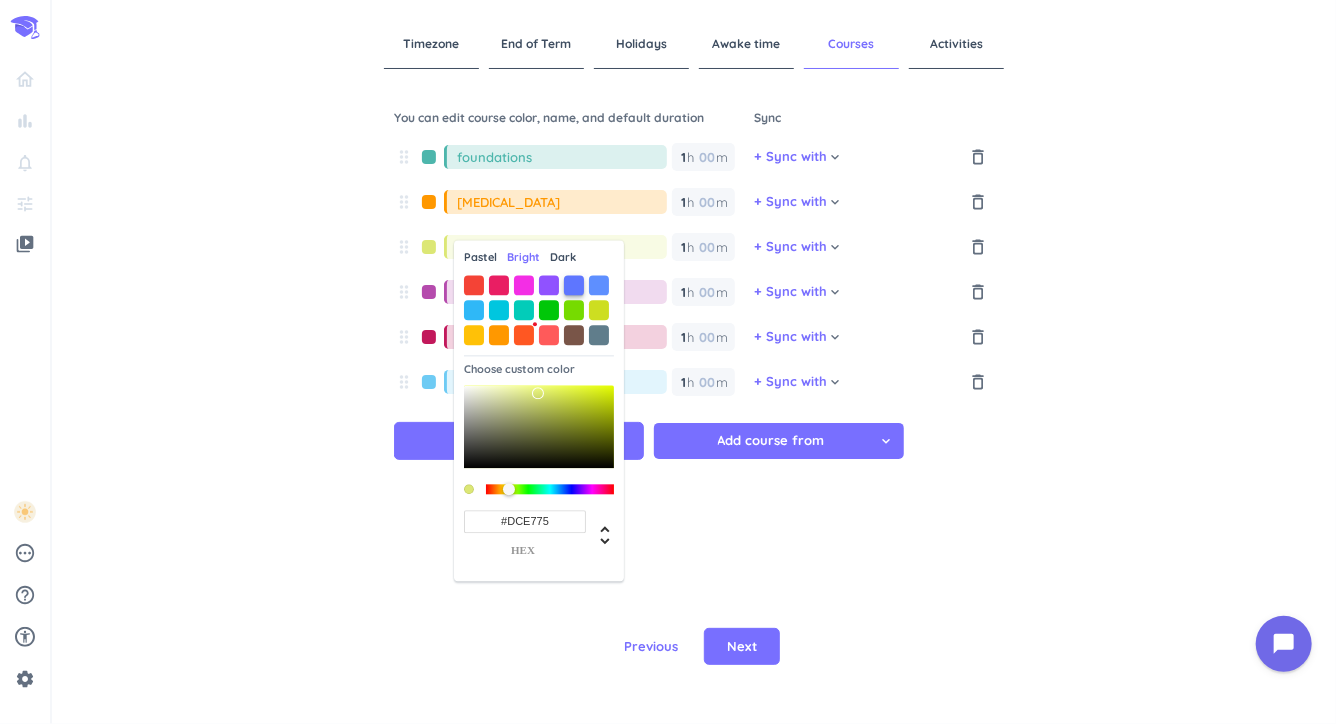 click at bounding box center [574, 285] 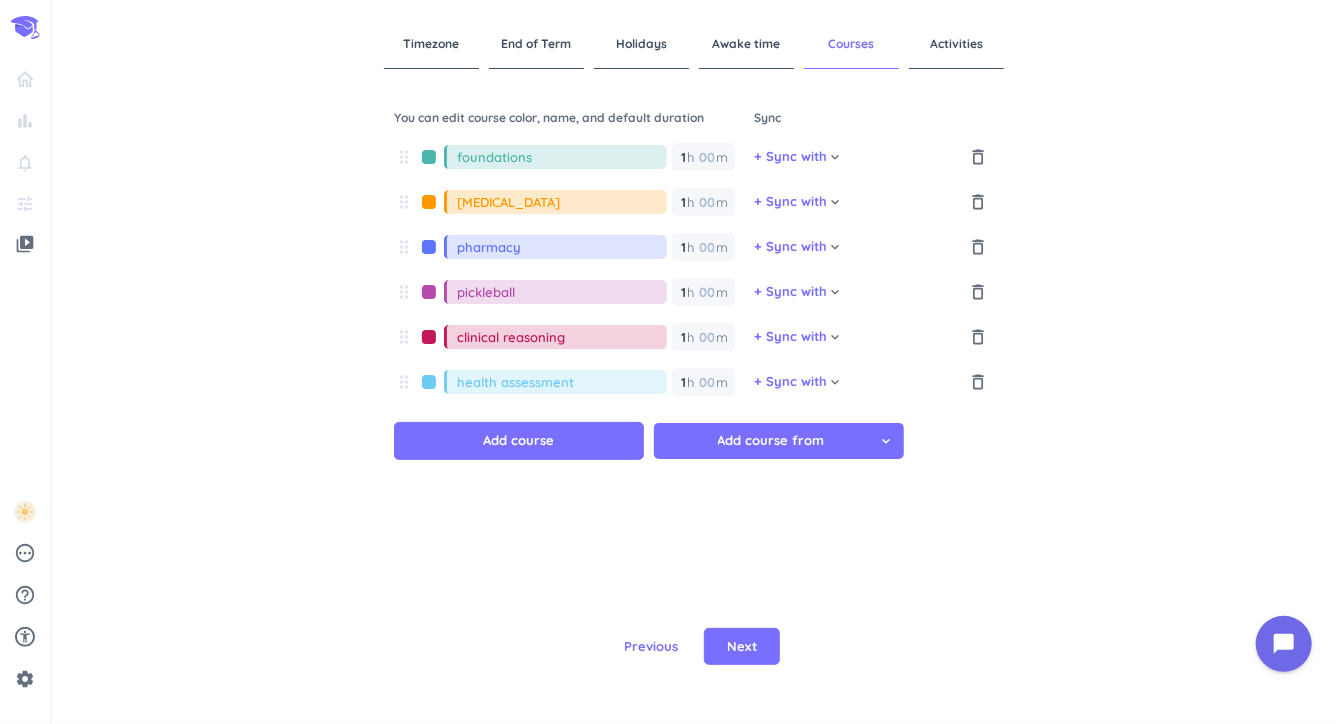 click at bounding box center [429, 292] 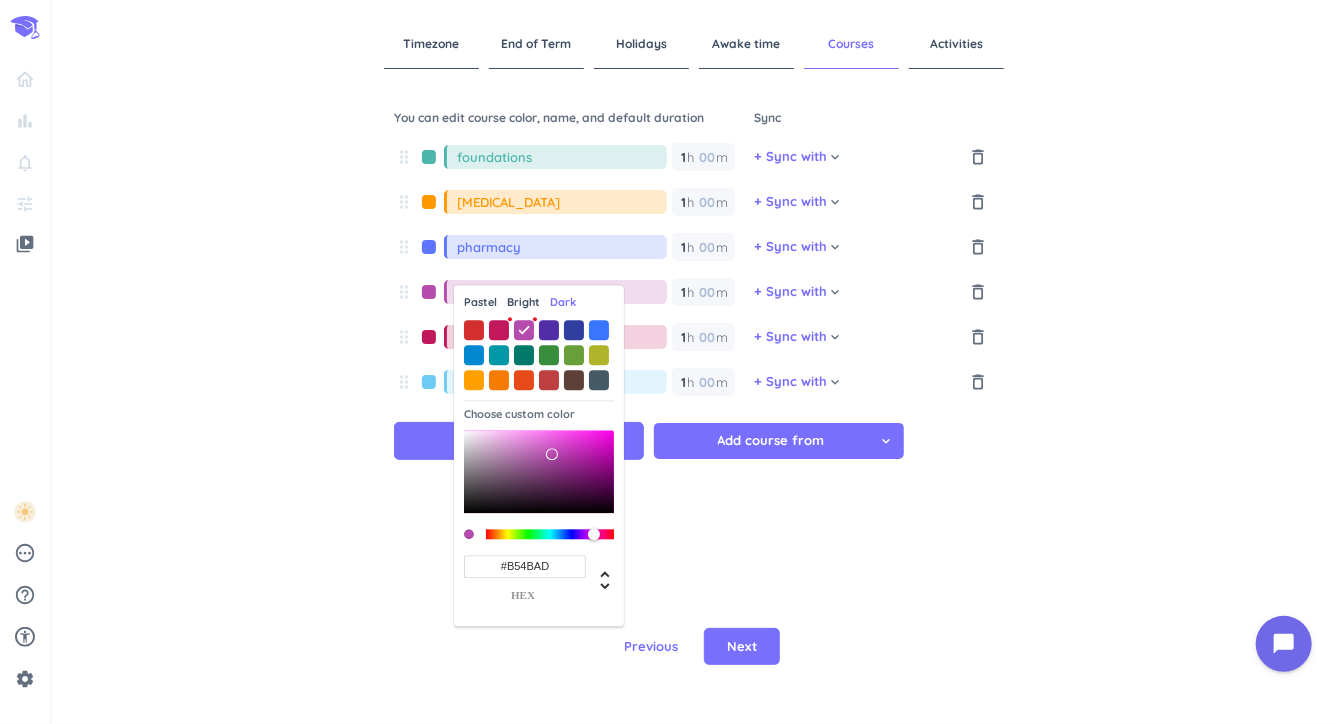 click on "Pastel" at bounding box center (480, 302) 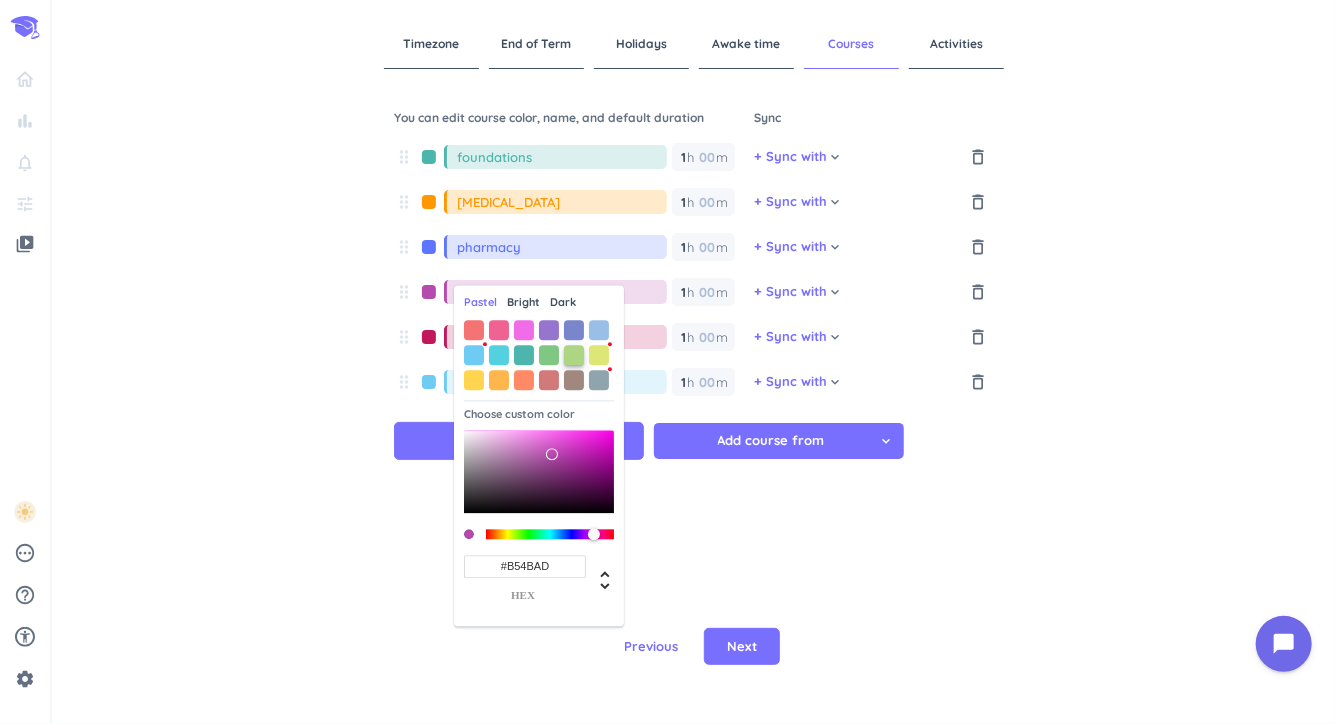 click at bounding box center [574, 355] 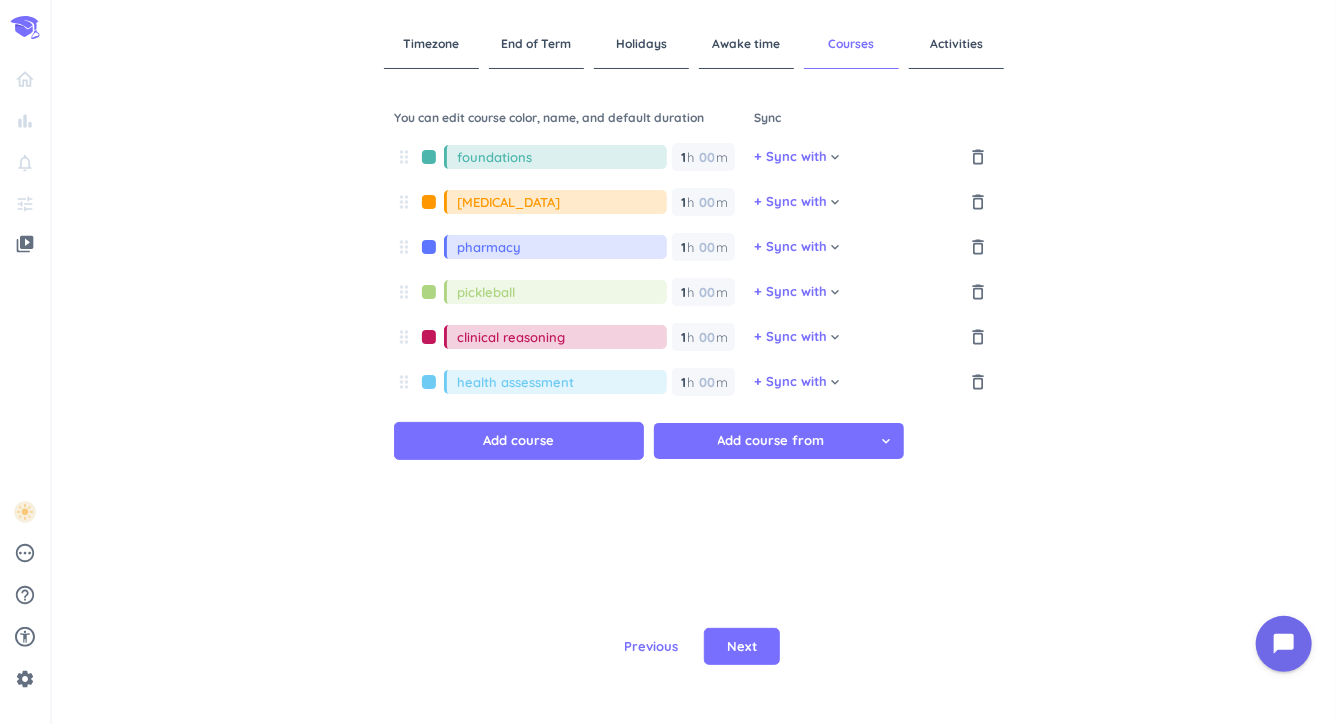 click at bounding box center [429, 247] 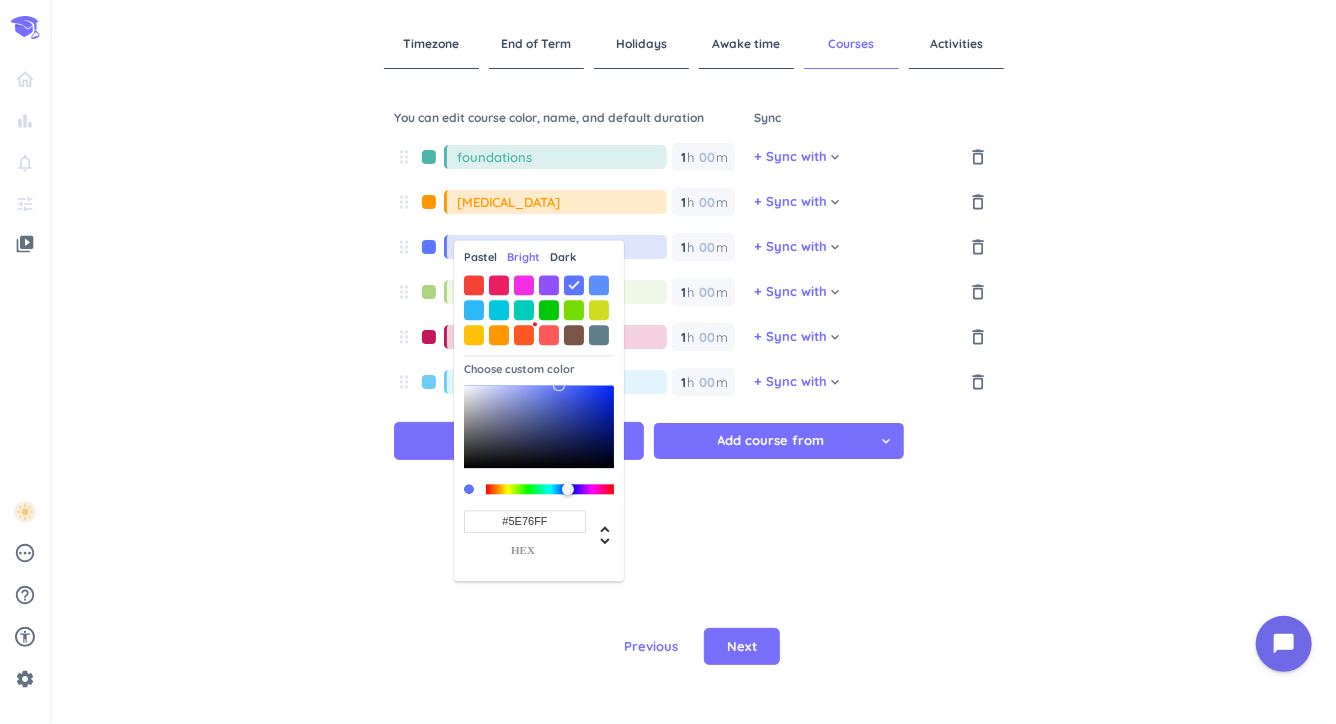 click on "Dark" at bounding box center (563, 257) 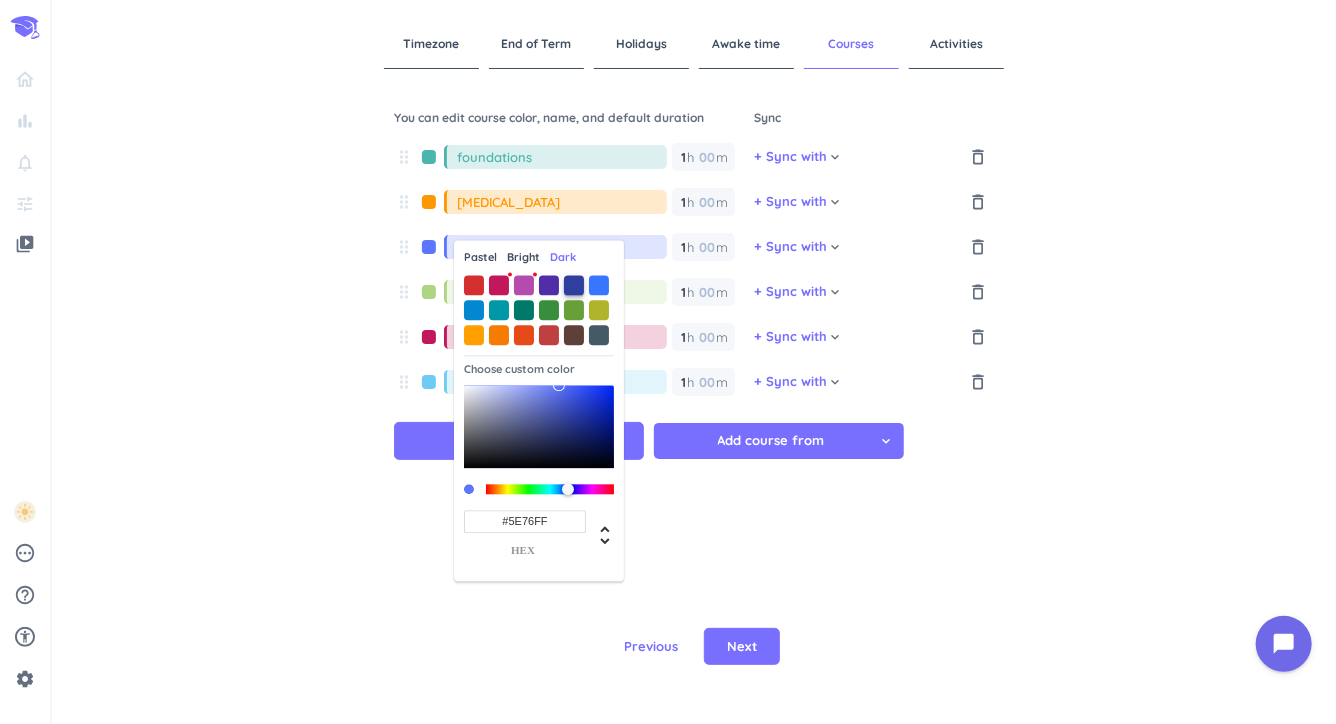 click at bounding box center (574, 285) 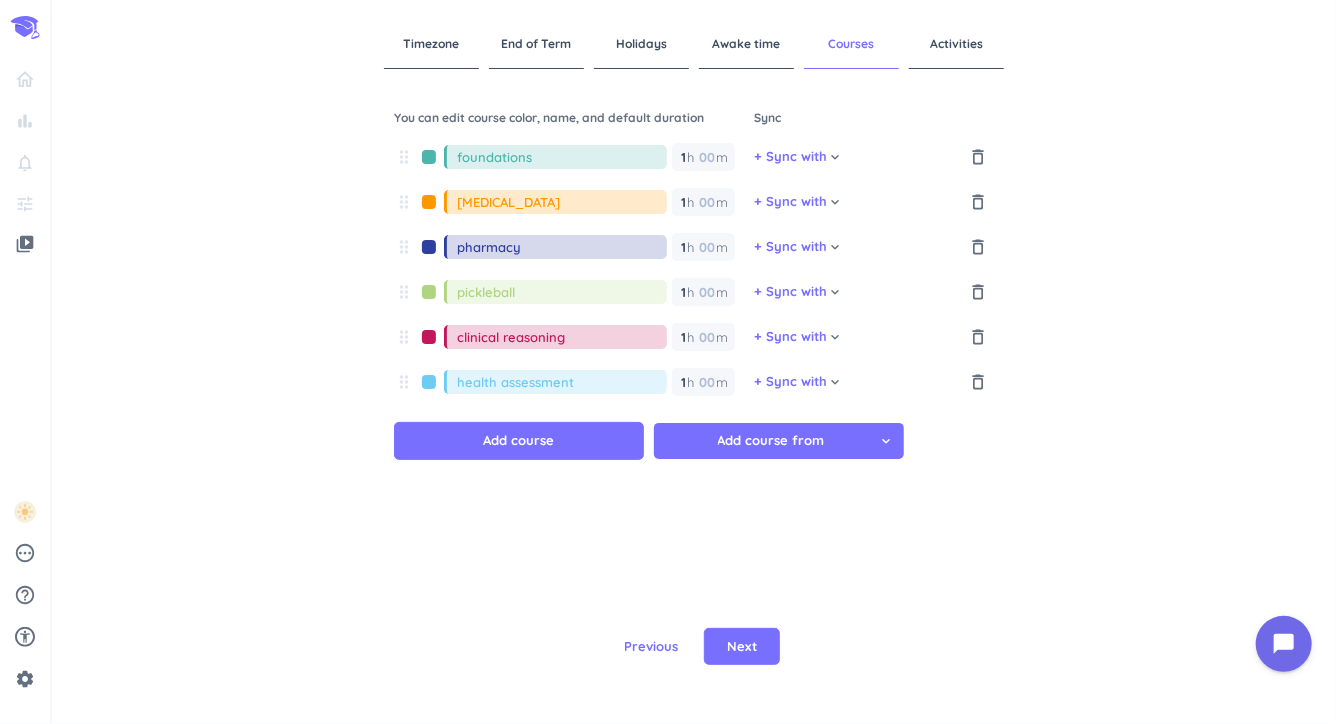 click at bounding box center (429, 247) 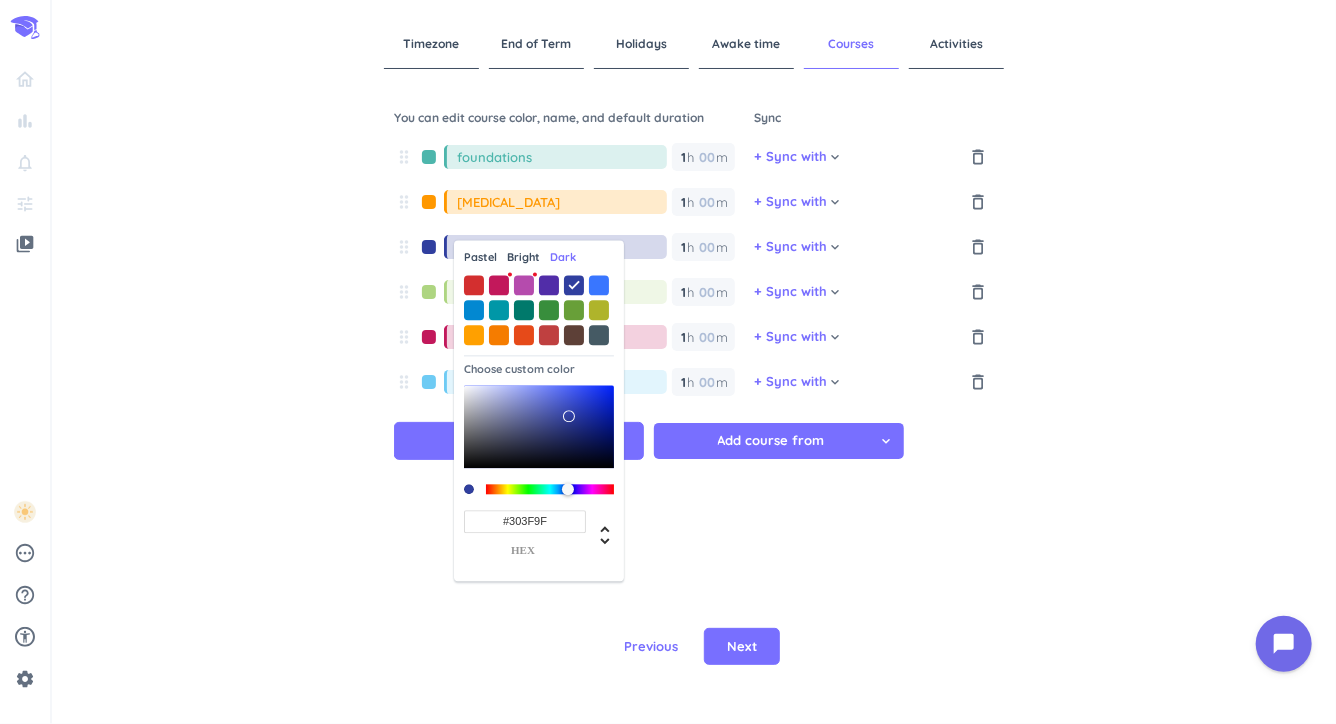 click on "Pastel Bright Dark Choose custom color #303F9F hex" at bounding box center [539, 410] 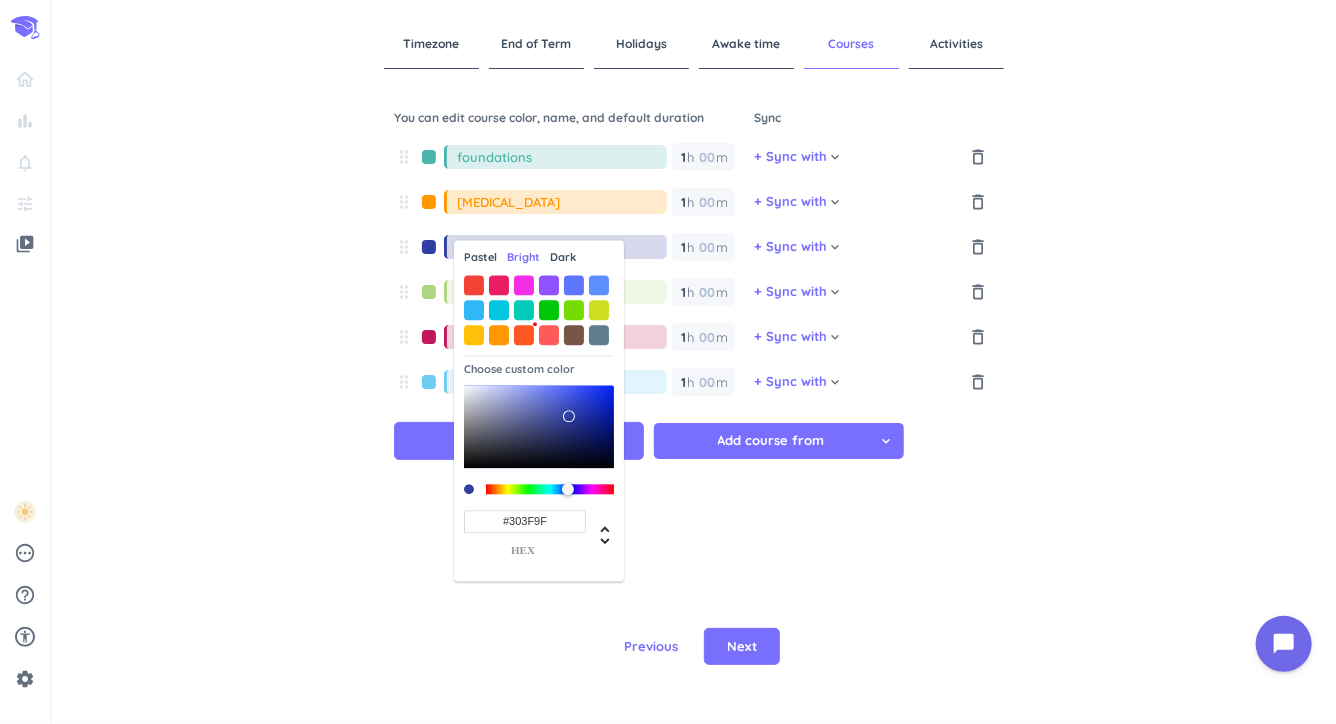 click on "Pastel" at bounding box center [480, 257] 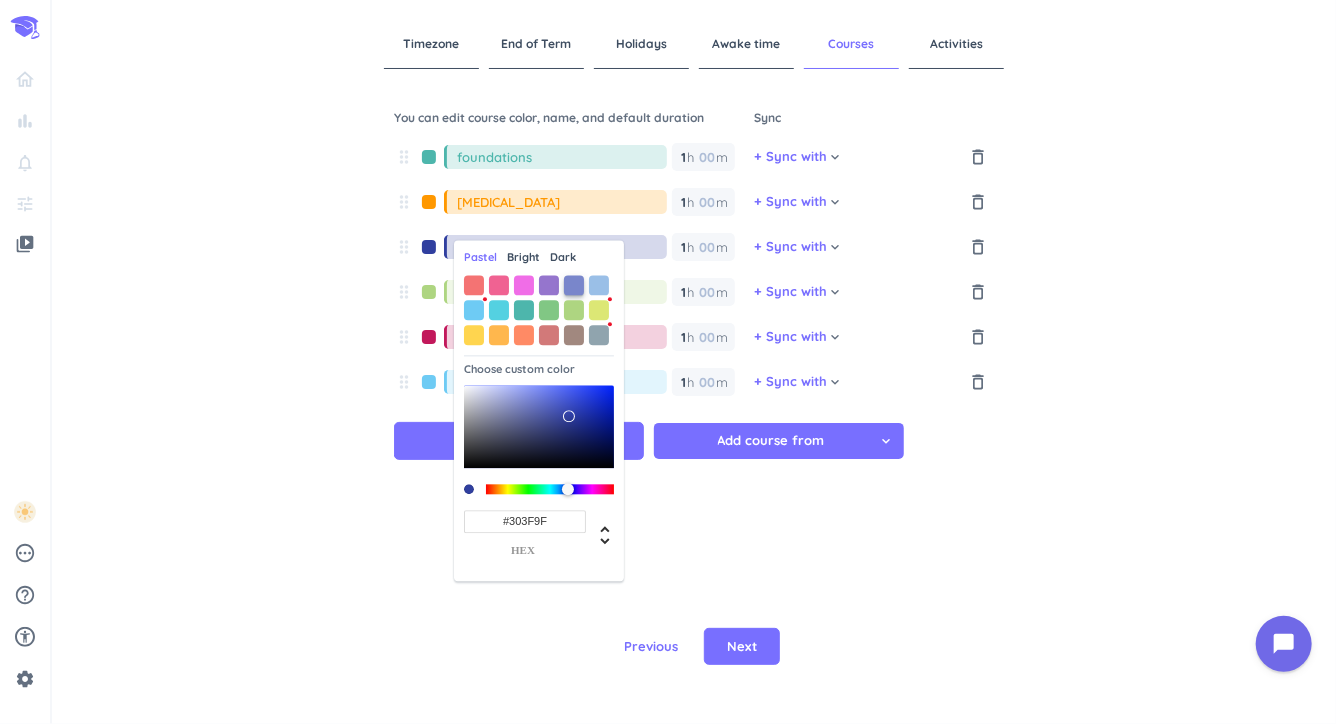 click at bounding box center [574, 285] 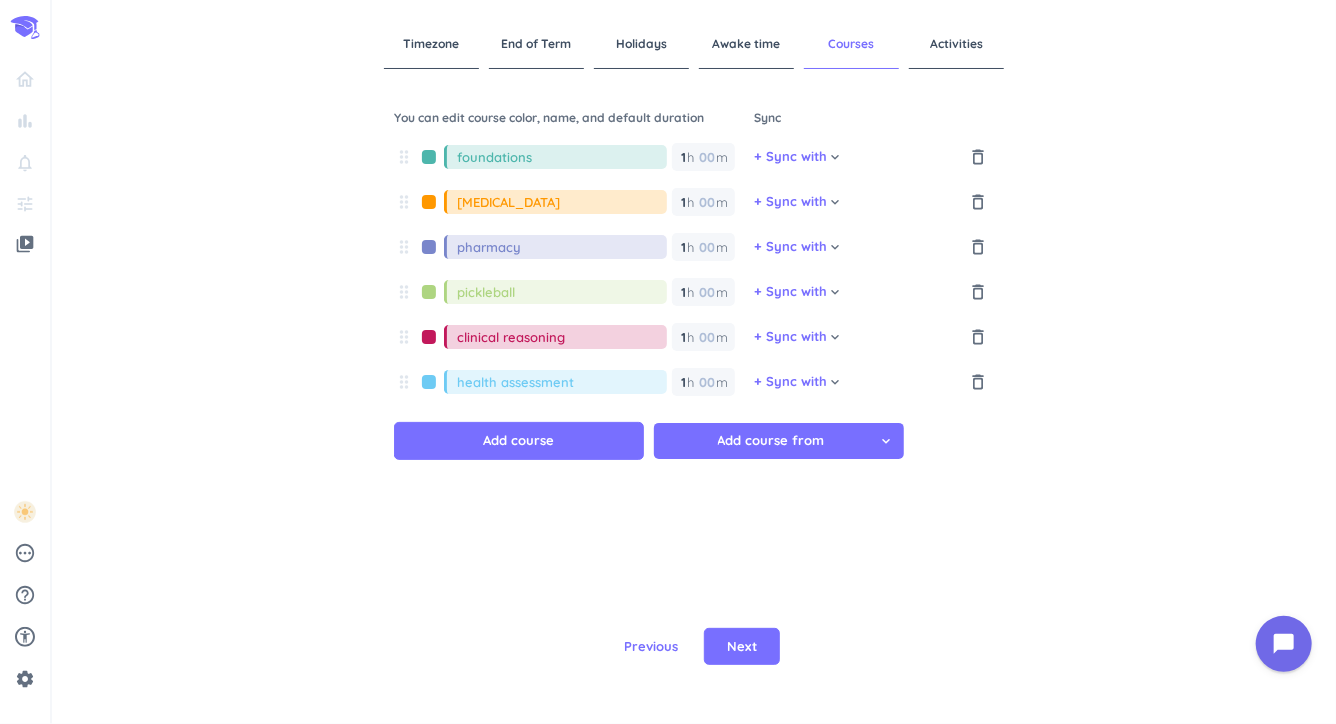 click at bounding box center (429, 247) 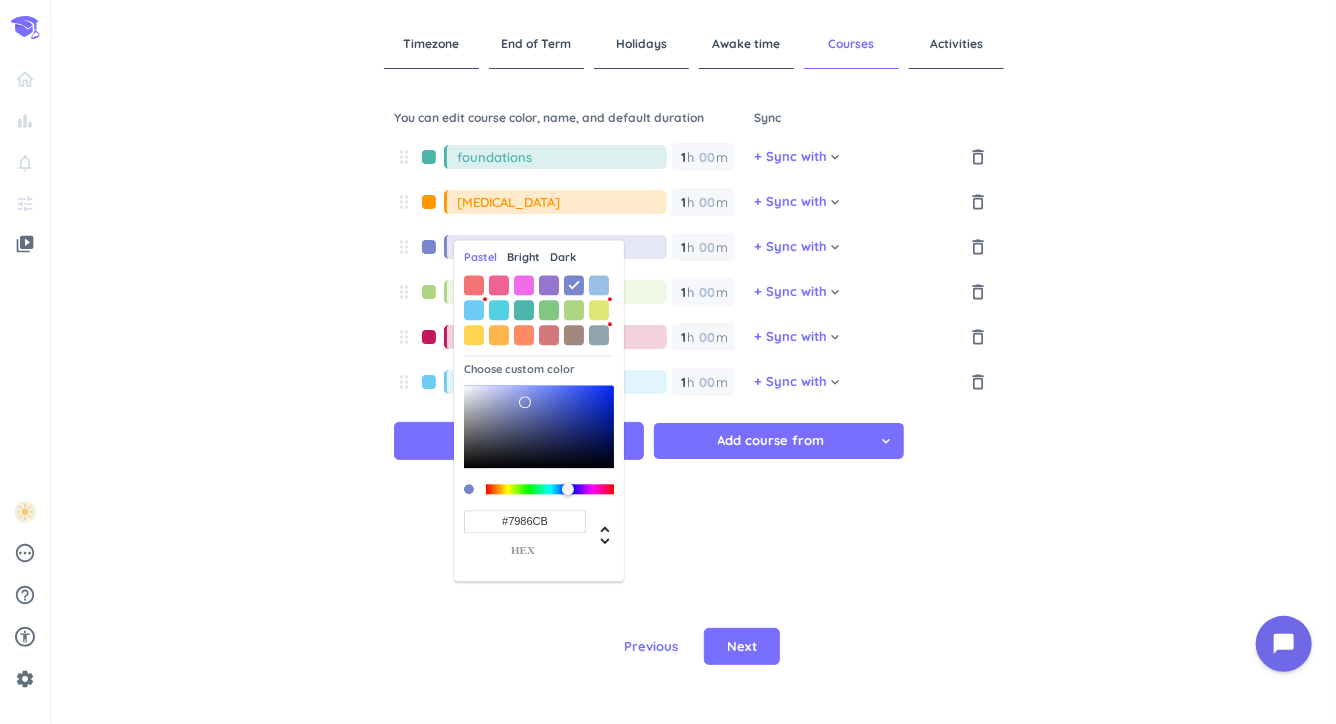 click on "Dark" at bounding box center [563, 257] 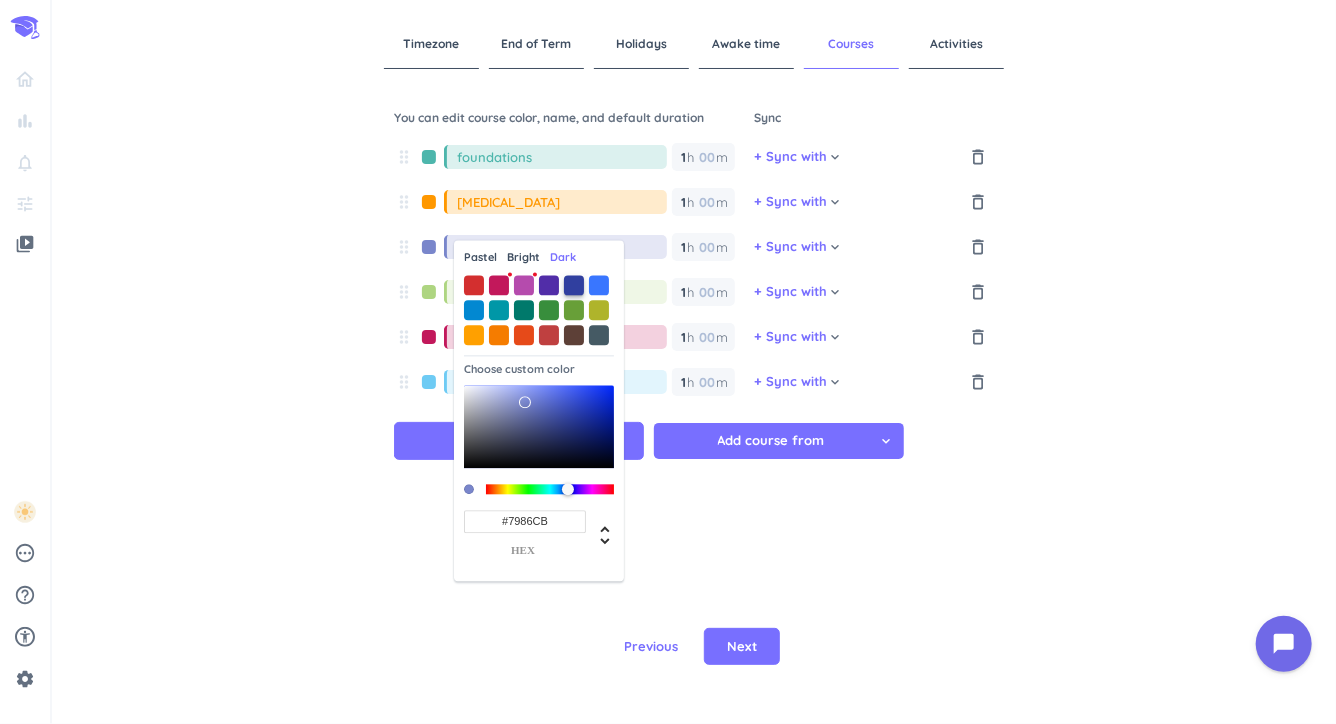 click at bounding box center [574, 285] 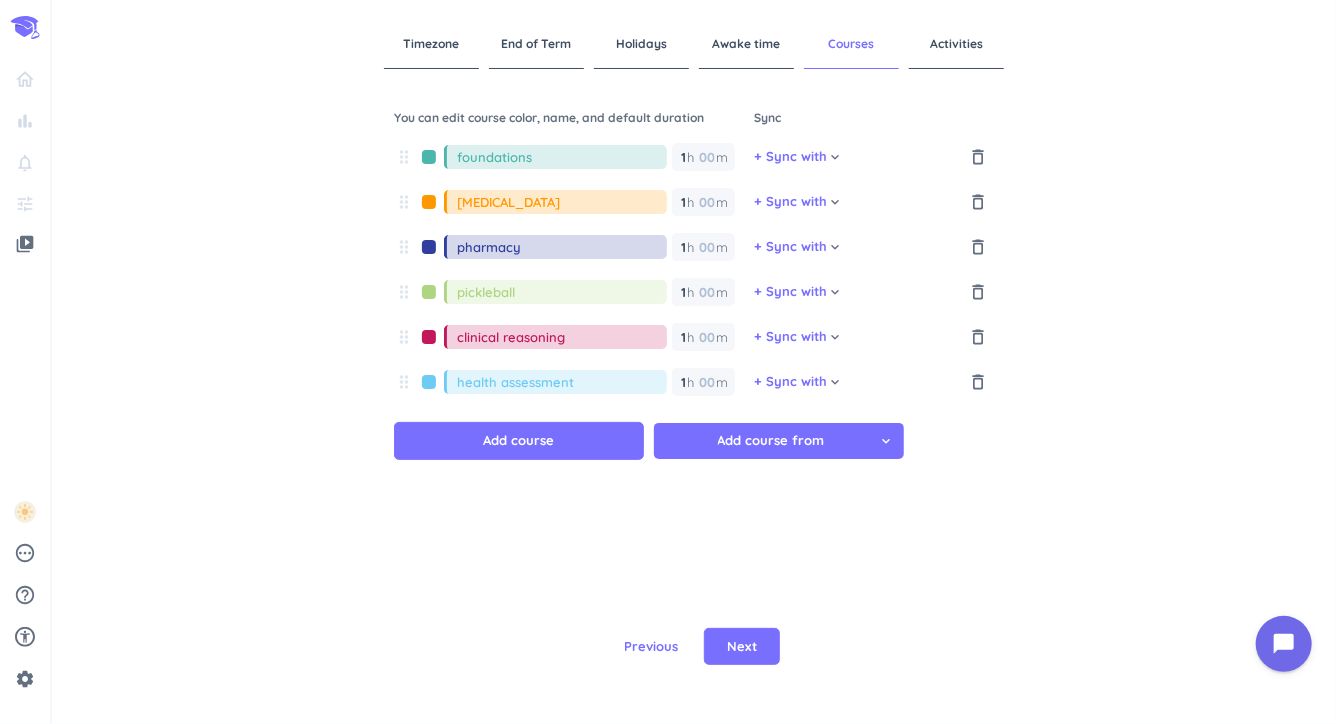 click at bounding box center [429, 247] 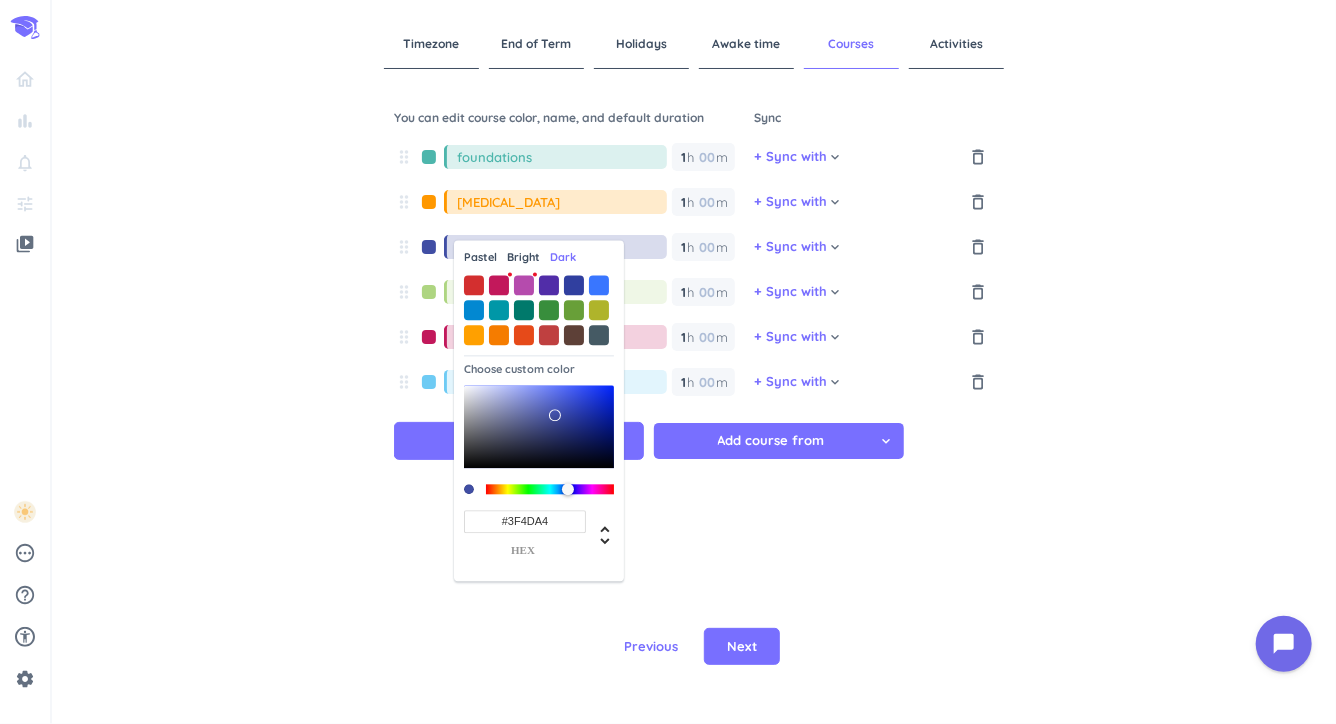 type on "#3F4DA7" 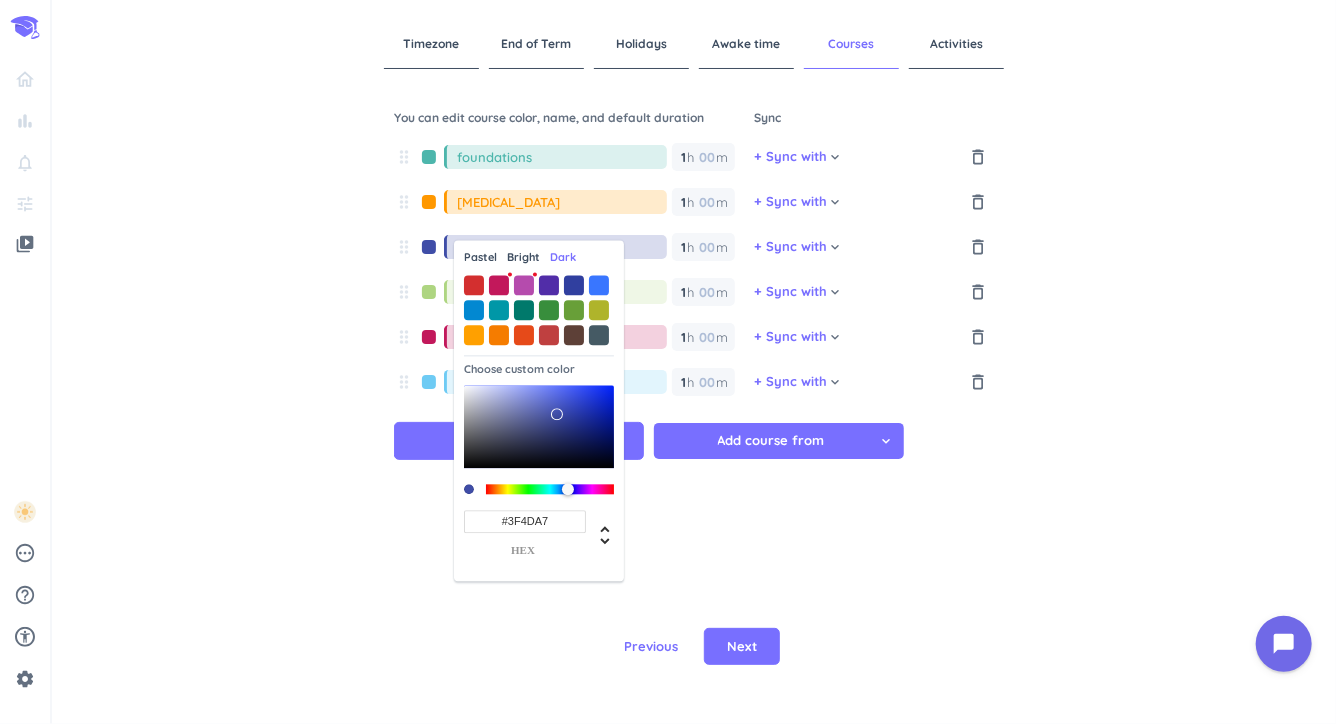 drag, startPoint x: 568, startPoint y: 415, endPoint x: 558, endPoint y: 414, distance: 10.049875 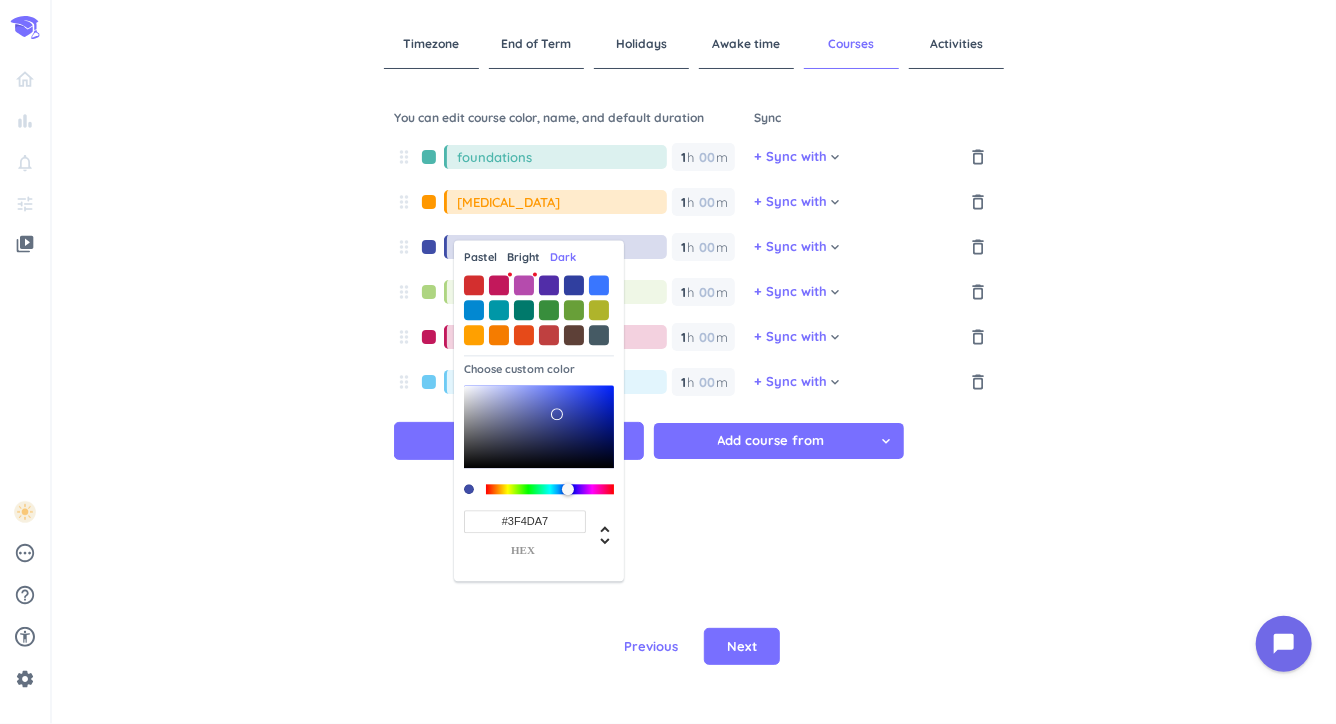 click on "drag_indicator foundations 1 1 00 h 00 m + Sync with cancel keyboard_arrow_down delete_outline drag_indicator [MEDICAL_DATA] 1 1 00 h 00 m + Sync with cancel keyboard_arrow_down delete_outline drag_indicator pharmacy 1 1 00 h 00 m + Sync with cancel keyboard_arrow_down delete_outline drag_indicator pickleball 1 1 00 h 00 m + Sync with cancel keyboard_arrow_down delete_outline drag_indicator clinical reasoning 1 1 00 h 00 m + Sync with cancel keyboard_arrow_down delete_outline drag_indicator health assessment 1 1 00 h 00 m + Sync with cancel keyboard_arrow_down delete_outline Add course Add course from cancel keyboard_arrow_down" at bounding box center [694, 340] 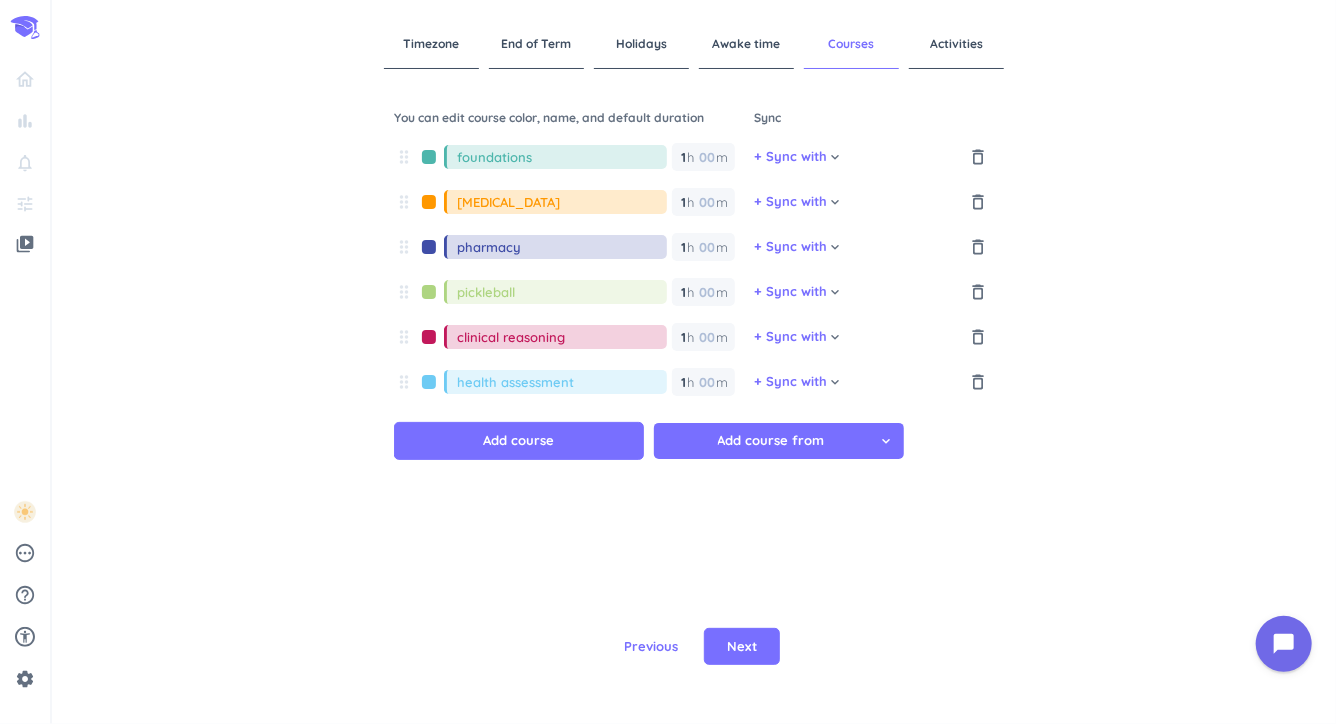 click at bounding box center [429, 382] 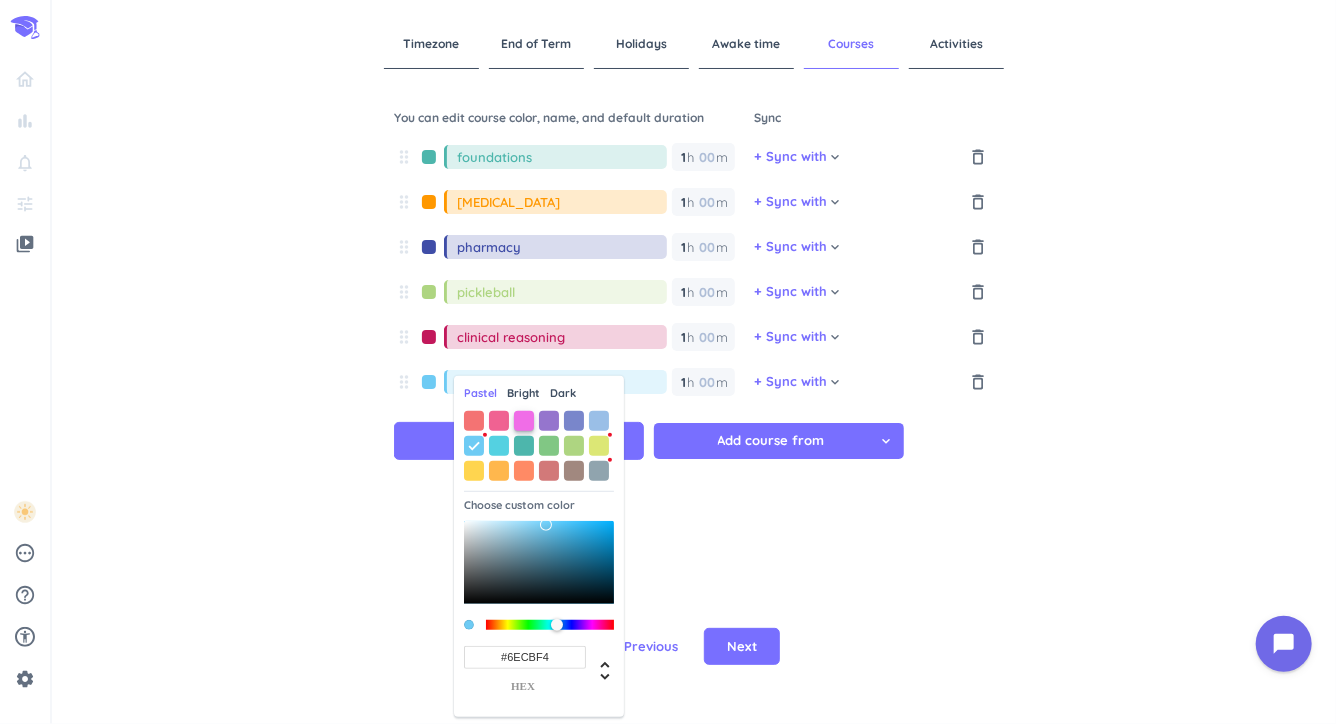 click at bounding box center (524, 420) 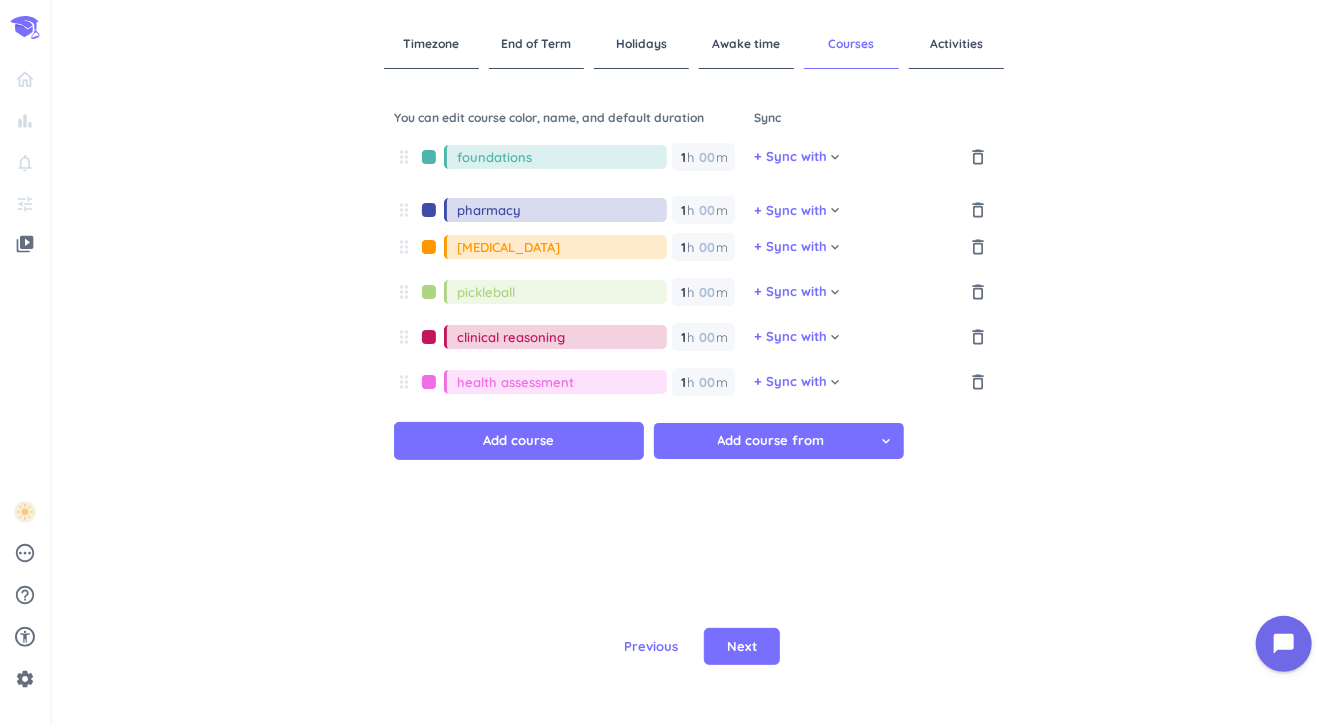 drag, startPoint x: 407, startPoint y: 240, endPoint x: 407, endPoint y: 195, distance: 45 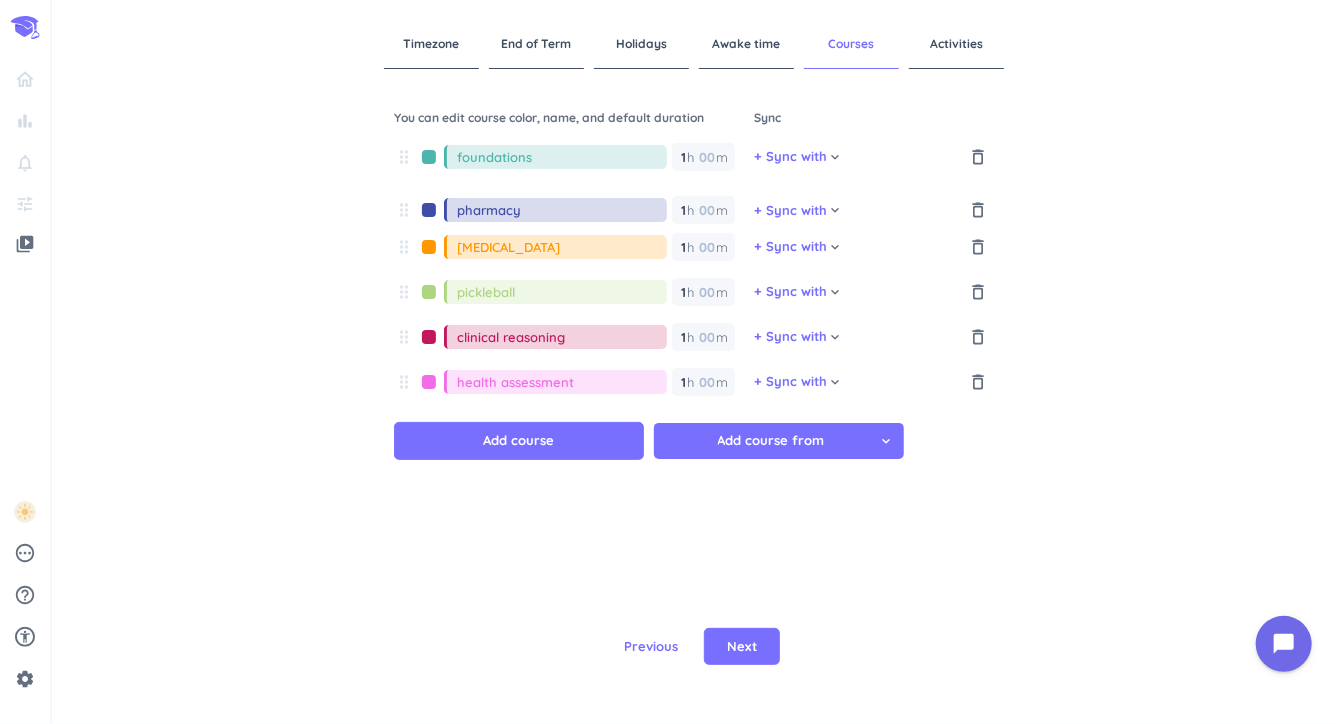 click on "drag_indicator foundations 1 1 00 h 00 m + Sync with cancel keyboard_arrow_down delete_outline drag_indicator [MEDICAL_DATA] 1 1 00 h 00 m + Sync with cancel keyboard_arrow_down delete_outline drag_indicator pharmacy 1 1 00 h 00 m + Sync with cancel keyboard_arrow_down delete_outline drag_indicator pickleball 1 1 00 h 00 m + Sync with cancel keyboard_arrow_down delete_outline drag_indicator clinical reasoning 1 1 00 h 00 m + Sync with cancel keyboard_arrow_down delete_outline drag_indicator health assessment 1 1 00 h 00 m + Sync with cancel keyboard_arrow_down delete_outline Add course Add course from cancel keyboard_arrow_down" at bounding box center (694, 340) 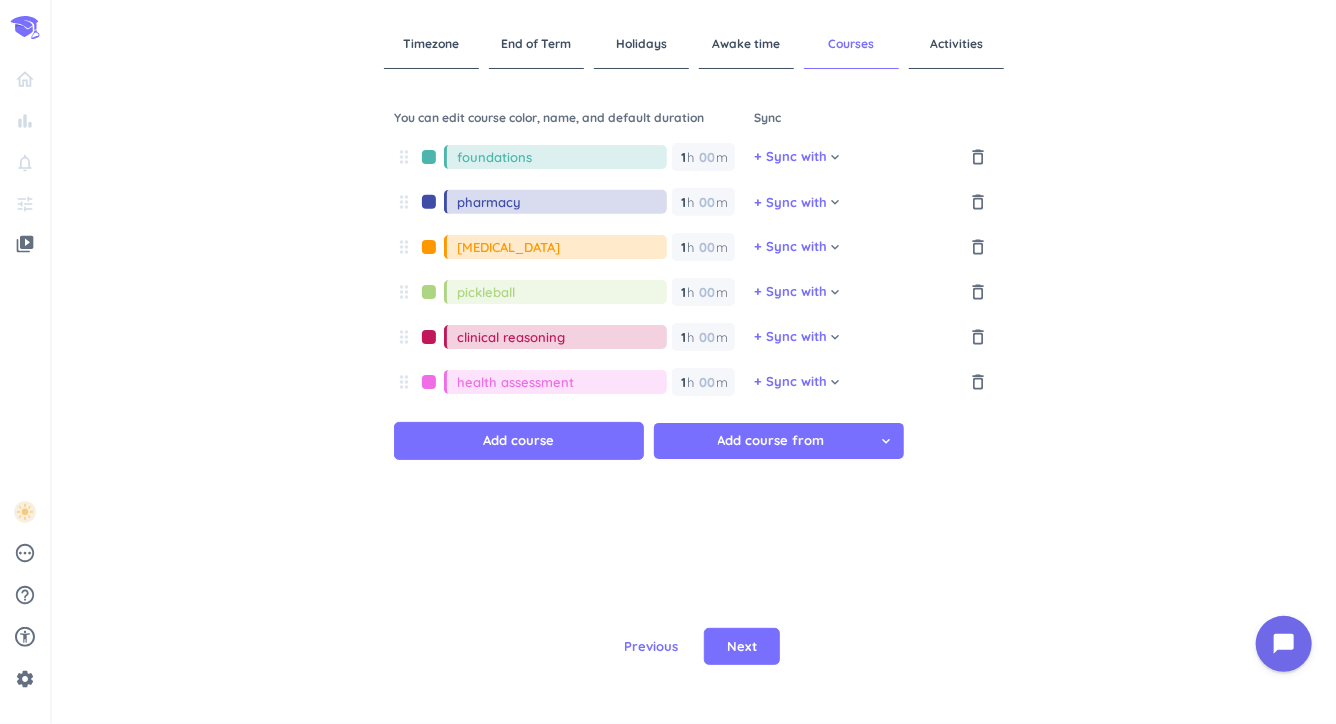 type on "pharmacy" 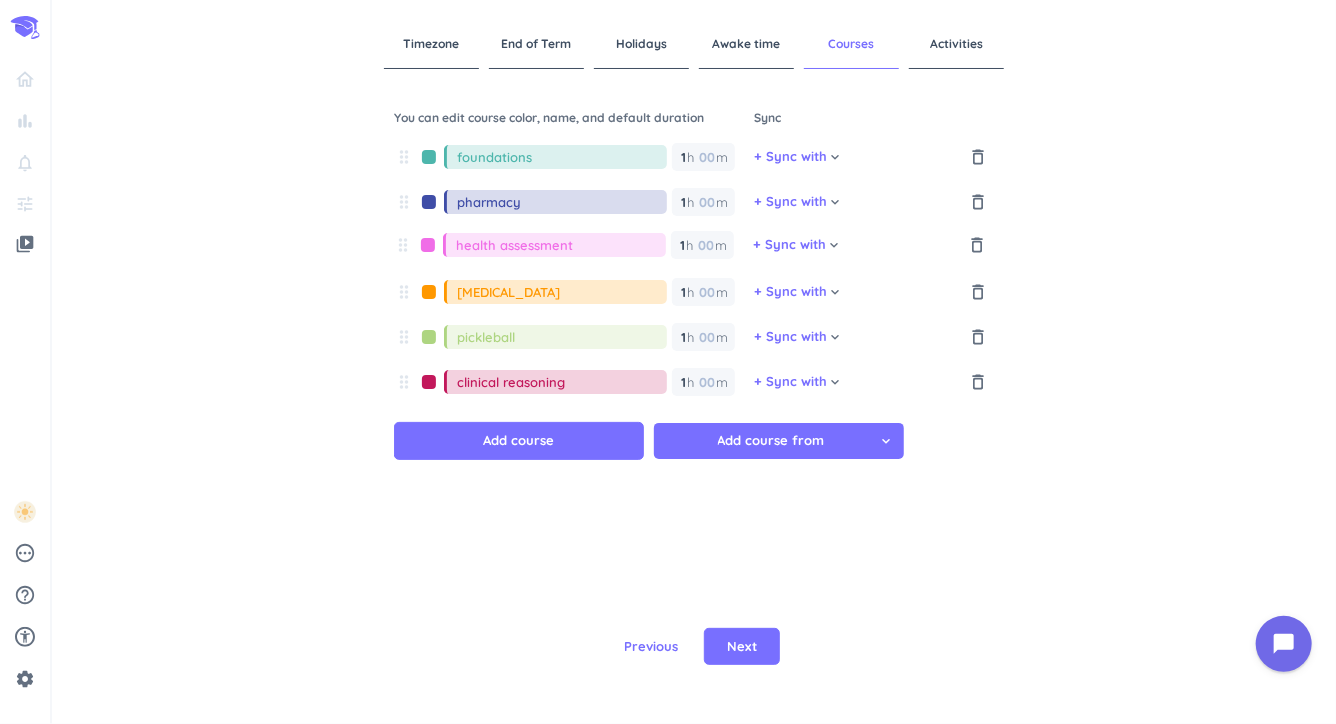 drag, startPoint x: 409, startPoint y: 379, endPoint x: 408, endPoint y: 232, distance: 147.0034 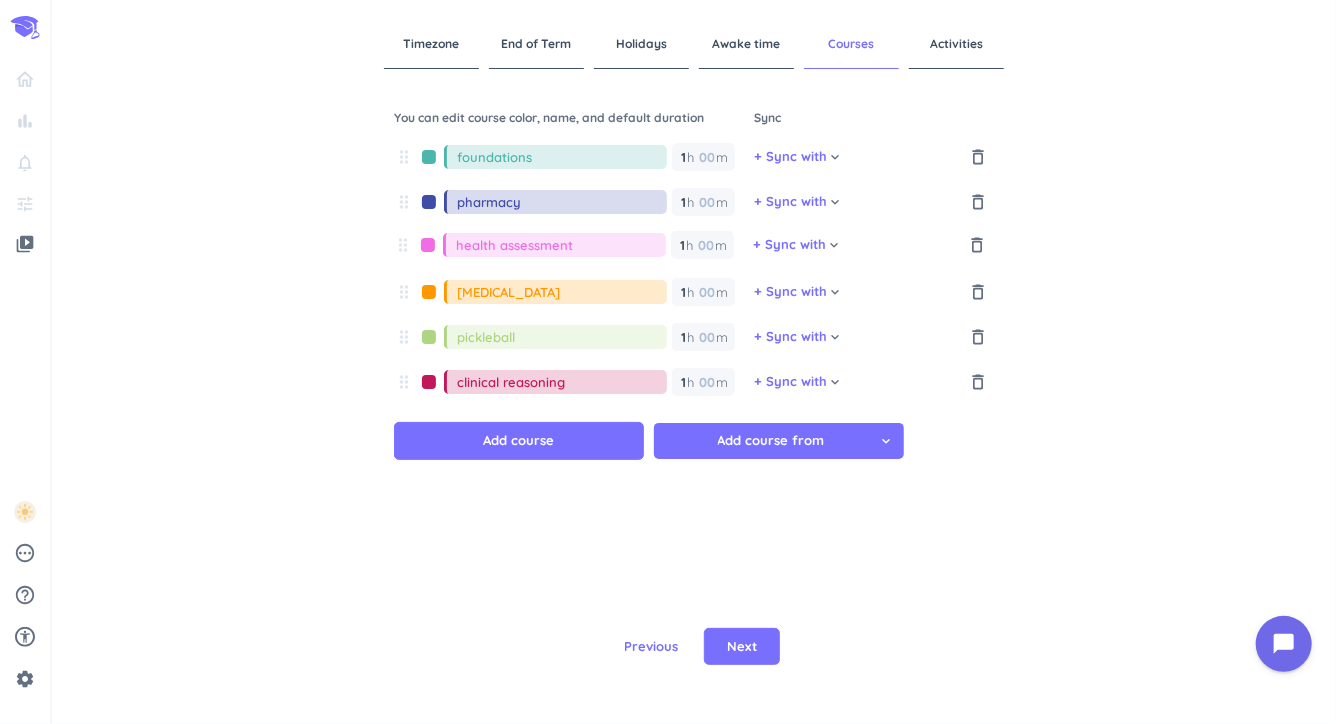 click on "drag_indicator foundations 1 1 00 h 00 m + Sync with cancel keyboard_arrow_down delete_outline drag_indicator pharmacy 1 1 00 h 00 m + Sync with cancel keyboard_arrow_down delete_outline drag_indicator [MEDICAL_DATA] 1 1 00 h 00 m + Sync with cancel keyboard_arrow_down delete_outline drag_indicator pickleball 1 1 00 h 00 m + Sync with cancel keyboard_arrow_down delete_outline drag_indicator clinical reasoning 1 1 00 h 00 m + Sync with cancel keyboard_arrow_down delete_outline drag_indicator health assessment 1 1 00 h 00 m + Sync with cancel keyboard_arrow_down delete_outline Add course Add course from cancel keyboard_arrow_down" at bounding box center [694, 340] 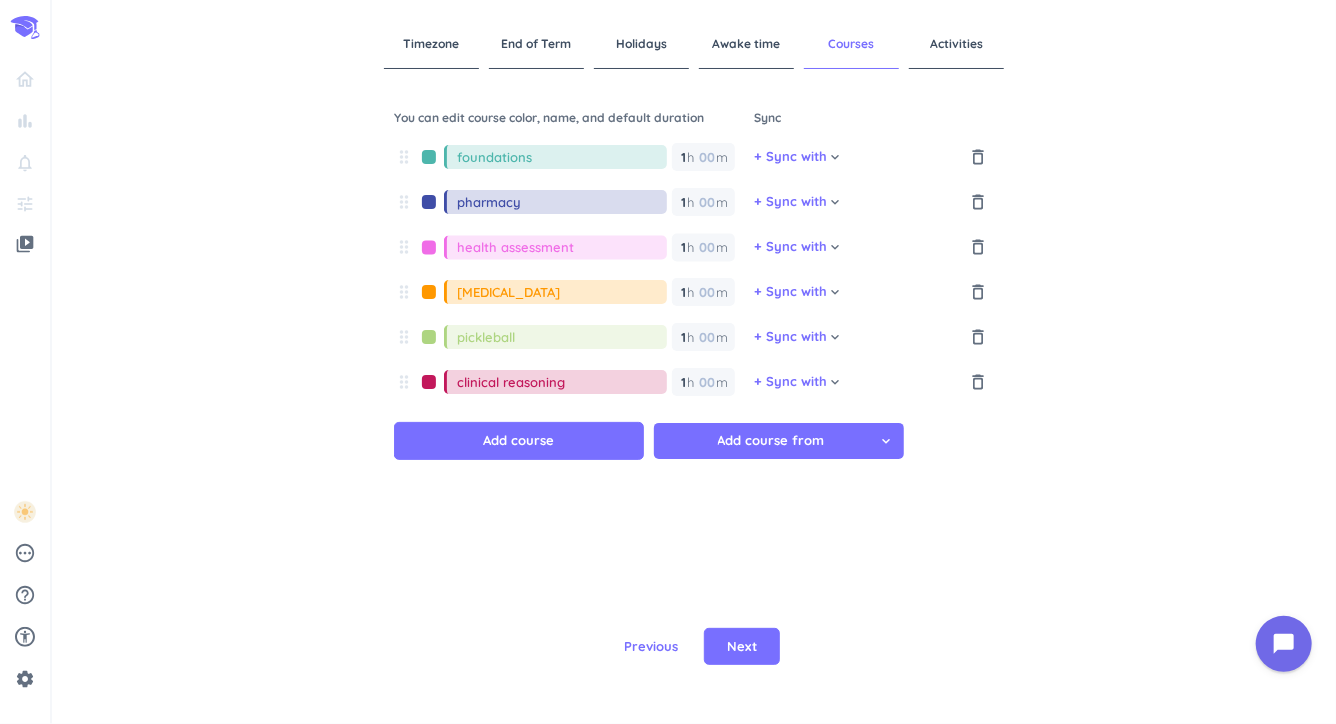 type on "health assessment" 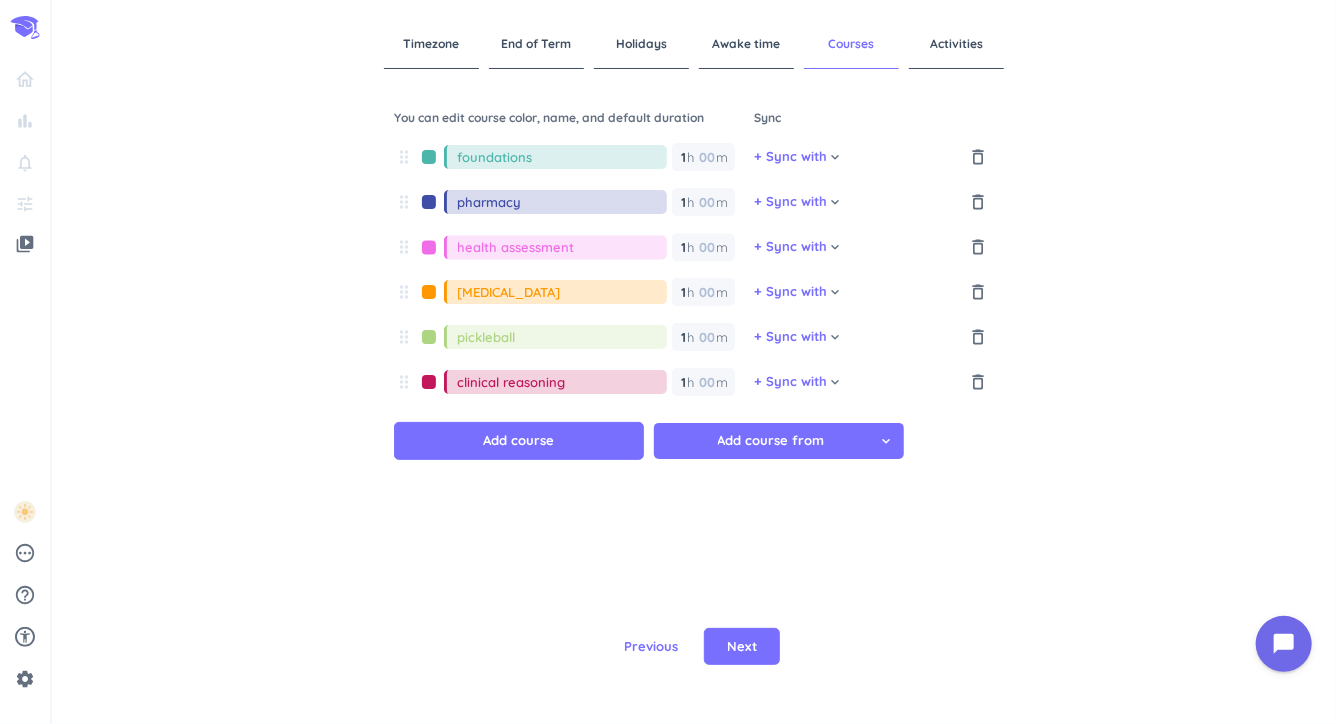 type on "[MEDICAL_DATA]" 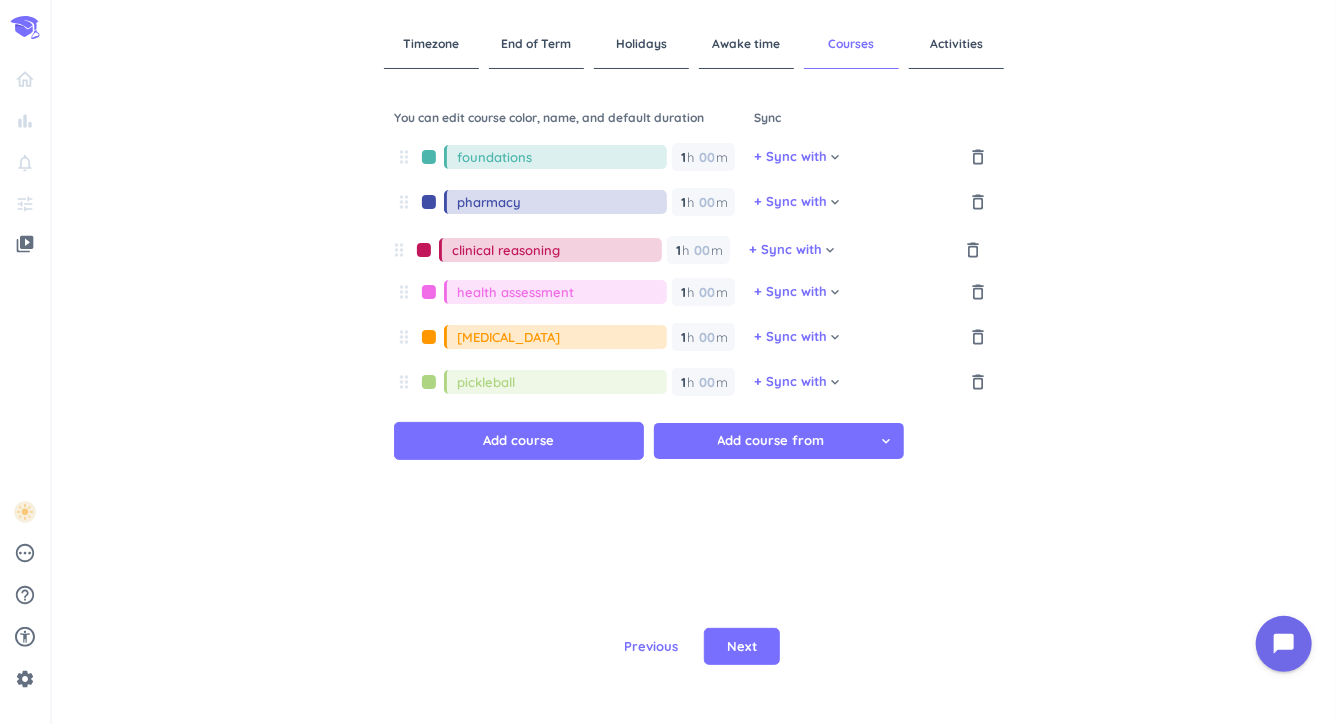 drag, startPoint x: 411, startPoint y: 382, endPoint x: 406, endPoint y: 234, distance: 148.08444 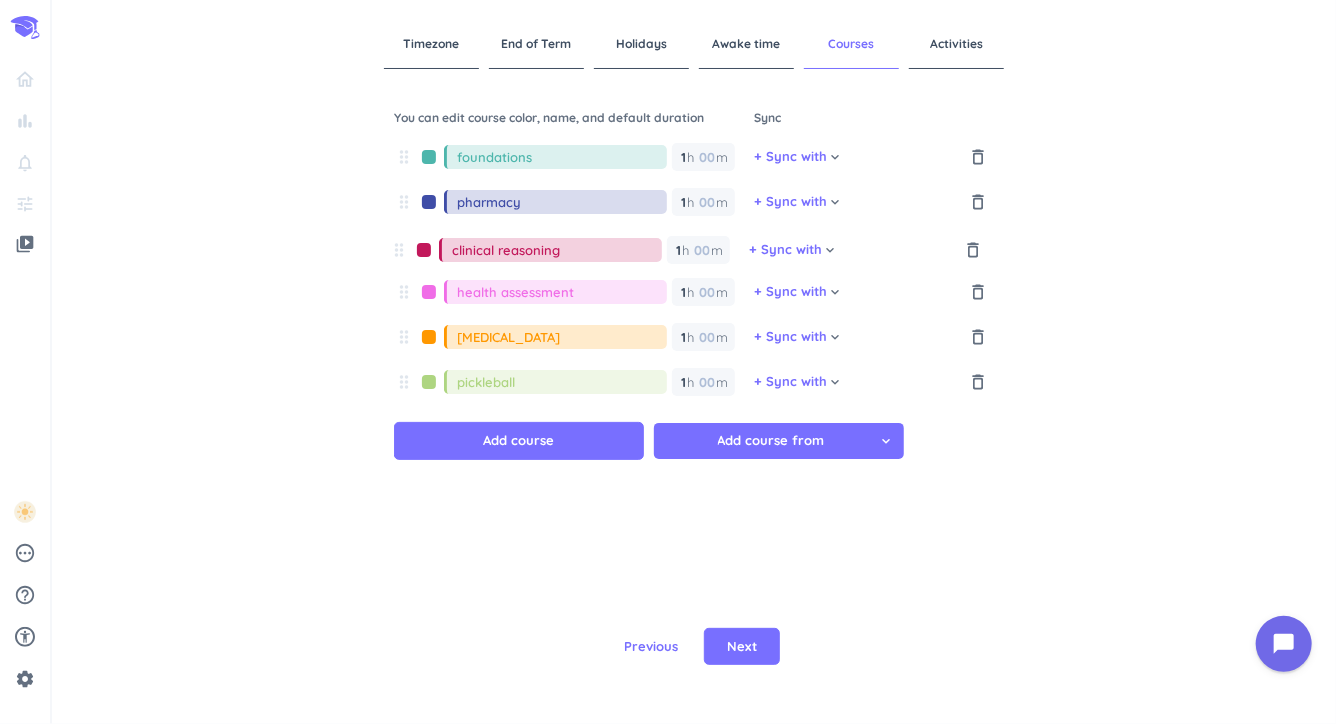 click on "drag_indicator foundations 1 1 00 h 00 m + Sync with cancel keyboard_arrow_down delete_outline drag_indicator pharmacy 1 1 00 h 00 m + Sync with cancel keyboard_arrow_down delete_outline drag_indicator health assessment 1 1 00 h 00 m + Sync with cancel keyboard_arrow_down delete_outline drag_indicator [MEDICAL_DATA] 1 1 00 h 00 m + Sync with cancel keyboard_arrow_down delete_outline drag_indicator pickleball 1 1 00 h 00 m + Sync with cancel keyboard_arrow_down delete_outline drag_indicator clinical reasoning 1 1 00 h 00 m + Sync with cancel keyboard_arrow_down delete_outline Add course Add course from cancel keyboard_arrow_down" at bounding box center (694, 340) 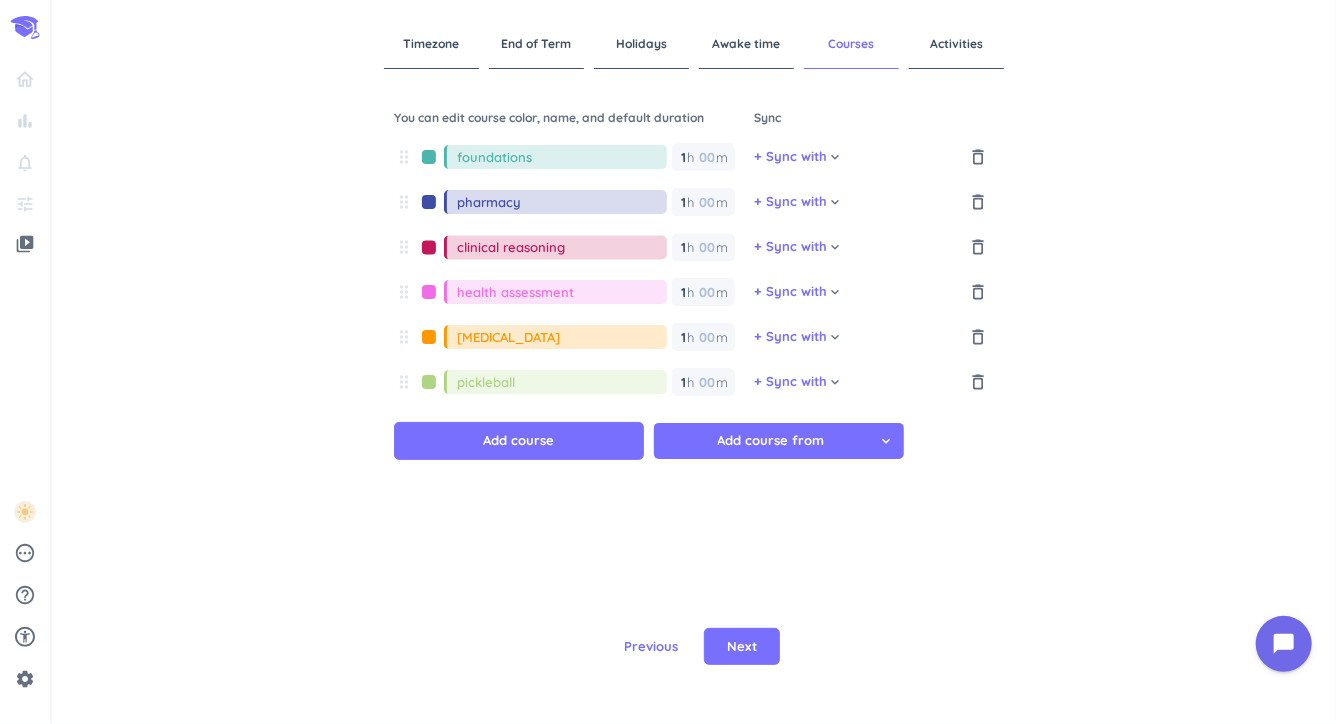 type on "clinical reasoning" 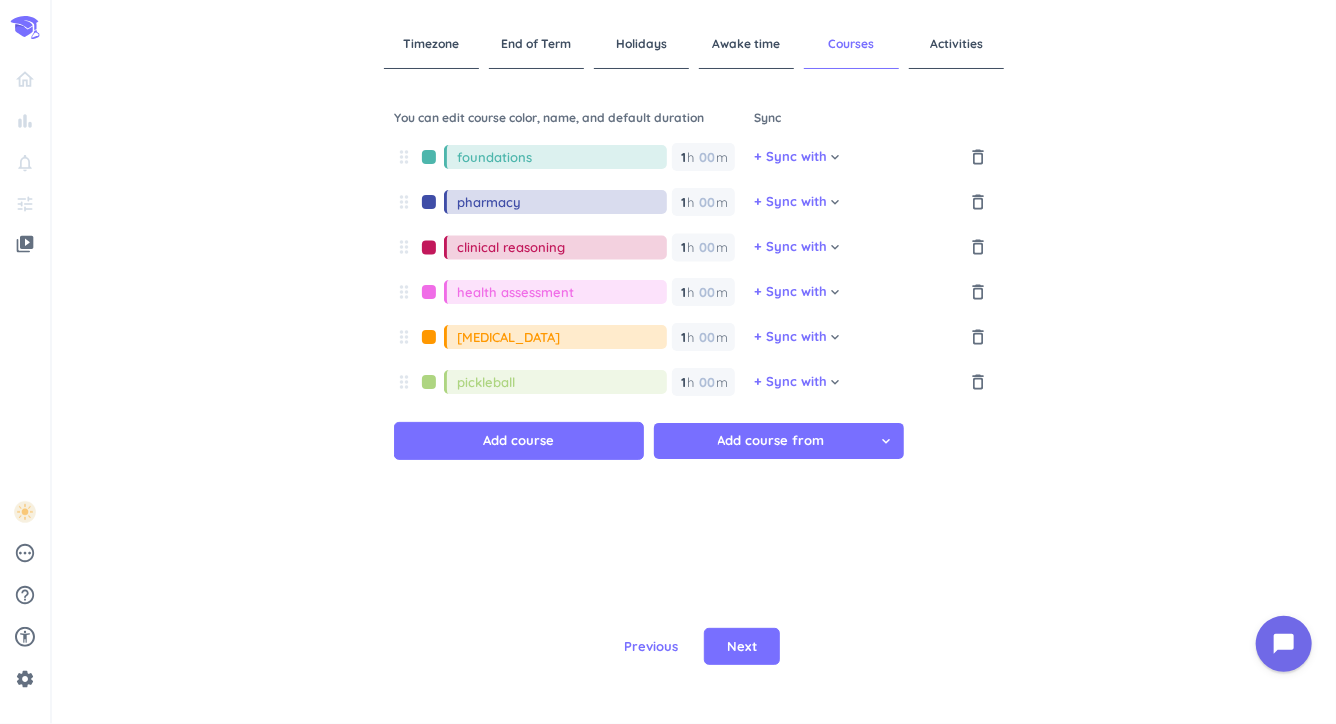 type on "health assessment" 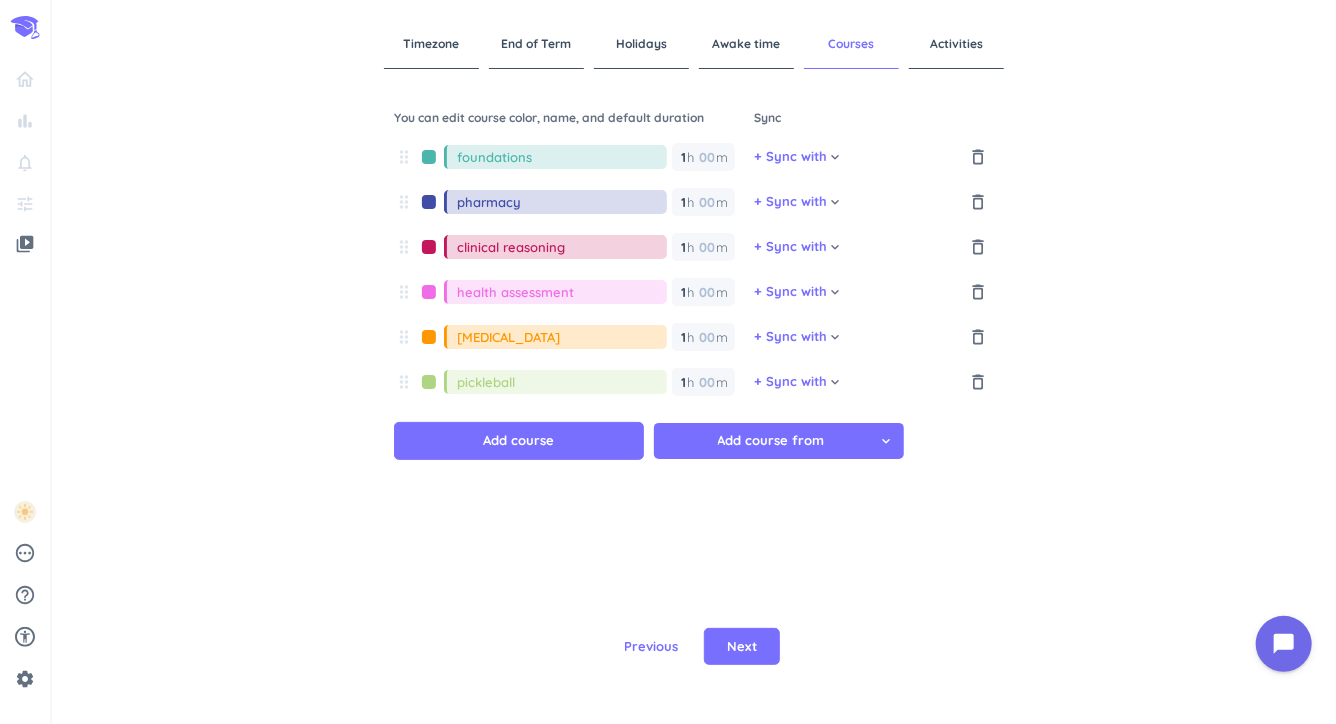 click at bounding box center (429, 292) 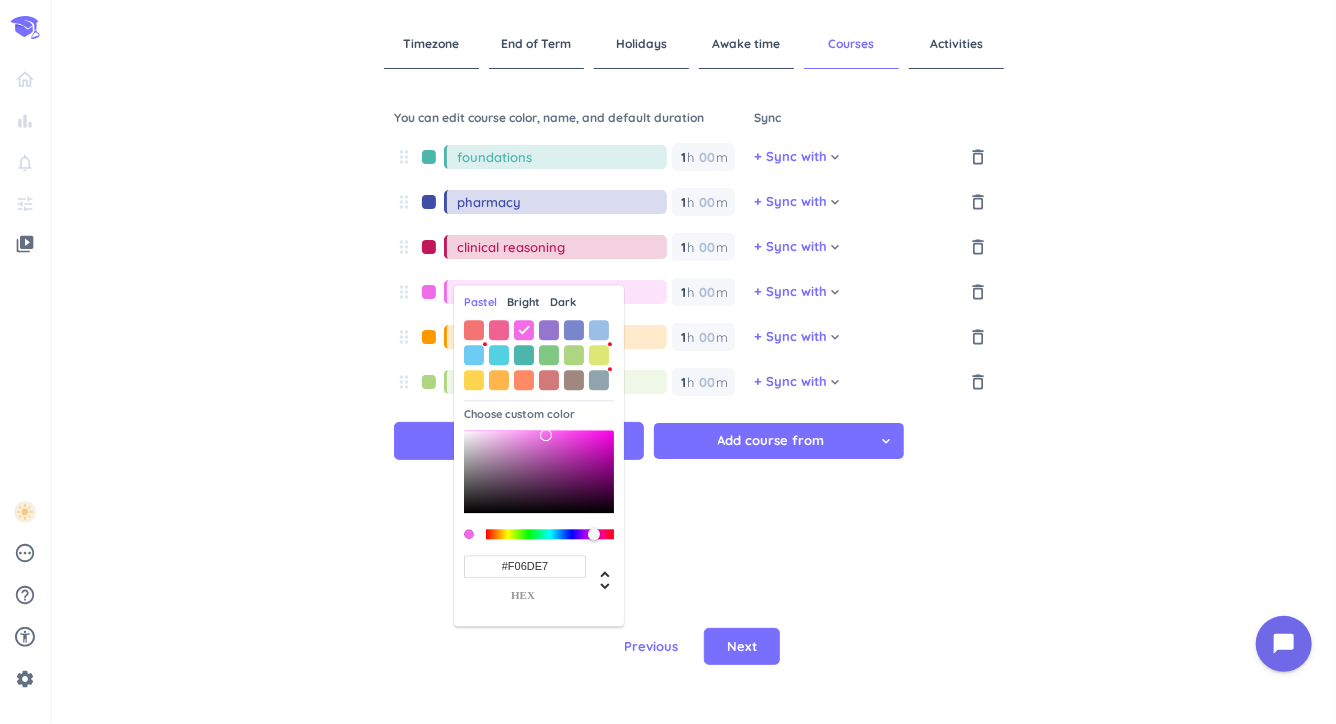 click on "Bright" at bounding box center [523, 302] 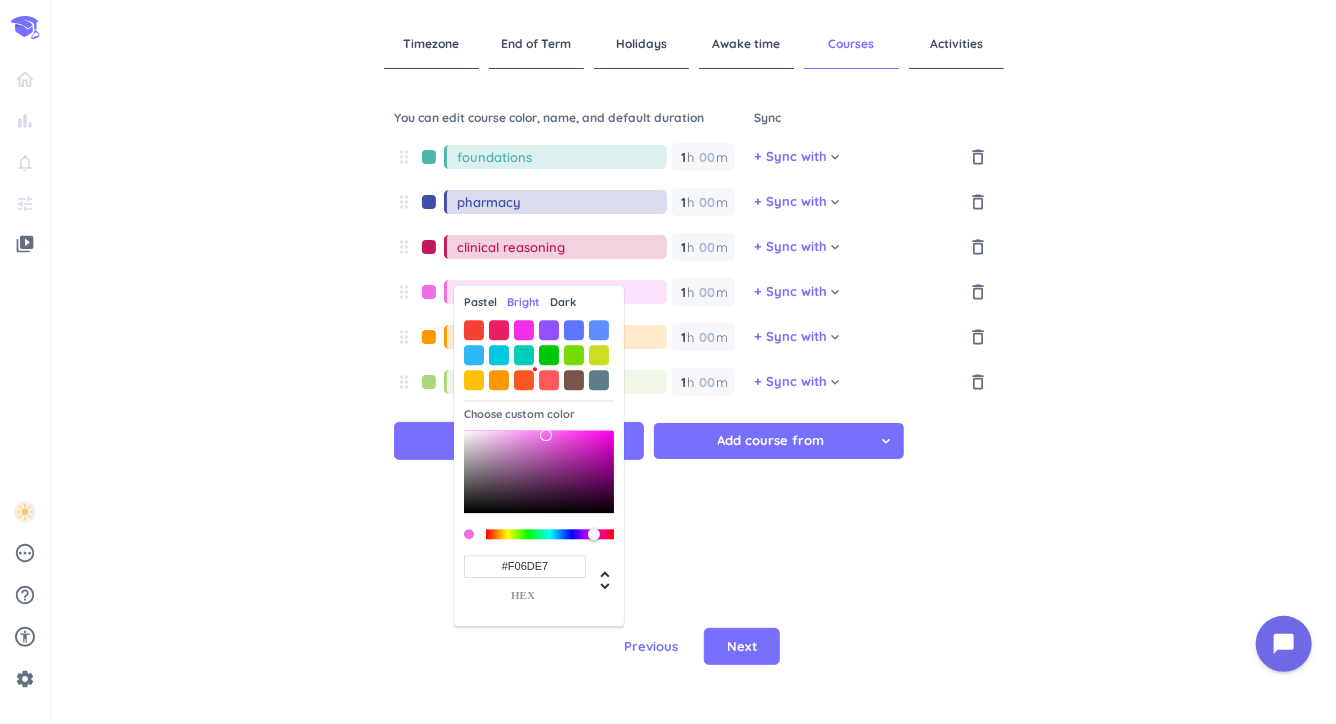 click on "Pastel" at bounding box center (480, 302) 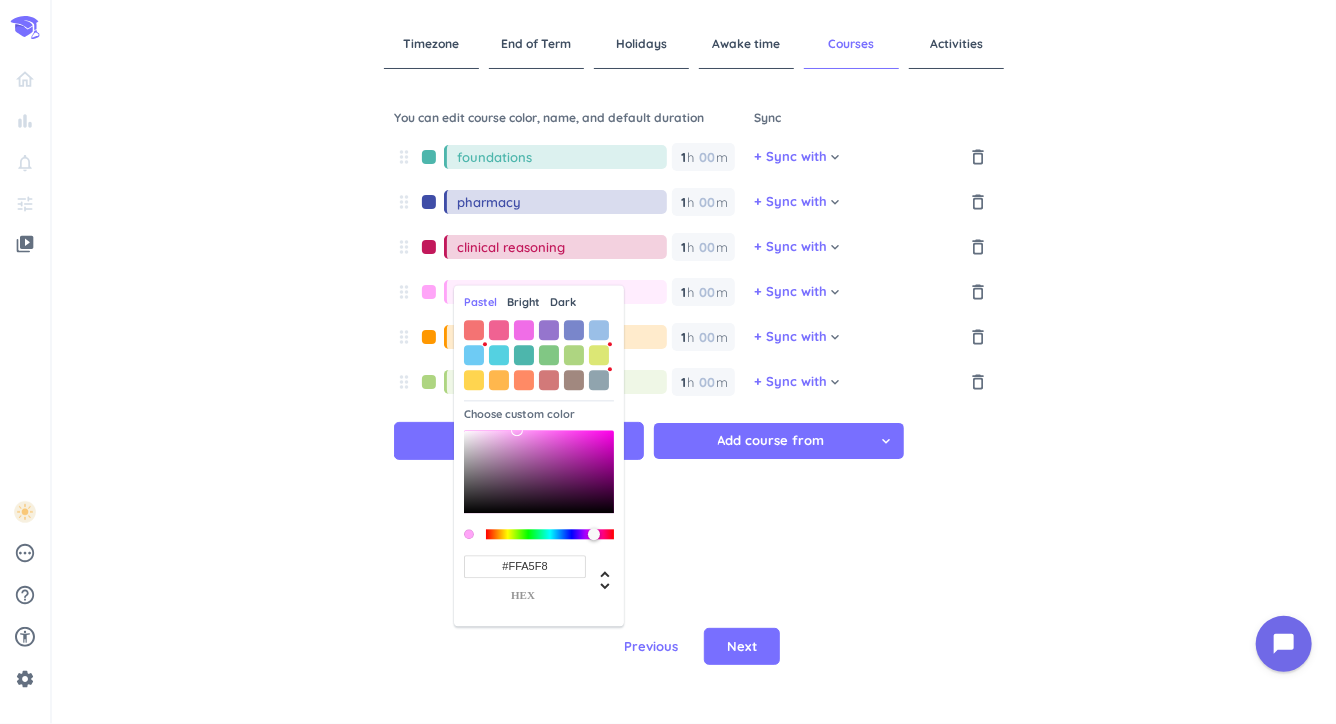 type on "#FFA7F8" 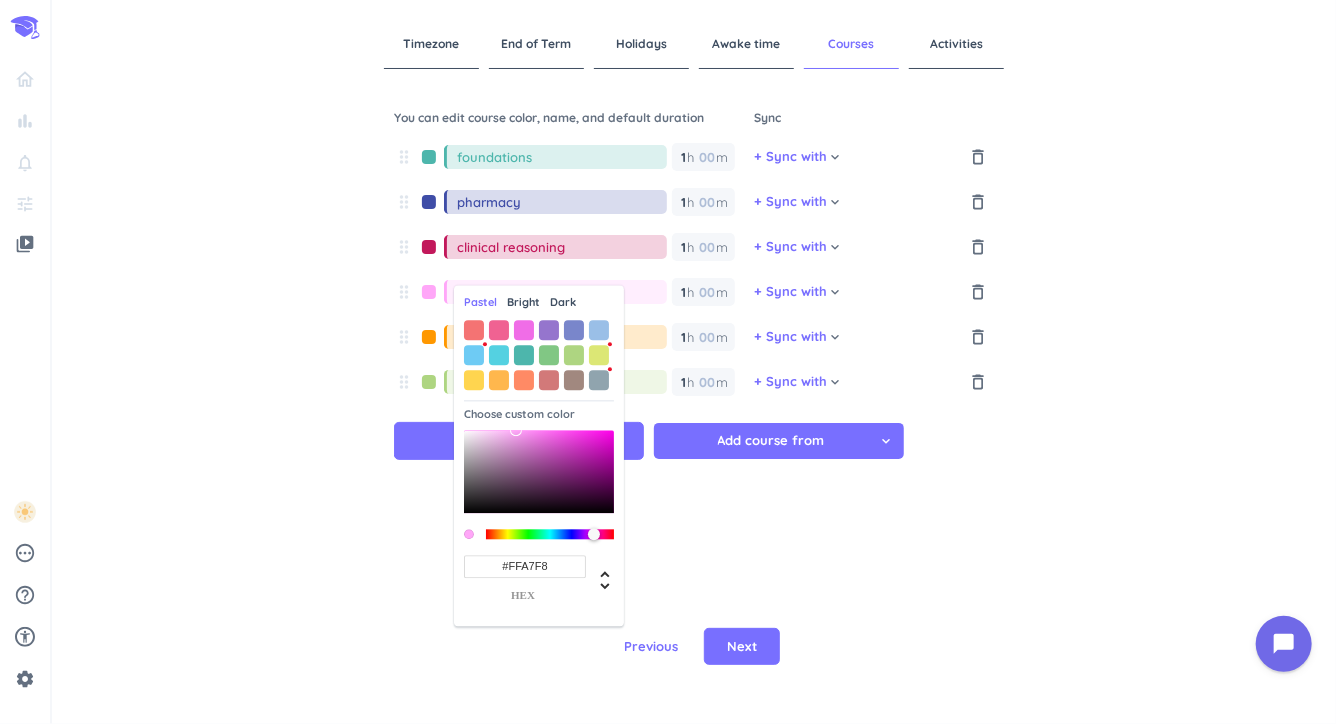 drag, startPoint x: 544, startPoint y: 435, endPoint x: 516, endPoint y: 428, distance: 28.86174 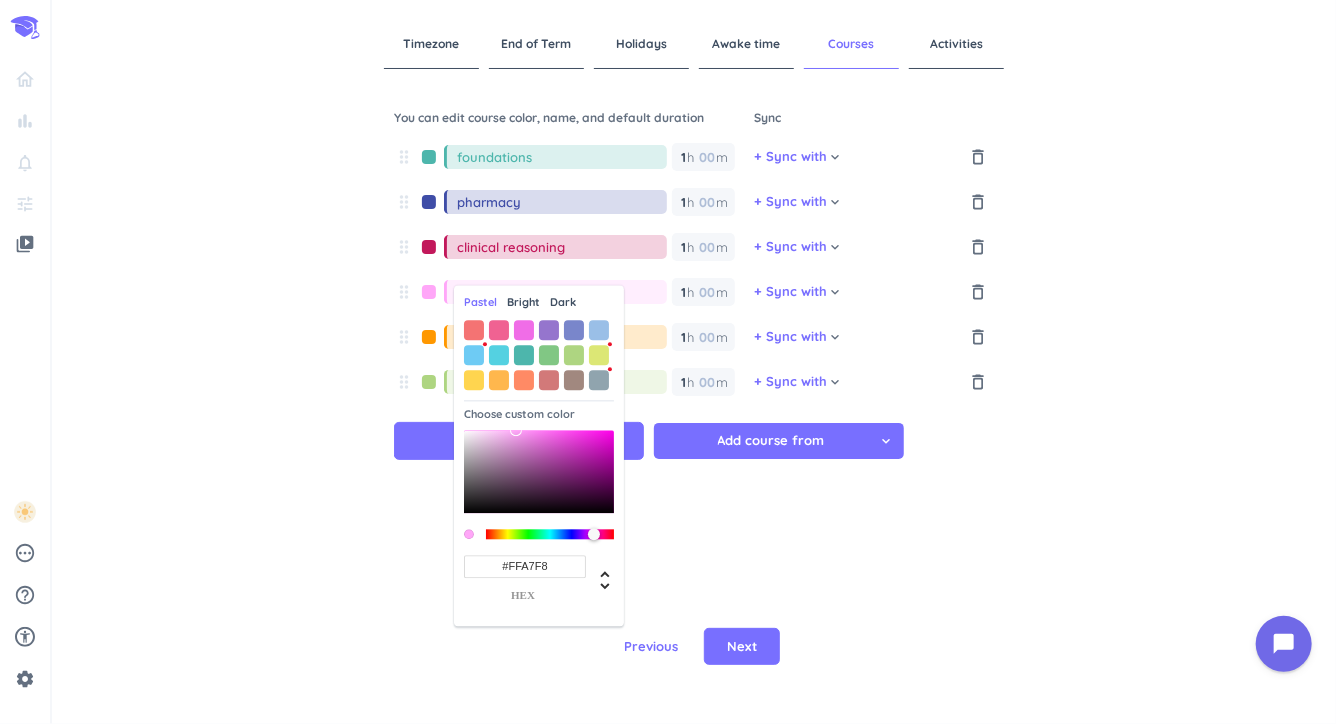 click on "Previous Next" at bounding box center (694, 646) 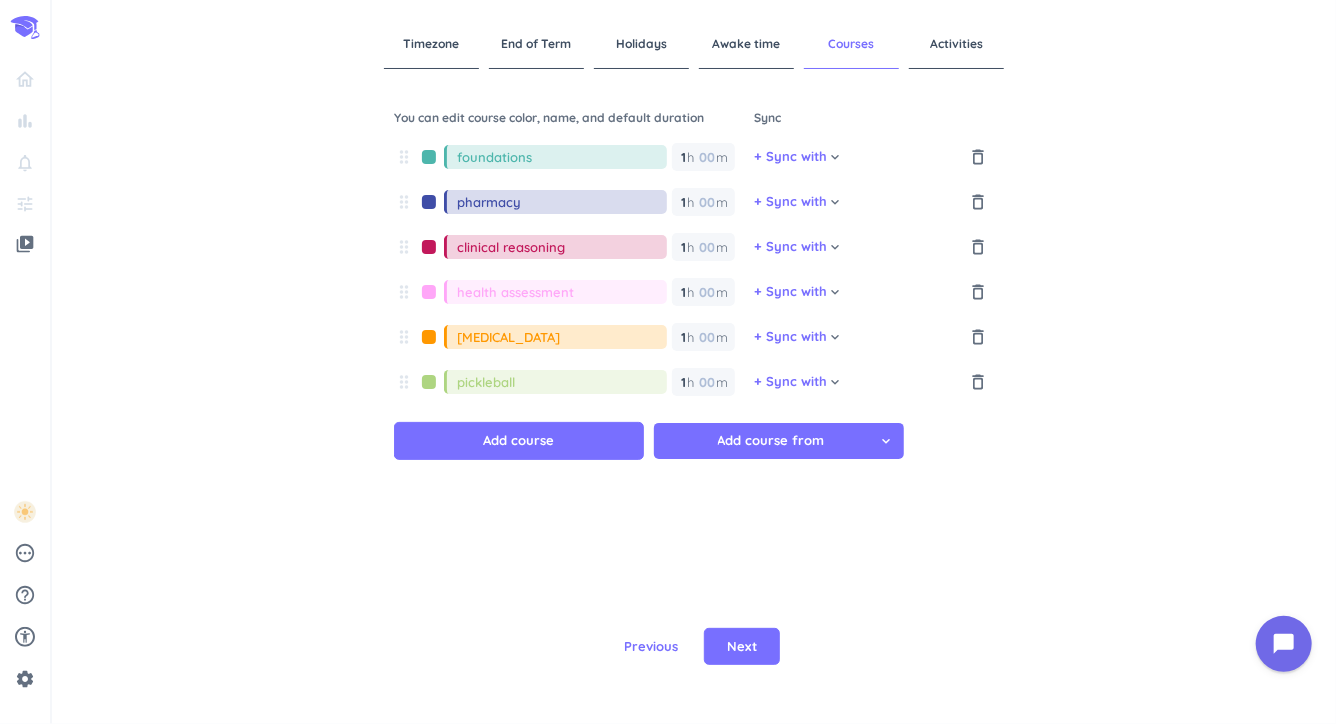 click at bounding box center [429, 292] 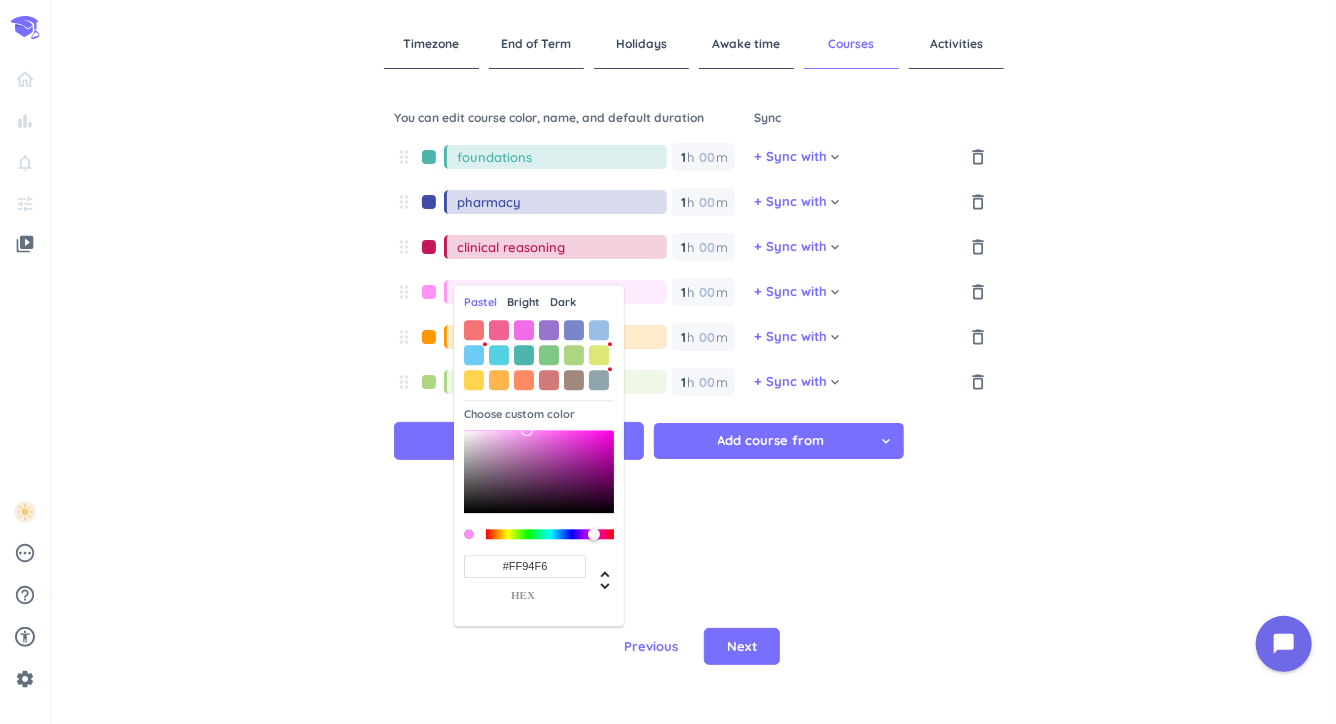 type on "#FE95F5" 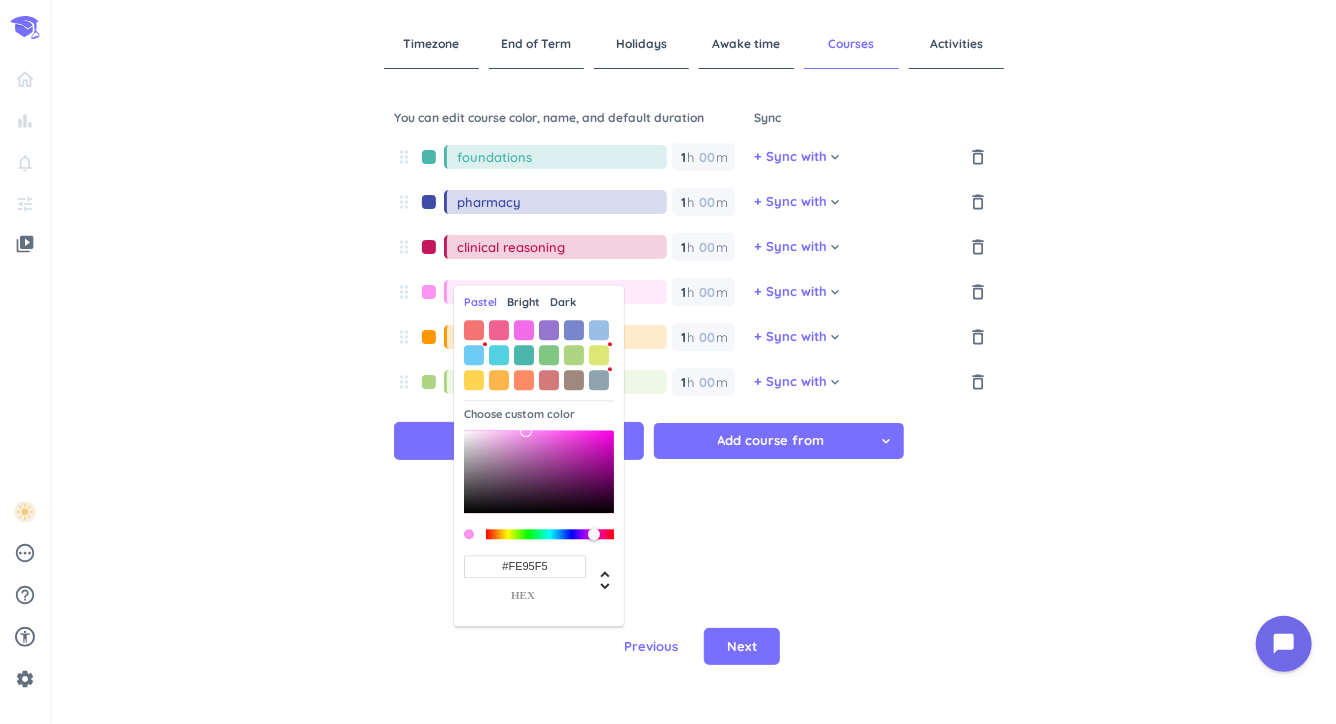 drag, startPoint x: 516, startPoint y: 430, endPoint x: 526, endPoint y: 431, distance: 10.049875 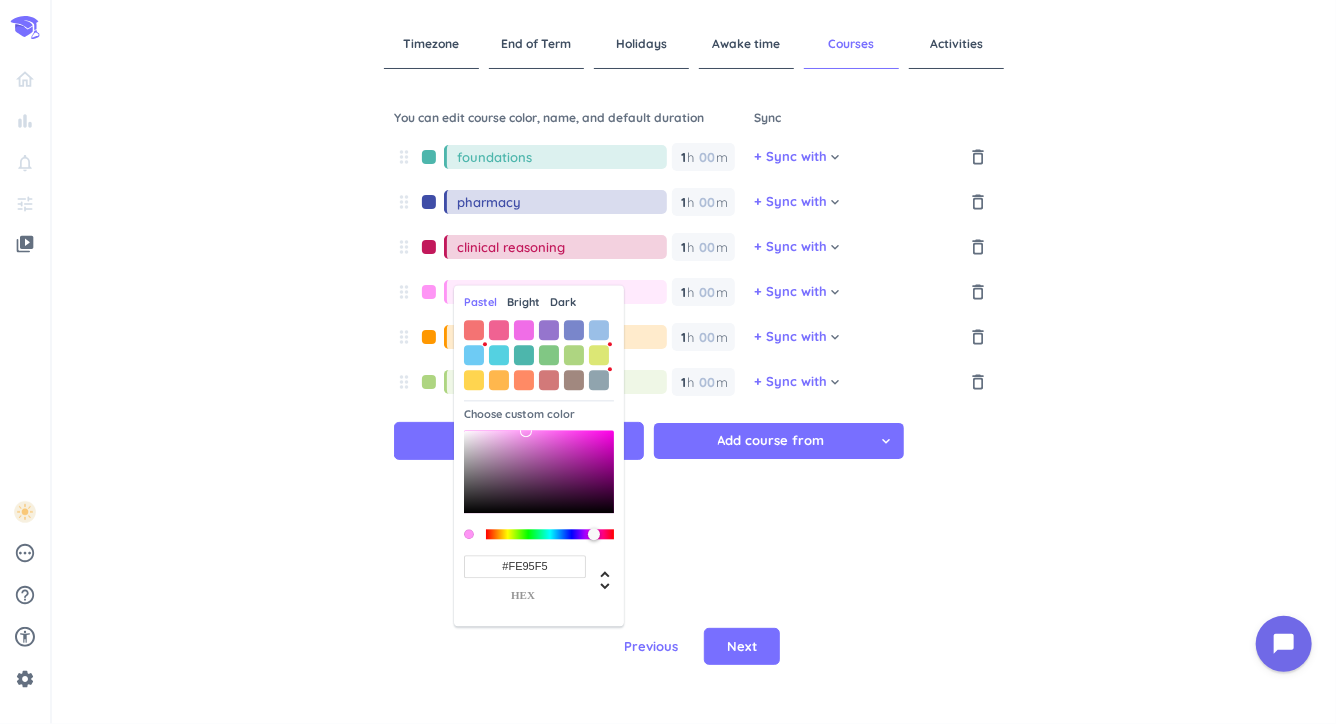 click on "drag_indicator foundations 1 1 00 h 00 m + Sync with cancel keyboard_arrow_down delete_outline drag_indicator pharmacy 1 1 00 h 00 m + Sync with cancel keyboard_arrow_down delete_outline drag_indicator clinical reasoning 1 1 00 h 00 m + Sync with cancel keyboard_arrow_down delete_outline drag_indicator health assessment 1 1 00 h 00 m + Sync with cancel keyboard_arrow_down delete_outline drag_indicator [MEDICAL_DATA] 1 1 00 h 00 m + Sync with cancel keyboard_arrow_down delete_outline drag_indicator pickleball 1 1 00 h 00 m + Sync with cancel keyboard_arrow_down delete_outline Add course Add course from cancel keyboard_arrow_down" at bounding box center (694, 340) 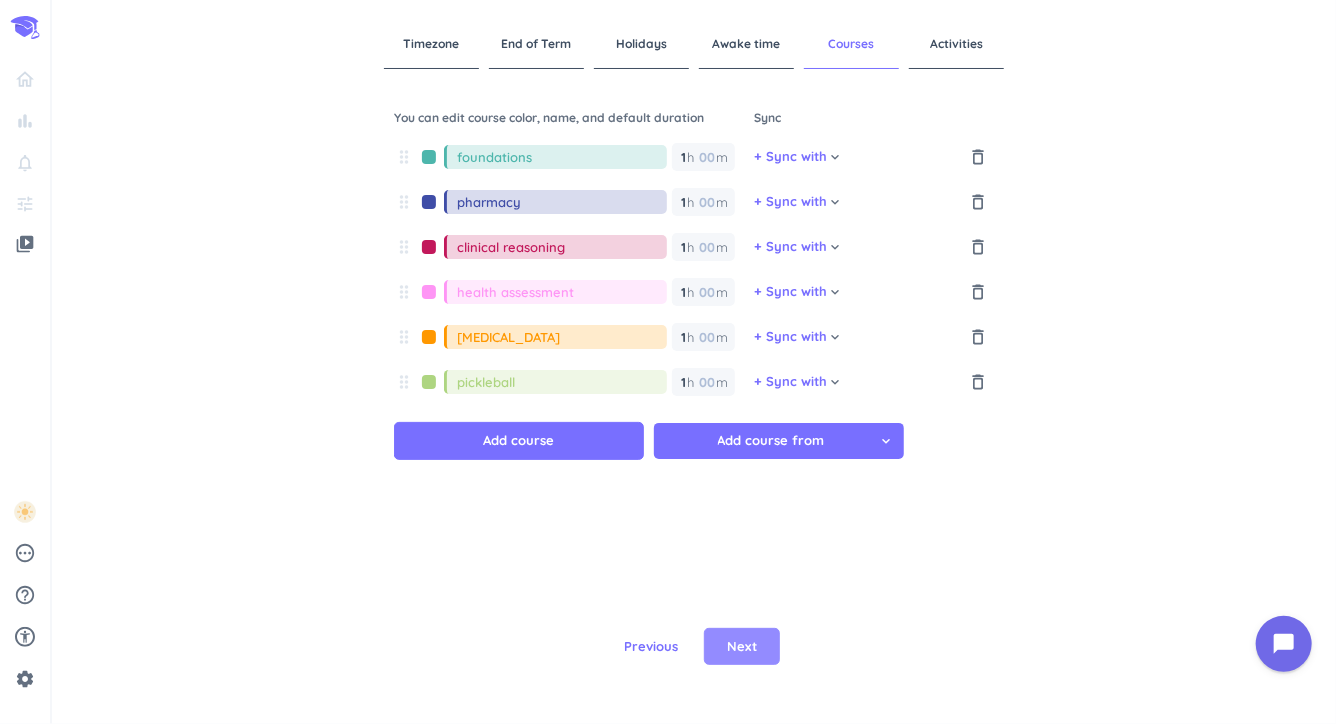 click on "Next" at bounding box center [742, 647] 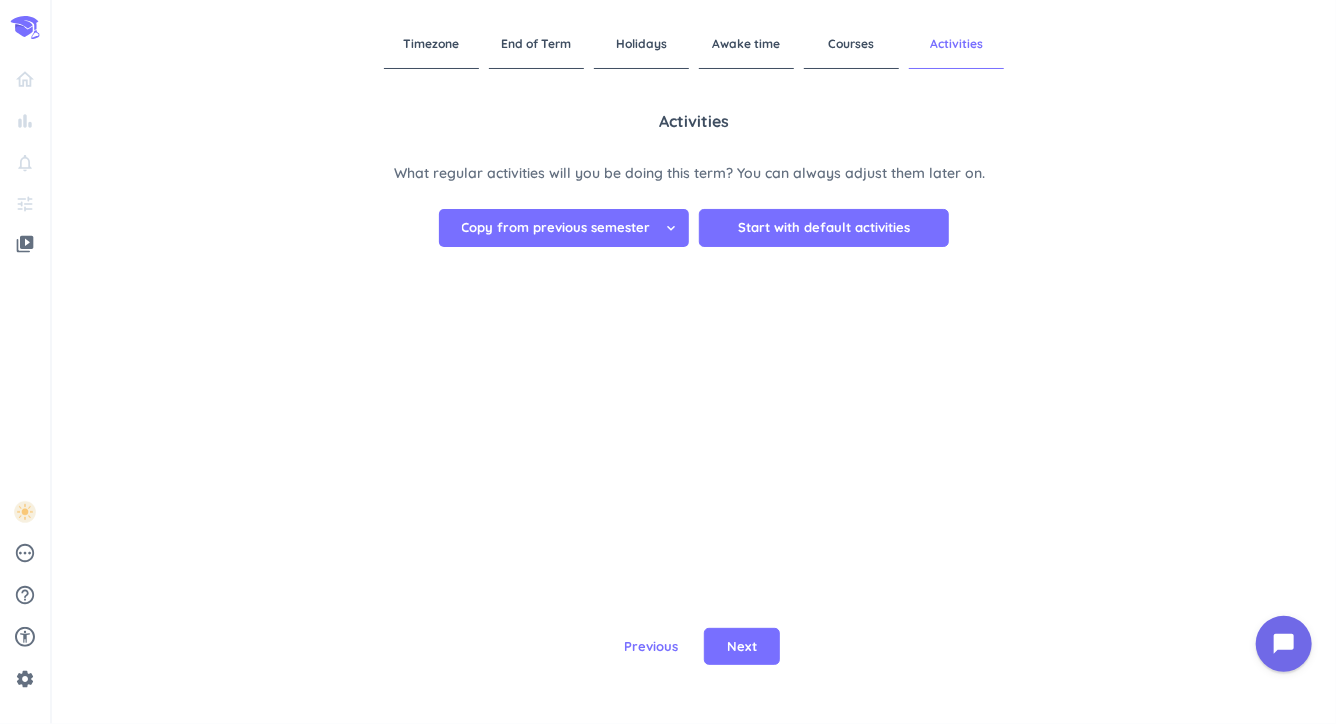 click on "Copy from previous semester" at bounding box center (556, 228) 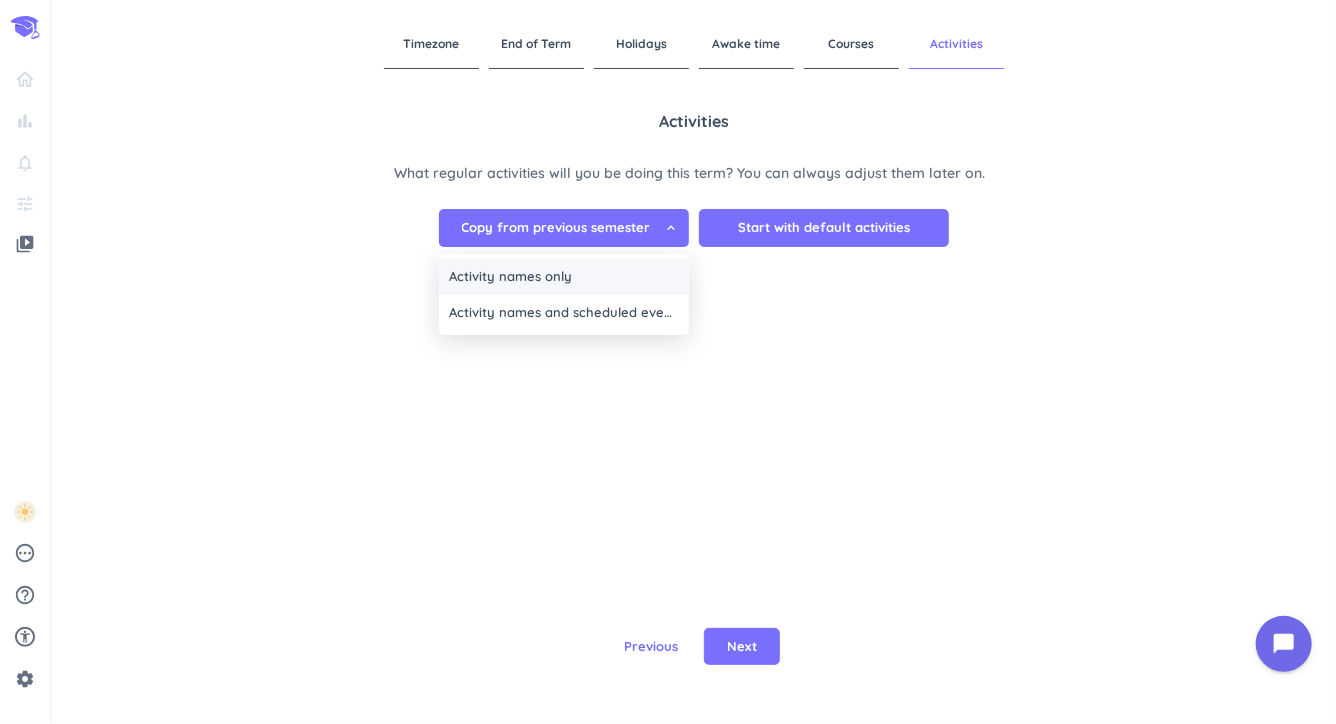 click on "Activity names only" at bounding box center (564, 277) 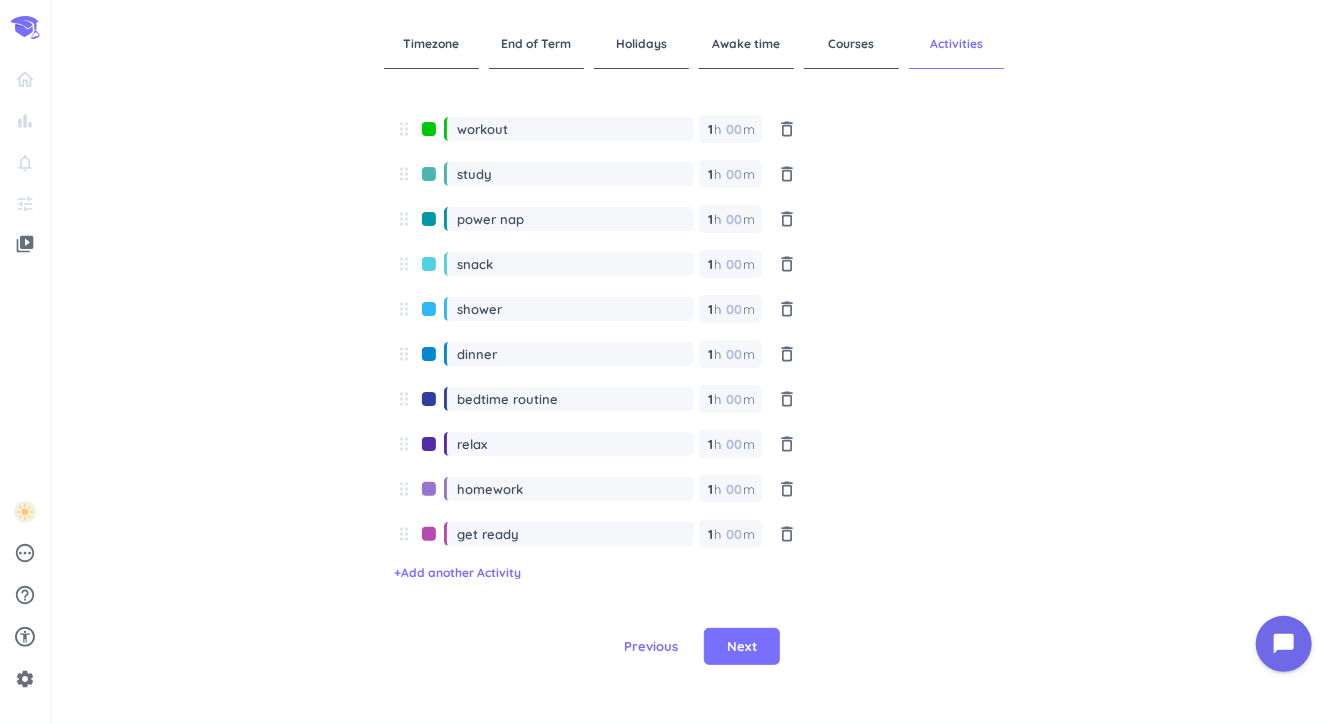scroll, scrollTop: 270, scrollLeft: 0, axis: vertical 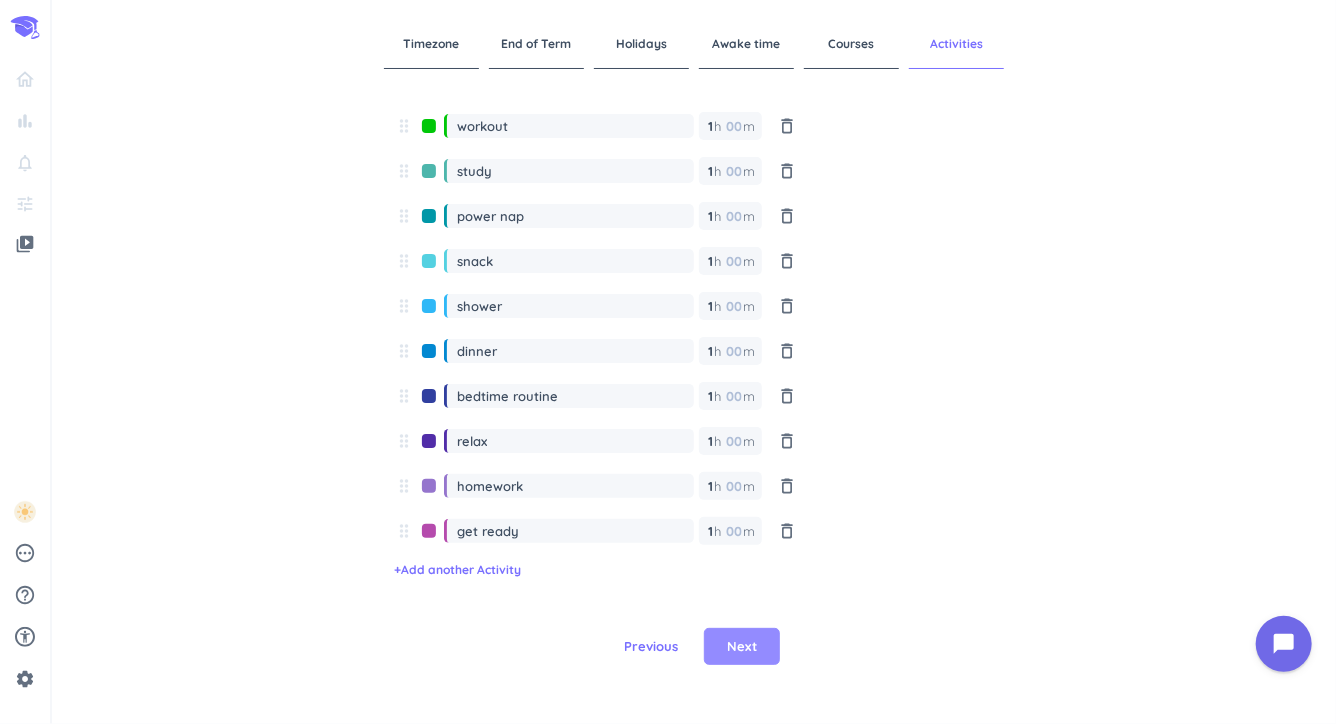 click on "Next" at bounding box center [742, 647] 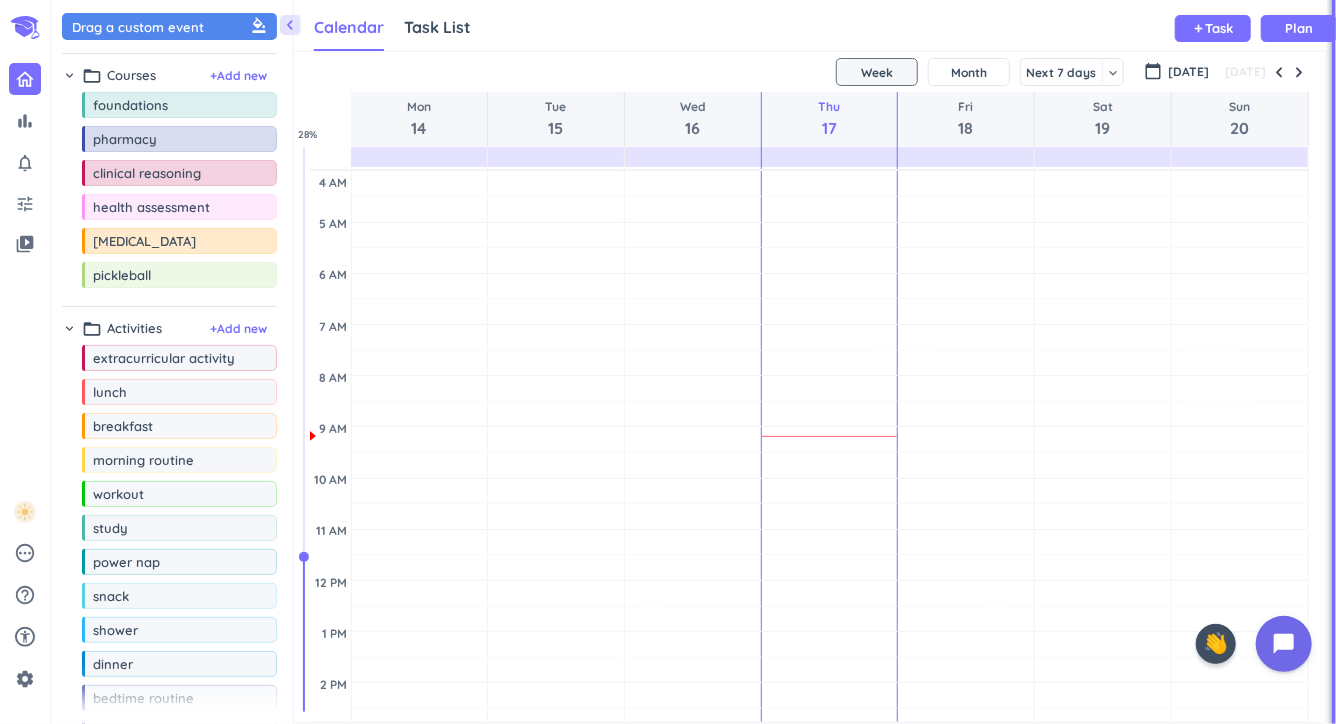 scroll, scrollTop: 0, scrollLeft: 0, axis: both 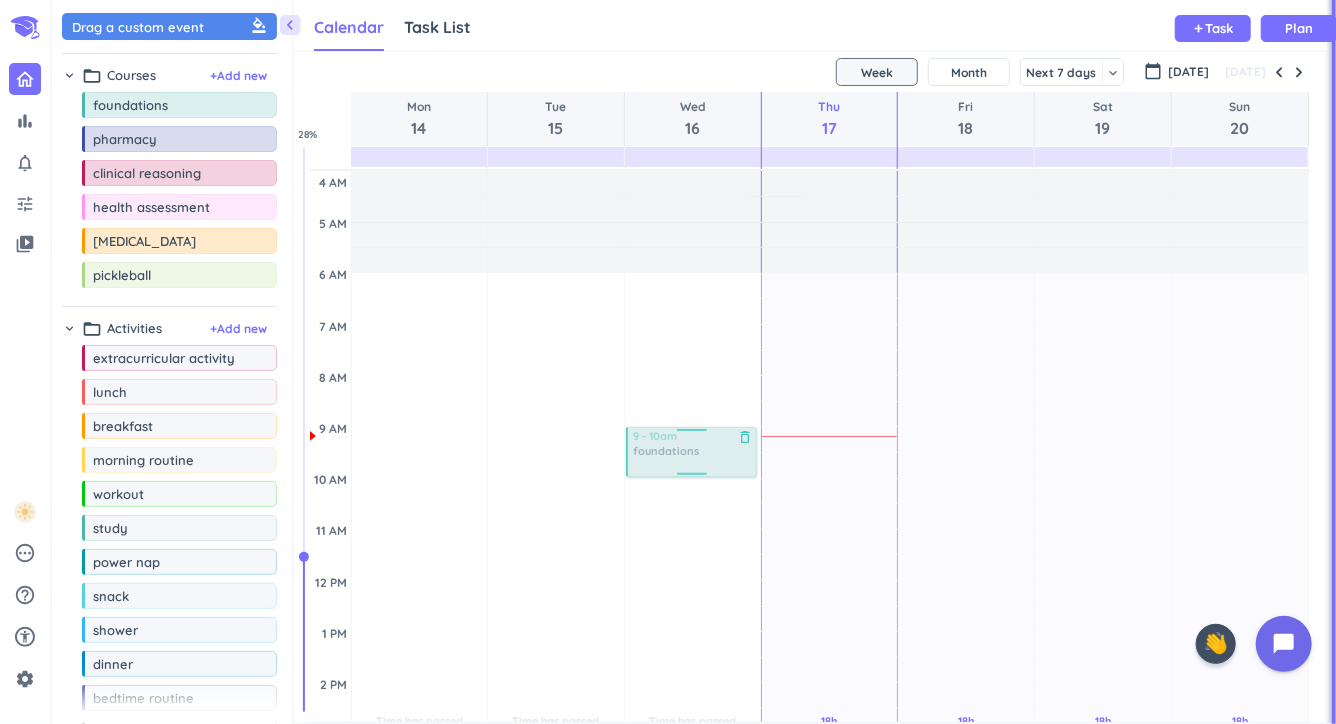 drag, startPoint x: 175, startPoint y: 111, endPoint x: 703, endPoint y: 431, distance: 617.401 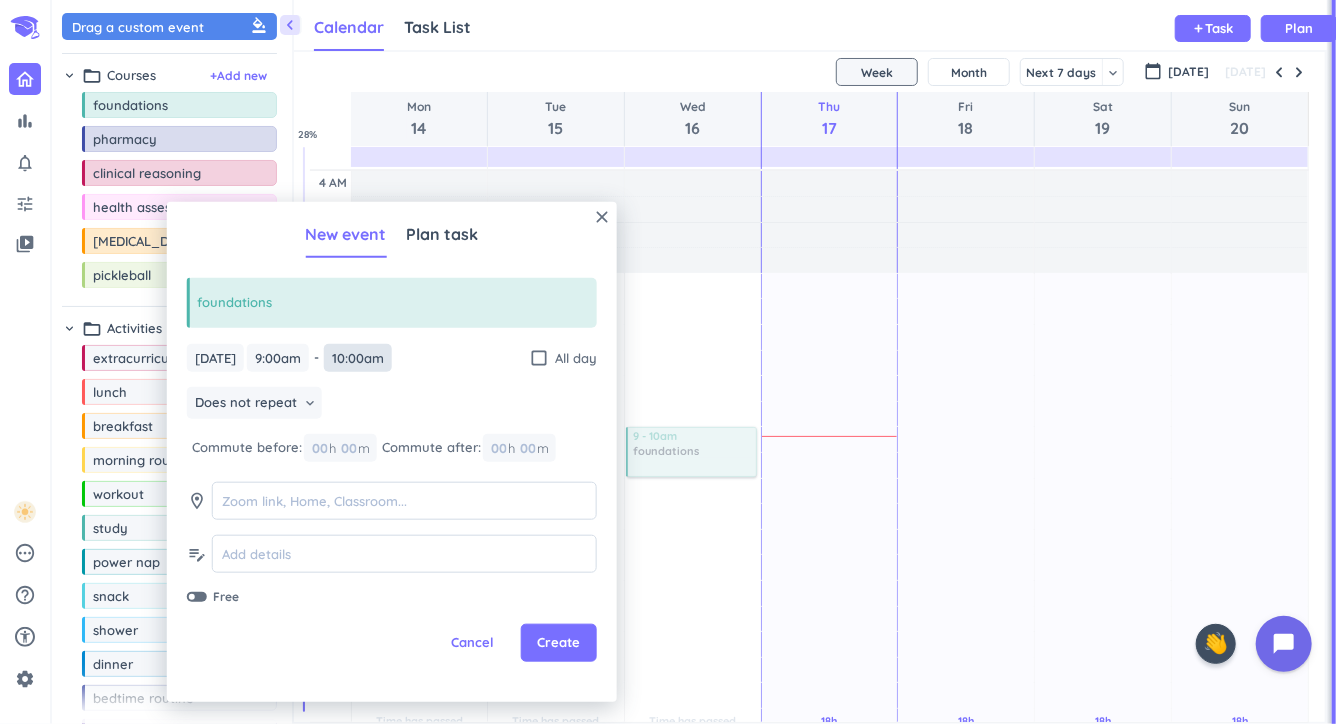 click on "10:00am" at bounding box center [358, 357] 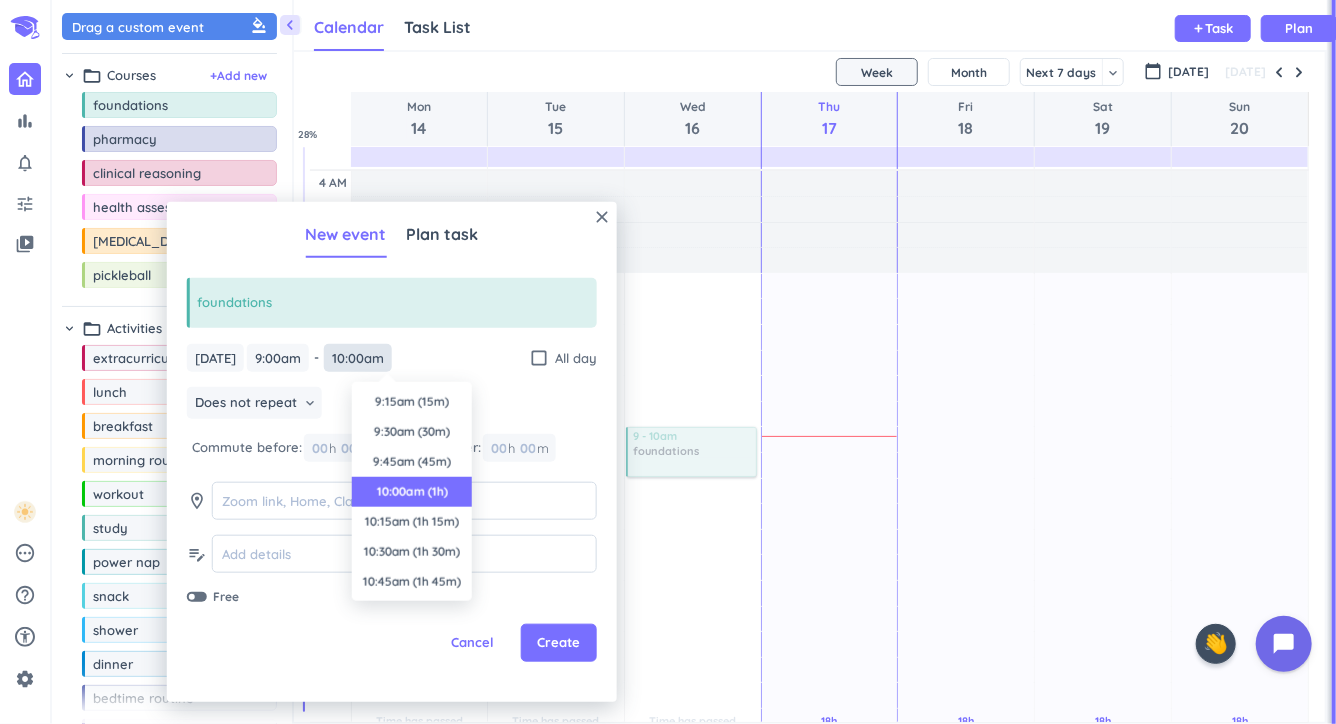 scroll, scrollTop: 90, scrollLeft: 0, axis: vertical 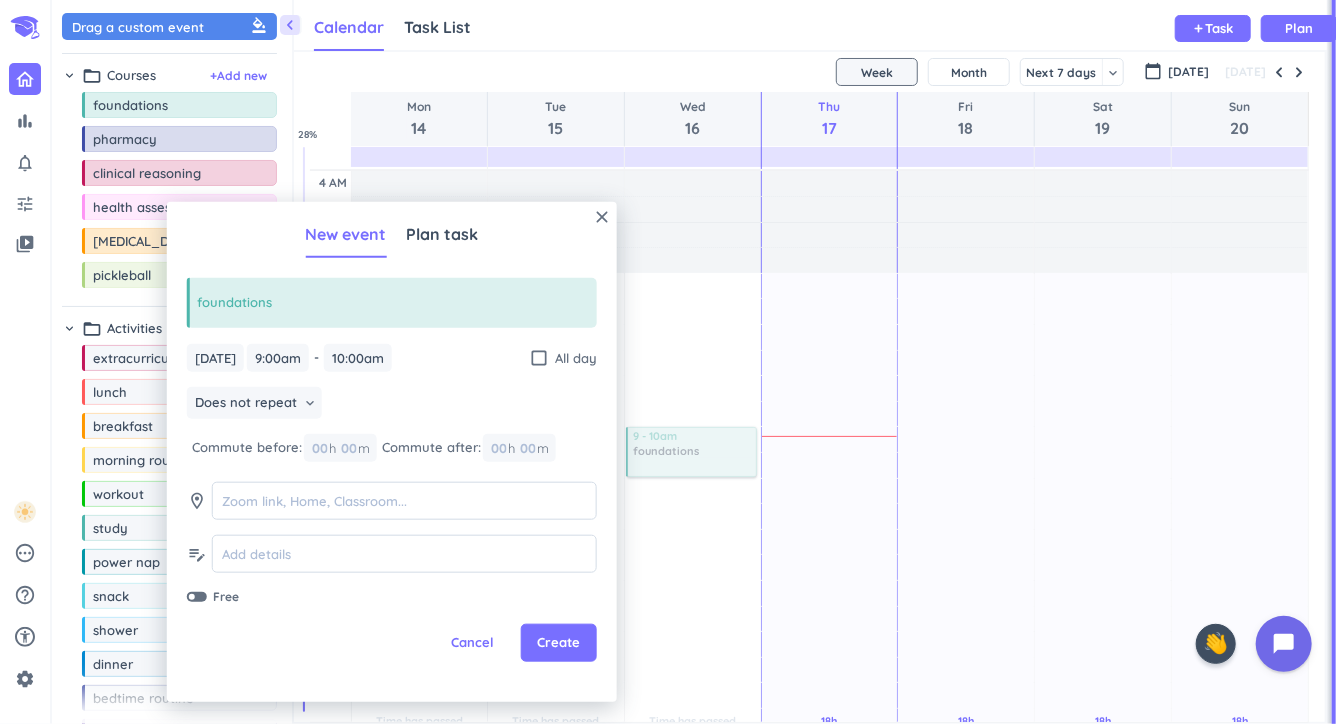 click on "[DATE] [DATE]   9:00am 9:00am - 10:00am 10:00am check_box_outline_blank All day" at bounding box center [392, 357] 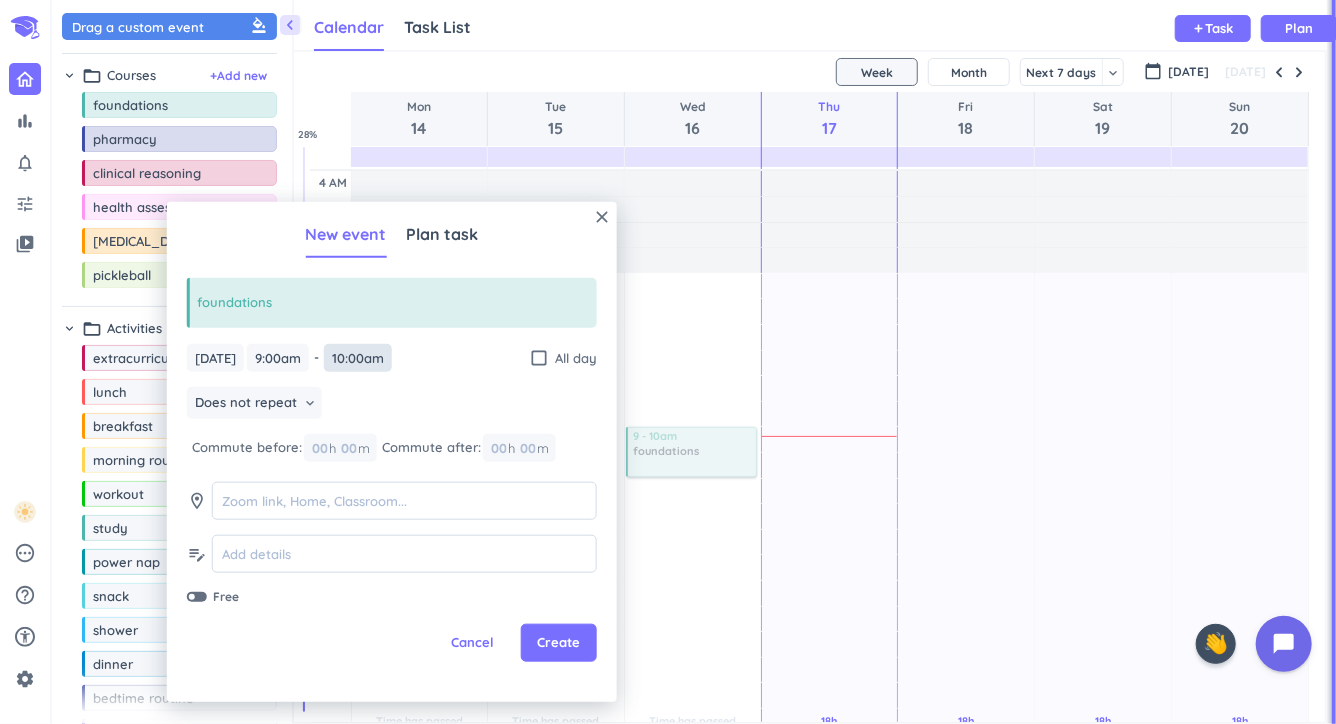 click on "10:00am" at bounding box center [358, 357] 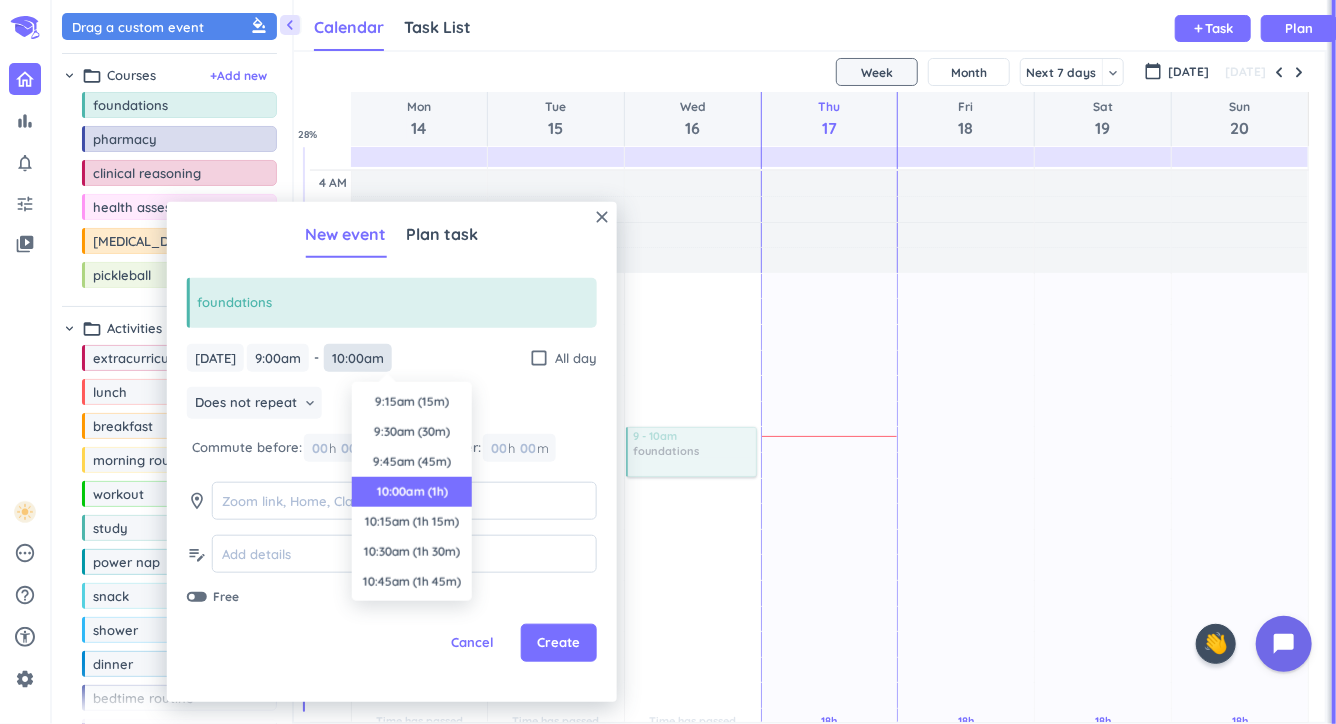 scroll, scrollTop: 90, scrollLeft: 0, axis: vertical 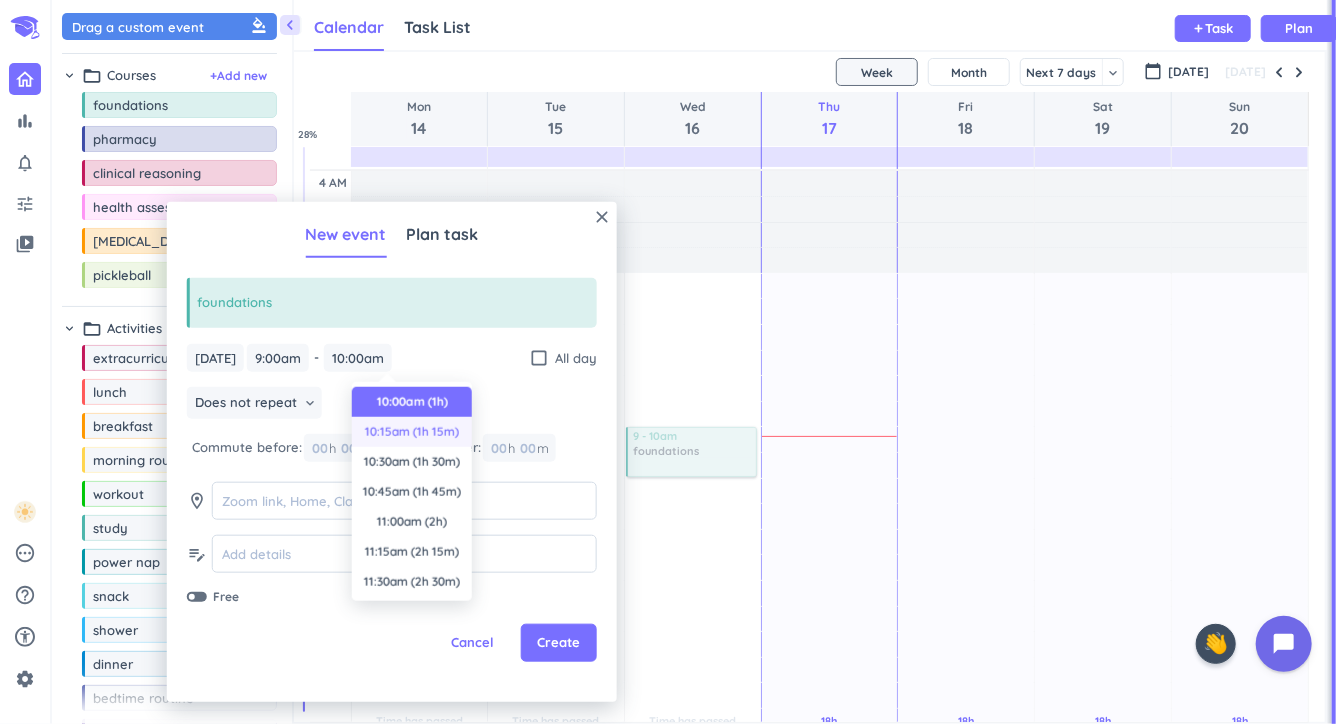 click on "10:15am (1h 15m)" at bounding box center (412, 432) 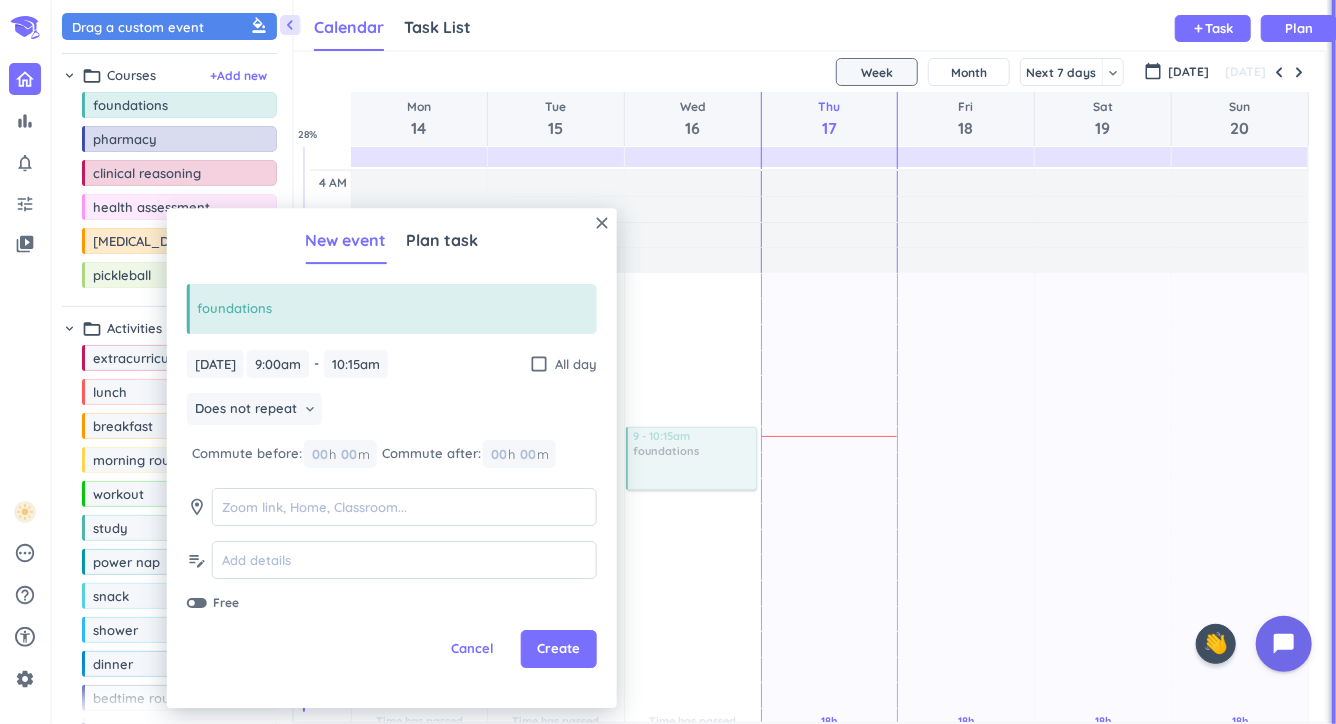 click on "Does not repeat keyboard_arrow_down" at bounding box center (392, 412) 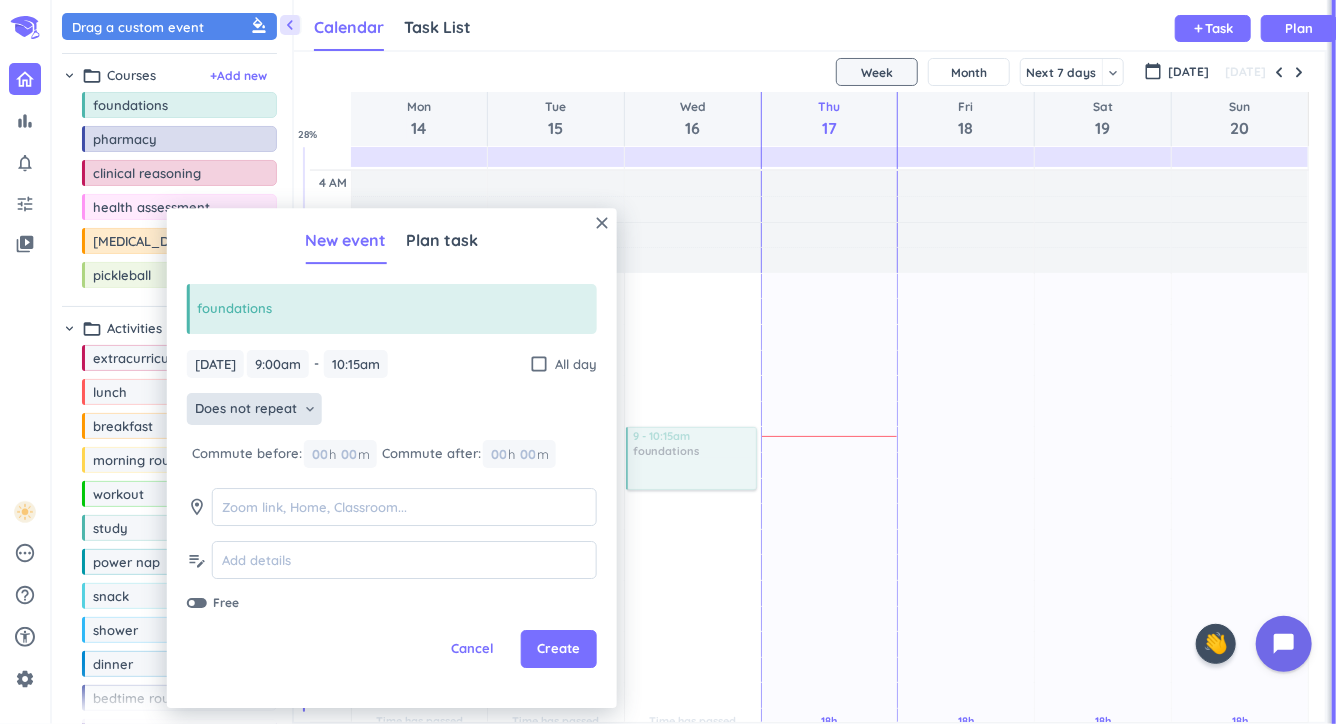 click on "keyboard_arrow_down" at bounding box center [310, 409] 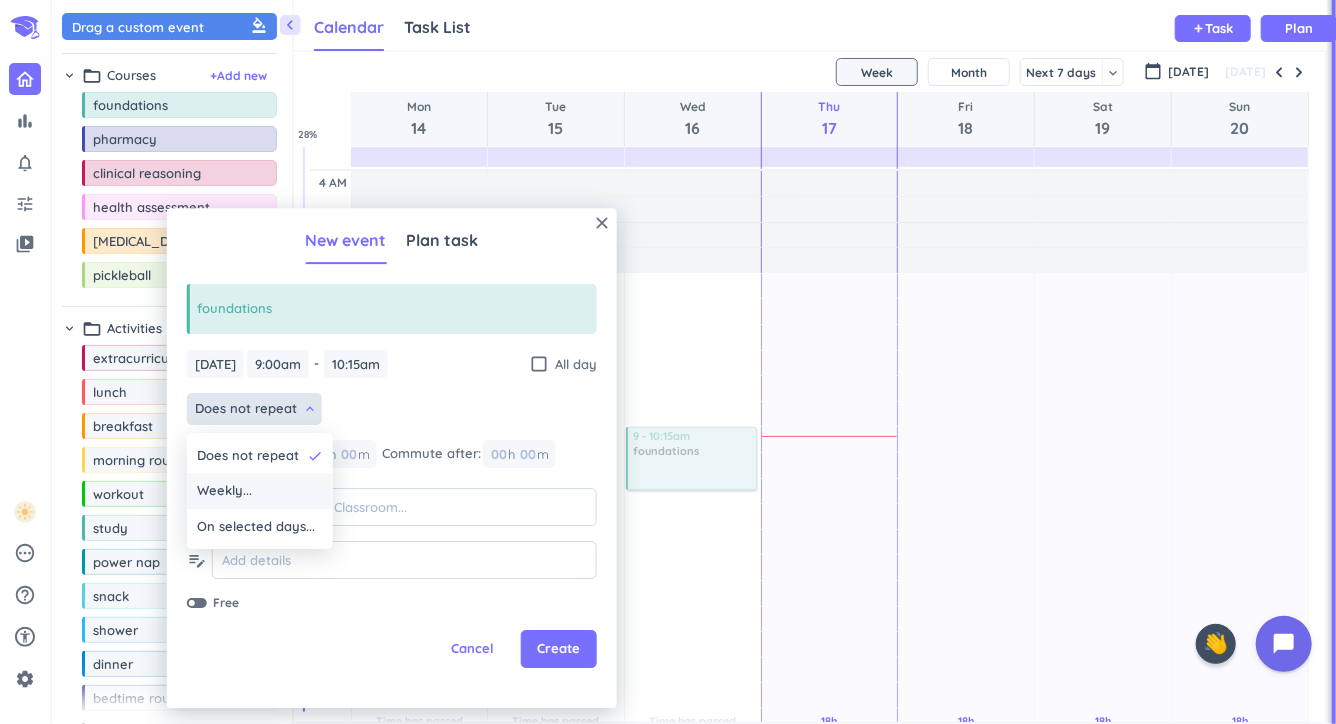 click on "Weekly..." at bounding box center (260, 492) 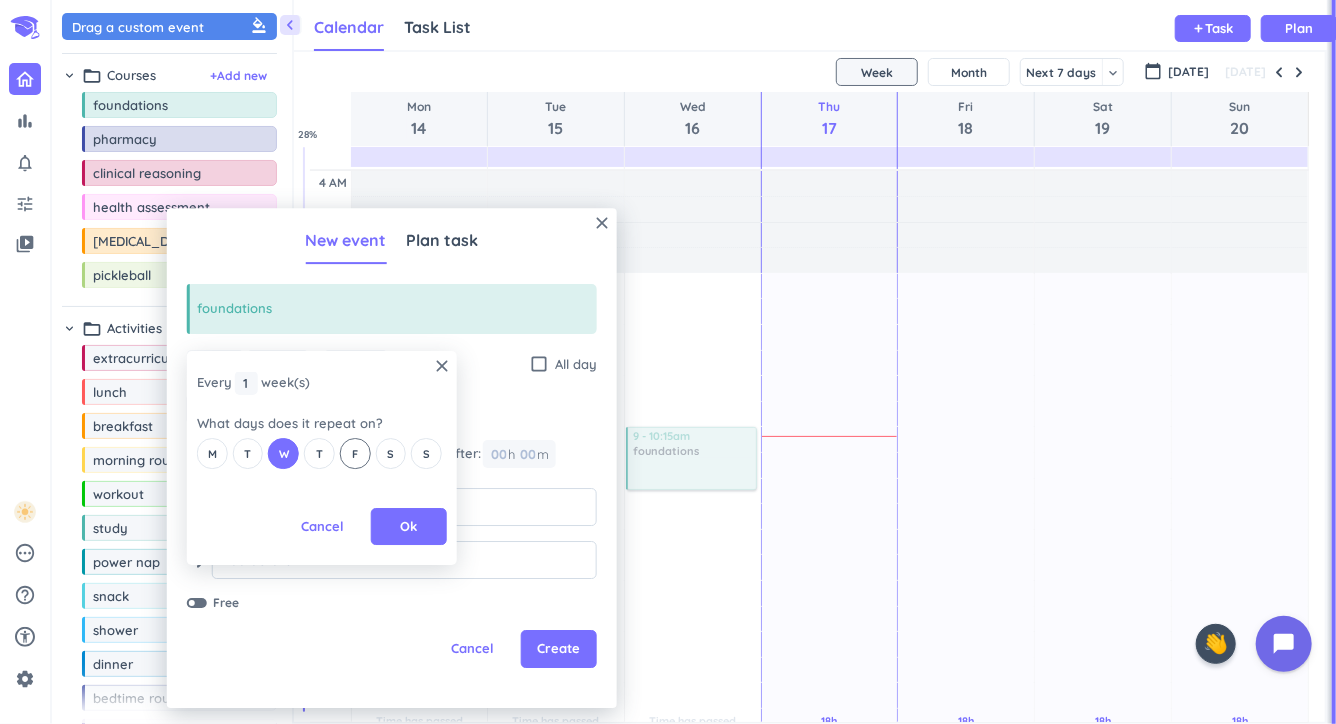click on "F" at bounding box center (355, 453) 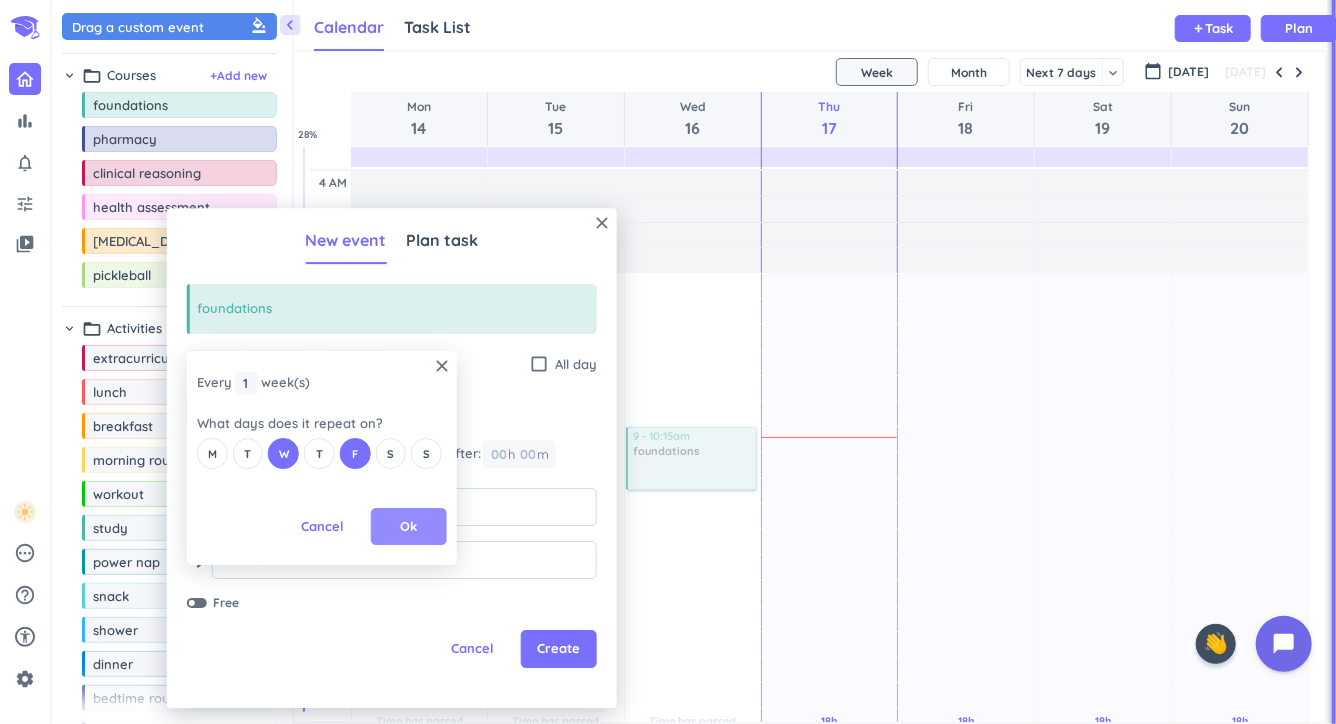 click on "Ok" at bounding box center [409, 527] 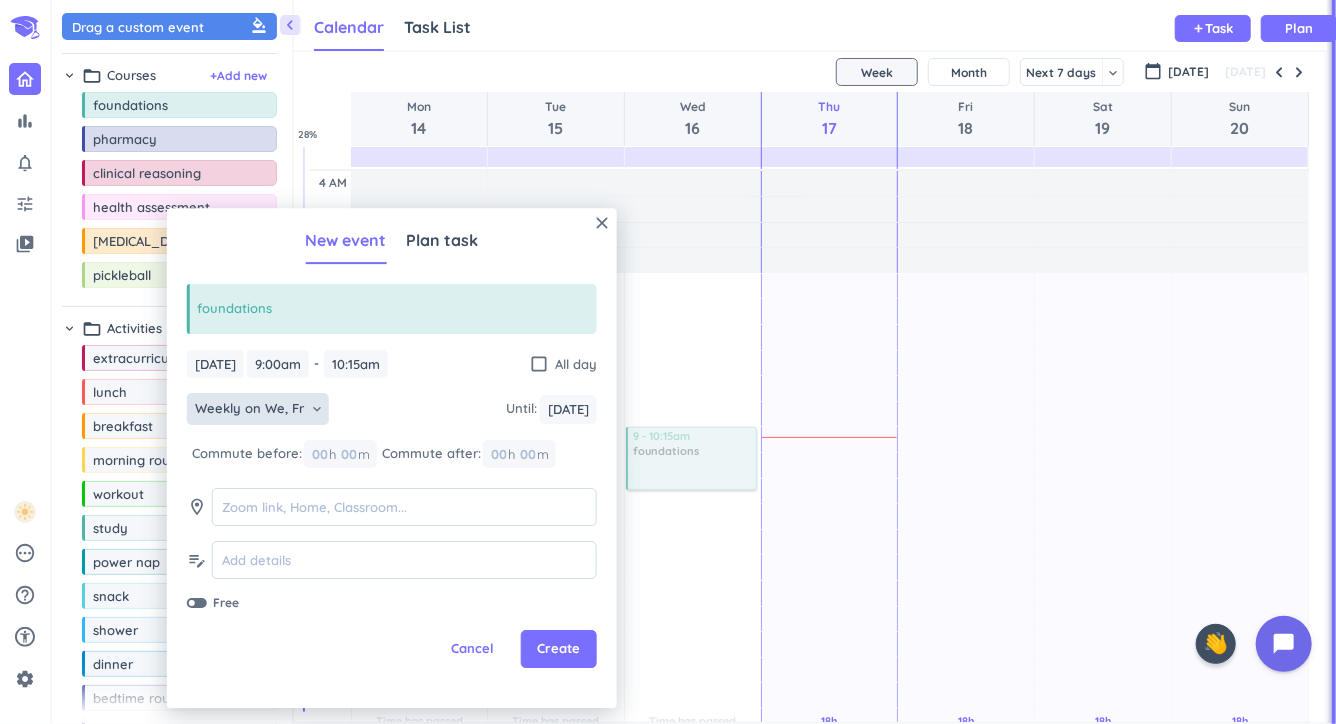 click on "close New event Plan task foundations [DATE] [DATE]   9:00am 9:00am - 10:15am 10:15am check_box_outline_blank All day Weekly on We, Fr keyboard_arrow_down Until :  [DATE] [DATE] Commute before: 00 h 00 m Commute after: 00 h 00 m room edit_note Free Cancel Create" at bounding box center [392, 458] 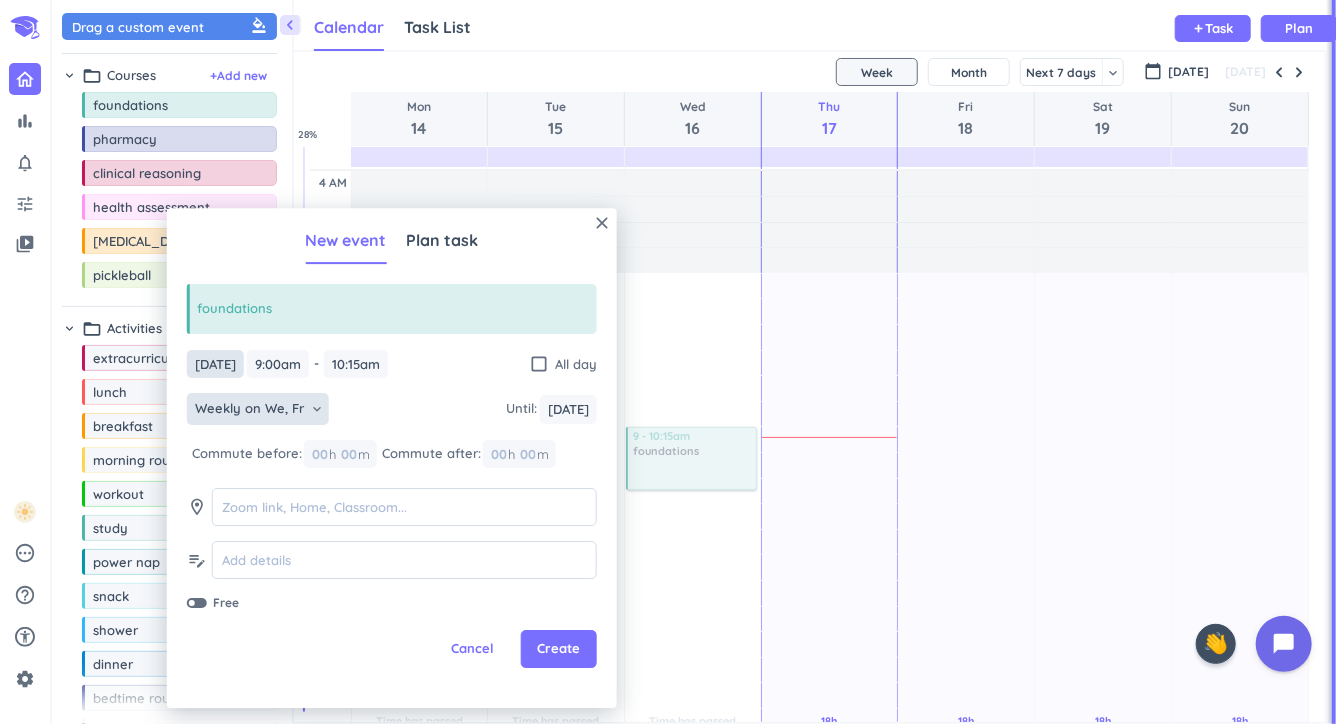click on "[DATE]" at bounding box center (215, 364) 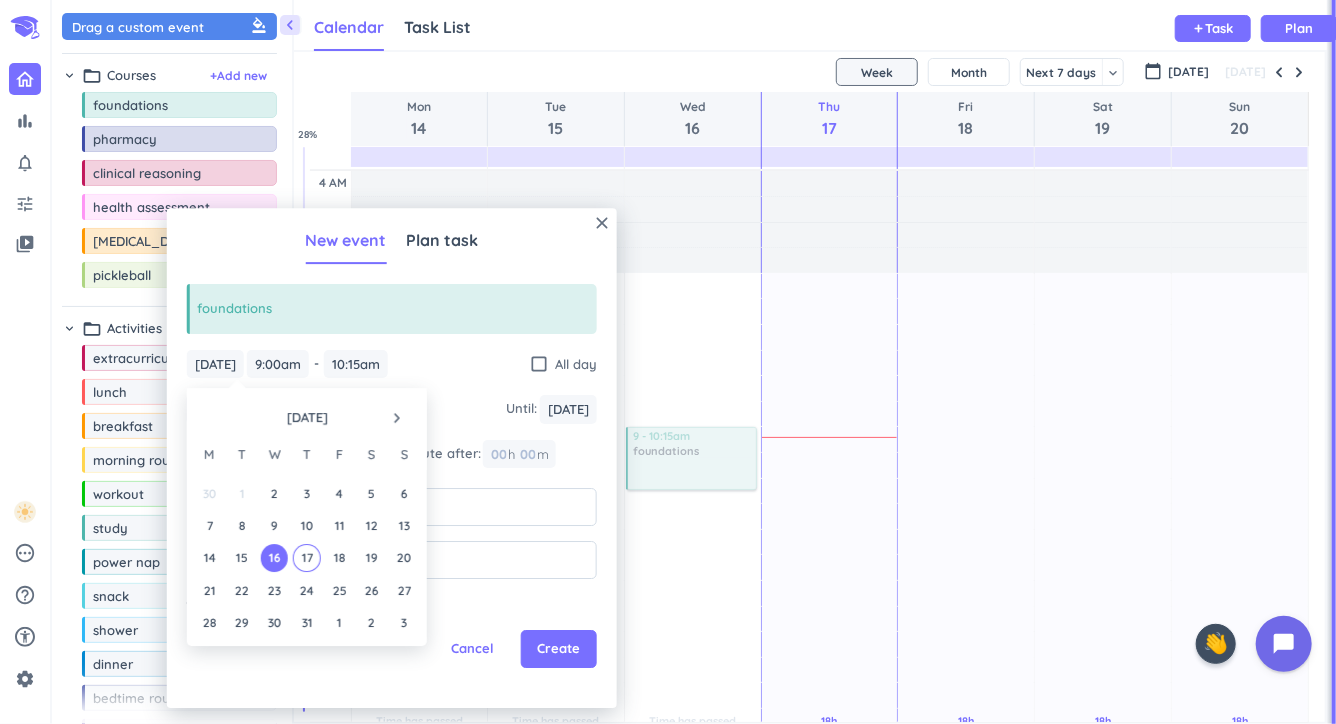 click on "navigate_next" at bounding box center (397, 418) 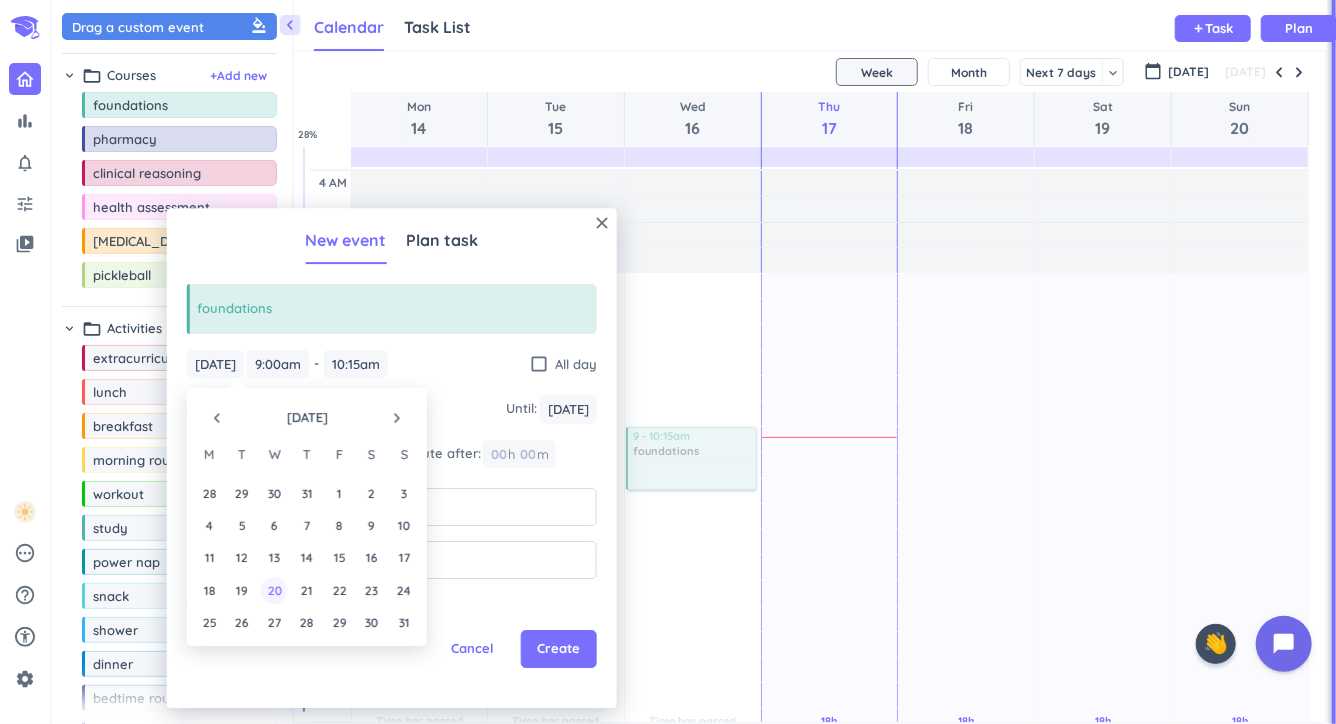 click on "20" at bounding box center [274, 590] 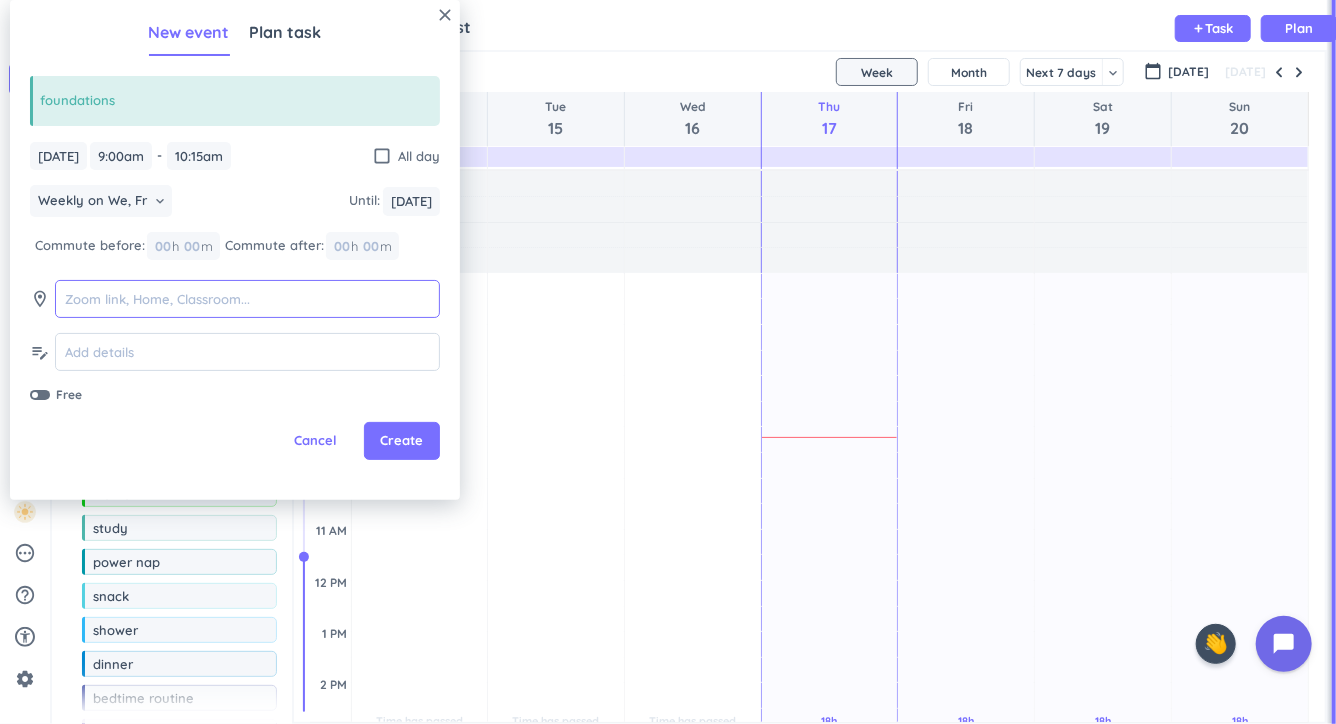 click at bounding box center [247, 299] 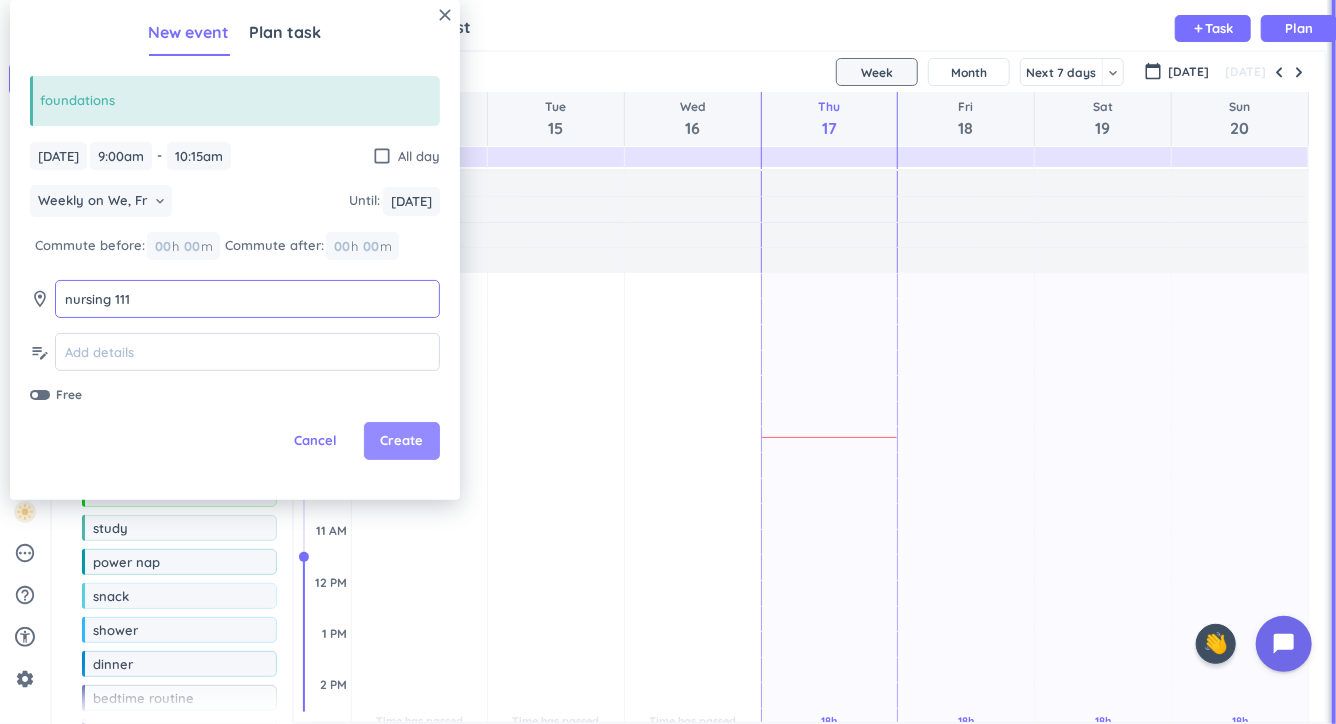 type on "nursing 111" 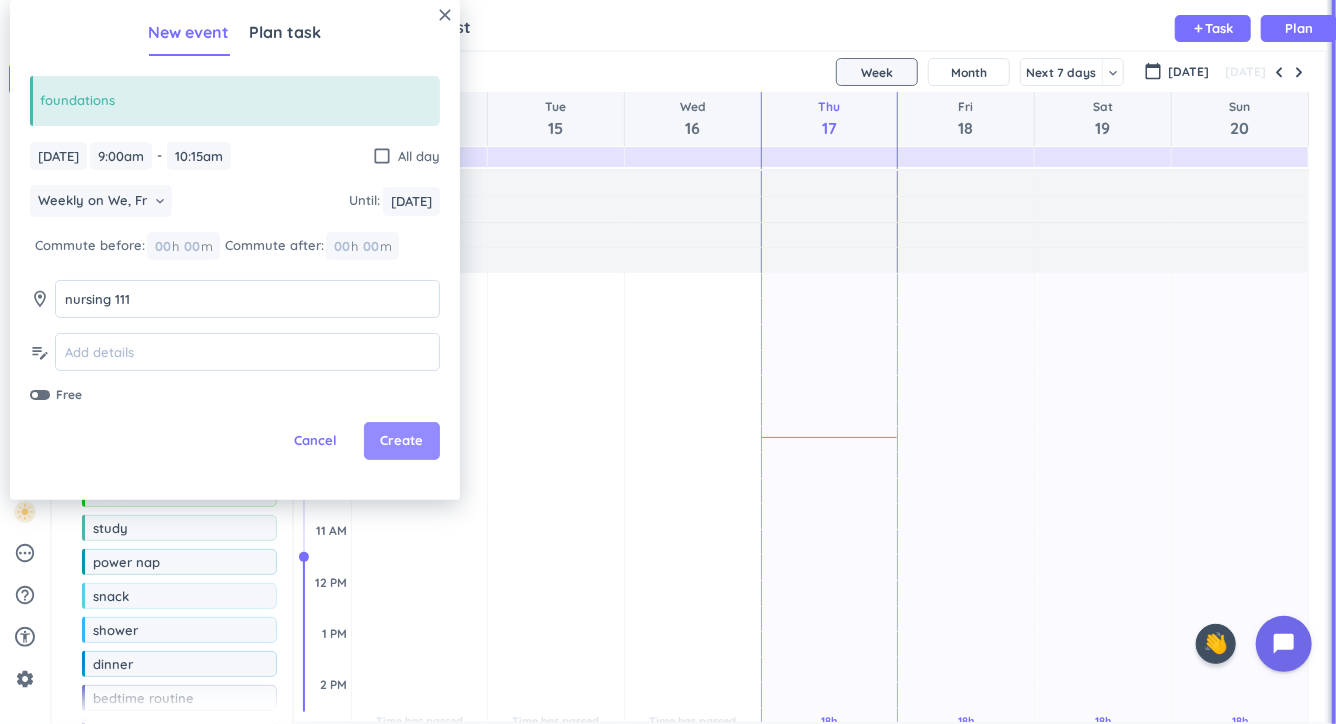 click on "Create" at bounding box center [402, 441] 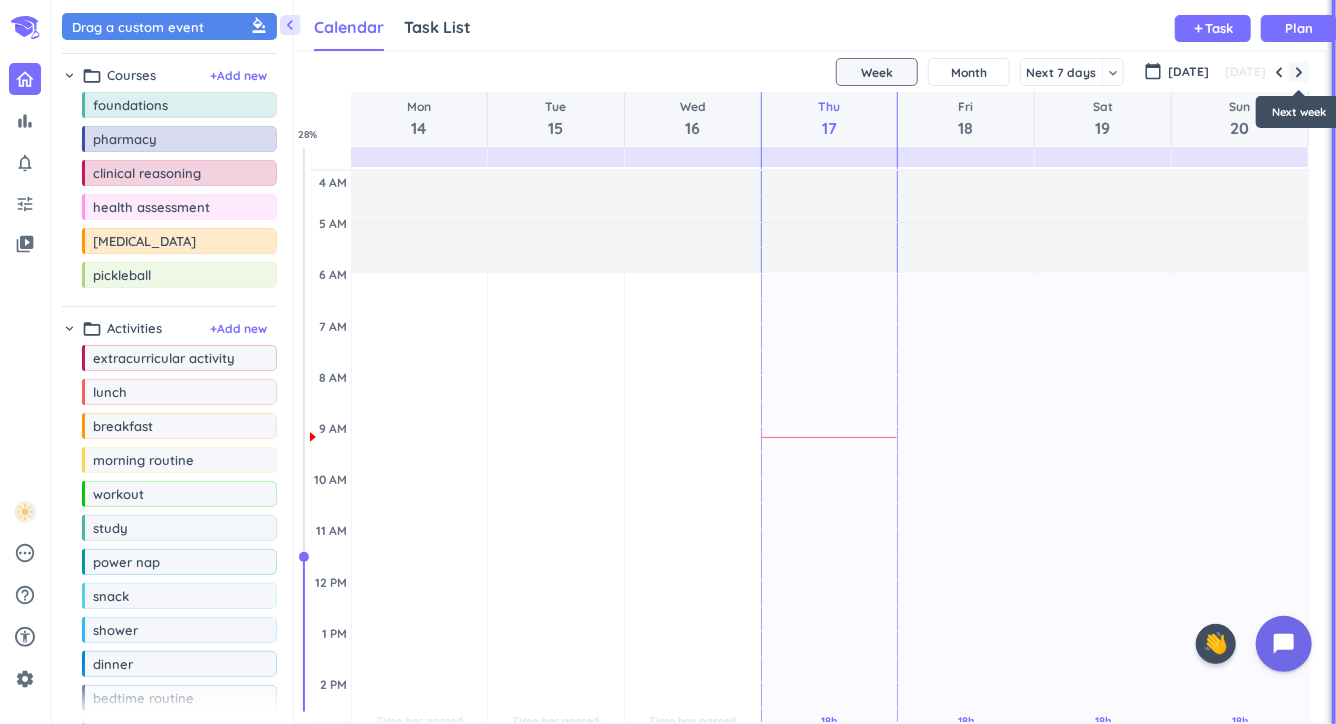 click at bounding box center [1299, 72] 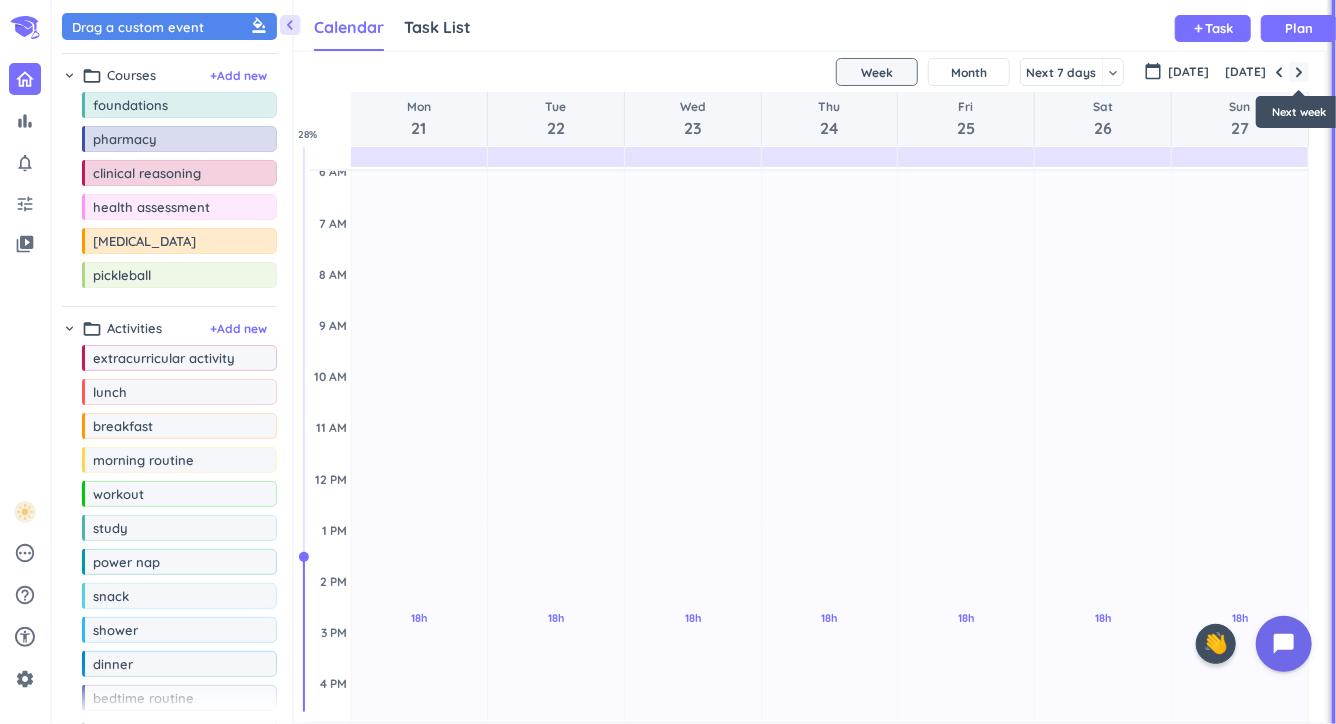 click at bounding box center (1299, 72) 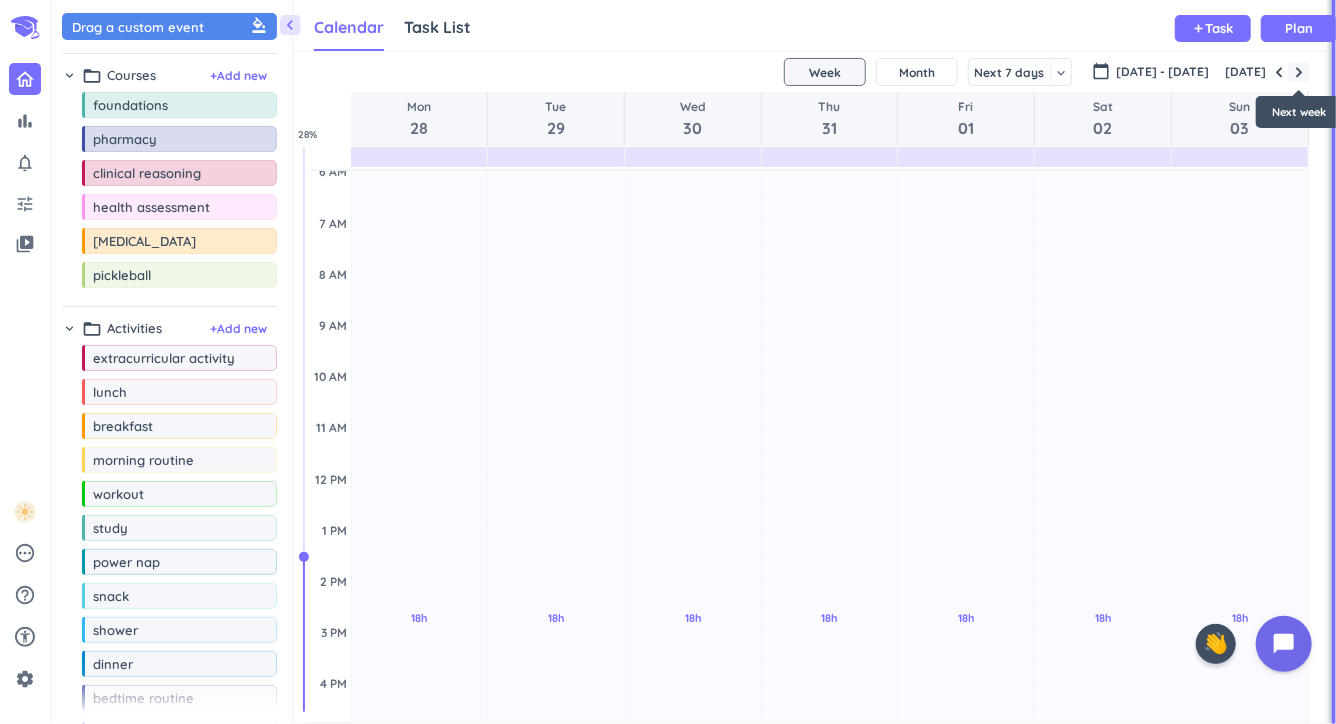click at bounding box center [1299, 72] 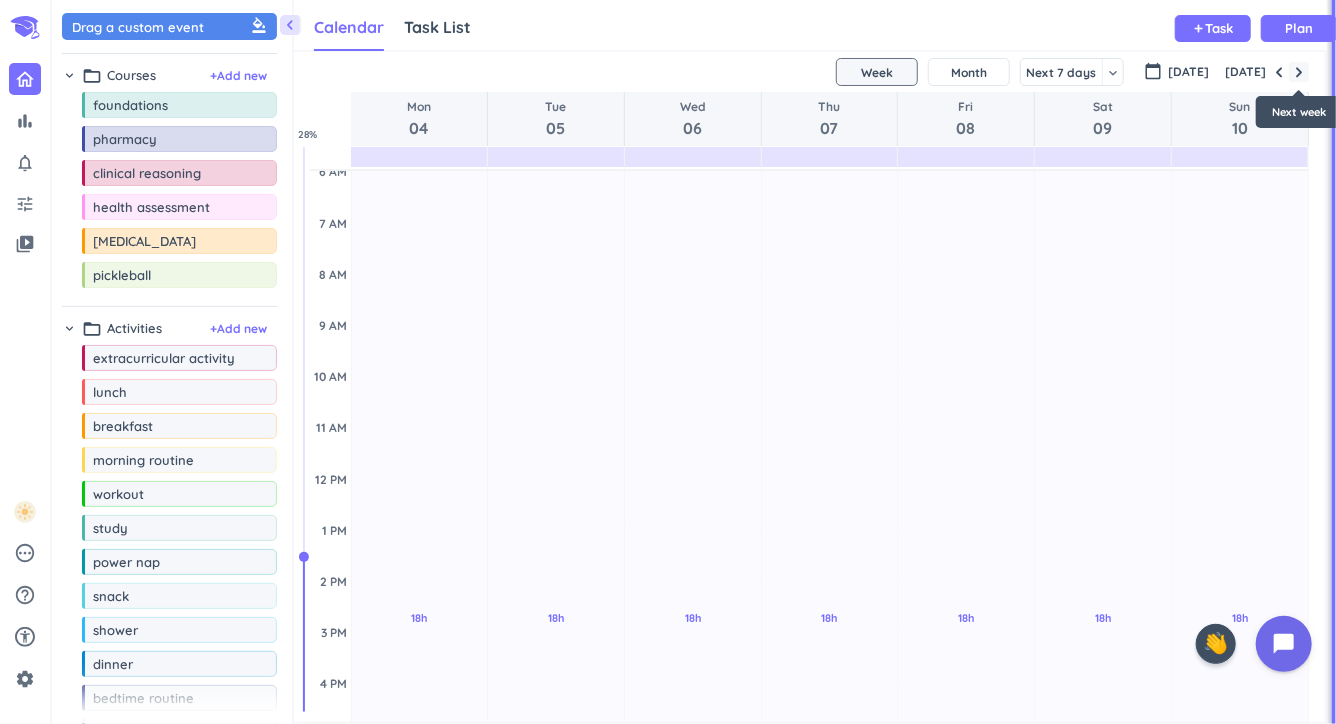 click at bounding box center [1299, 72] 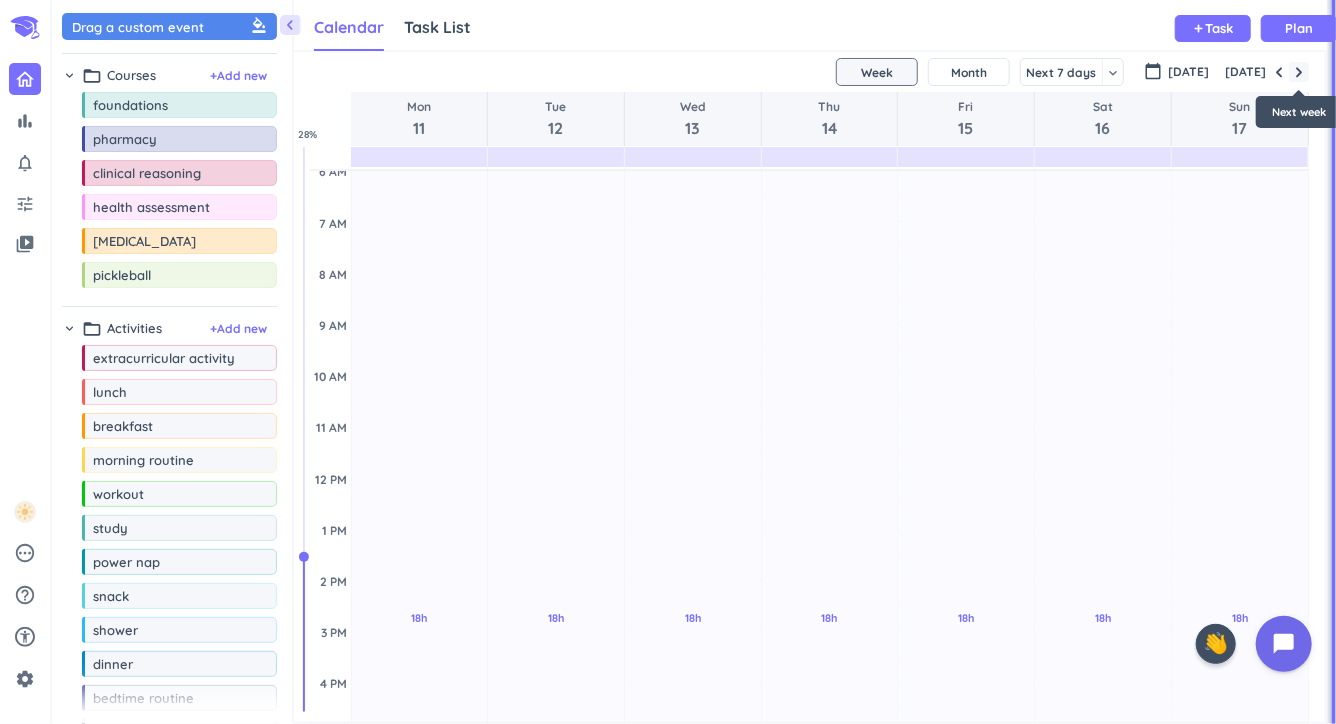 click at bounding box center (1299, 72) 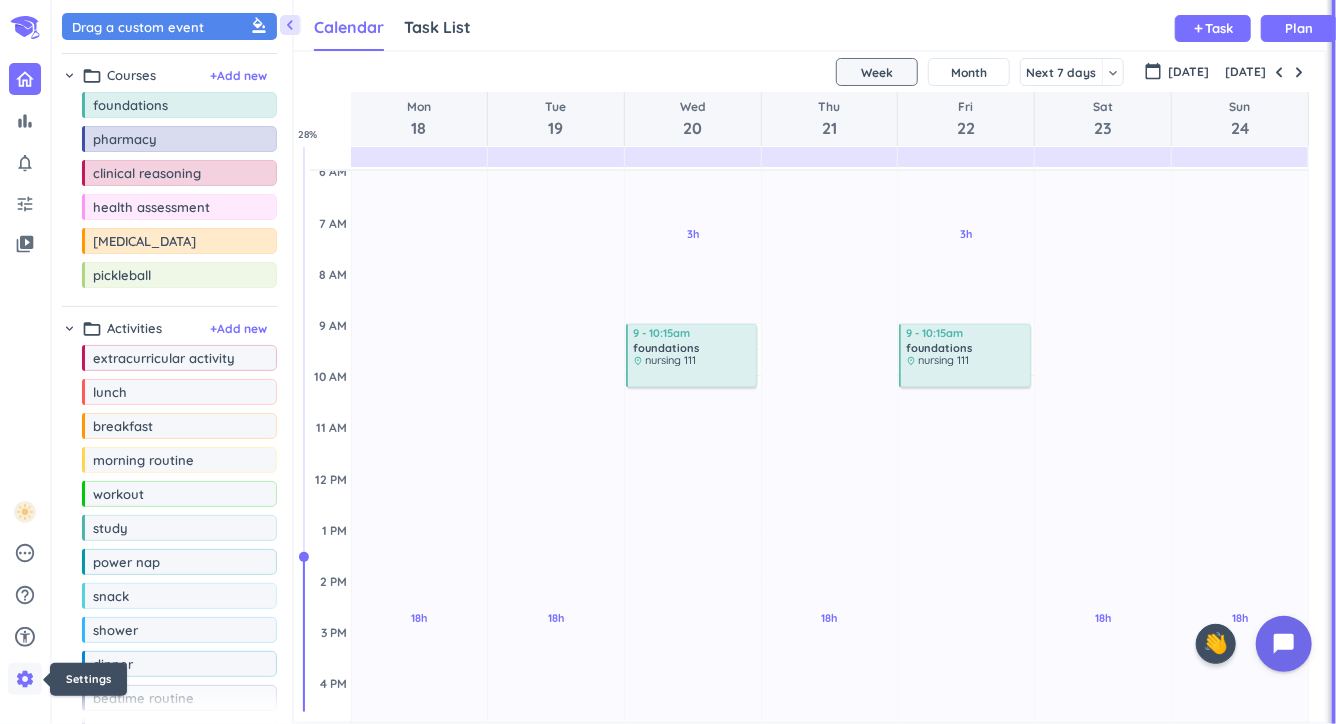 click on "settings" at bounding box center (25, 679) 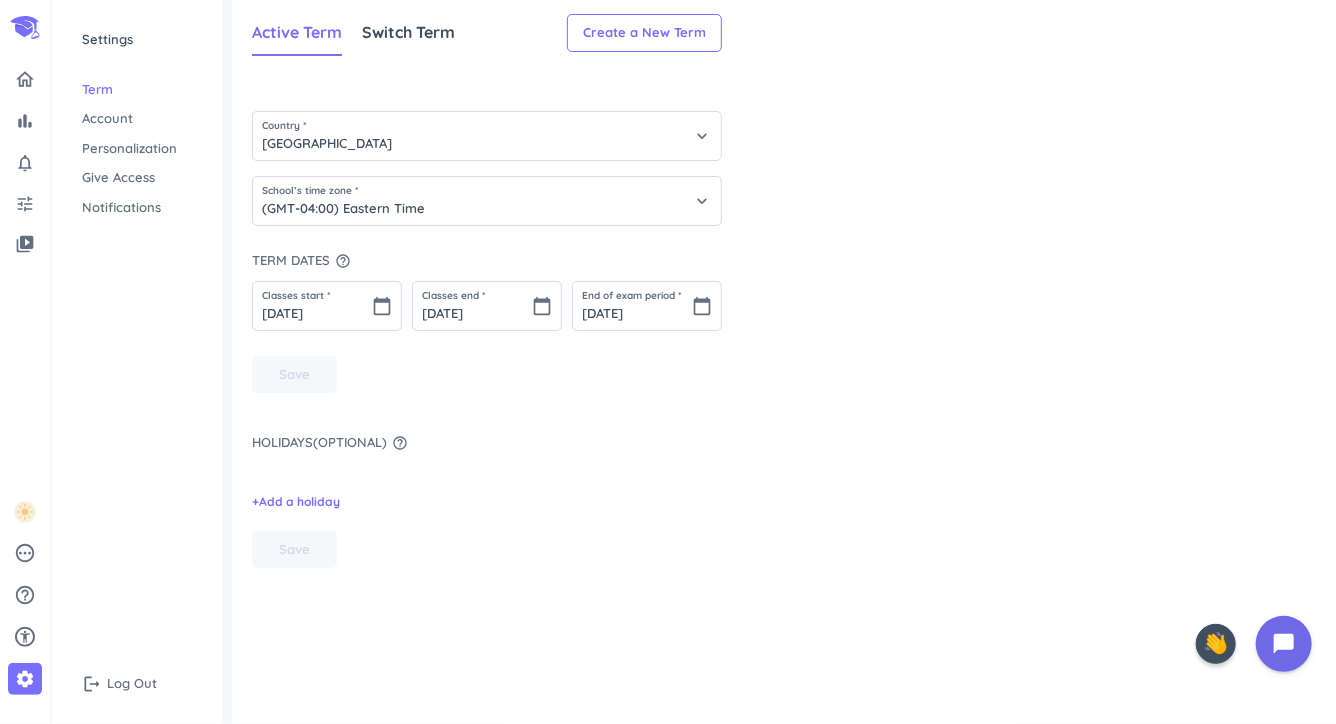 click on "Personalization" at bounding box center [137, 149] 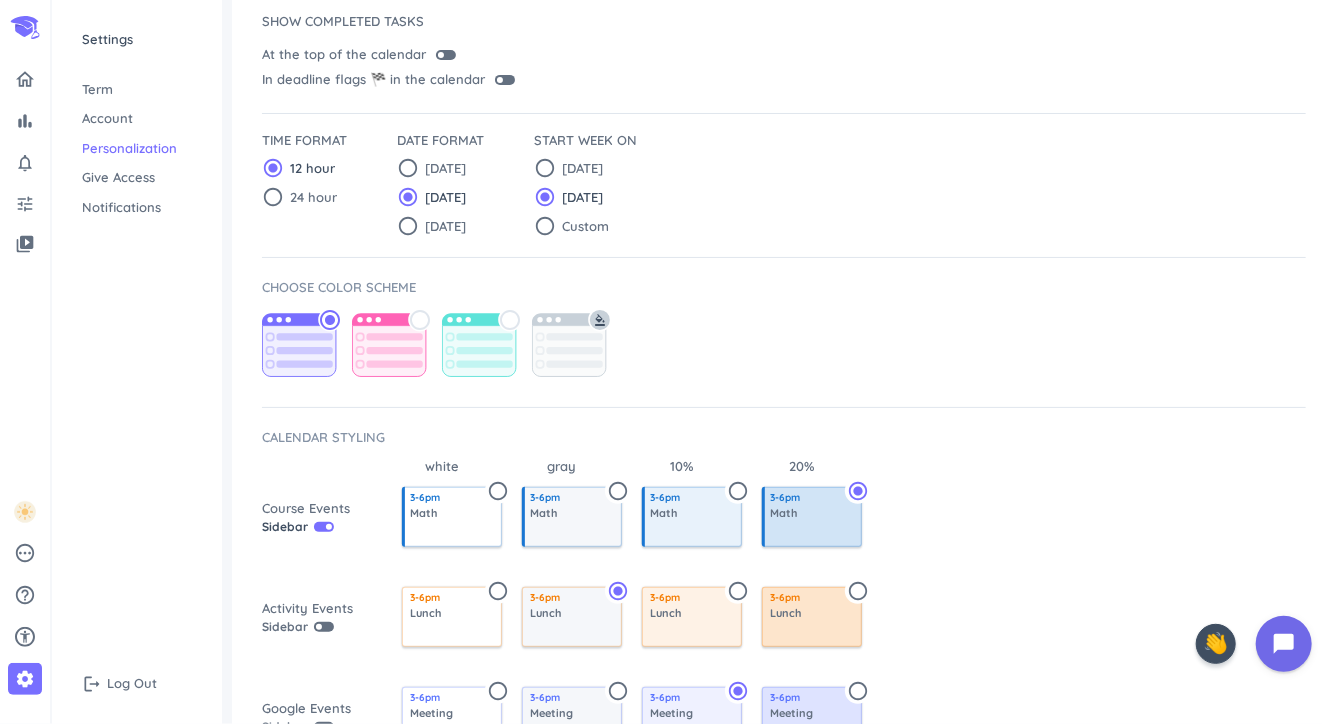 scroll, scrollTop: 513, scrollLeft: 0, axis: vertical 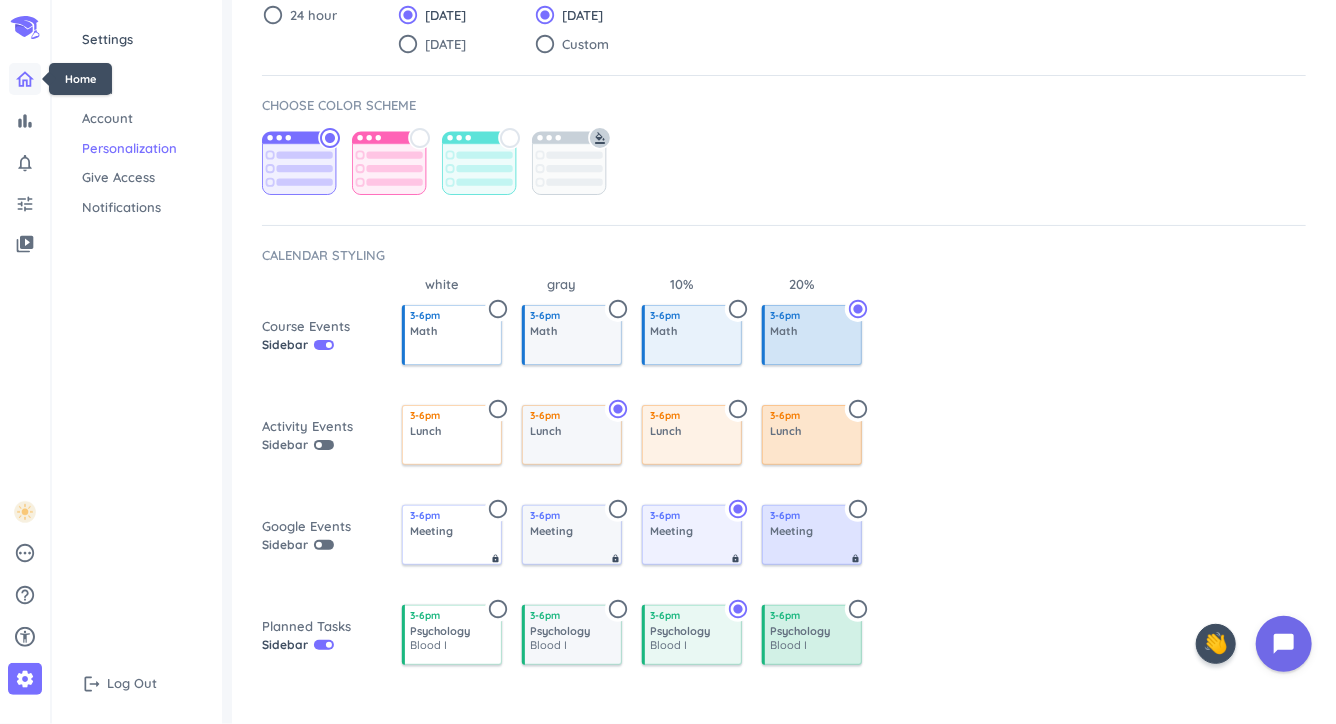click 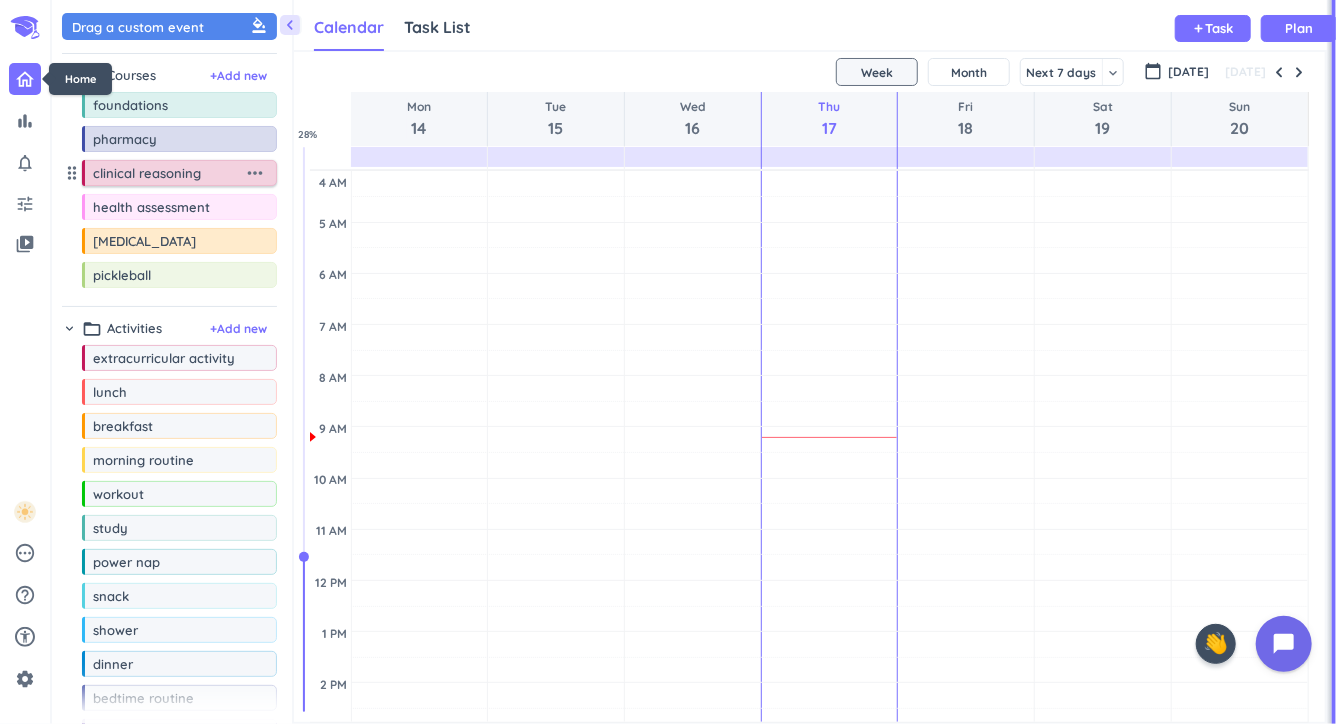 scroll, scrollTop: 0, scrollLeft: 0, axis: both 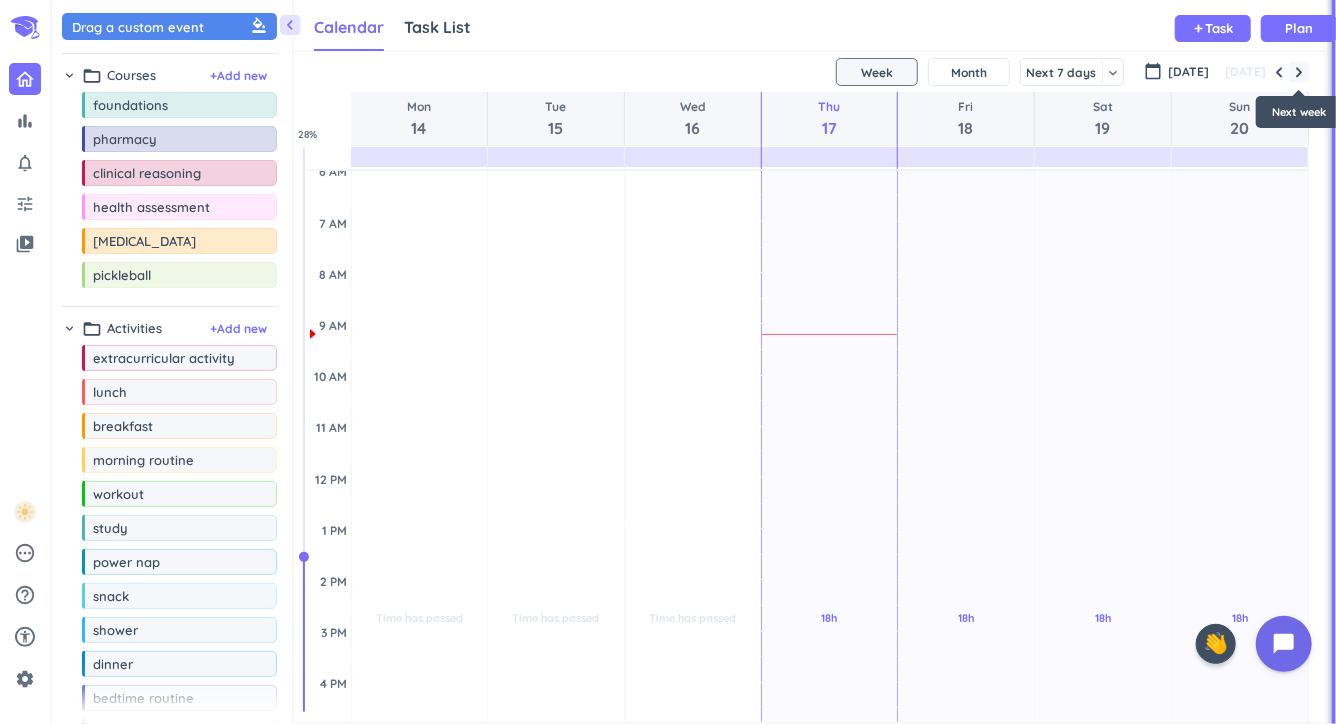 click at bounding box center (1299, 72) 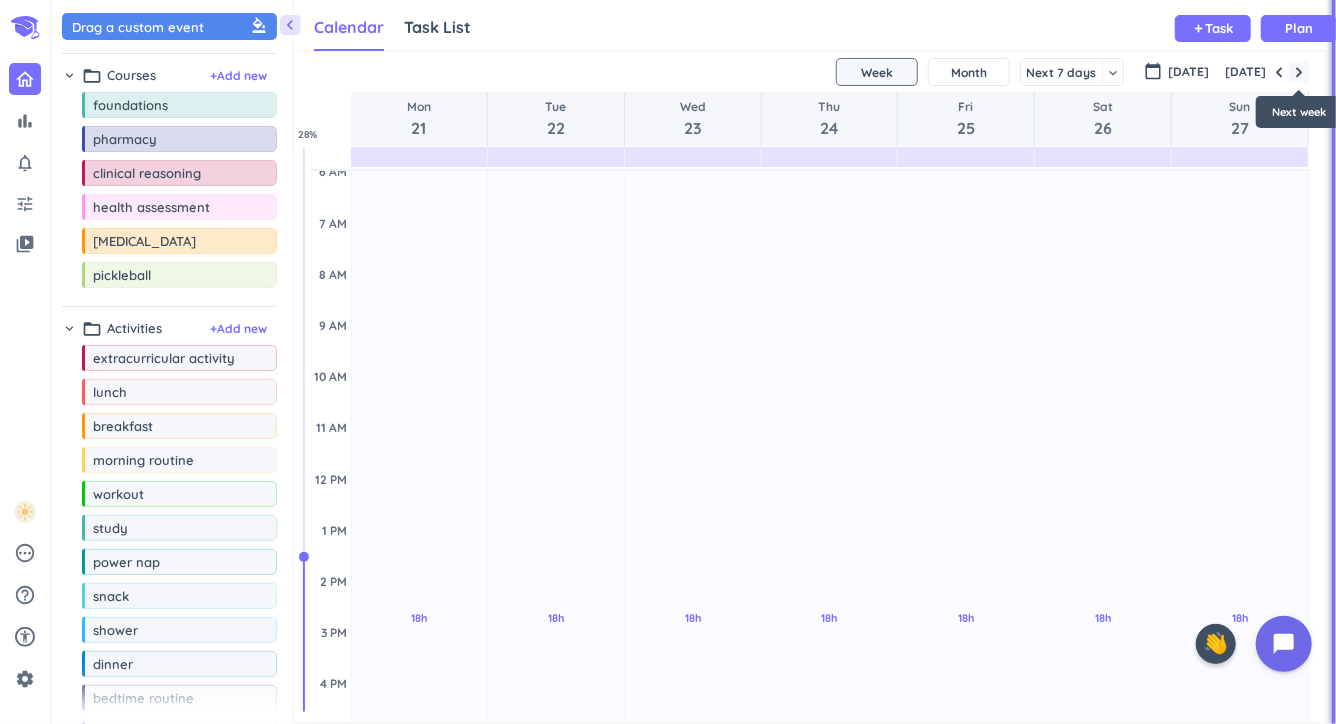 click at bounding box center [1299, 72] 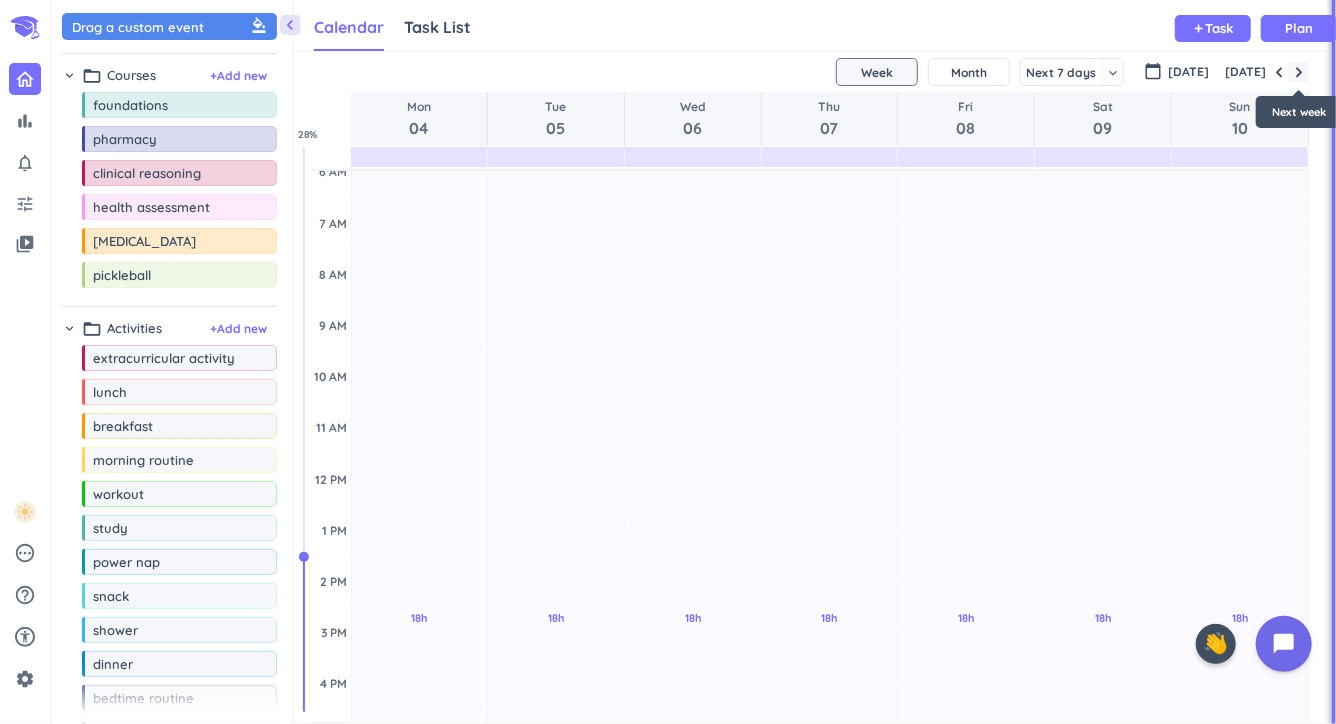 click at bounding box center (1299, 72) 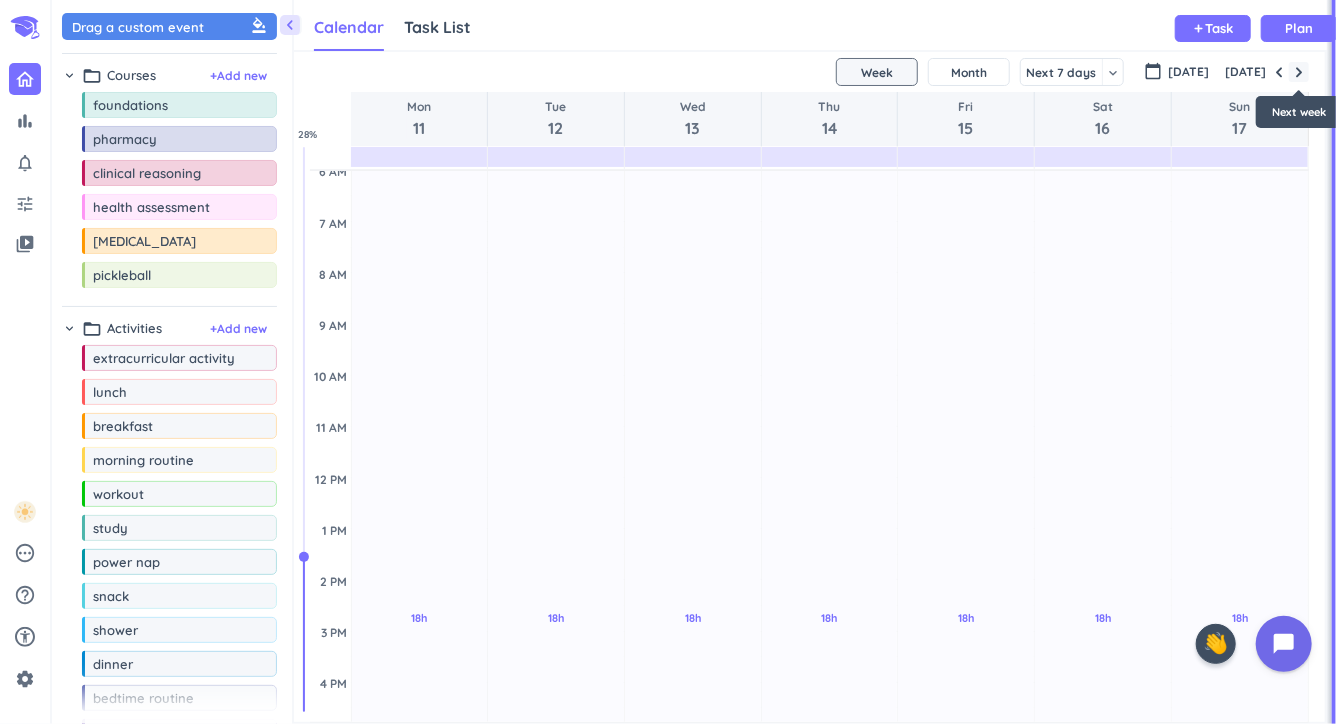 click at bounding box center [1299, 72] 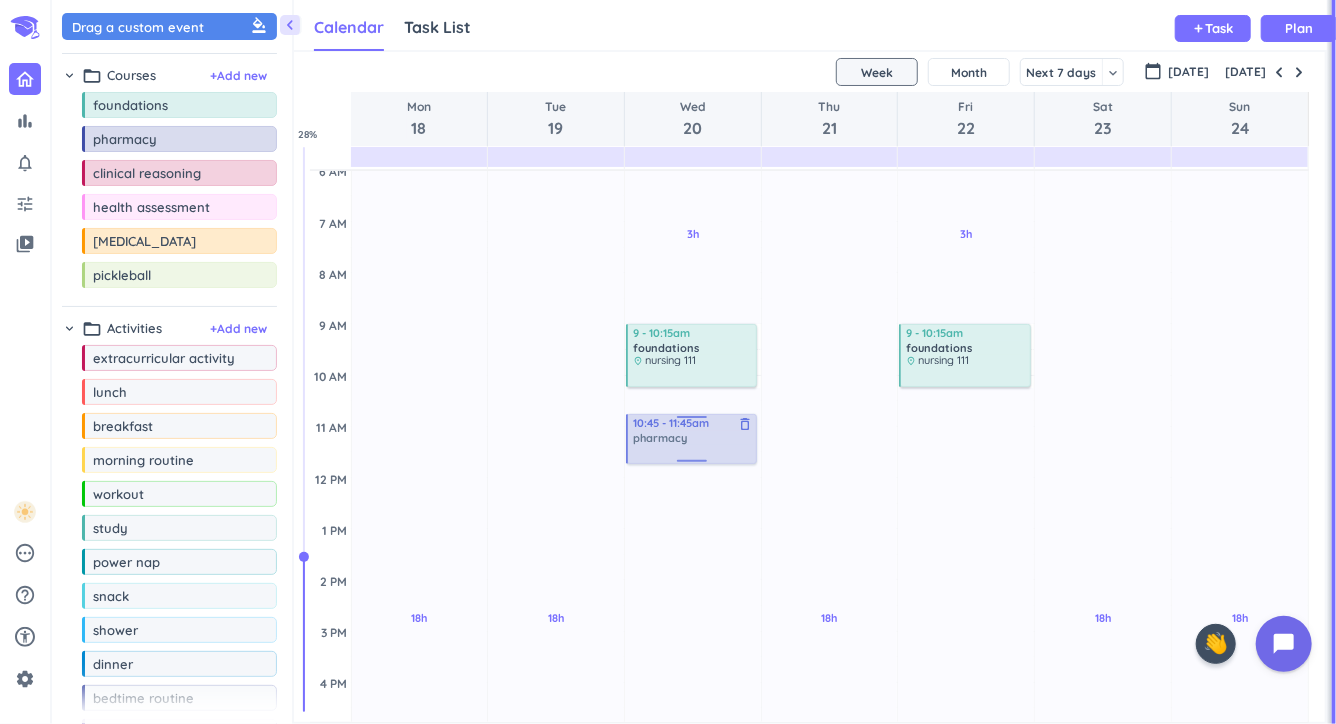 drag, startPoint x: 220, startPoint y: 140, endPoint x: 699, endPoint y: 415, distance: 552.3278 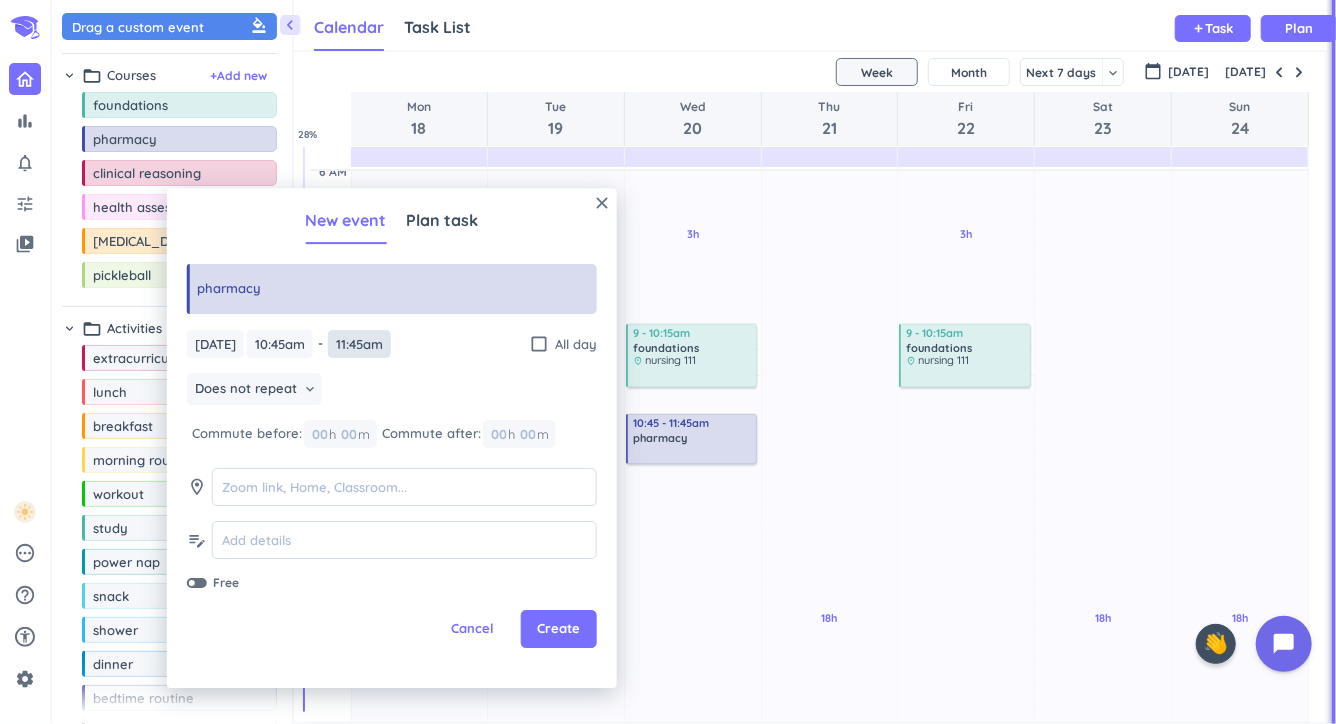 click on "11:45am" at bounding box center (359, 344) 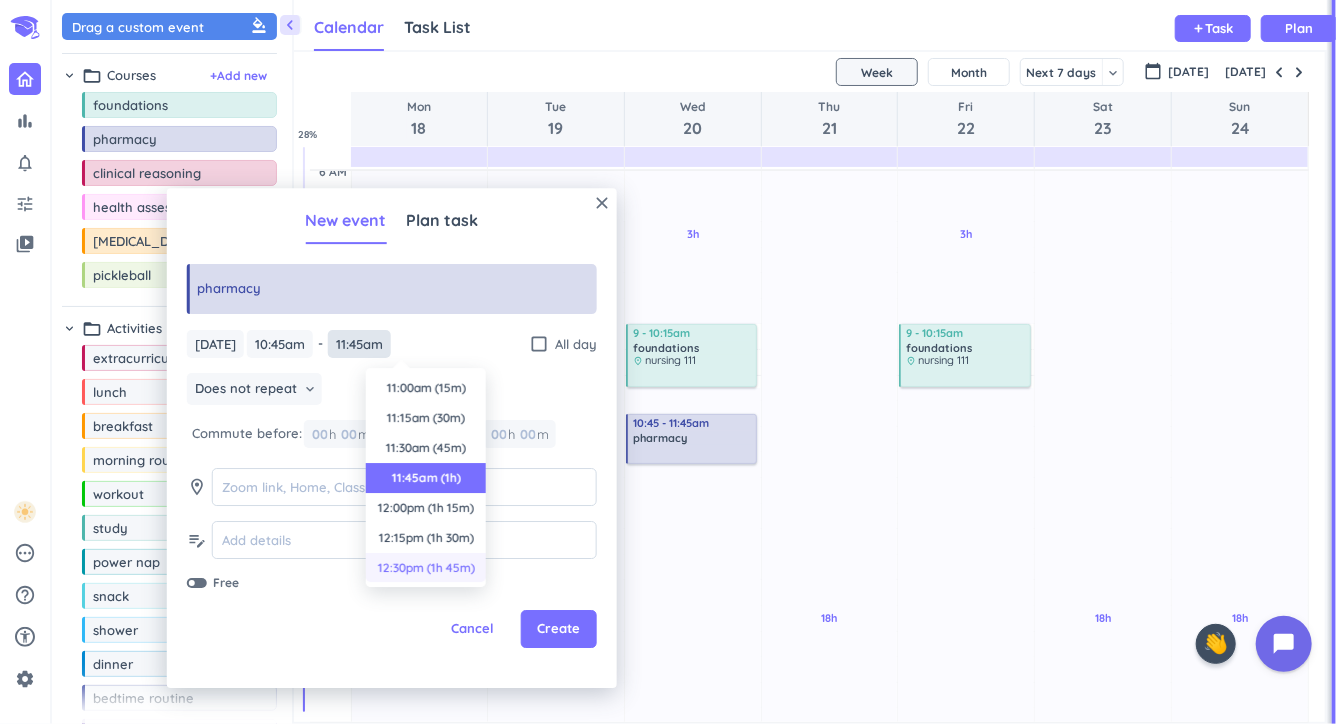 scroll, scrollTop: 90, scrollLeft: 0, axis: vertical 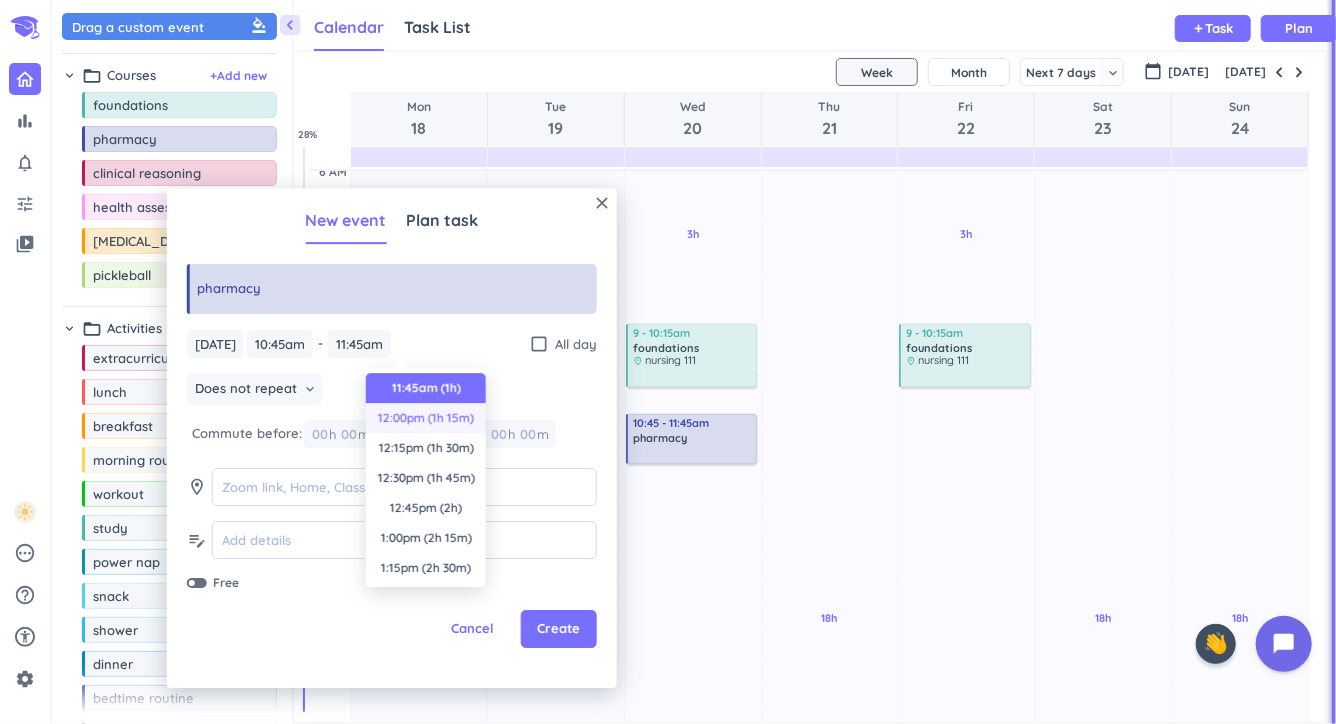 click on "12:00pm (1h 15m)" at bounding box center (426, 418) 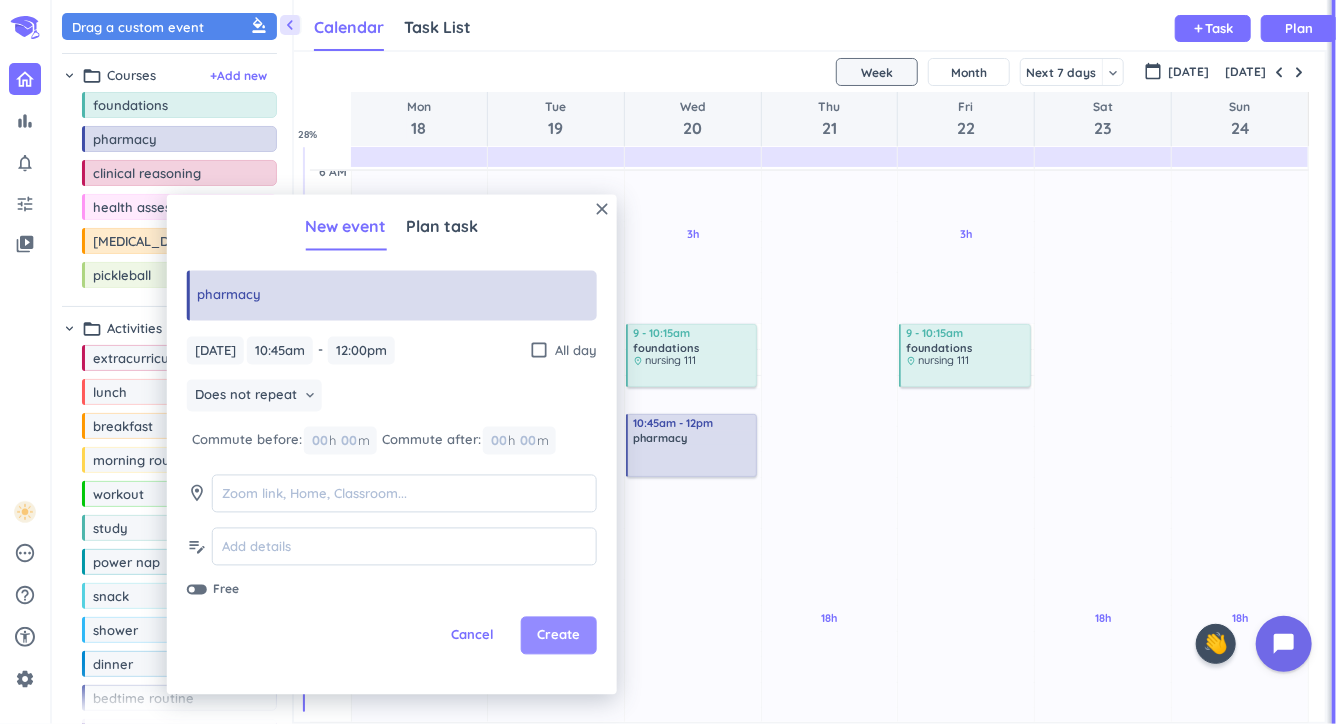 click on "Create" at bounding box center [558, 636] 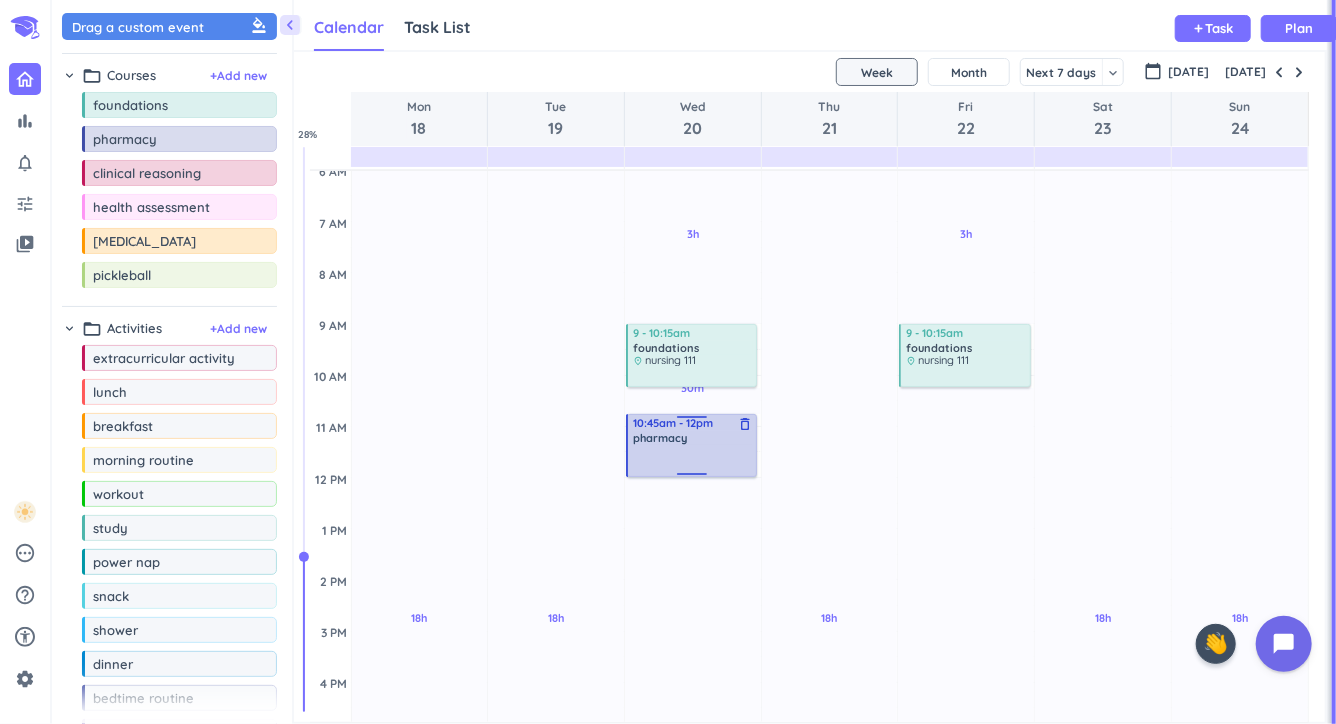 click at bounding box center (693, 460) 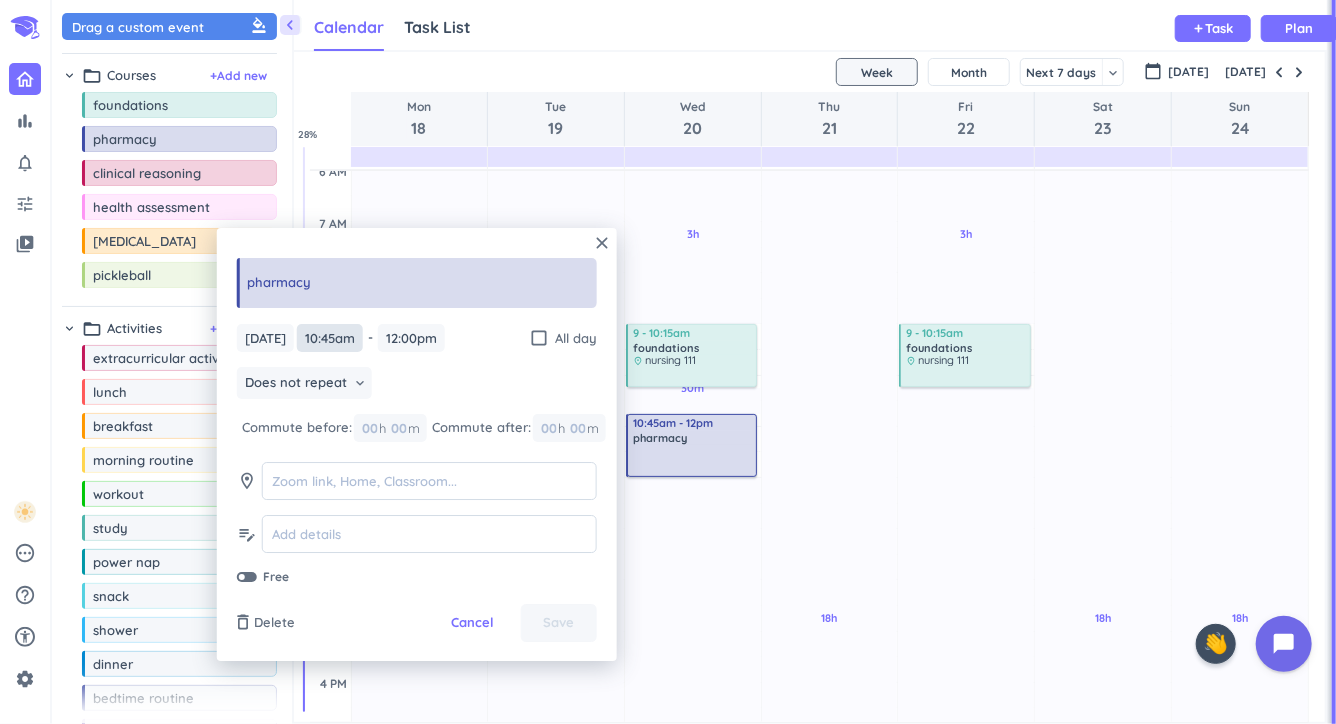 click on "10:45am" at bounding box center (330, 338) 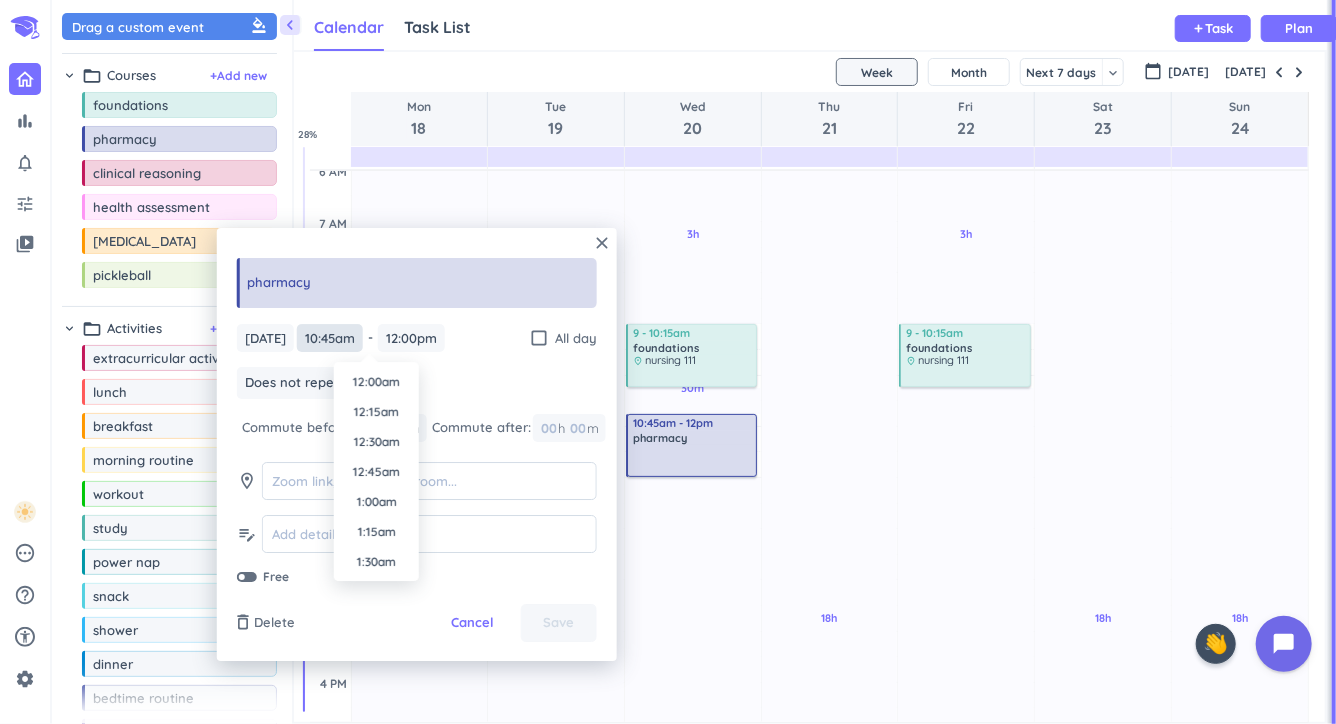 scroll, scrollTop: 1200, scrollLeft: 0, axis: vertical 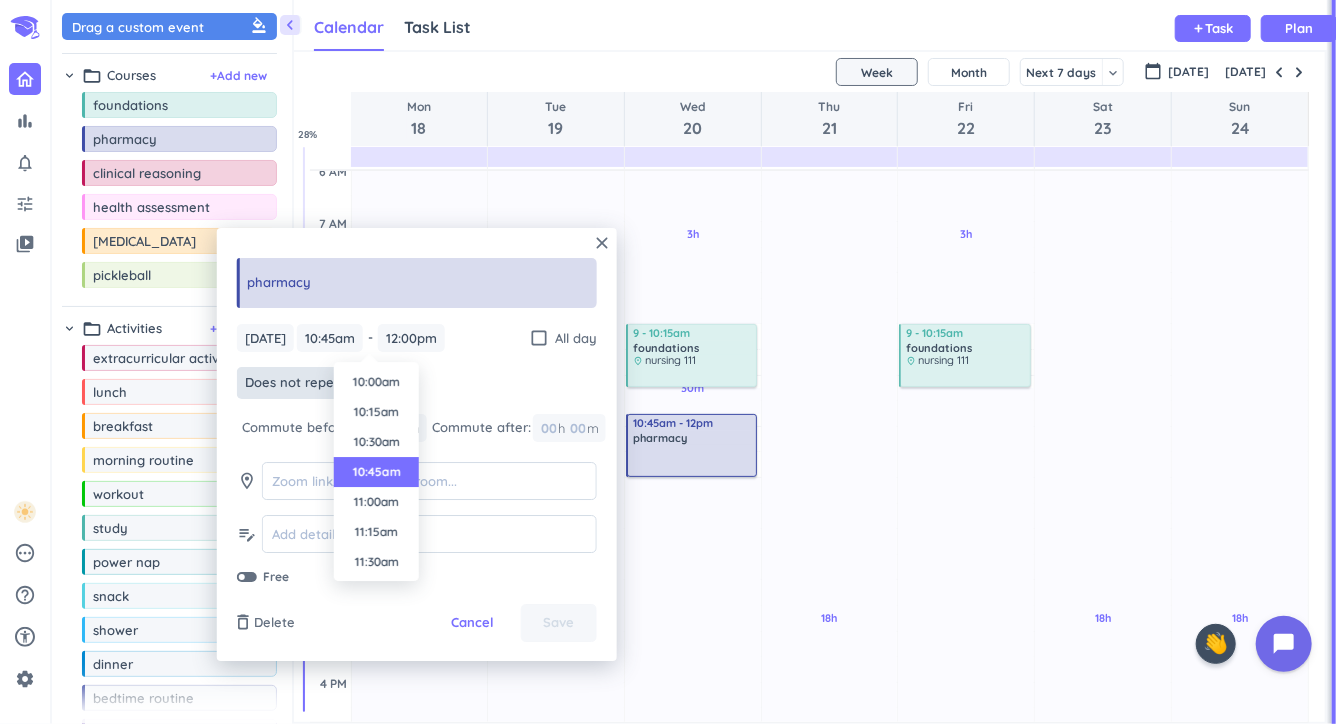 click on "Does not repeat keyboard_arrow_down" at bounding box center [304, 384] 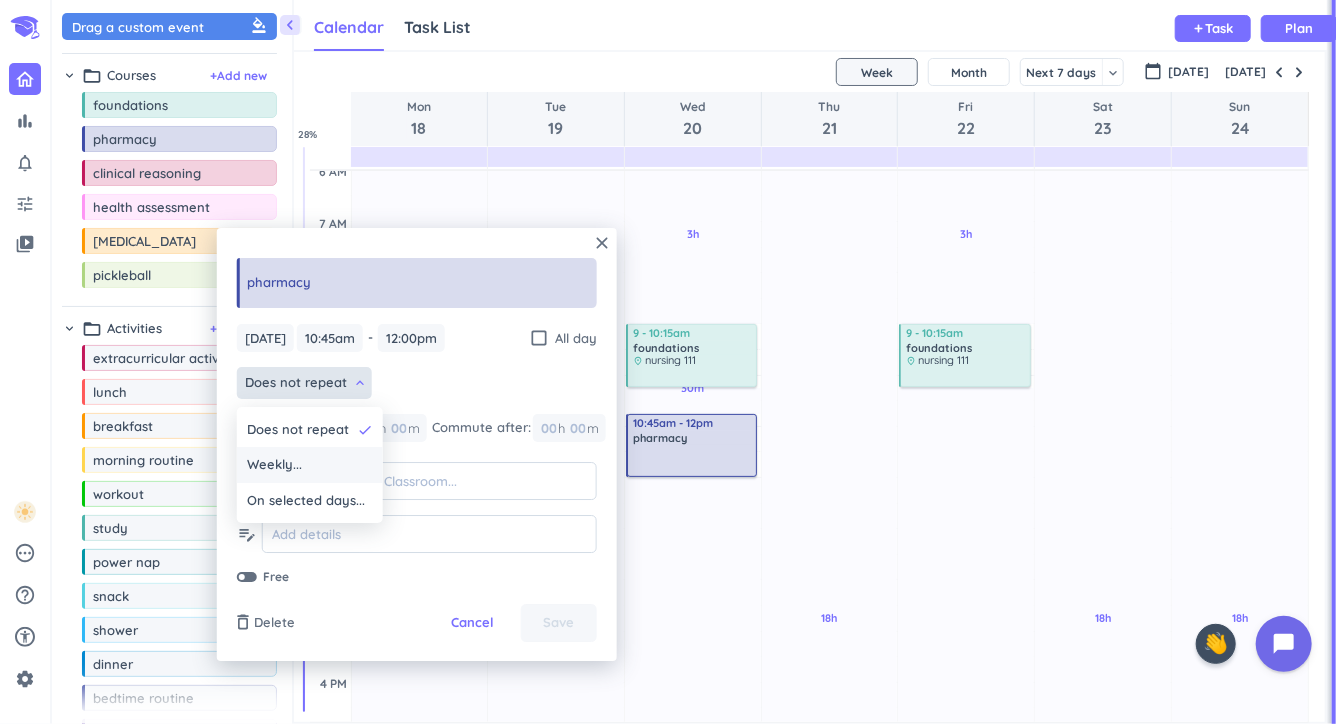 click on "Weekly..." at bounding box center [274, 466] 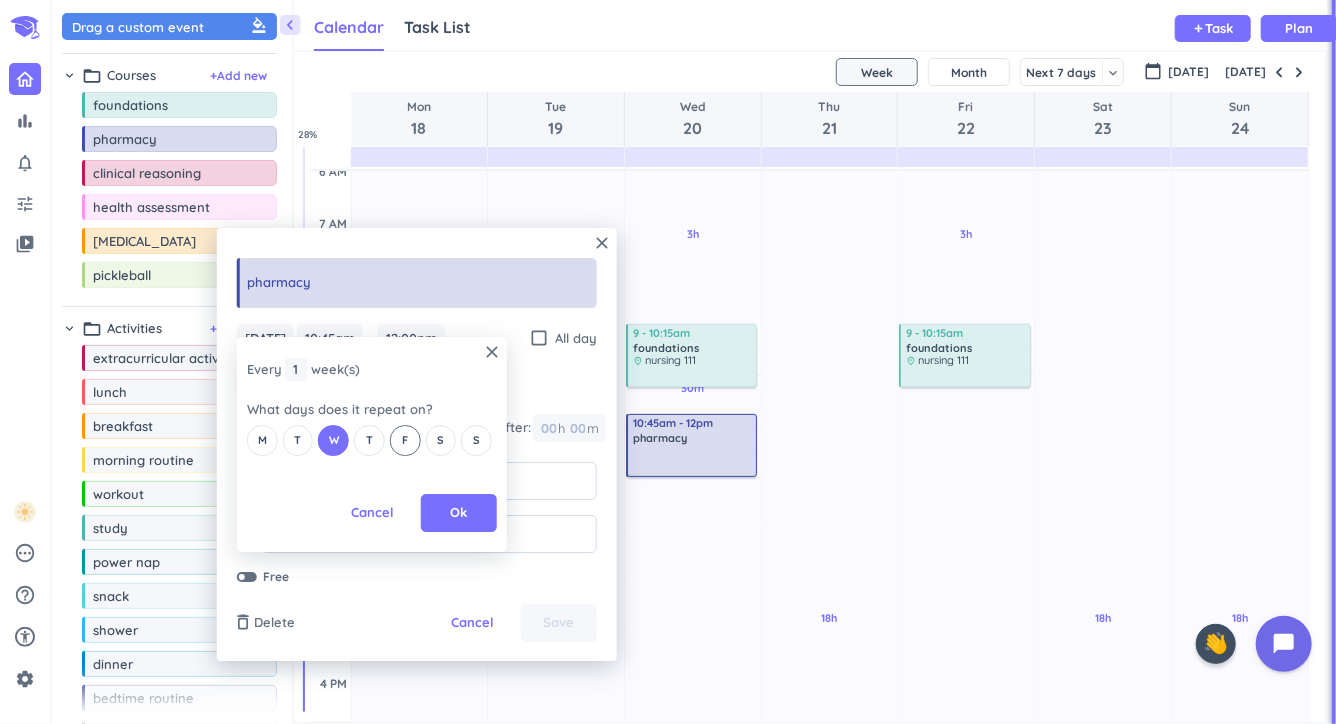 click on "F" at bounding box center [405, 440] 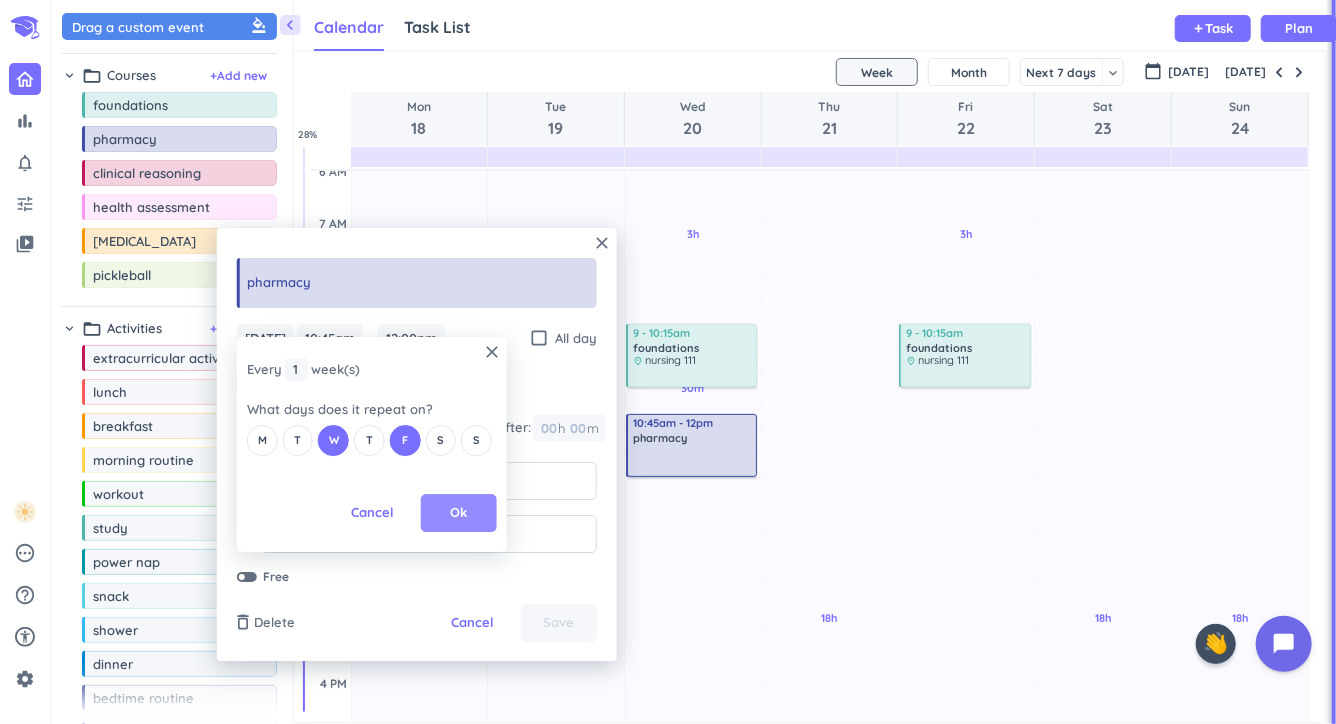 click on "Ok" at bounding box center (459, 513) 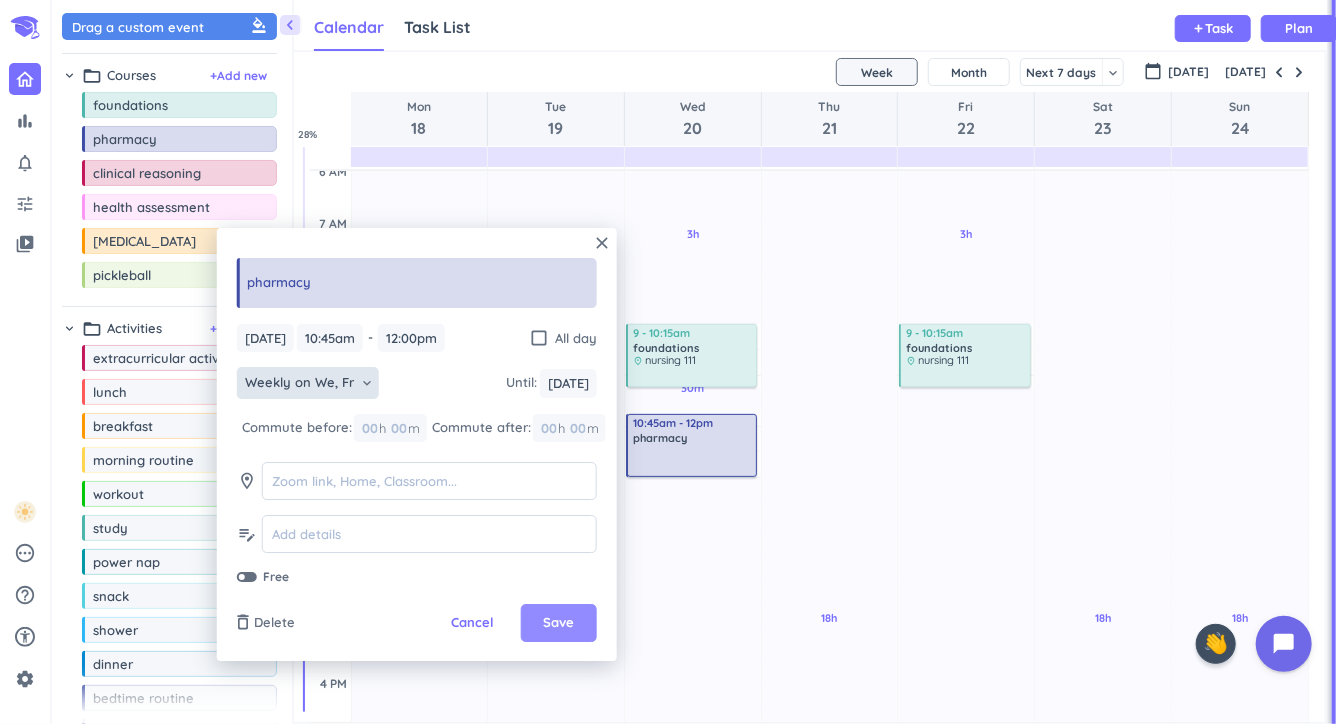 click on "Save" at bounding box center [558, 624] 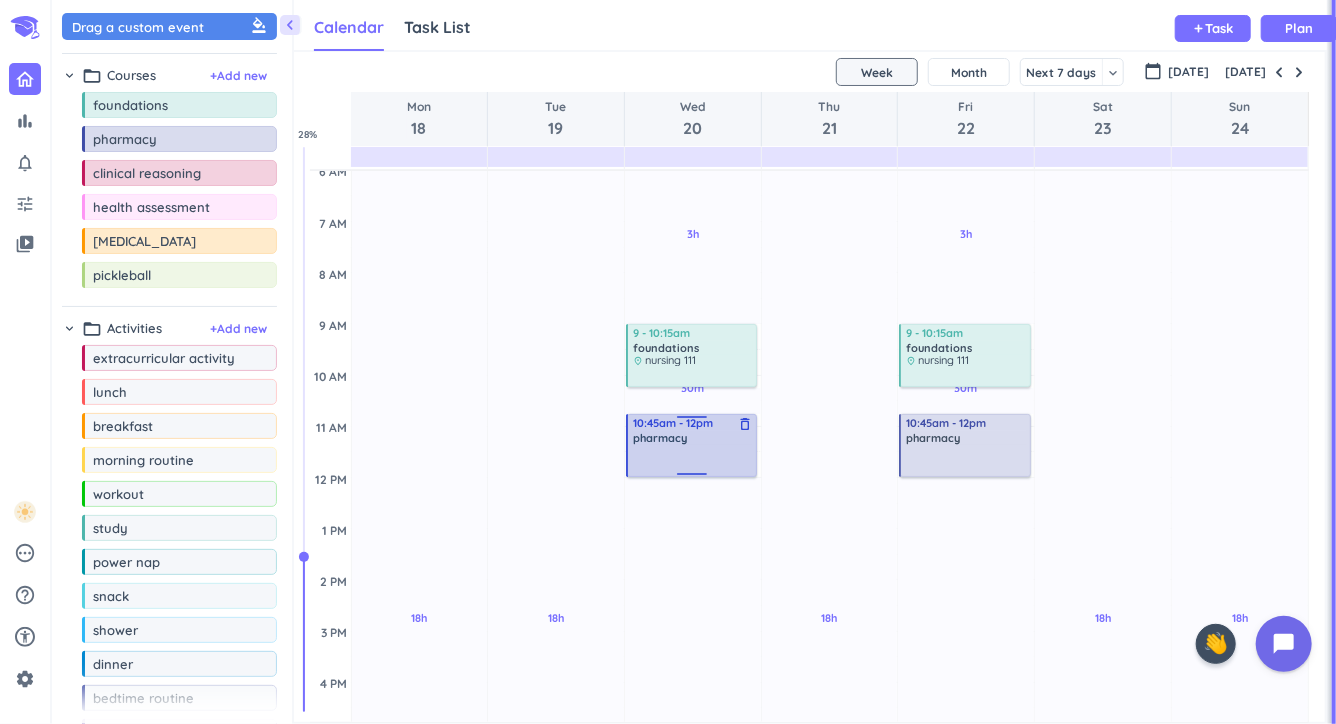 click at bounding box center [693, 460] 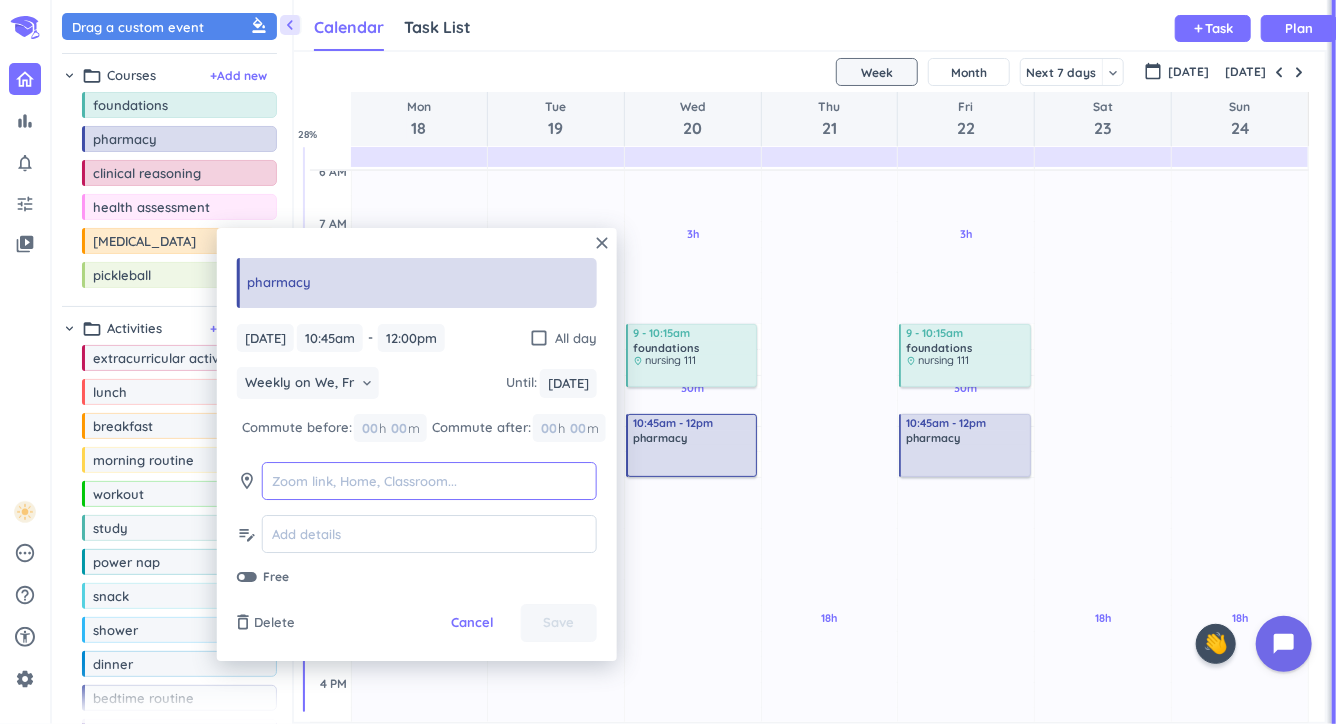 click at bounding box center (429, 481) 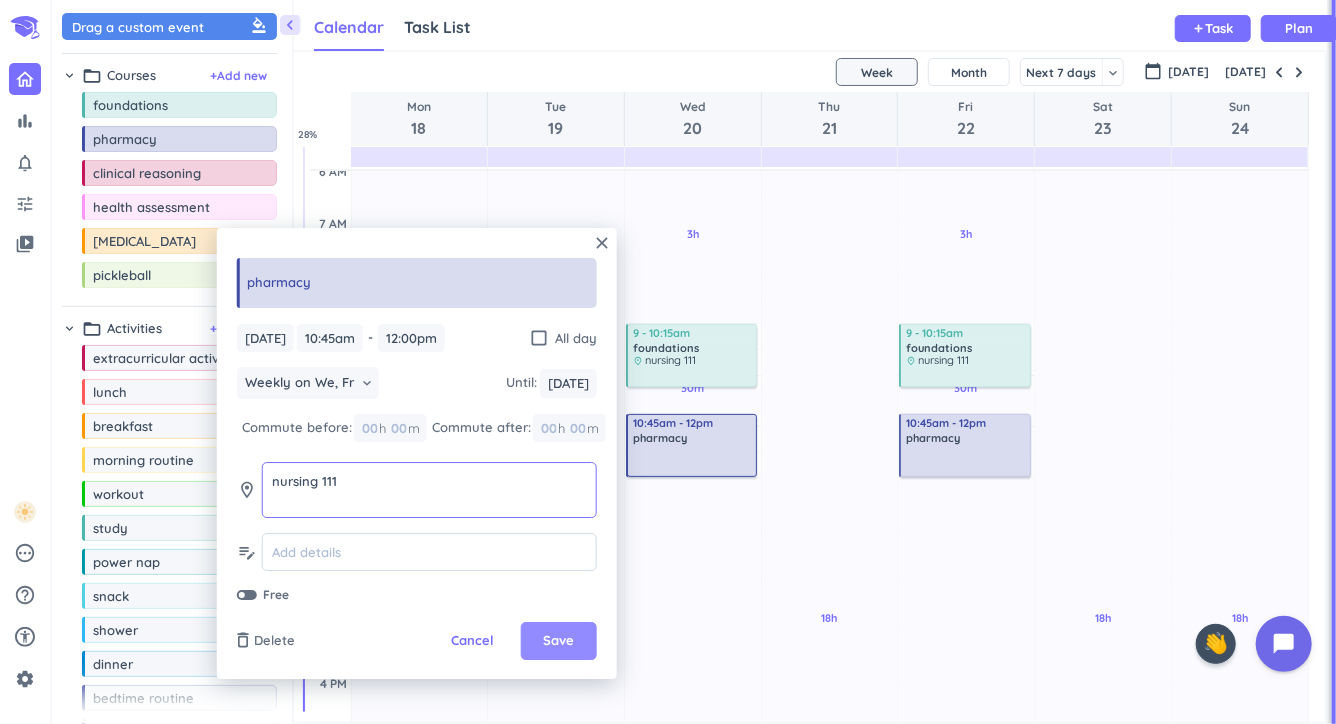 type on "nursing 111" 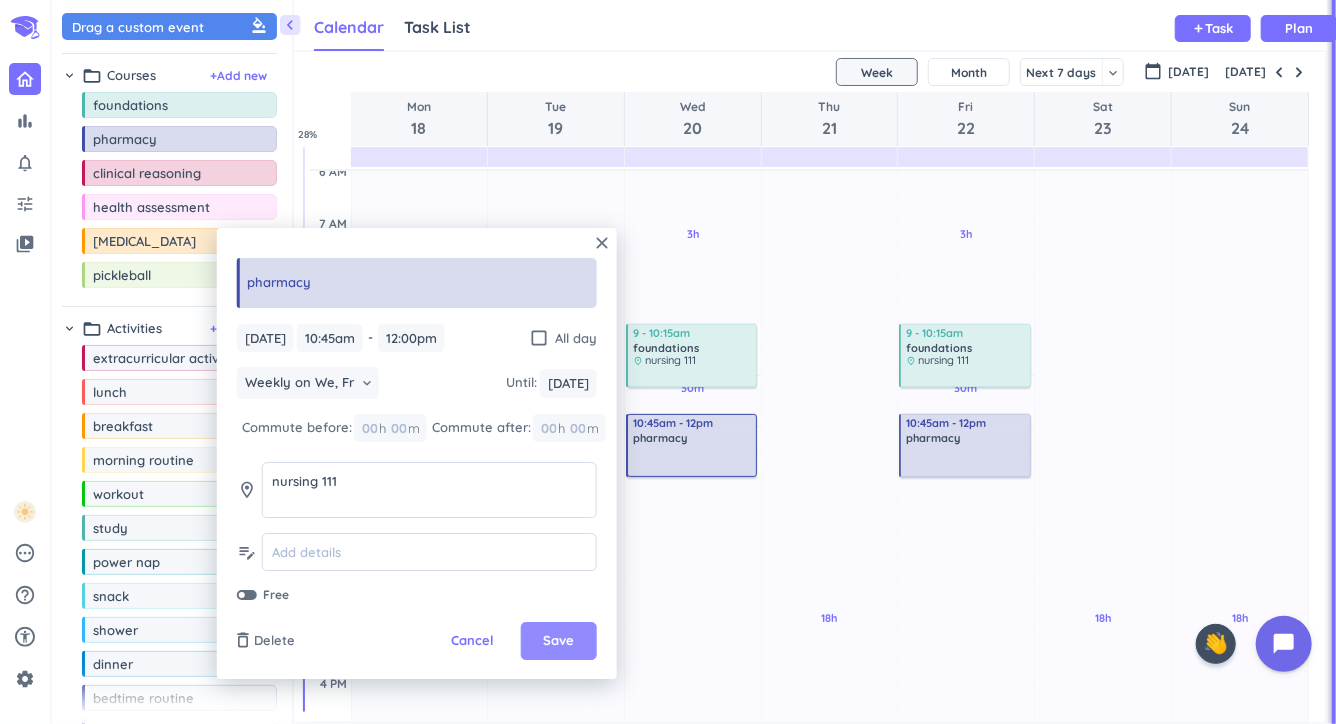 click on "Save" at bounding box center (559, 642) 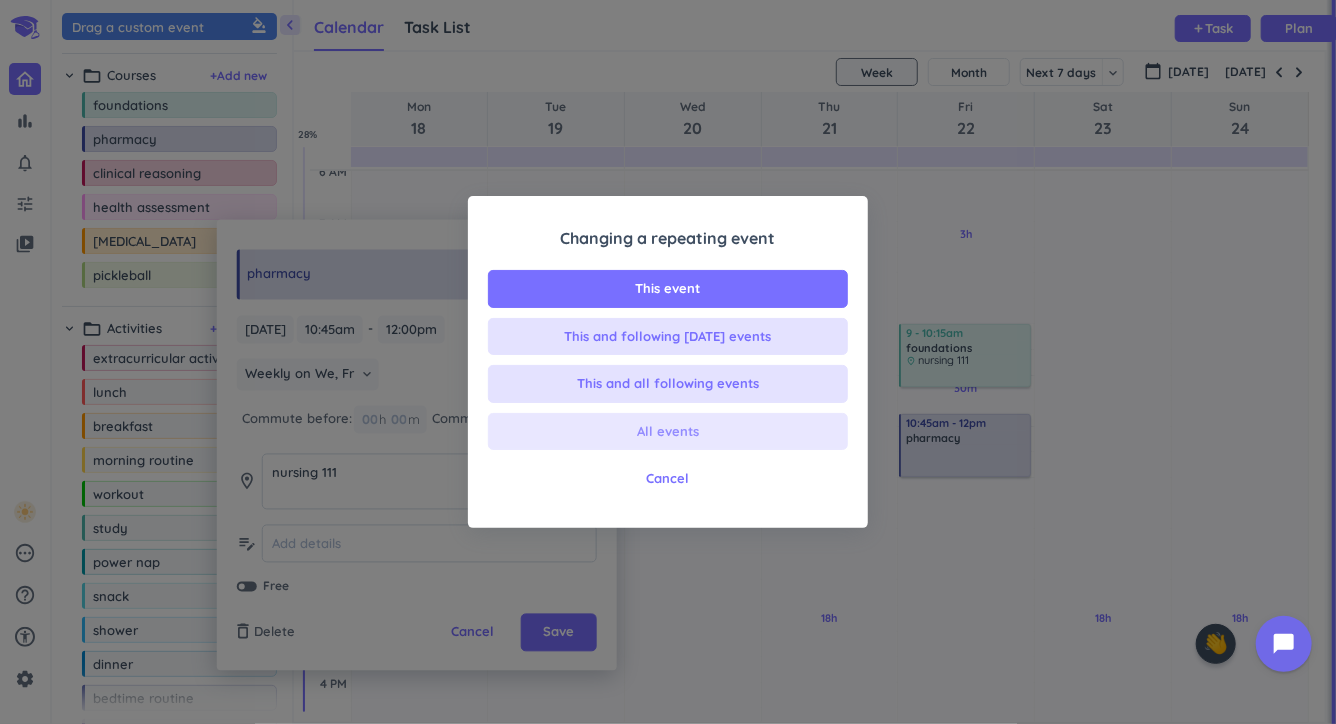 click on "All events" at bounding box center [668, 432] 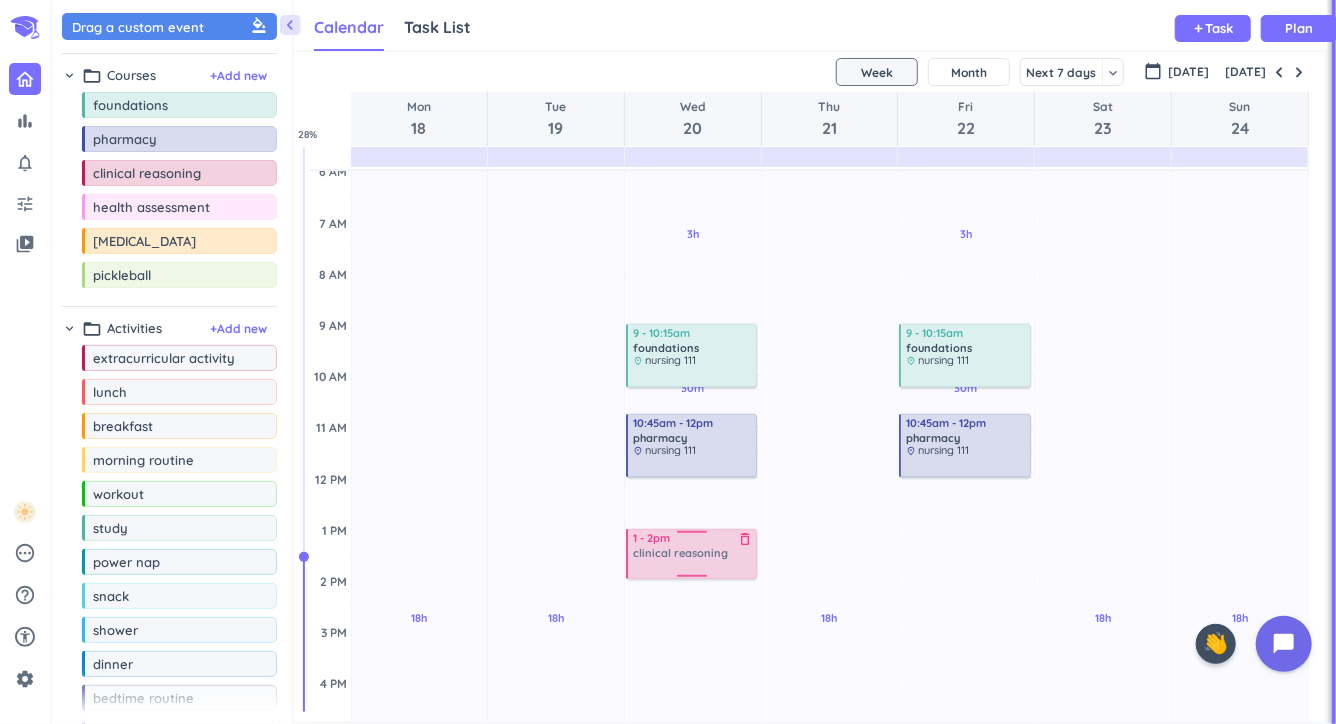 drag, startPoint x: 187, startPoint y: 180, endPoint x: 673, endPoint y: 531, distance: 599.4973 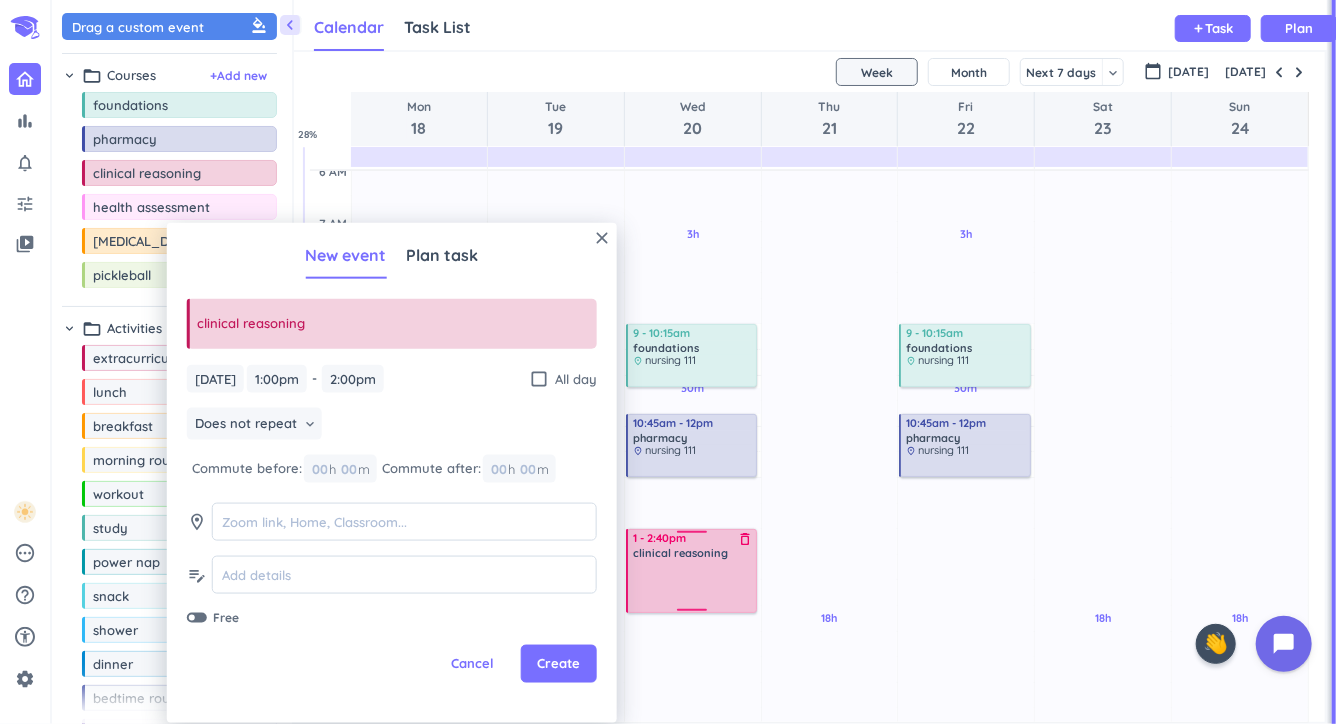 drag, startPoint x: 685, startPoint y: 575, endPoint x: 686, endPoint y: 610, distance: 35.014282 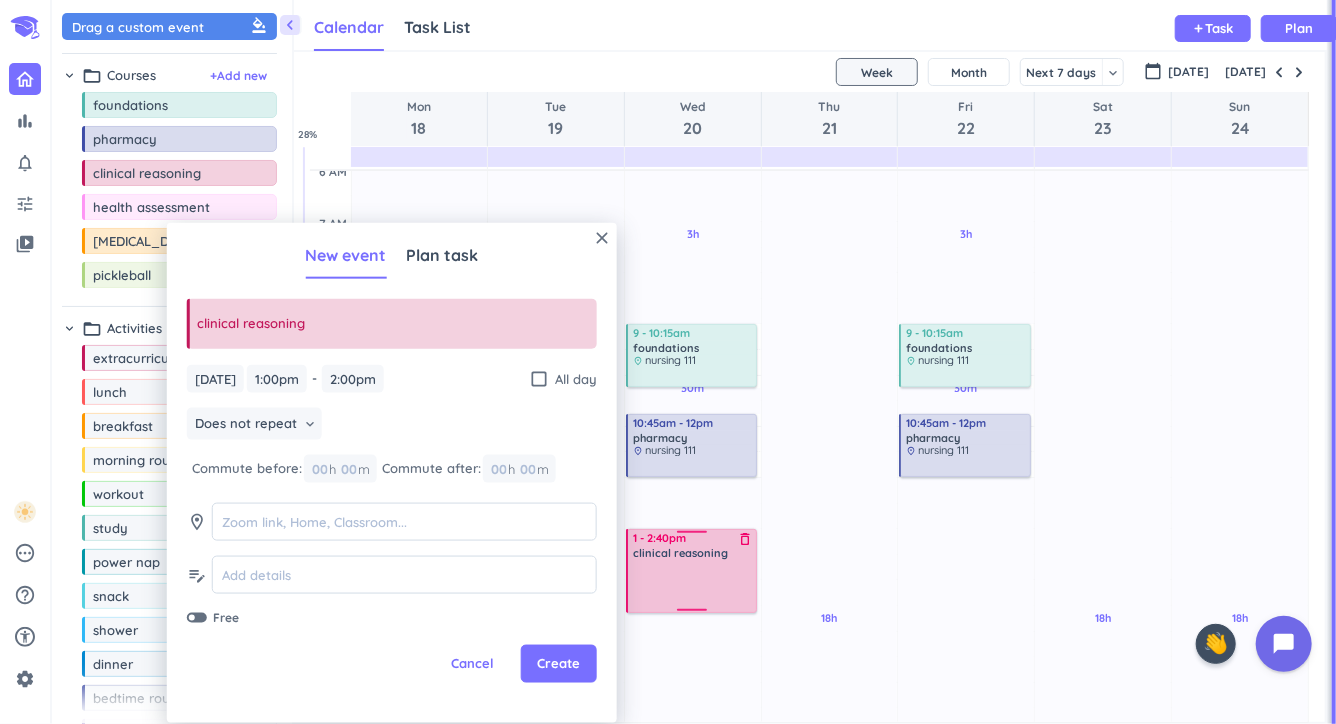 click on "3h  Past due Plan 30m Past due Plan 12h  Past due Plan Adjust Awake Time Adjust Awake Time 9 - 10:15am foundations delete_outline place nursing 111 10:45am - 12pm pharmacy delete_outline place nursing 111
1 - 2pm clinical reasoning delete_outline 1 - 2:40pm clinical reasoning delete_outline" at bounding box center [693, 682] 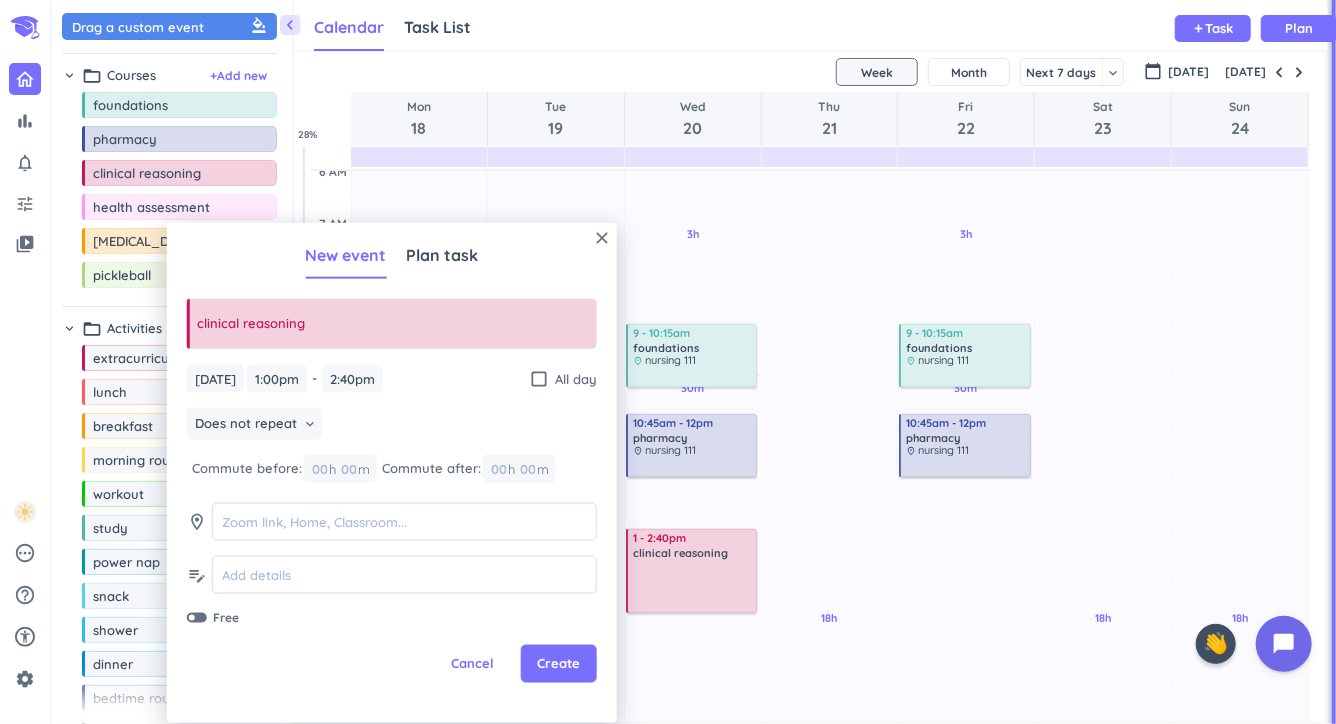 type on "2:40pm" 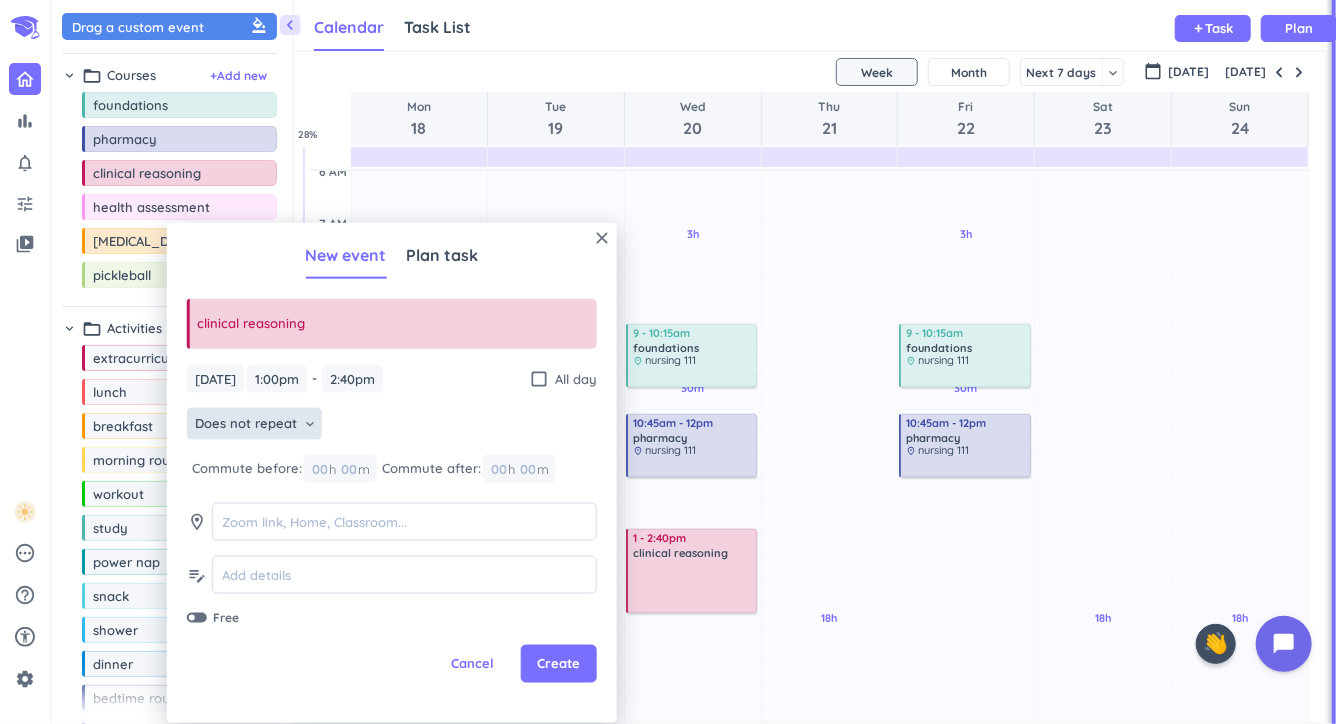 click on "keyboard_arrow_down" at bounding box center [310, 424] 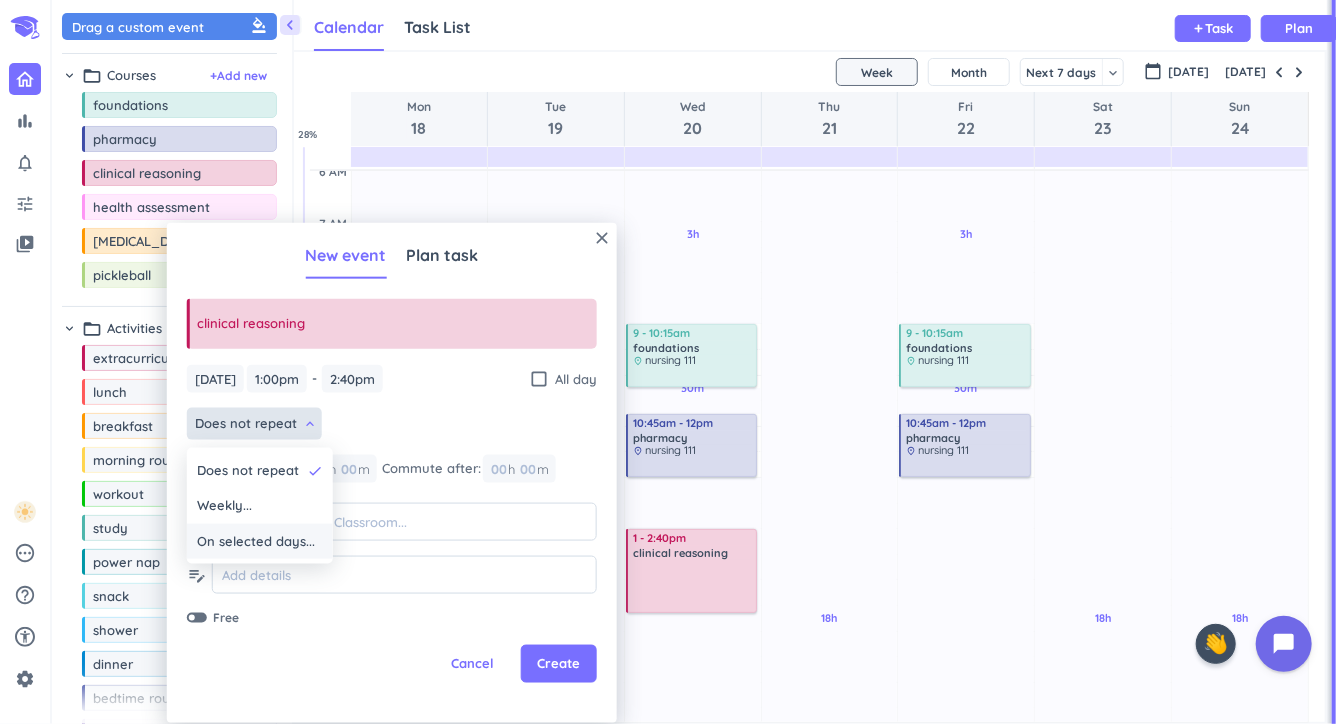 click on "On selected days..." at bounding box center (260, 542) 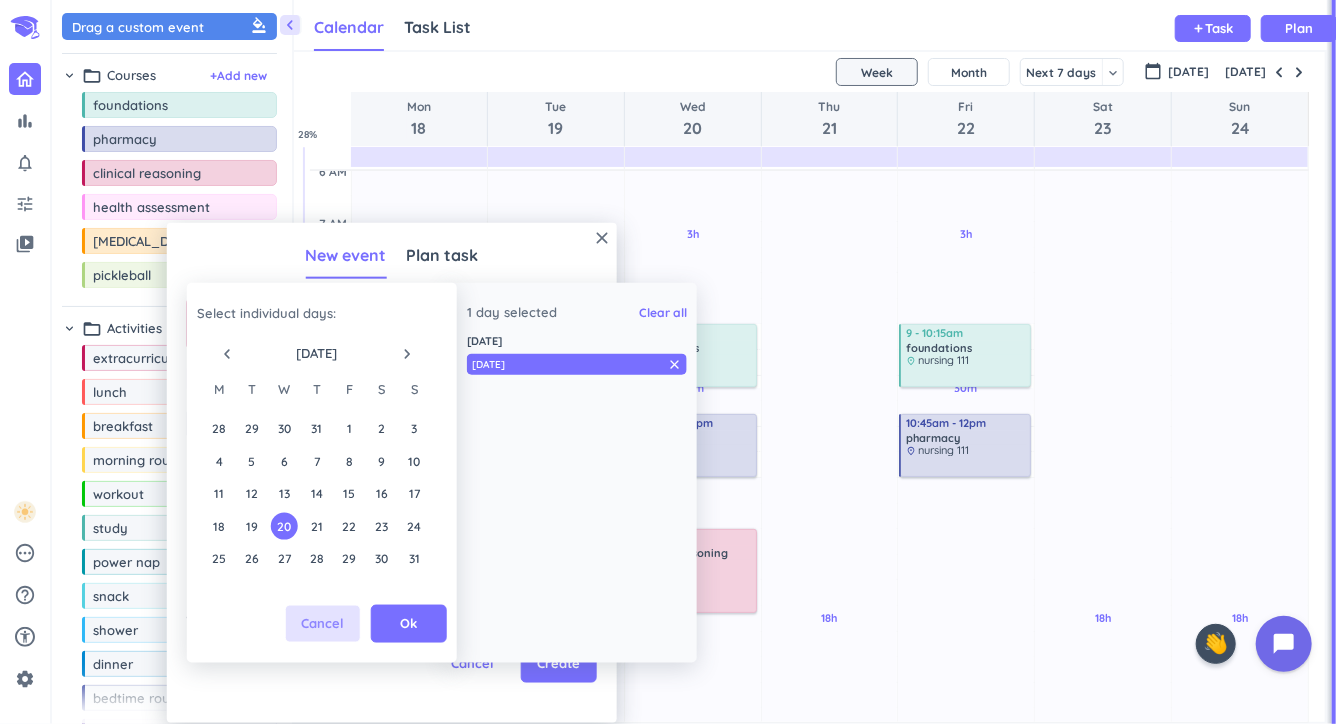 click on "Cancel" at bounding box center (323, 624) 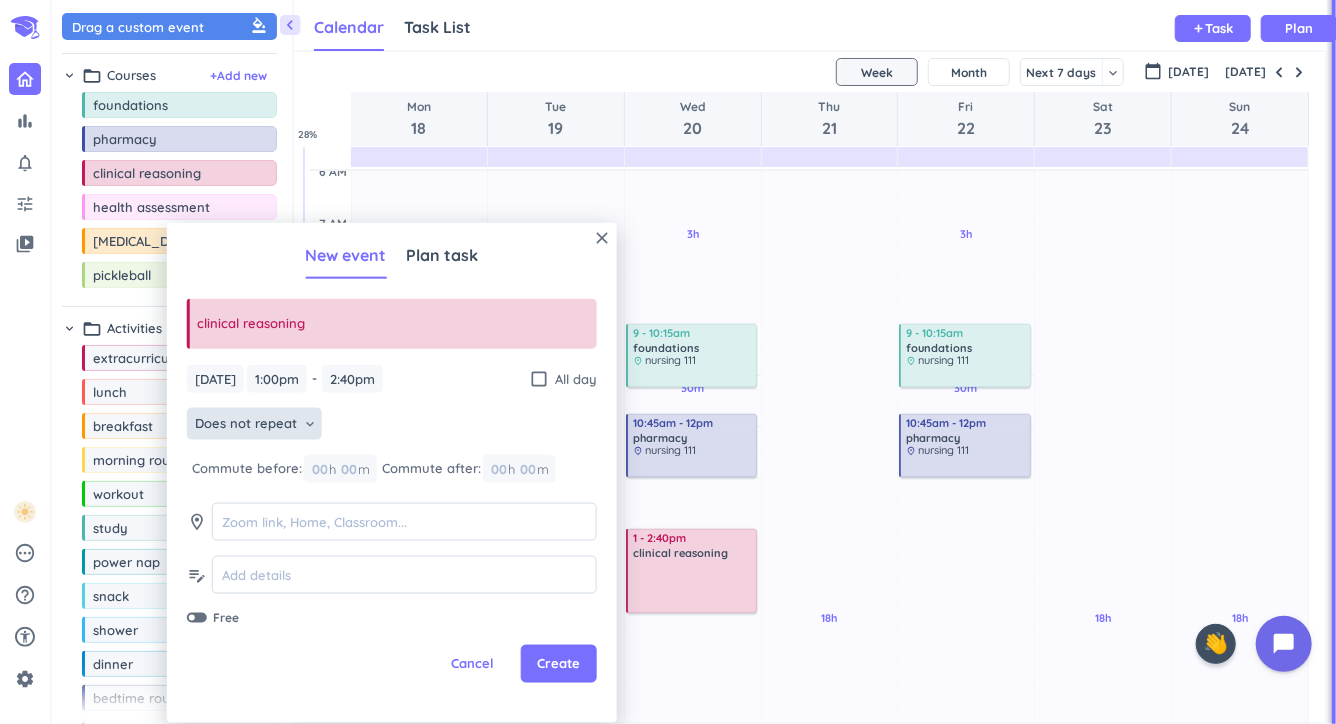 click on "Does not repeat keyboard_arrow_down" at bounding box center (254, 424) 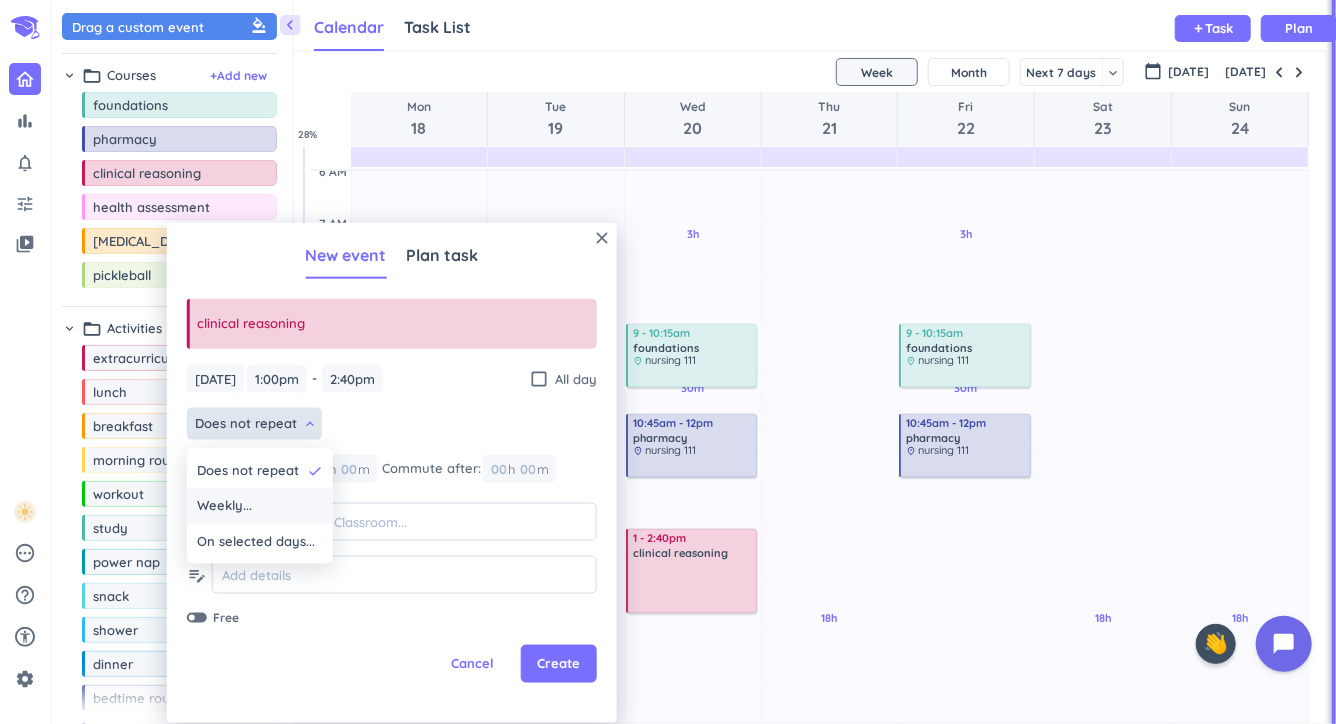 click on "Weekly..." at bounding box center (260, 506) 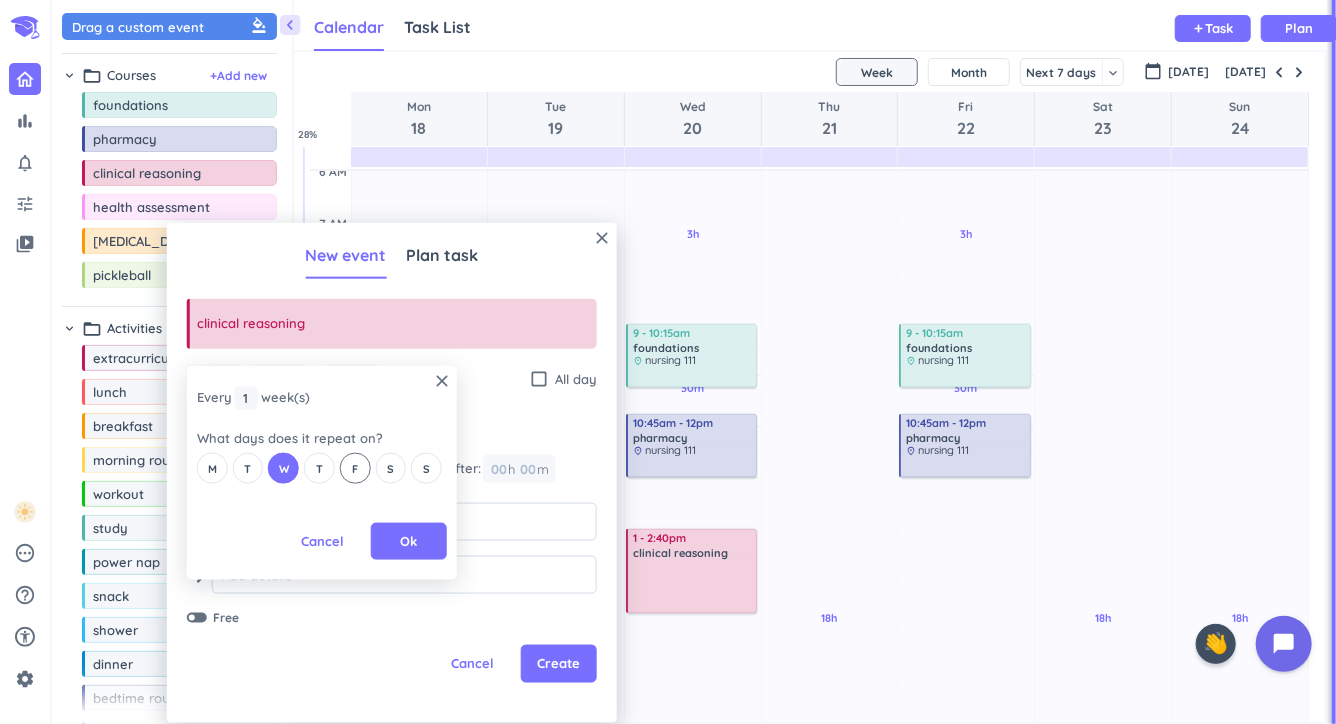click on "F" at bounding box center [355, 468] 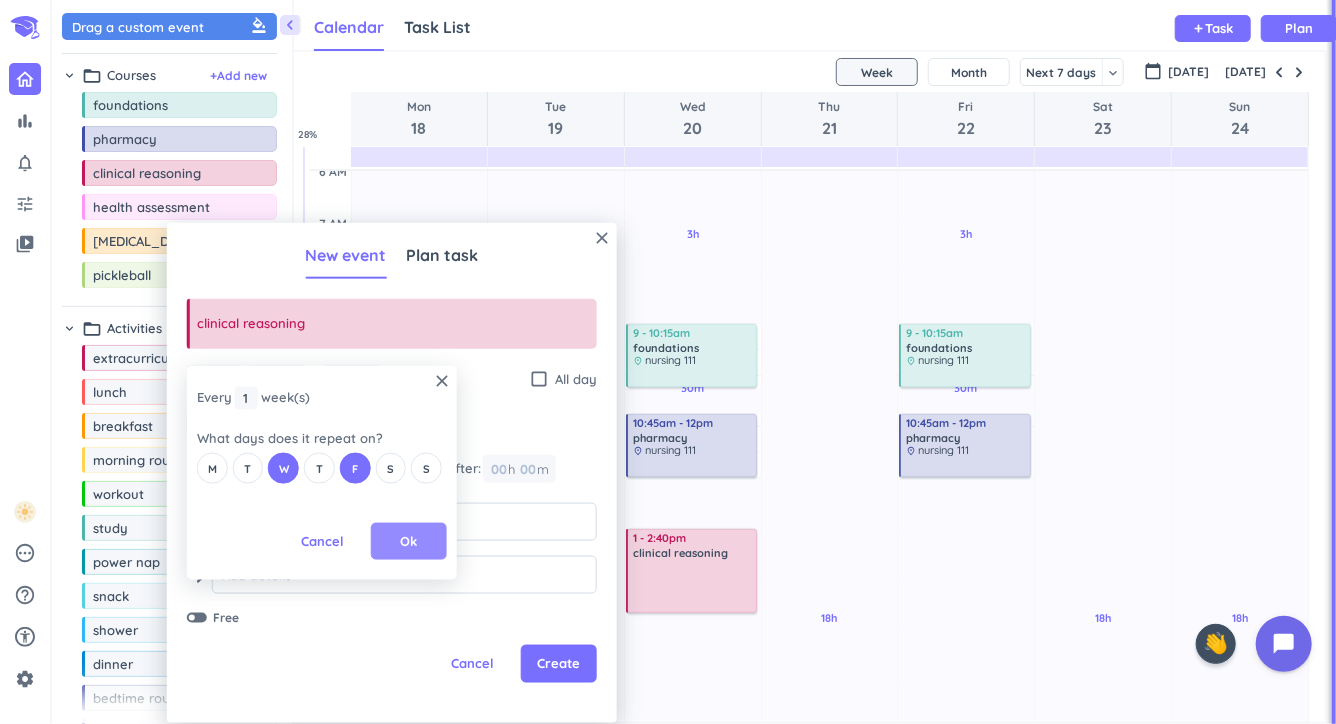 click on "Ok" at bounding box center (409, 541) 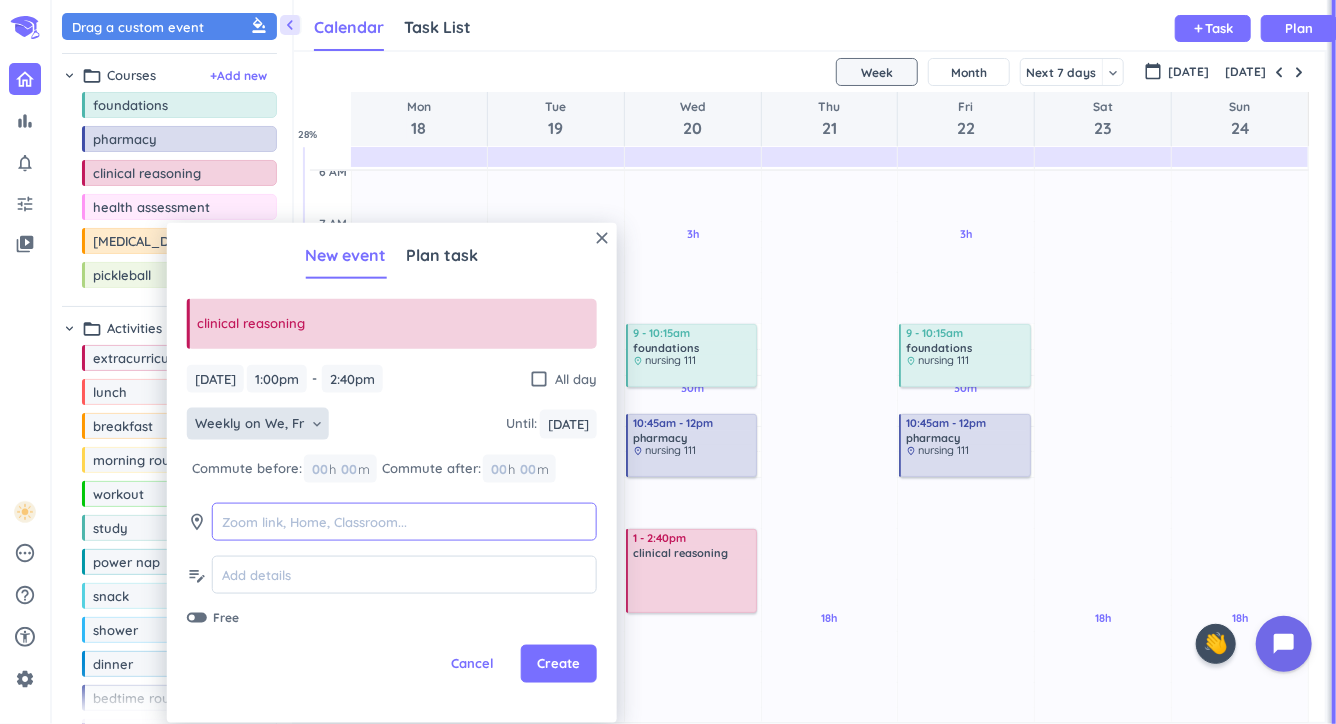 click at bounding box center (404, 522) 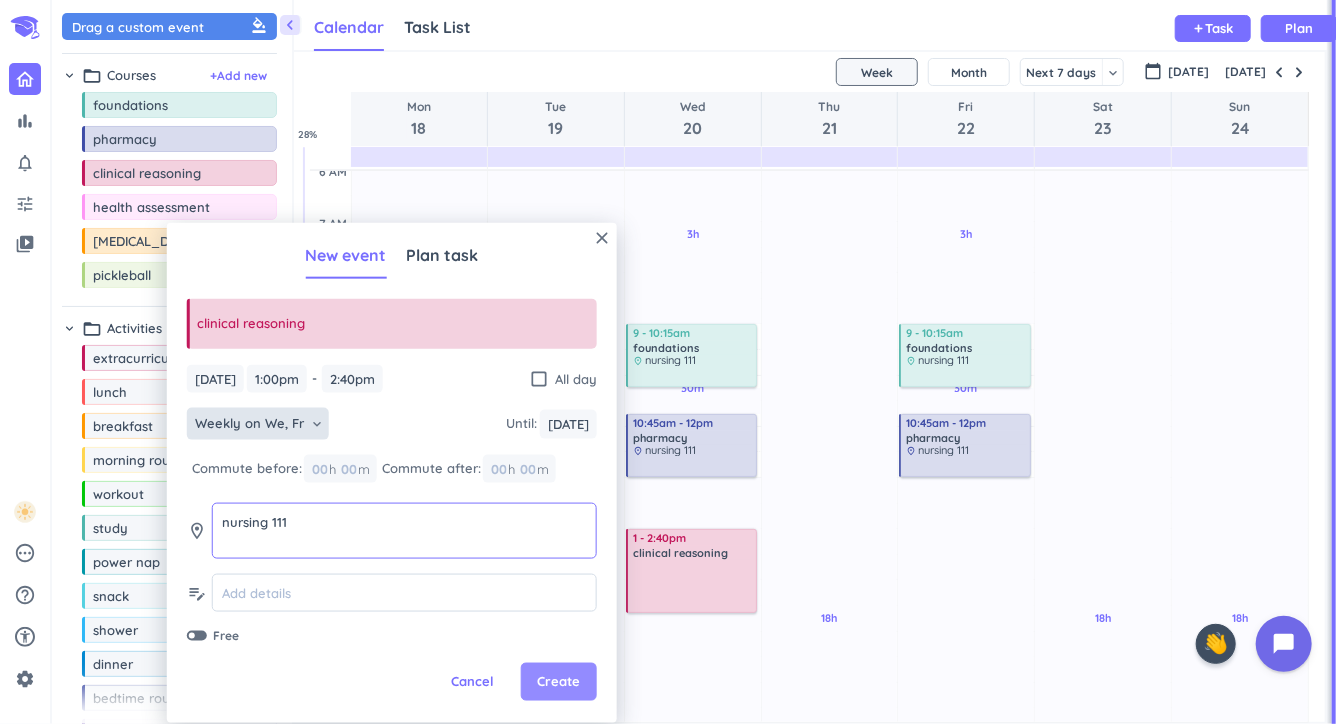 type on "nursing 111" 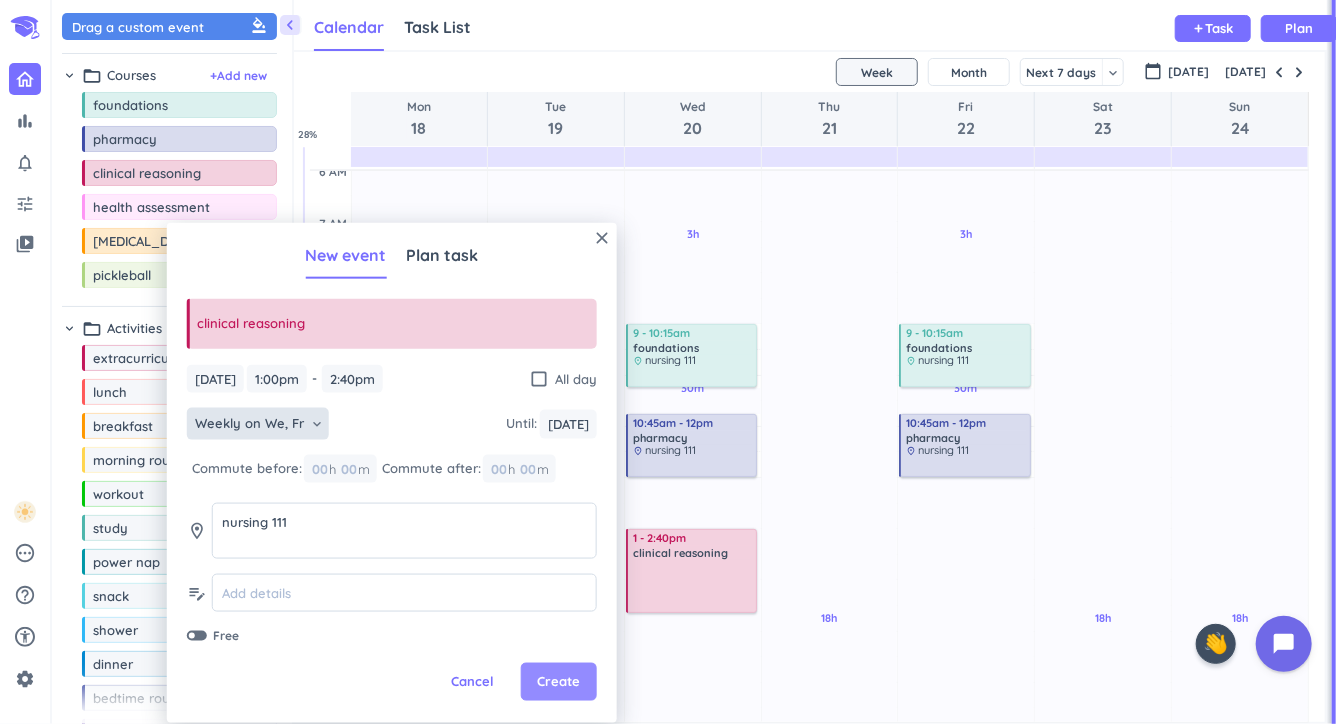click on "Create" at bounding box center [559, 682] 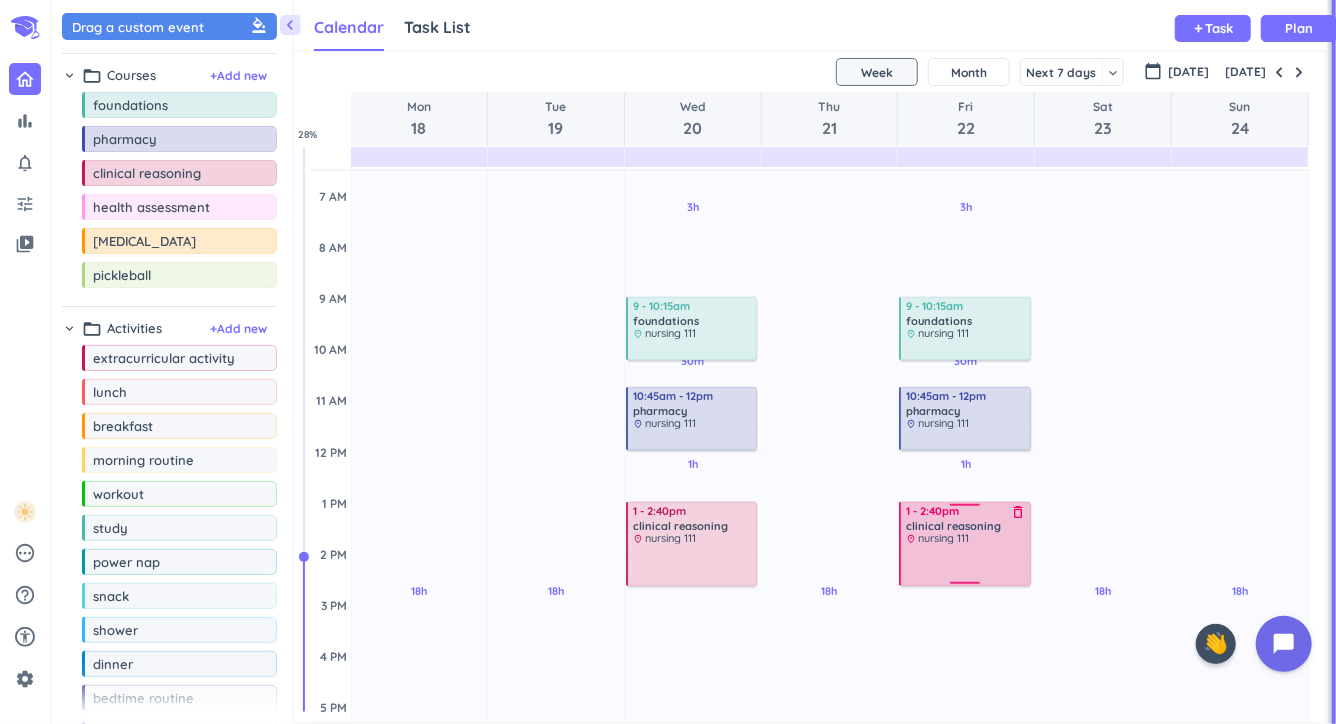 scroll, scrollTop: 138, scrollLeft: 0, axis: vertical 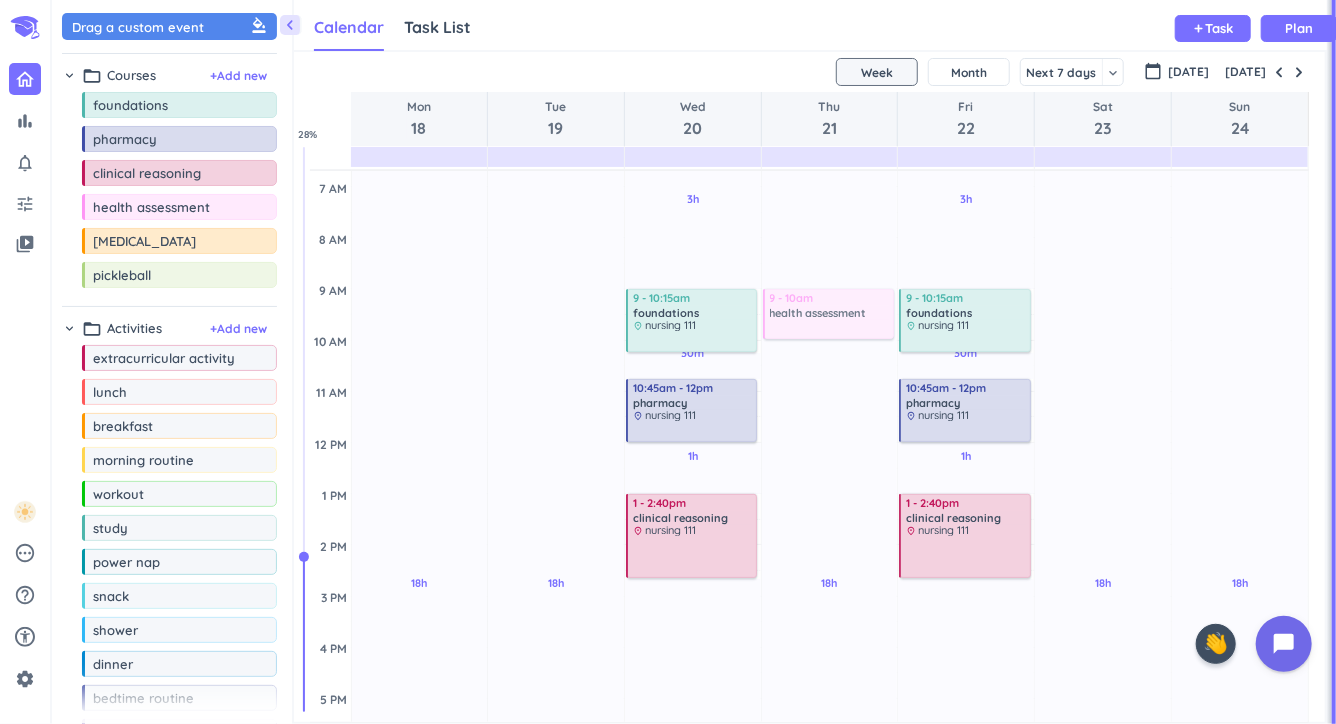 drag, startPoint x: 160, startPoint y: 216, endPoint x: 820, endPoint y: 292, distance: 664.3613 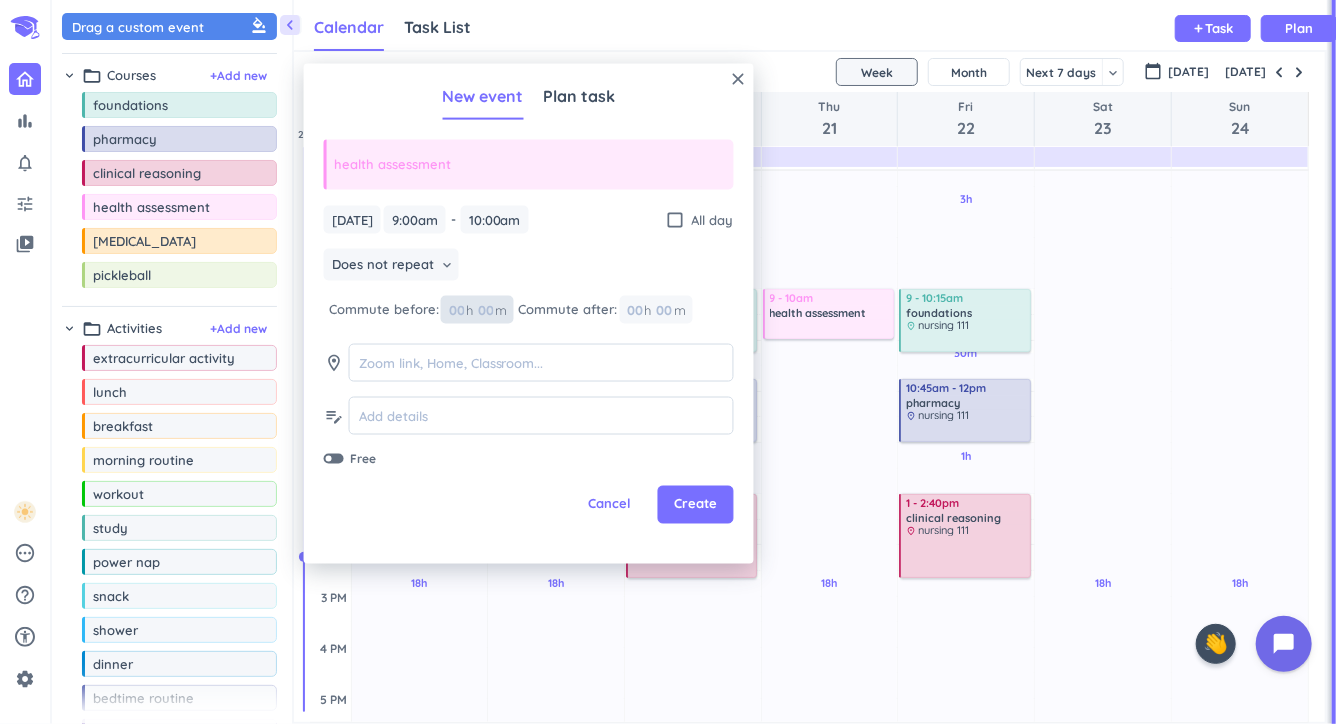 click at bounding box center (456, 310) 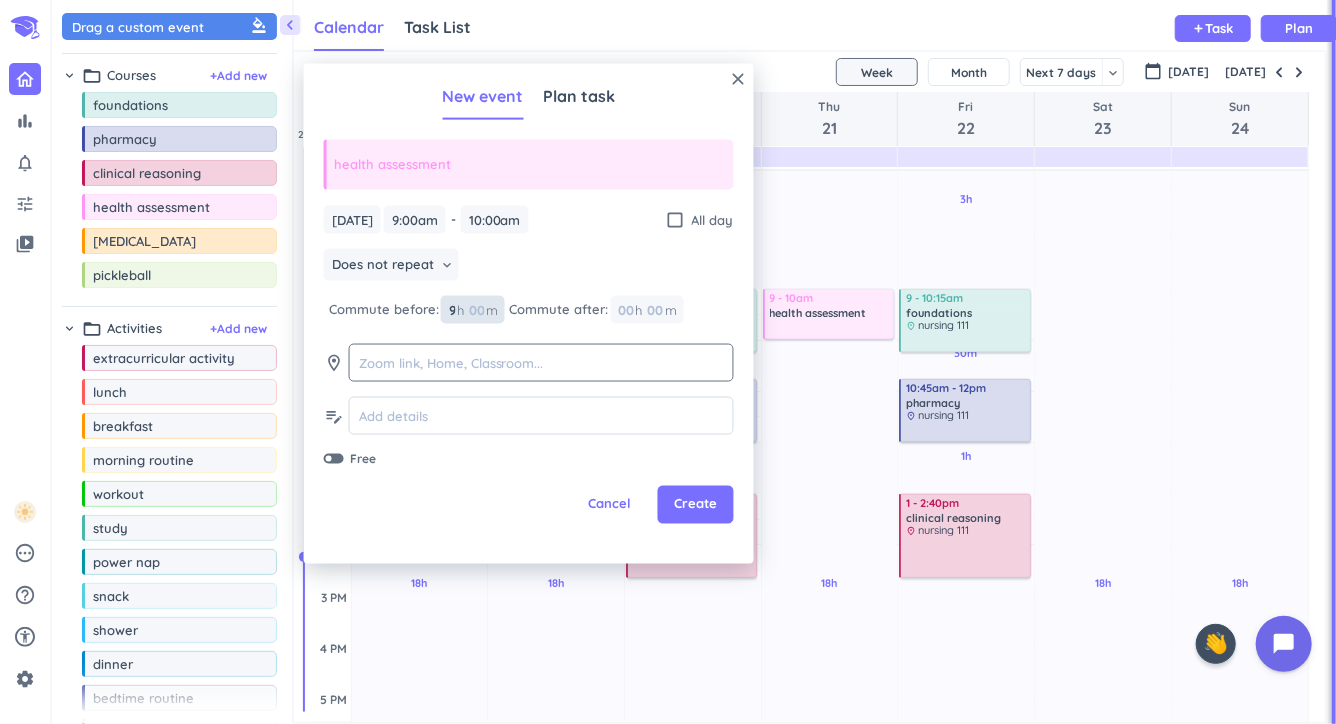 type on "9" 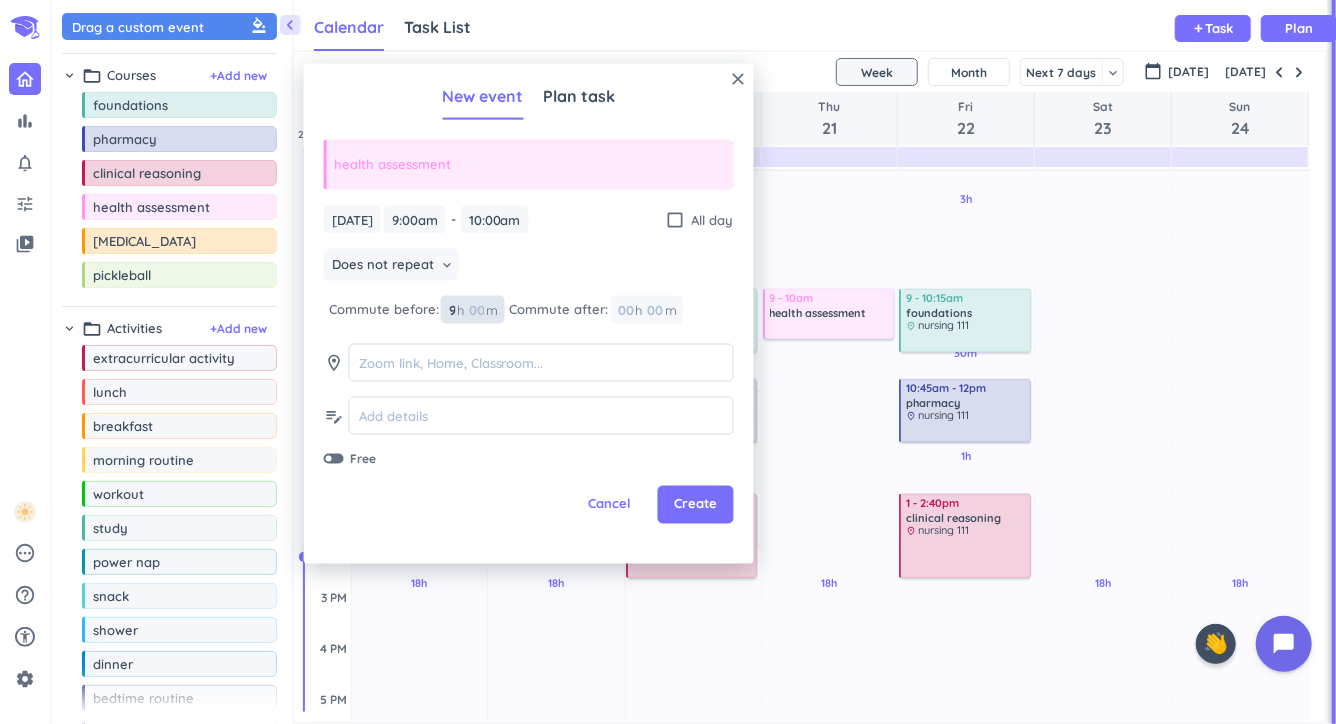 type 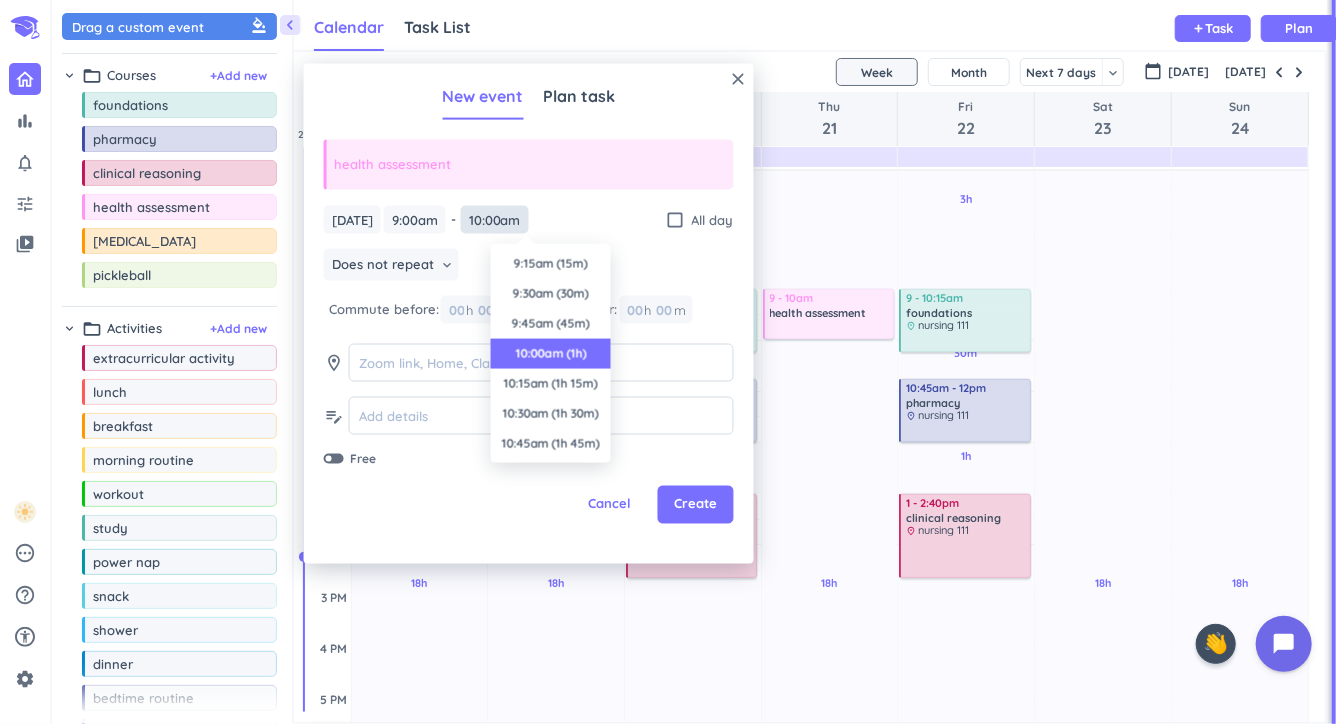click on "10:00am" at bounding box center (495, 219) 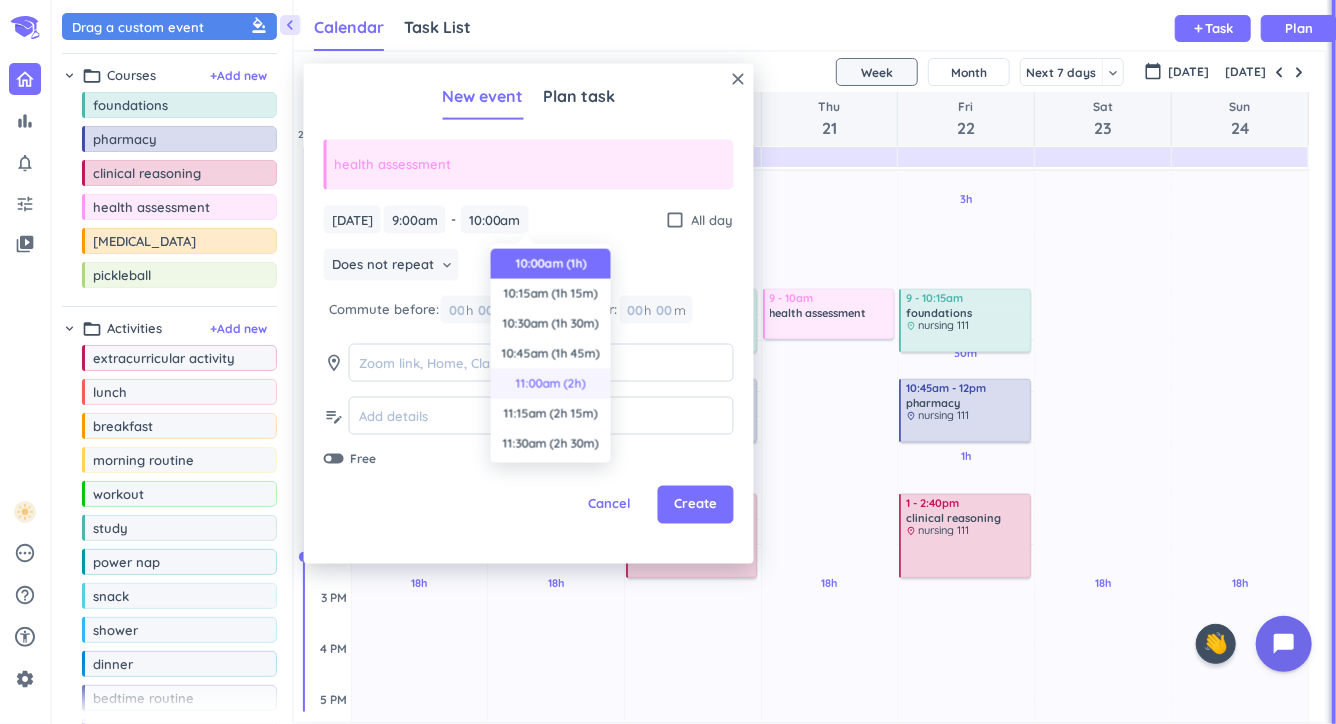 click on "11:00am (2h)" at bounding box center [551, 384] 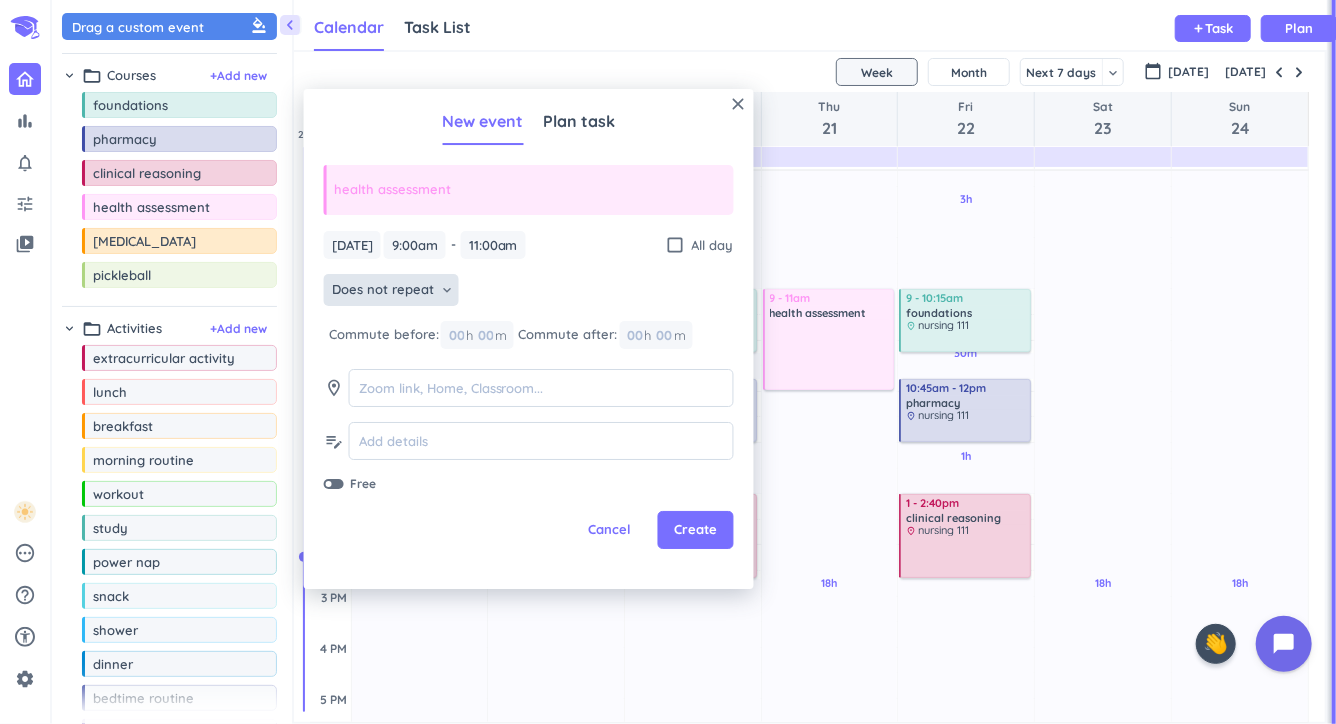 click on "Does not repeat" at bounding box center (383, 290) 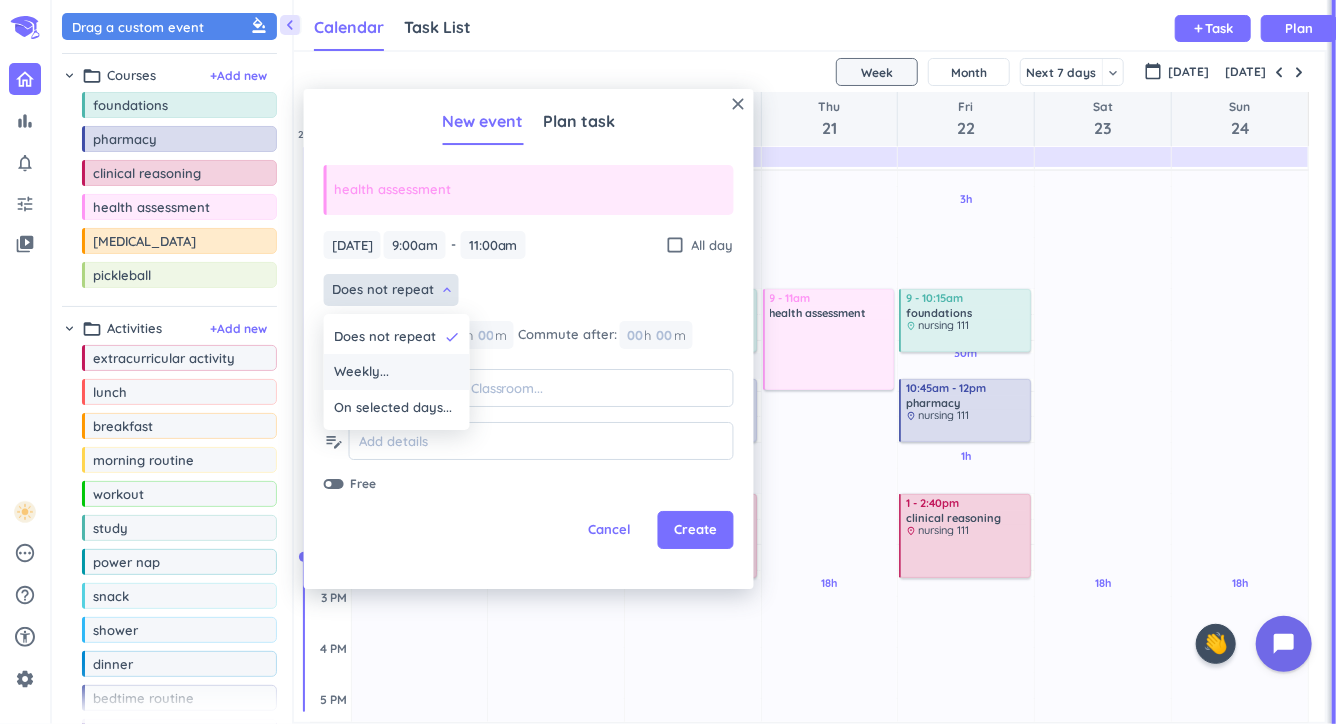 click on "Weekly..." at bounding box center (397, 372) 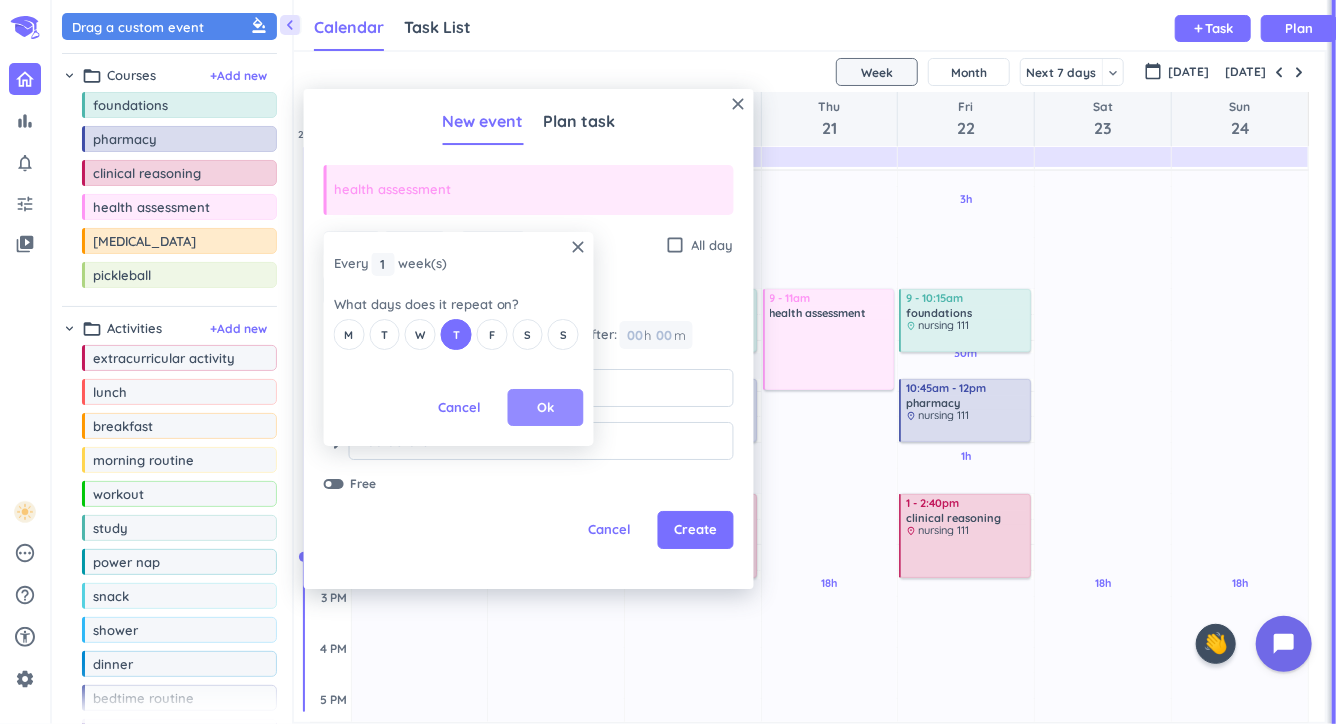 click on "Ok" at bounding box center (545, 408) 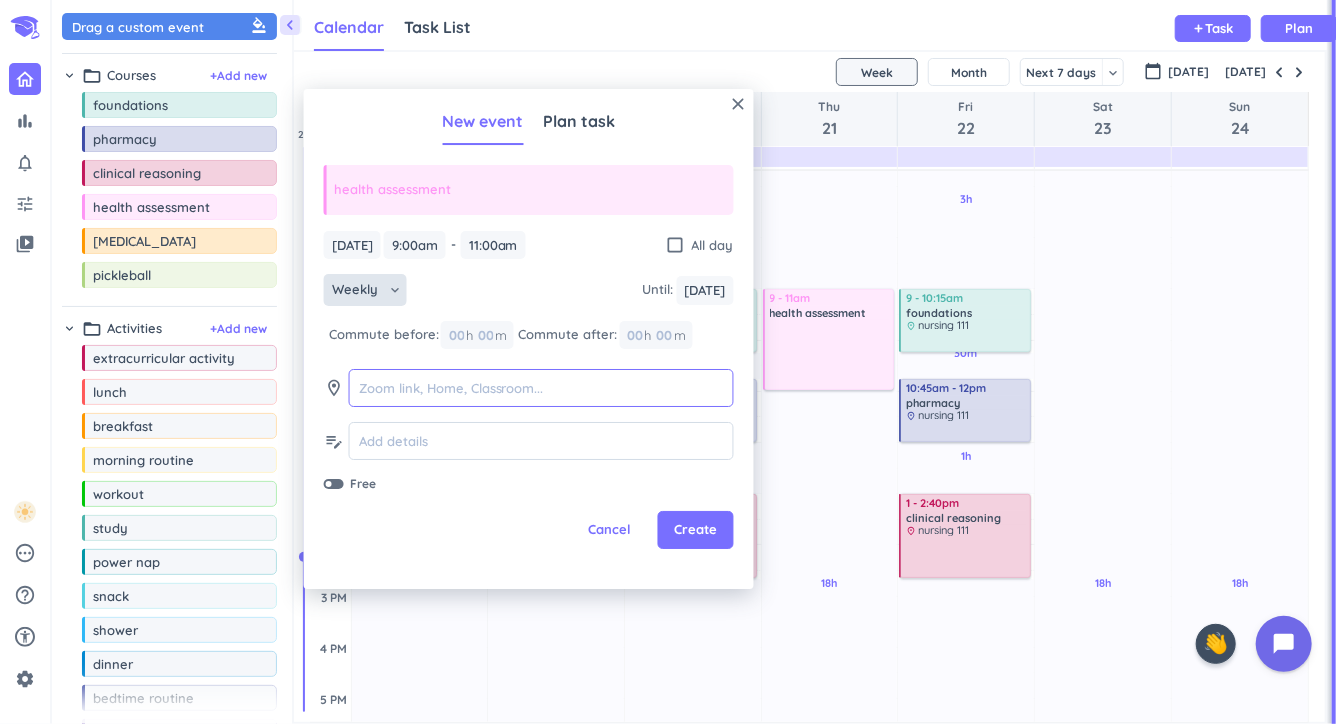 click at bounding box center (541, 388) 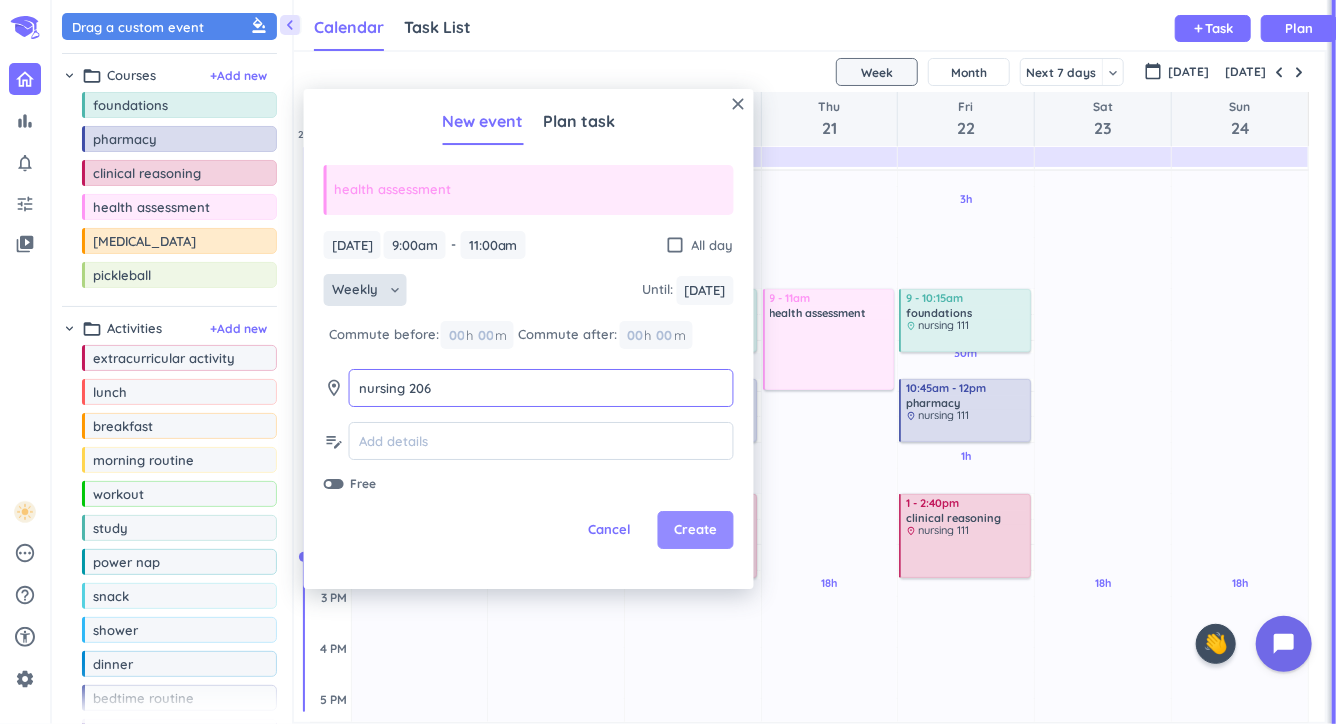 type on "nursing 206" 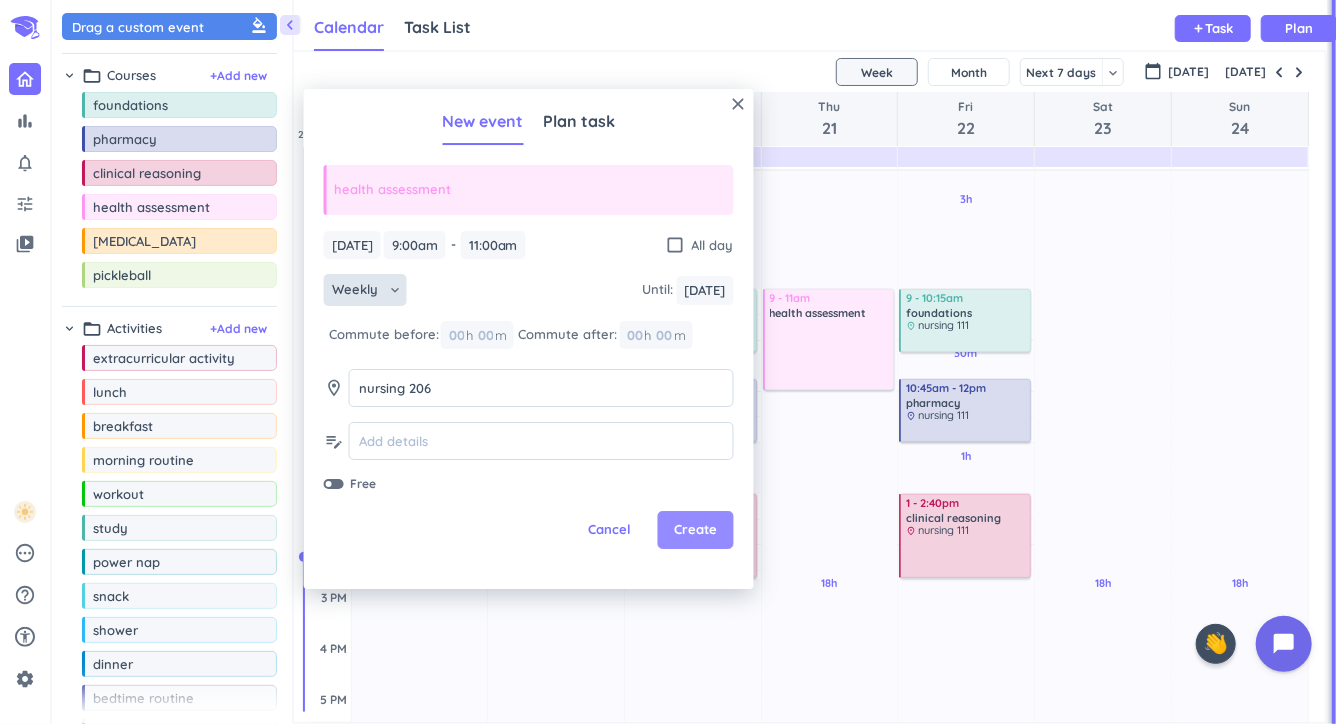 click on "Create" at bounding box center (695, 530) 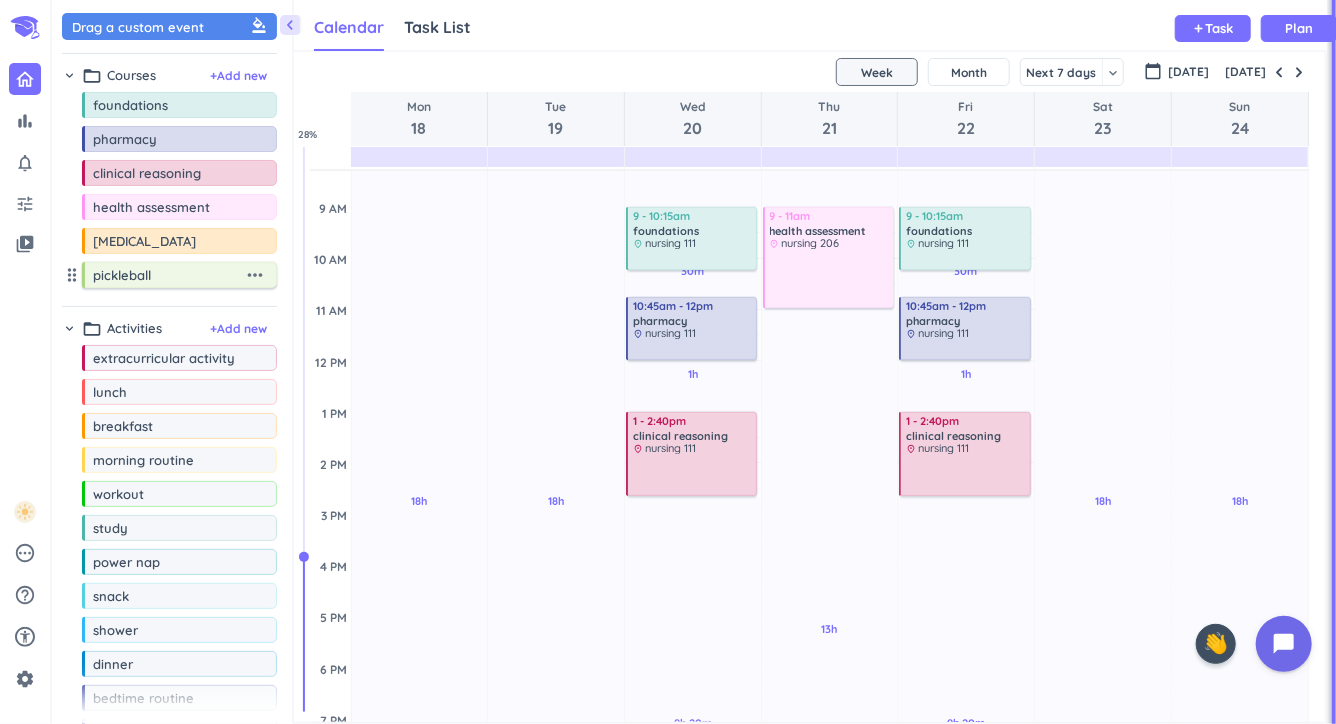 scroll, scrollTop: 303, scrollLeft: 0, axis: vertical 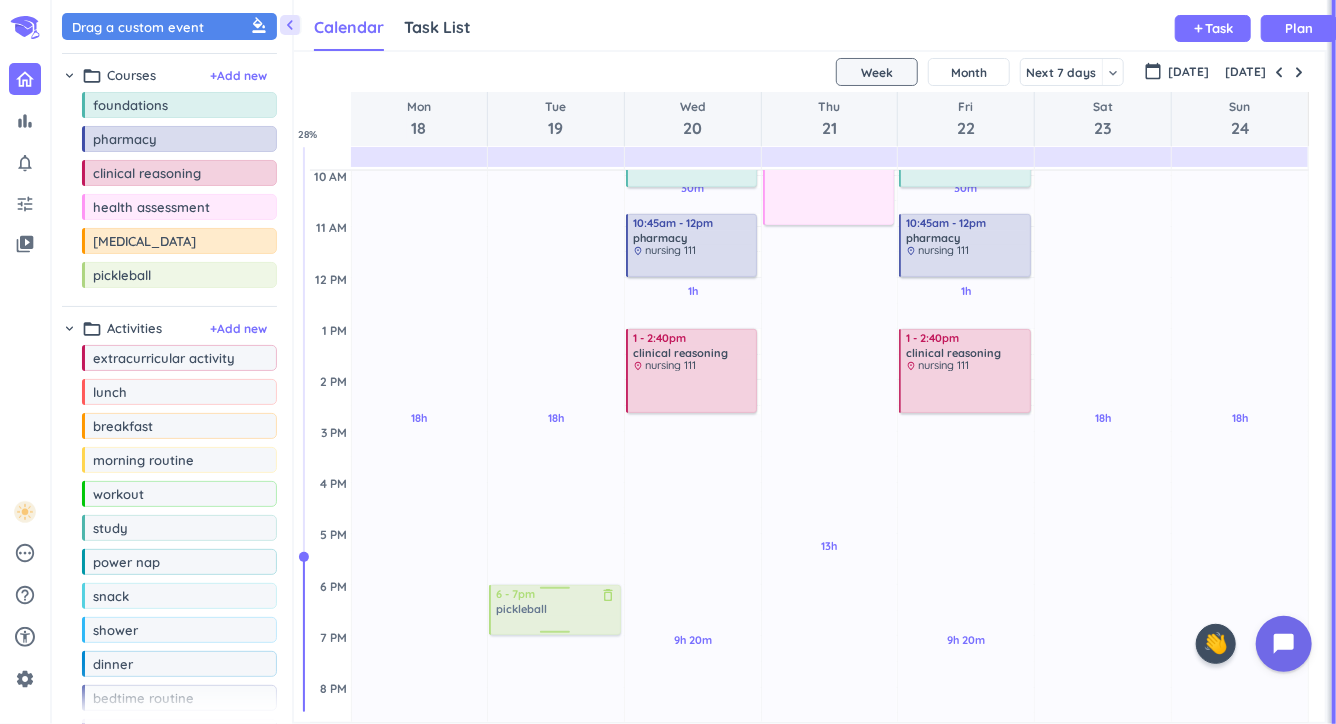 drag, startPoint x: 202, startPoint y: 279, endPoint x: 586, endPoint y: 585, distance: 491.0112 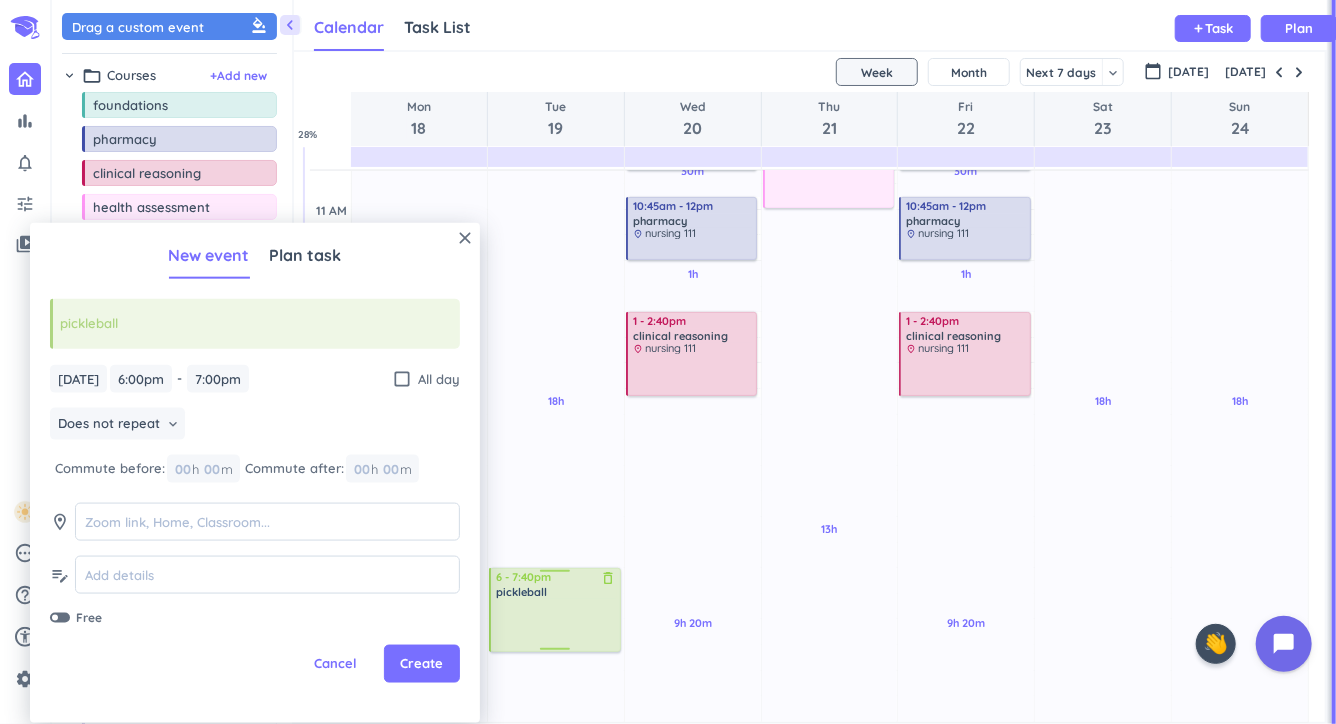 scroll, scrollTop: 324, scrollLeft: 0, axis: vertical 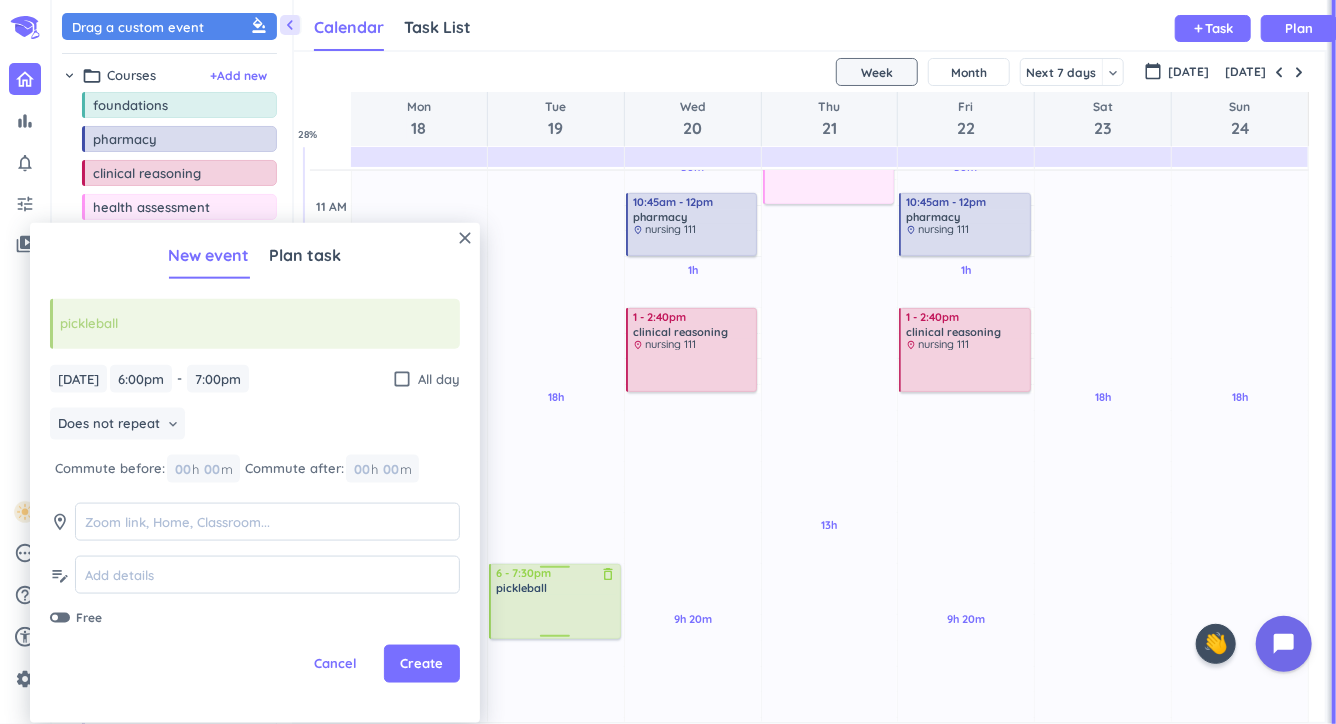 click on "18h  Past due Plan Adjust Awake Time Adjust Awake Time 6 - 7pm pickleball delete_outline 6 - 7:30pm pickleball delete_outline" at bounding box center (556, 461) 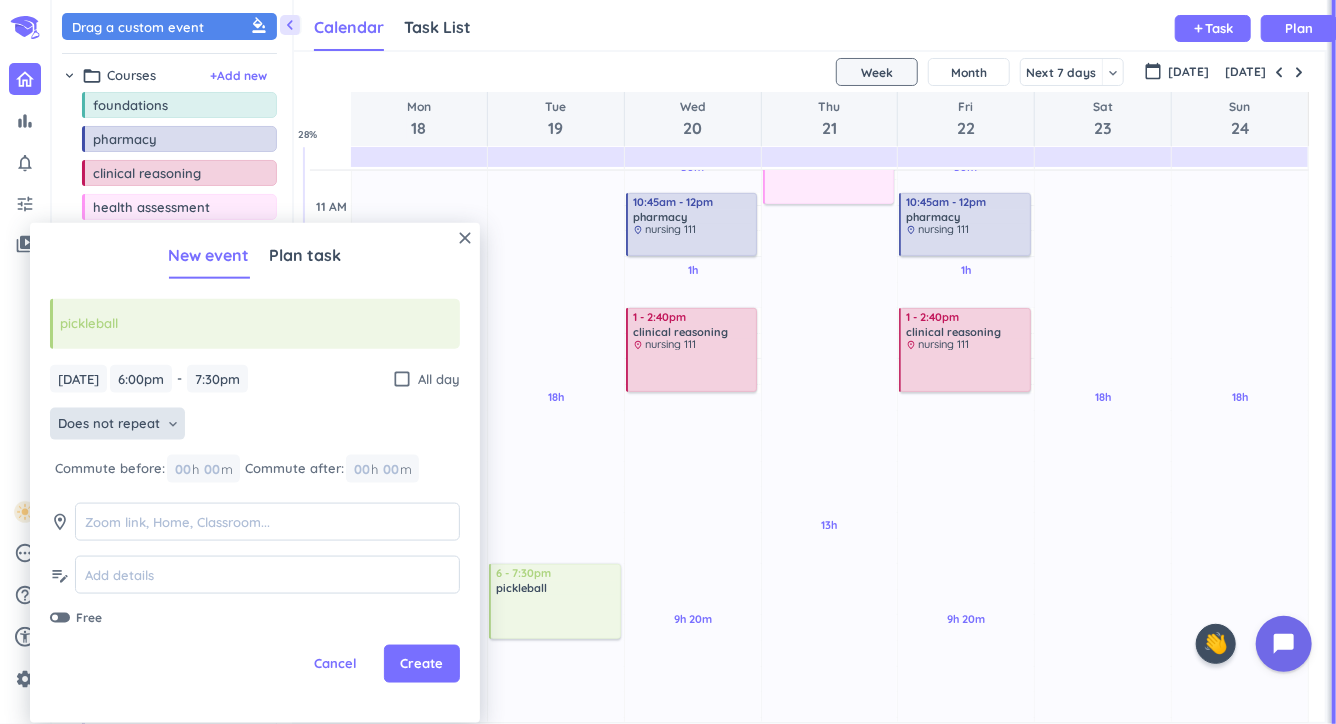 click on "Does not repeat" at bounding box center [109, 424] 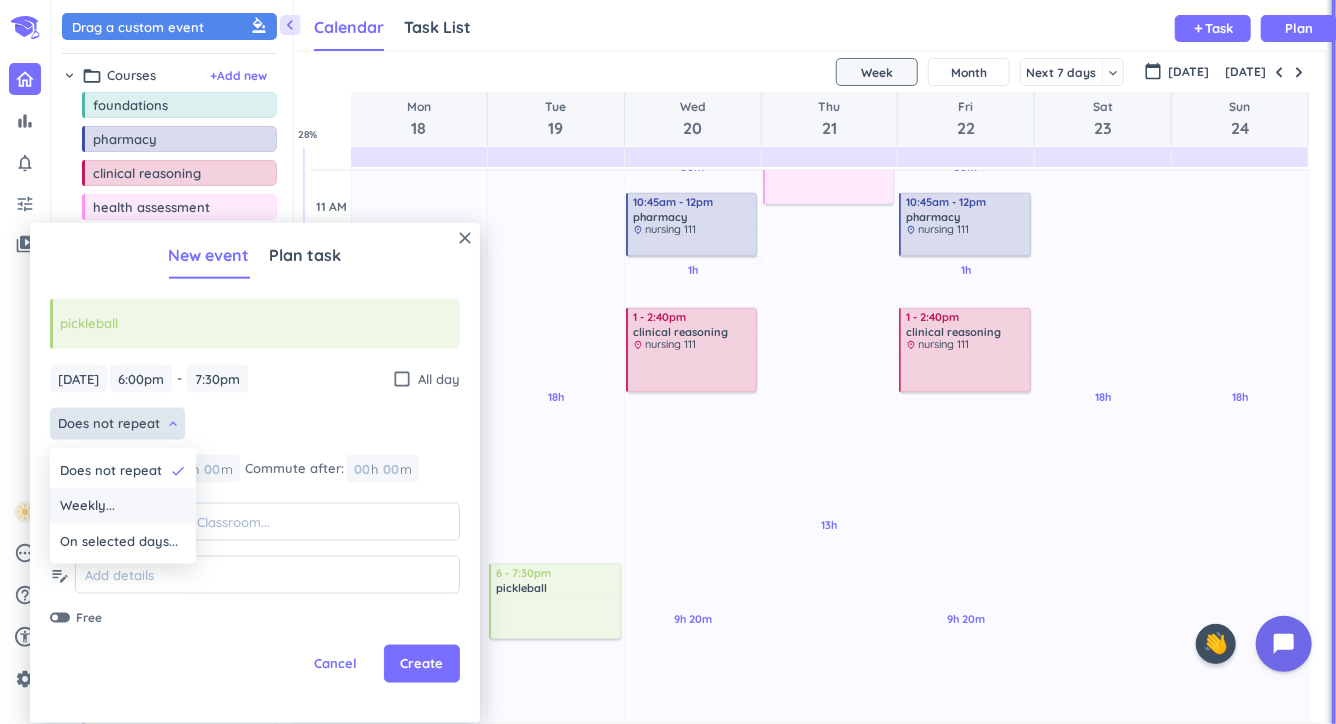 click on "Weekly..." at bounding box center (123, 506) 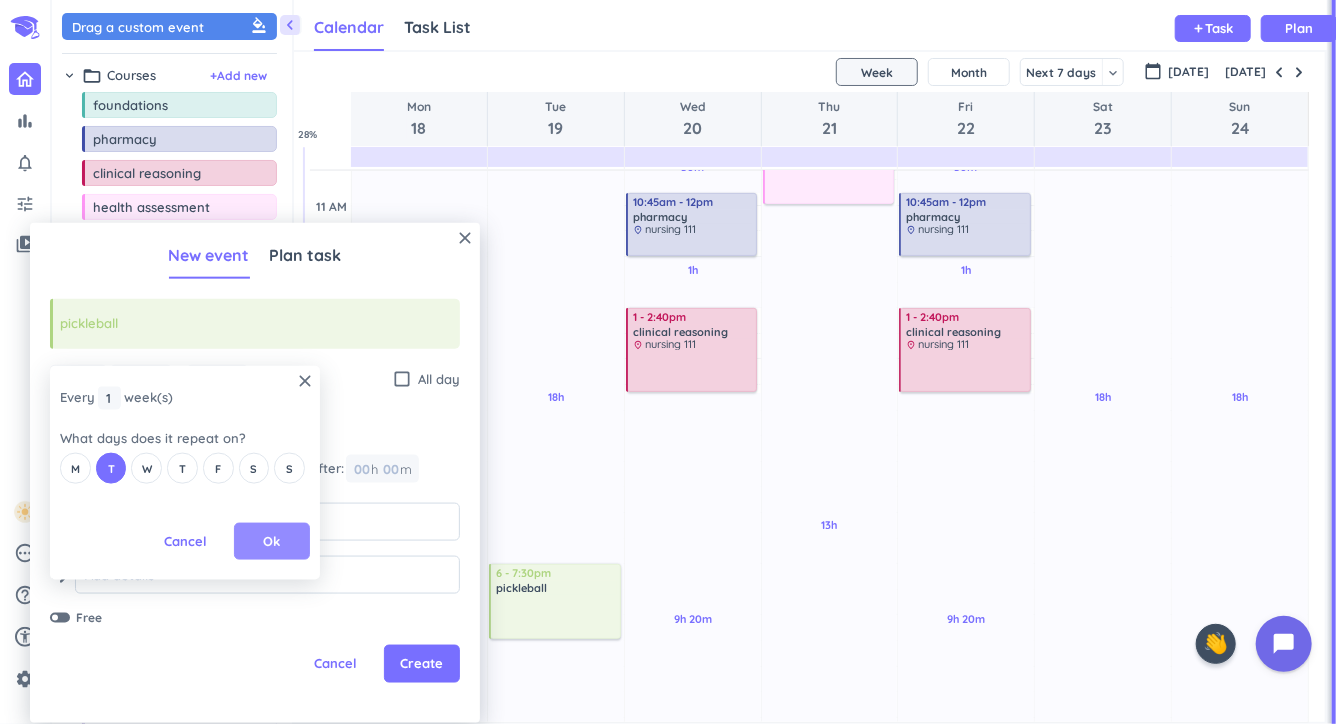 click on "Ok" at bounding box center (272, 541) 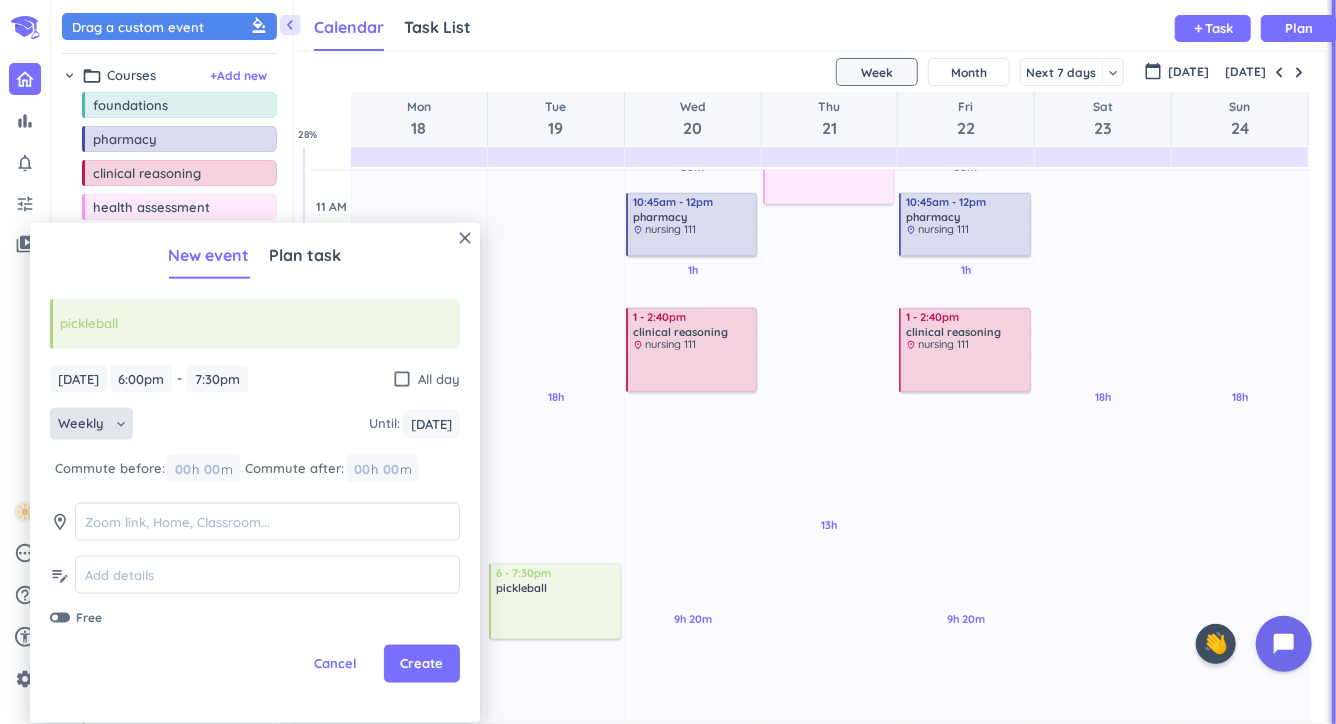 click on "close New event Plan task pickleball [DATE] [DATE]   6:00pm 6:00pm - 7:30pm 7:30pm check_box_outline_blank All day Weekly keyboard_arrow_down Until :  [DATE] [DATE] Commute before: 00 h 00 m Commute after: 00 h 00 m room edit_note Free Cancel Create" at bounding box center [255, 473] 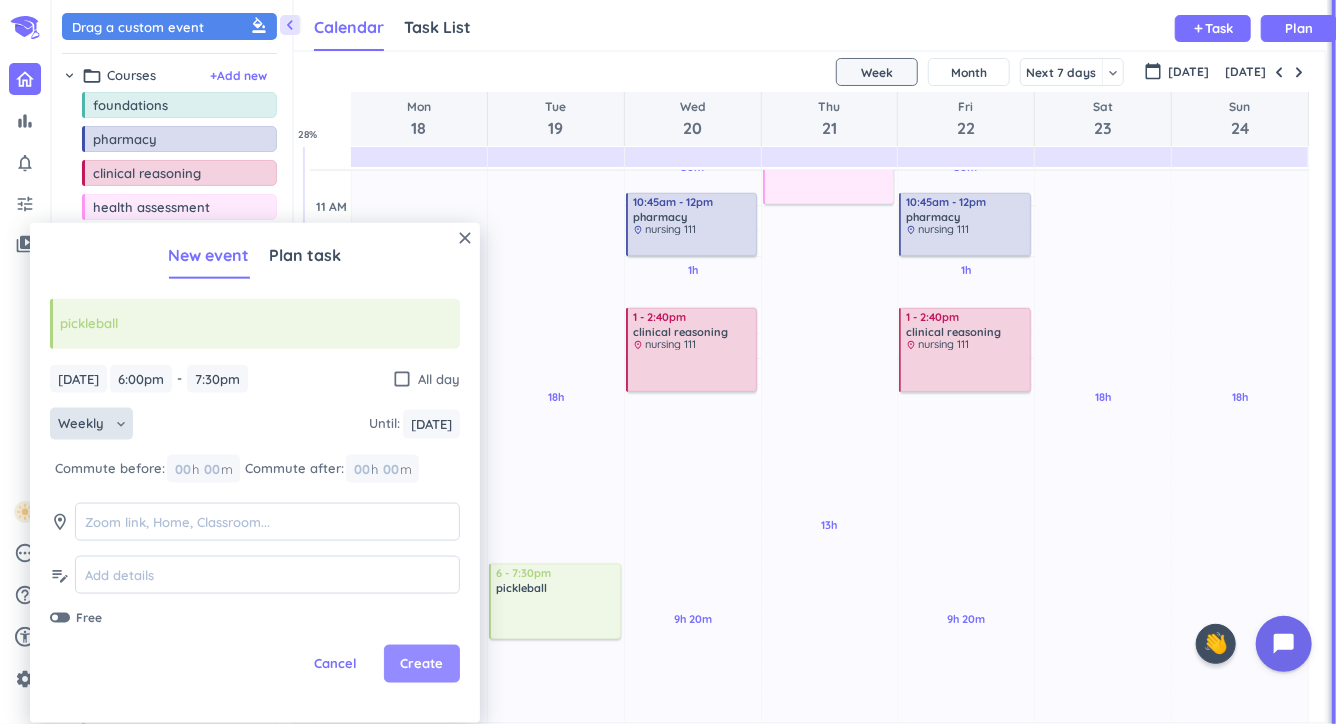 click on "Create" at bounding box center (422, 664) 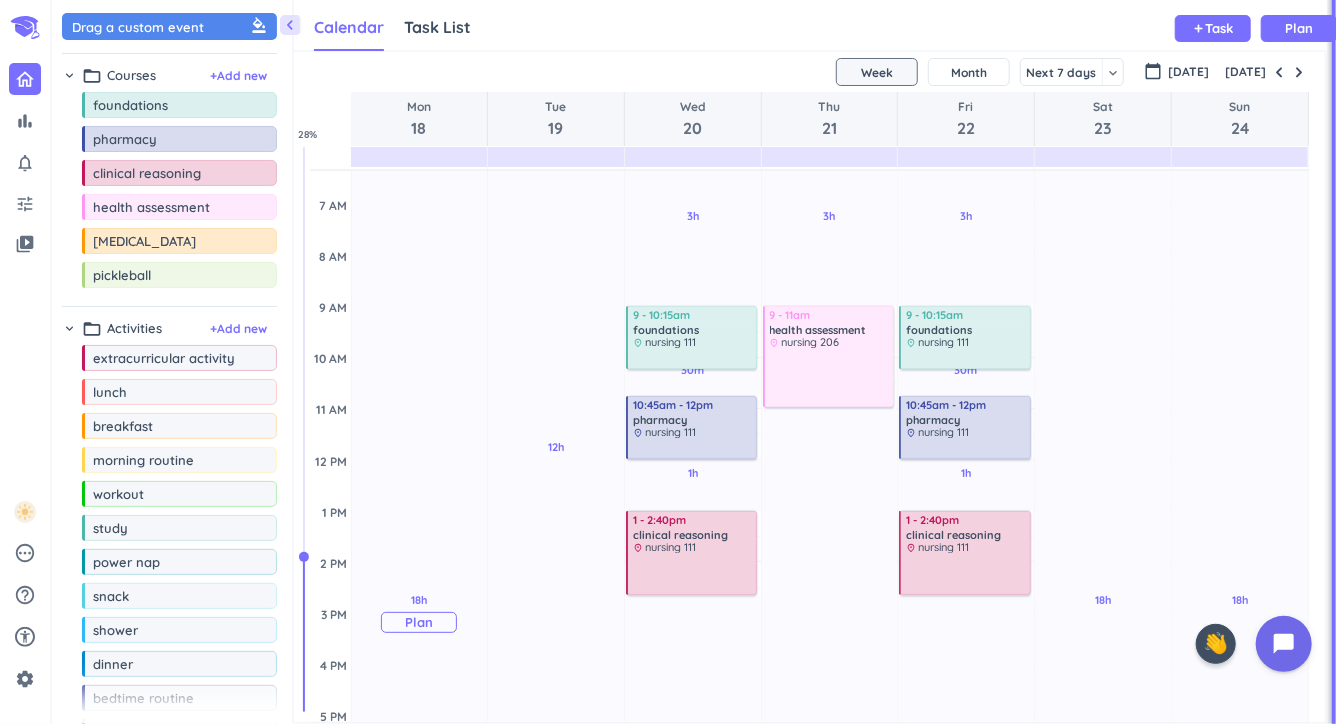 scroll, scrollTop: 120, scrollLeft: 0, axis: vertical 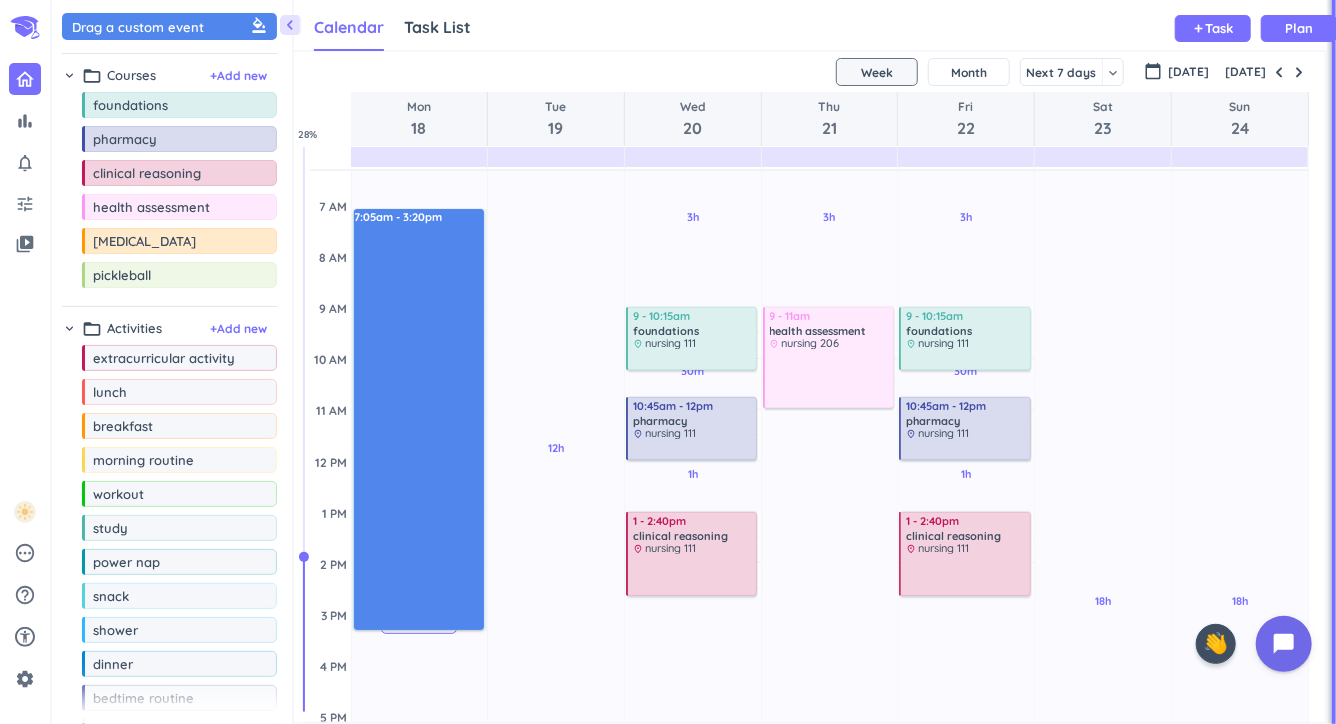drag, startPoint x: 388, startPoint y: 209, endPoint x: 458, endPoint y: 627, distance: 423.8207 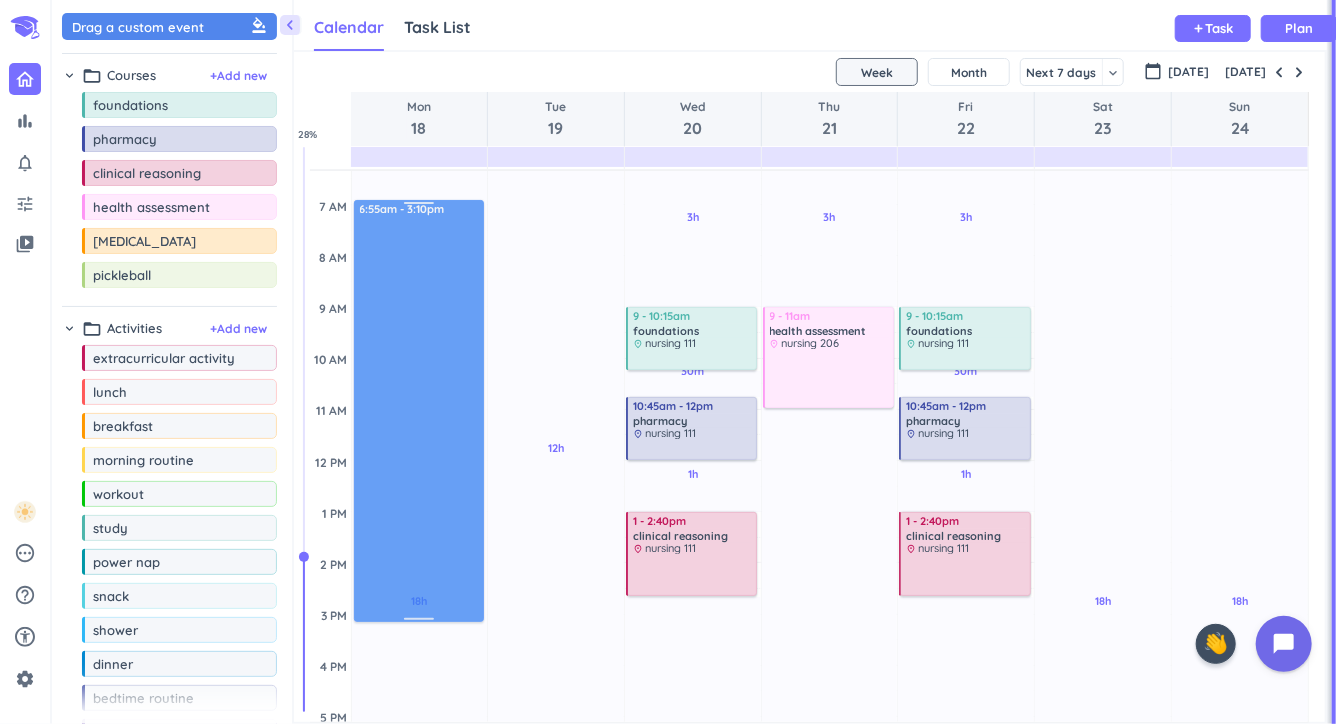 click on "18h  Past due Plan Adjust Awake Time Adjust Awake Time 7:05am - 3:20pm 6:55am - 3:10pm" at bounding box center [420, 665] 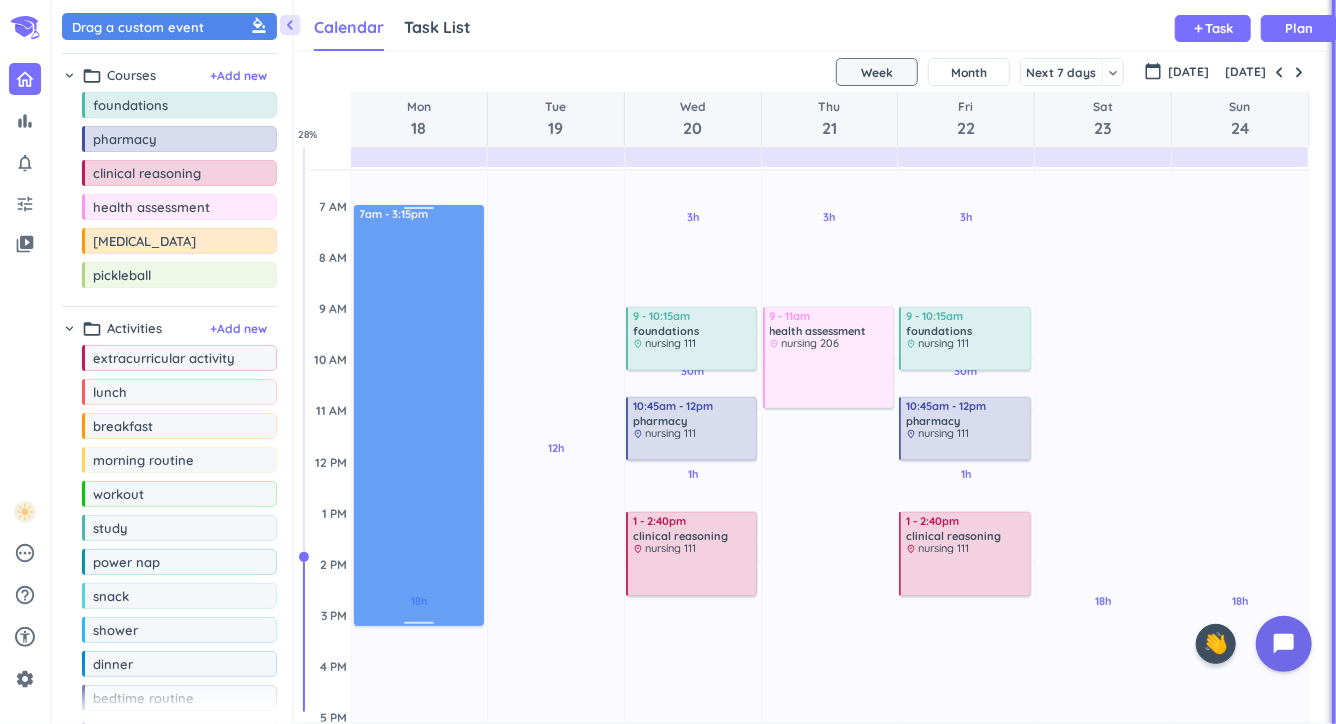drag, startPoint x: 397, startPoint y: 486, endPoint x: 402, endPoint y: 499, distance: 13.928389 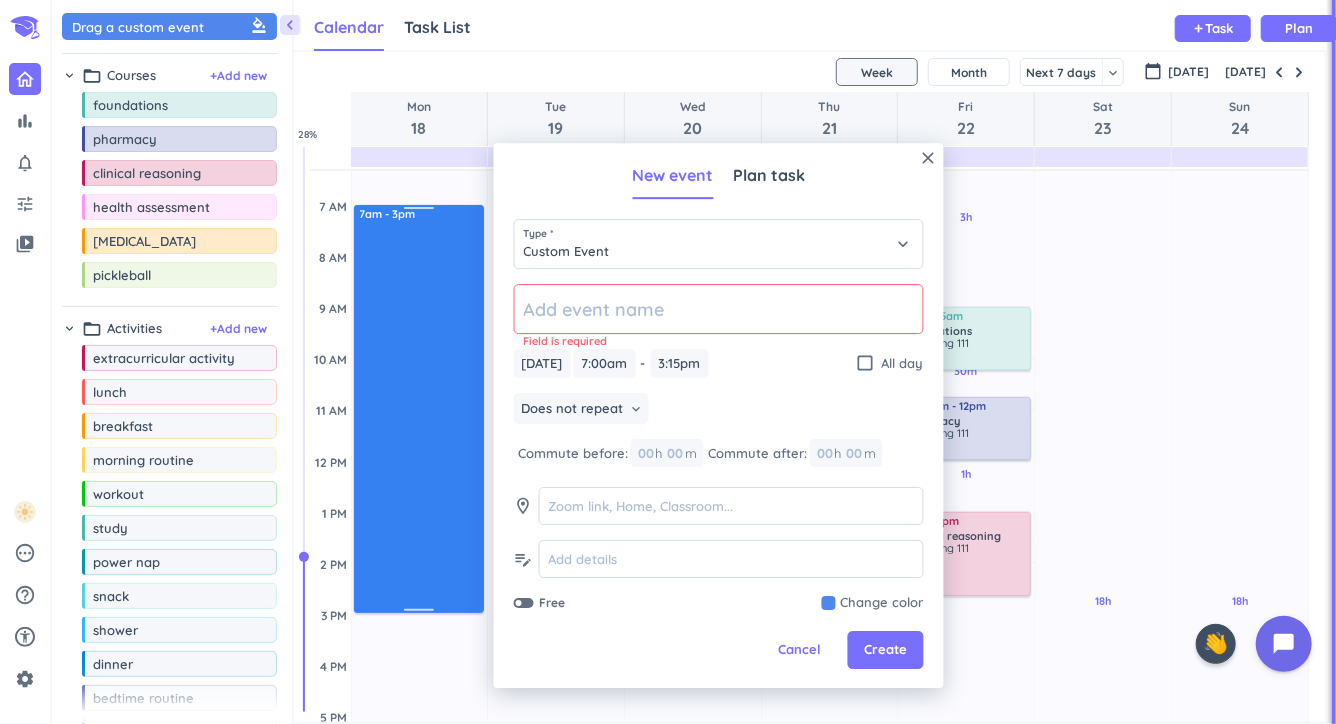 drag, startPoint x: 421, startPoint y: 624, endPoint x: 423, endPoint y: 614, distance: 10.198039 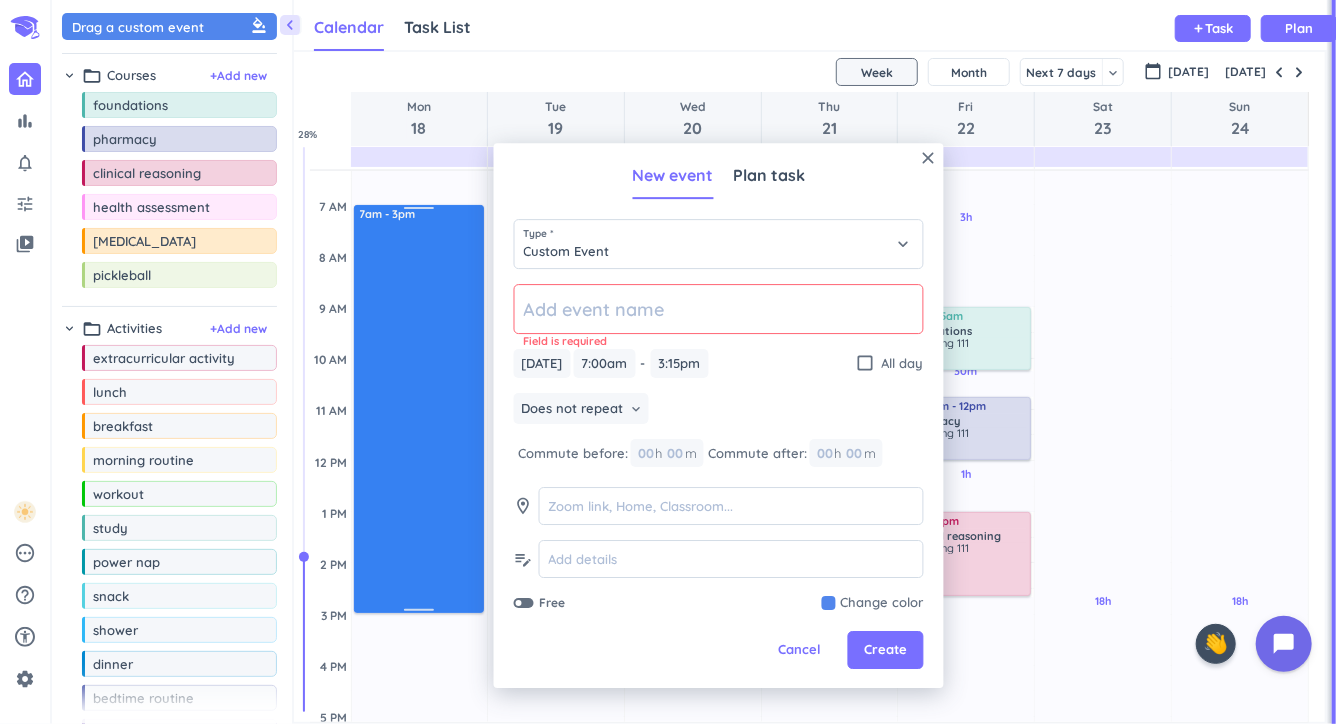 click on "18h  Past due Plan Adjust Awake Time Adjust Awake Time 7am - 3:15pm 7am - 3pm" at bounding box center (420, 665) 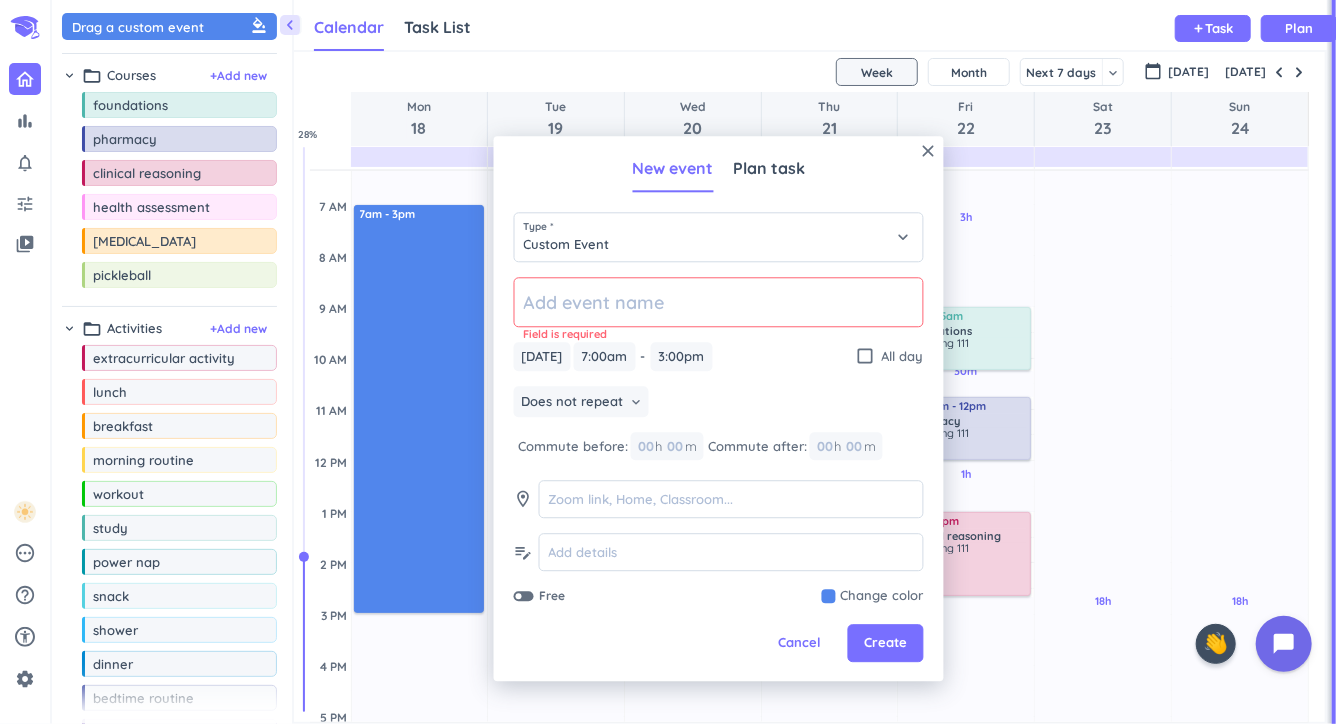 click 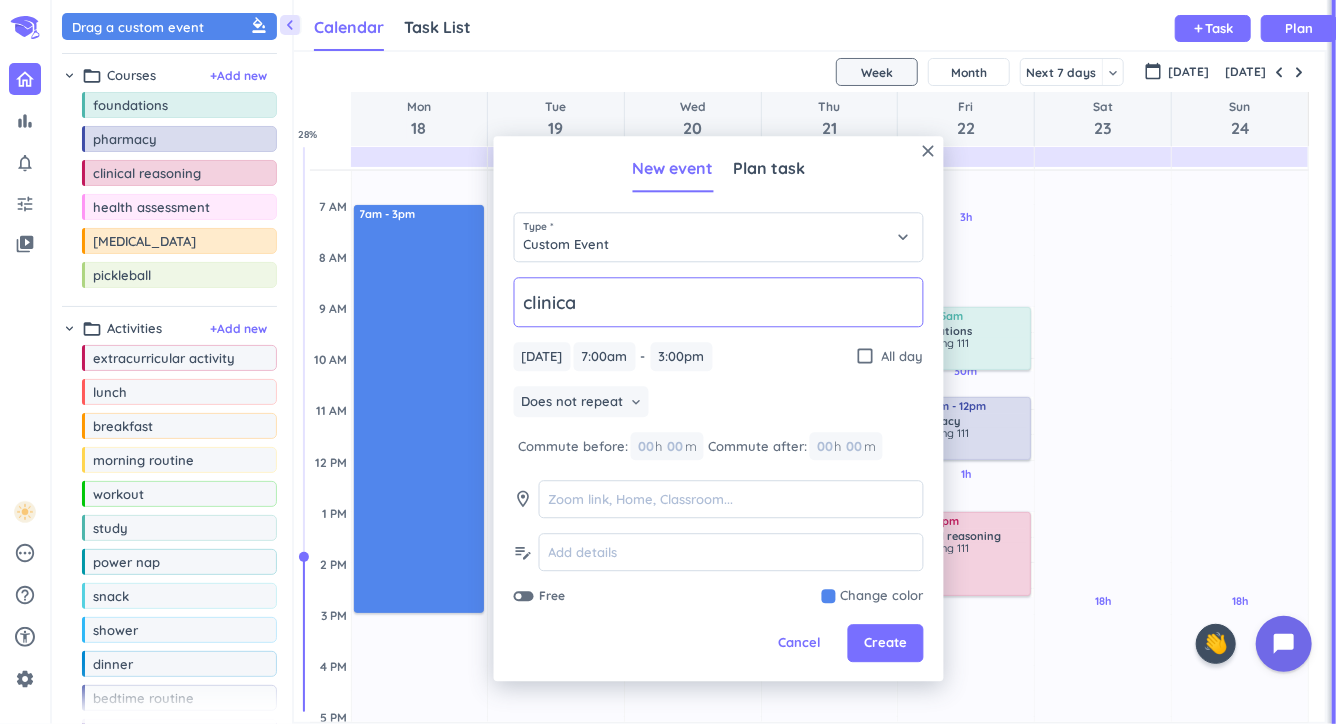 type on "clinical" 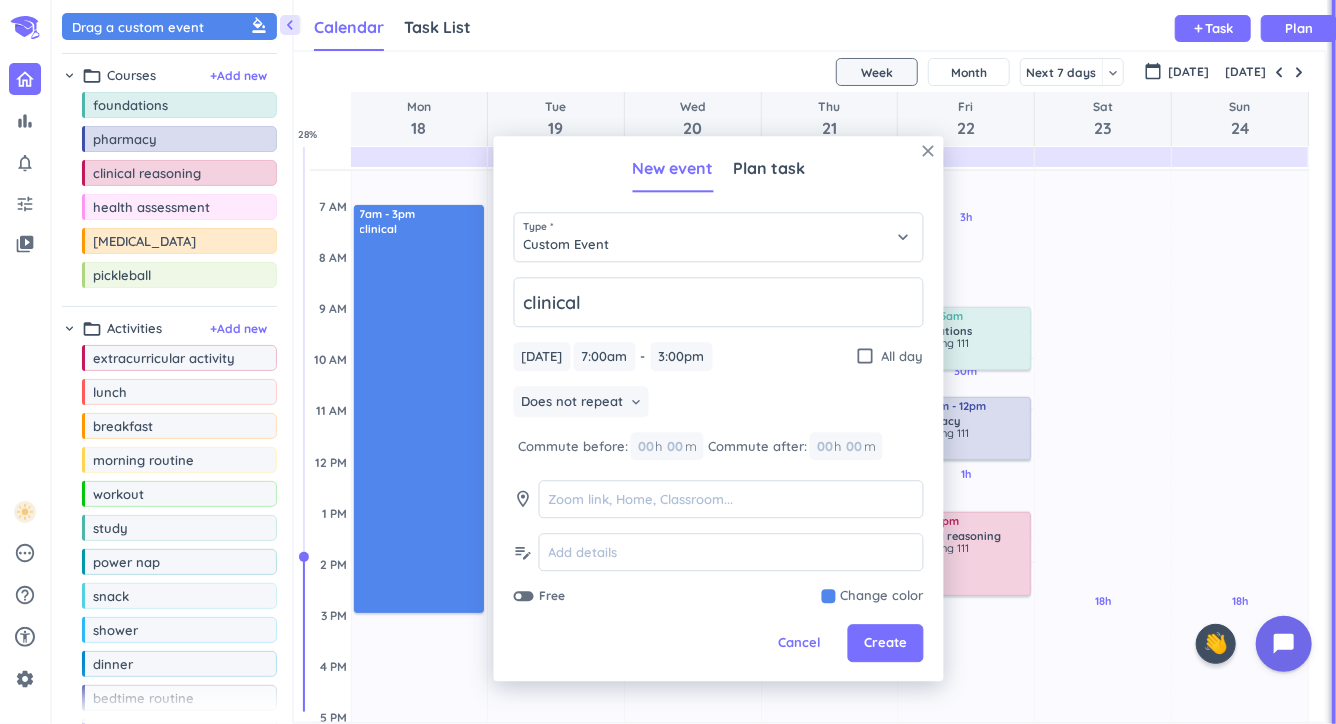 click on "close" at bounding box center (929, 151) 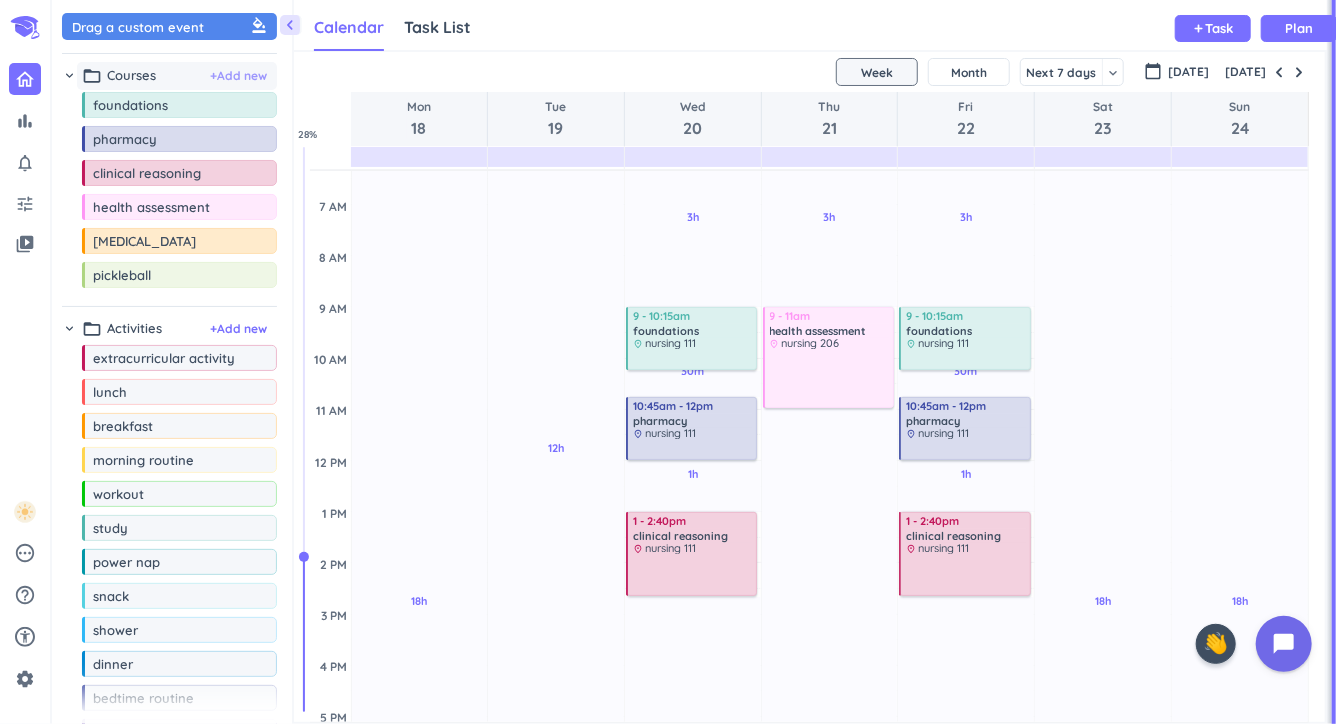 click on "+  Add new" at bounding box center (238, 76) 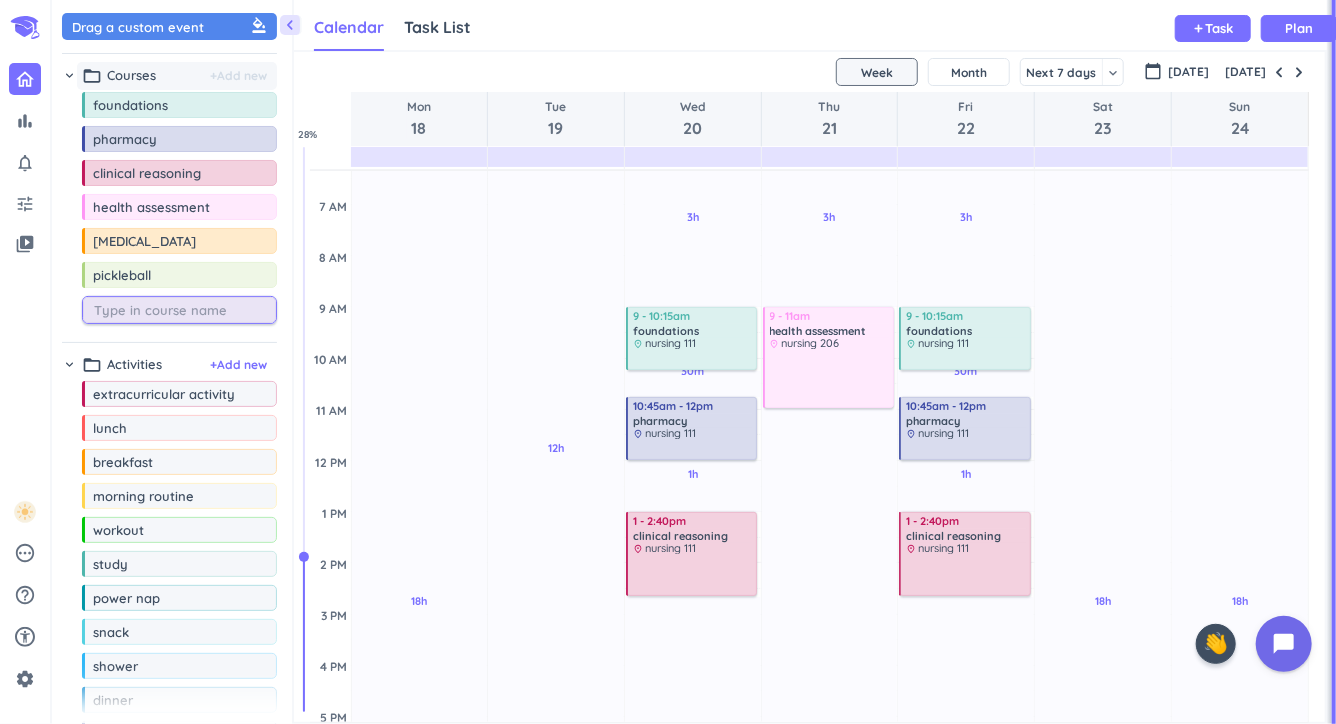 type on "l" 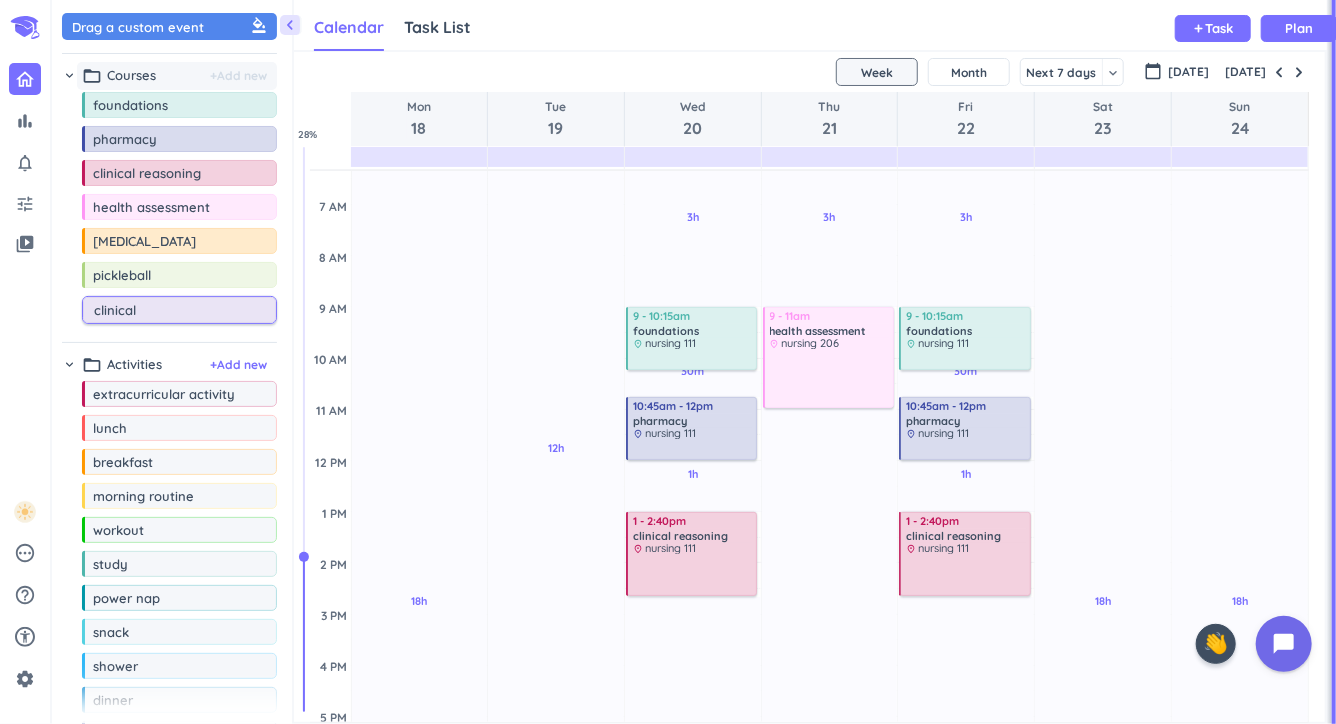 type on "clinicals" 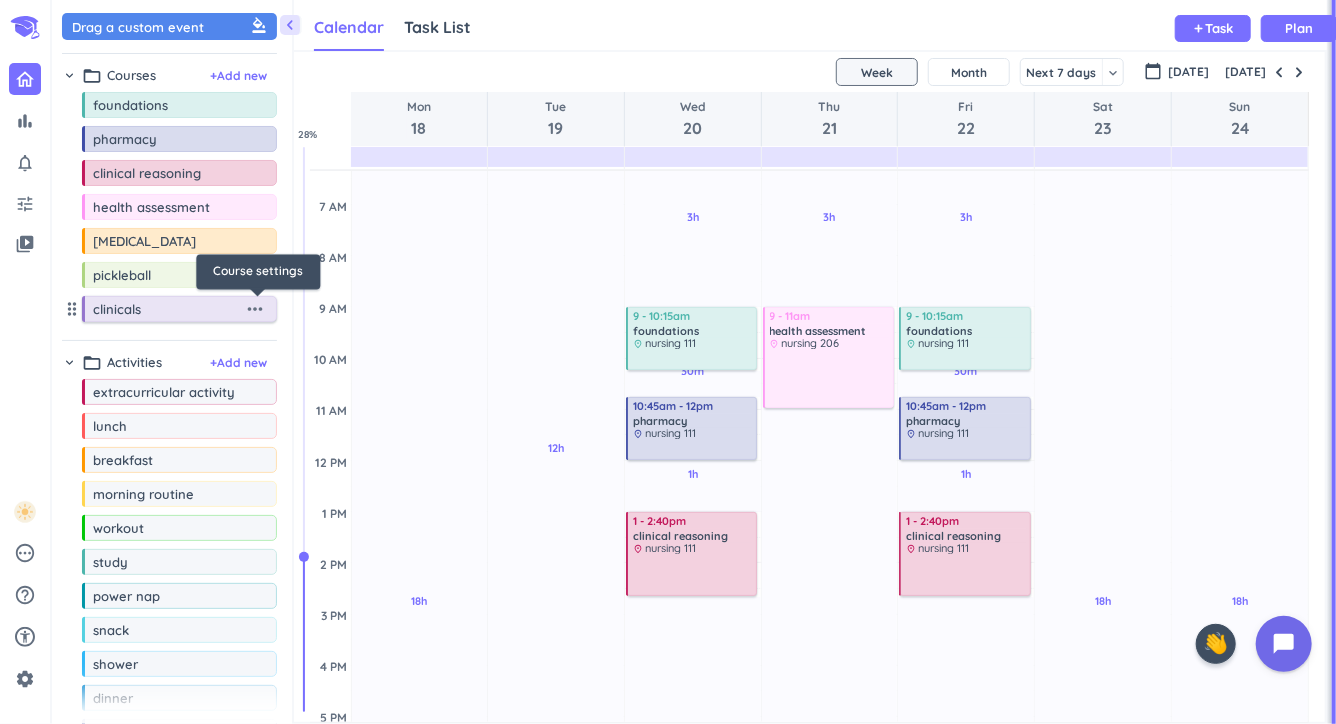click on "more_horiz" at bounding box center (255, 309) 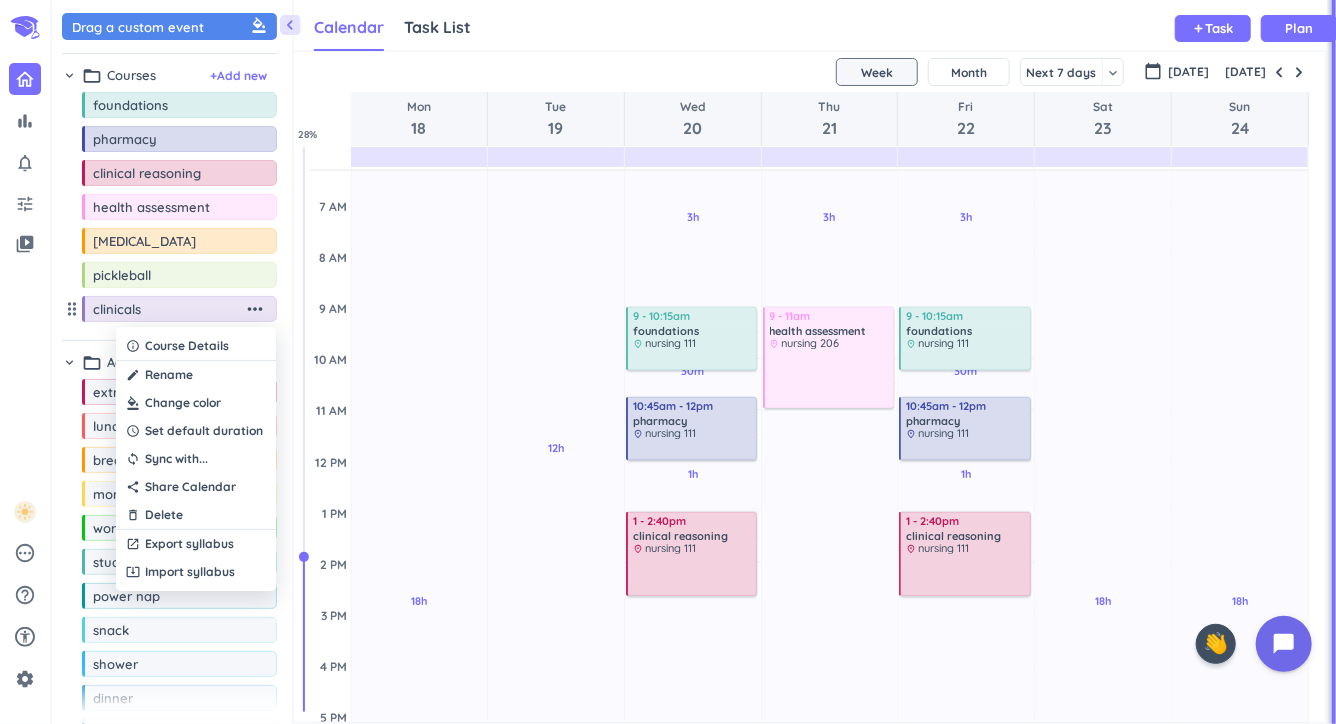 click at bounding box center (196, 403) 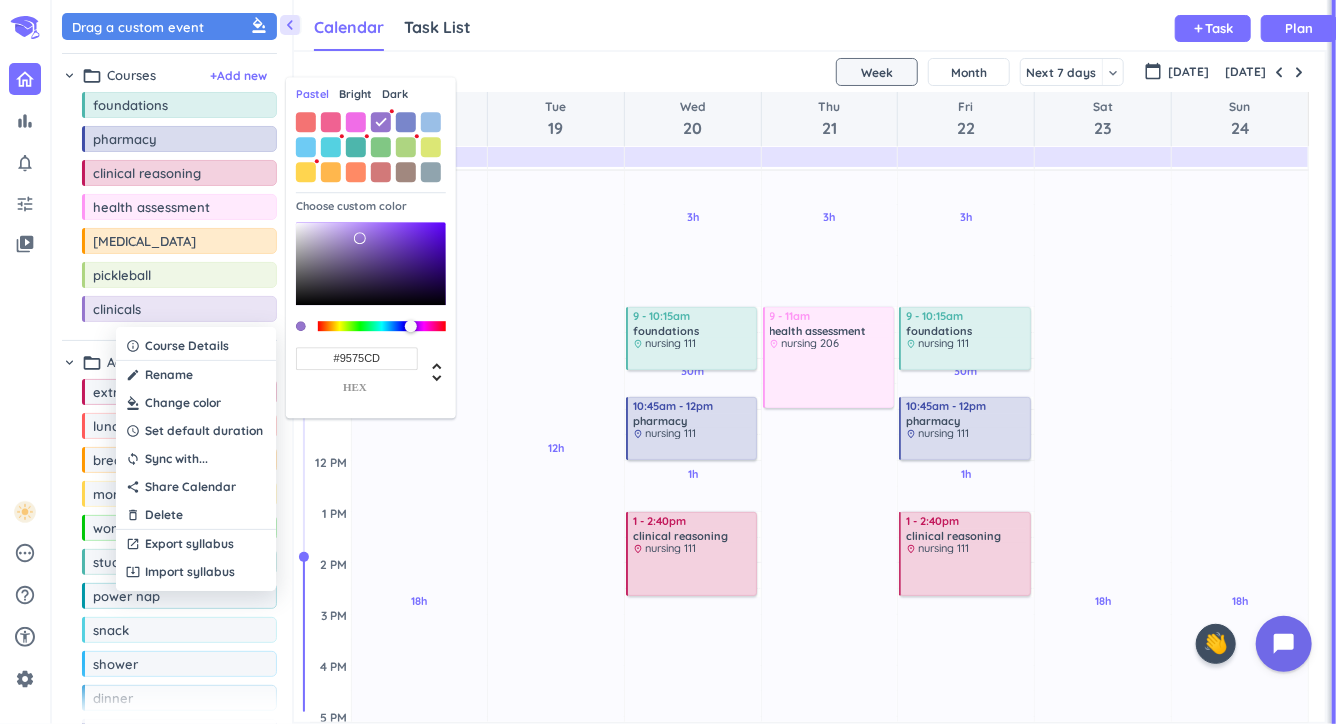 click on "Dark" at bounding box center (395, 94) 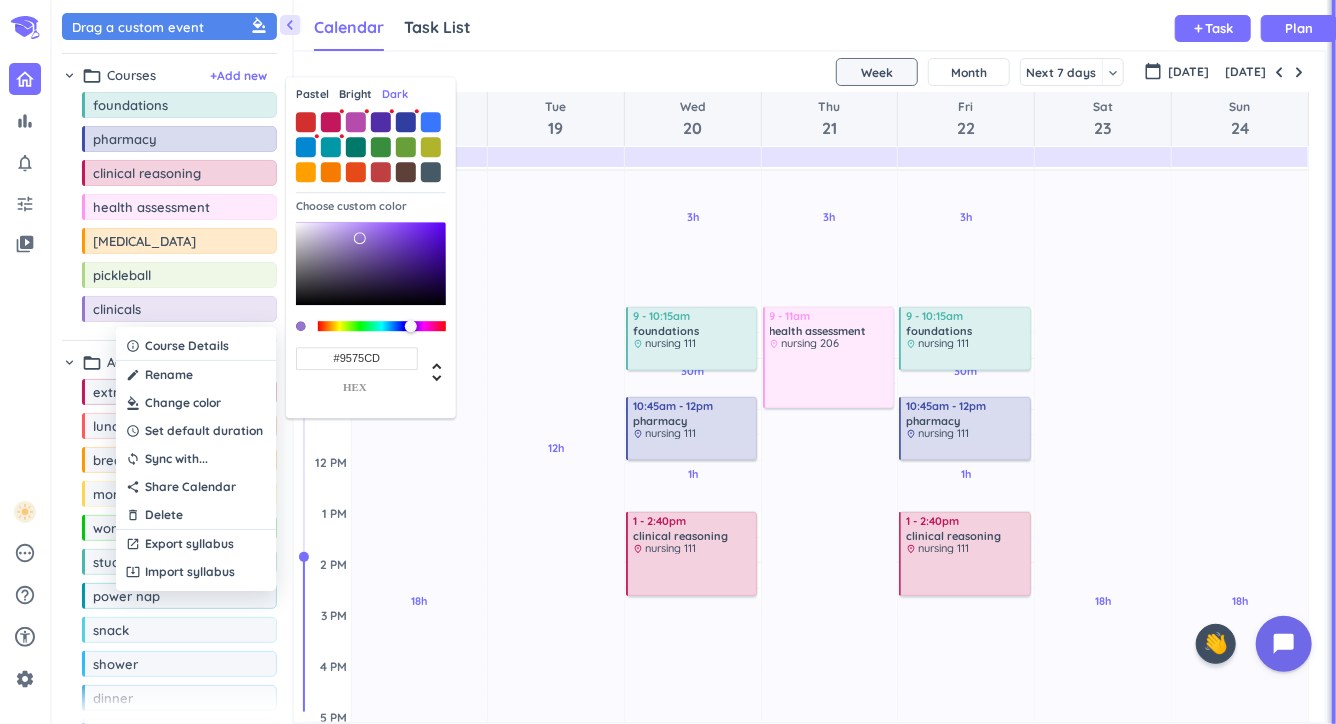 click on "Bright" at bounding box center [355, 94] 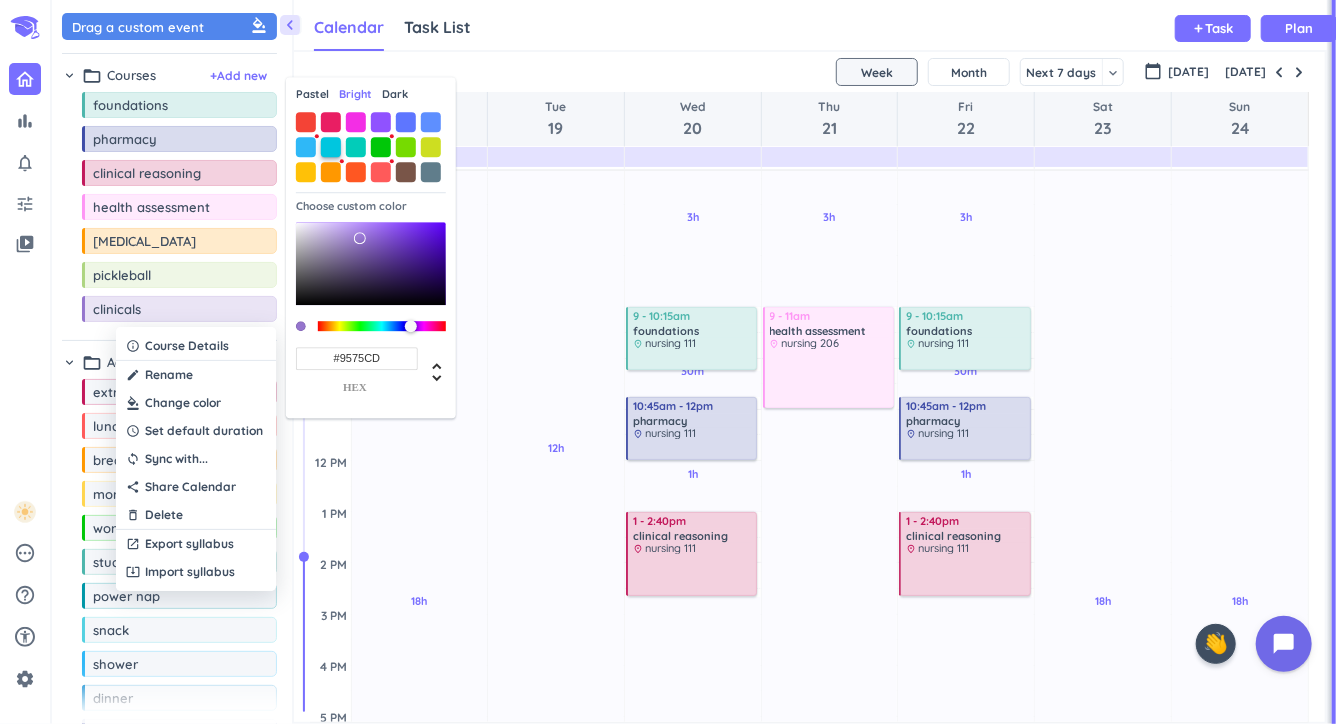 click at bounding box center [331, 147] 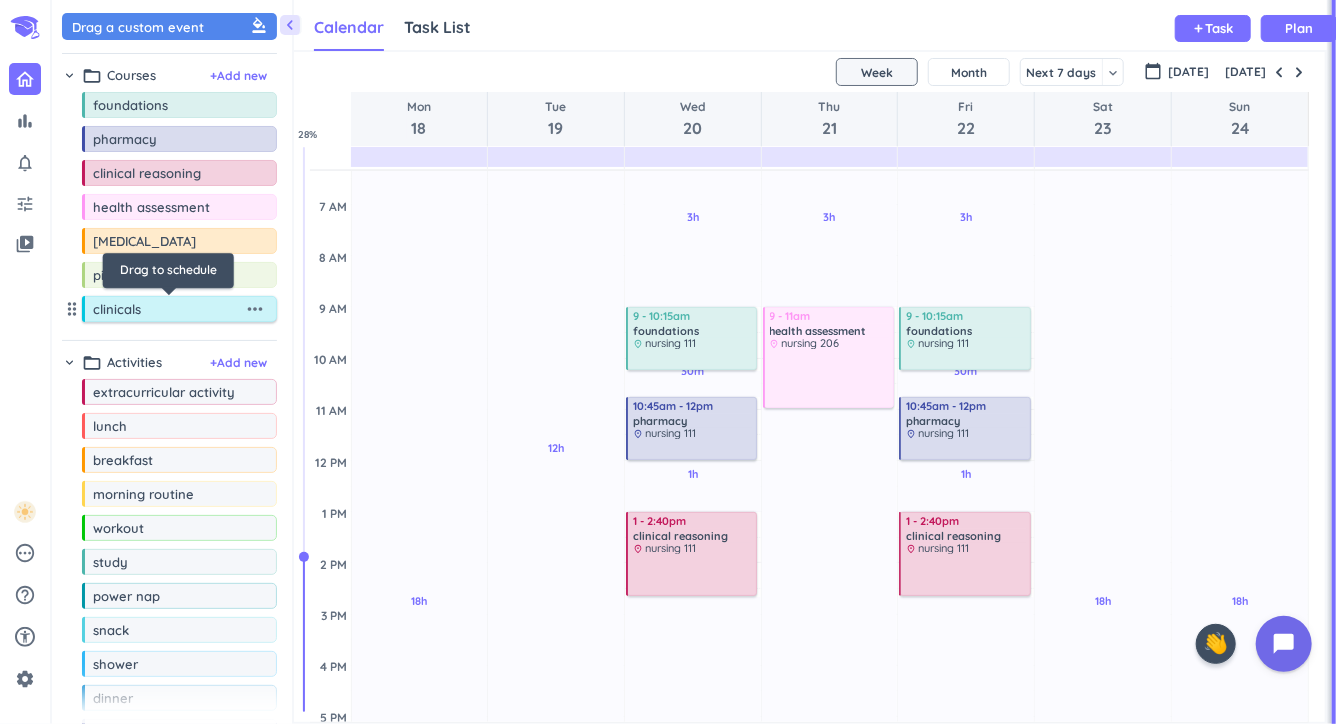 click on "more_horiz" at bounding box center (255, 309) 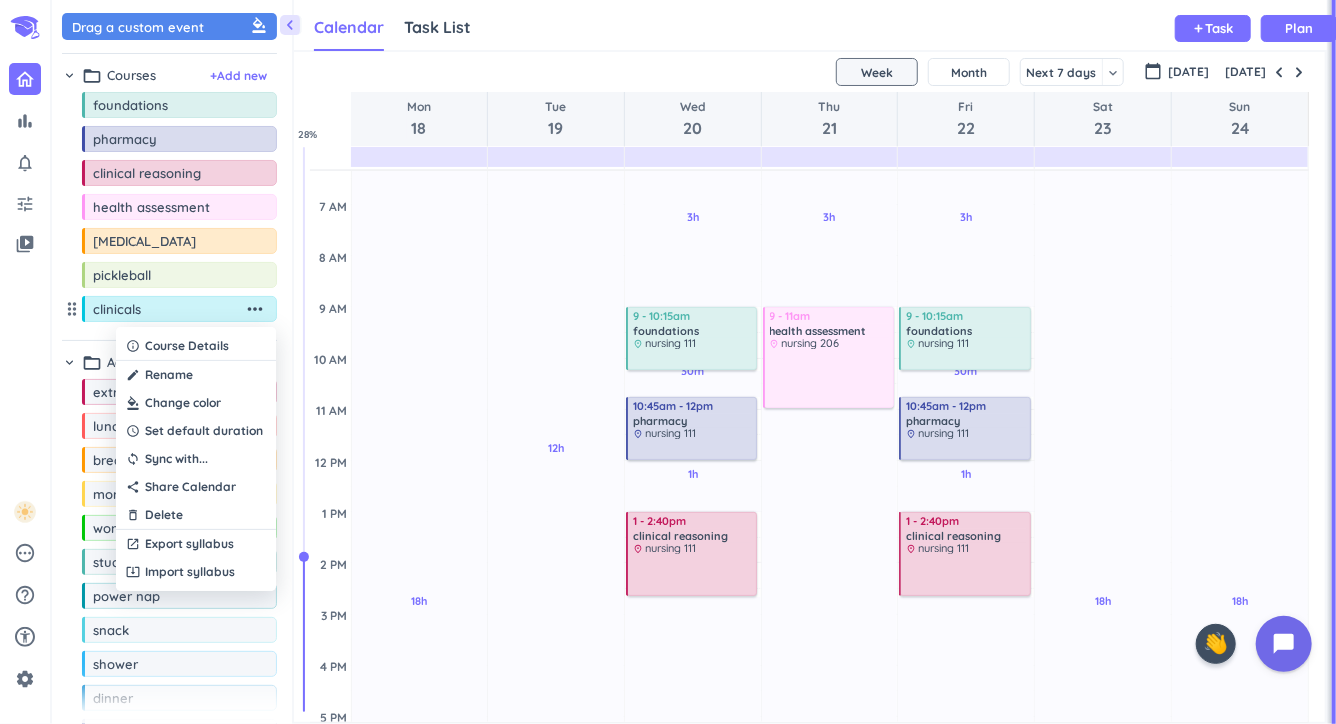 click at bounding box center [196, 403] 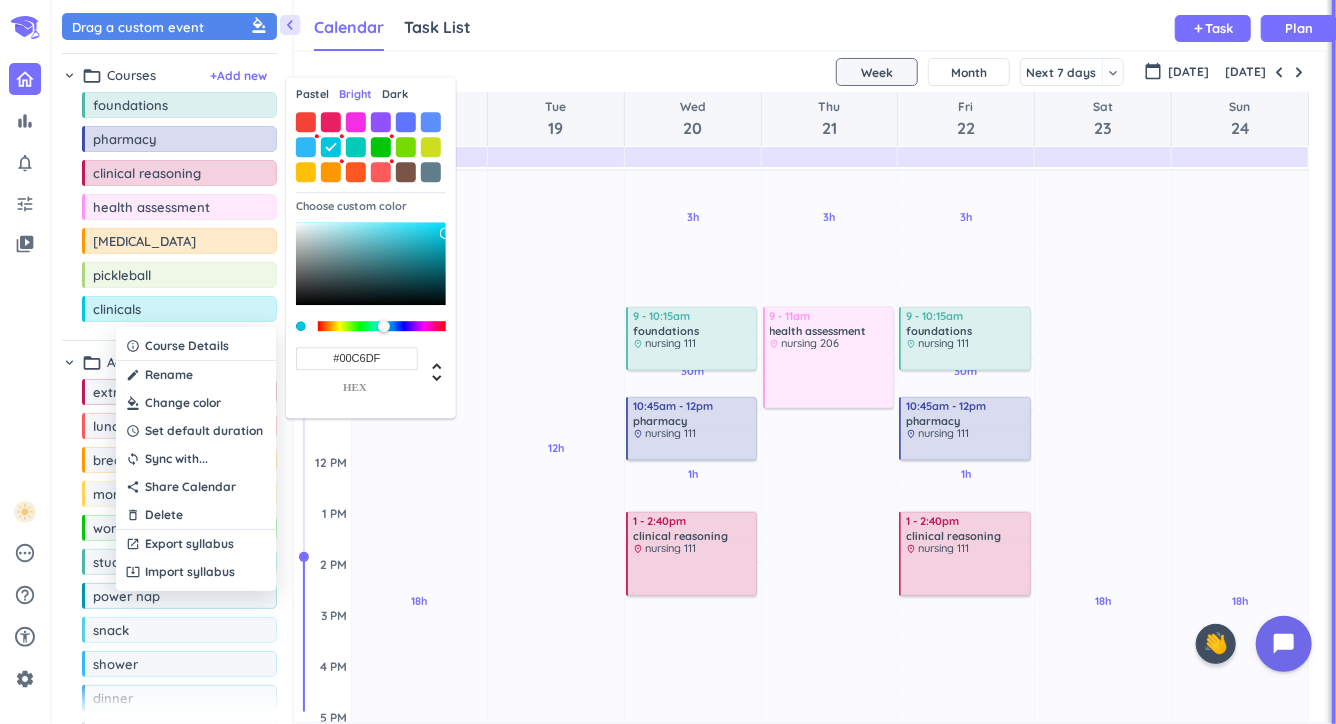 click on "Pastel" at bounding box center [312, 94] 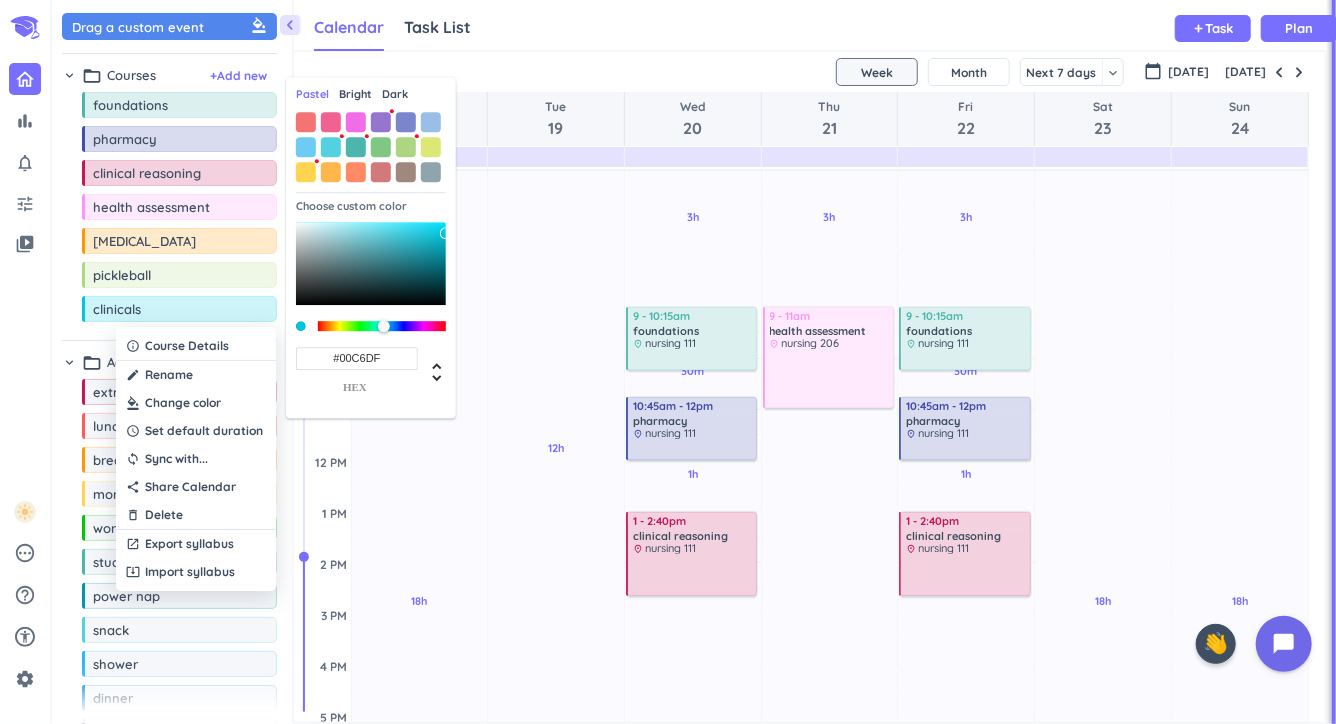 click on "Bright" at bounding box center [355, 94] 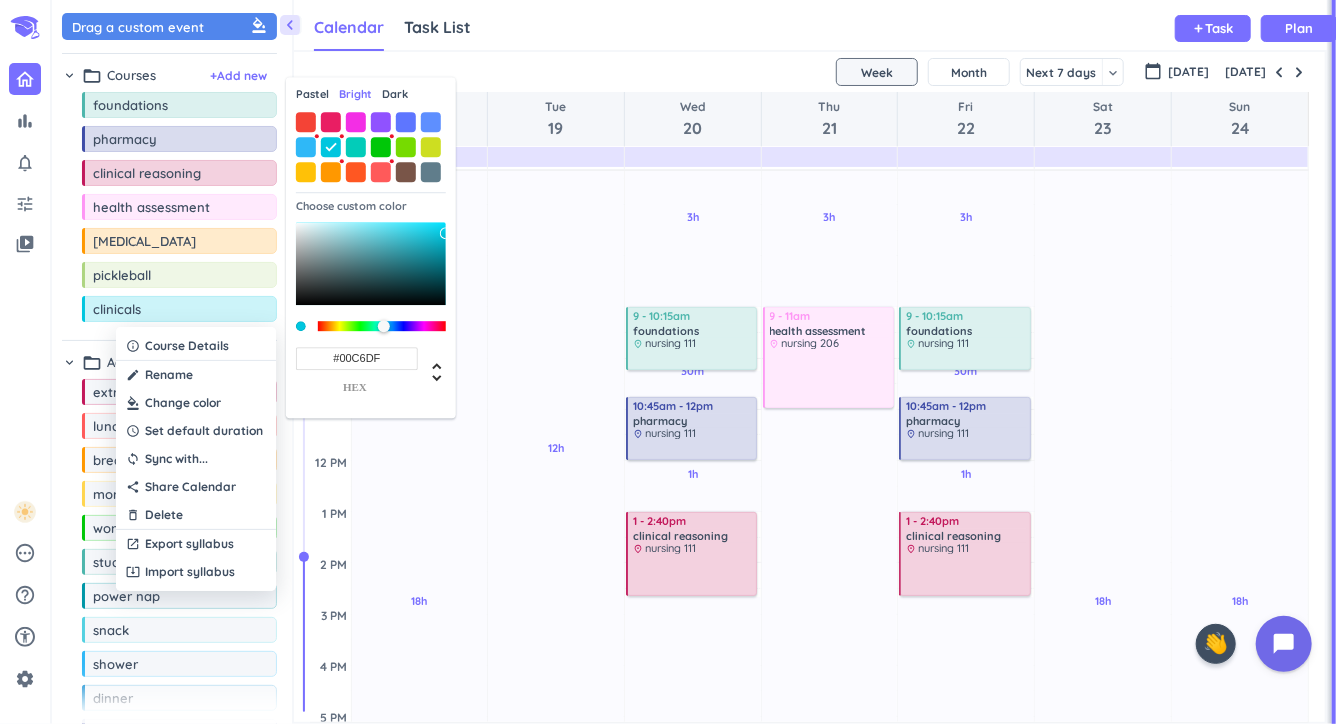 click on "Dark" at bounding box center [395, 94] 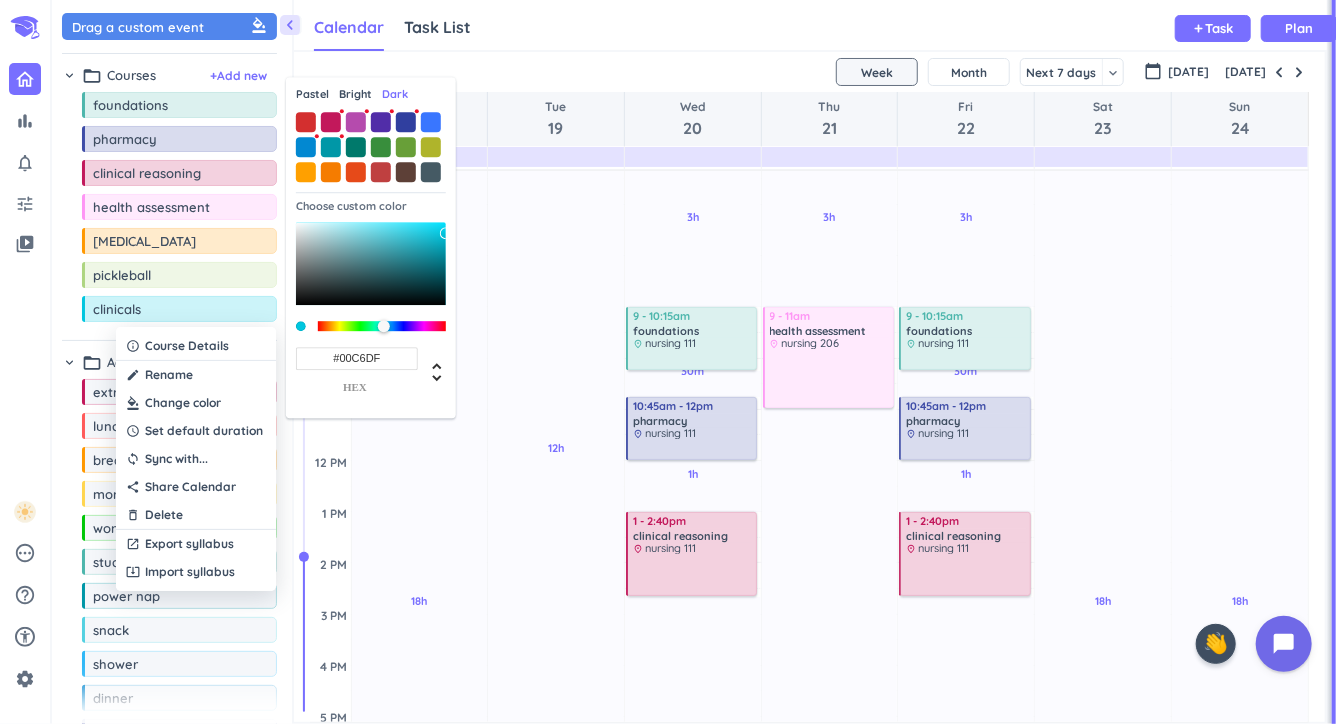 click on "Bright" at bounding box center (355, 94) 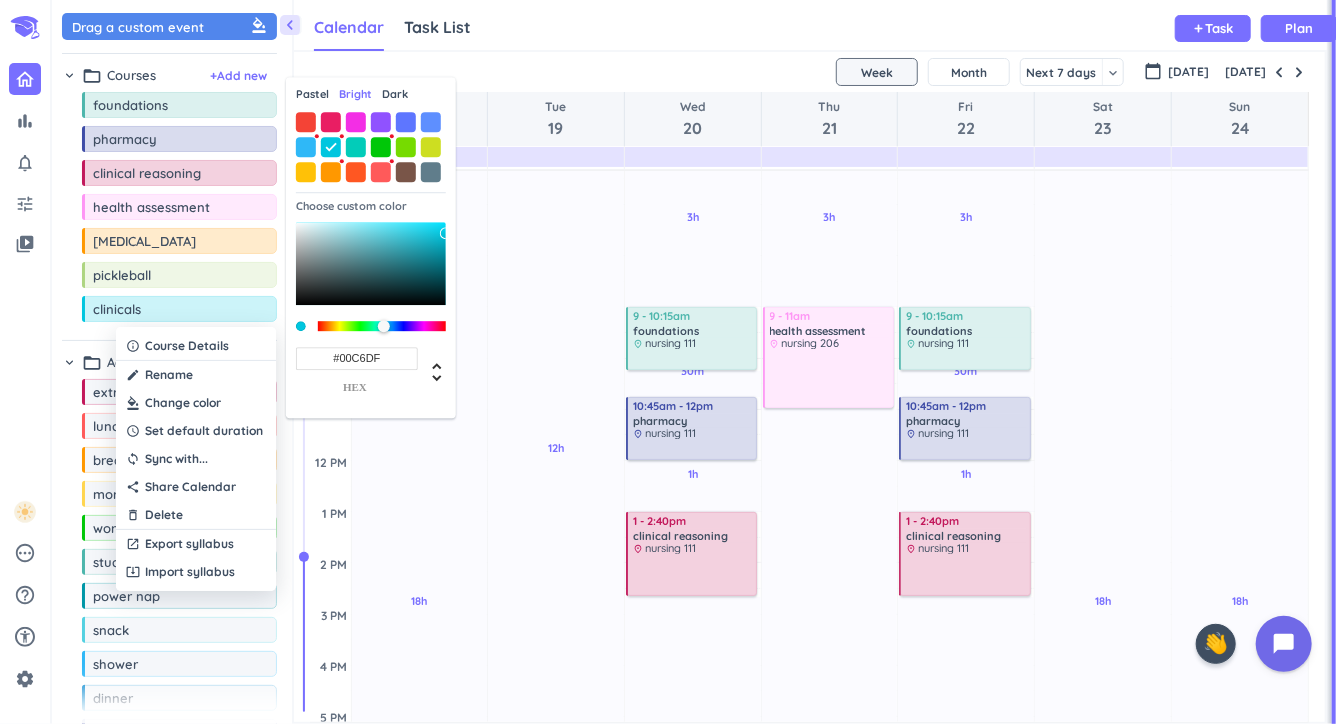 click on "Dark" at bounding box center (395, 94) 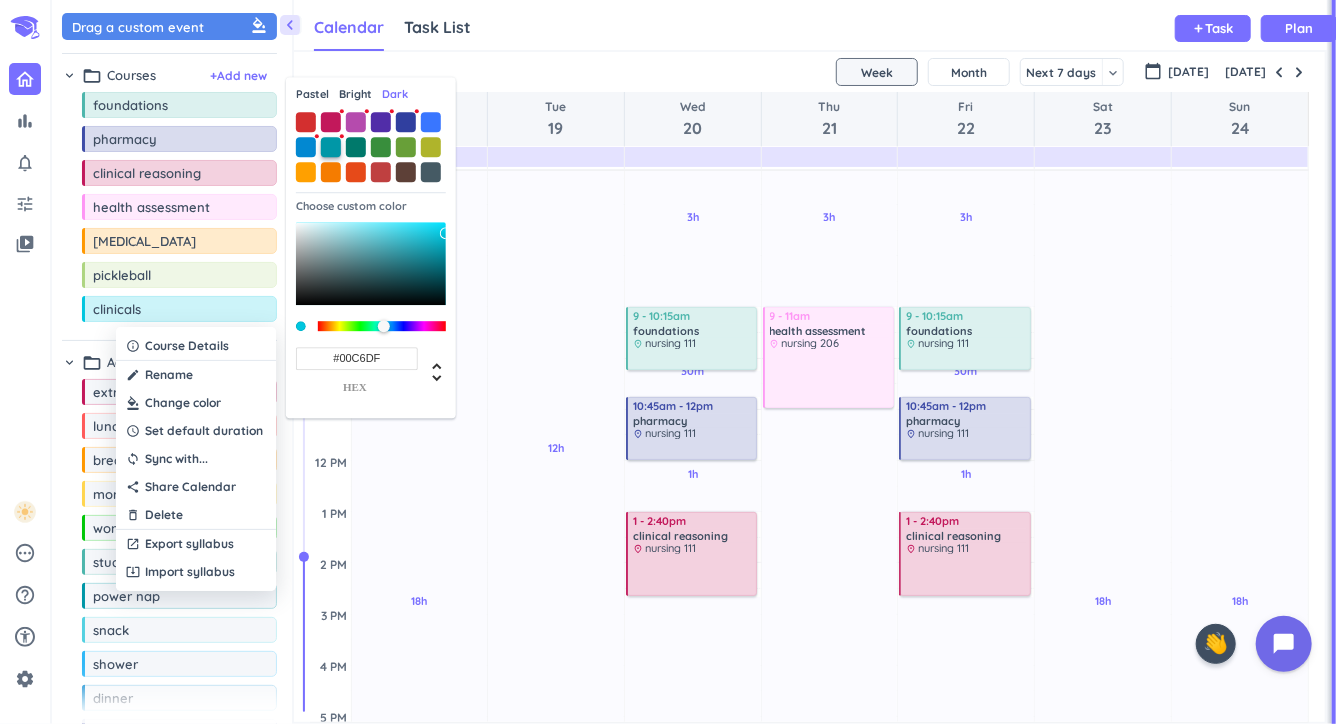 click at bounding box center (331, 147) 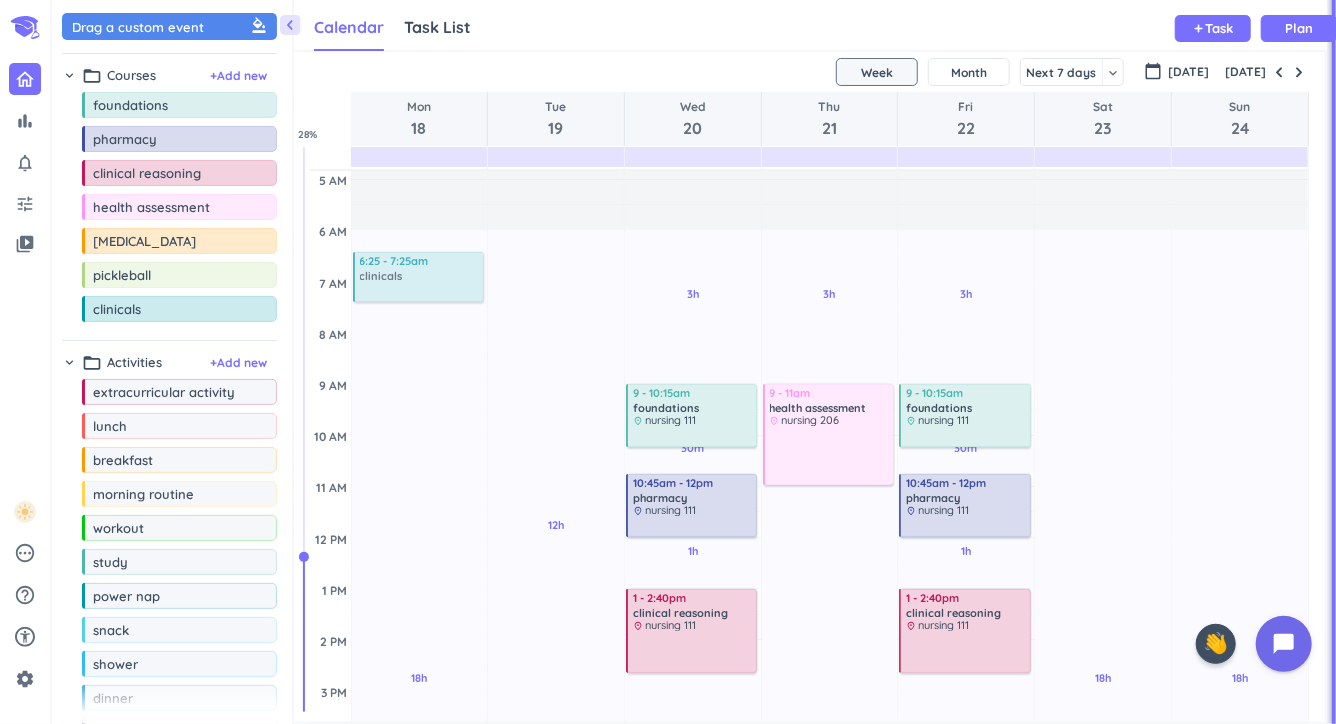 scroll, scrollTop: 20, scrollLeft: 0, axis: vertical 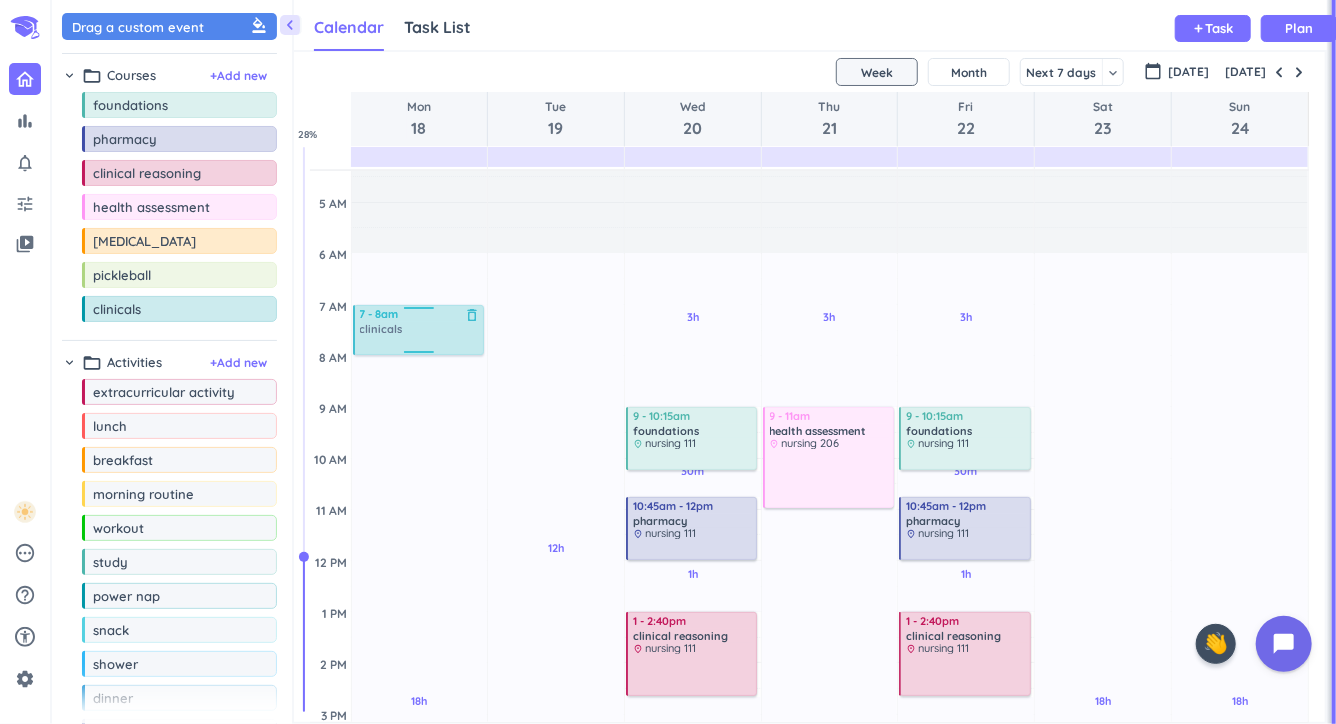 drag, startPoint x: 177, startPoint y: 314, endPoint x: 396, endPoint y: 305, distance: 219.18486 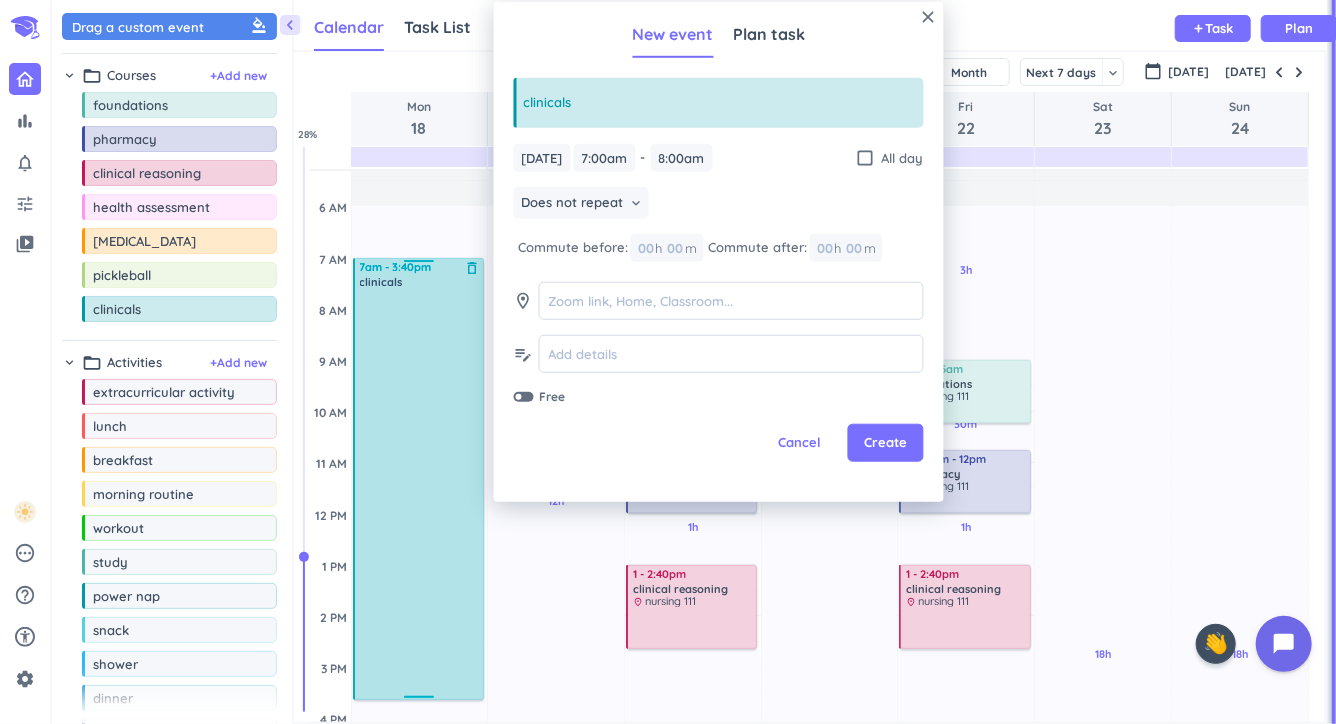 scroll, scrollTop: 143, scrollLeft: 0, axis: vertical 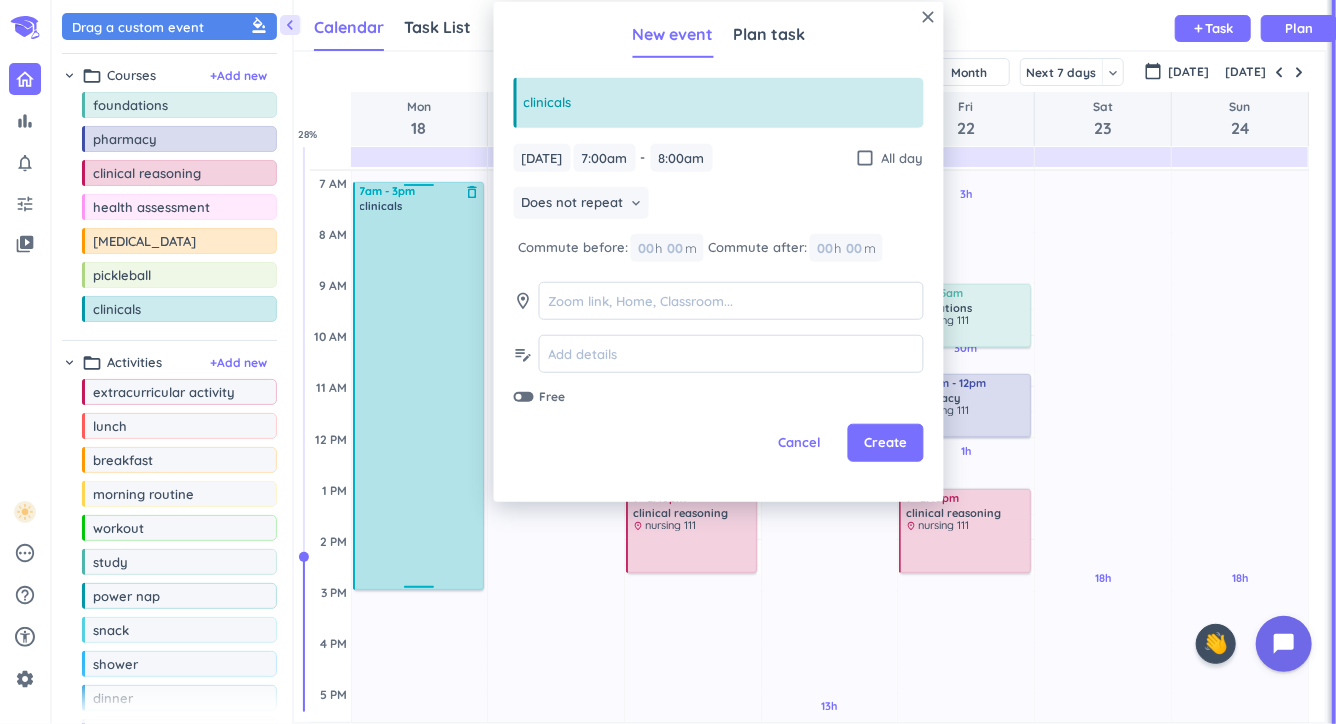 drag, startPoint x: 411, startPoint y: 354, endPoint x: 431, endPoint y: 590, distance: 236.84595 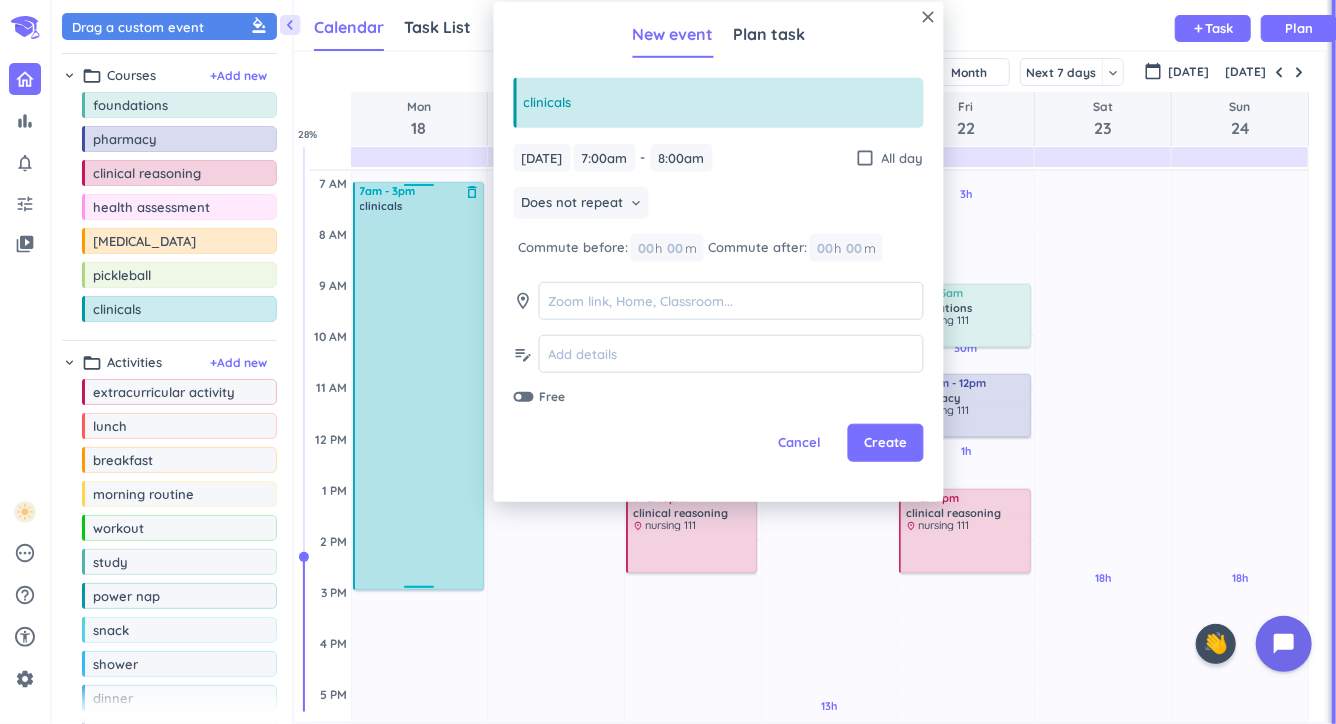 click on "18h  Past due Plan Adjust Awake Time Adjust Awake Time 7 - 8am clinicals delete_outline 7am - 3pm clinicals delete_outline" at bounding box center [420, 642] 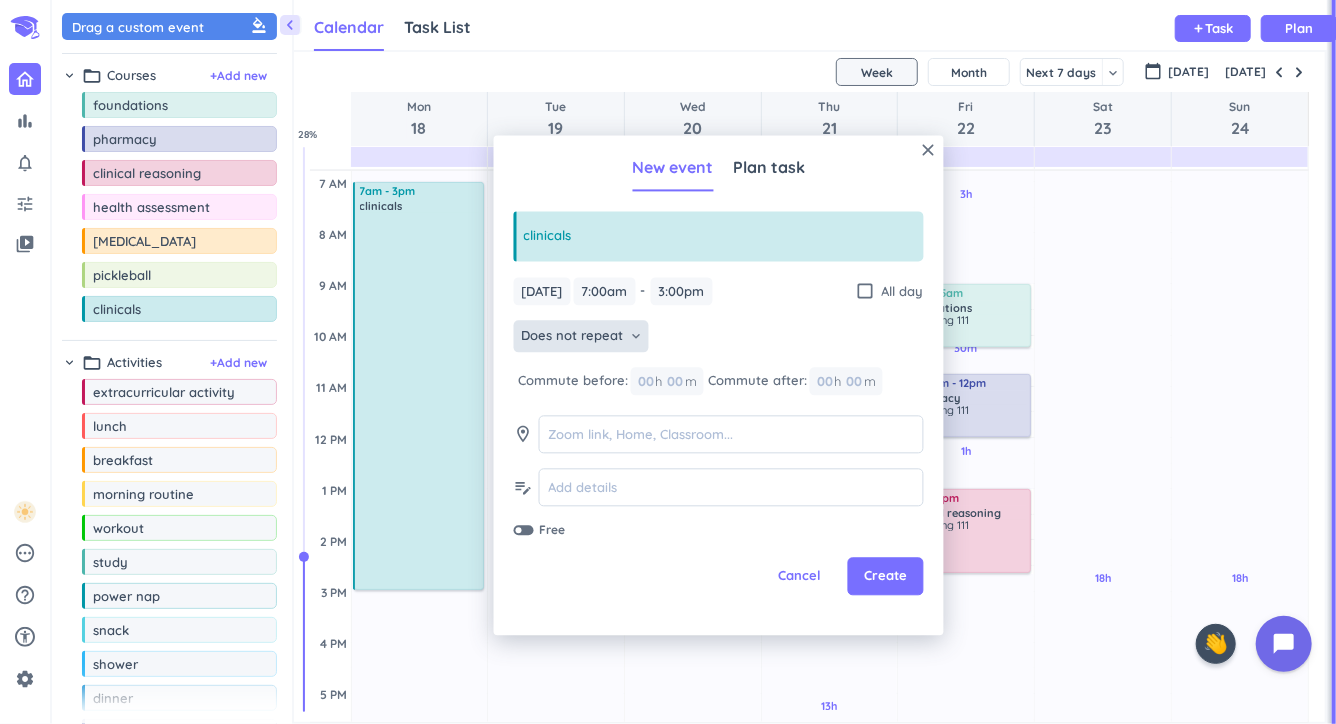 click on "Does not repeat keyboard_arrow_down" at bounding box center [581, 337] 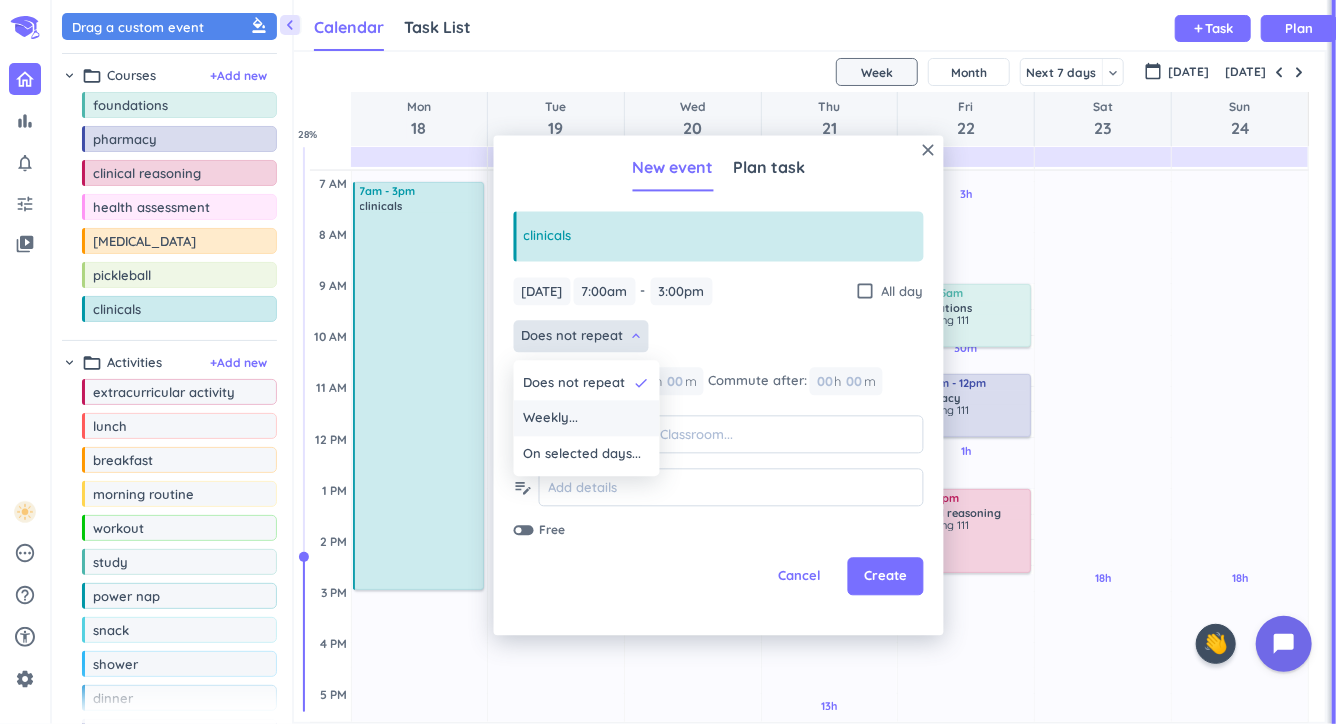 click on "Weekly..." at bounding box center (587, 419) 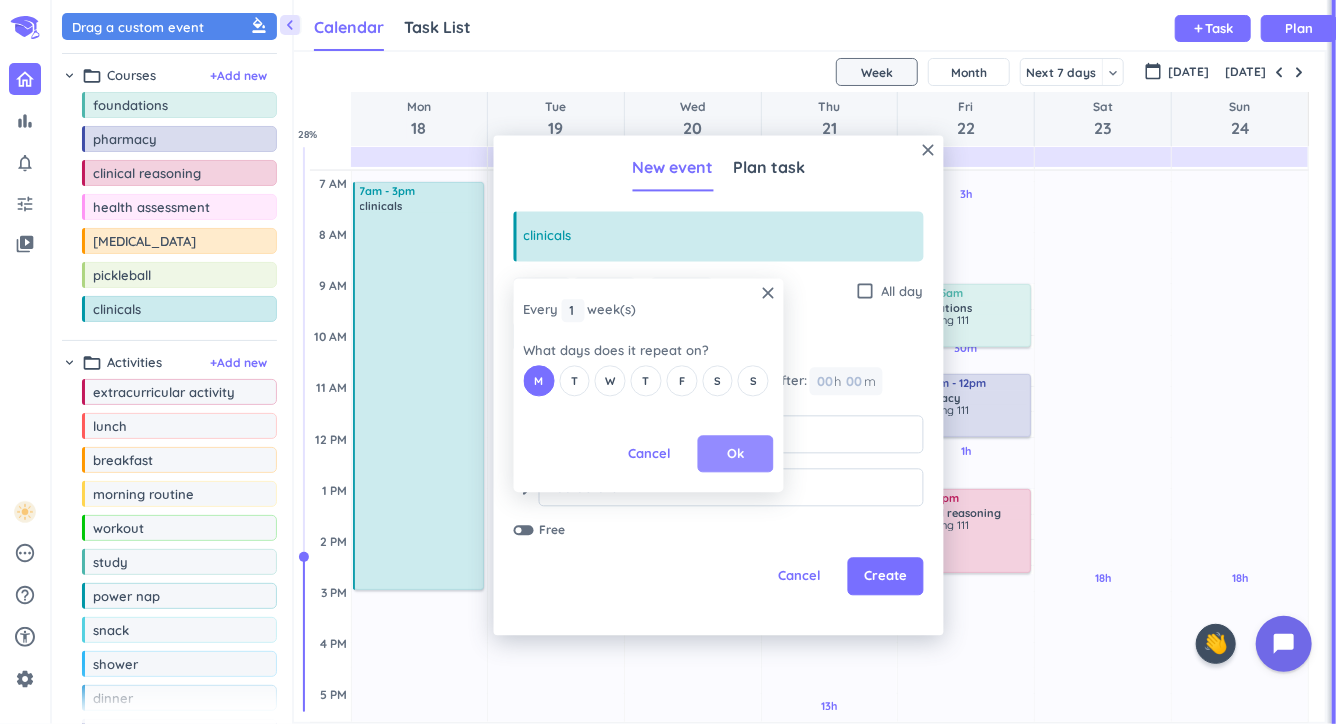 click on "Ok" at bounding box center [736, 454] 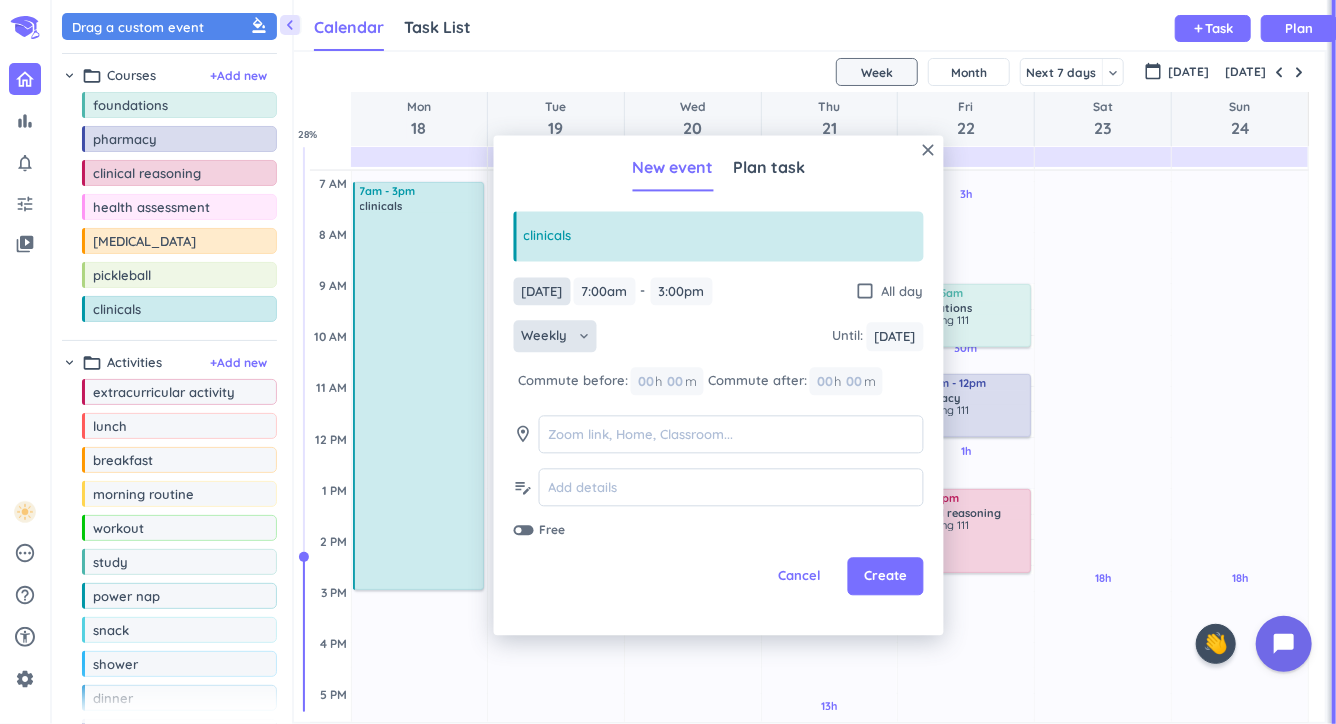 click on "[DATE]" at bounding box center [542, 291] 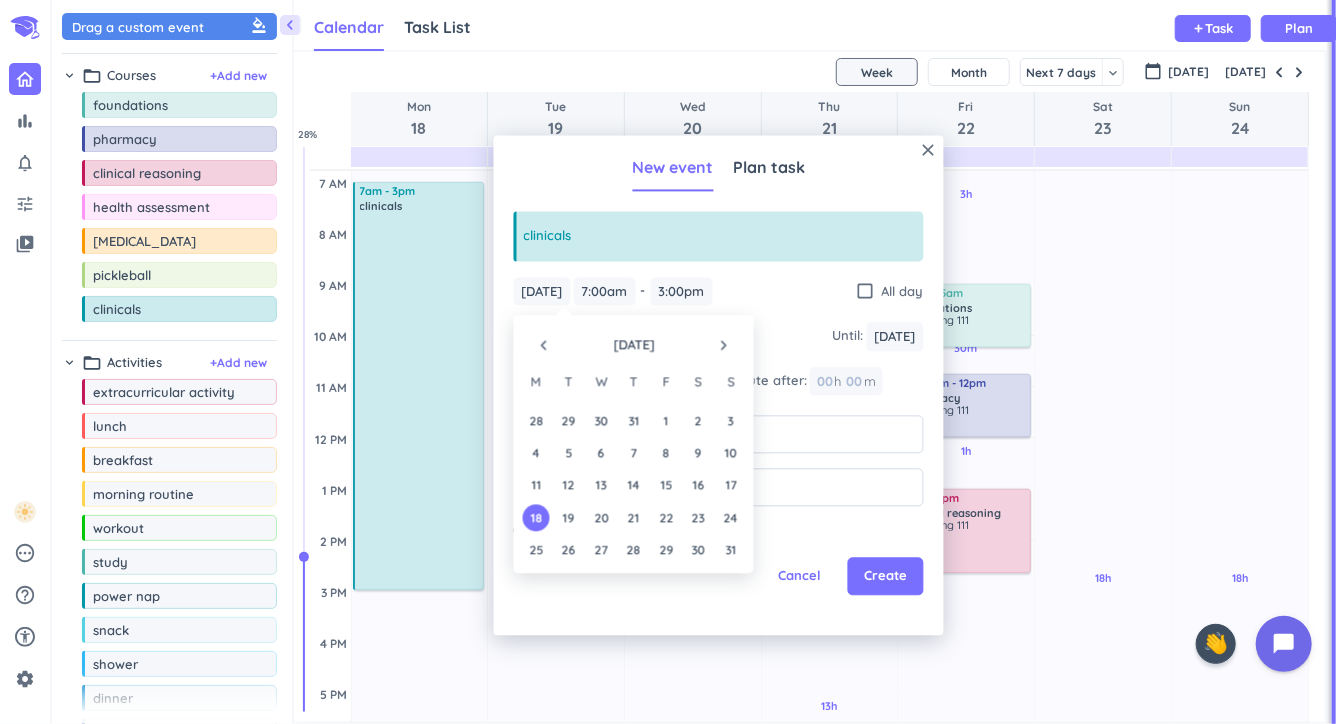 click on "navigate_next" at bounding box center [724, 345] 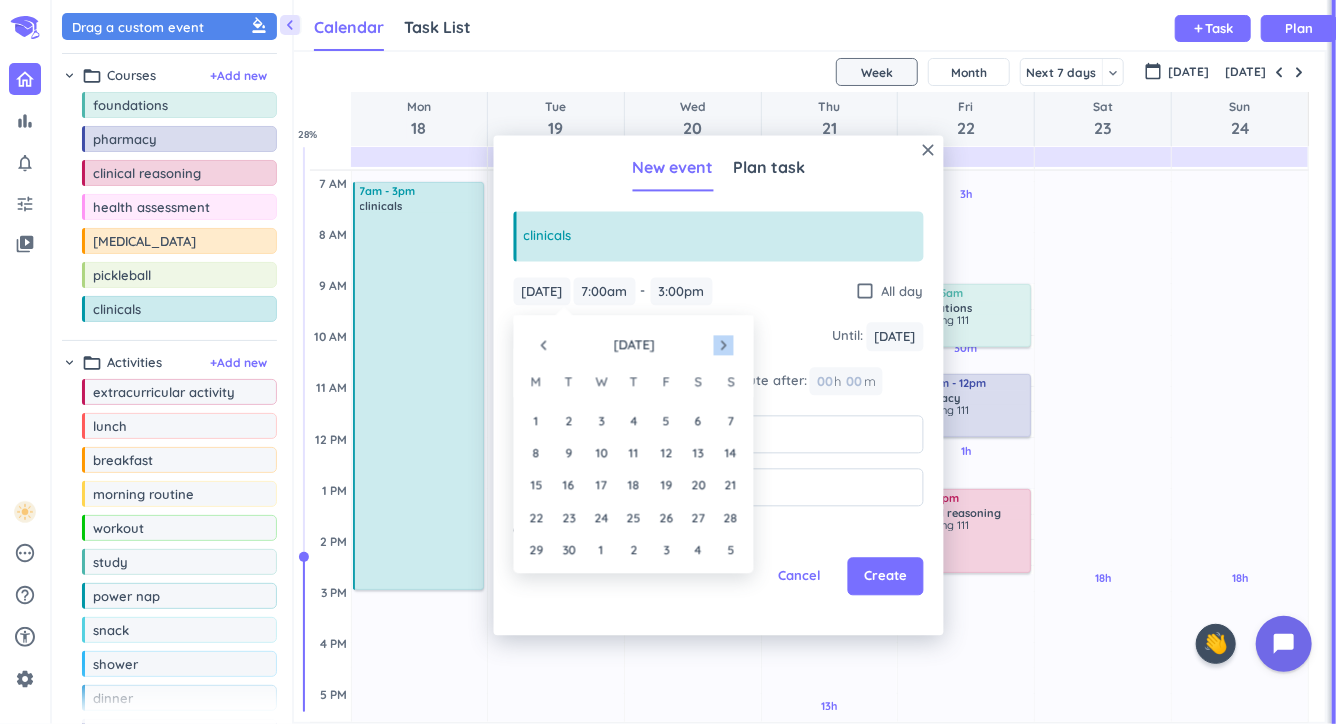 click on "navigate_next" at bounding box center [724, 345] 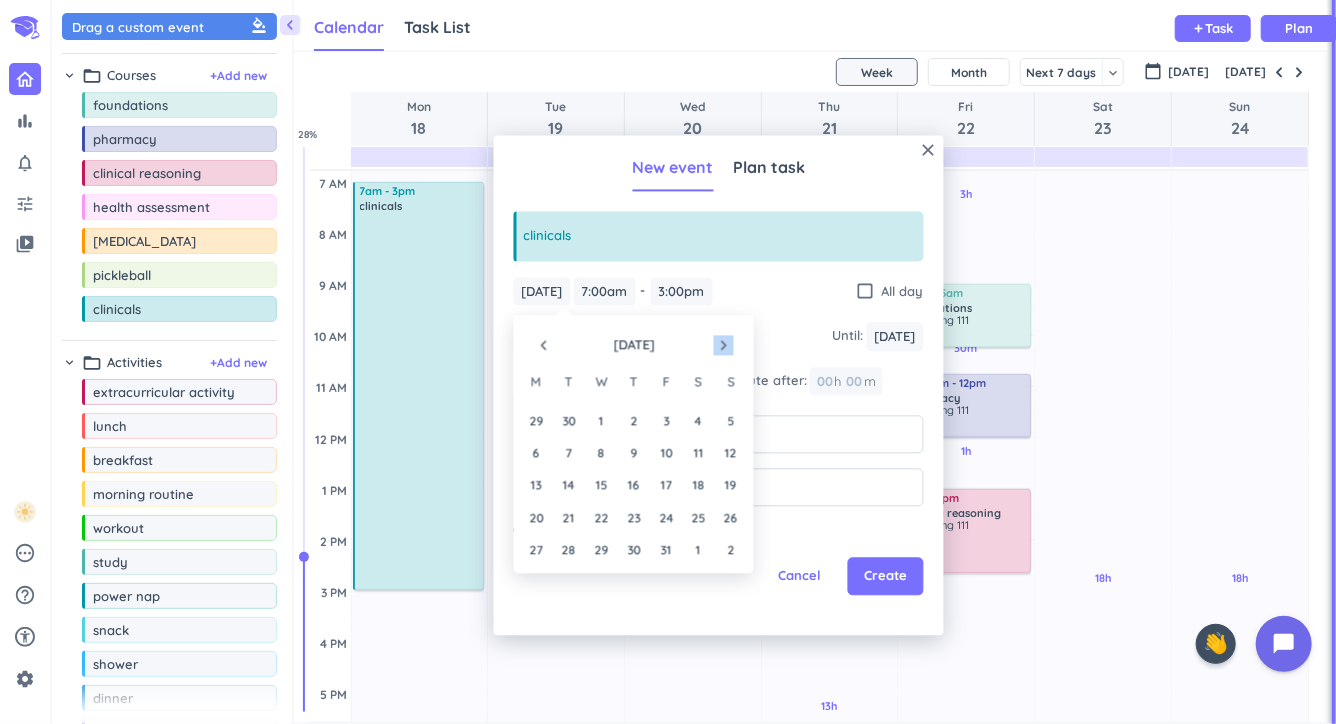 click on "navigate_next" at bounding box center (724, 345) 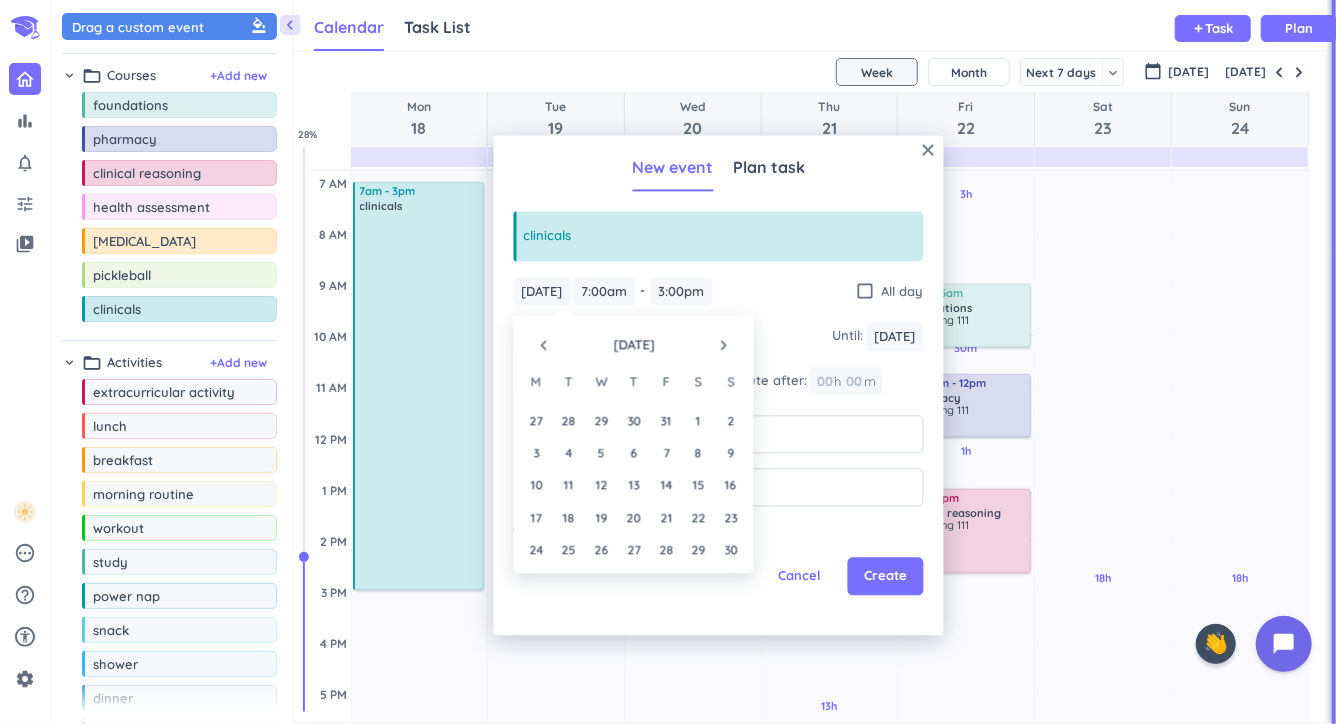 click on "navigate_before" at bounding box center (544, 345) 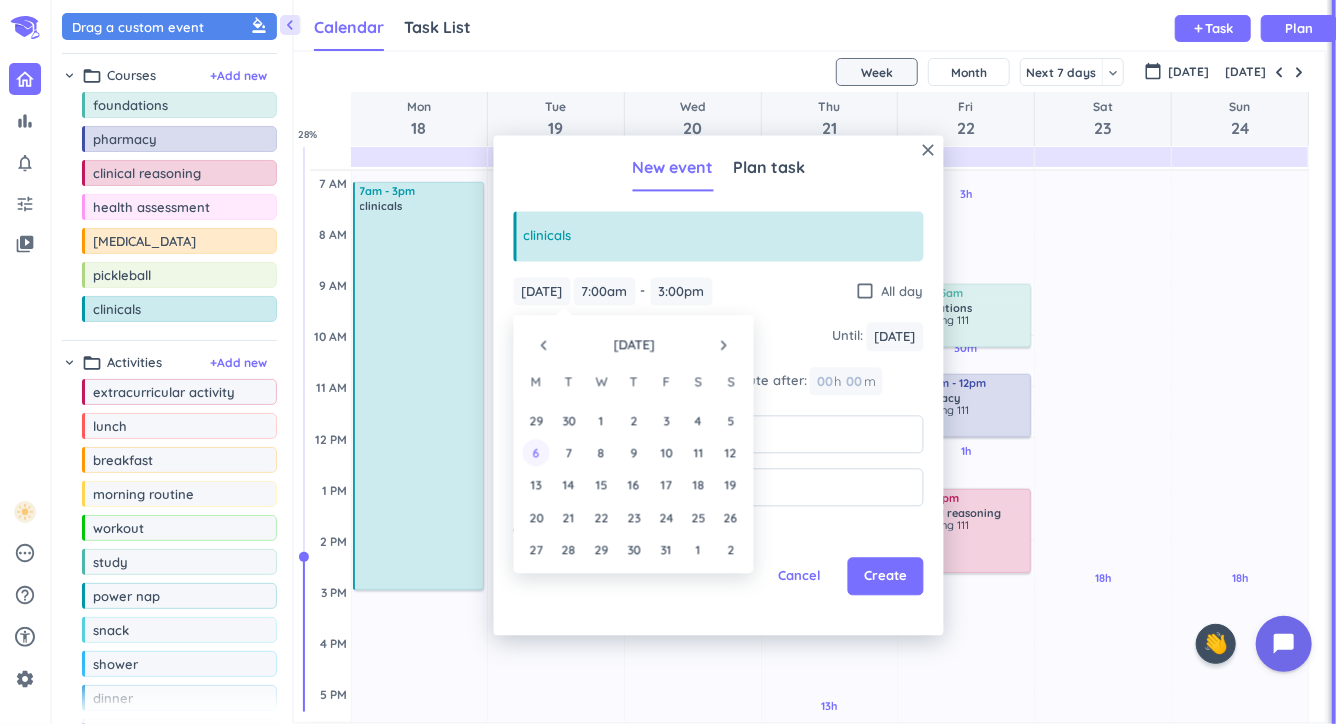 click on "6" at bounding box center [536, 452] 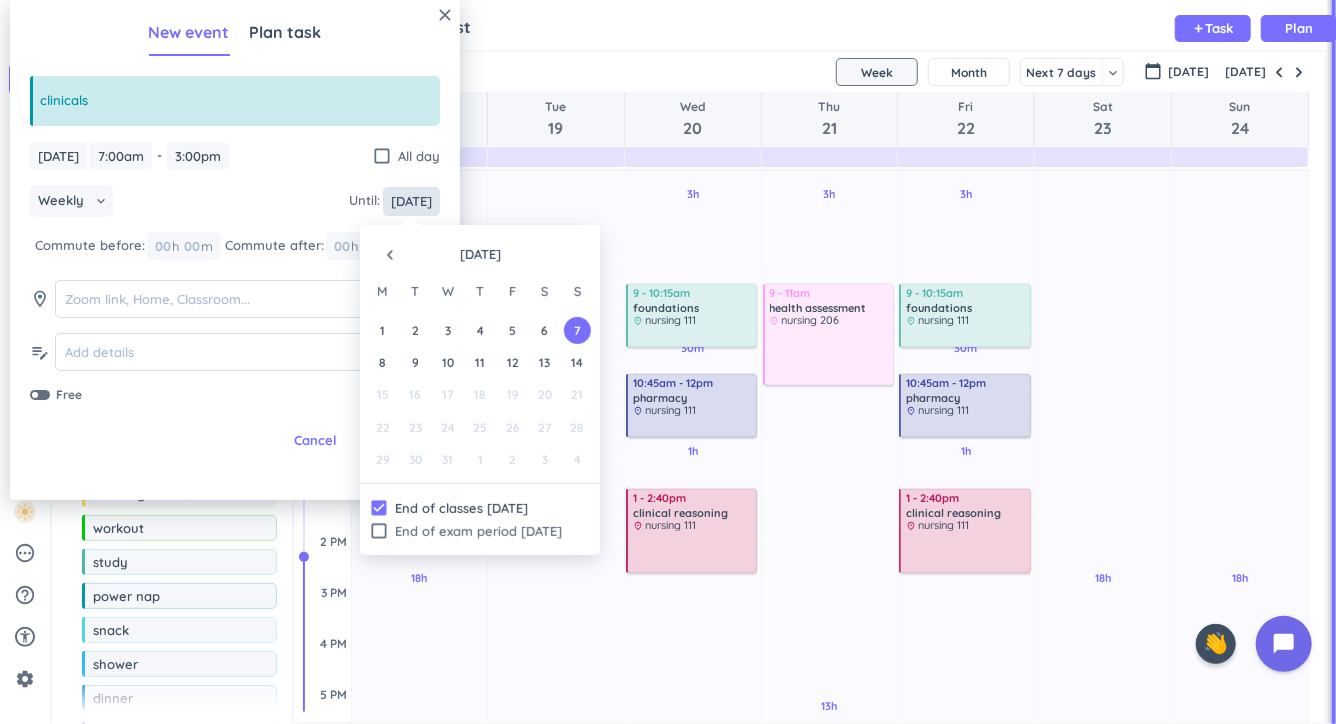 click on "[DATE]" at bounding box center (411, 201) 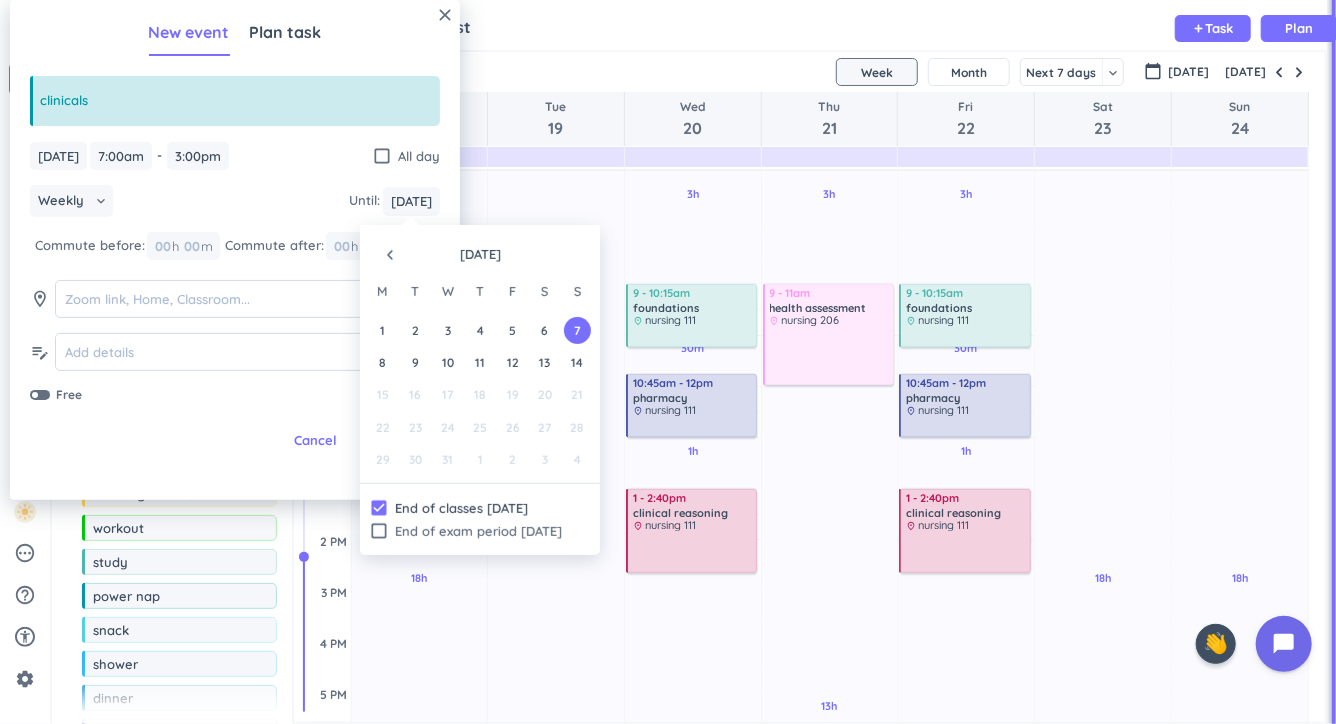 click on "navigate_before" at bounding box center (390, 255) 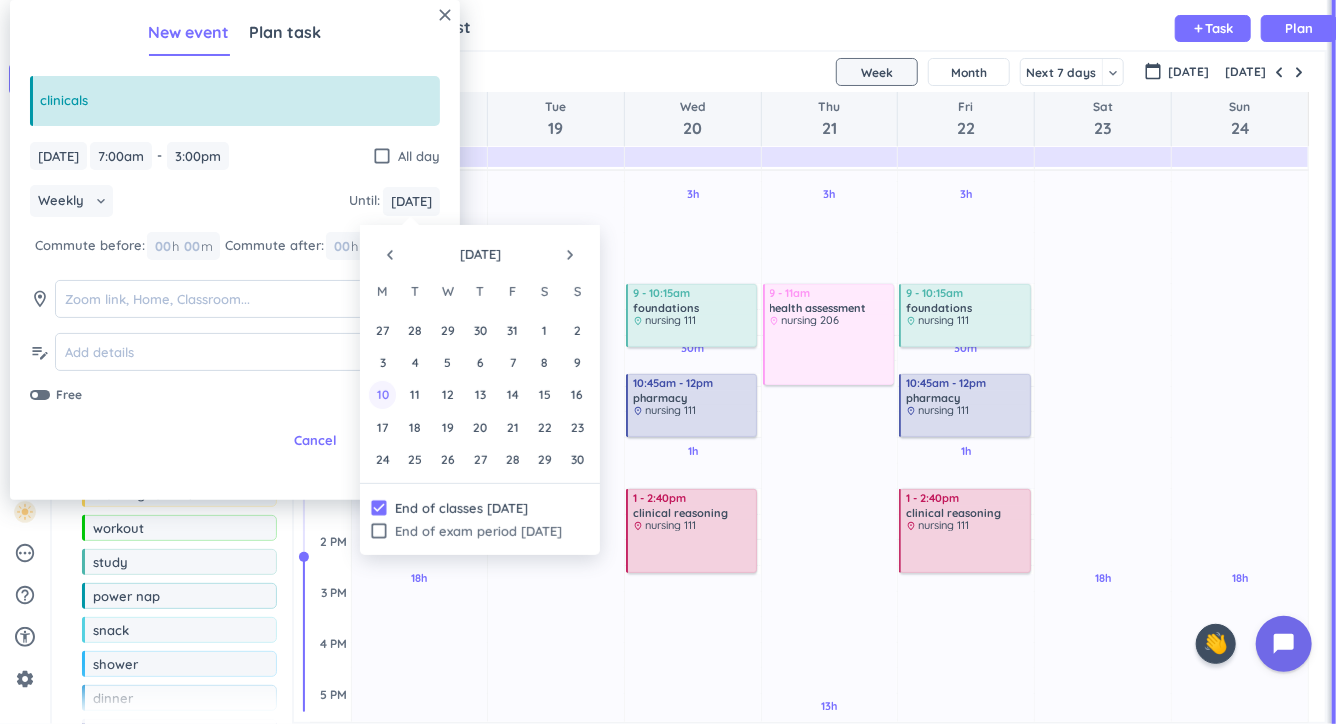click on "10" at bounding box center (382, 394) 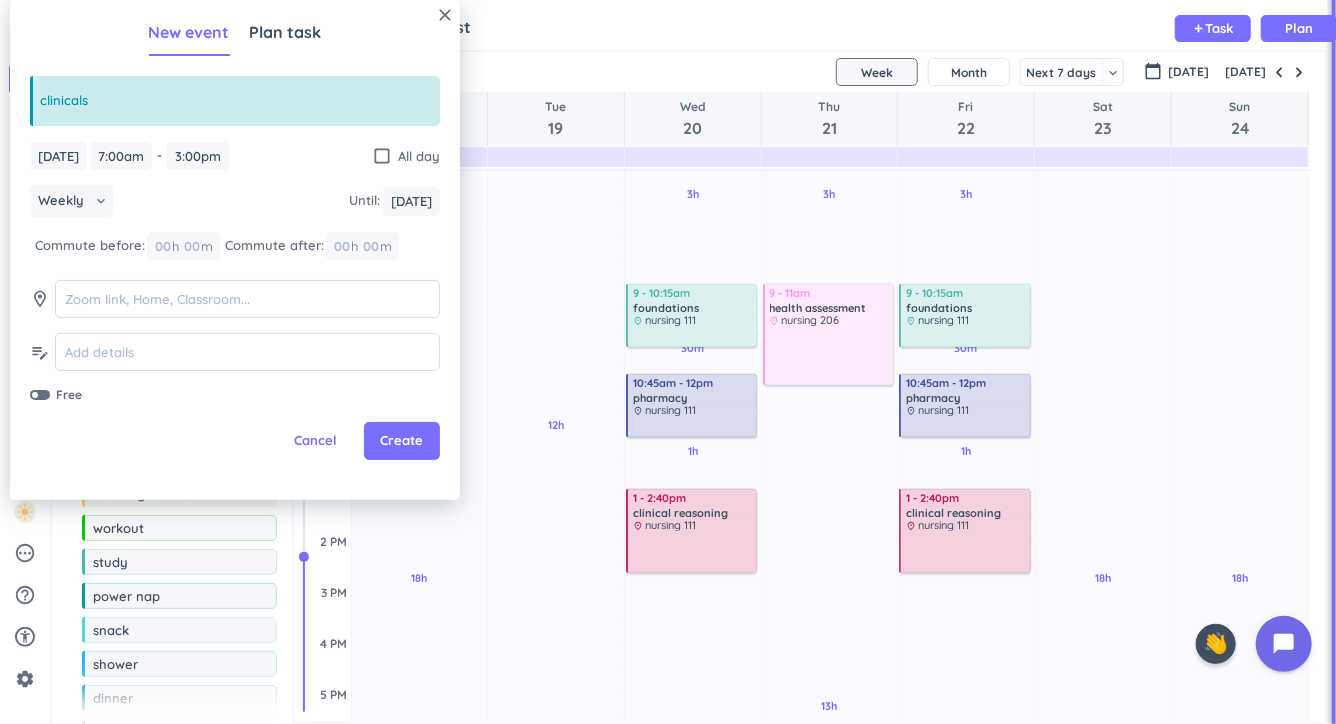 click on "Weekly keyboard_arrow_down Until :  [DATE] [DATE]" at bounding box center [235, 203] 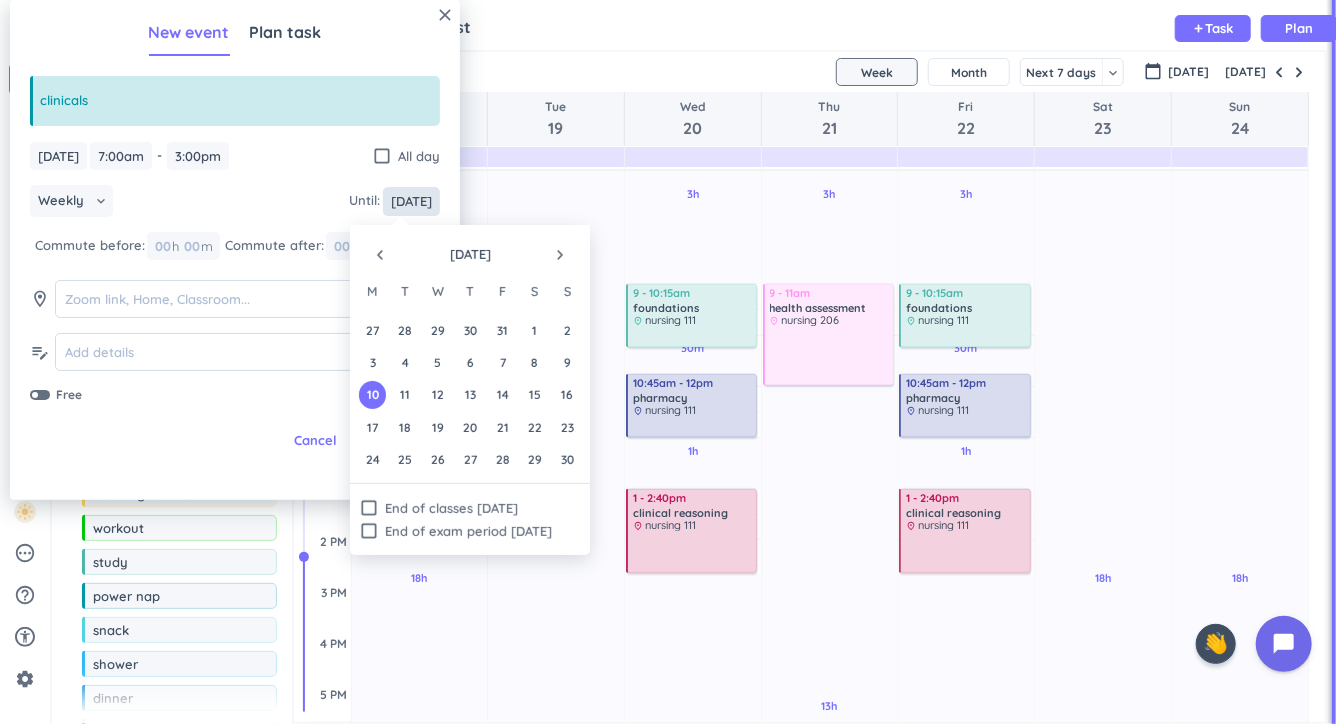 click on "[DATE]" at bounding box center [411, 201] 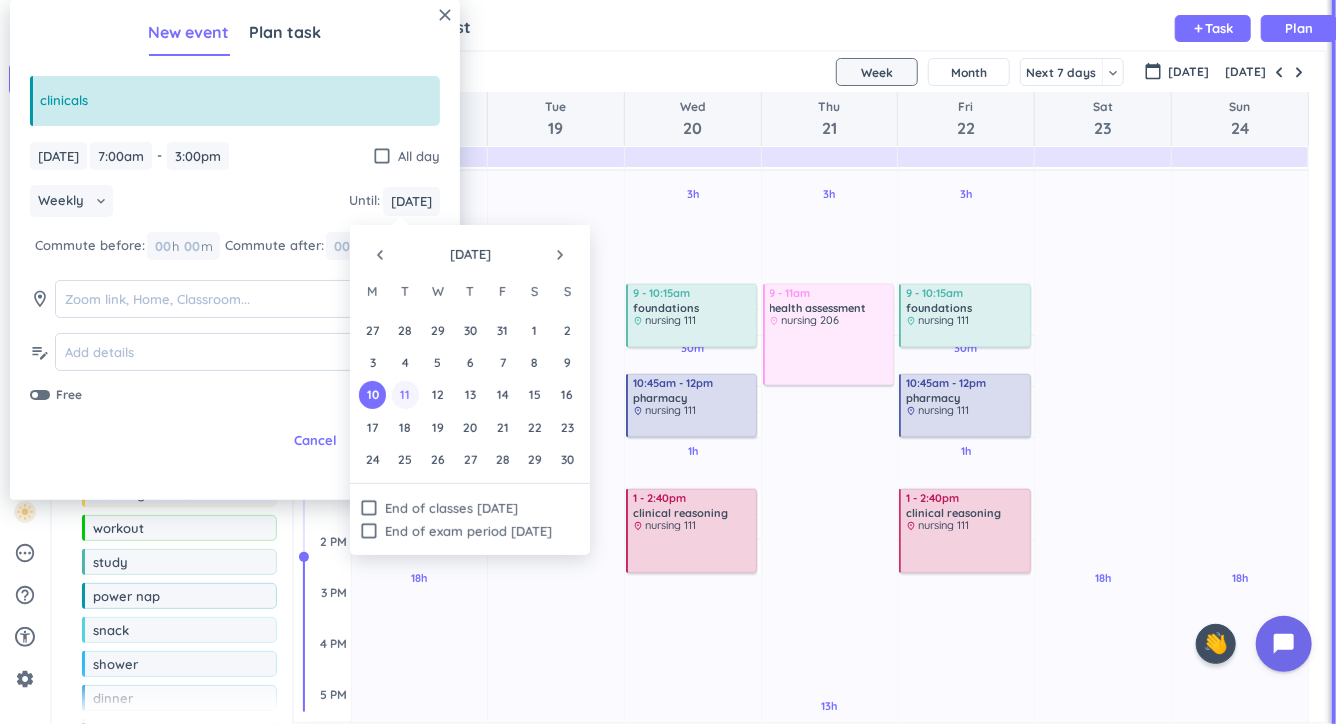 click on "11" at bounding box center [405, 394] 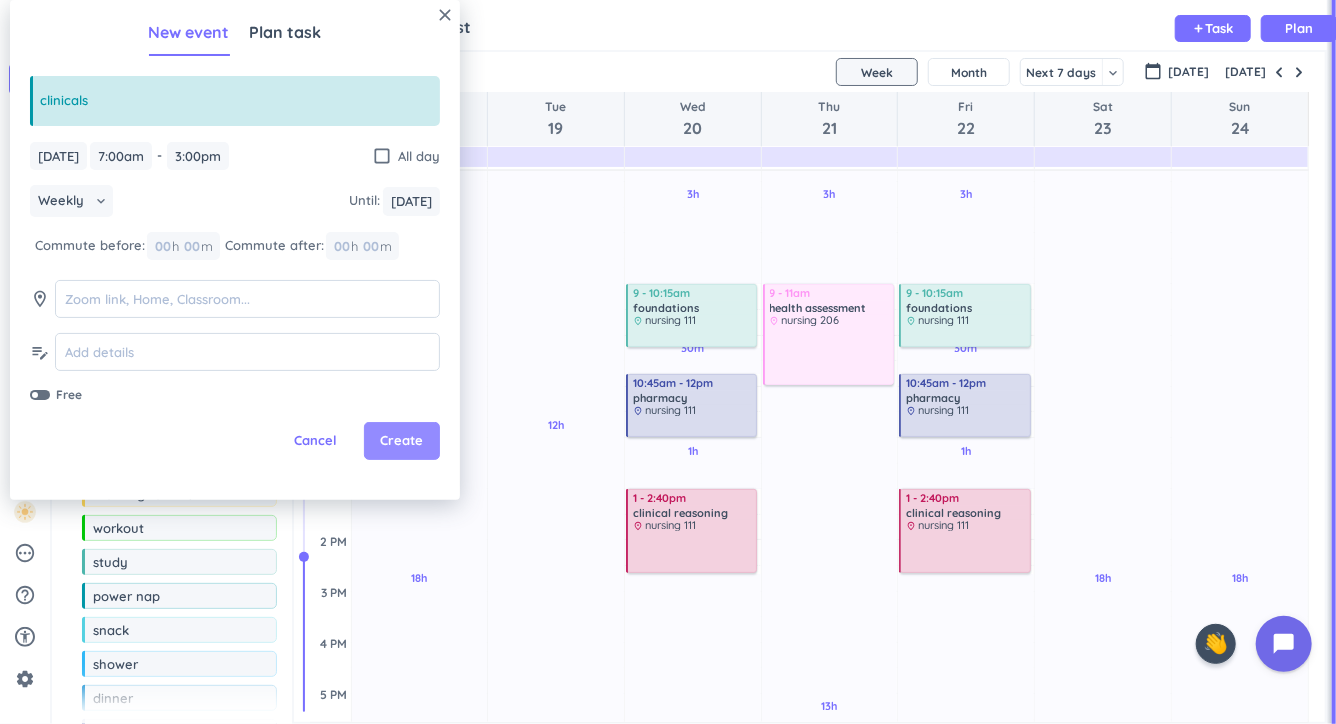 click on "Create" at bounding box center (402, 441) 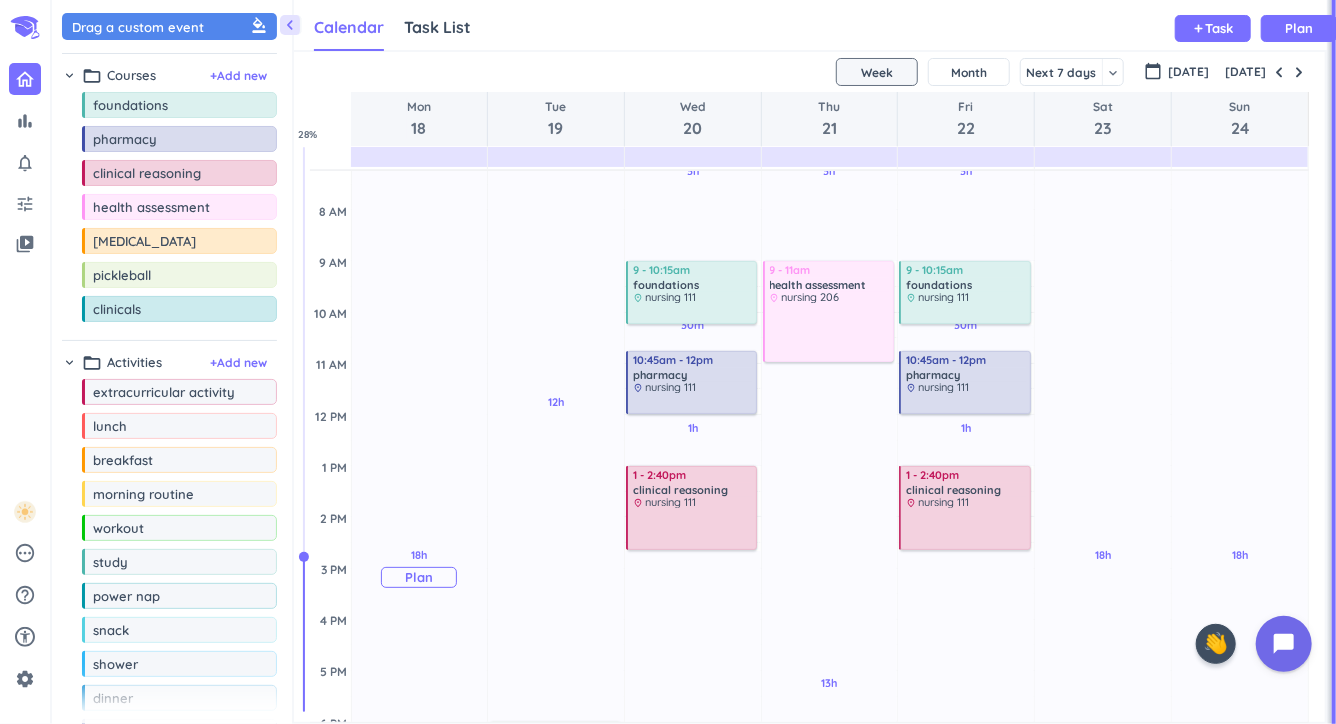 scroll, scrollTop: 168, scrollLeft: 0, axis: vertical 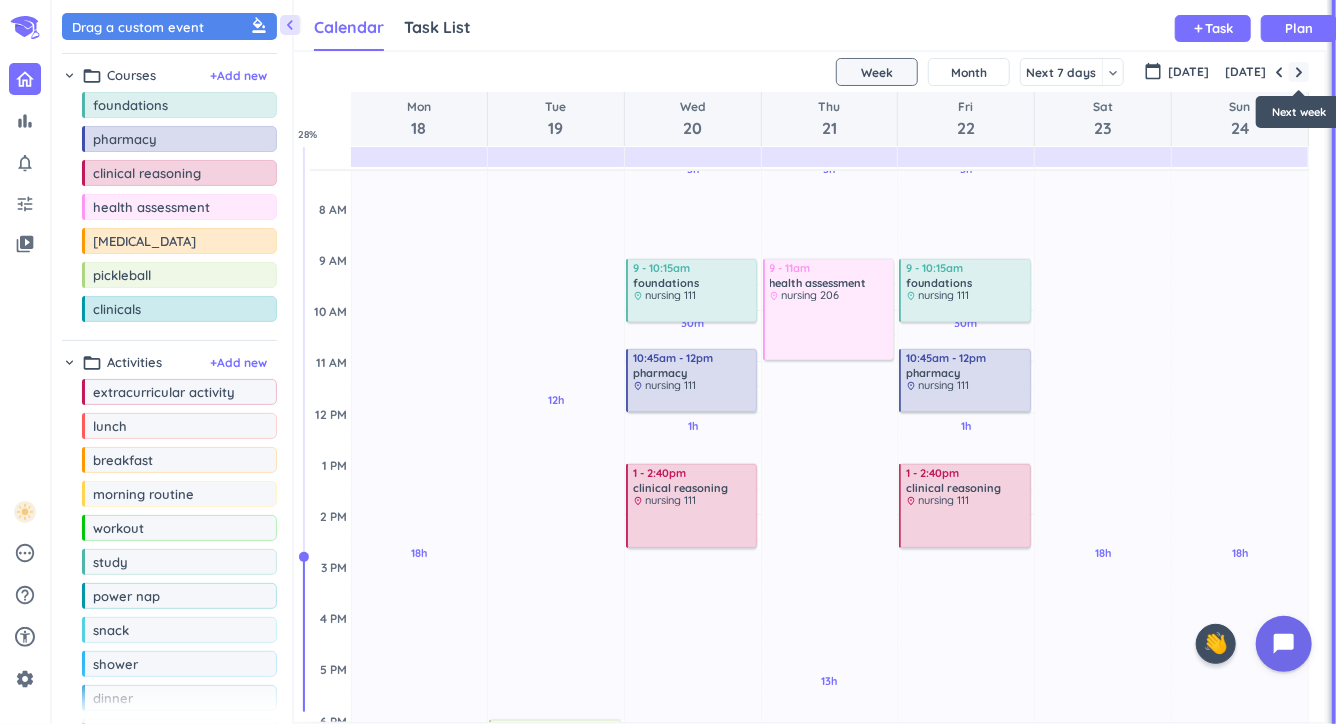 click at bounding box center [1299, 72] 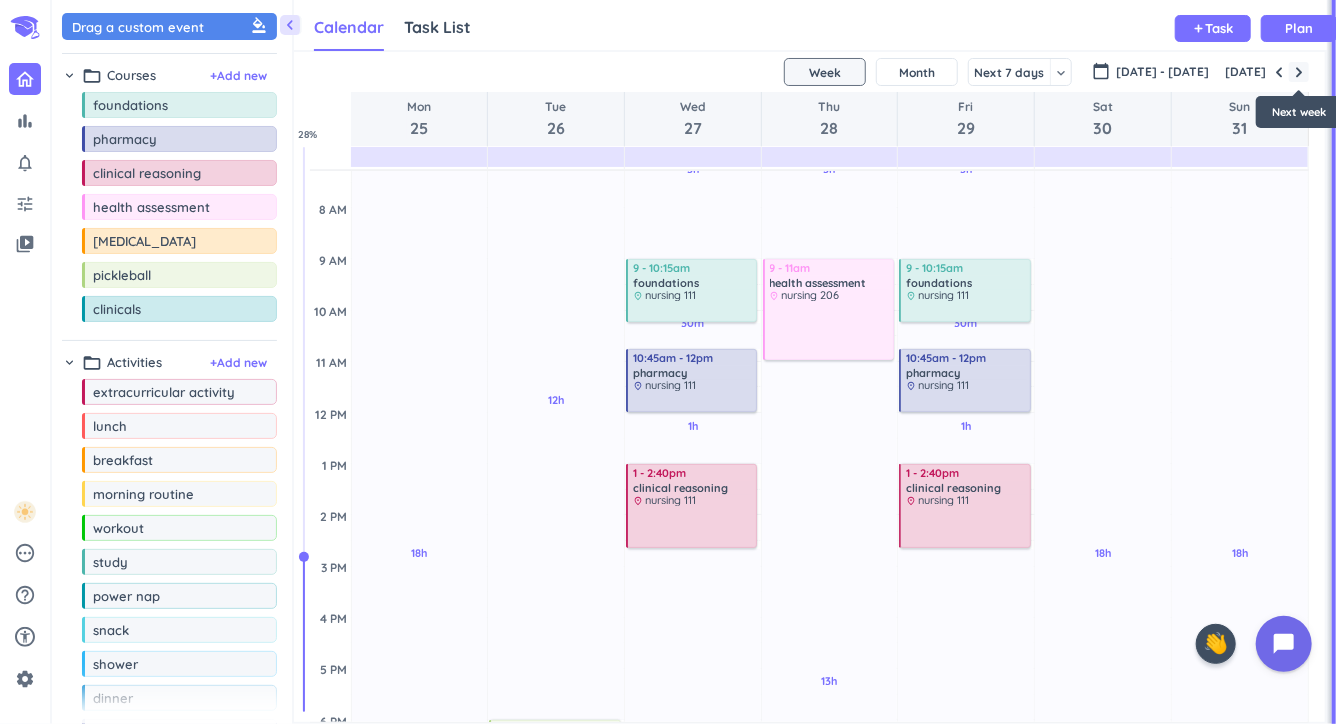 scroll, scrollTop: 103, scrollLeft: 0, axis: vertical 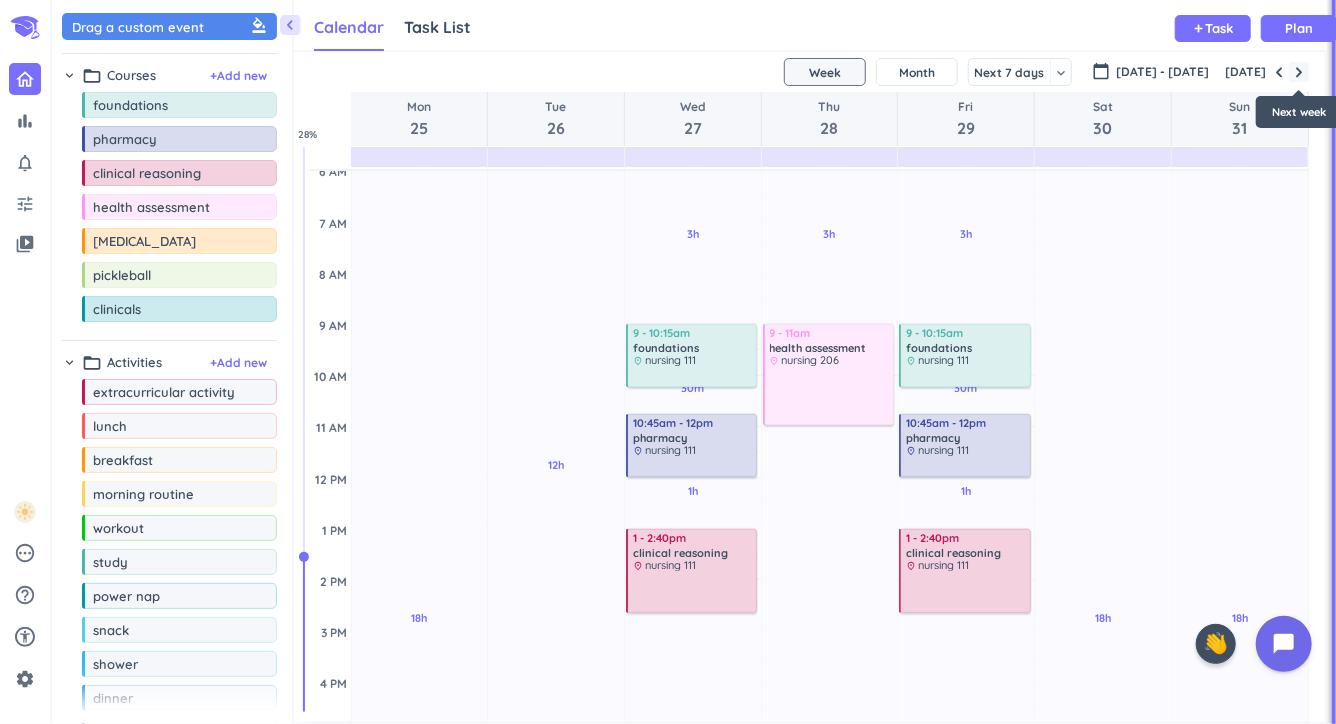 click at bounding box center [1299, 72] 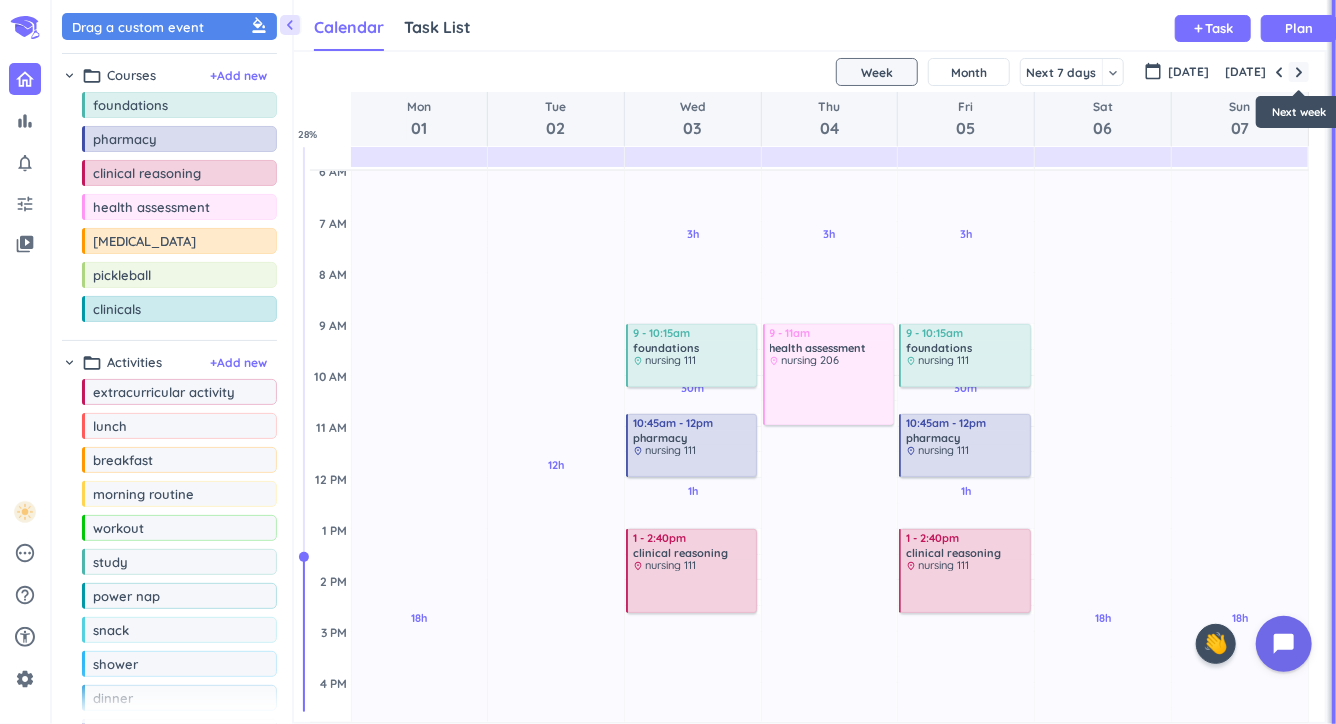 click at bounding box center (1299, 72) 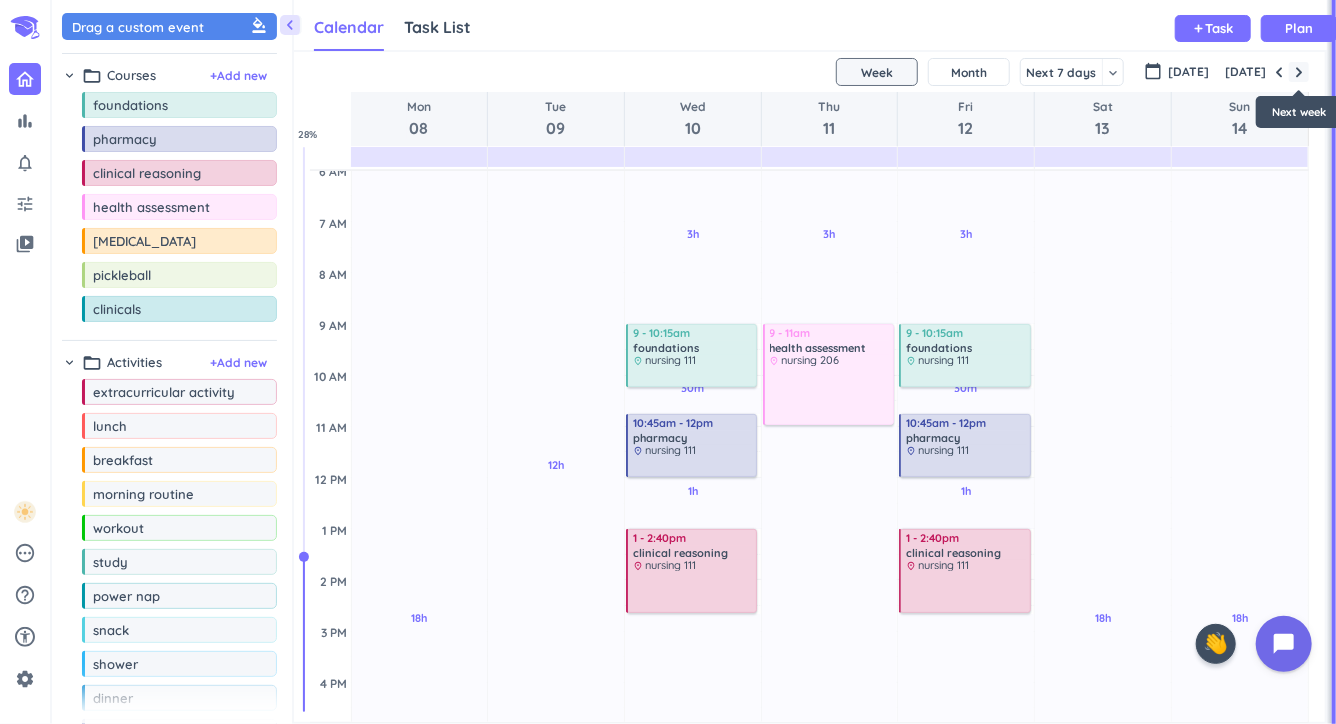 click at bounding box center (1299, 72) 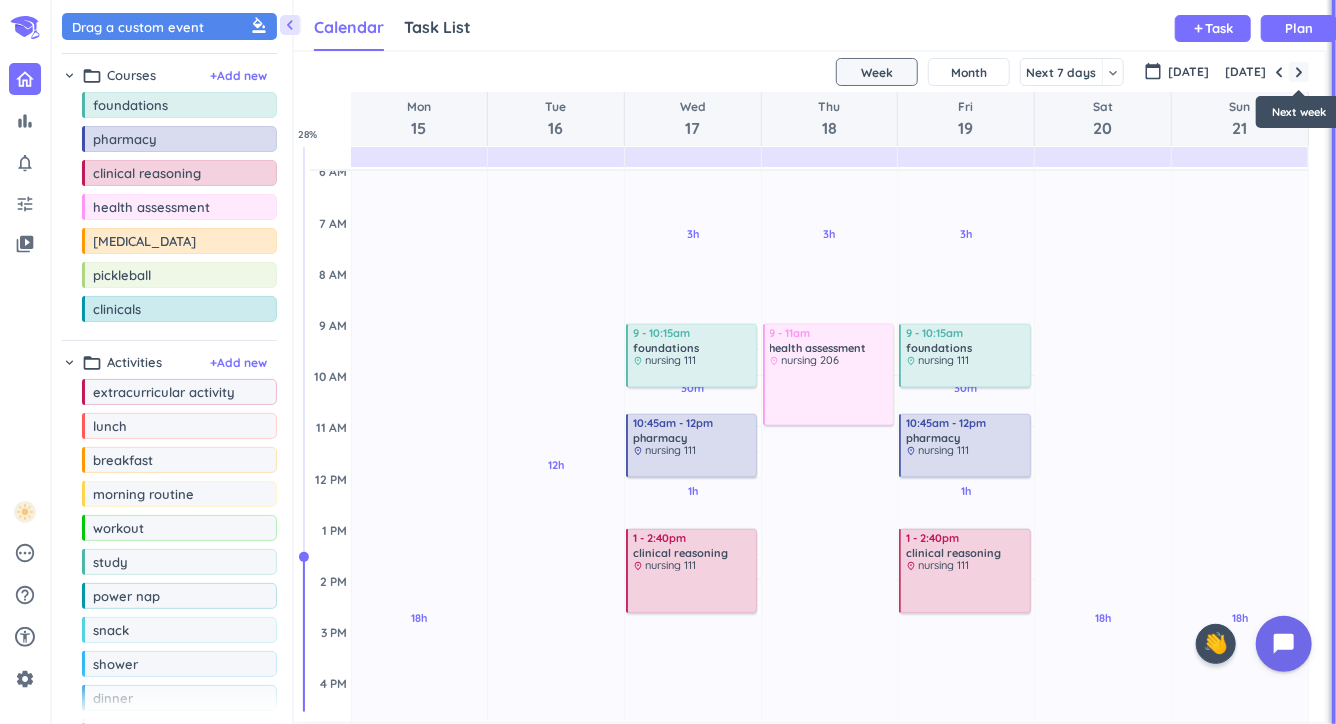 click at bounding box center [1299, 72] 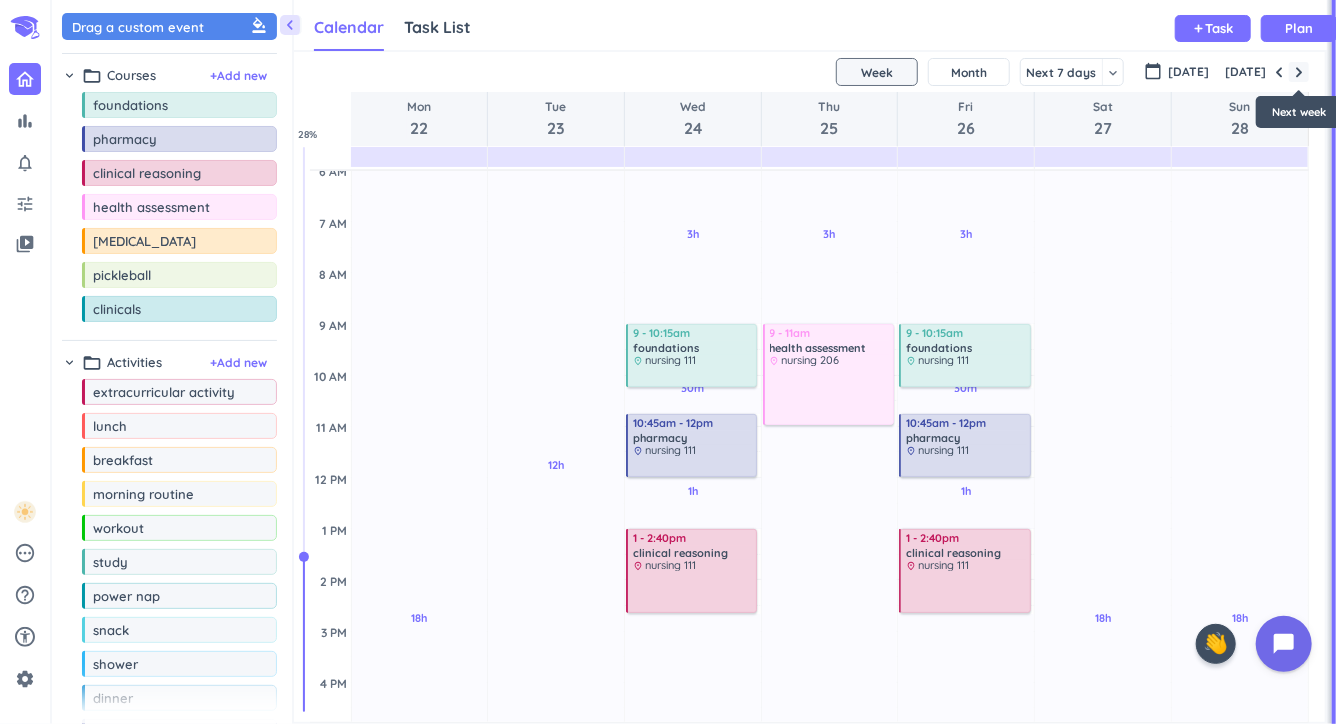 click at bounding box center (1299, 72) 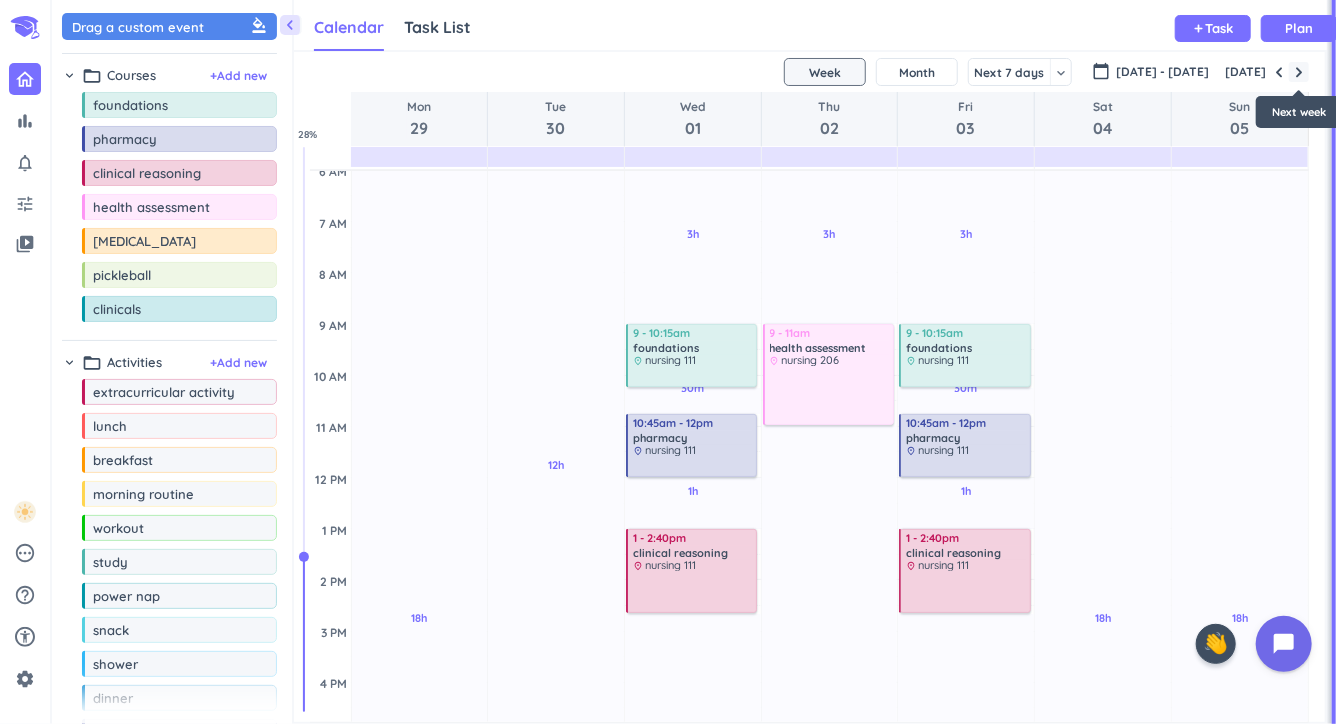 click at bounding box center (1299, 72) 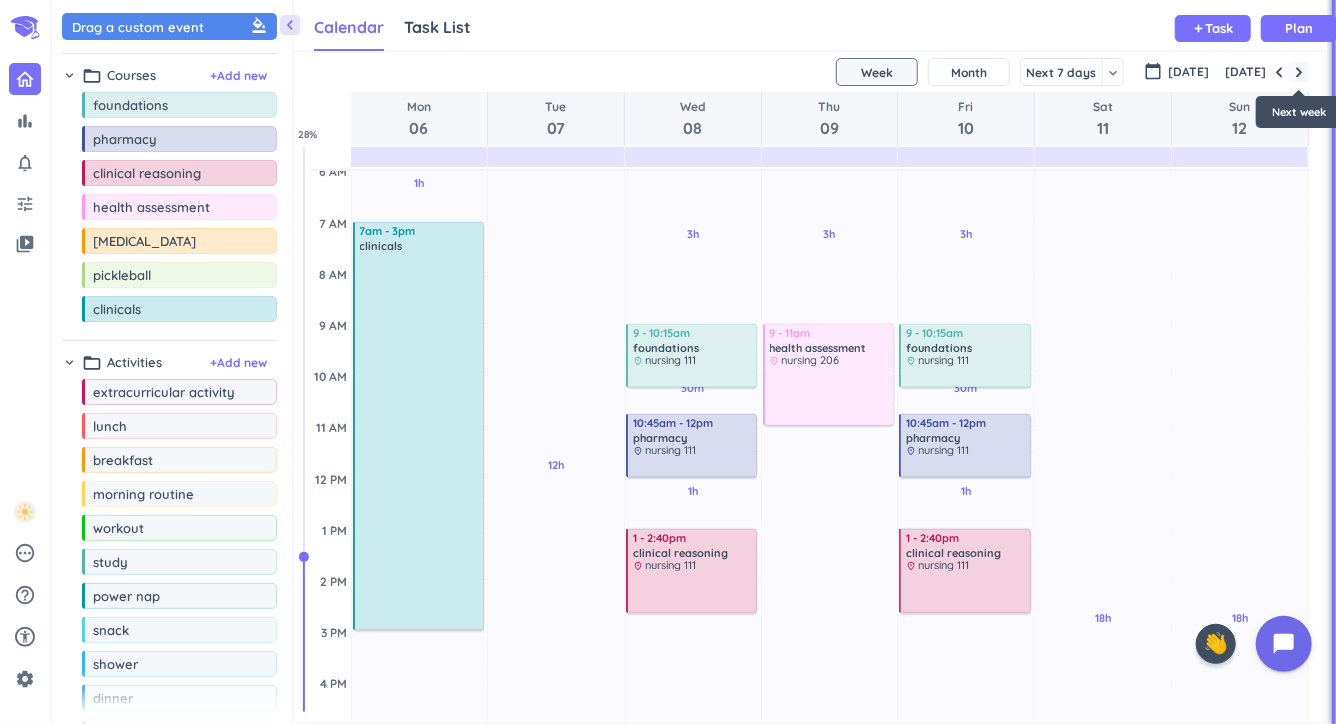 click at bounding box center [1299, 72] 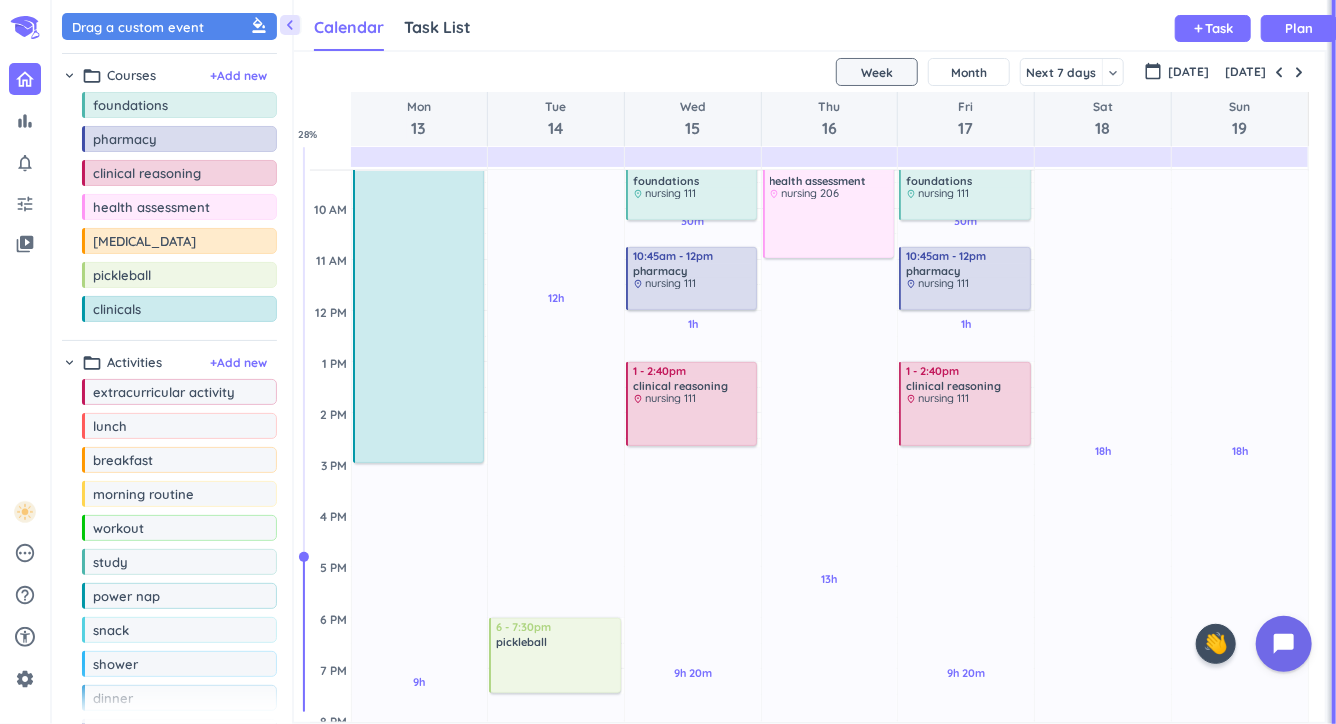 scroll, scrollTop: 30, scrollLeft: 0, axis: vertical 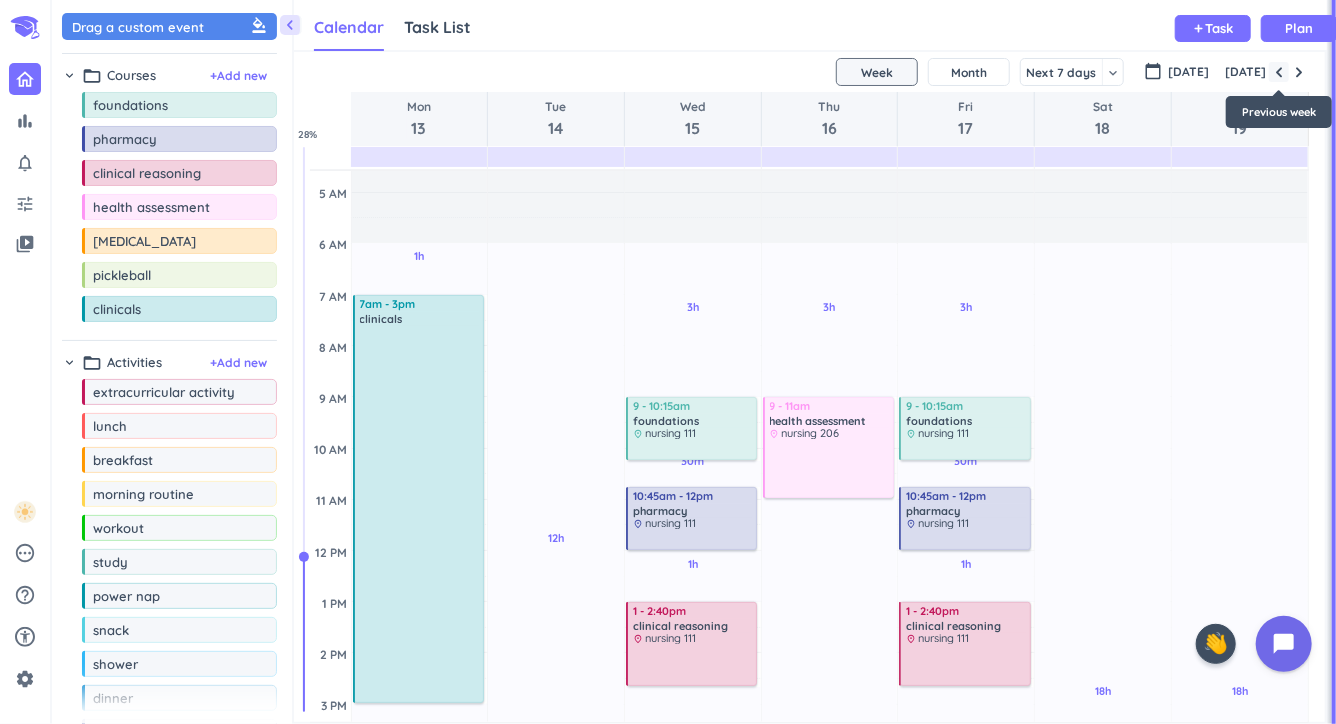 click at bounding box center (1279, 72) 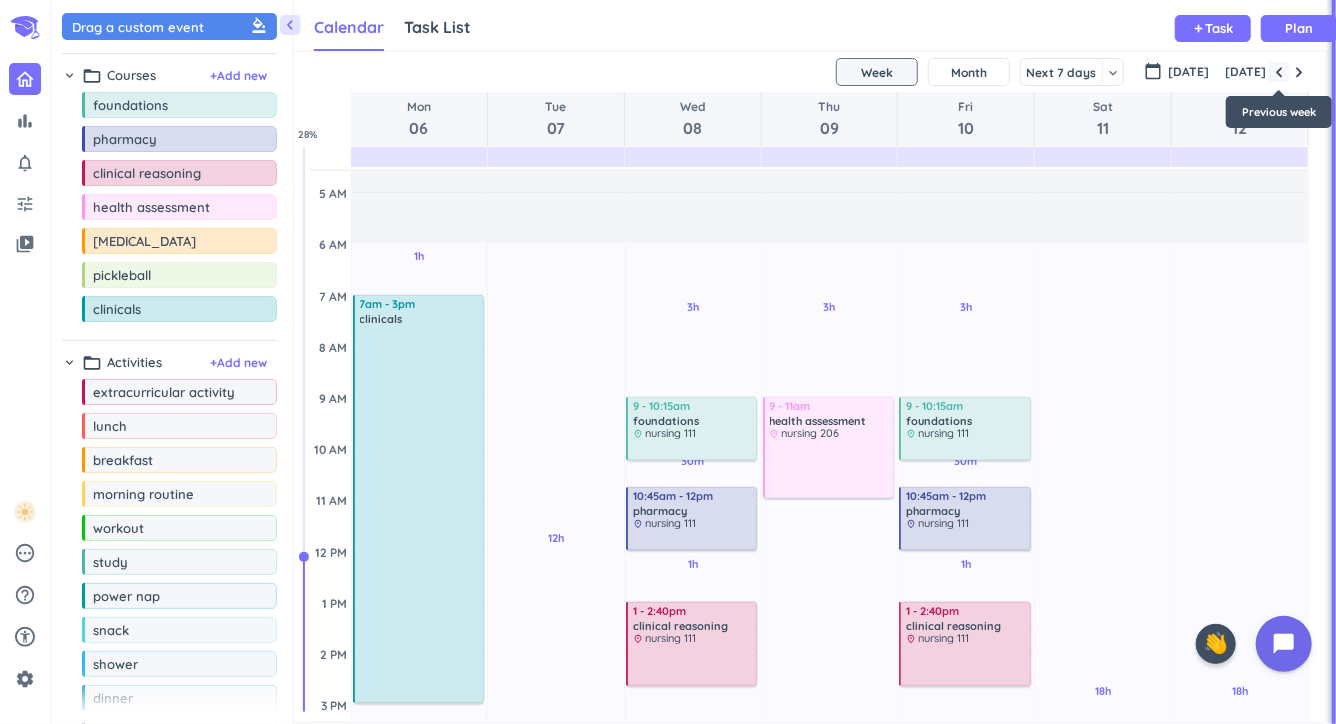 click at bounding box center (1279, 72) 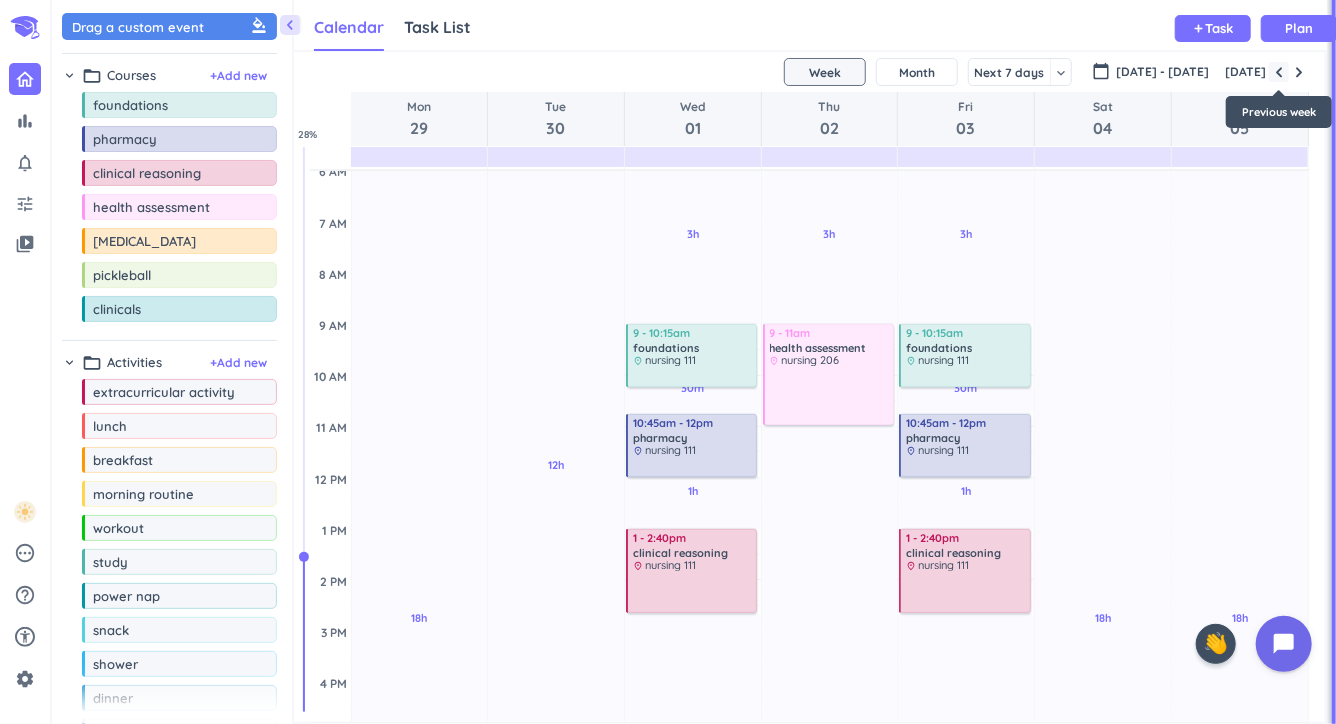 click at bounding box center [1279, 72] 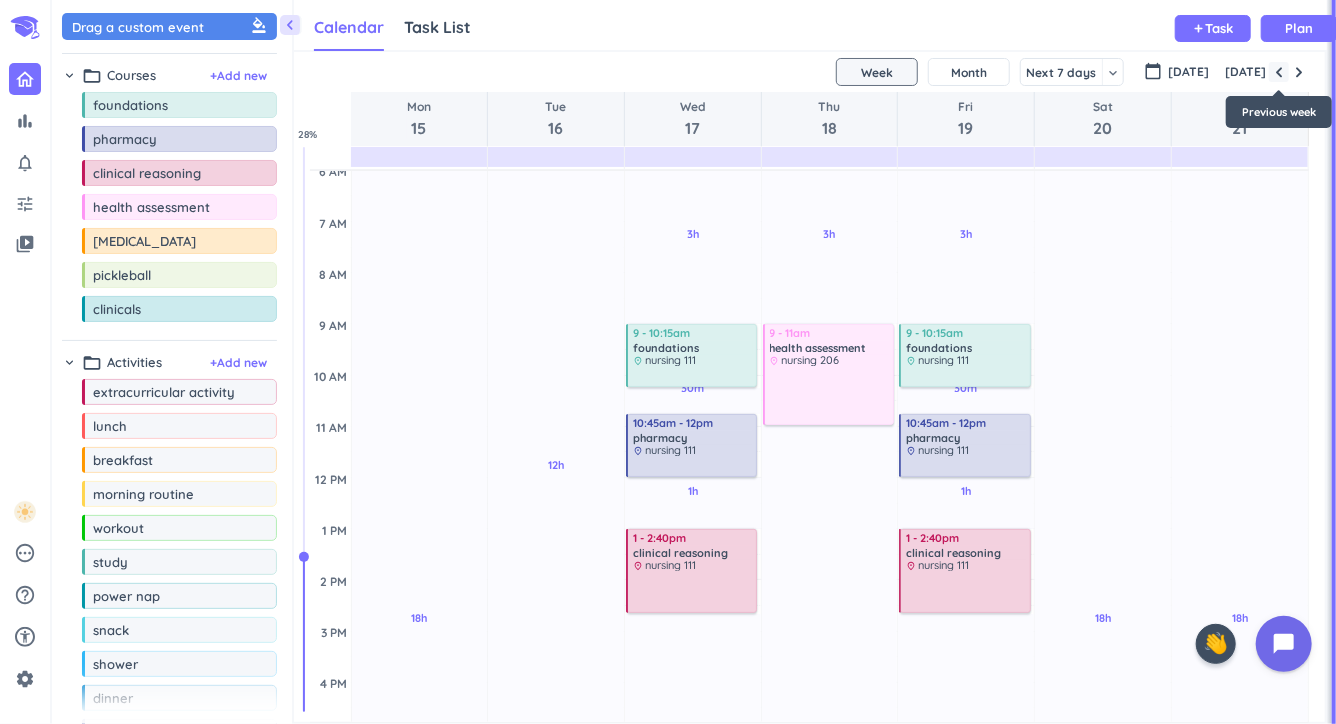 click at bounding box center [1279, 72] 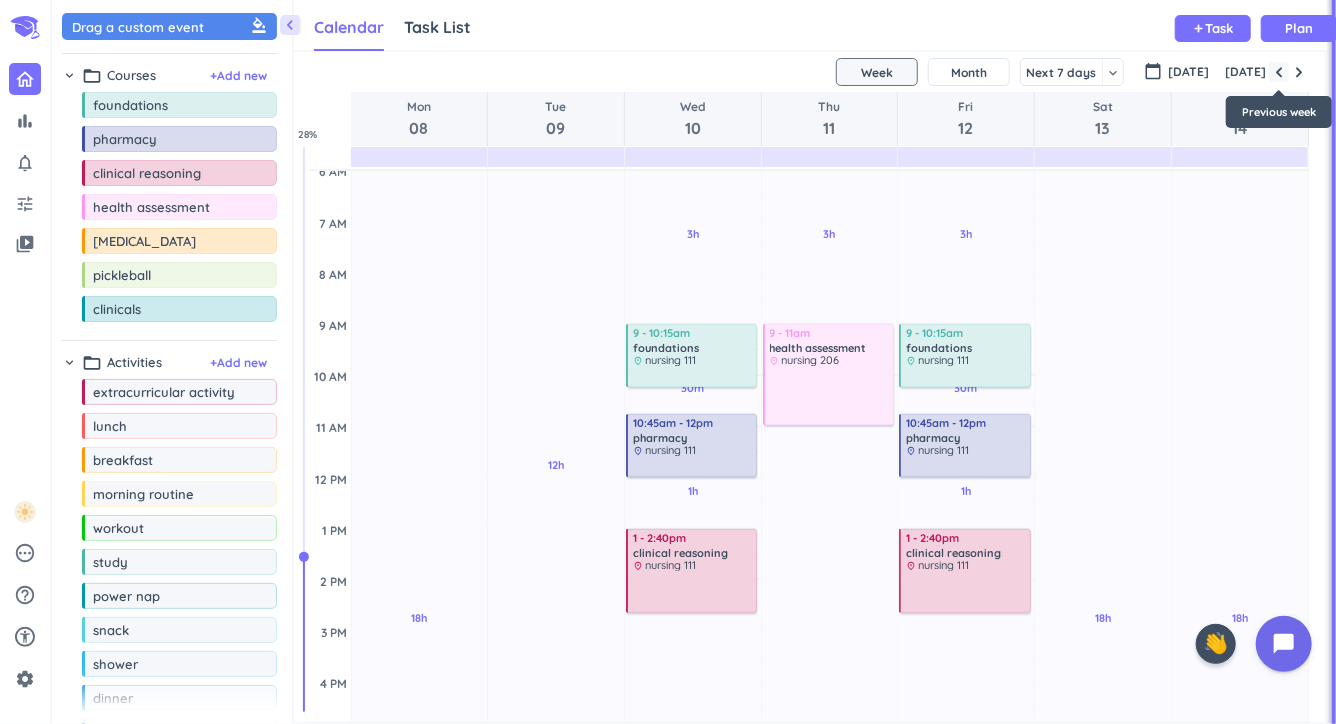 click at bounding box center (1279, 72) 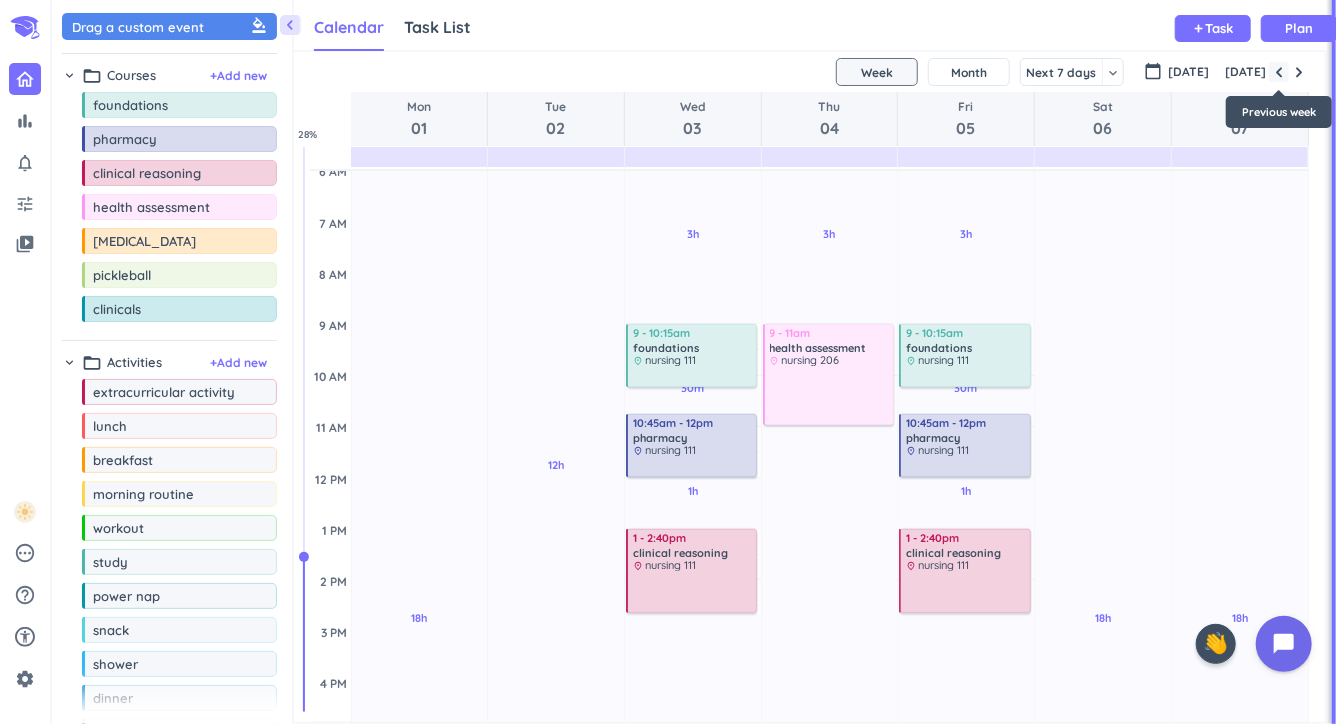 click at bounding box center [1279, 72] 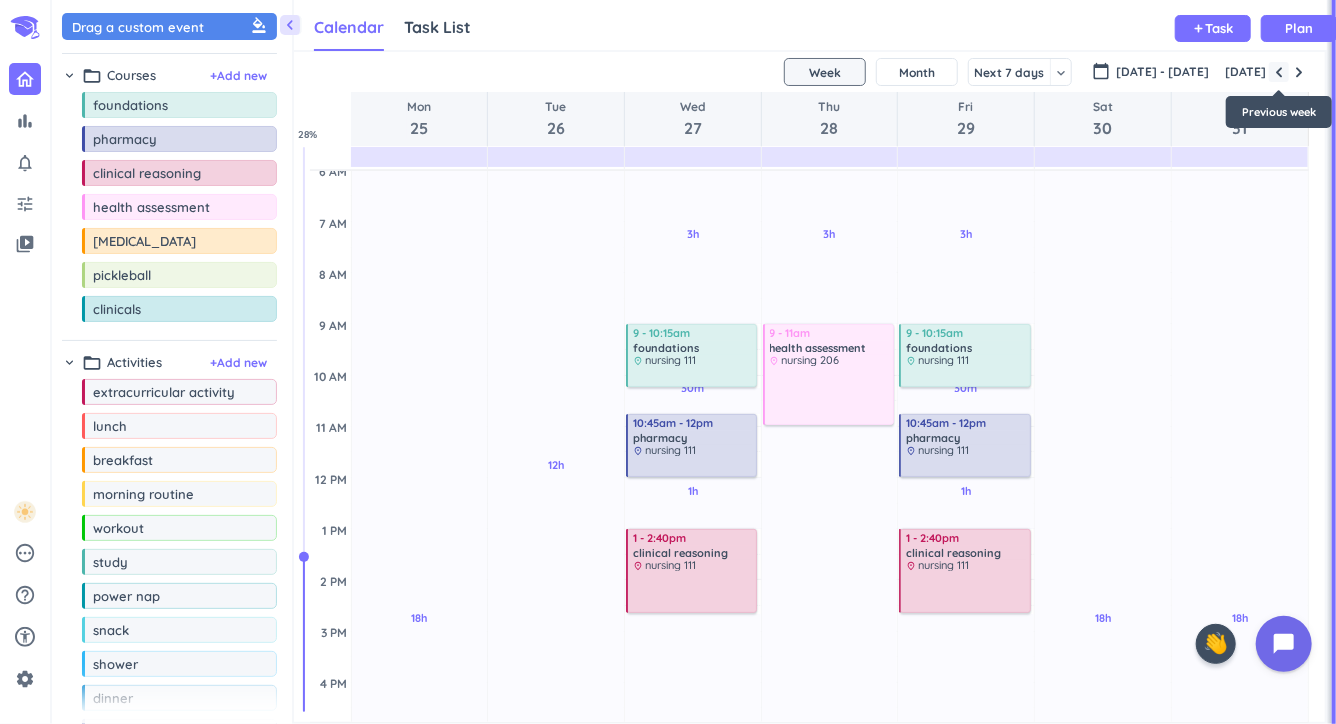 click at bounding box center (1279, 72) 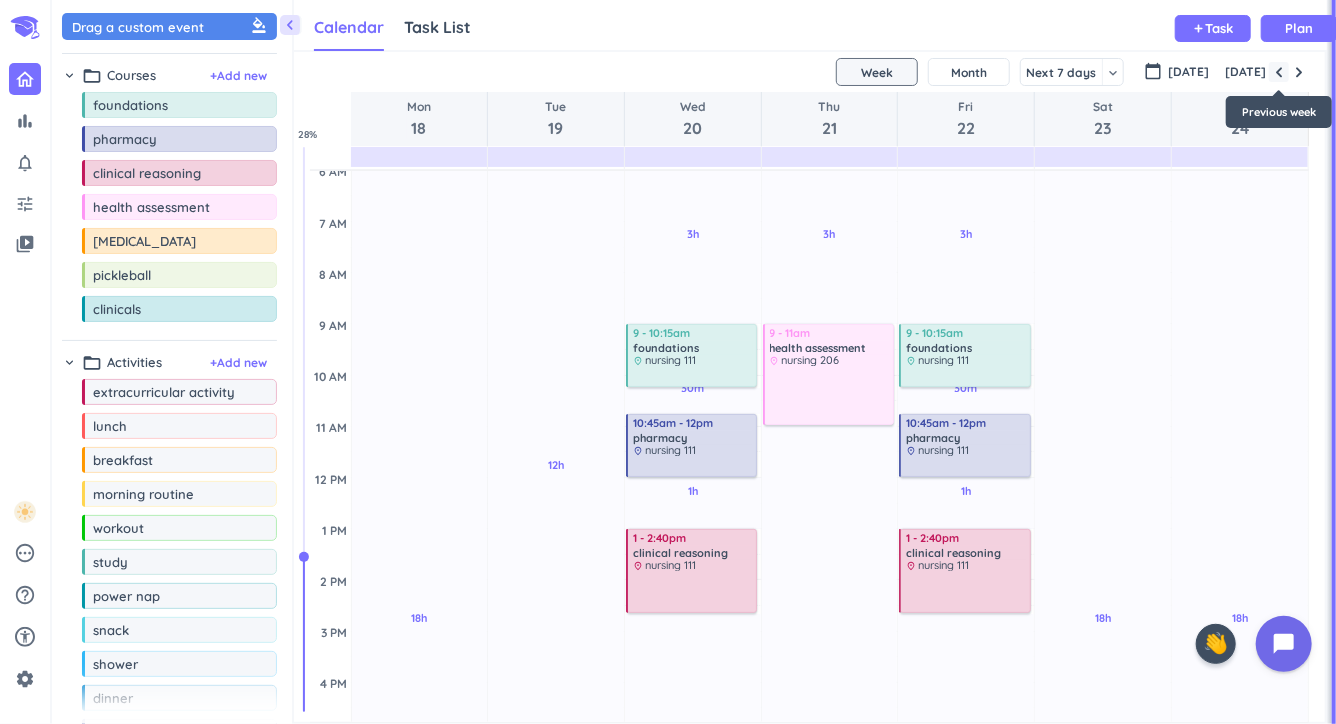 click at bounding box center [1279, 72] 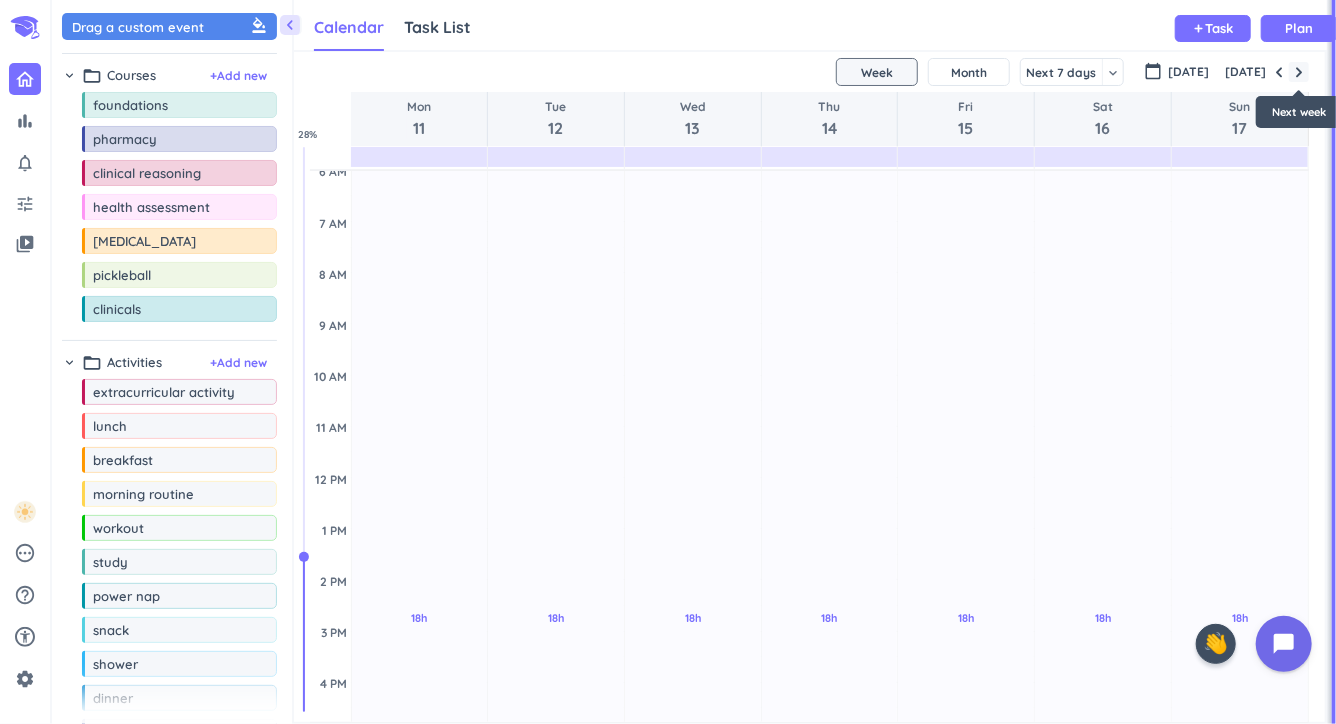 click at bounding box center [1299, 72] 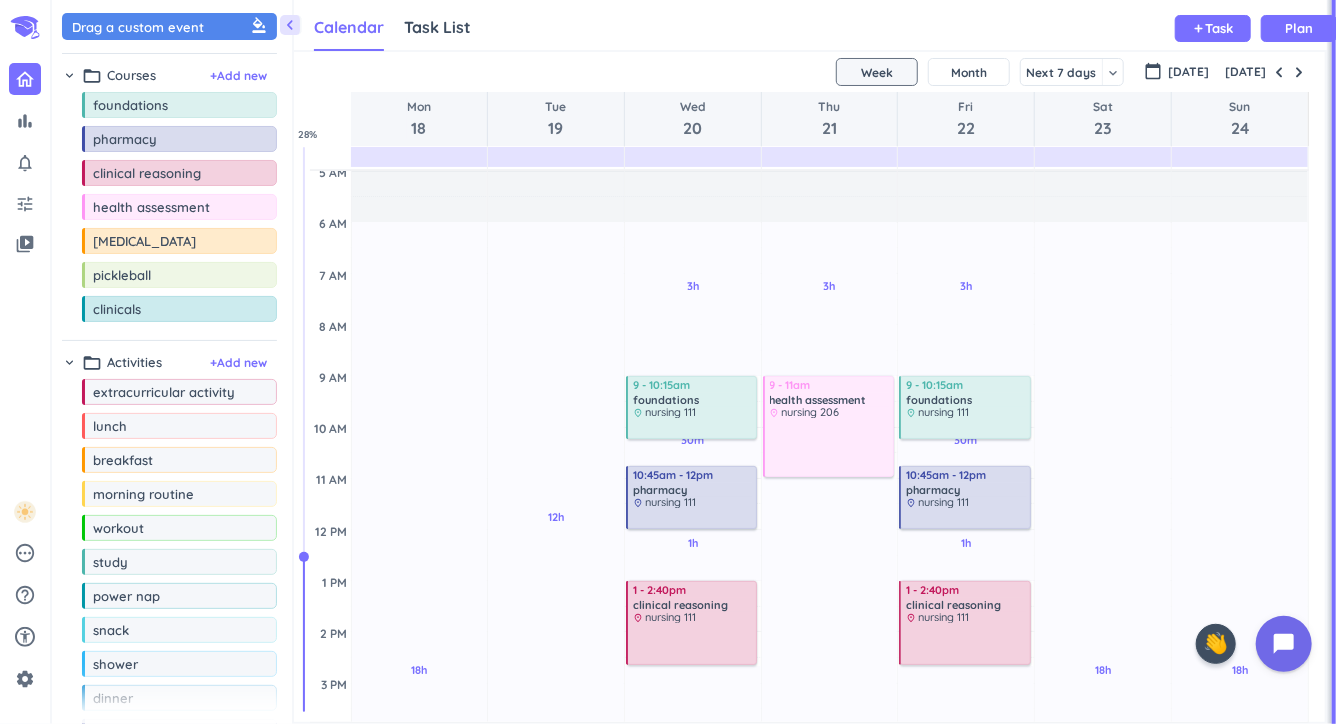 scroll, scrollTop: 80, scrollLeft: 0, axis: vertical 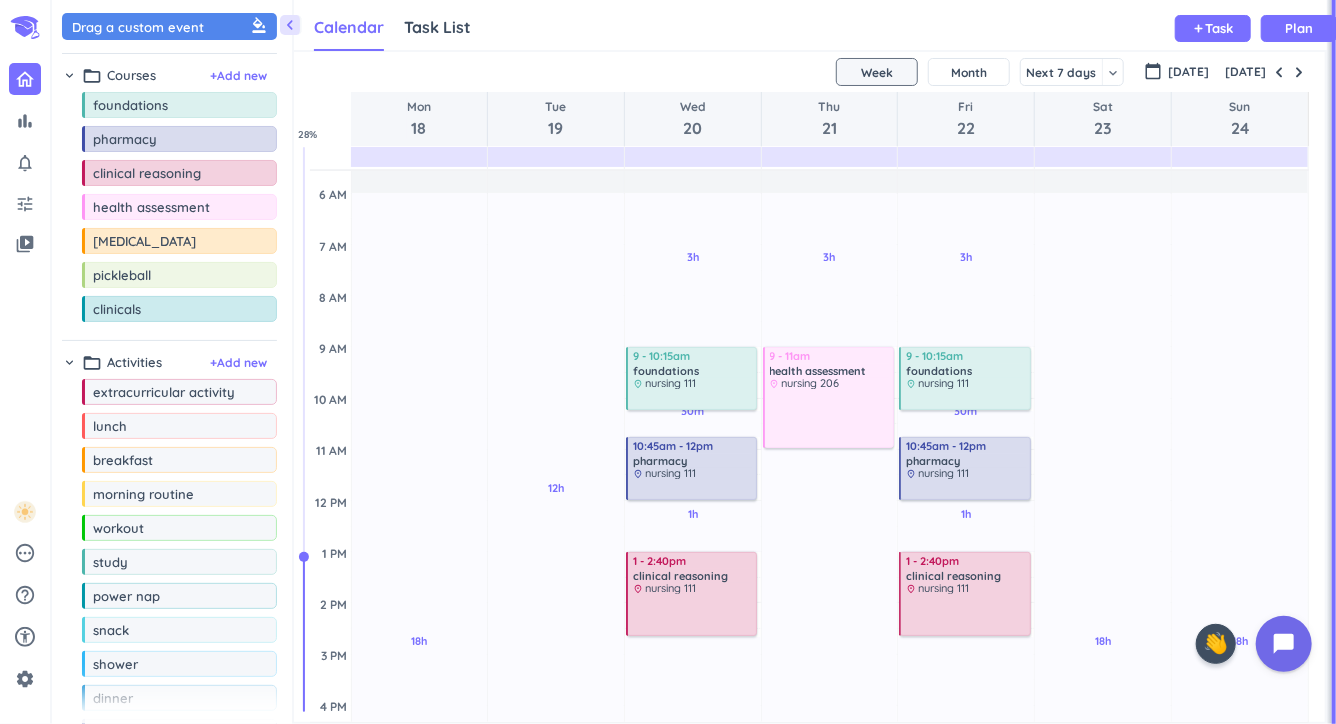 click on "drag_indicator extracurricular activity more_horiz drag_indicator lunch more_horiz drag_indicator breakfast more_horiz drag_indicator morning routine  more_horiz drag_indicator workout more_horiz drag_indicator study more_horiz drag_indicator power nap more_horiz drag_indicator snack more_horiz drag_indicator shower more_horiz drag_indicator dinner more_horiz drag_indicator bedtime routine more_horiz drag_indicator relax more_horiz drag_indicator homework more_horiz drag_indicator get ready more_horiz" at bounding box center [169, 617] 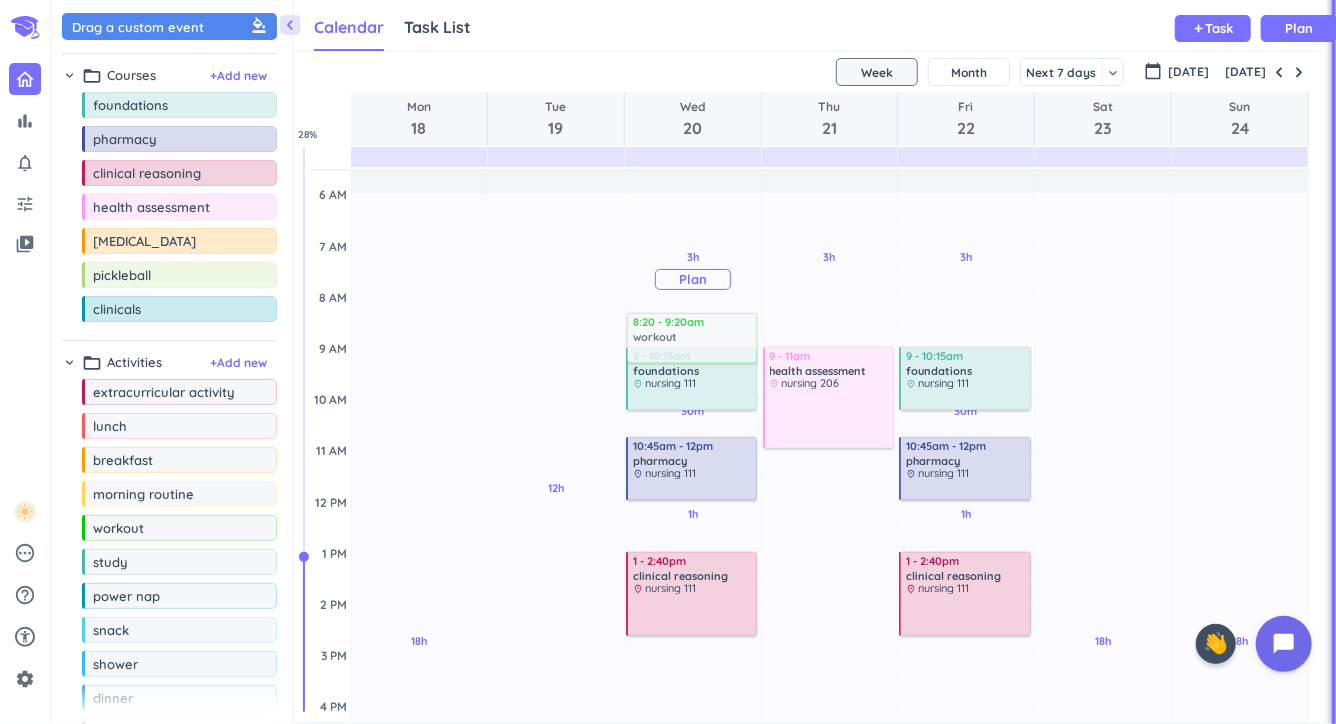 click on "chevron_left Drag a custom event format_color_fill chevron_right folder_open Courses   +  Add new drag_indicator foundations more_horiz drag_indicator pharmacy more_horiz drag_indicator clinical reasoning more_horiz drag_indicator health assessment more_horiz drag_indicator [MEDICAL_DATA] more_horiz drag_indicator pickleball more_horiz drag_indicator clinicals more_horiz chevron_right folder_open Activities   +  Add new drag_indicator extracurricular activity more_horiz drag_indicator lunch more_horiz drag_indicator breakfast more_horiz drag_indicator morning routine  more_horiz drag_indicator workout more_horiz drag_indicator study more_horiz drag_indicator power nap more_horiz drag_indicator snack more_horiz drag_indicator shower more_horiz drag_indicator dinner more_horiz drag_indicator bedtime routine more_horiz drag_indicator relax more_horiz drag_indicator homework more_horiz drag_indicator get ready more_horiz link Connected Calendars add_circle Failed to connect. Click on + Add calendar to try again. add" at bounding box center (694, 362) 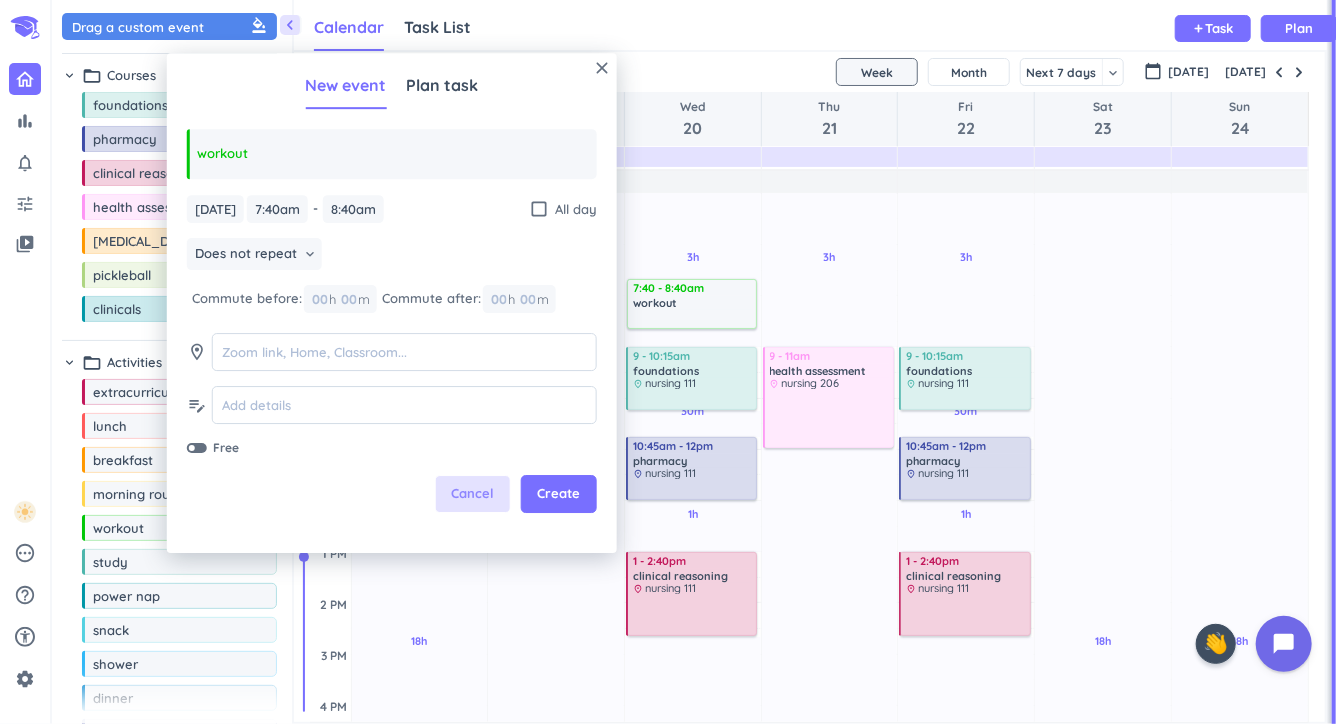 click on "Cancel" at bounding box center [472, 495] 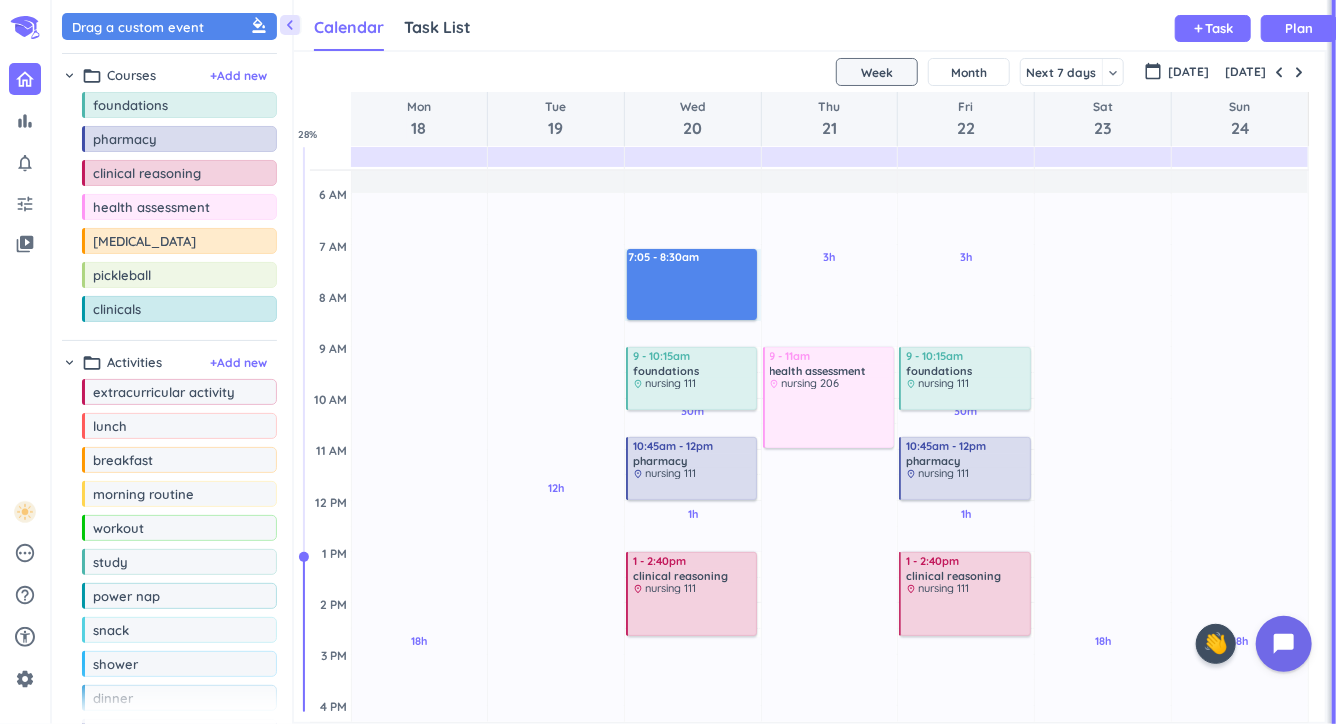 drag, startPoint x: 665, startPoint y: 248, endPoint x: 666, endPoint y: 316, distance: 68.007355 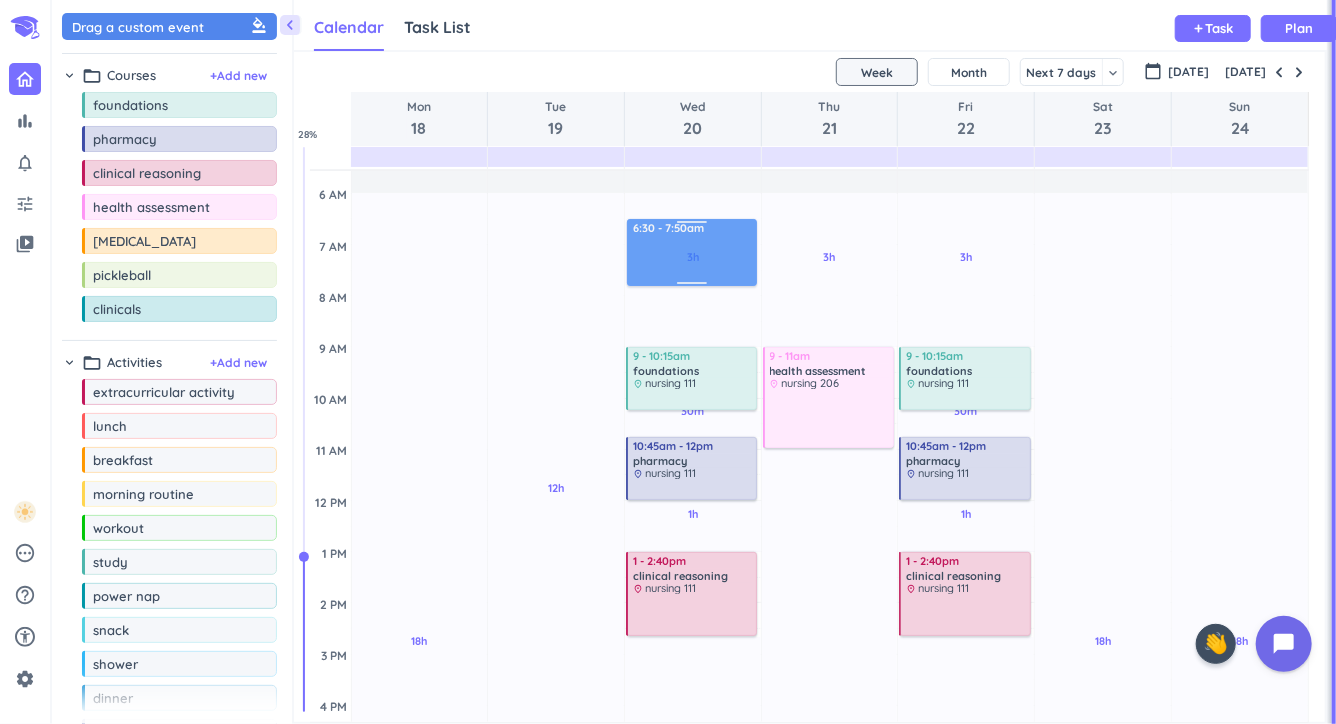 drag, startPoint x: 666, startPoint y: 296, endPoint x: 669, endPoint y: 258, distance: 38.118237 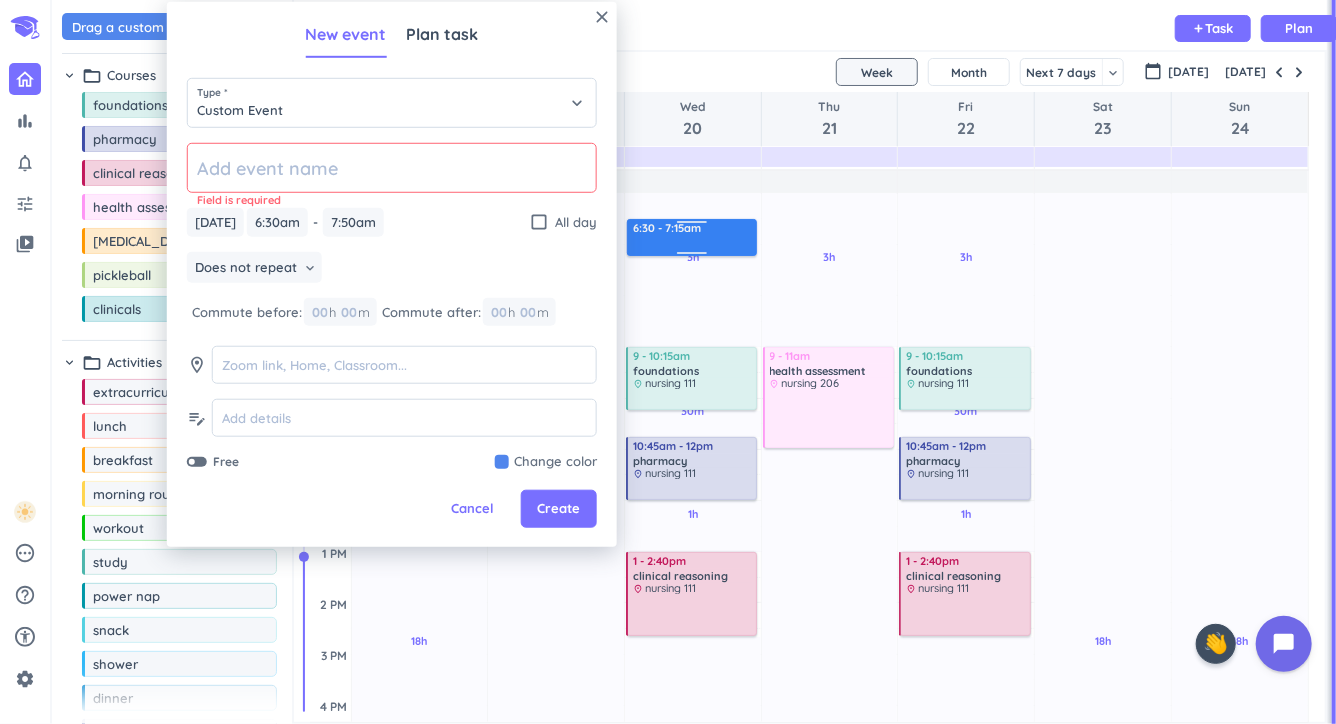 drag, startPoint x: 689, startPoint y: 282, endPoint x: 690, endPoint y: 254, distance: 28.01785 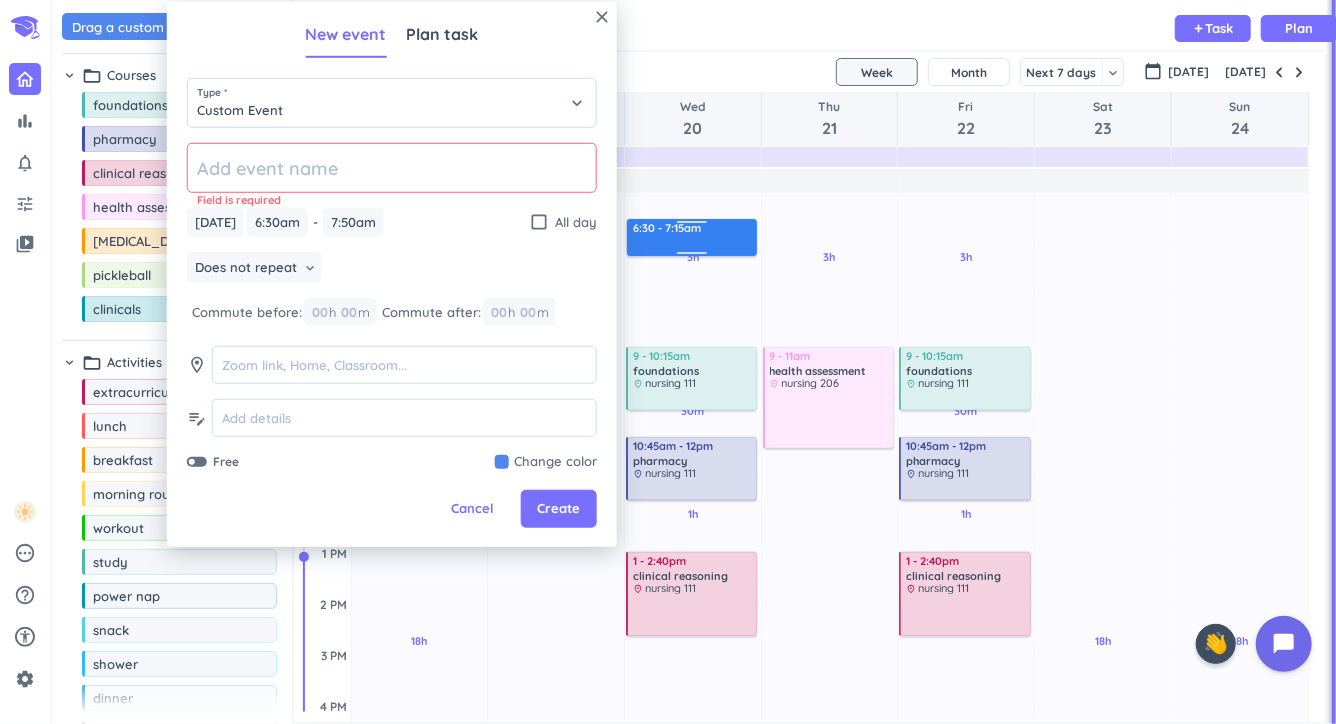 click on "3h  Past due Plan 30m Past due Plan 1h  Past due Plan 9h 20m Past due Plan Adjust Awake Time Adjust Awake Time 6:30 - 7:50am 9 - 10:15am foundations delete_outline place nursing 111 10:45am - 12pm pharmacy delete_outline place nursing 111
1 - 2:40pm clinical reasoning delete_outline place nursing 111
6:30 - 7:15am" at bounding box center [693, 705] 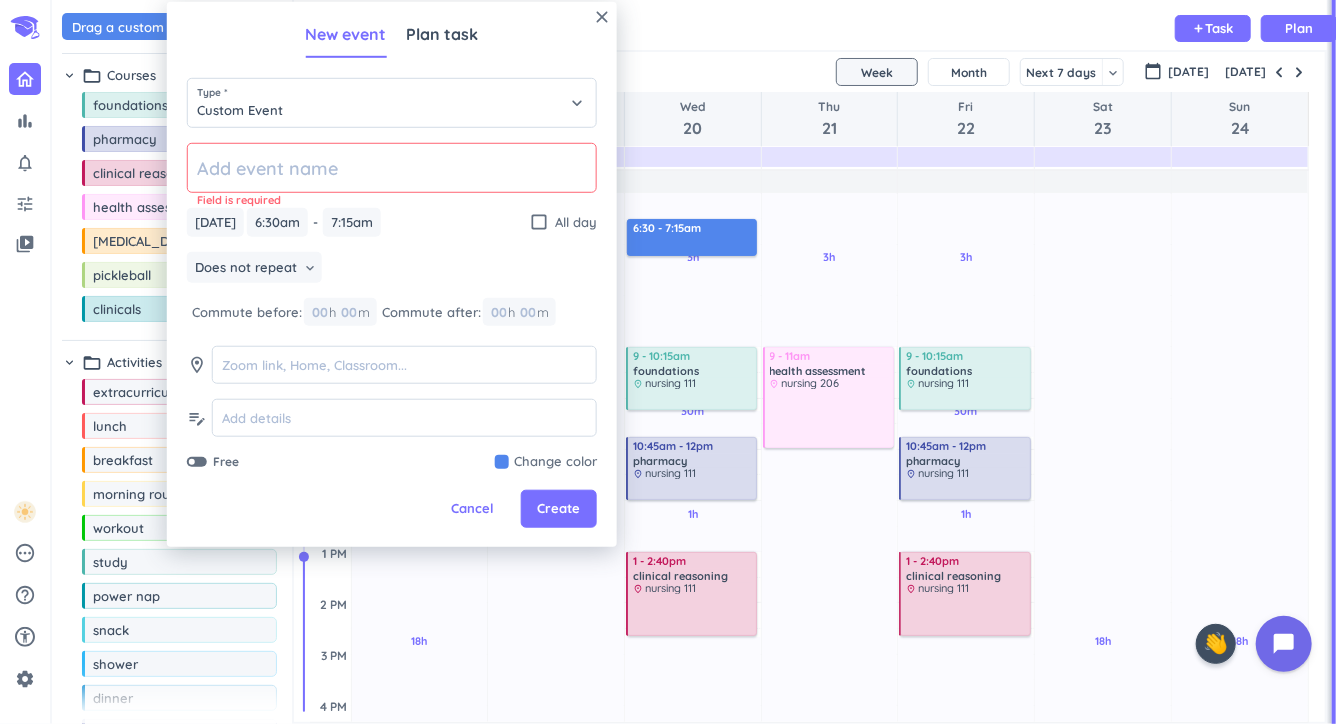 click 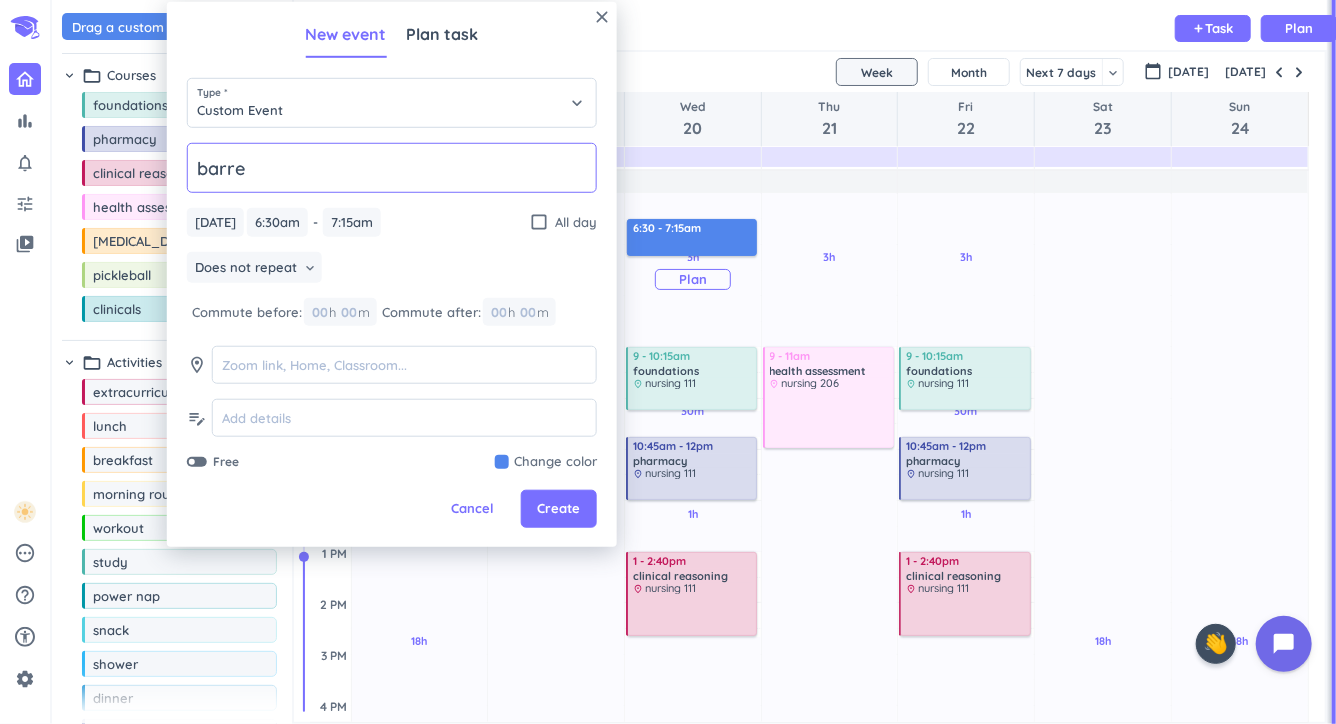 type on "barre" 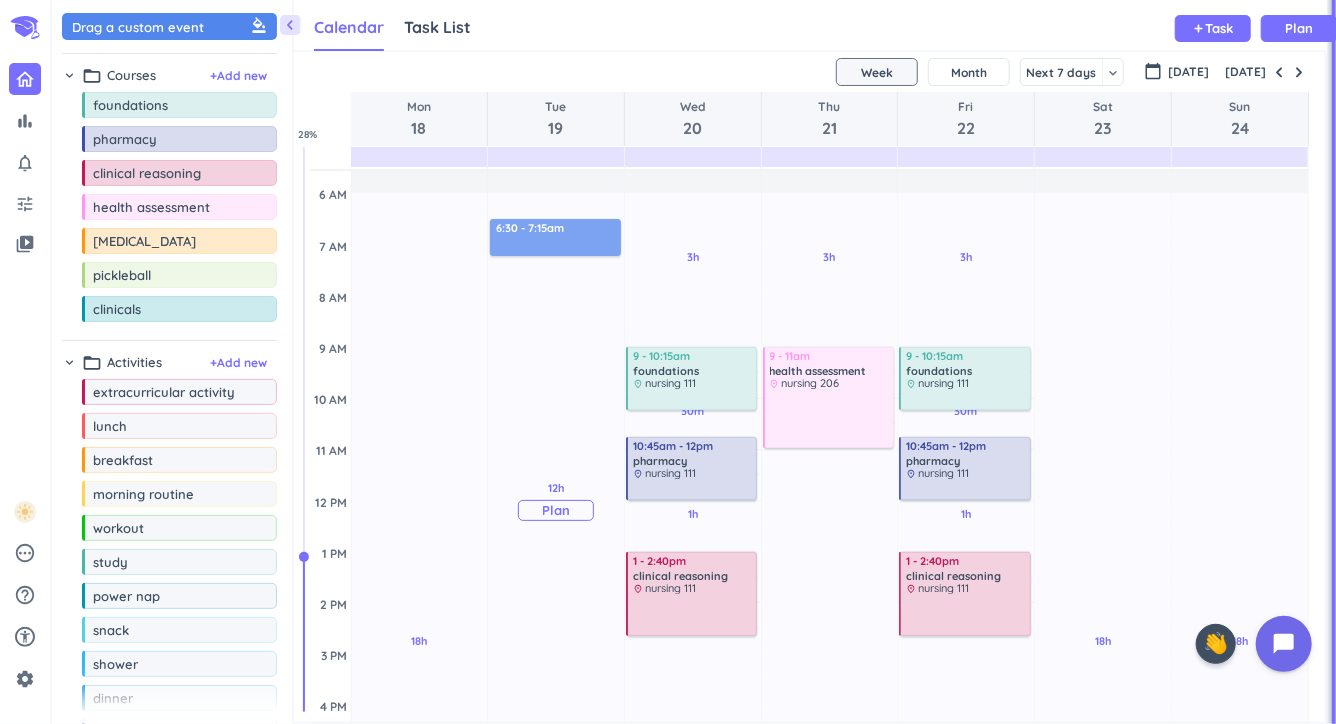 drag, startPoint x: 668, startPoint y: 234, endPoint x: 600, endPoint y: 235, distance: 68.007355 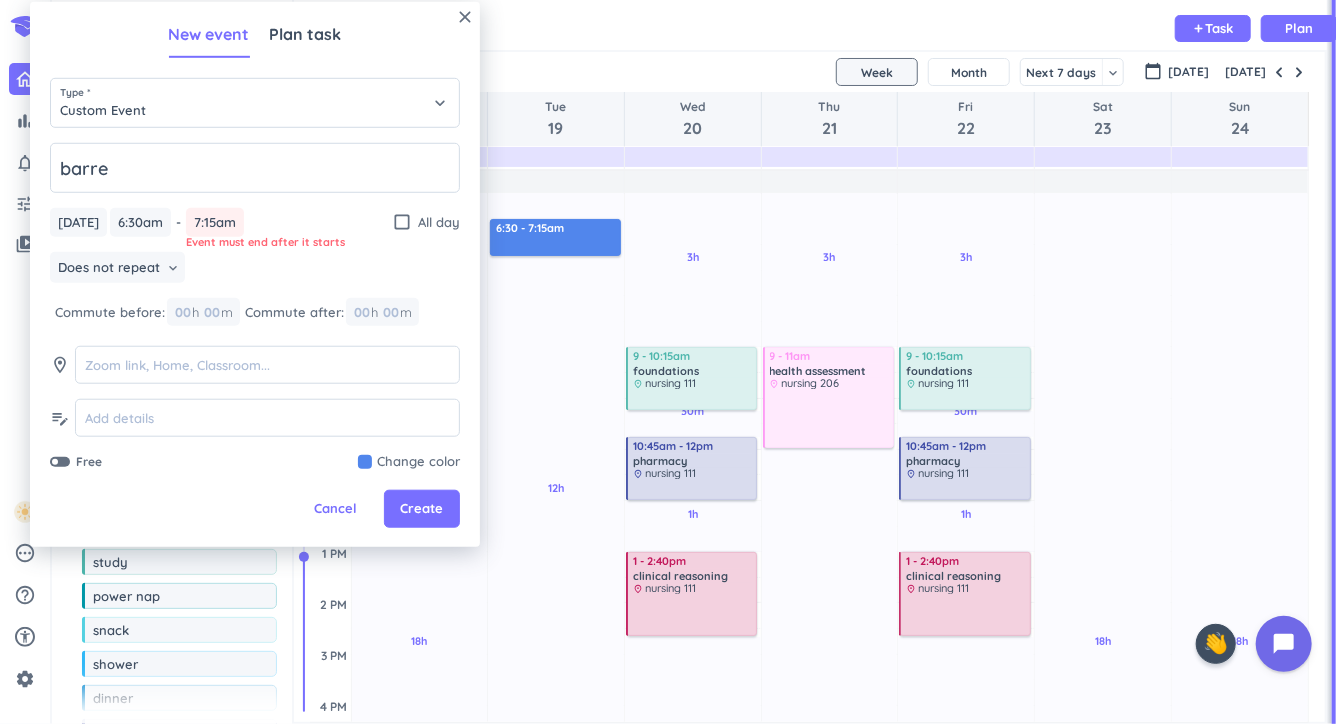 click at bounding box center (409, 462) 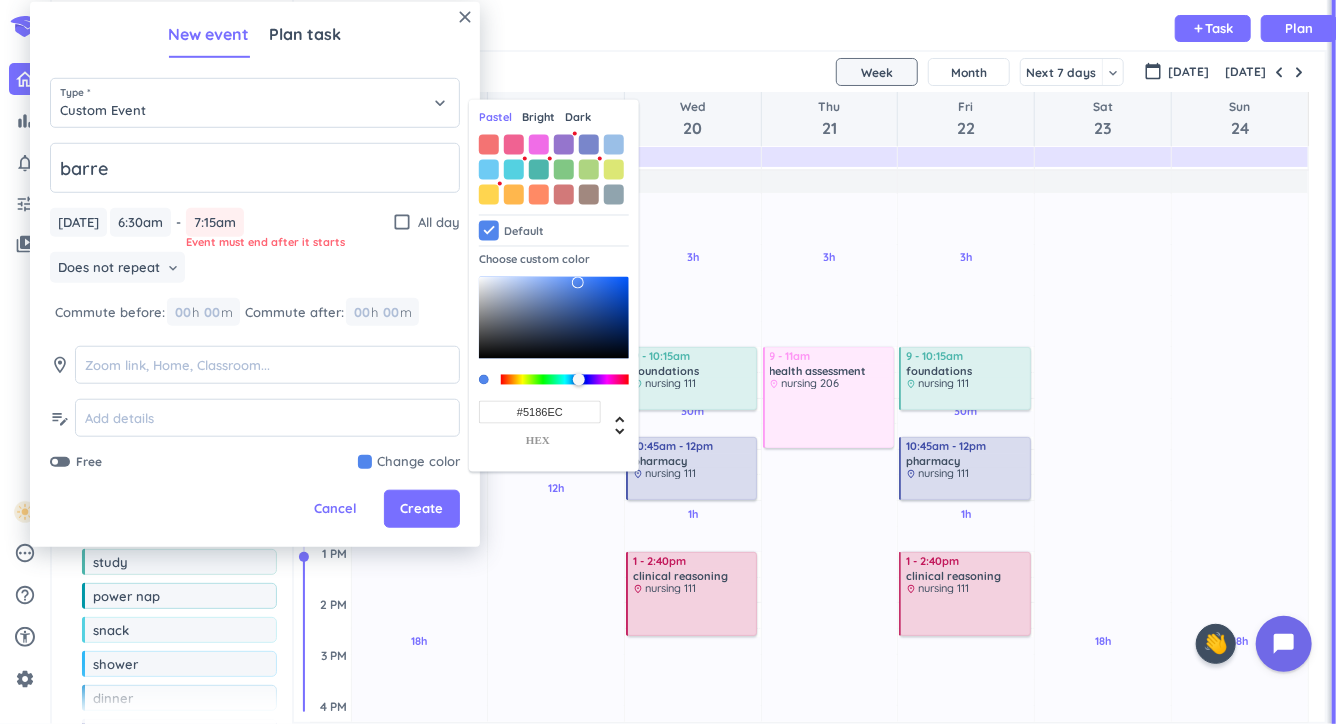 click on "Bright" at bounding box center (538, 117) 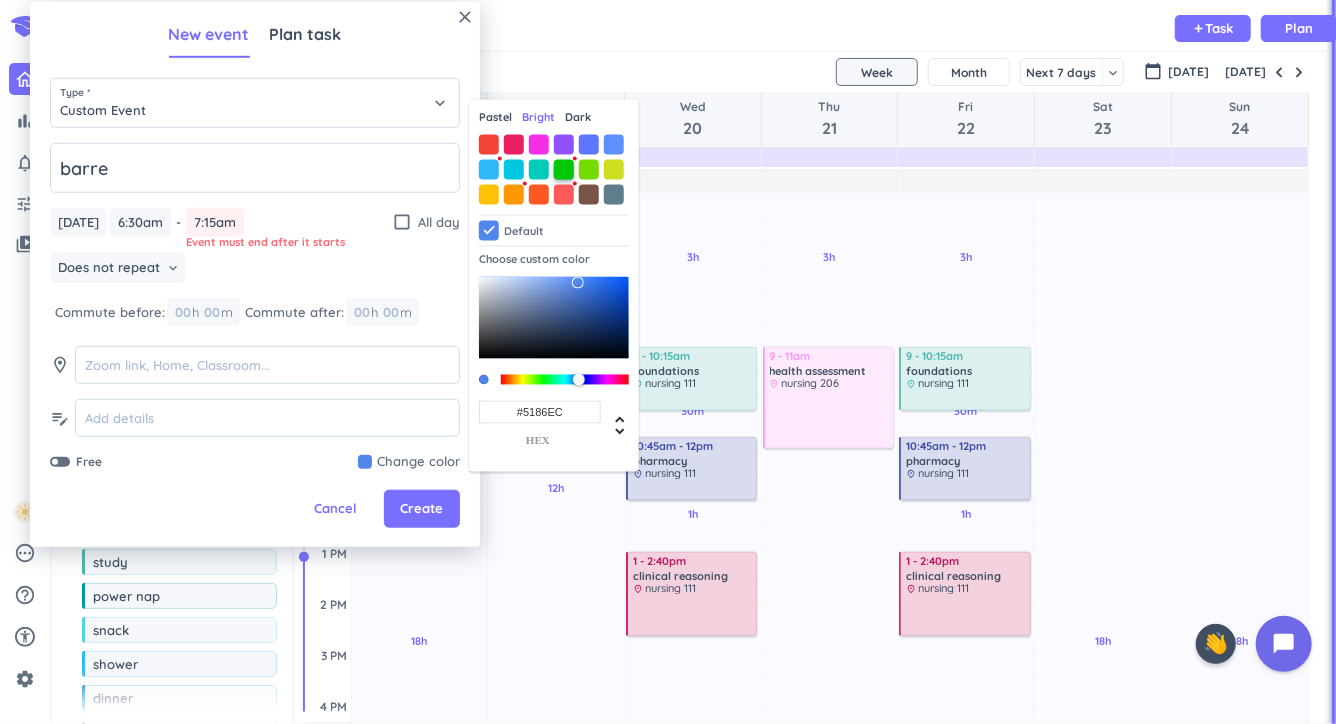 click at bounding box center [564, 169] 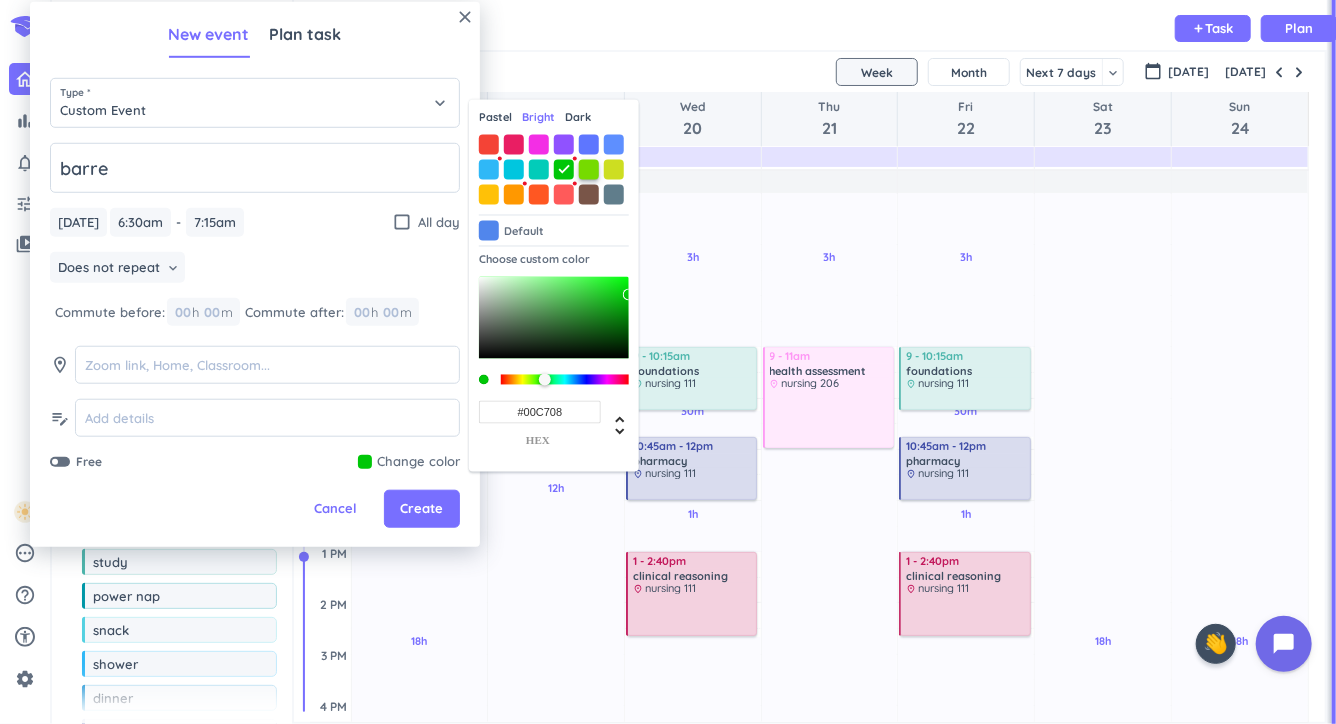 click at bounding box center [589, 169] 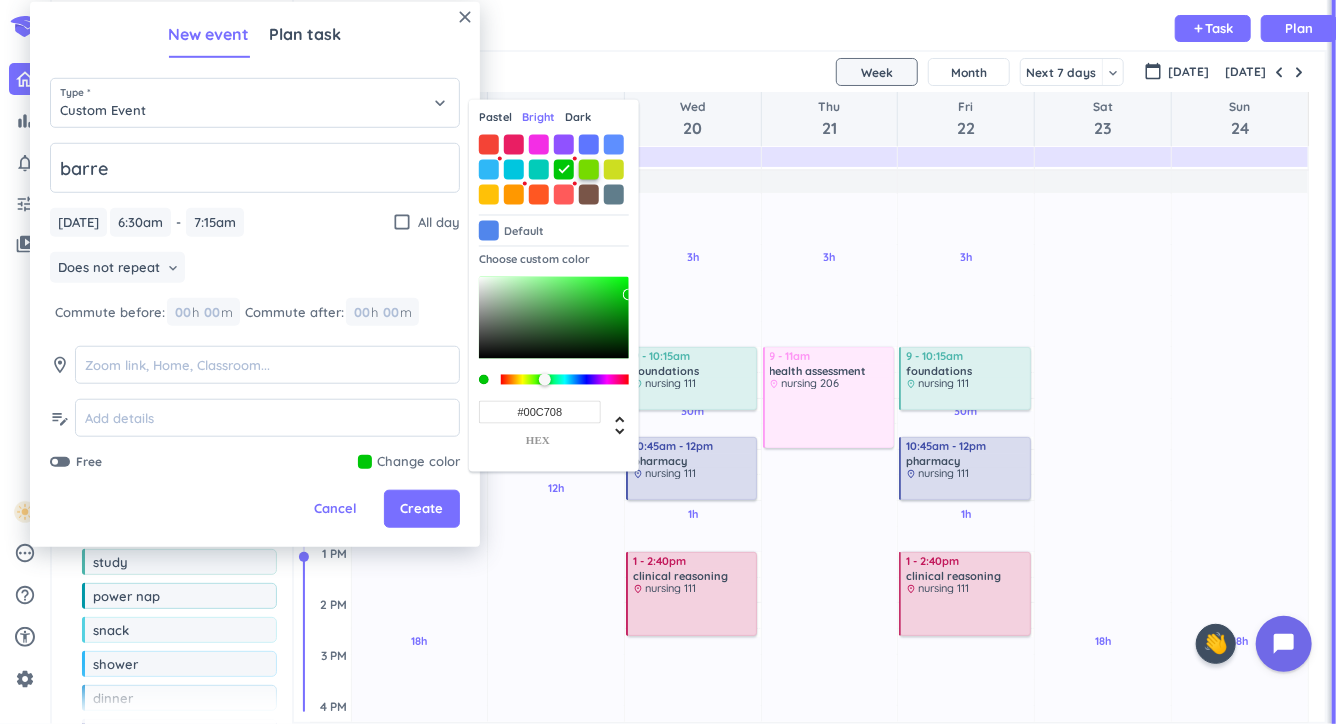 type on "#76DB00" 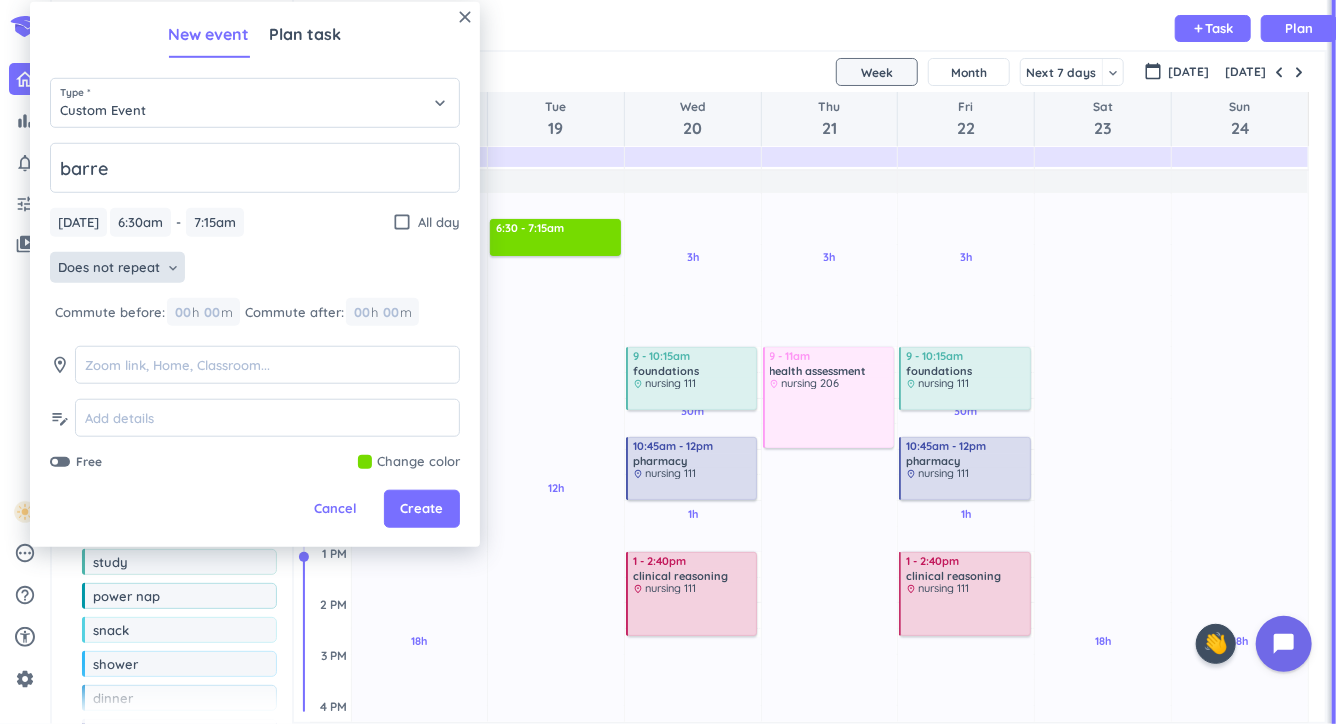 click on "keyboard_arrow_down" at bounding box center [173, 267] 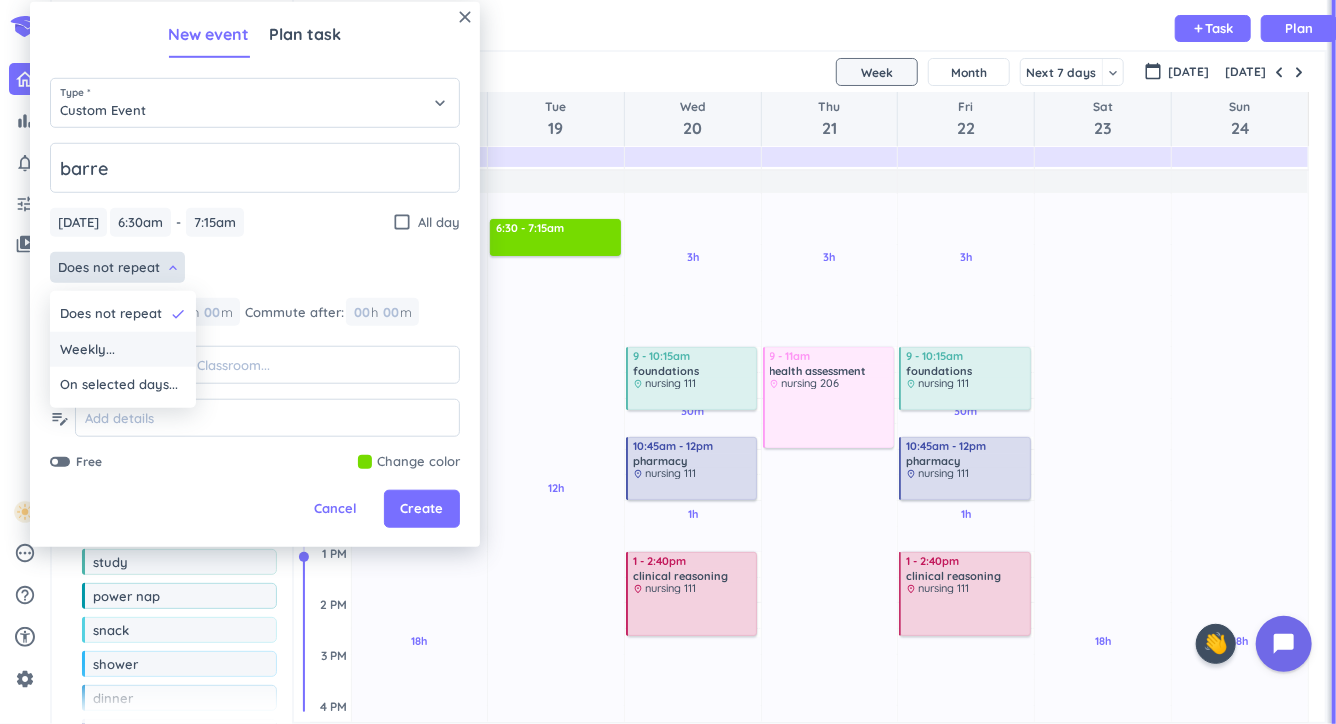 click on "Weekly..." at bounding box center [123, 349] 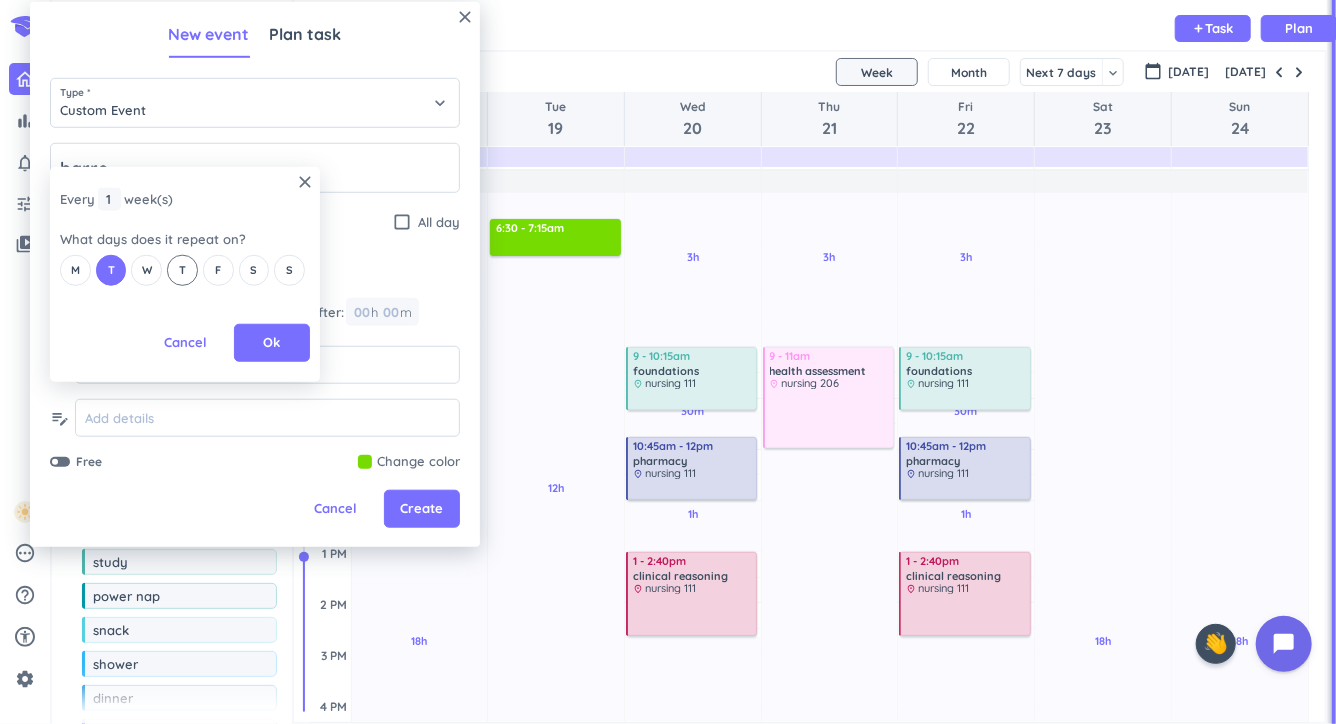 click on "T" at bounding box center [182, 270] 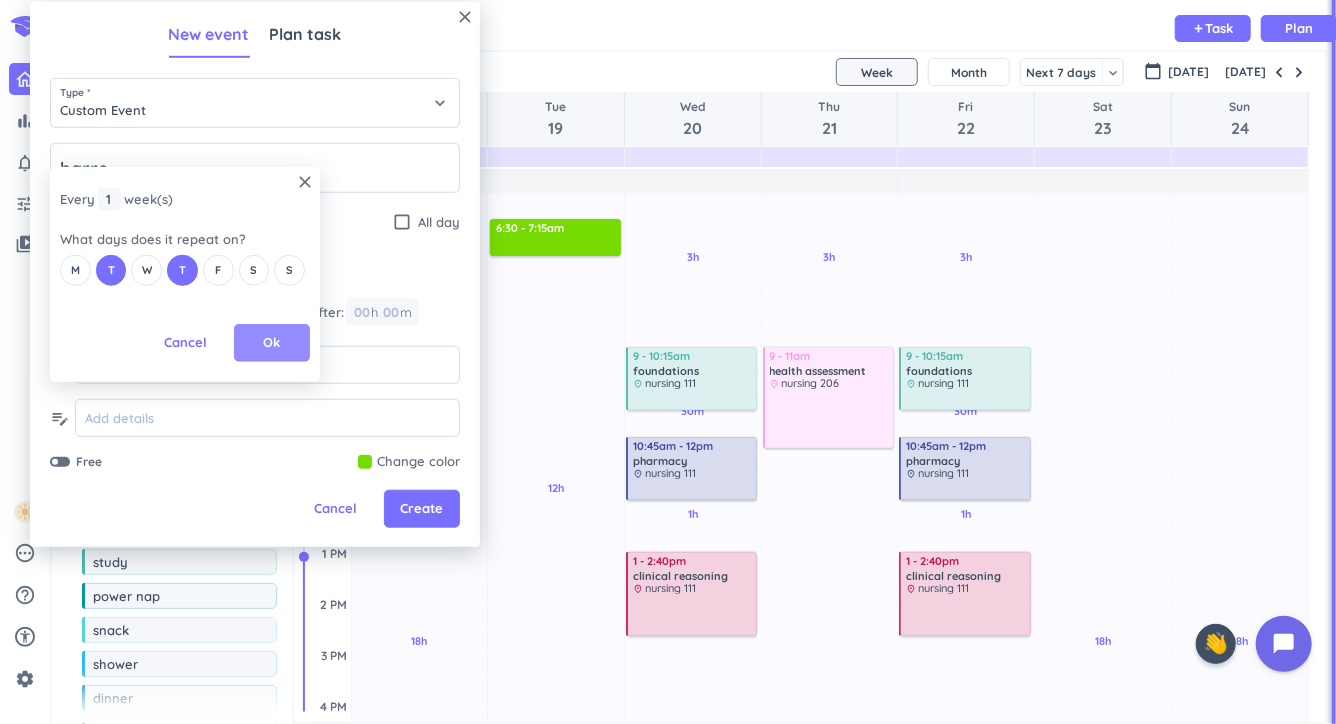 click on "Ok" at bounding box center [272, 343] 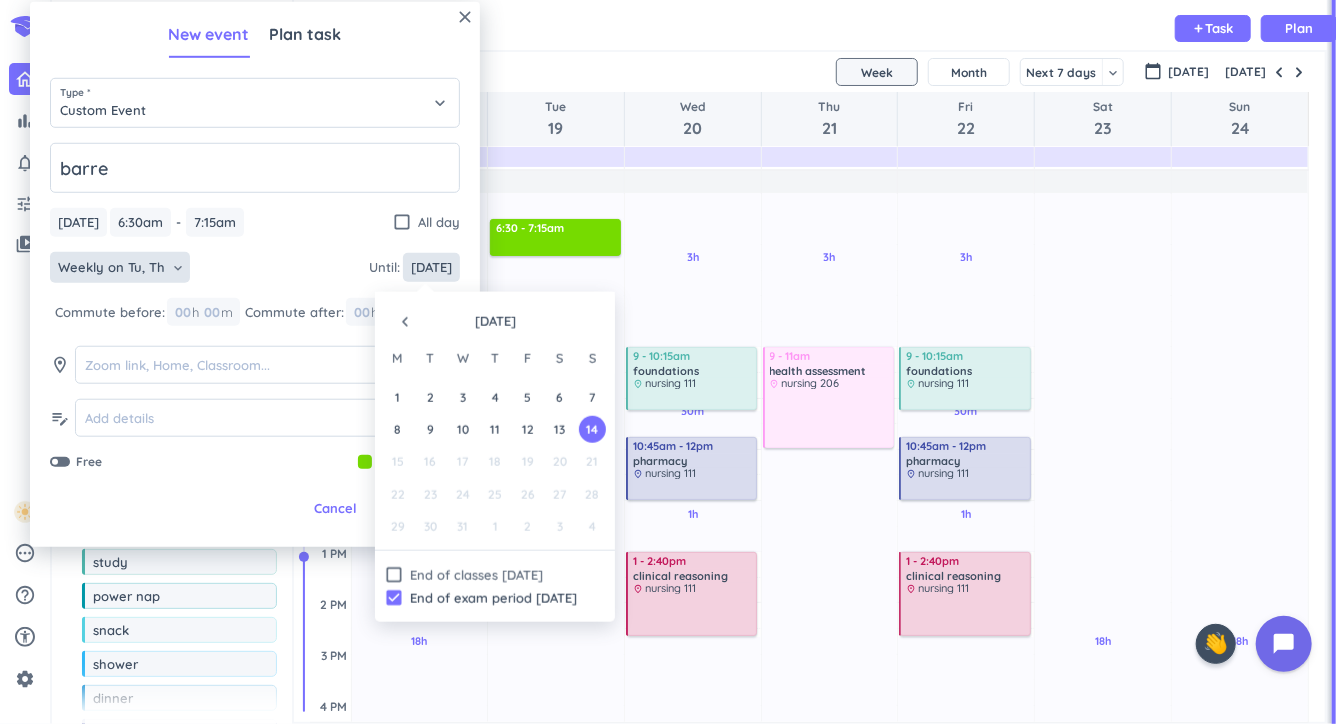 click on "[DATE]" at bounding box center [431, 267] 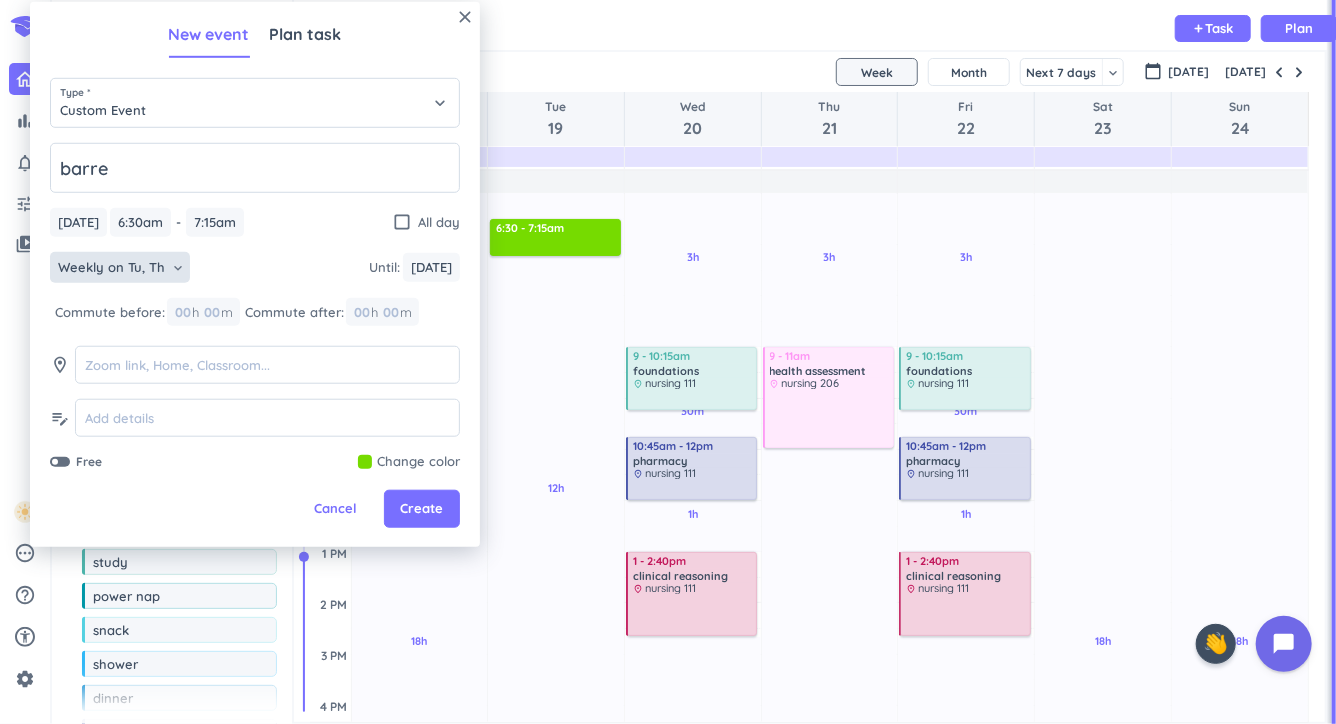 click on "Free Change color" at bounding box center (255, 462) 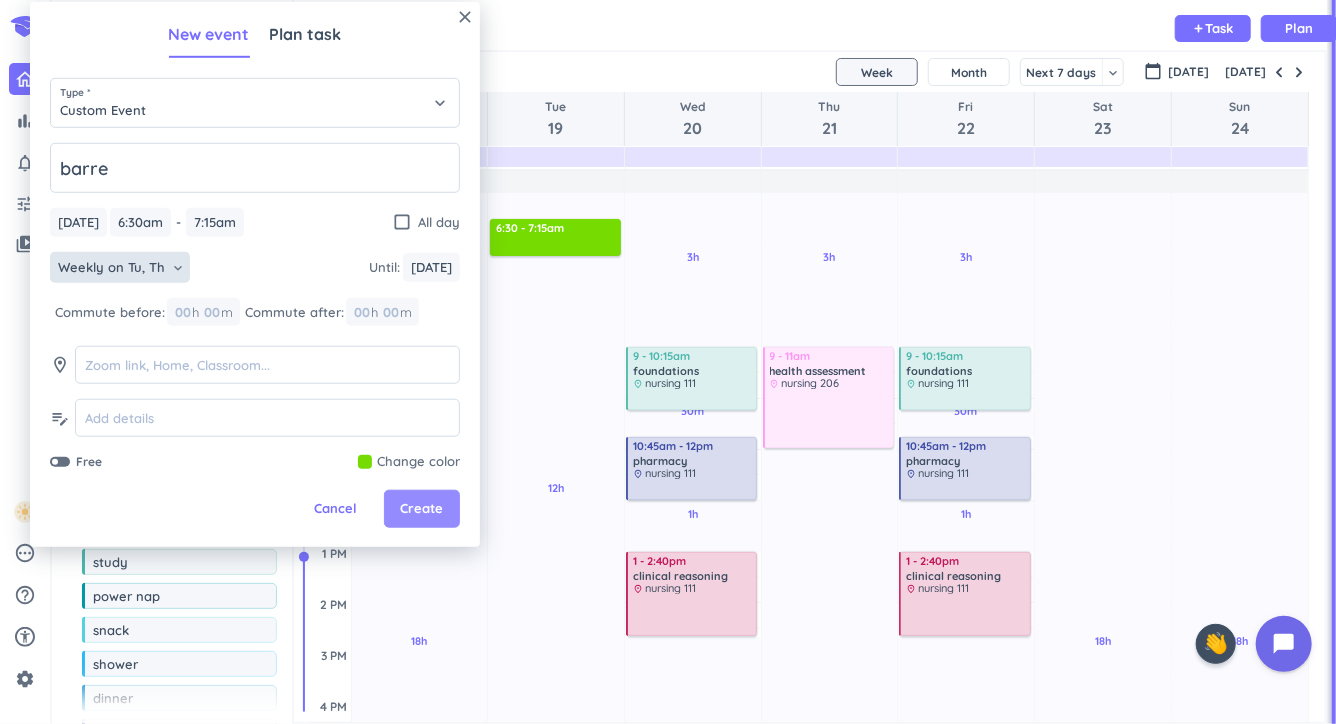 click on "Create" at bounding box center (422, 509) 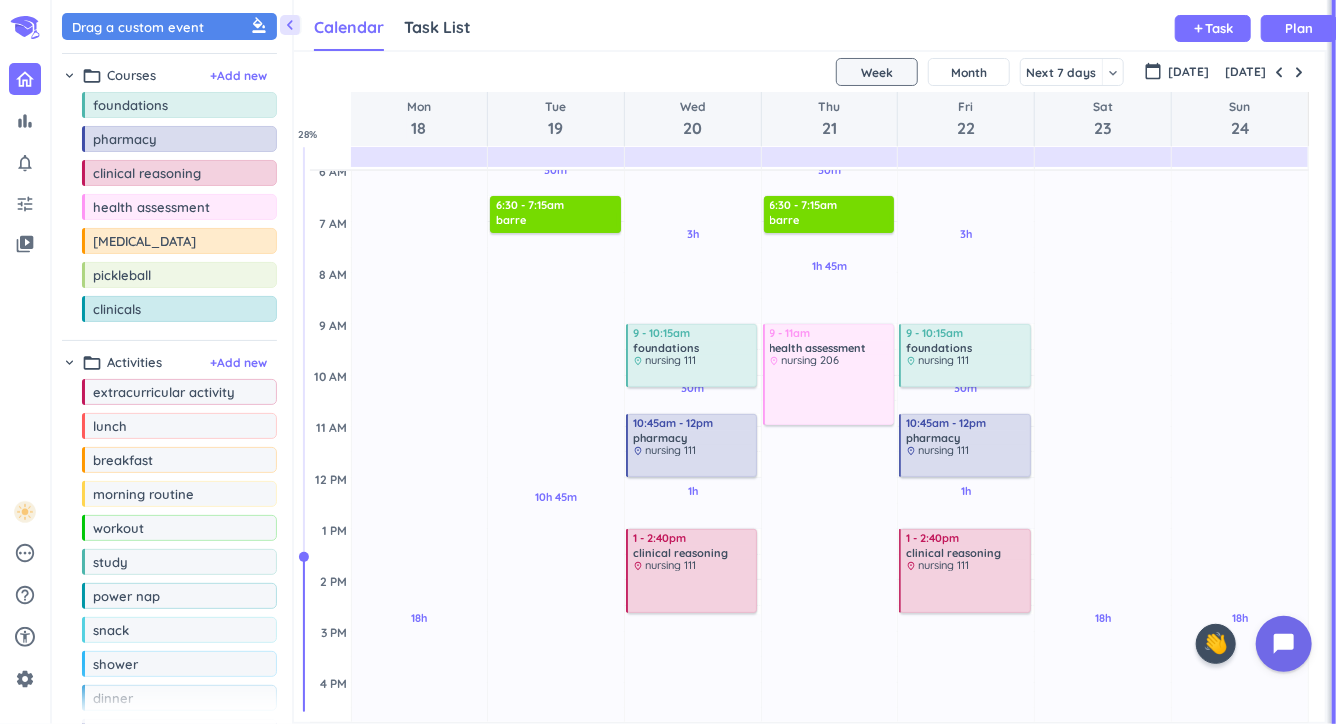 scroll, scrollTop: 75, scrollLeft: 0, axis: vertical 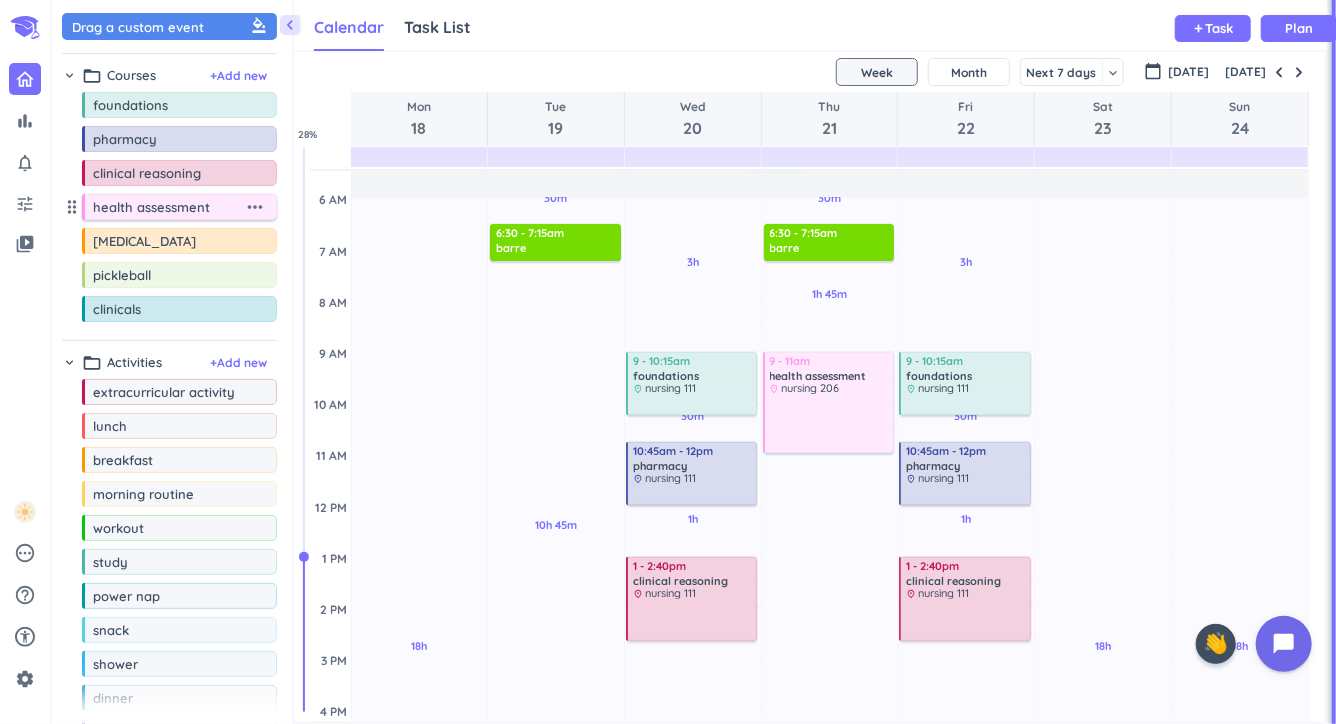 click on "more_horiz" at bounding box center (255, 207) 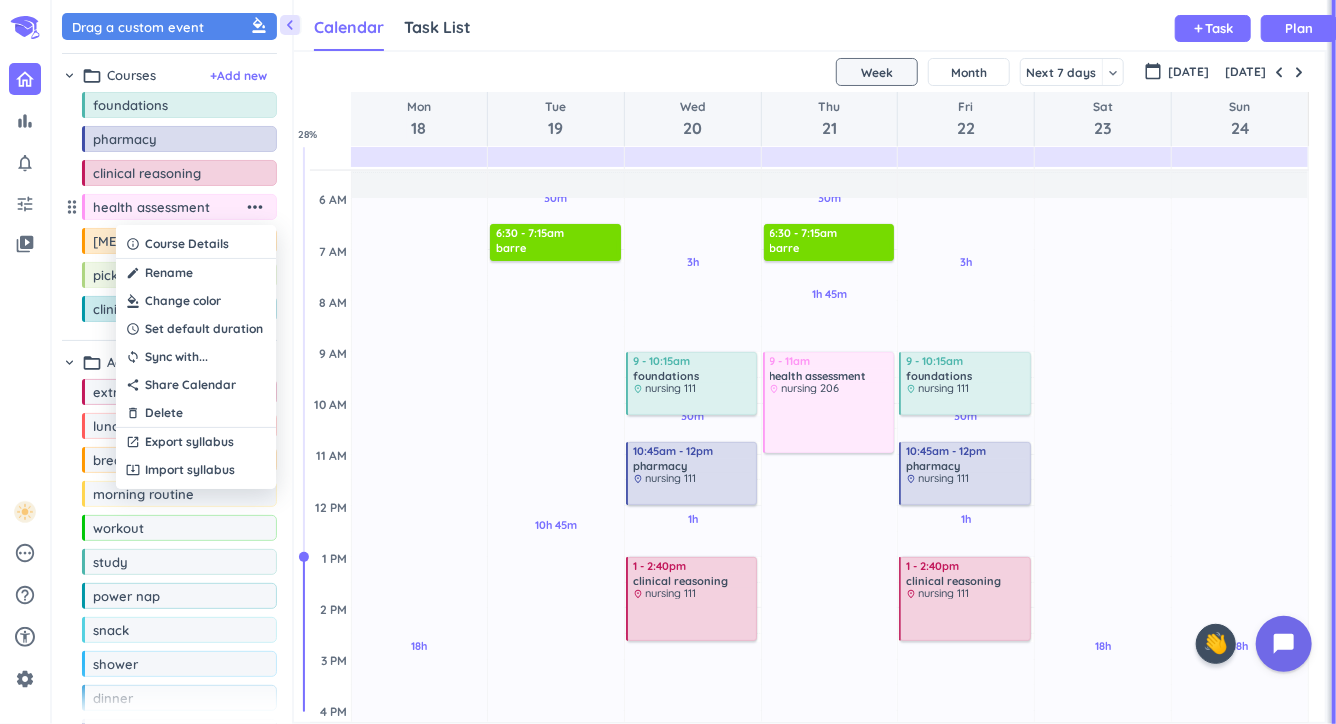 click at bounding box center [196, 301] 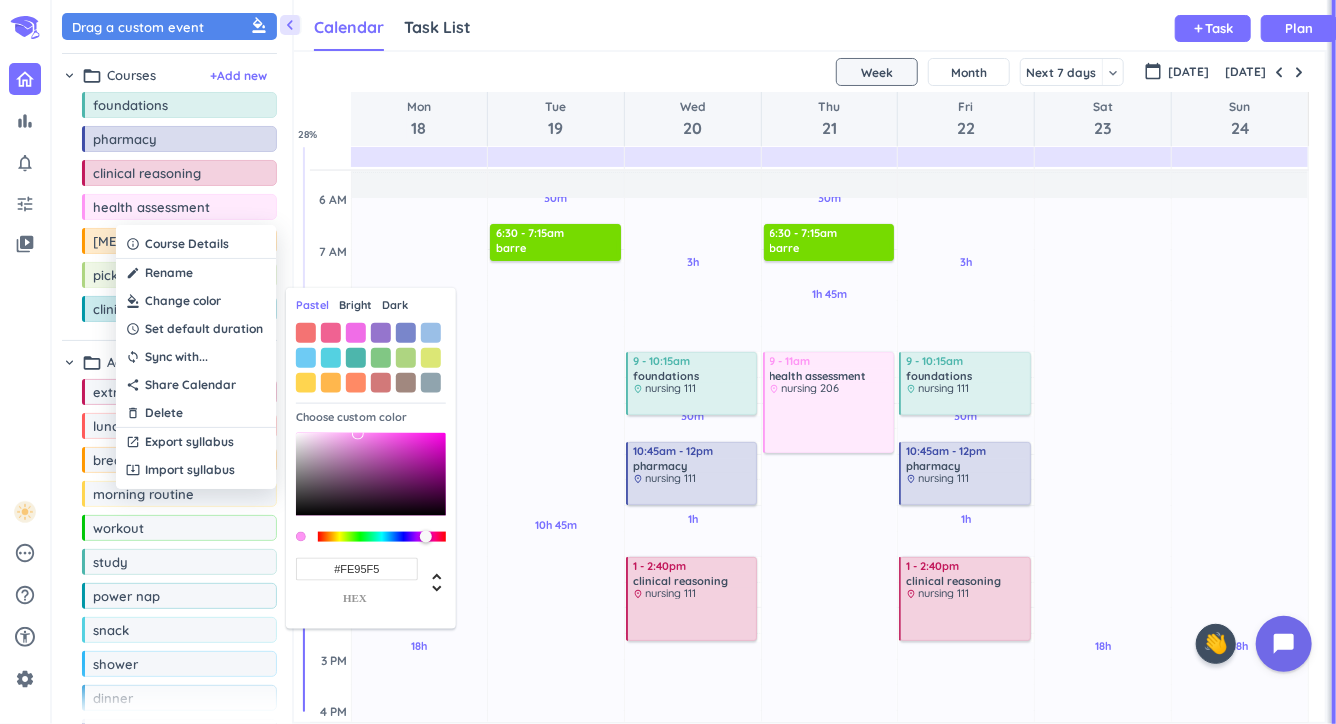 click on "Bright" at bounding box center (355, 305) 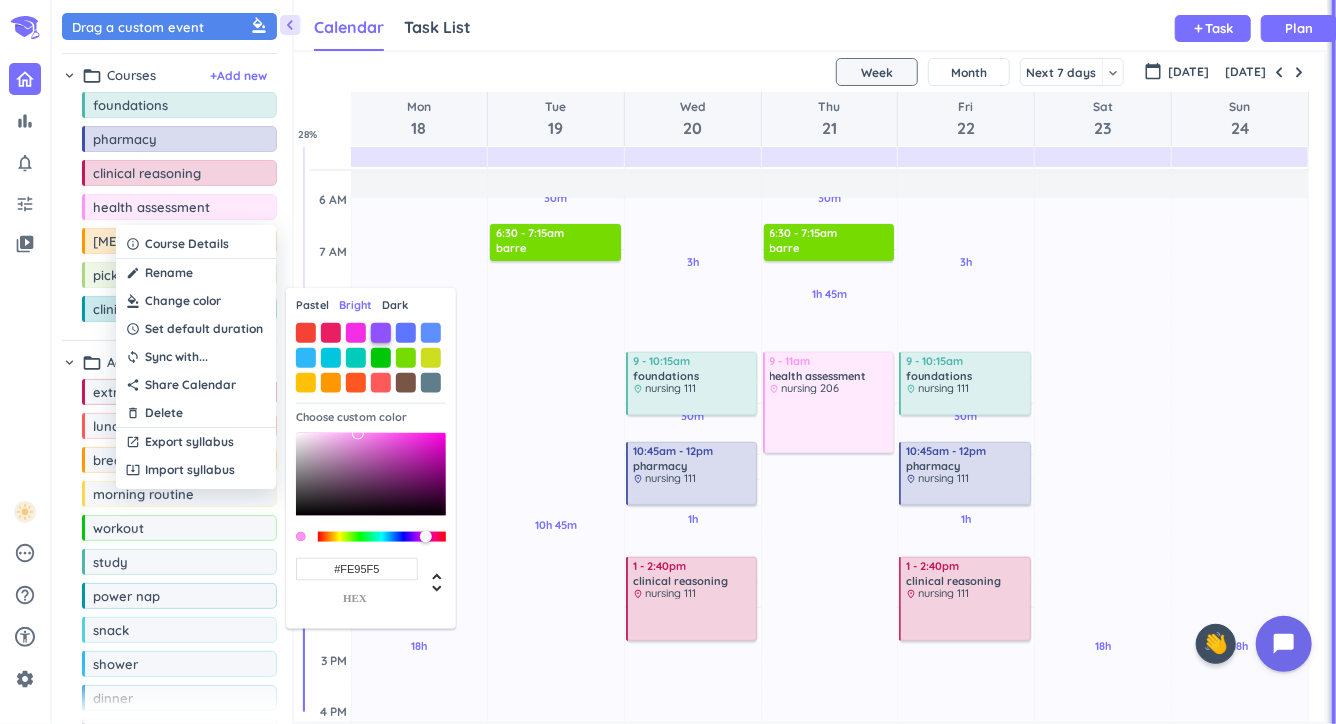 click at bounding box center (381, 332) 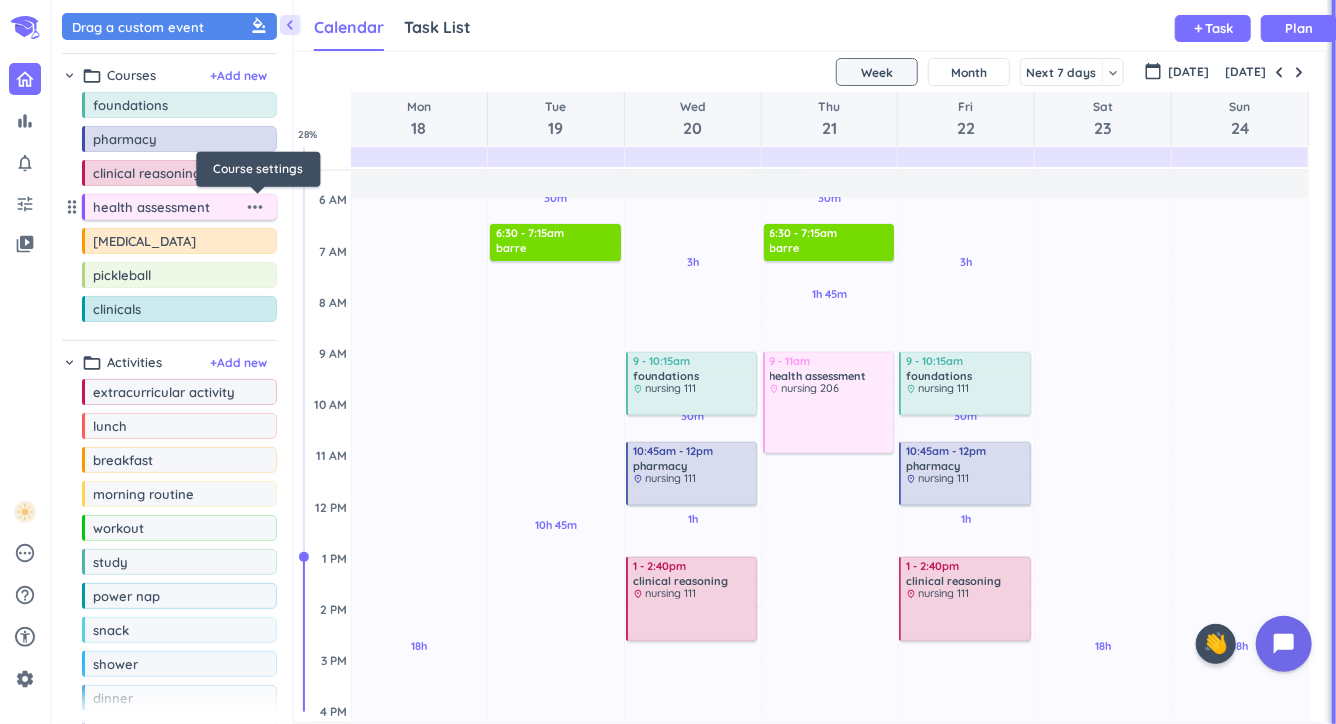 click on "more_horiz" at bounding box center [255, 207] 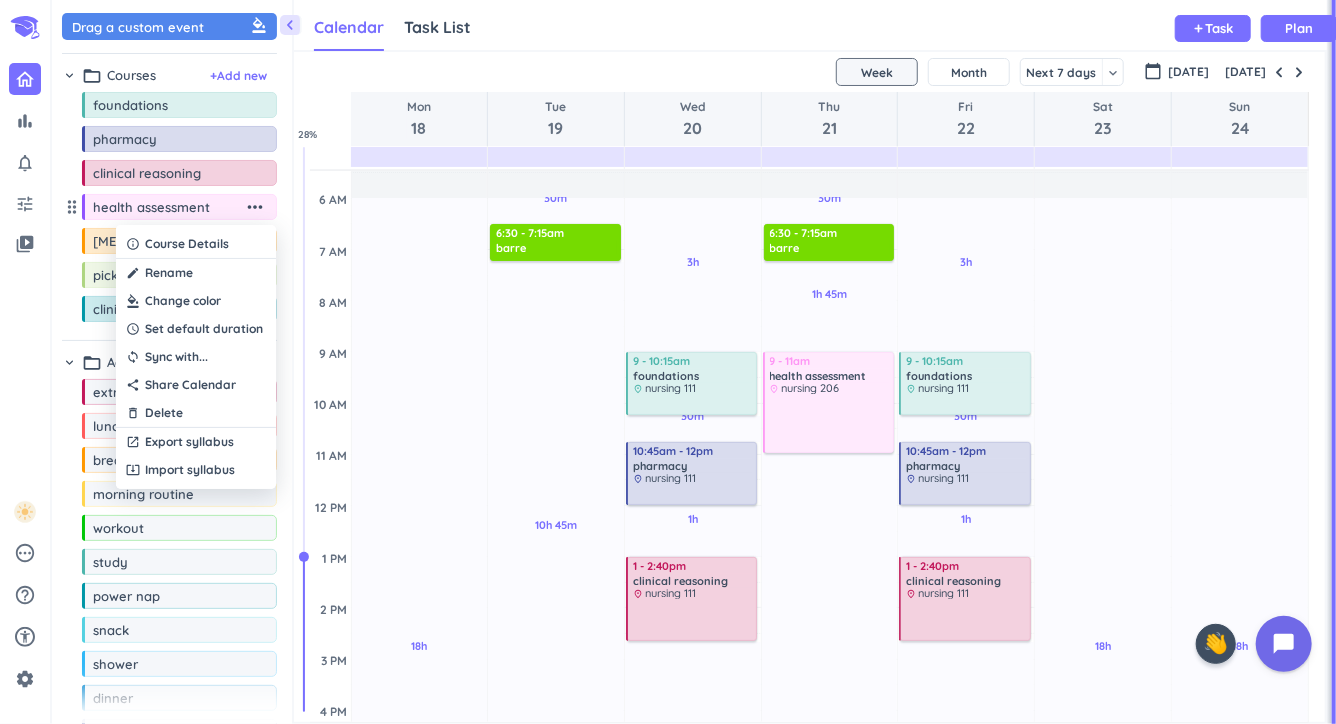 click at bounding box center (196, 301) 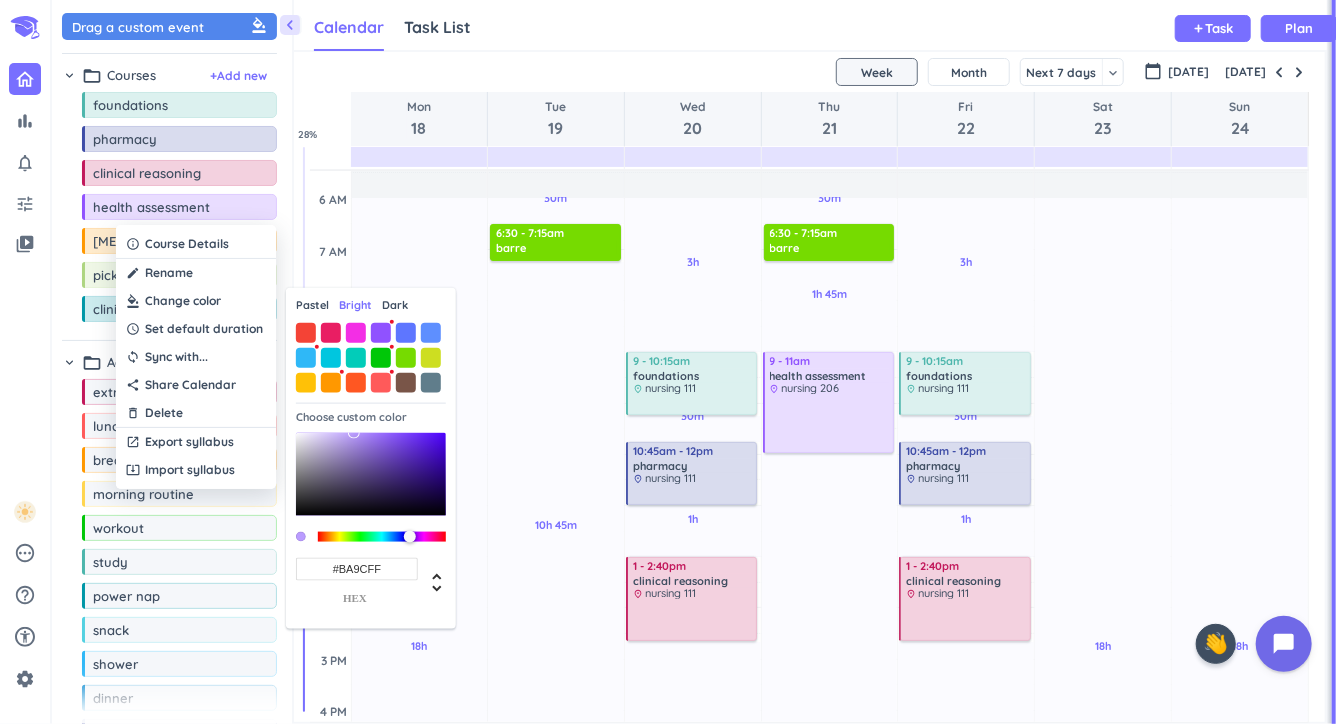 drag, startPoint x: 396, startPoint y: 434, endPoint x: 354, endPoint y: 430, distance: 42.190044 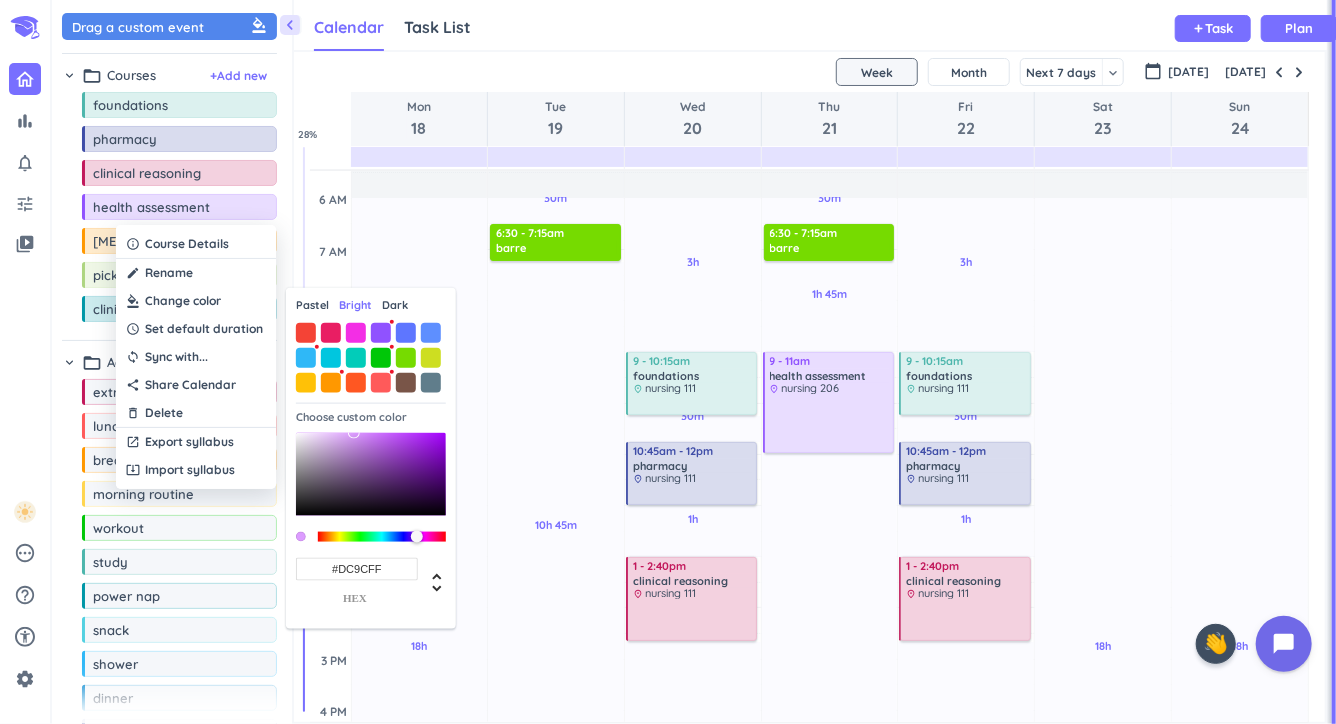 click at bounding box center (417, 537) 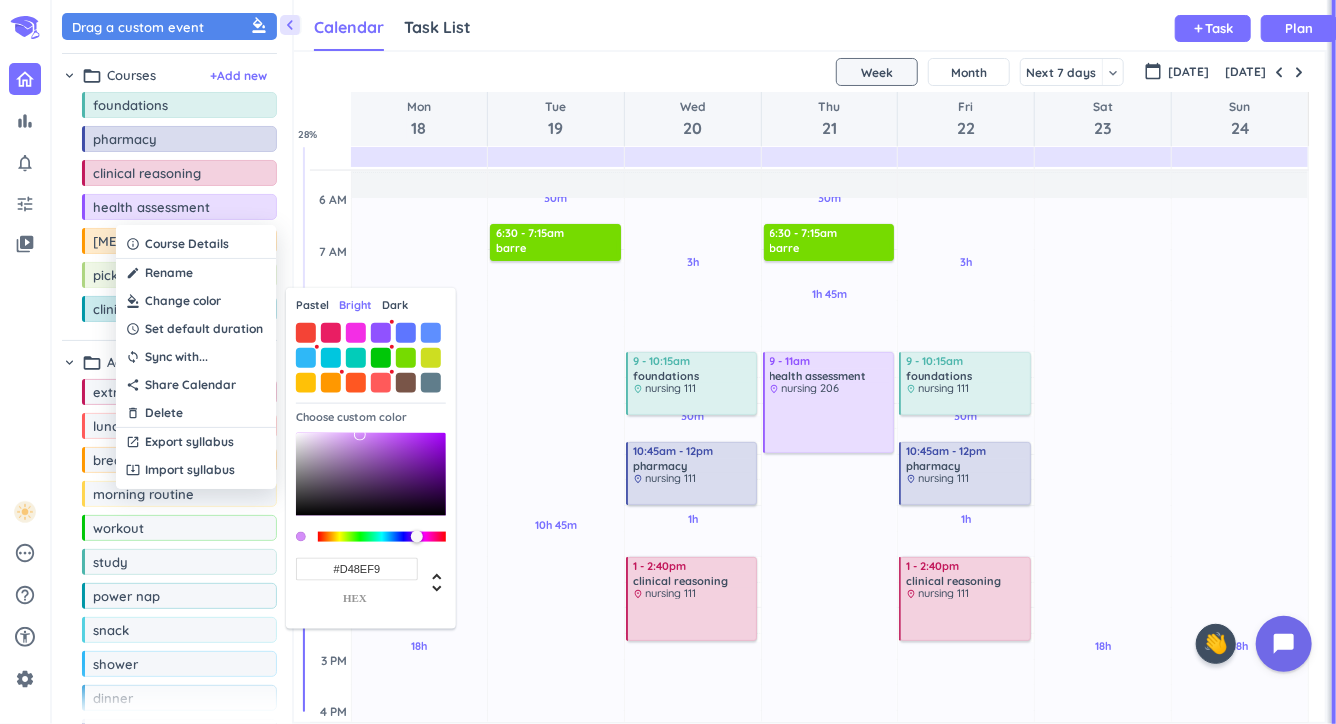 type on "#D690FC" 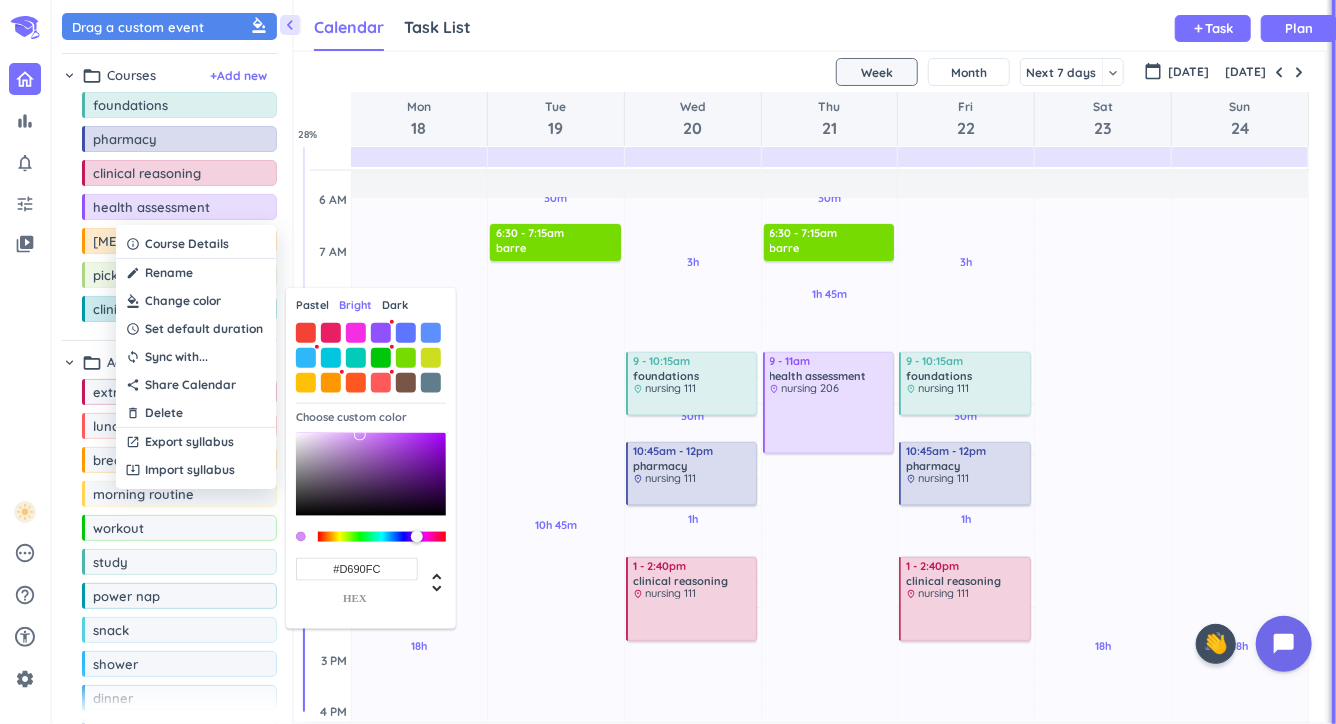click at bounding box center (360, 435) 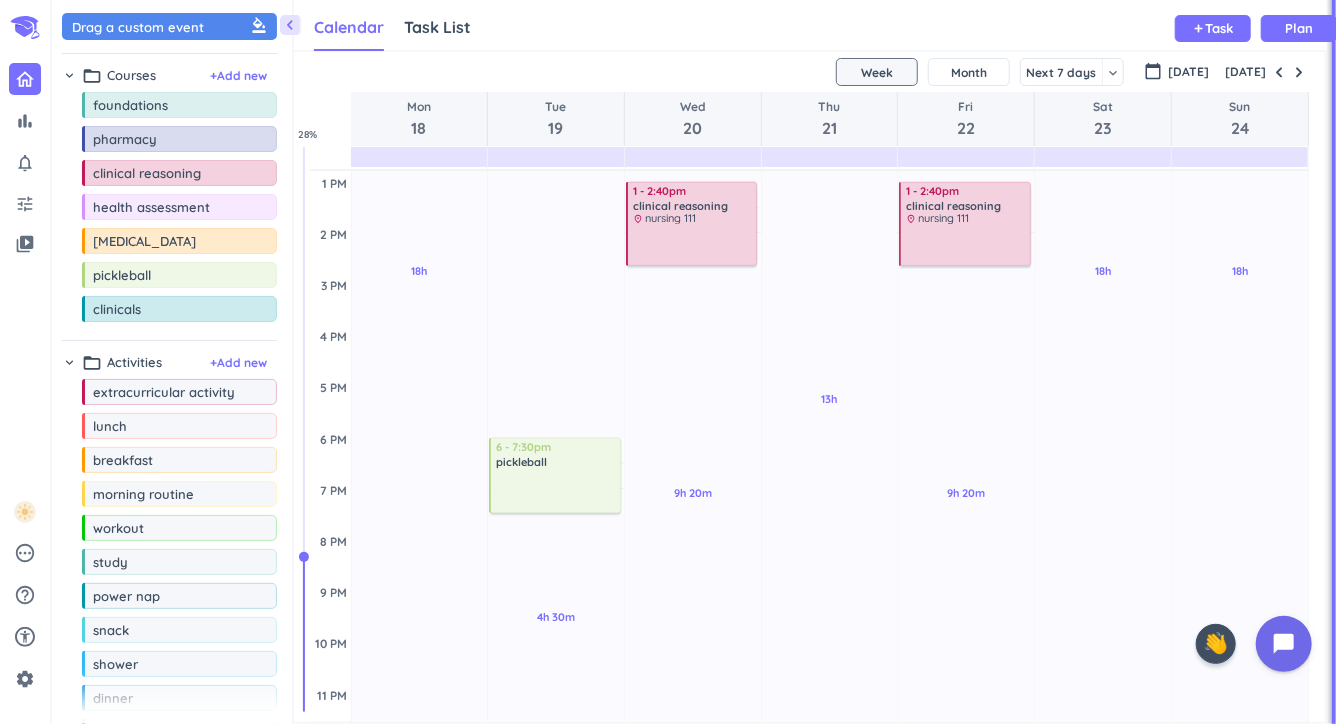 scroll, scrollTop: 458, scrollLeft: 0, axis: vertical 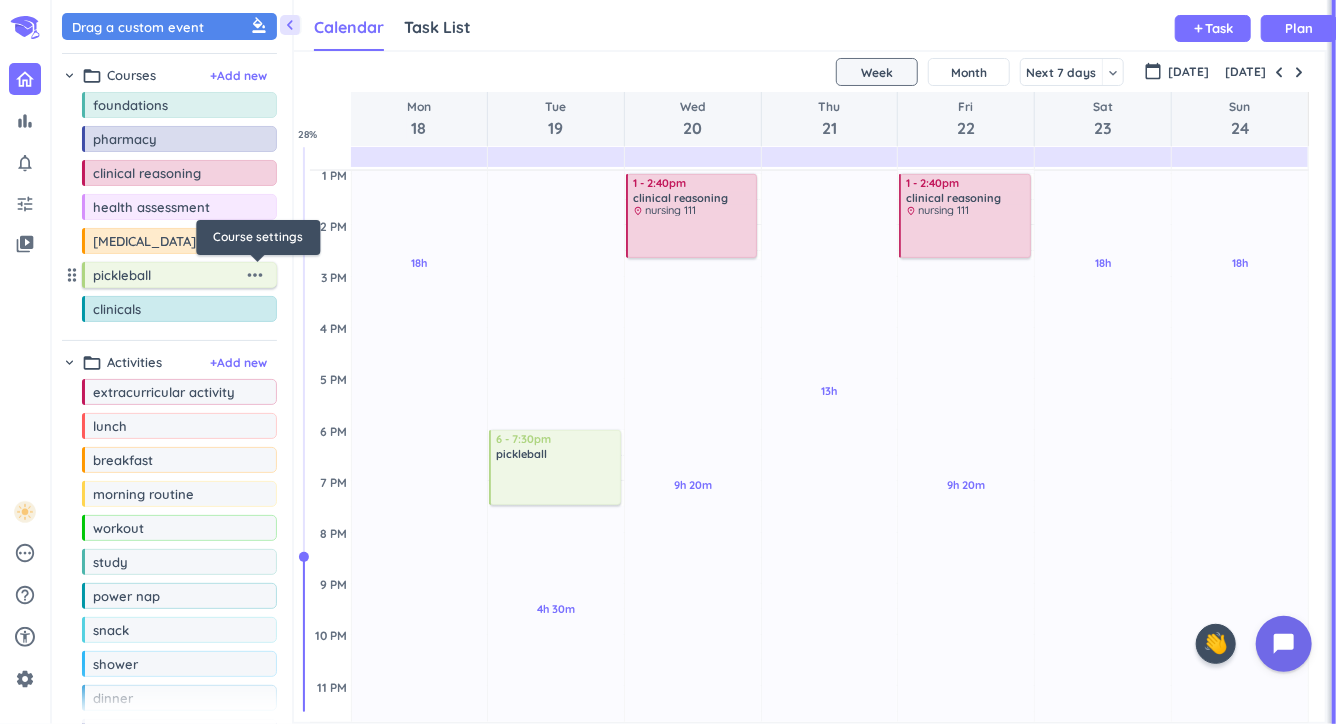 click on "more_horiz" at bounding box center (255, 275) 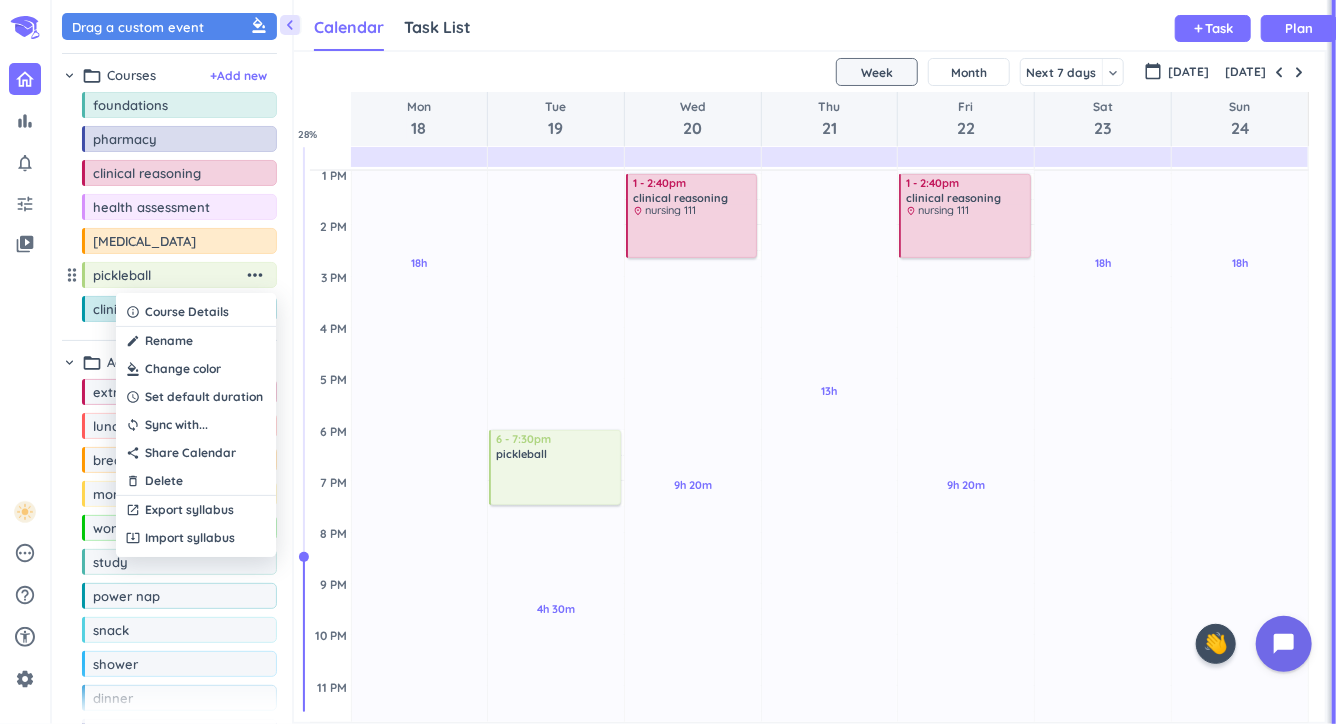 click at bounding box center (196, 369) 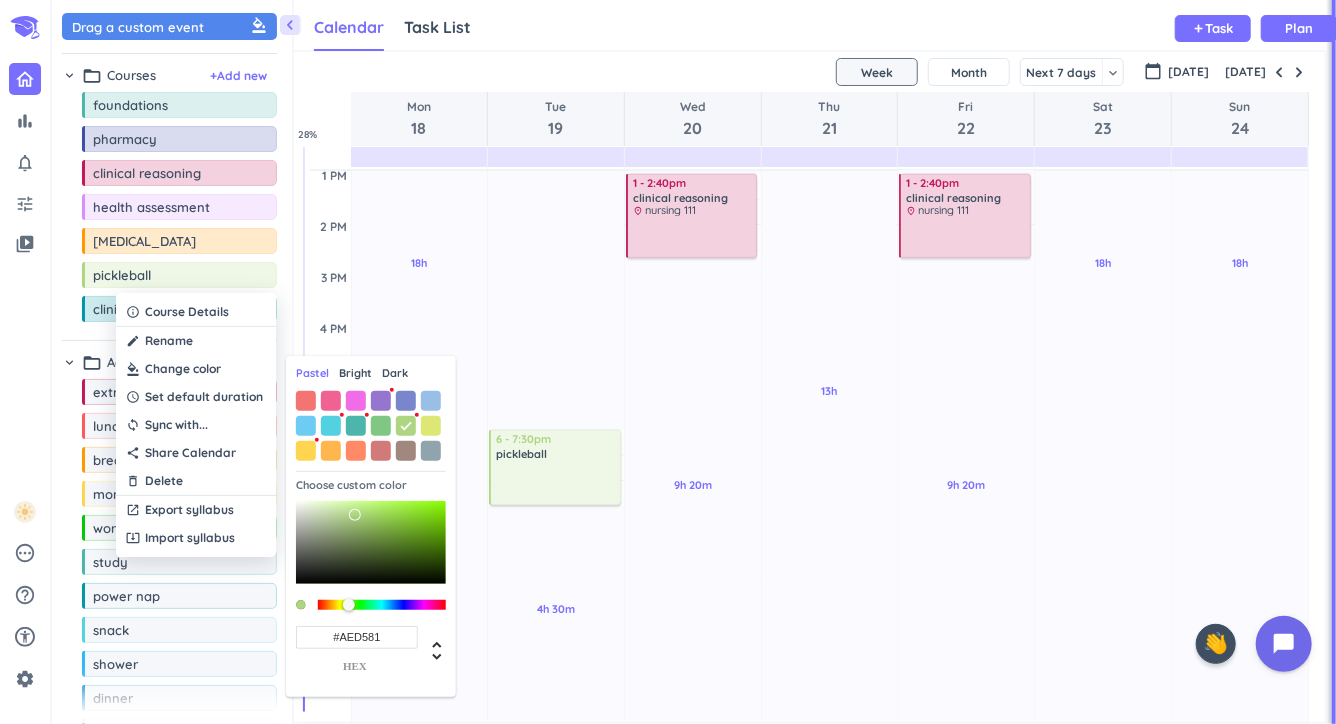 click on "Bright" at bounding box center [355, 373] 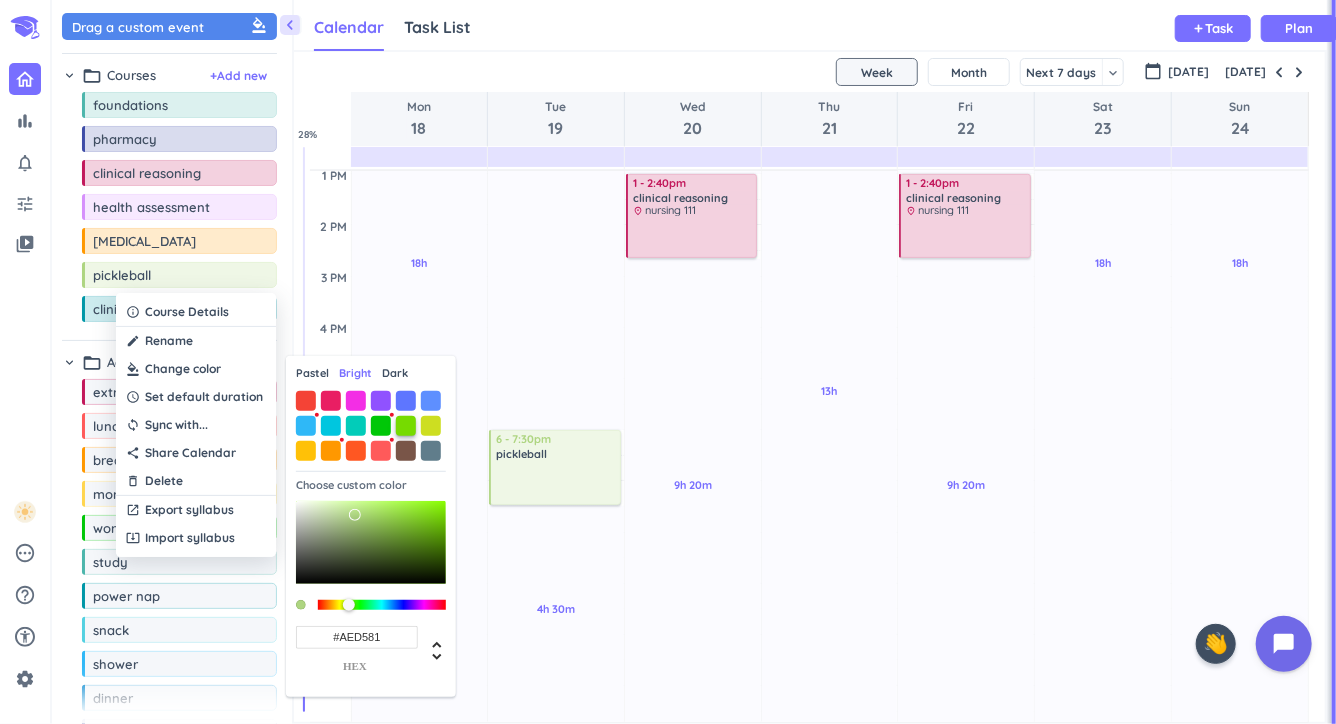 click at bounding box center [406, 425] 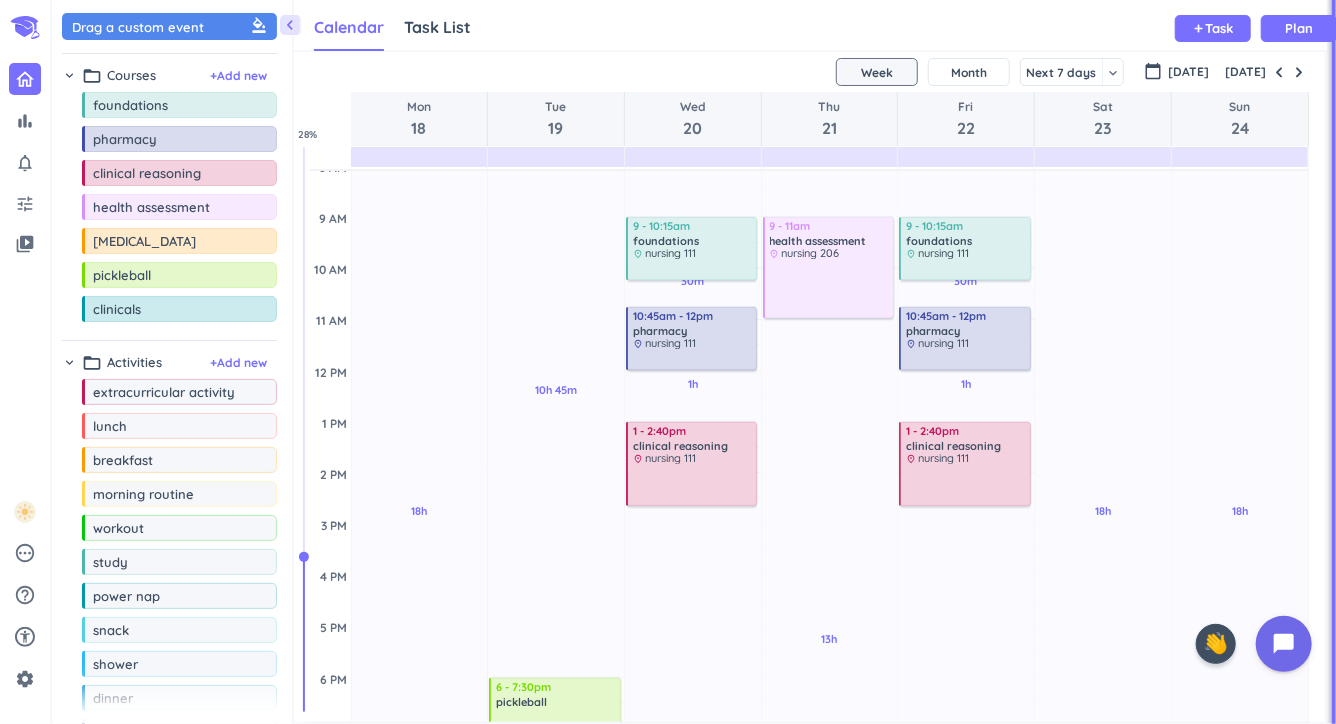 scroll, scrollTop: 115, scrollLeft: 0, axis: vertical 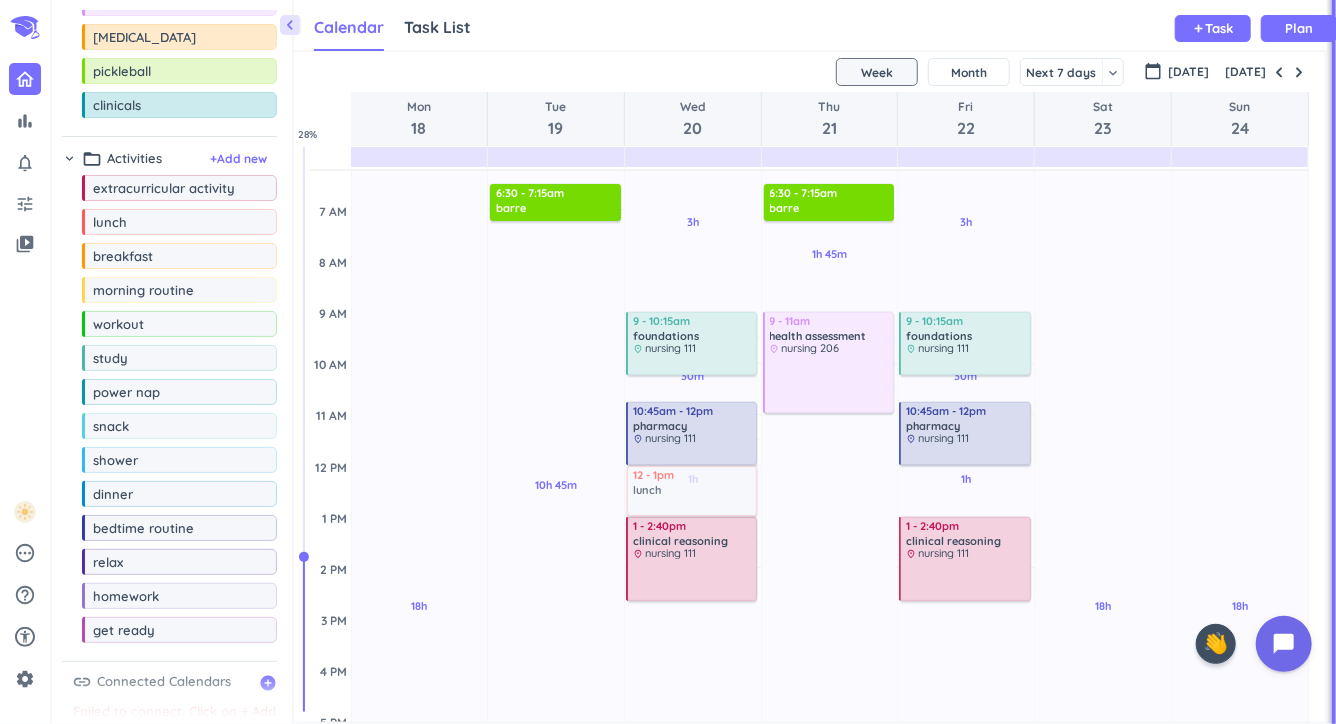 drag, startPoint x: 167, startPoint y: 225, endPoint x: 697, endPoint y: 469, distance: 583.46893 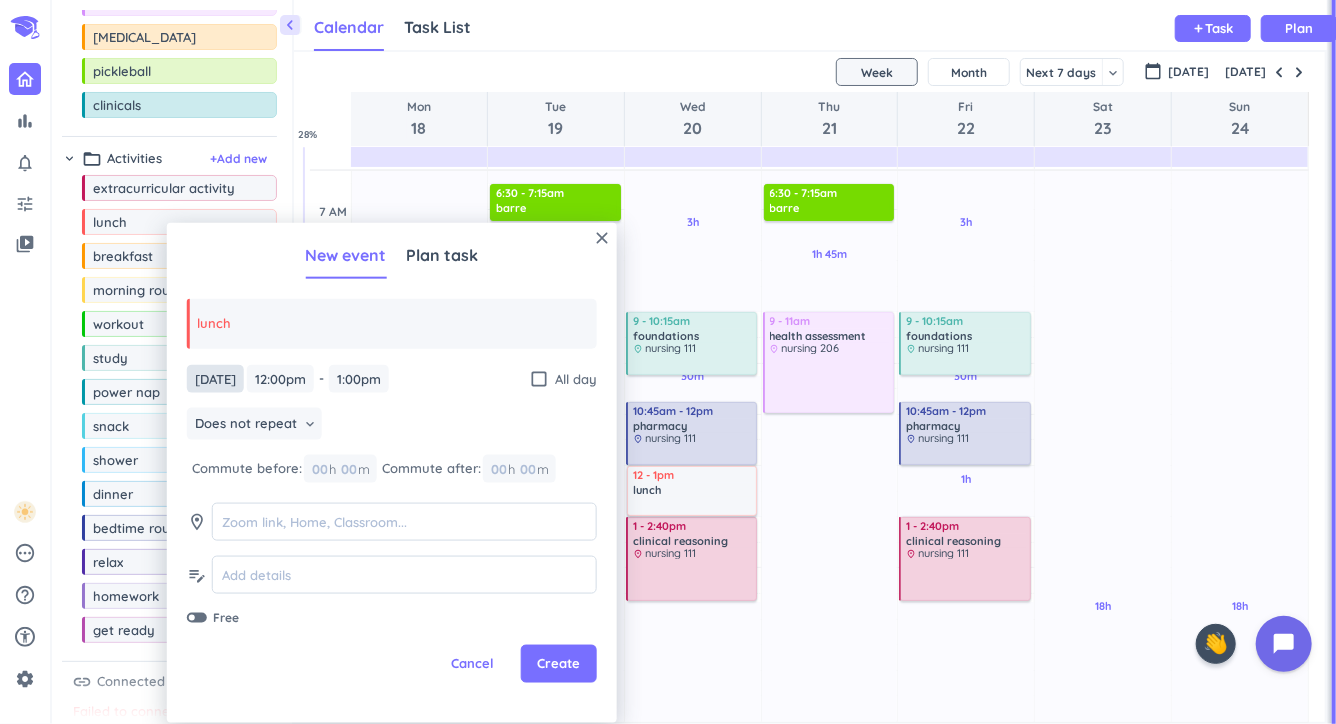 click on "[DATE]" at bounding box center [215, 378] 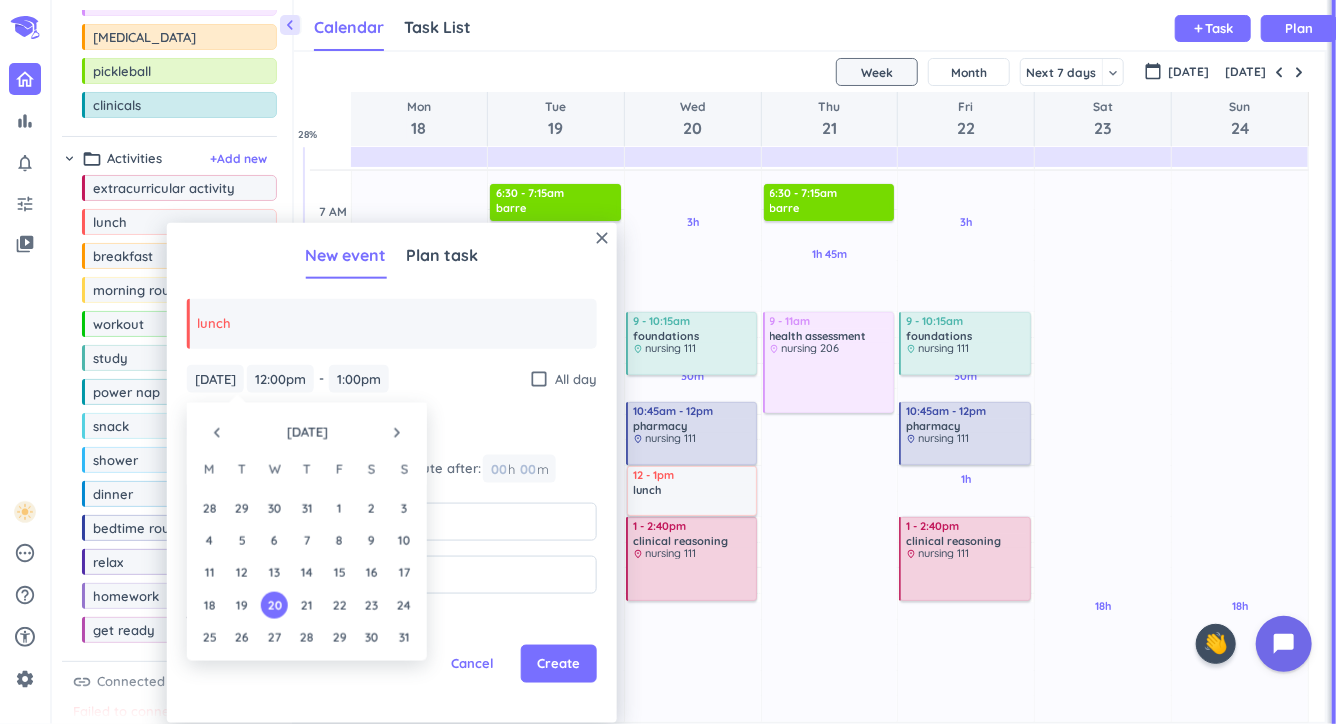 click on "[DATE] [DATE]   12:00pm 12:00pm - 1:00pm 1:00pm check_box_outline_blank All day" at bounding box center [392, 378] 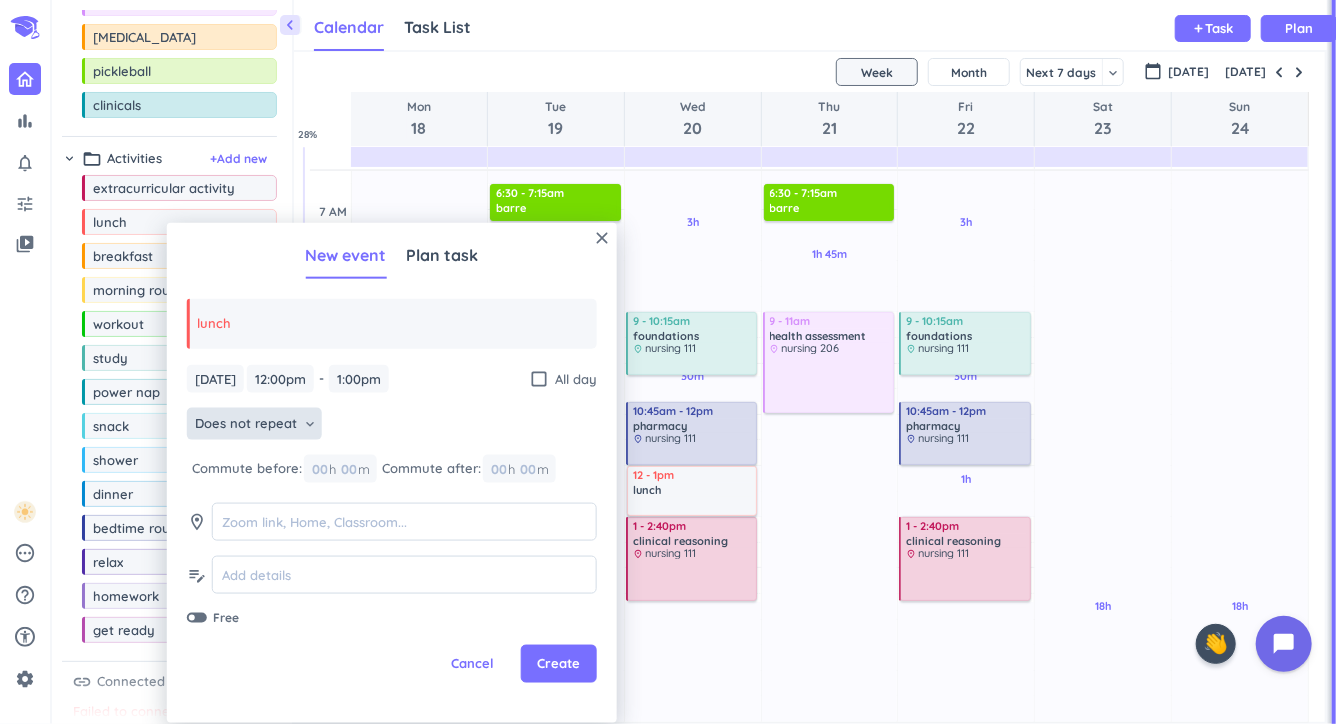 click on "Does not repeat" at bounding box center [246, 424] 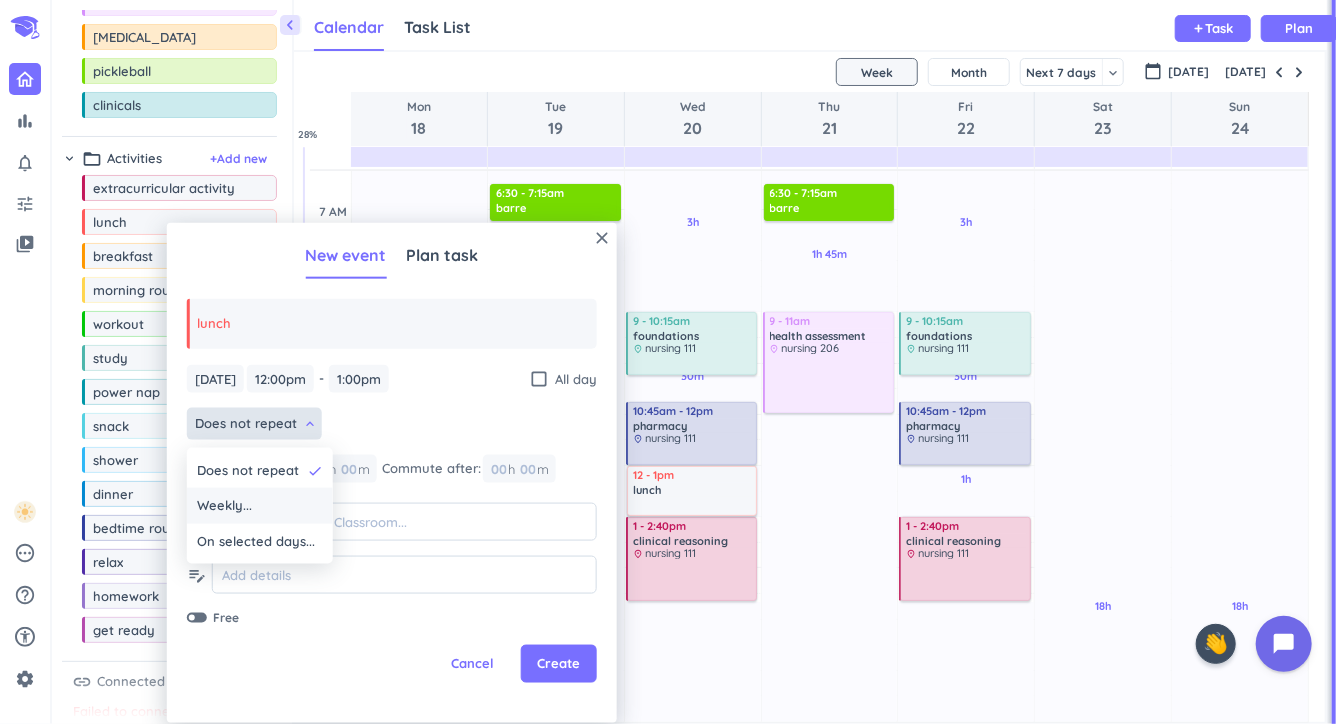 click on "Weekly..." at bounding box center [260, 506] 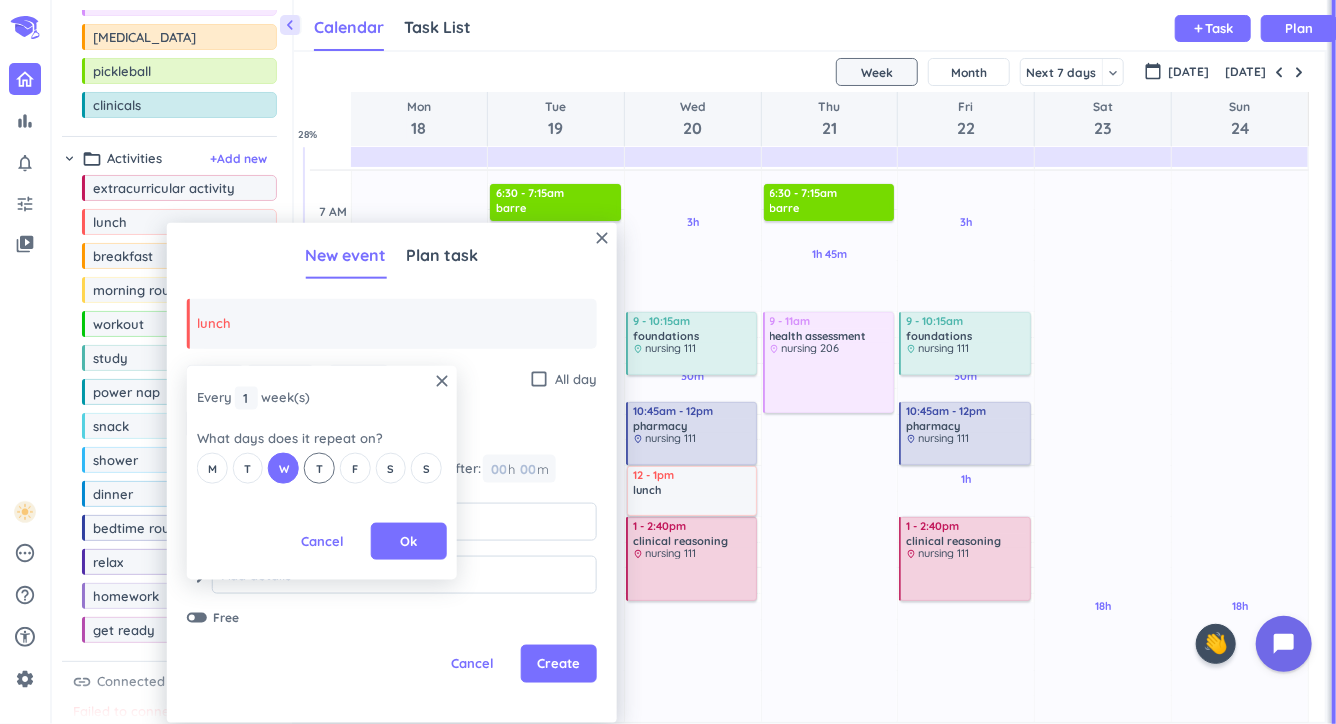 click on "T" at bounding box center (319, 468) 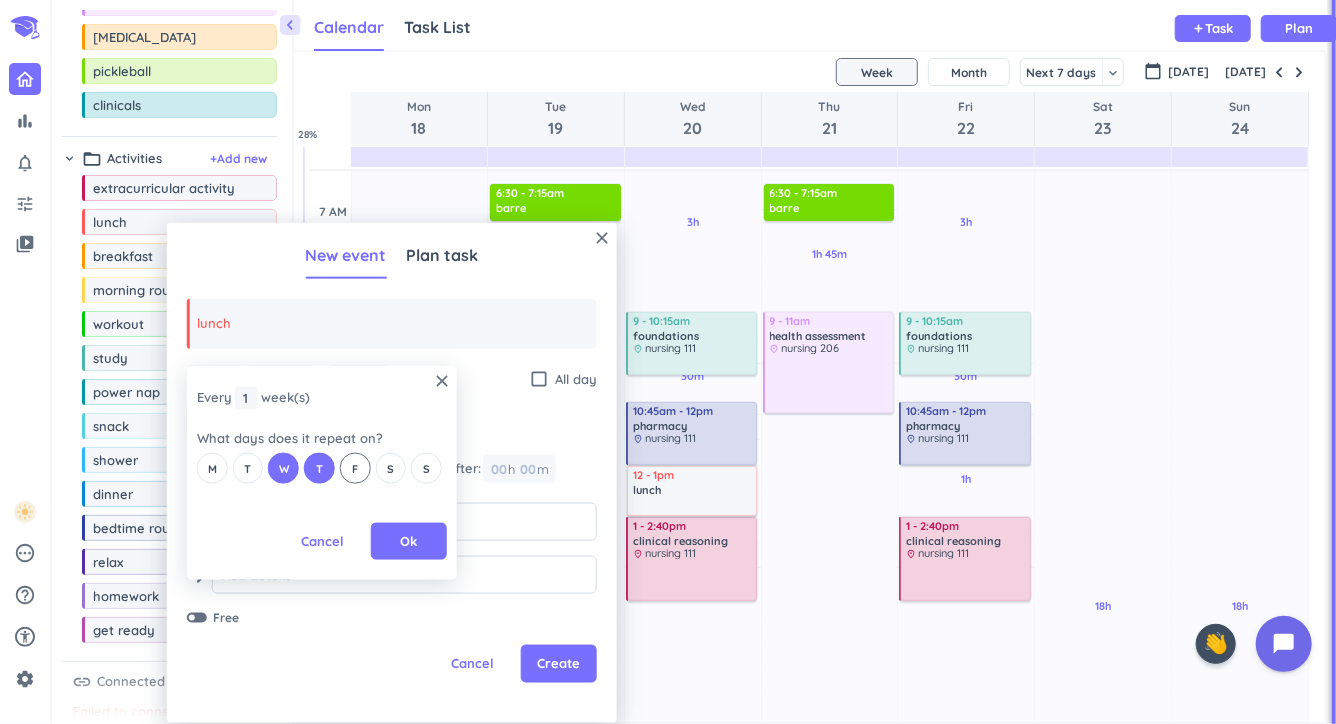 click on "F" at bounding box center (355, 468) 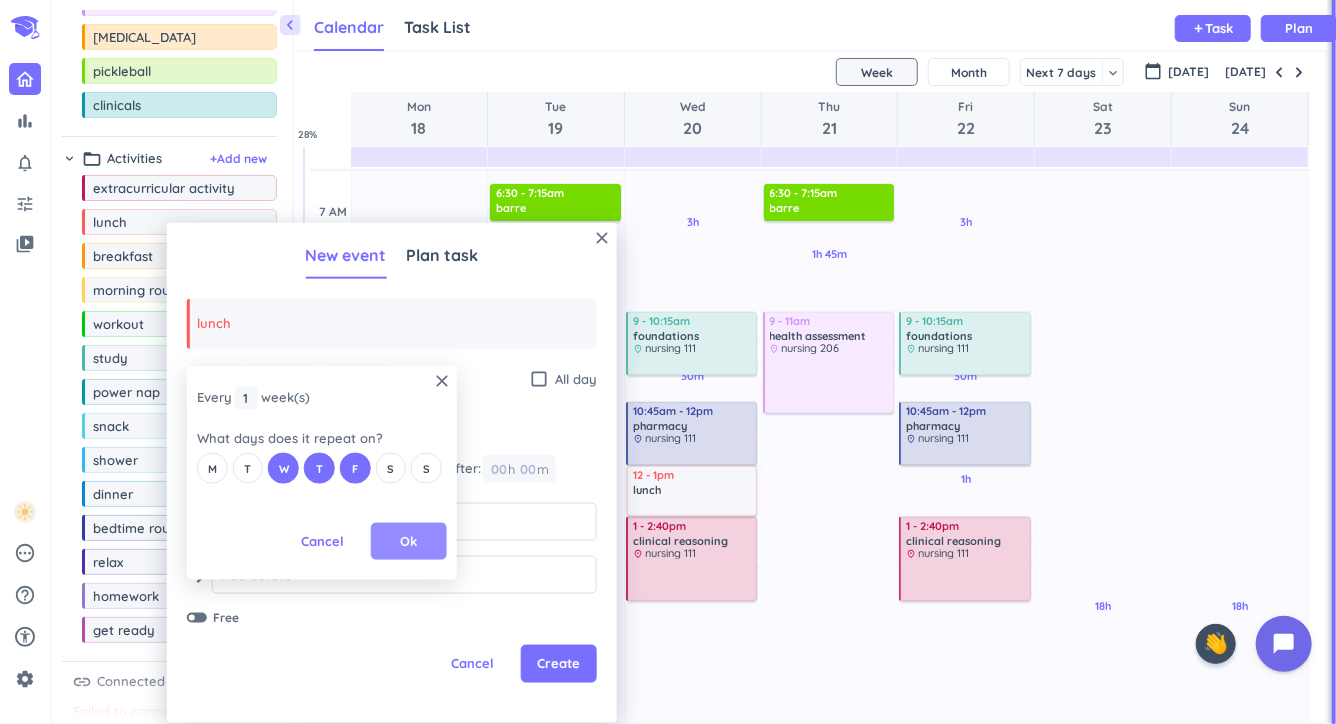 click on "Ok" at bounding box center (409, 541) 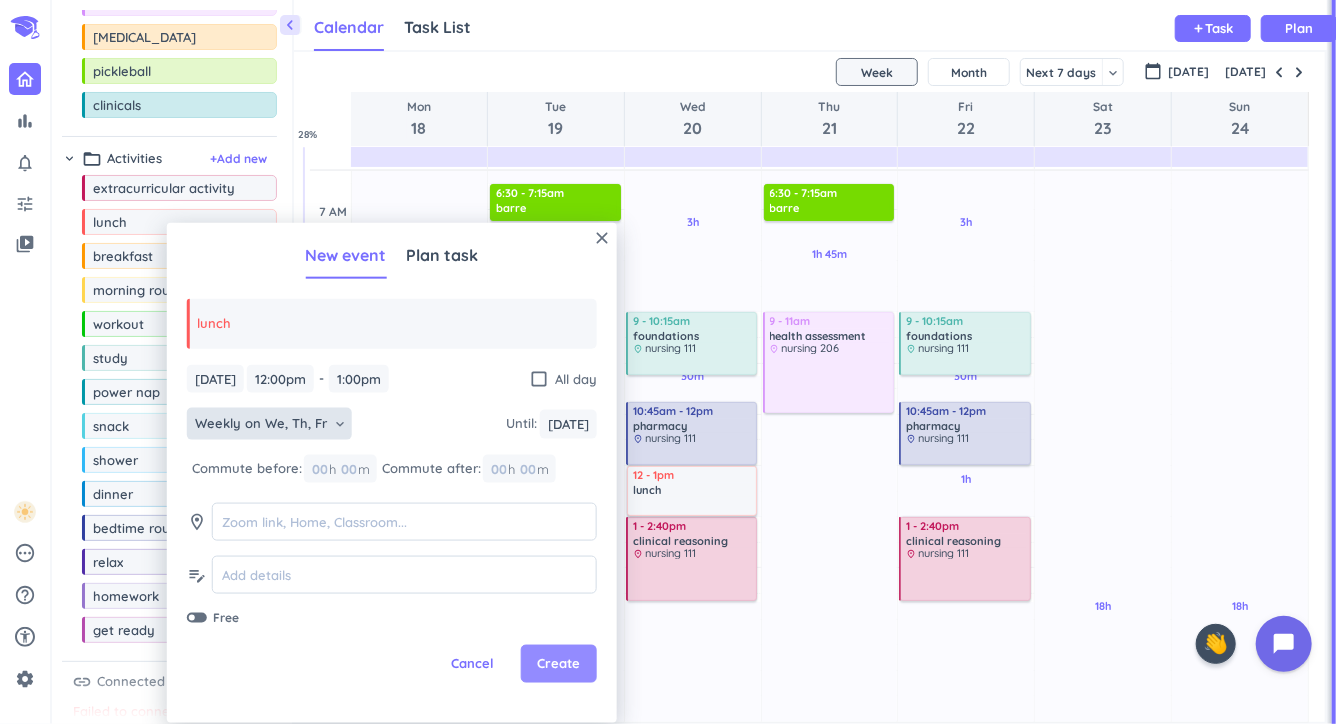 click on "Create" at bounding box center [558, 664] 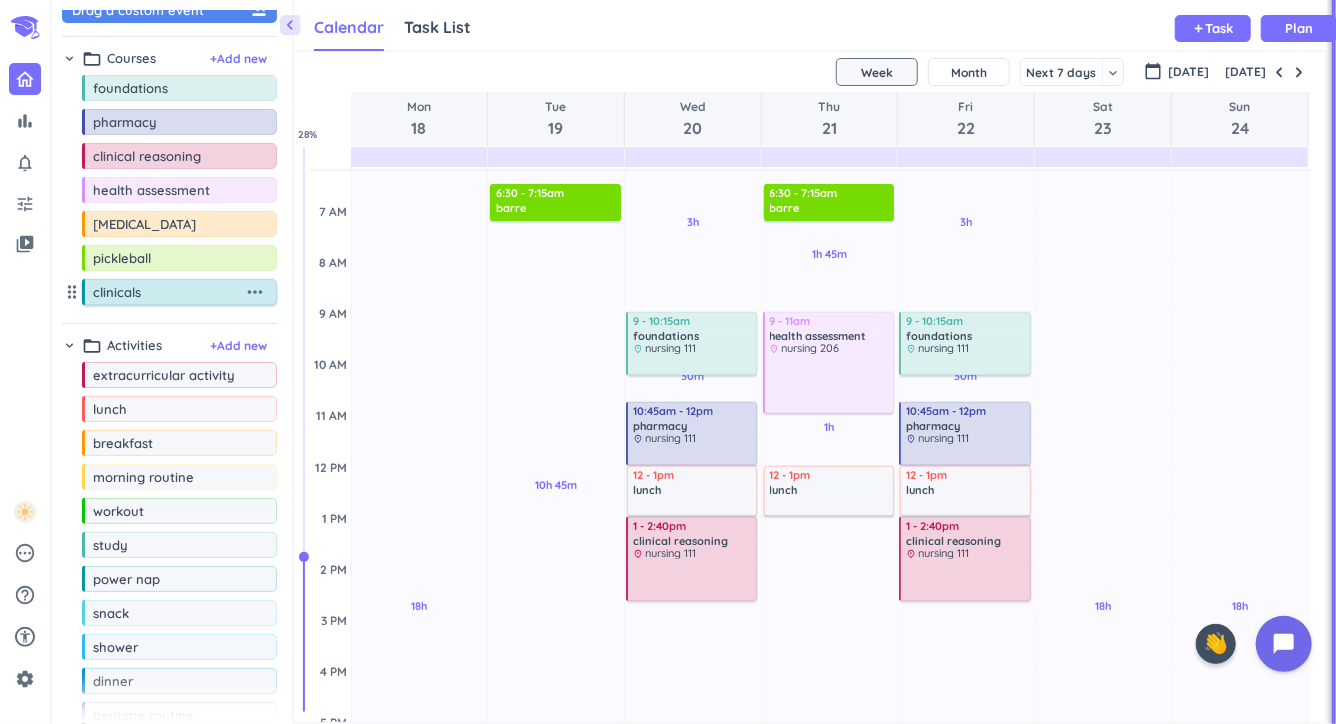 scroll, scrollTop: 2, scrollLeft: 0, axis: vertical 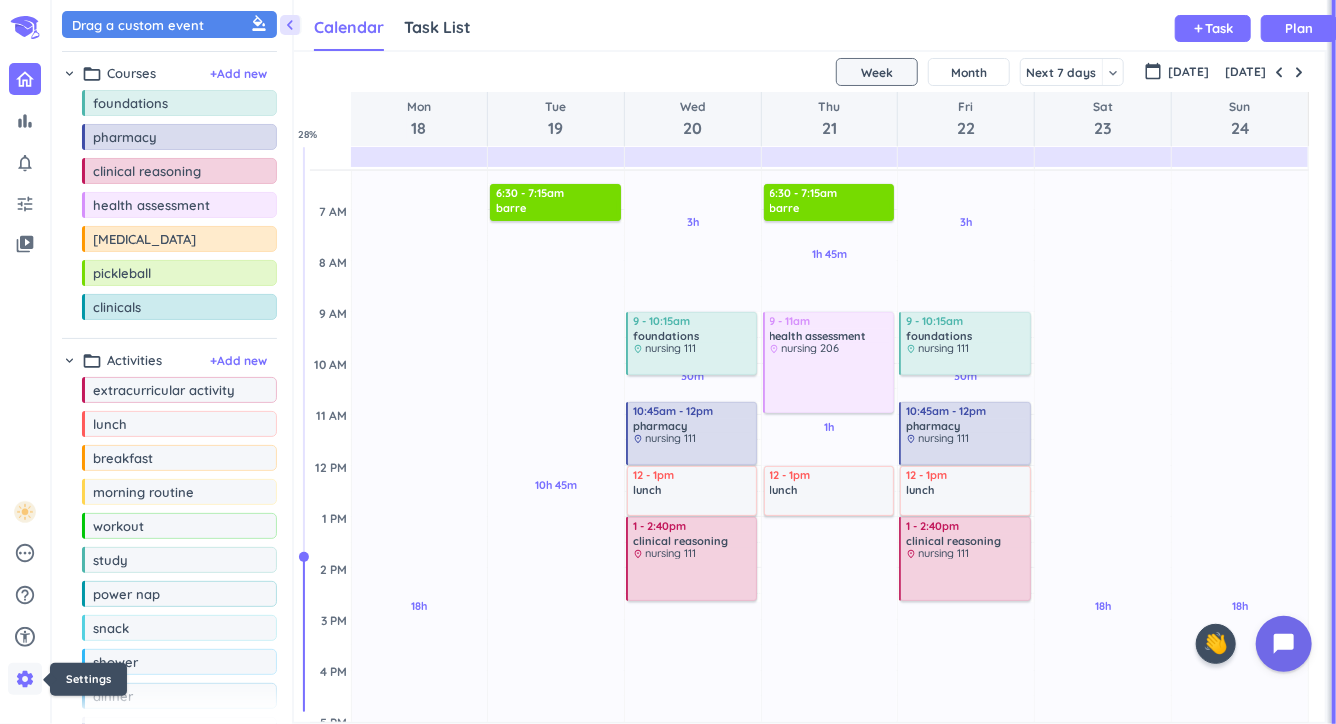 click on "settings" at bounding box center (25, 679) 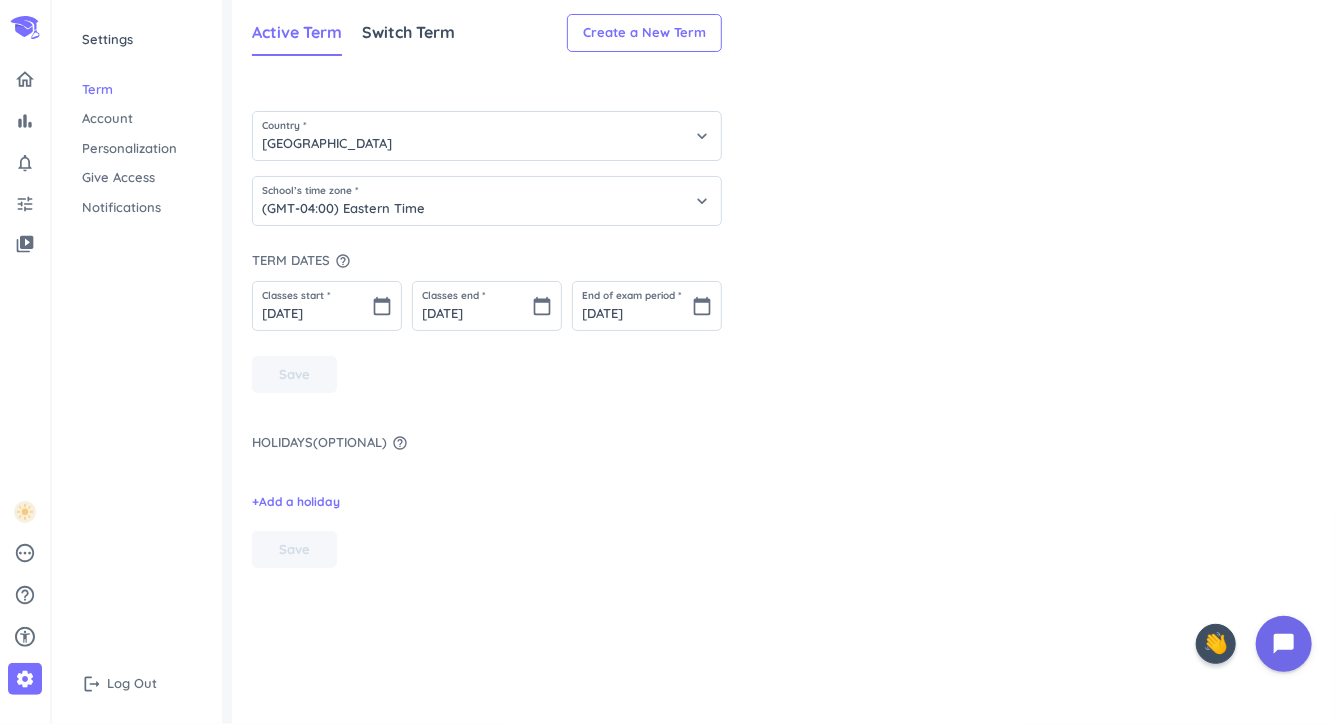 click on "Personalization" at bounding box center (137, 149) 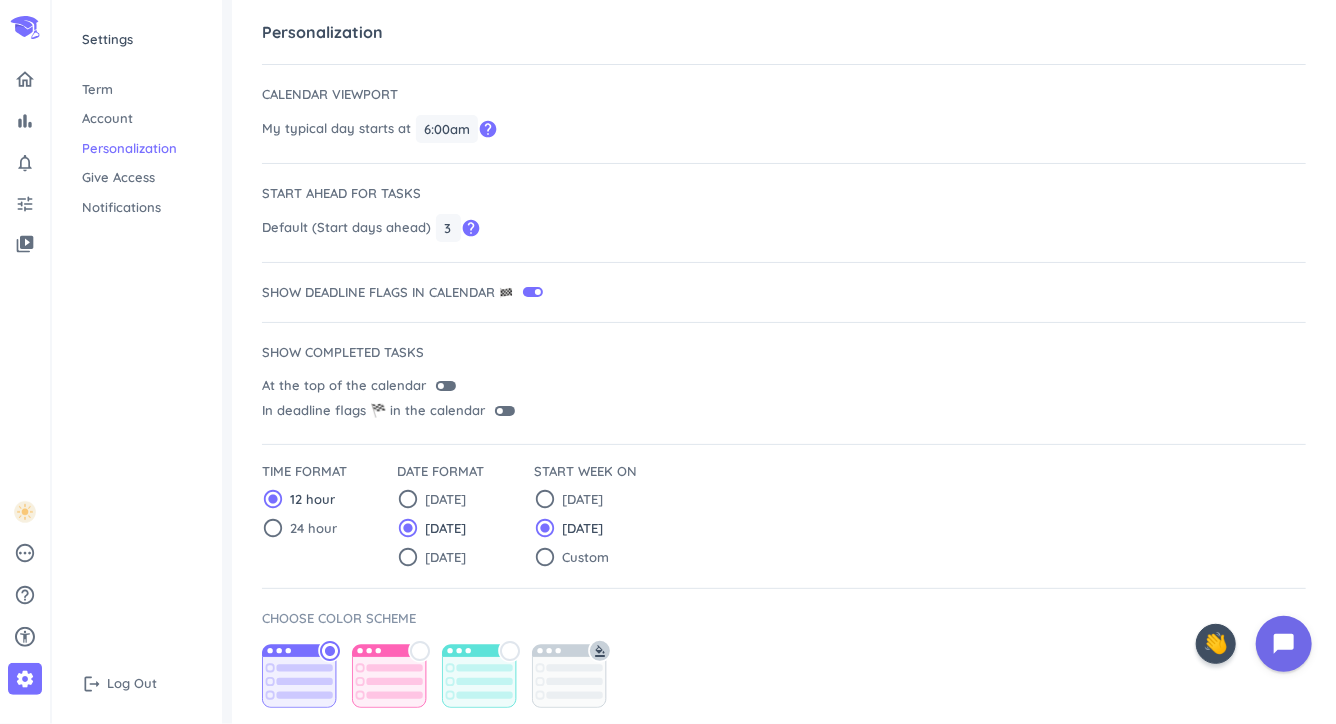 scroll, scrollTop: 513, scrollLeft: 0, axis: vertical 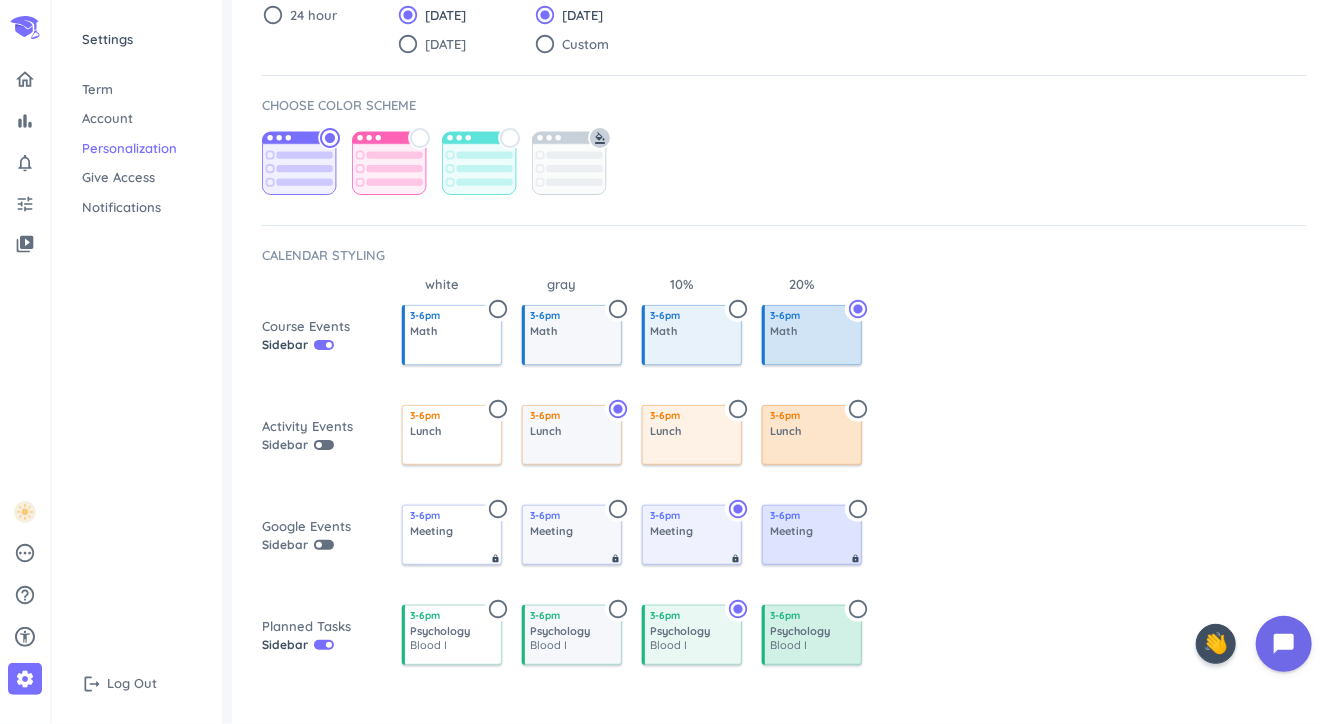 click on "Lunch" at bounding box center (693, 431) 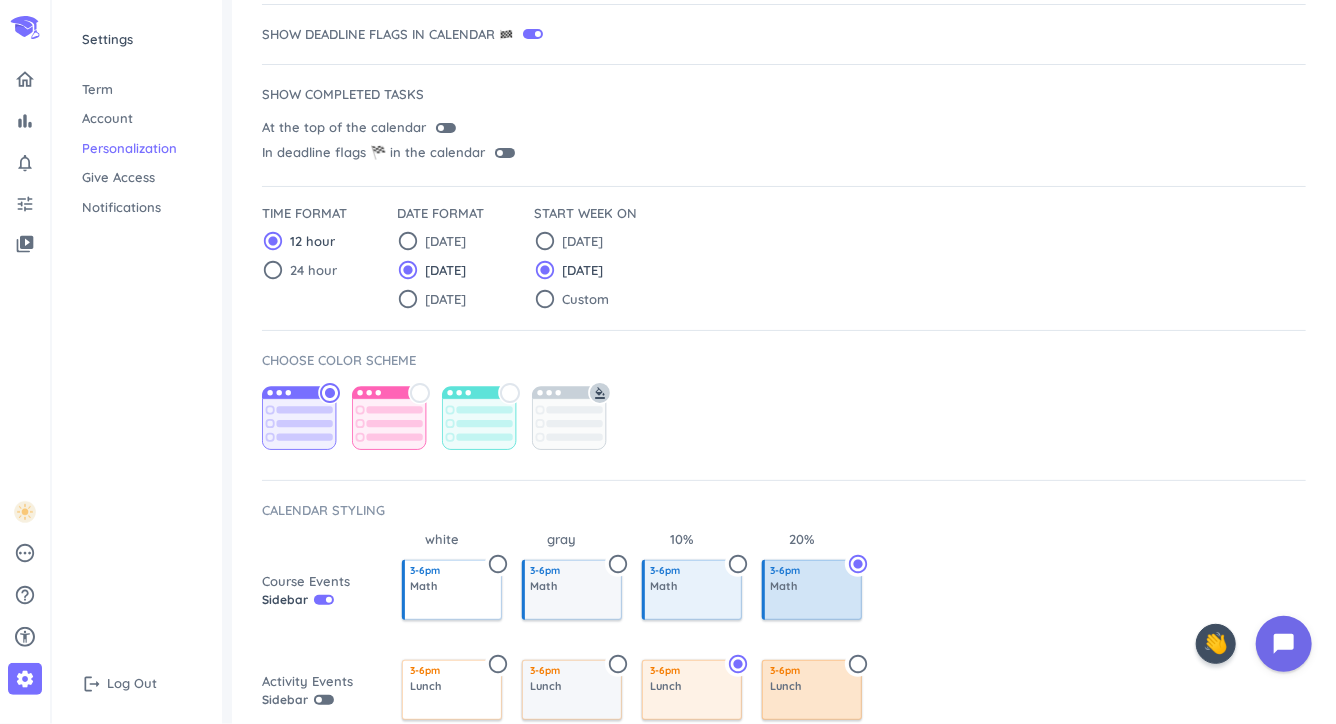 scroll, scrollTop: 95, scrollLeft: 0, axis: vertical 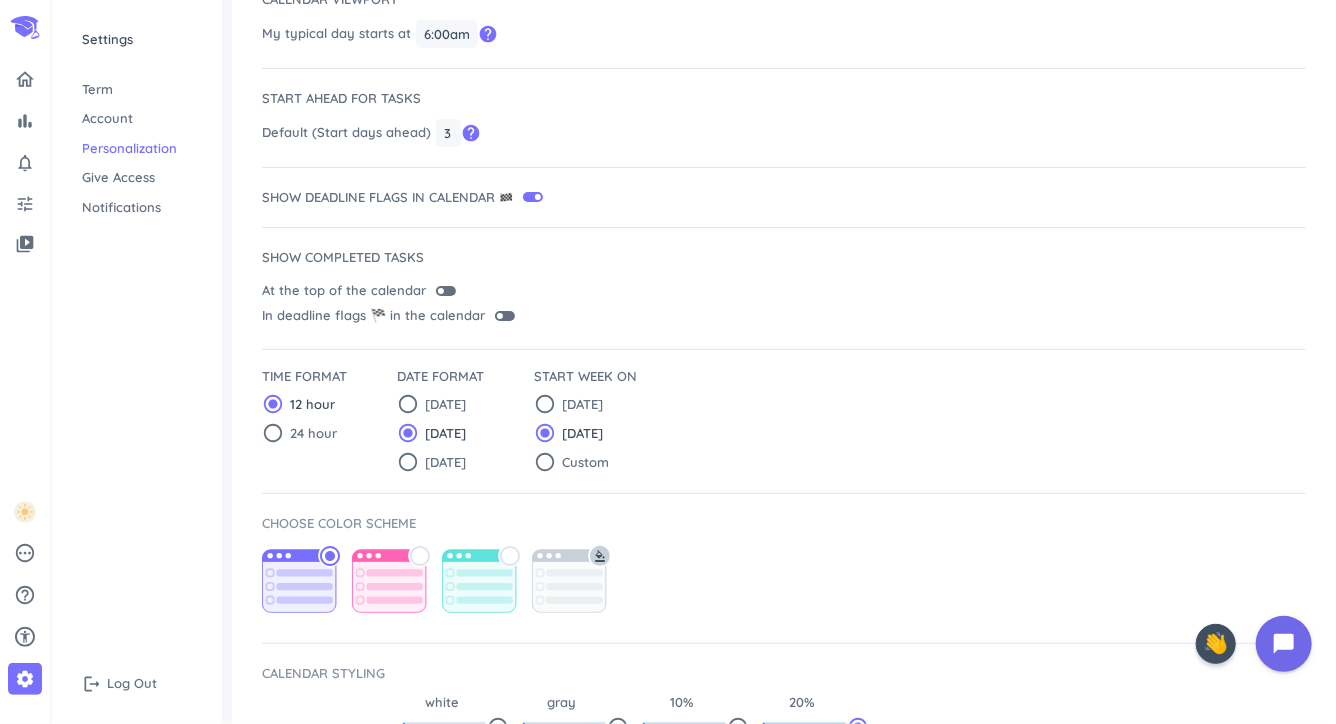 click on "bar_chart notifications_none tune" at bounding box center [25, 136] 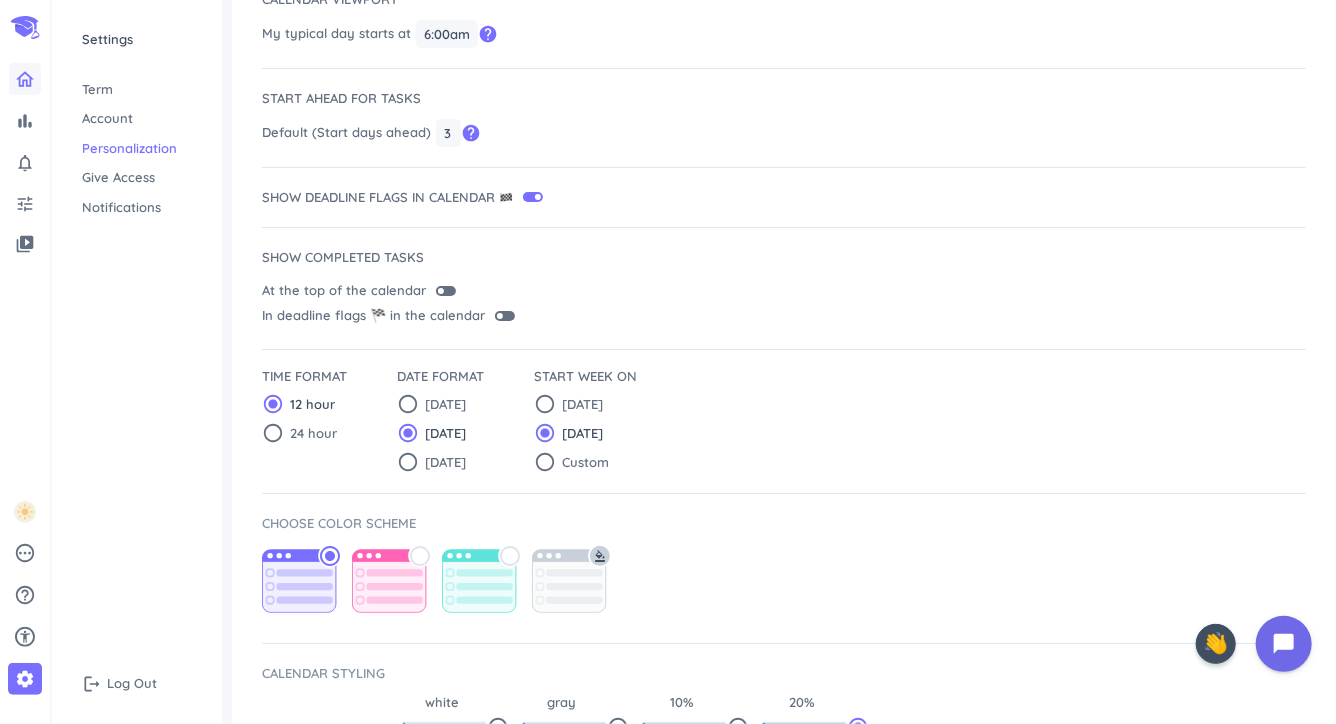 click at bounding box center [25, 79] 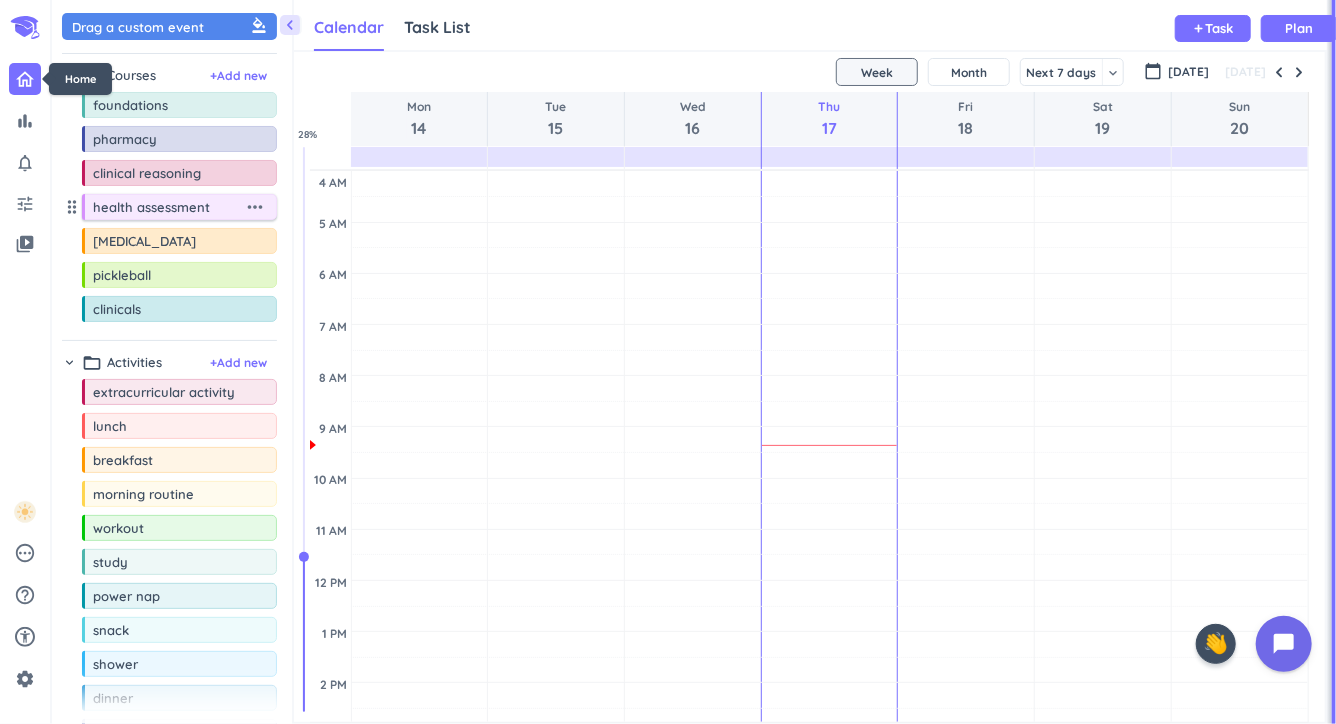scroll, scrollTop: 0, scrollLeft: 0, axis: both 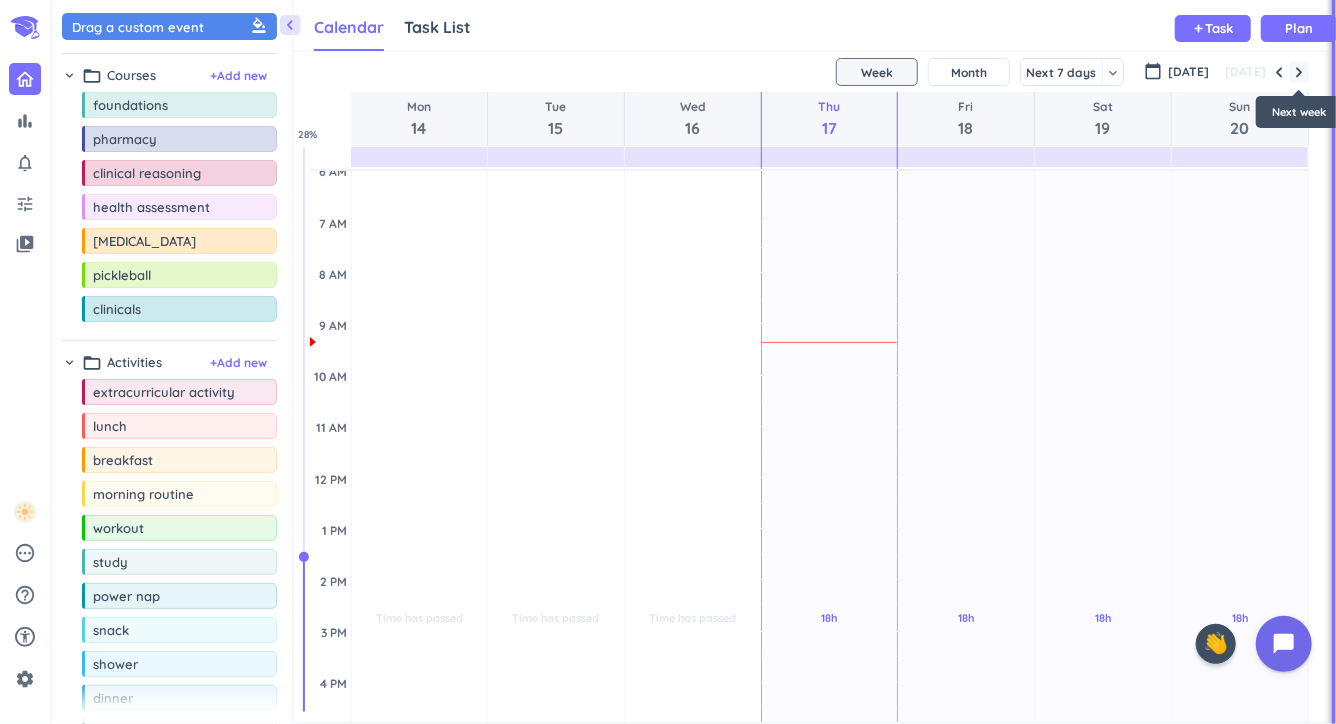 click at bounding box center (1299, 72) 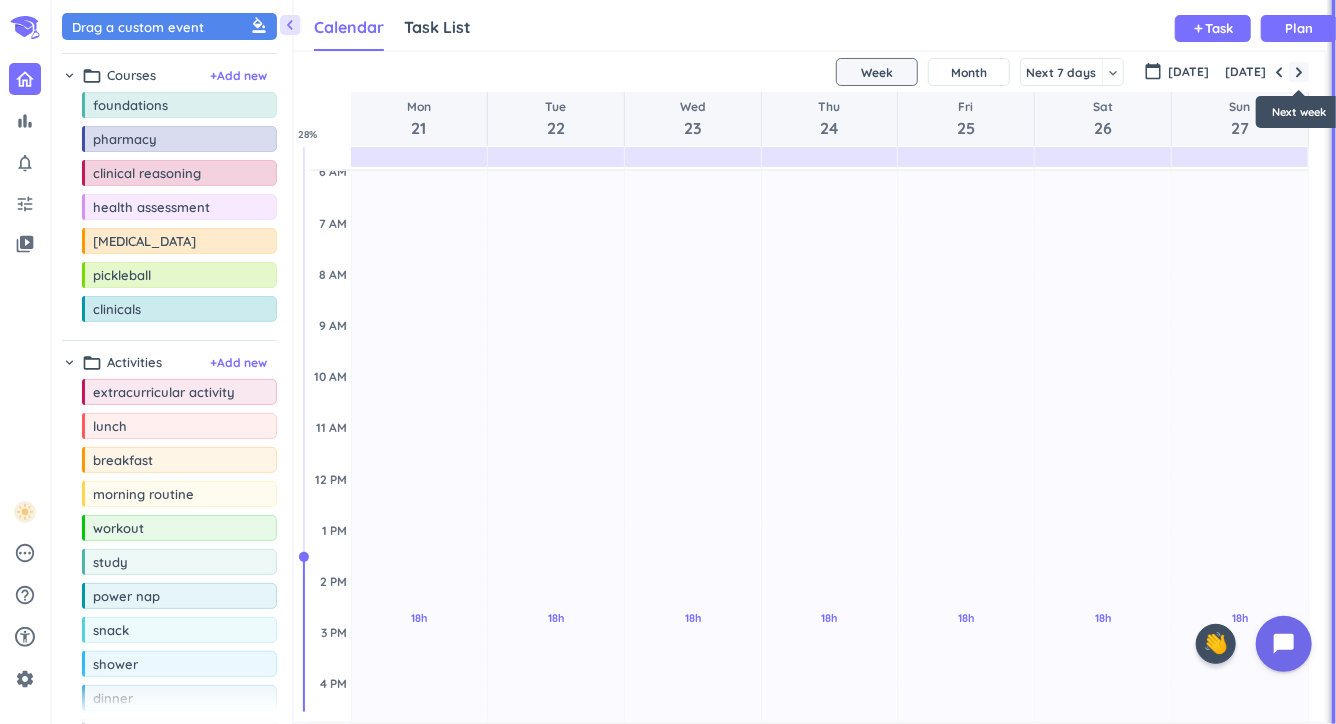 click at bounding box center (1299, 72) 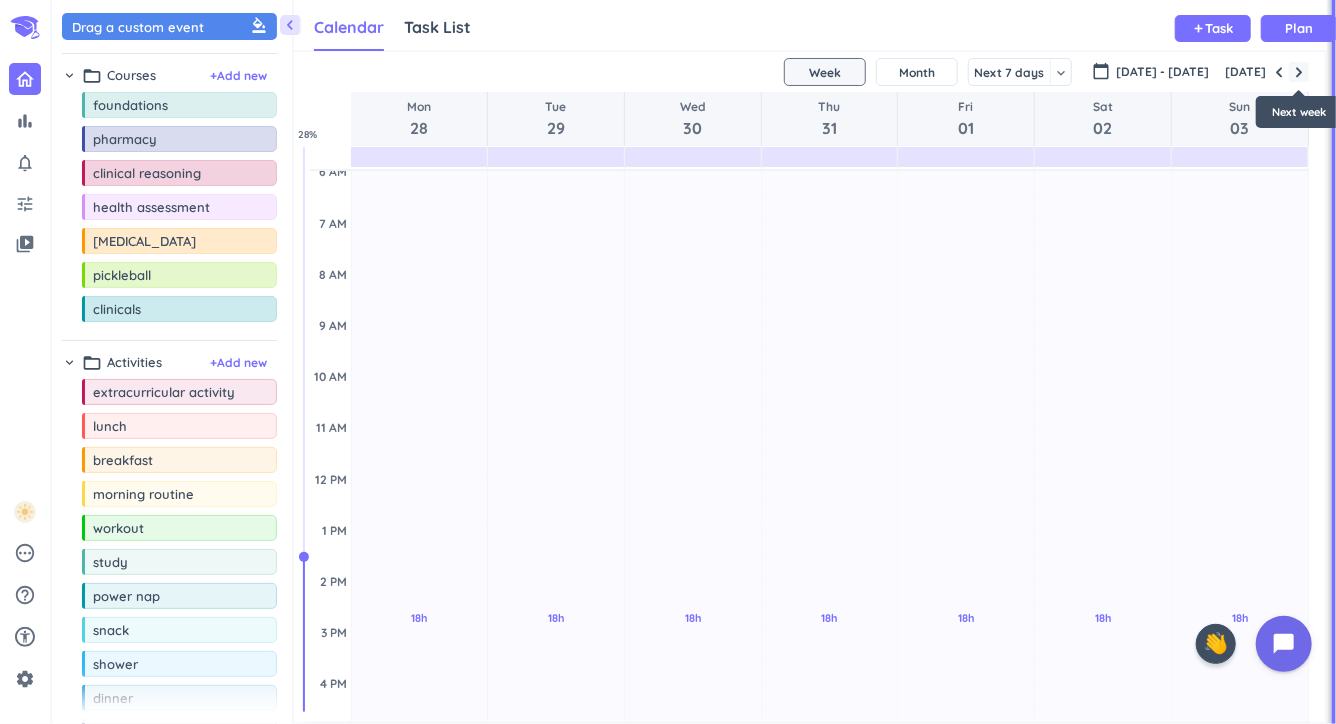 click at bounding box center [1299, 72] 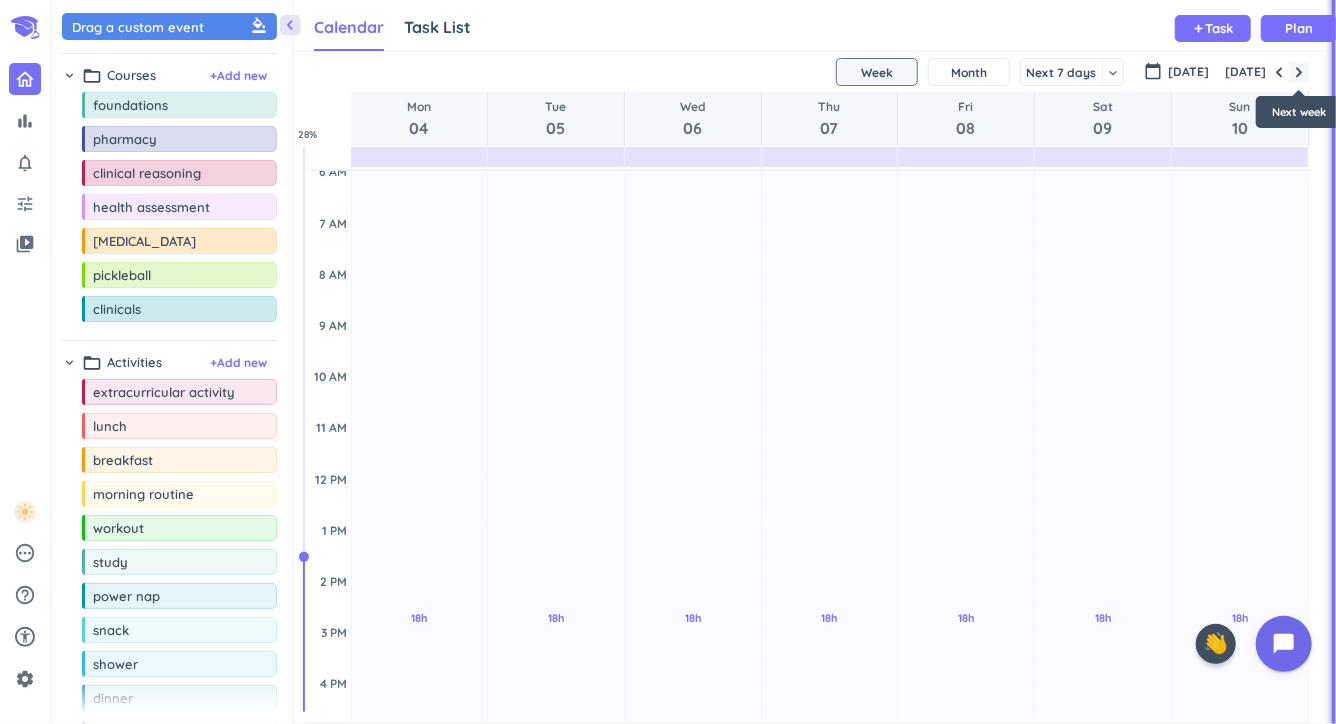 click at bounding box center [1299, 72] 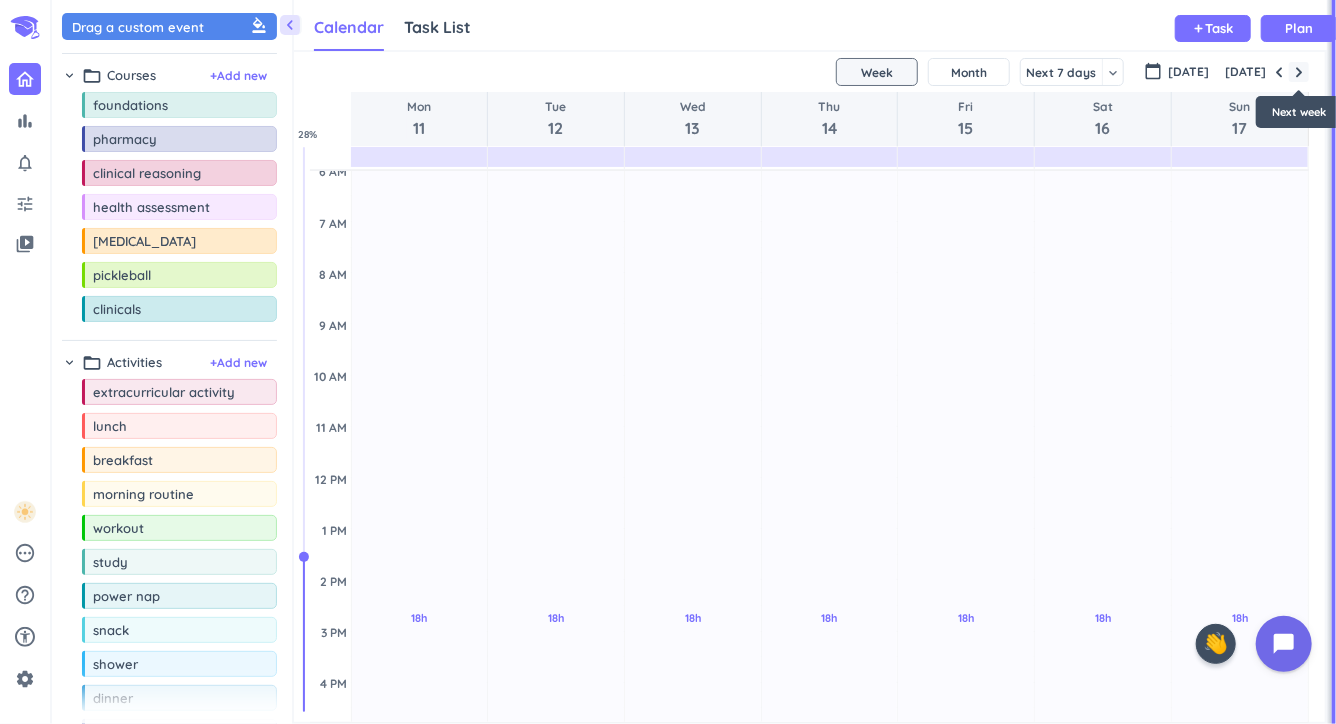 click at bounding box center (1299, 72) 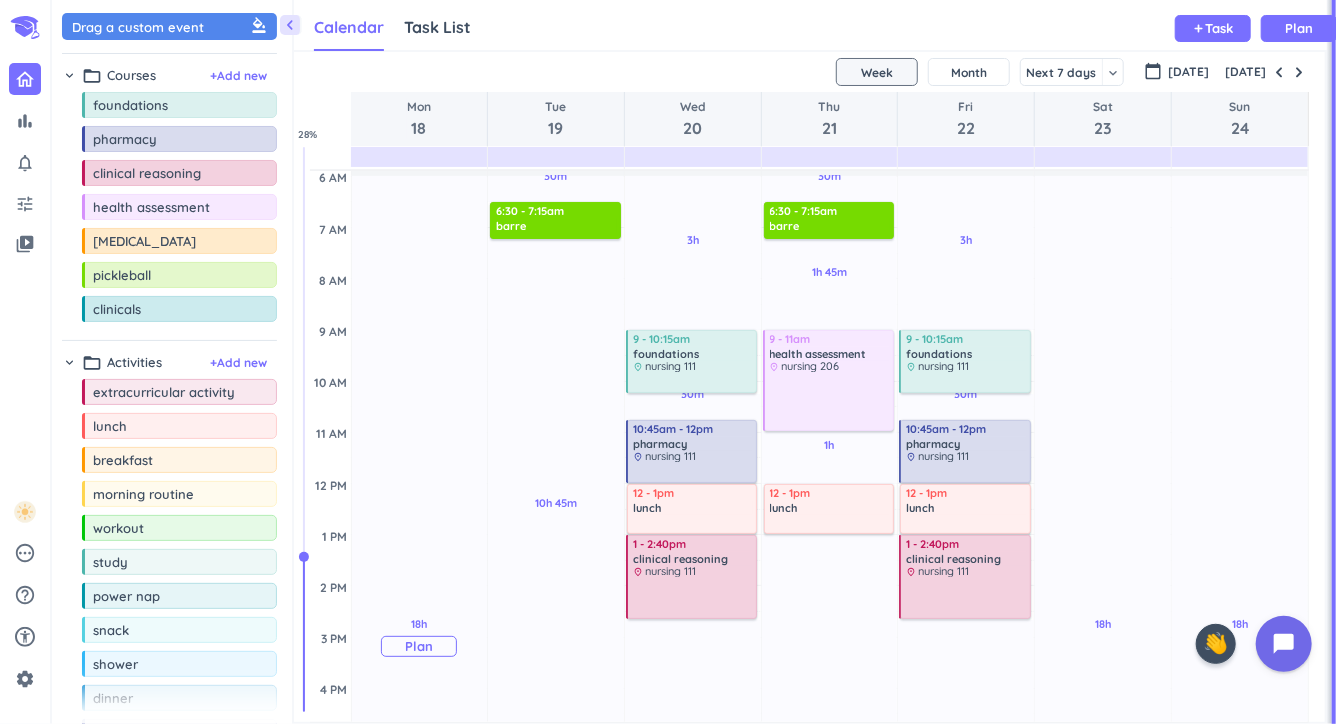 scroll, scrollTop: 0, scrollLeft: 0, axis: both 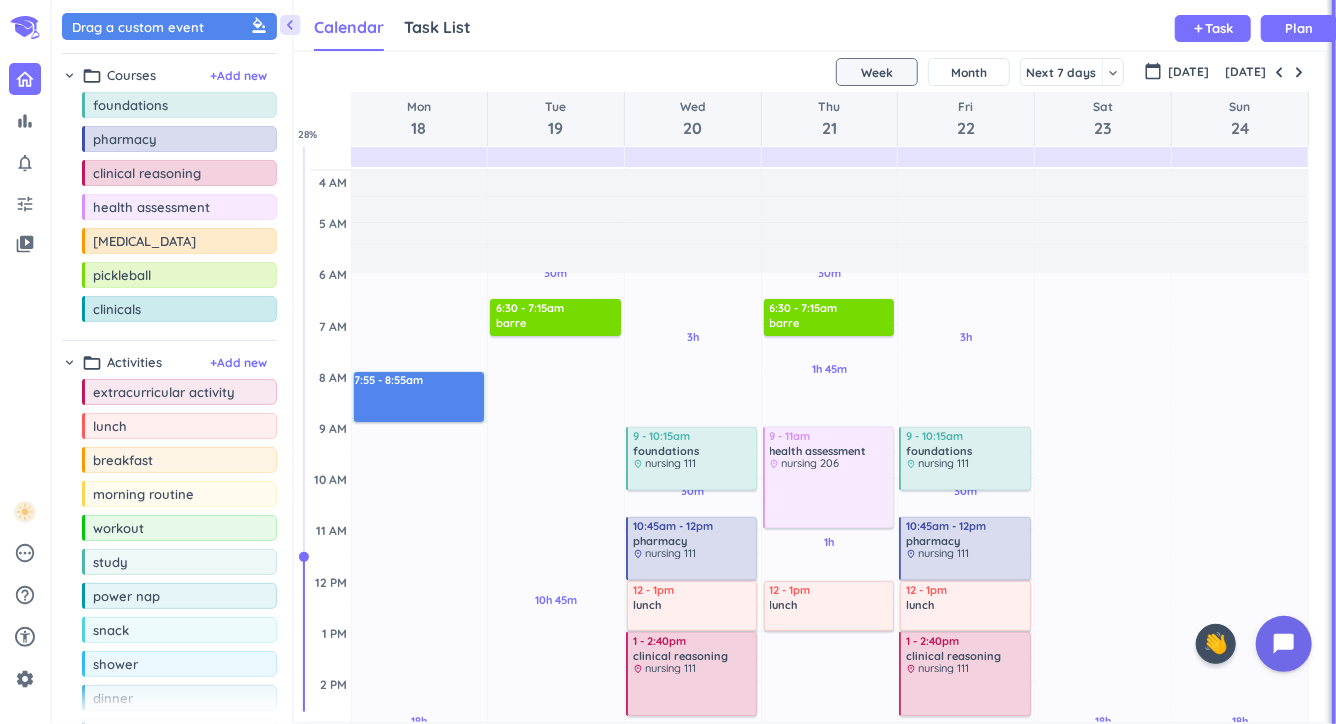 drag, startPoint x: 382, startPoint y: 375, endPoint x: 381, endPoint y: 421, distance: 46.010868 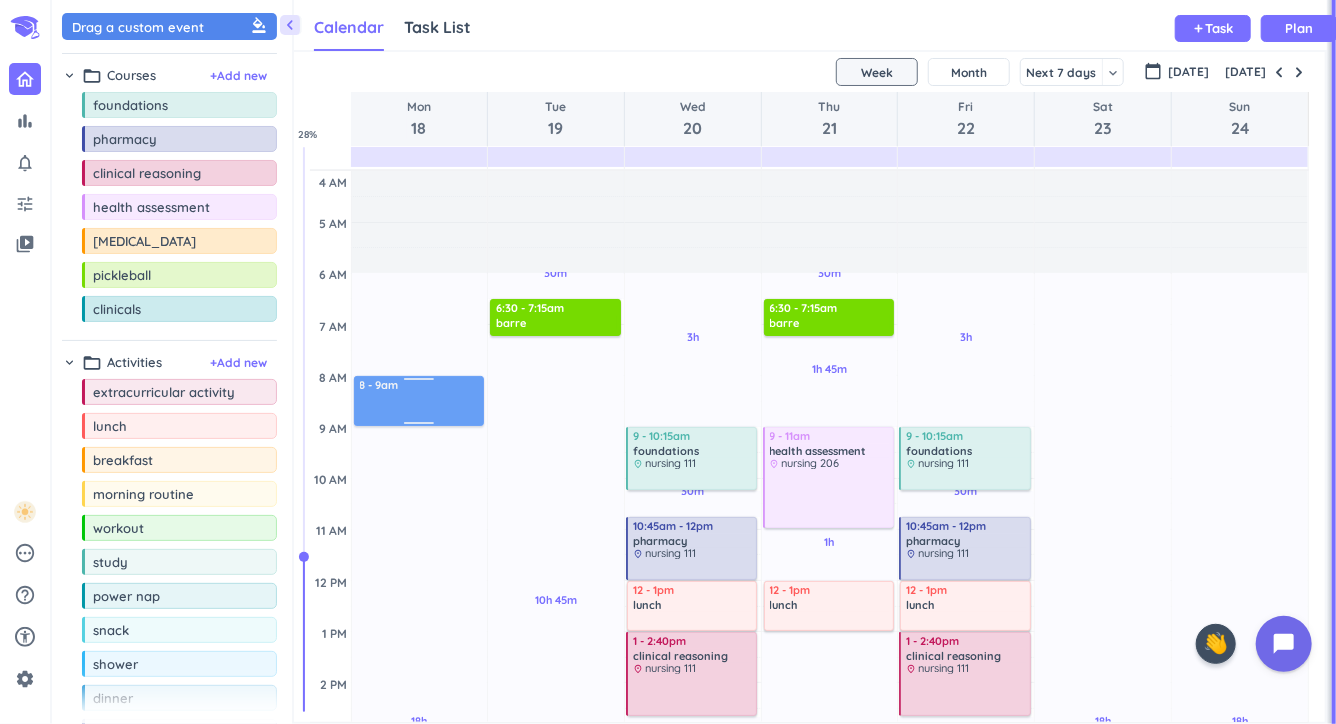 drag, startPoint x: 379, startPoint y: 400, endPoint x: 381, endPoint y: 417, distance: 17.117243 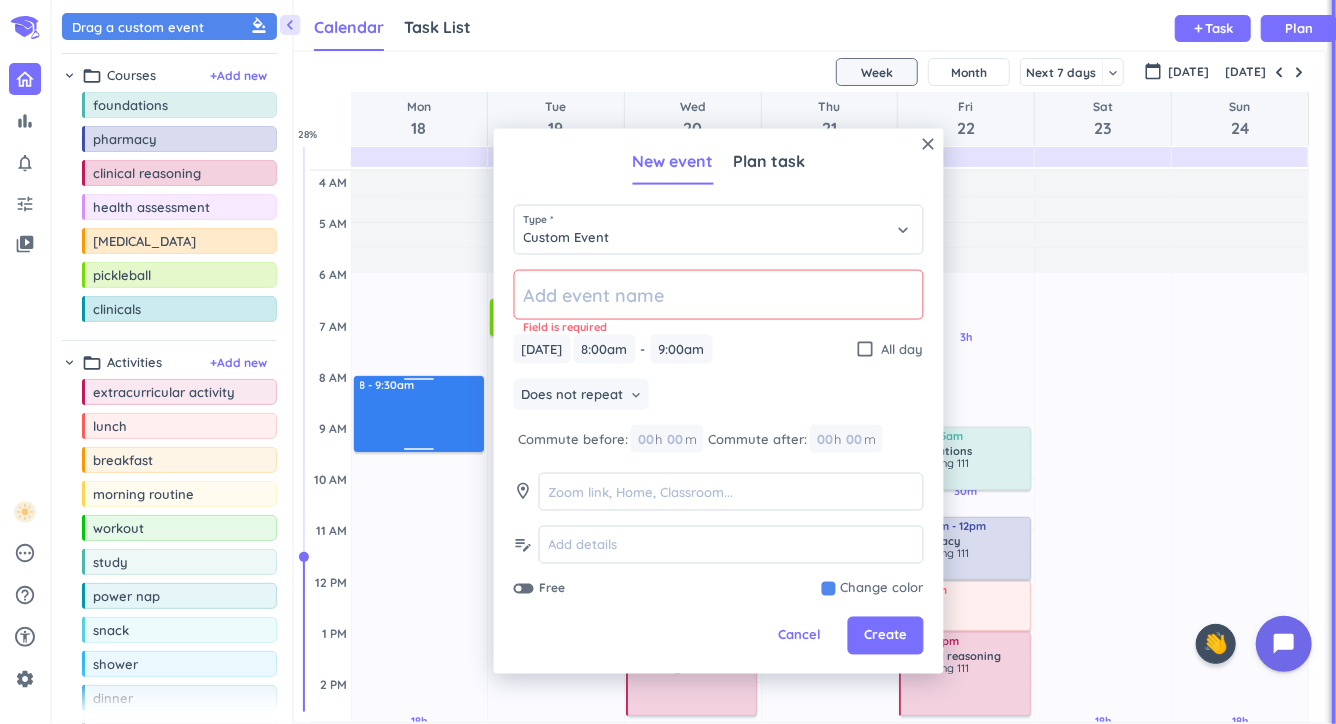 drag, startPoint x: 419, startPoint y: 424, endPoint x: 416, endPoint y: 452, distance: 28.160255 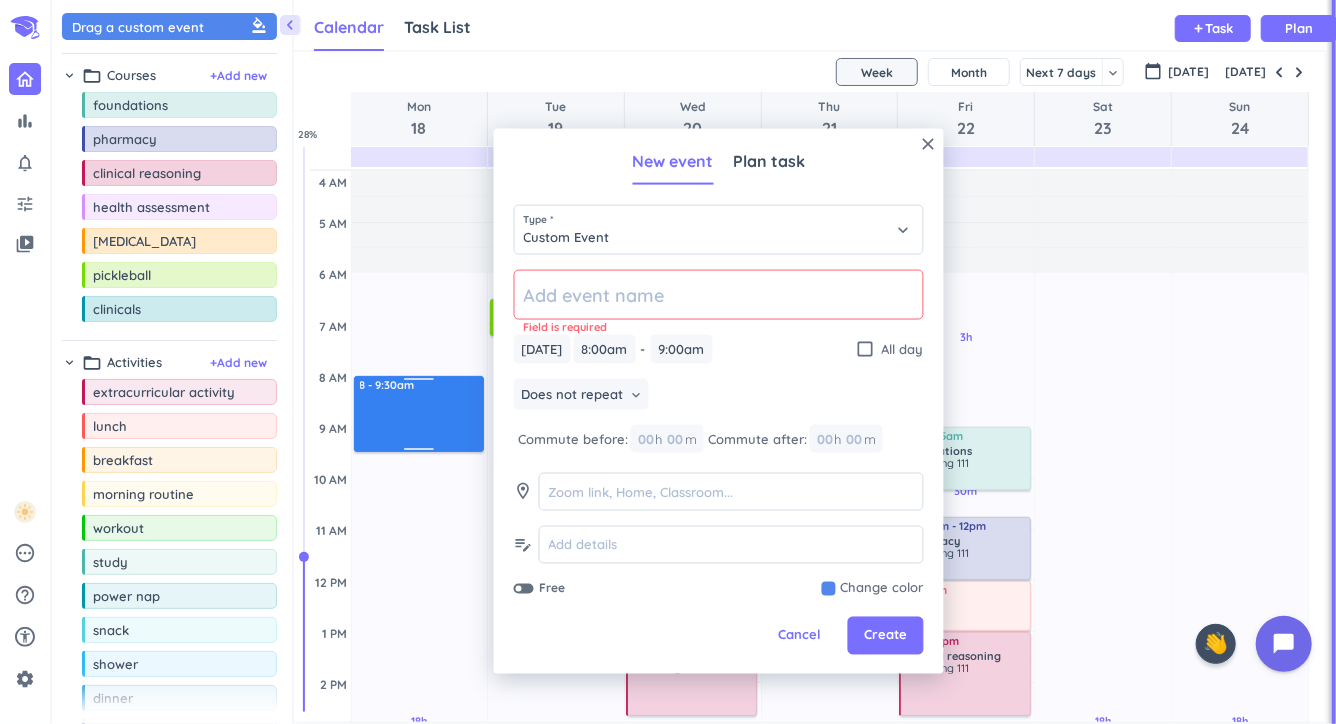 click on "18h  Past due Plan Adjust Awake Time Adjust Awake Time 8 - 9am 8 - 9:30am" at bounding box center (420, 785) 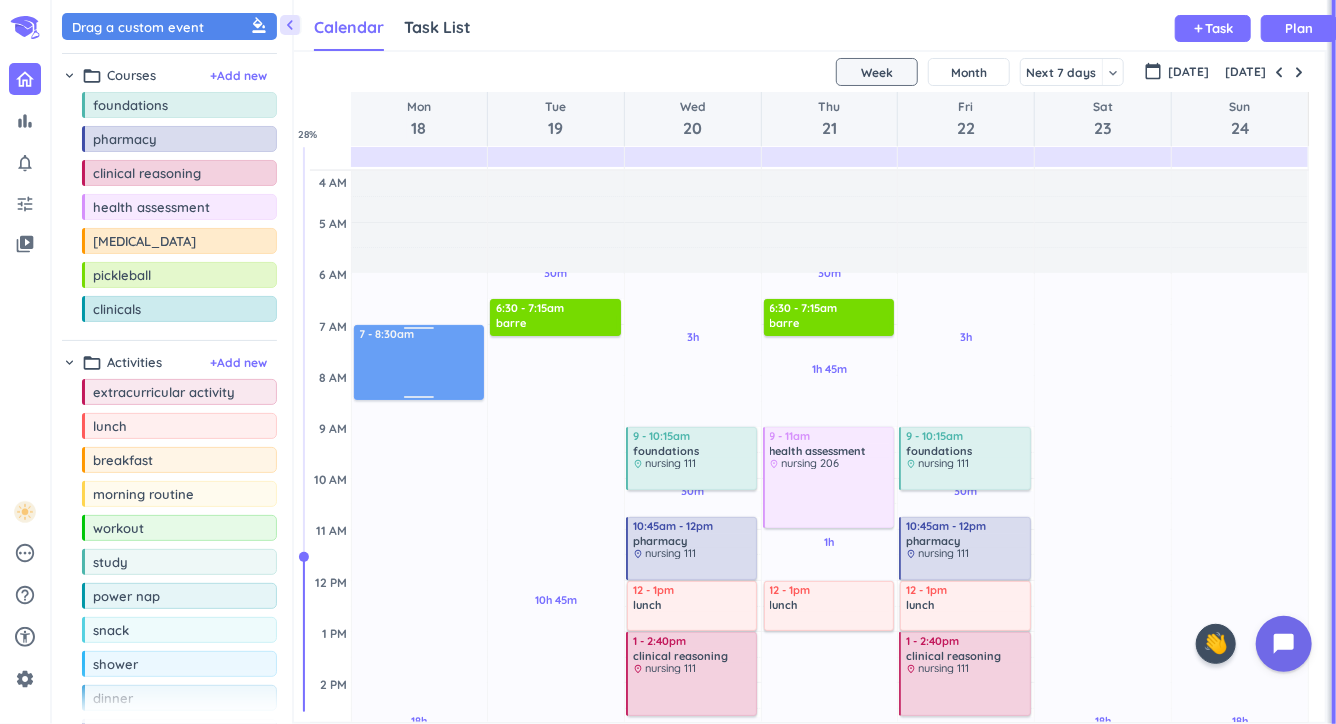 drag, startPoint x: 395, startPoint y: 420, endPoint x: 395, endPoint y: 375, distance: 45 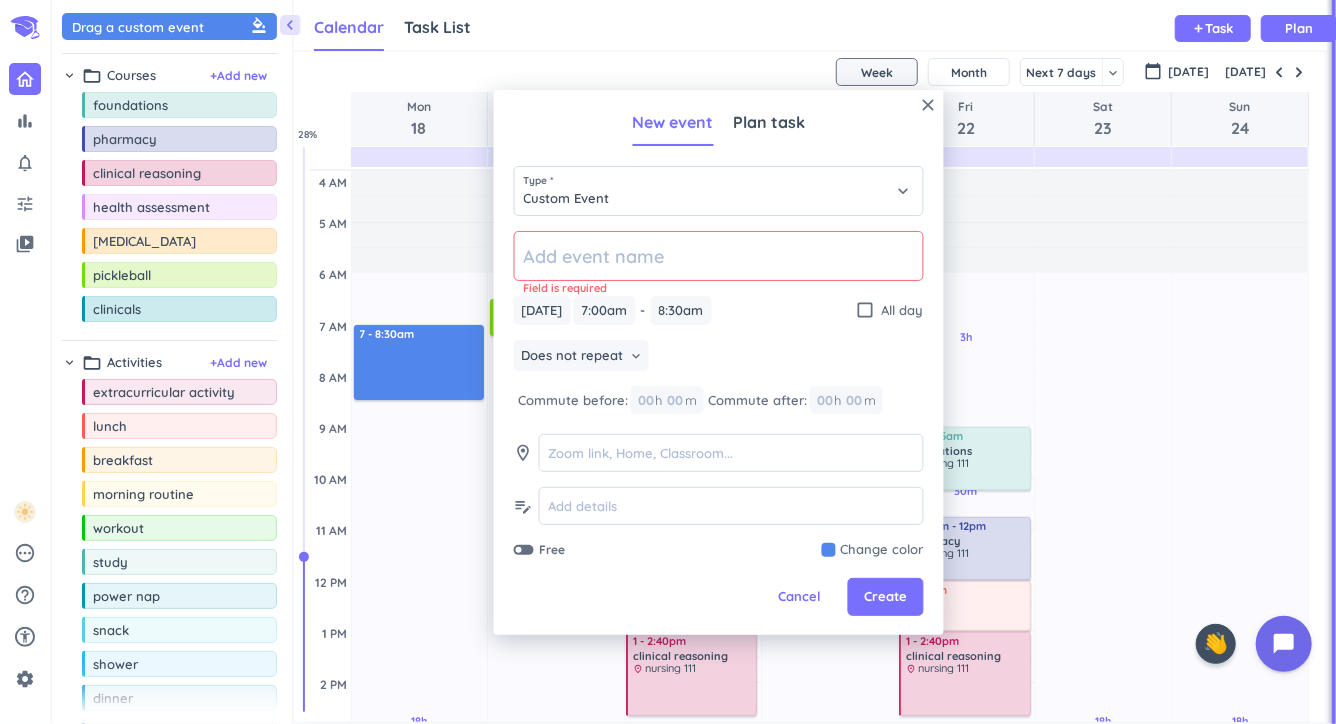 click 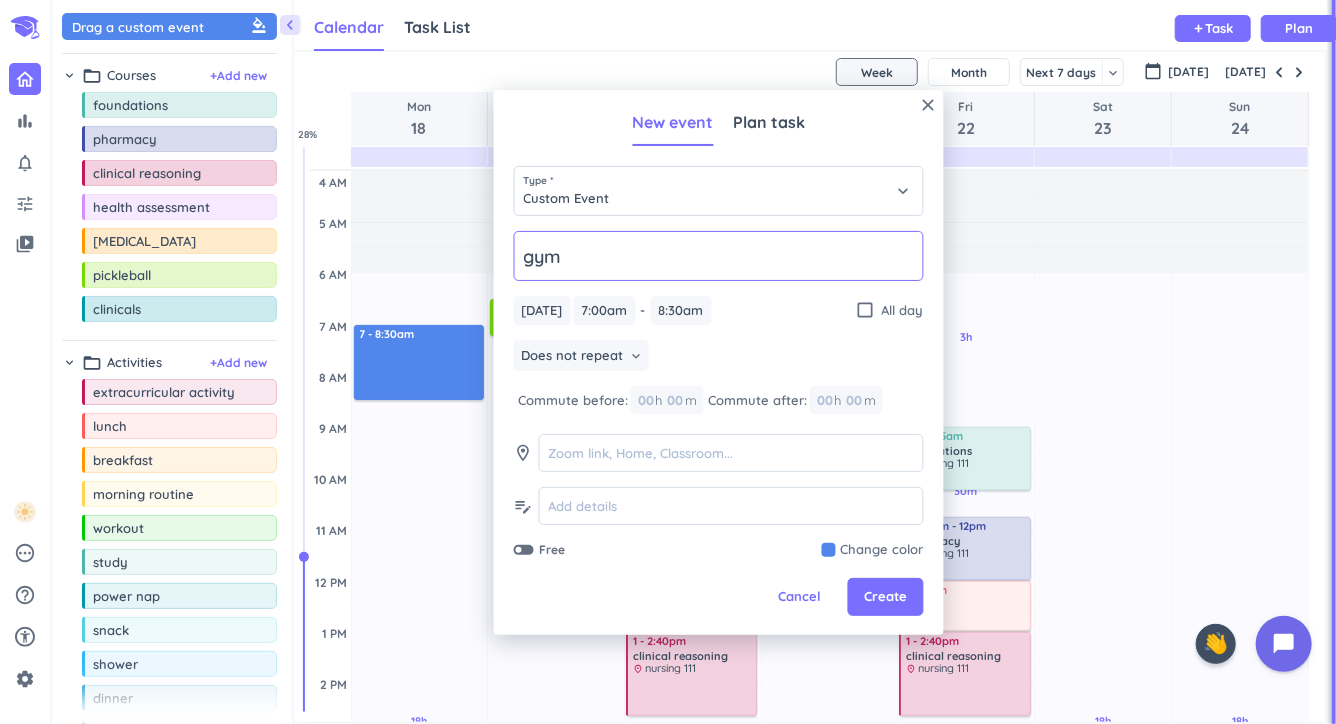 type on "gym" 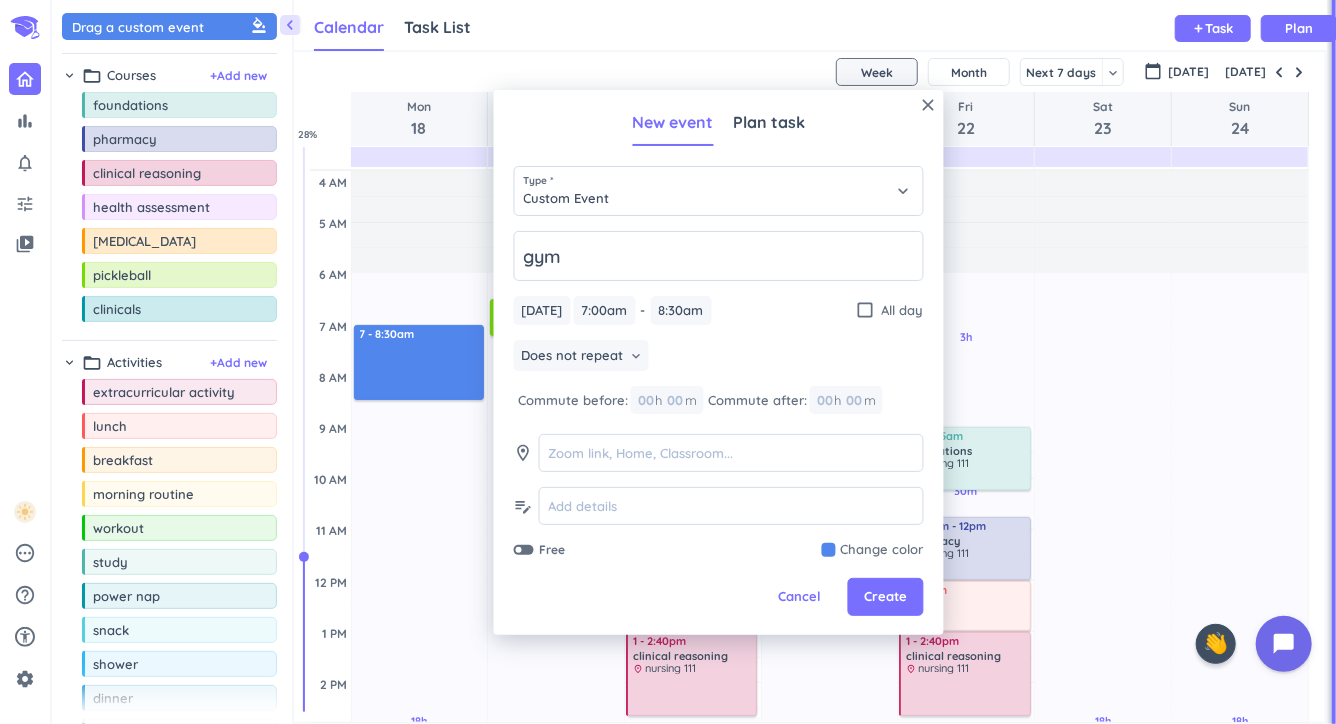 click at bounding box center (873, 550) 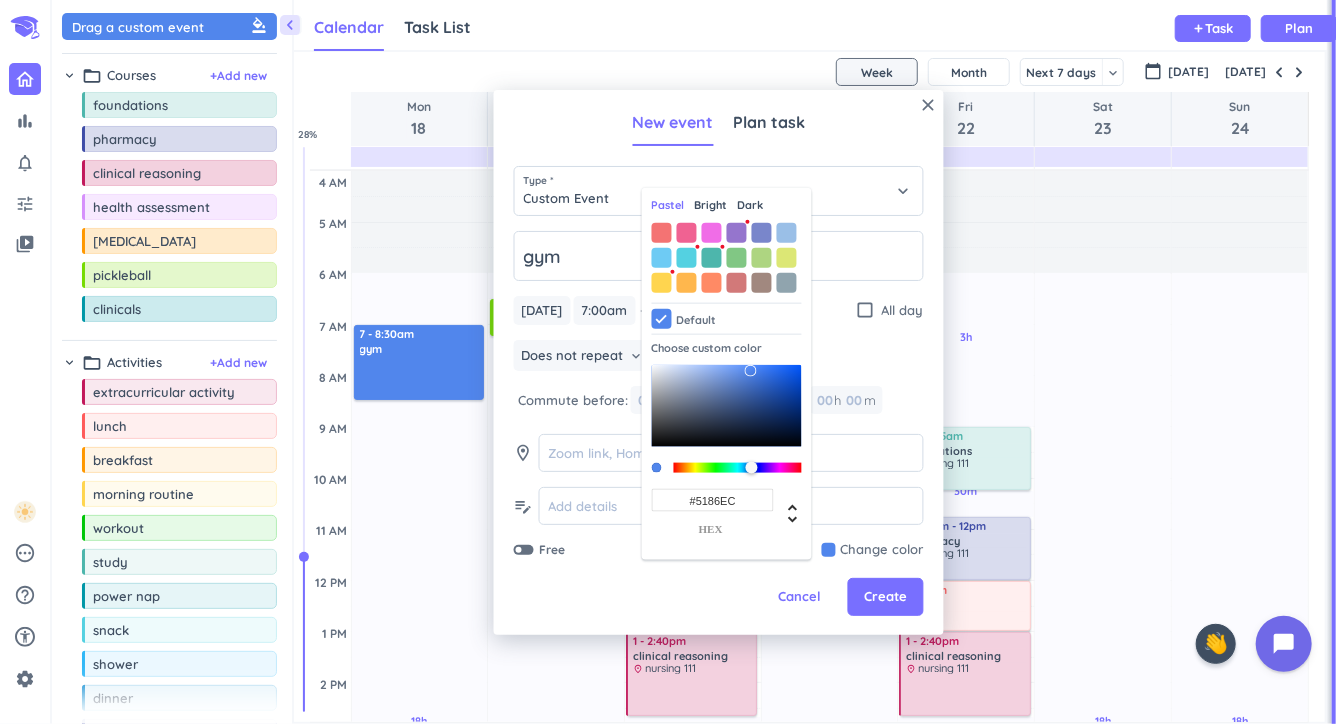 click on "Bright" at bounding box center (711, 205) 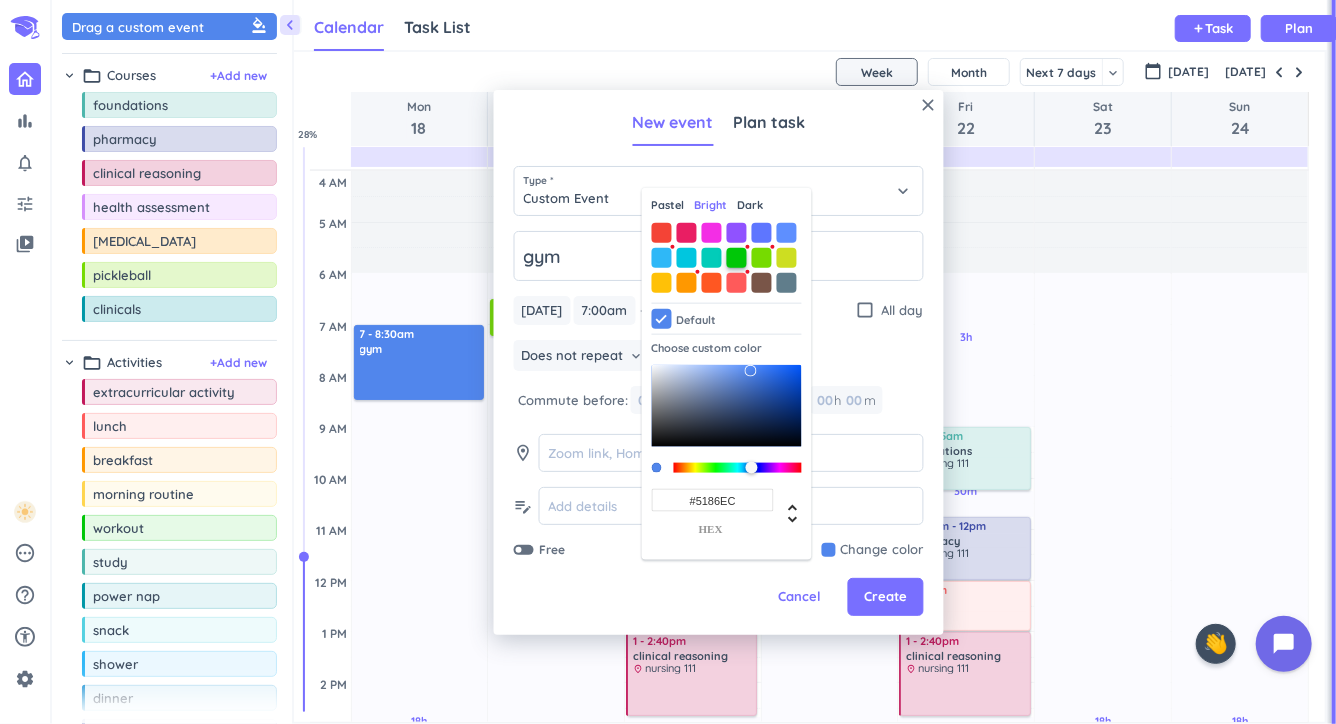 click at bounding box center (737, 258) 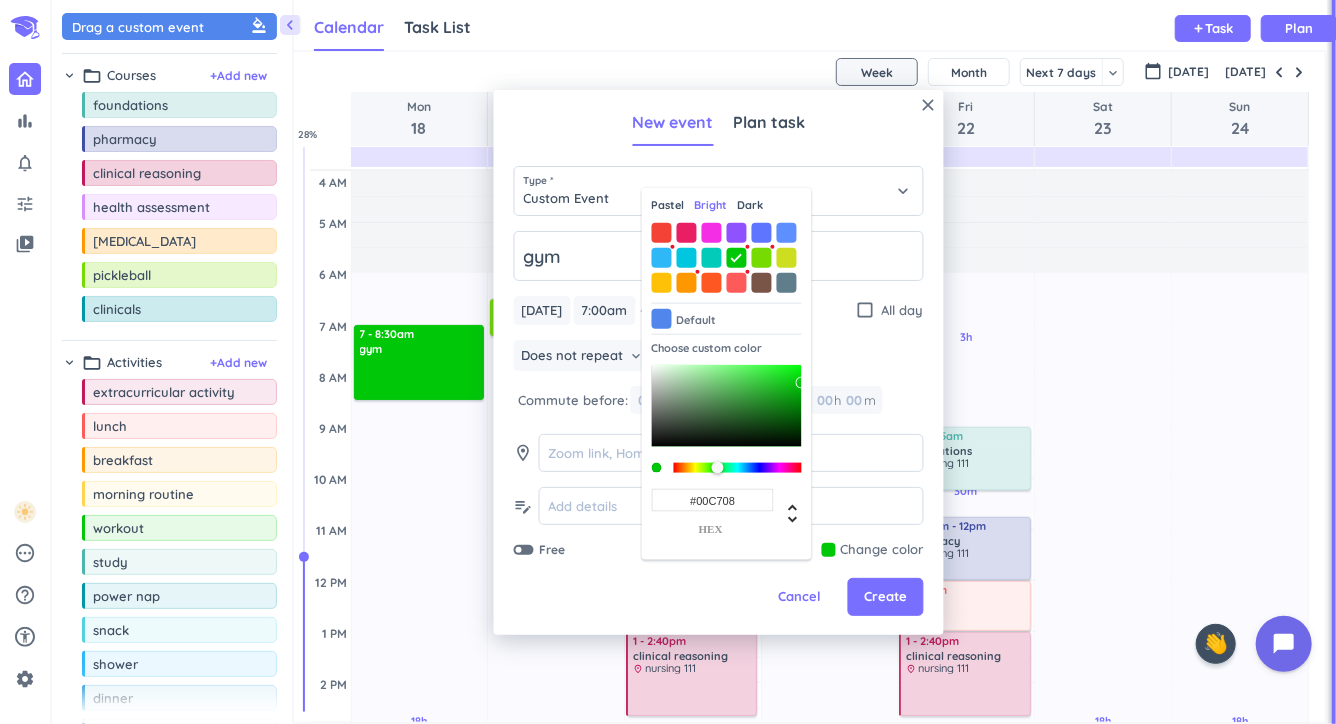 click on "Does not repeat keyboard_arrow_down" at bounding box center [719, 358] 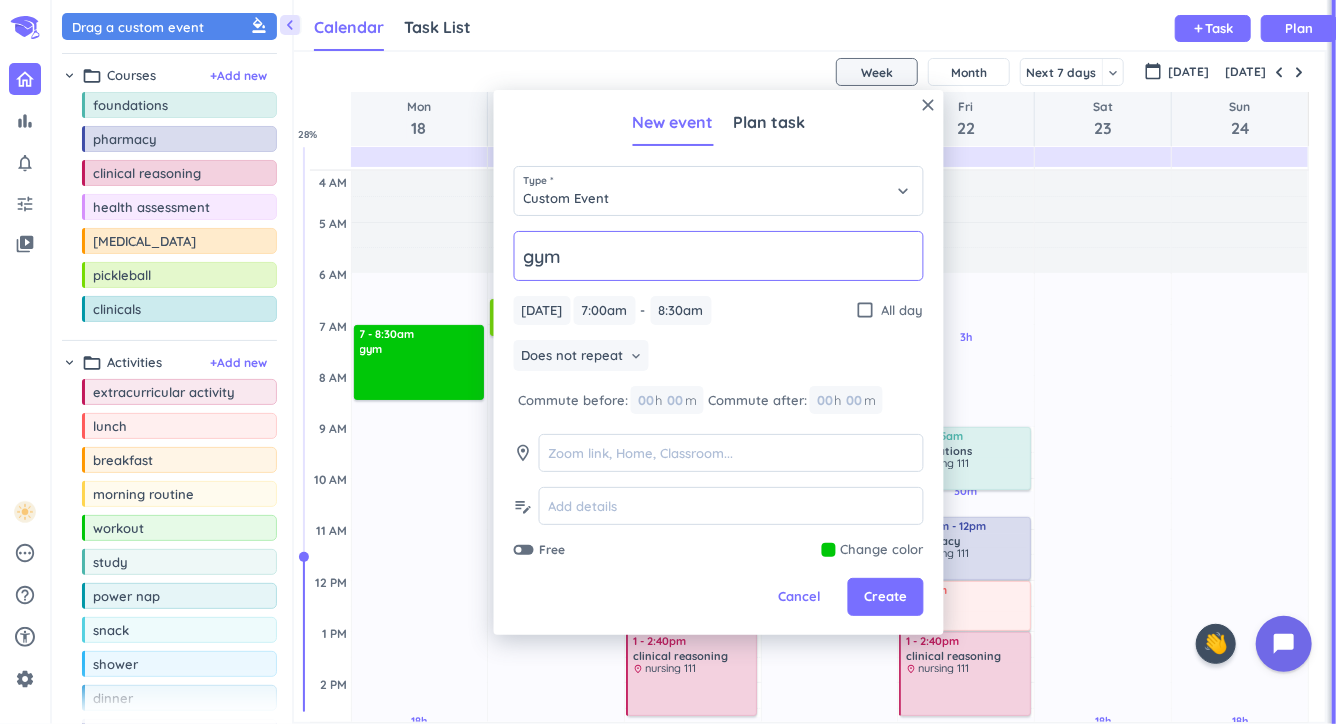 click on "gym" 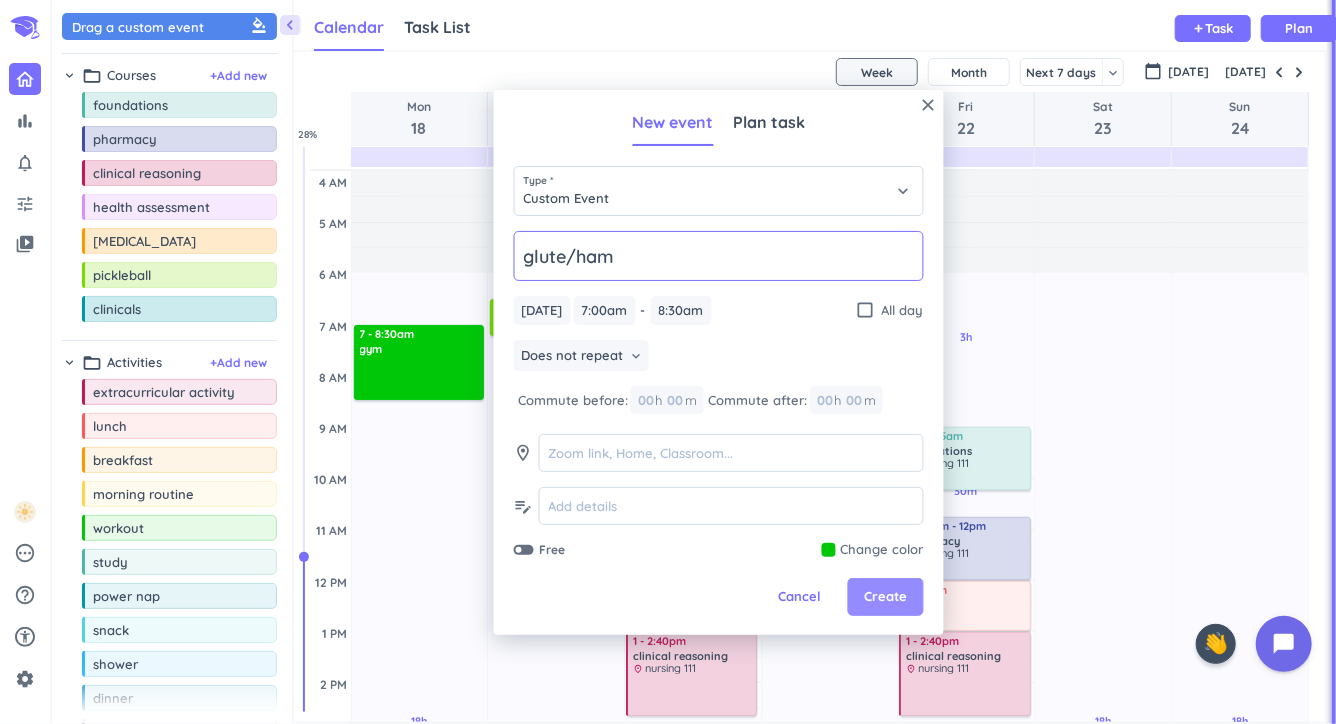 type on "glute/ham" 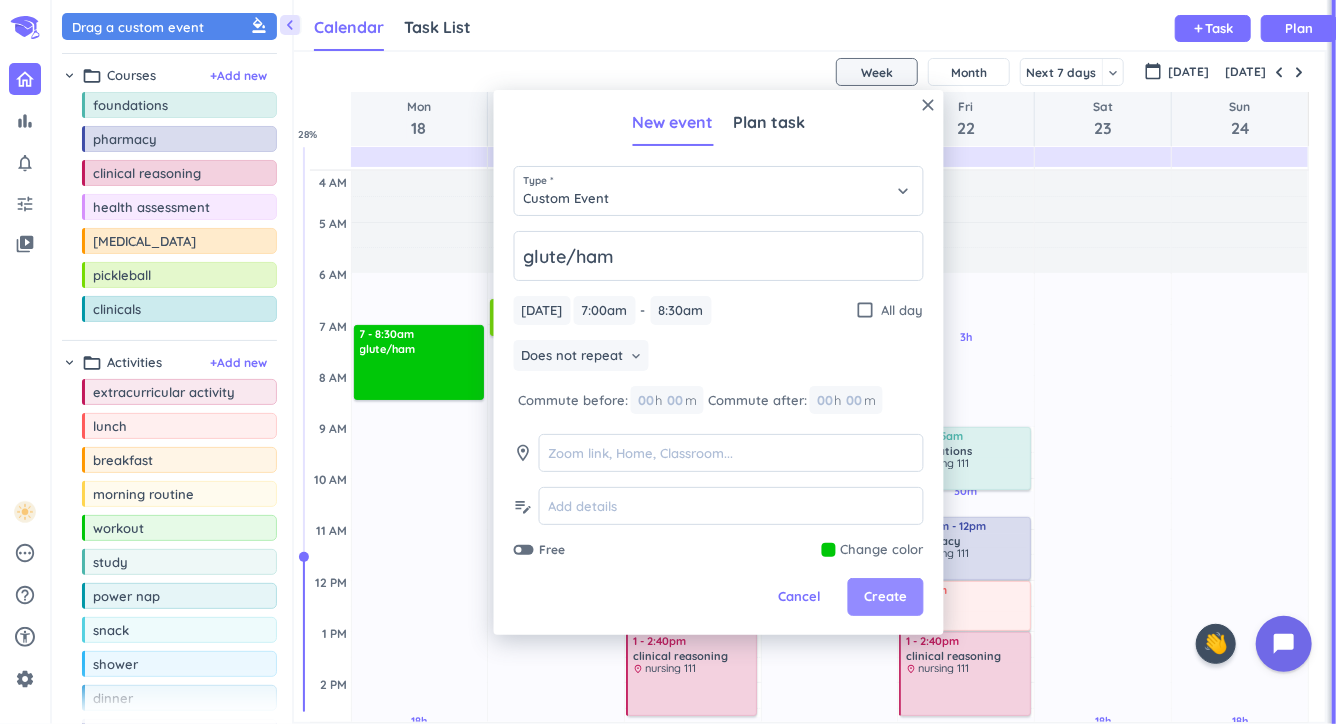 click on "Create" at bounding box center (885, 597) 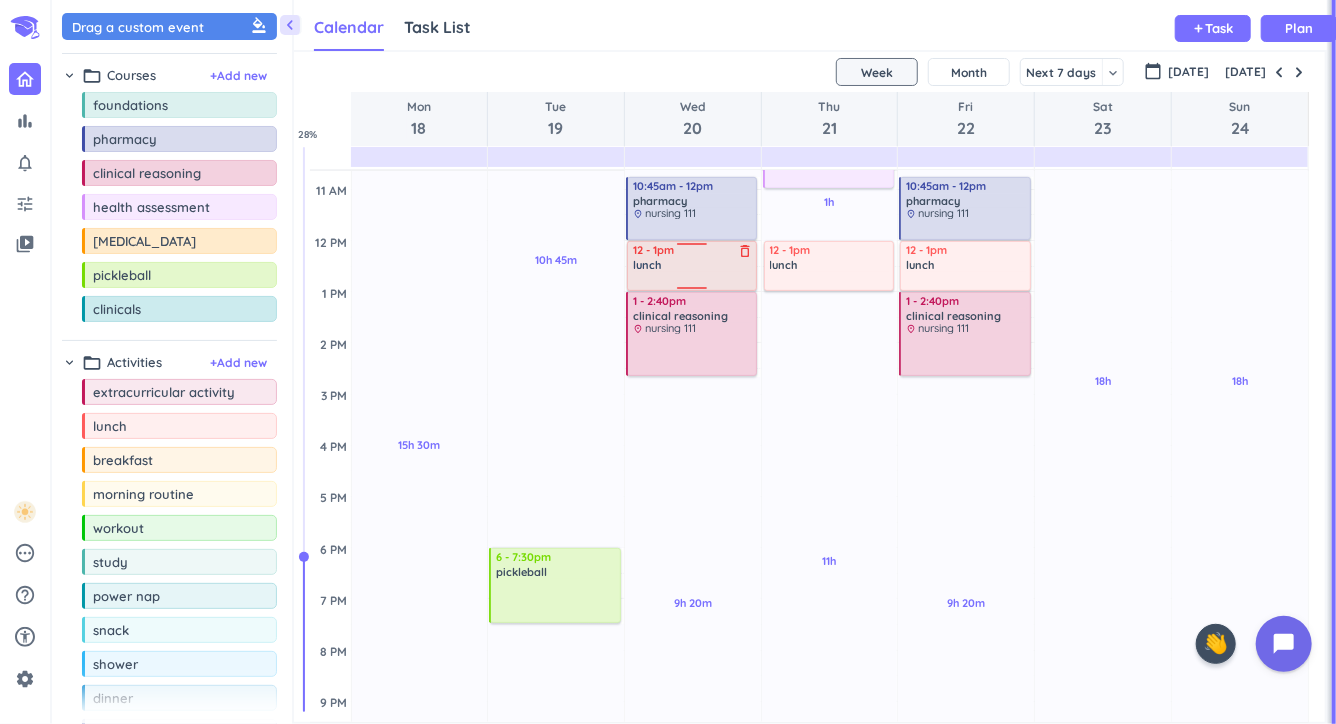 scroll, scrollTop: 346, scrollLeft: 0, axis: vertical 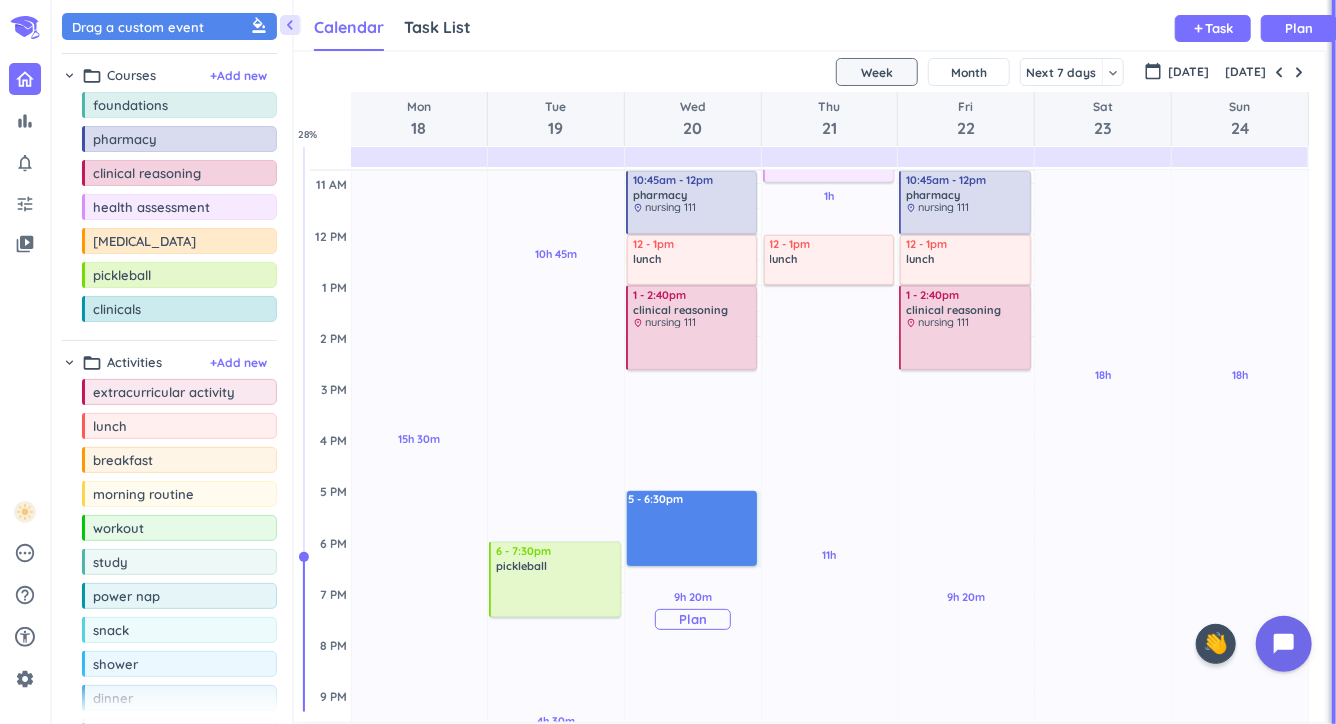 drag, startPoint x: 679, startPoint y: 491, endPoint x: 681, endPoint y: 563, distance: 72.02777 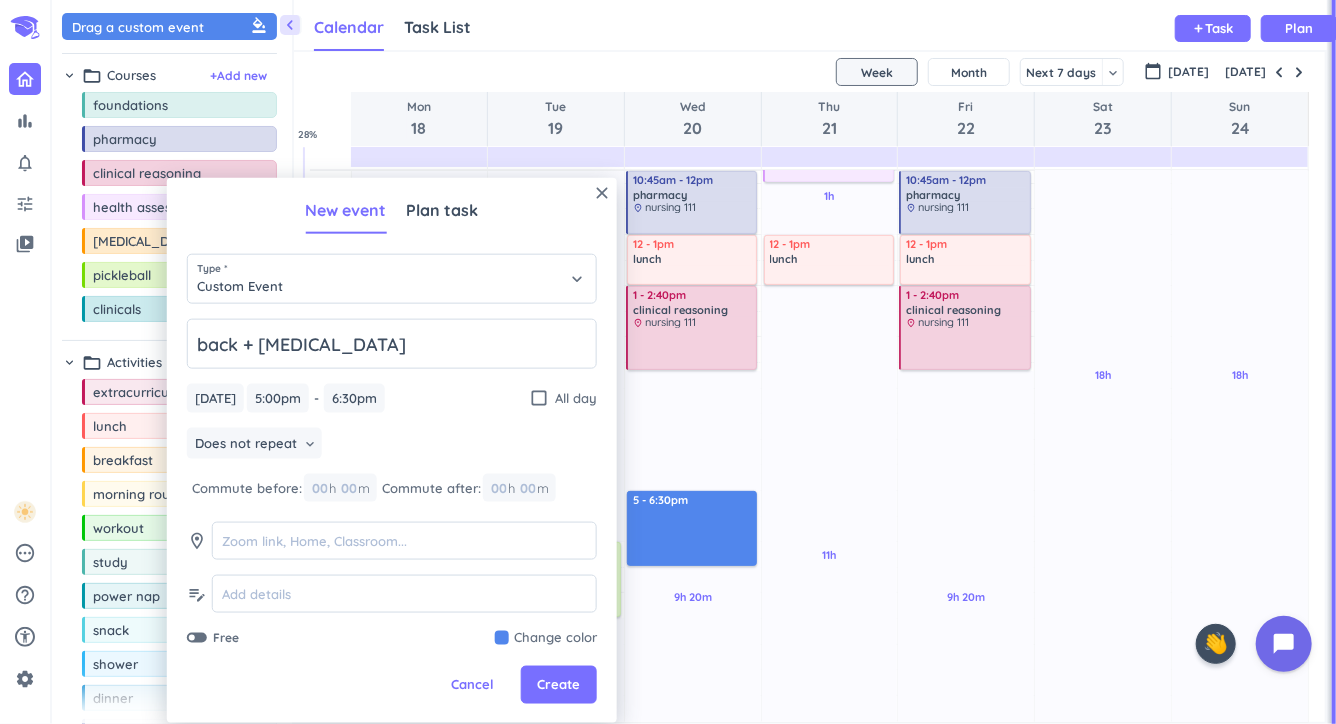 type on "back + [MEDICAL_DATA]" 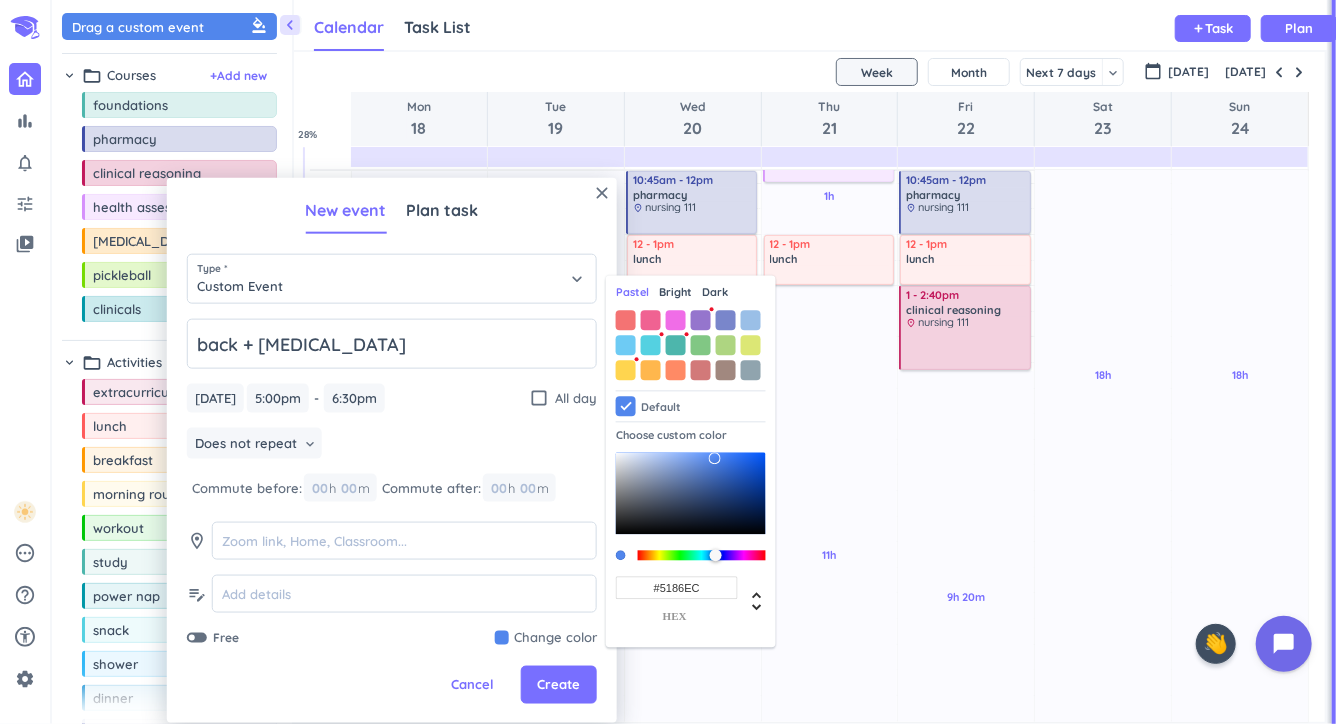click on "Bright" at bounding box center (675, 293) 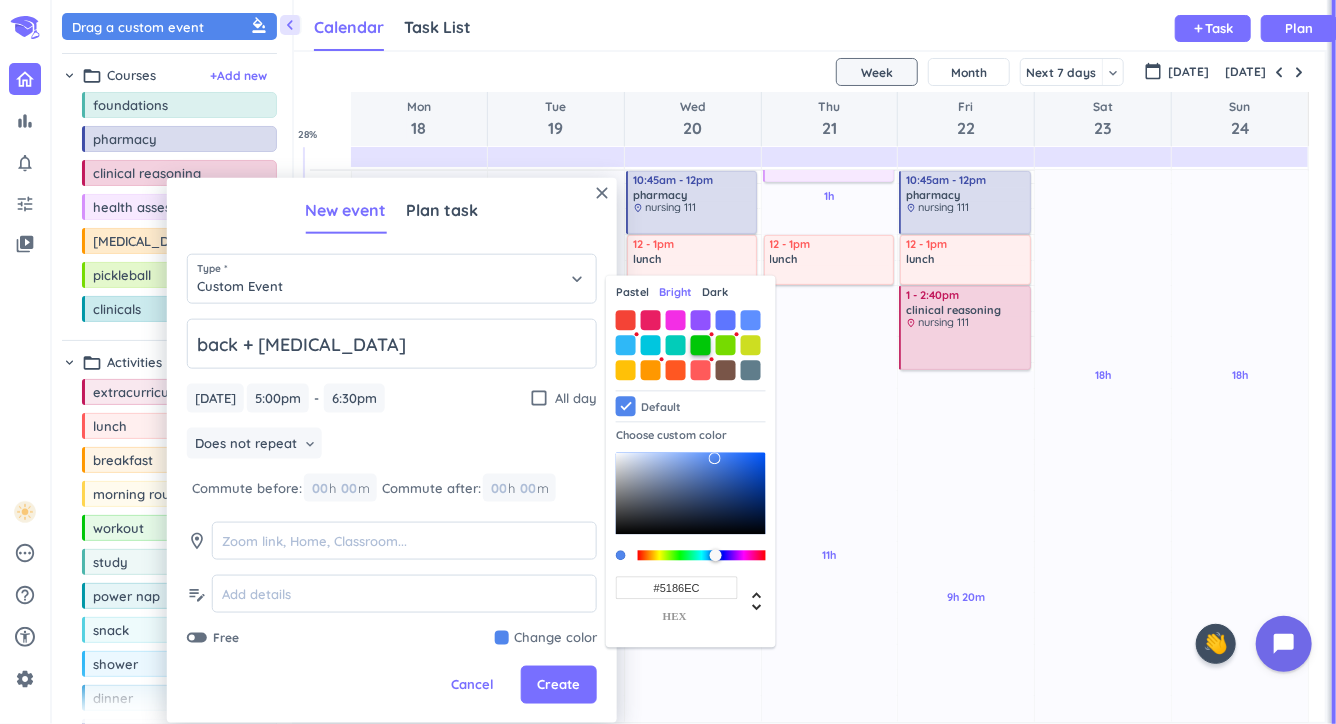 click at bounding box center (701, 345) 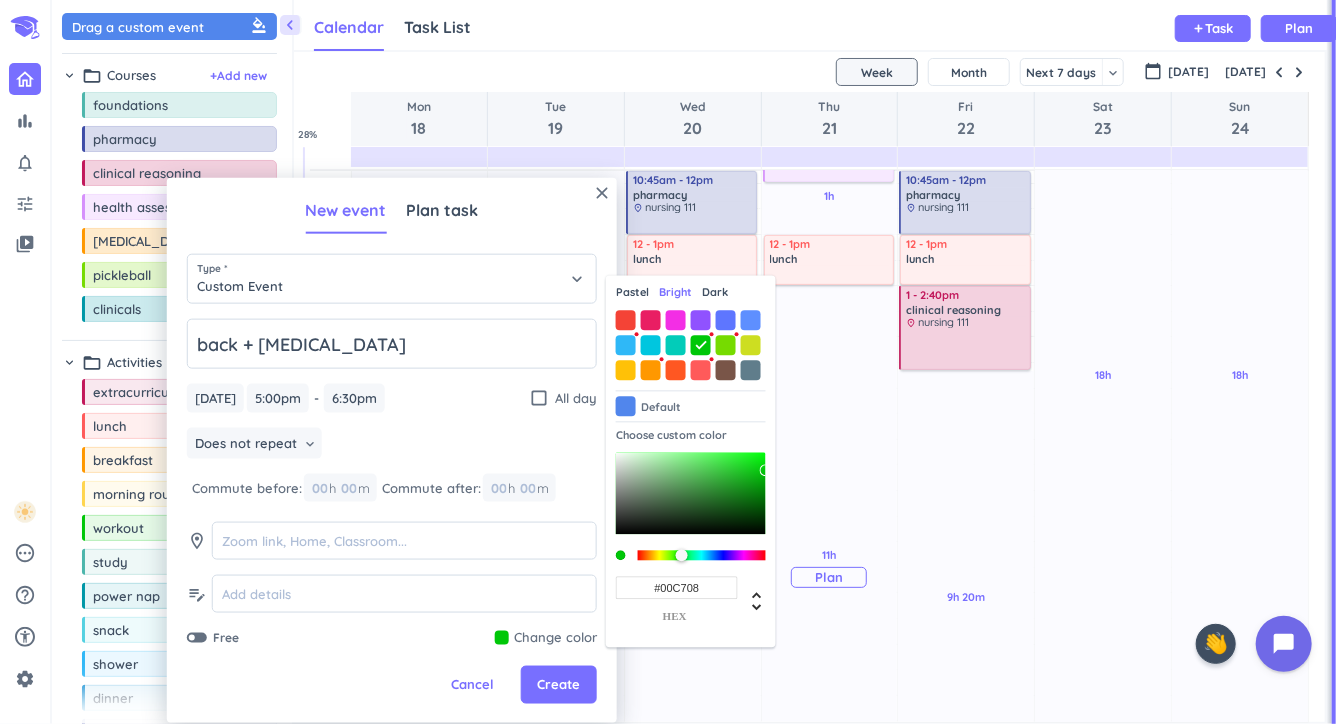 click on "11h  Past due Plan" at bounding box center (830, 567) 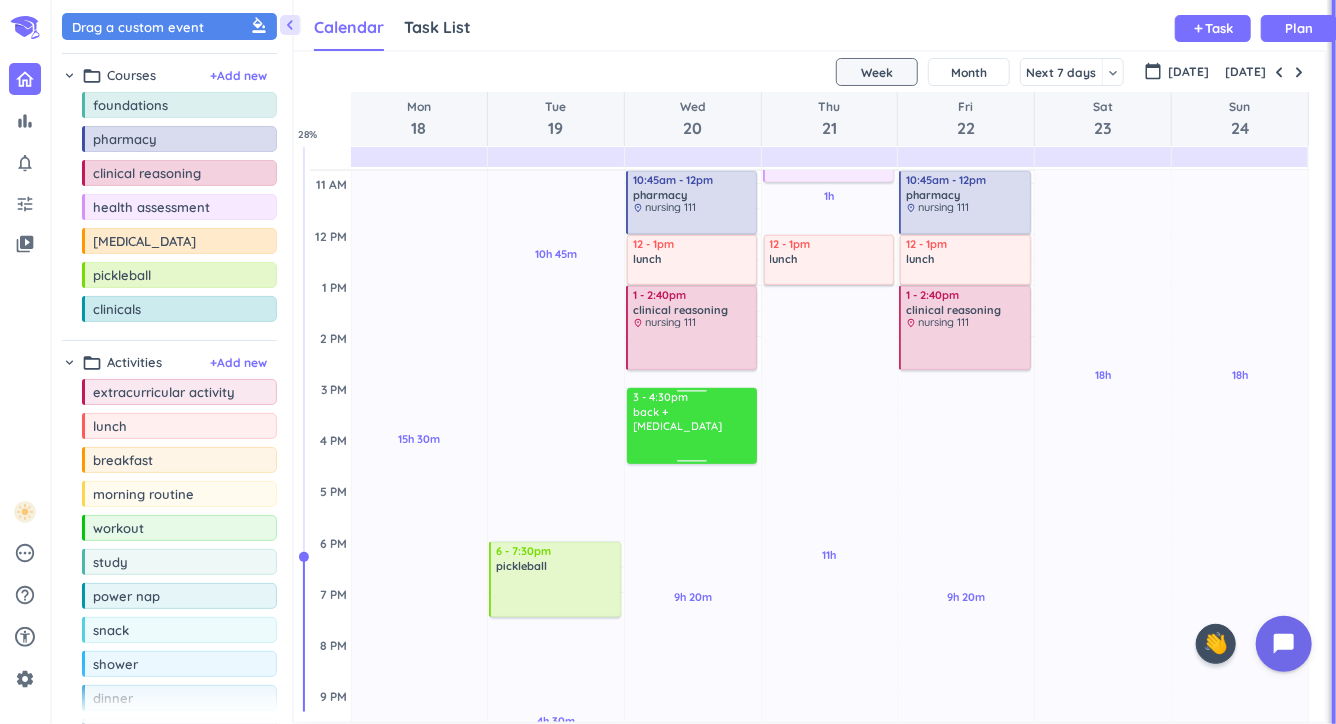 drag, startPoint x: 701, startPoint y: 515, endPoint x: 703, endPoint y: 425, distance: 90.02222 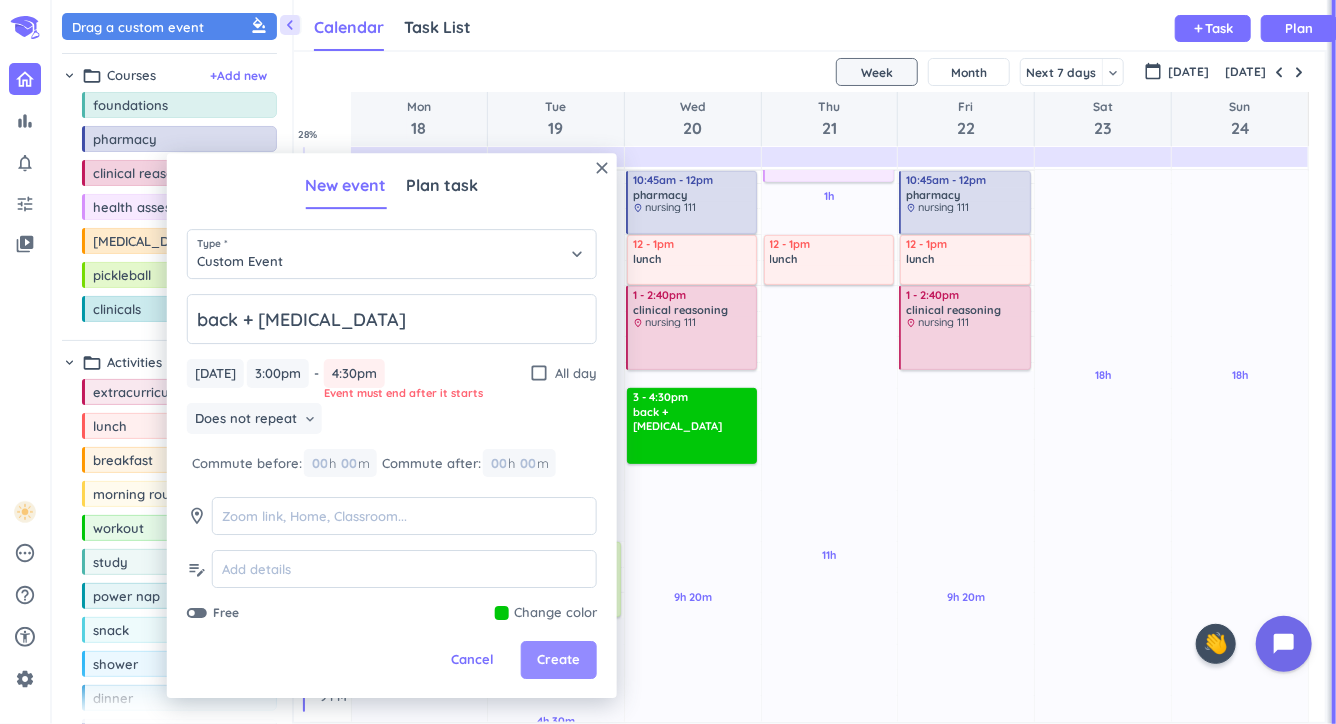 click on "Create" at bounding box center [558, 661] 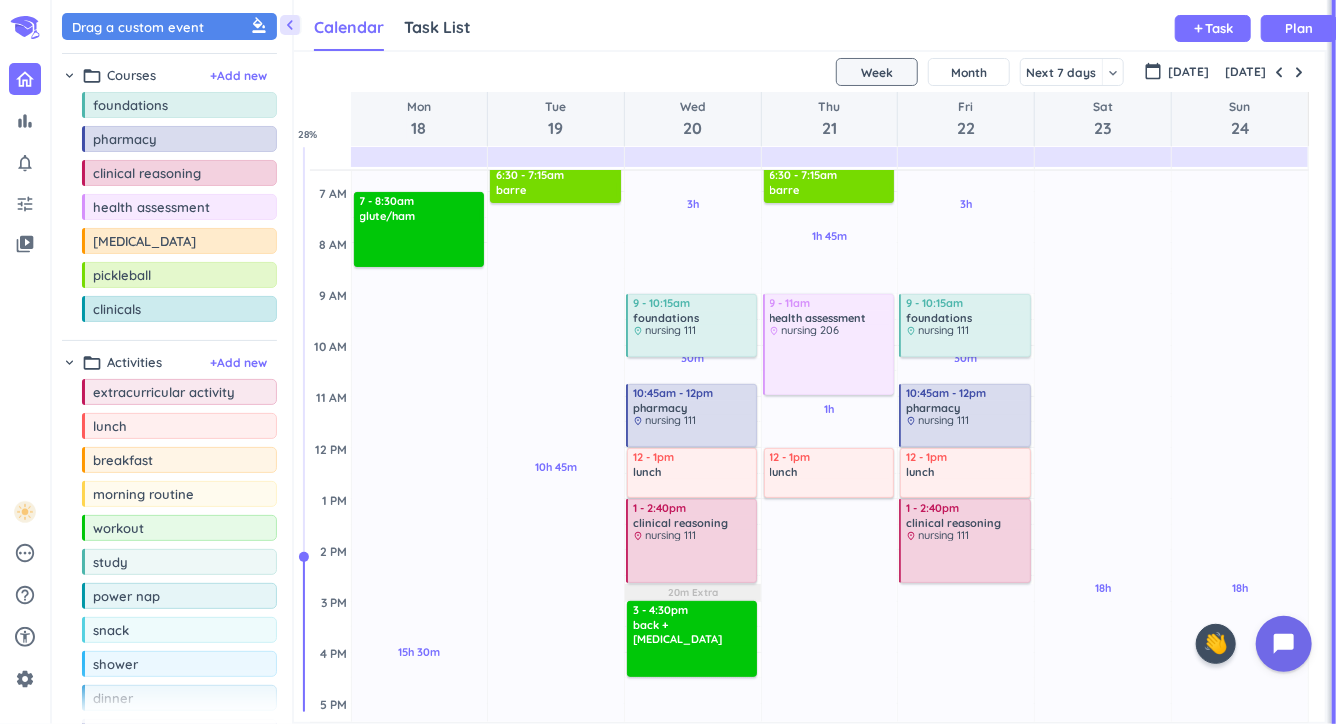 scroll, scrollTop: 119, scrollLeft: 0, axis: vertical 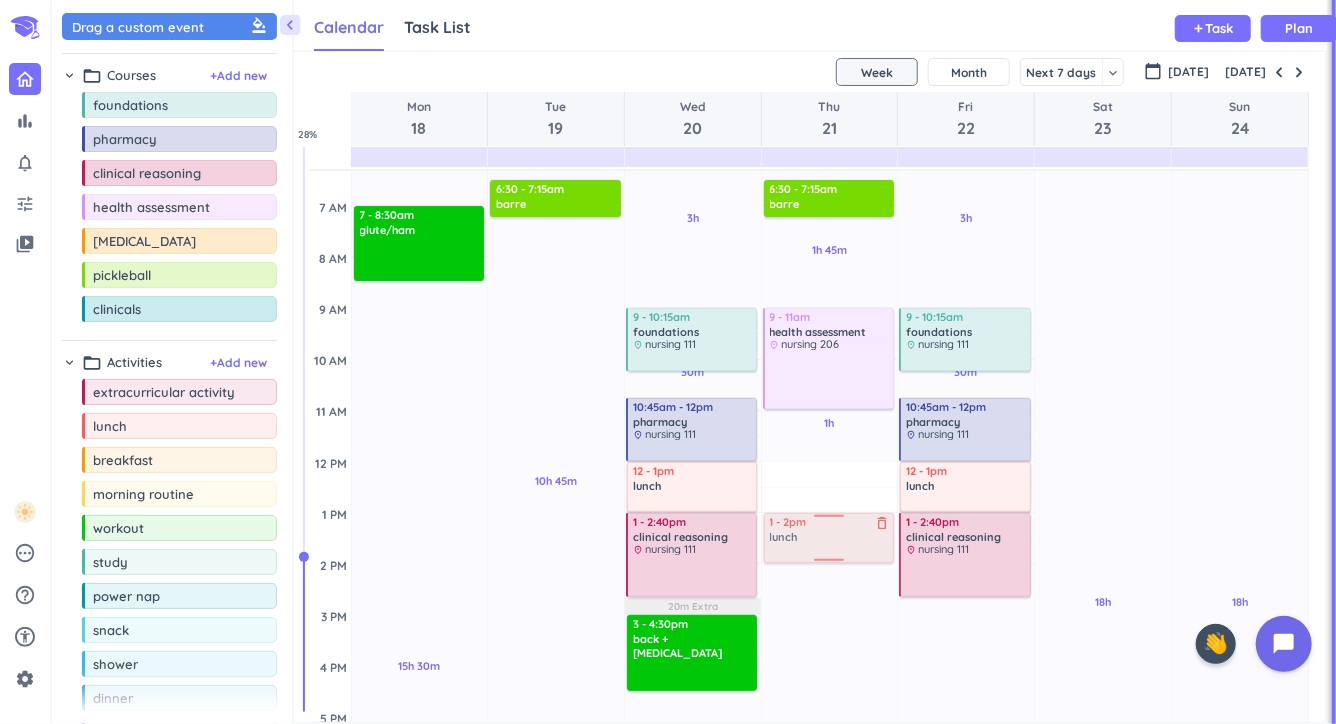 drag, startPoint x: 795, startPoint y: 492, endPoint x: 795, endPoint y: 538, distance: 46 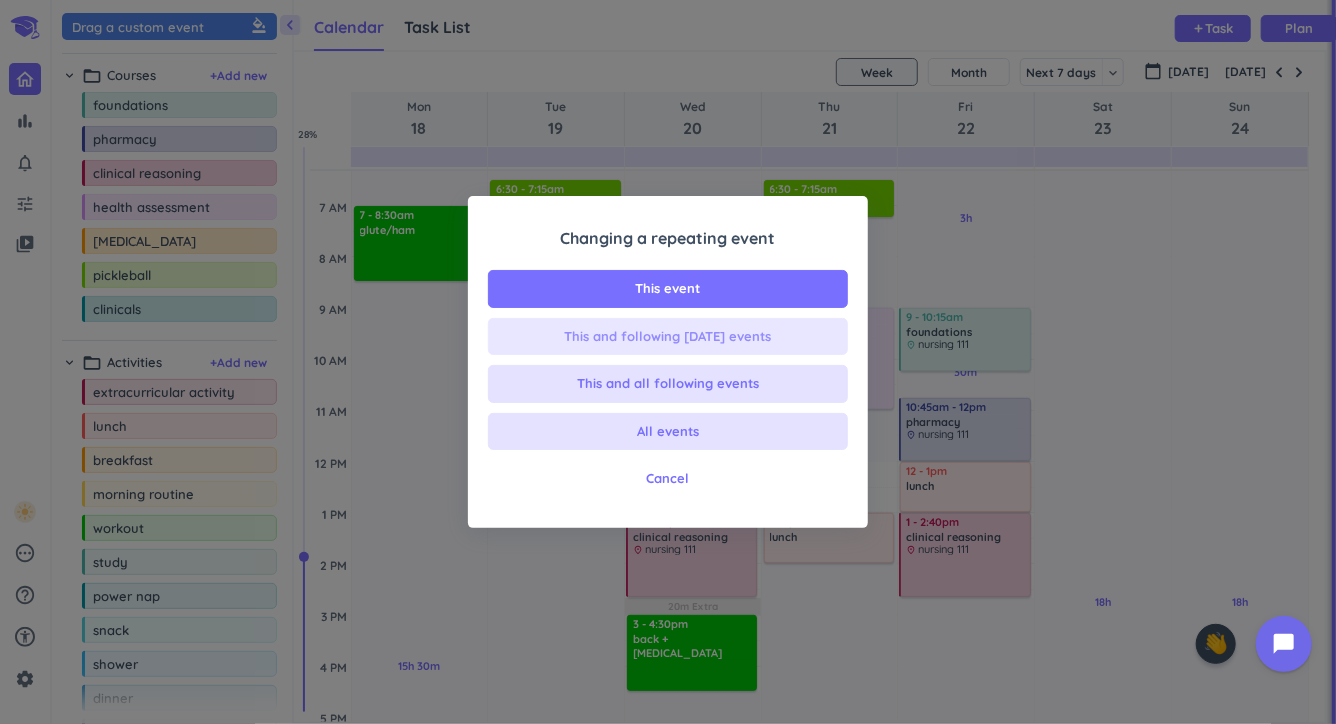 click on "This and following [DATE] events" at bounding box center (668, 337) 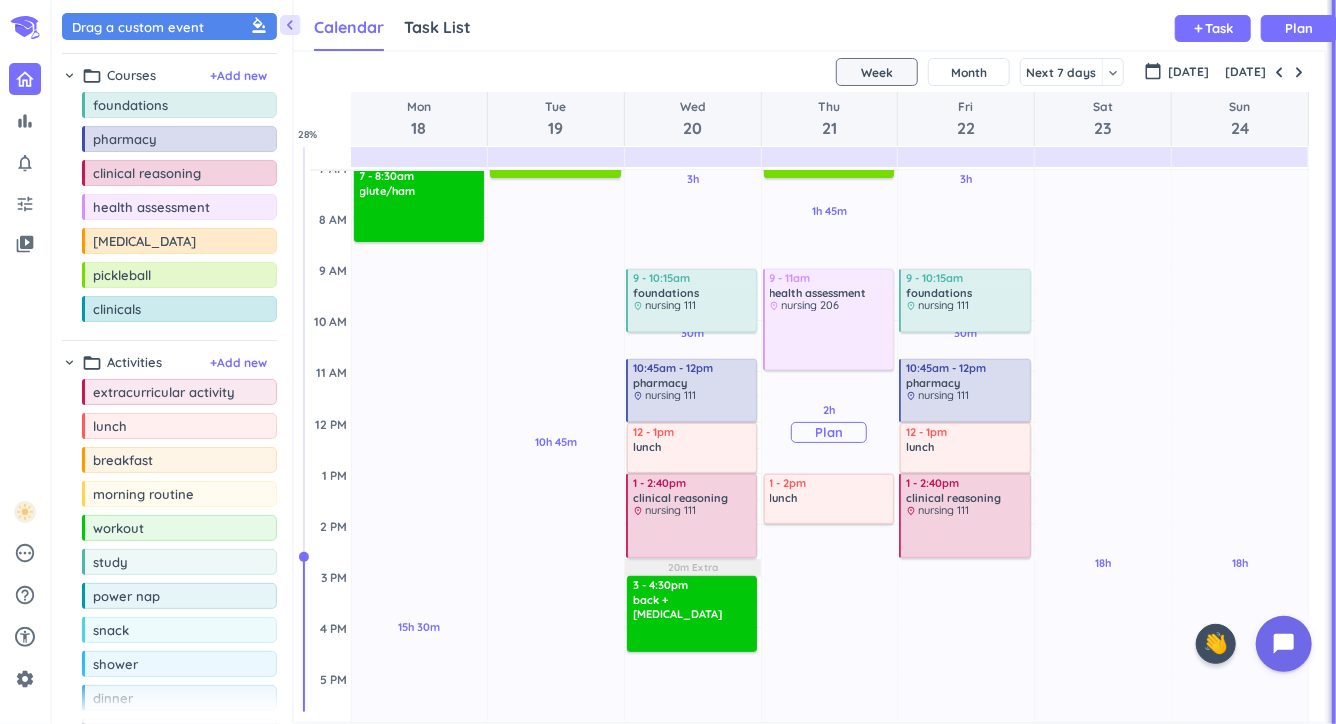 scroll, scrollTop: 240, scrollLeft: 0, axis: vertical 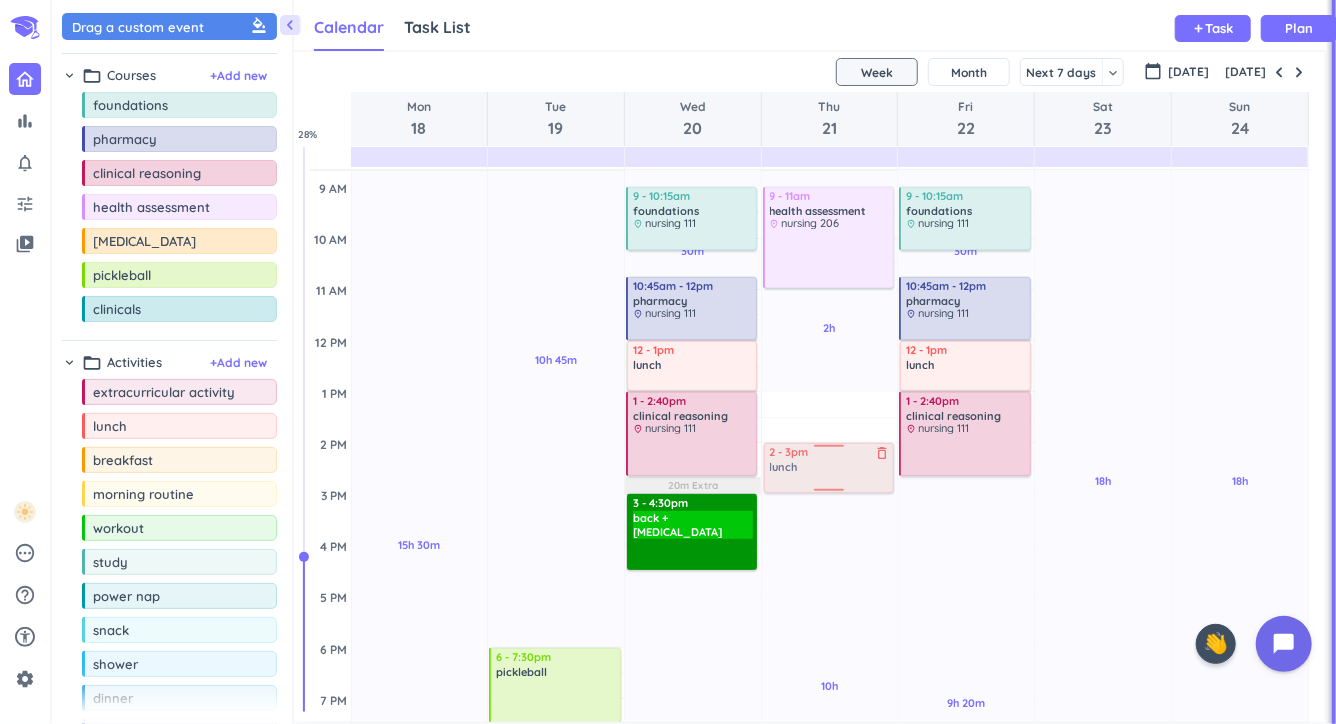 drag, startPoint x: 814, startPoint y: 427, endPoint x: 812, endPoint y: 477, distance: 50.039986 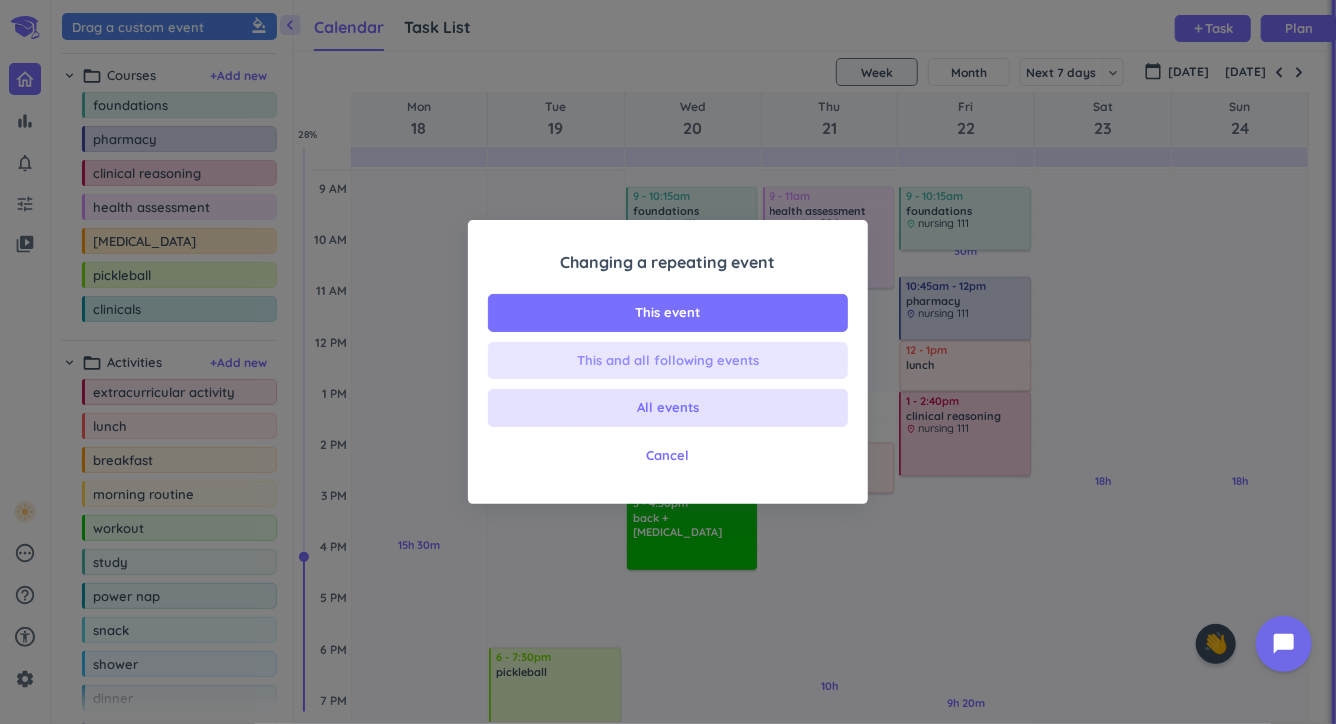click on "This and all following events" at bounding box center [668, 361] 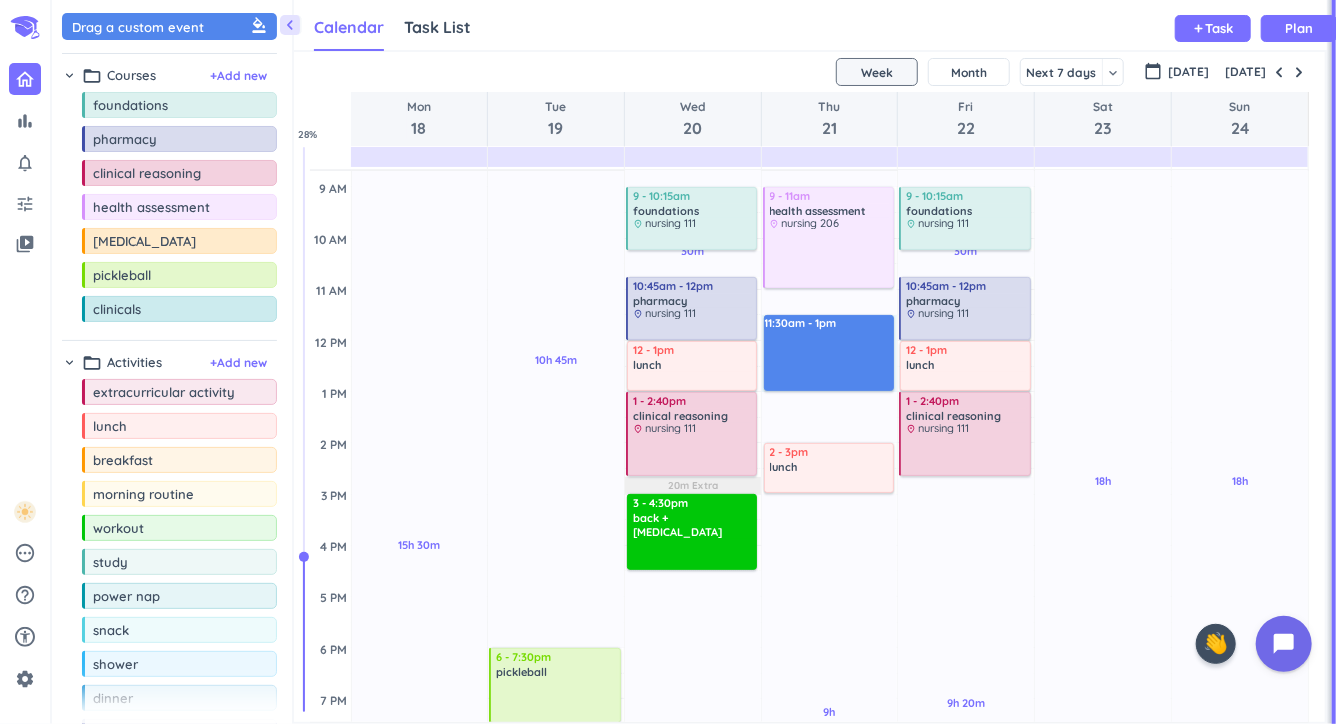 drag, startPoint x: 806, startPoint y: 319, endPoint x: 809, endPoint y: 388, distance: 69.065186 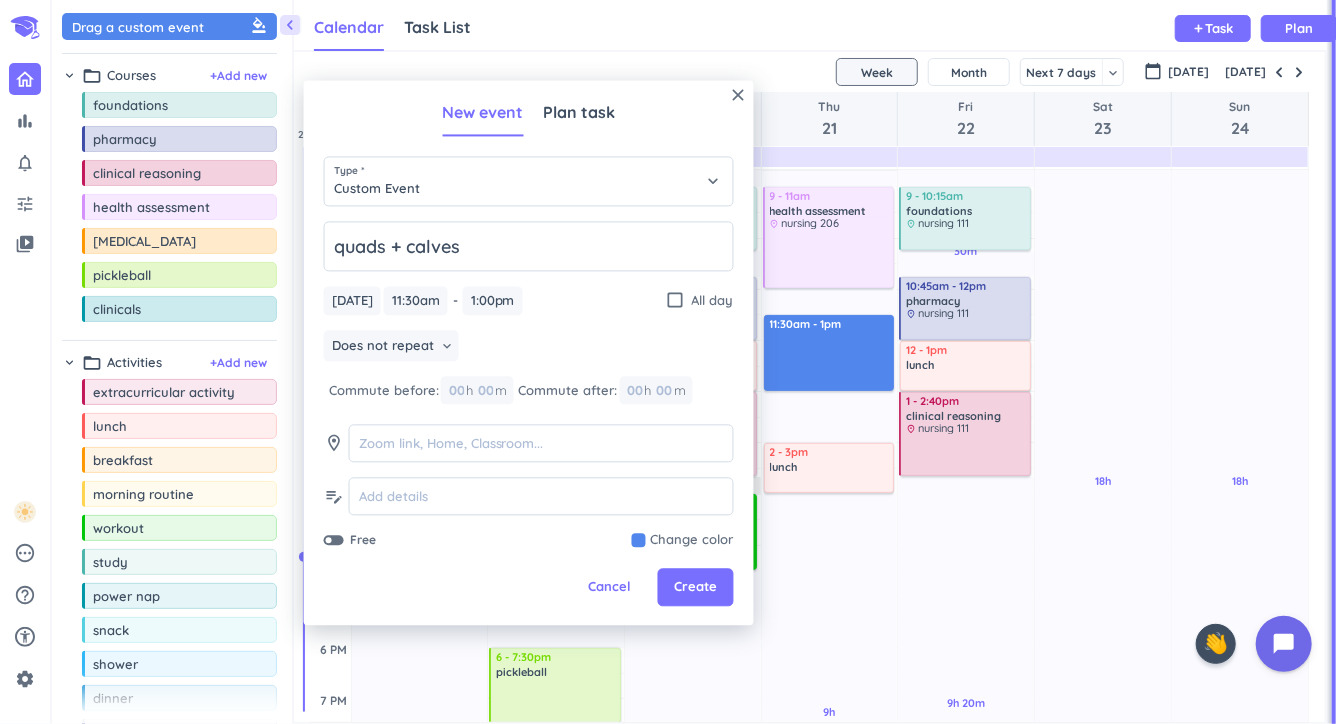 type on "quads + calves" 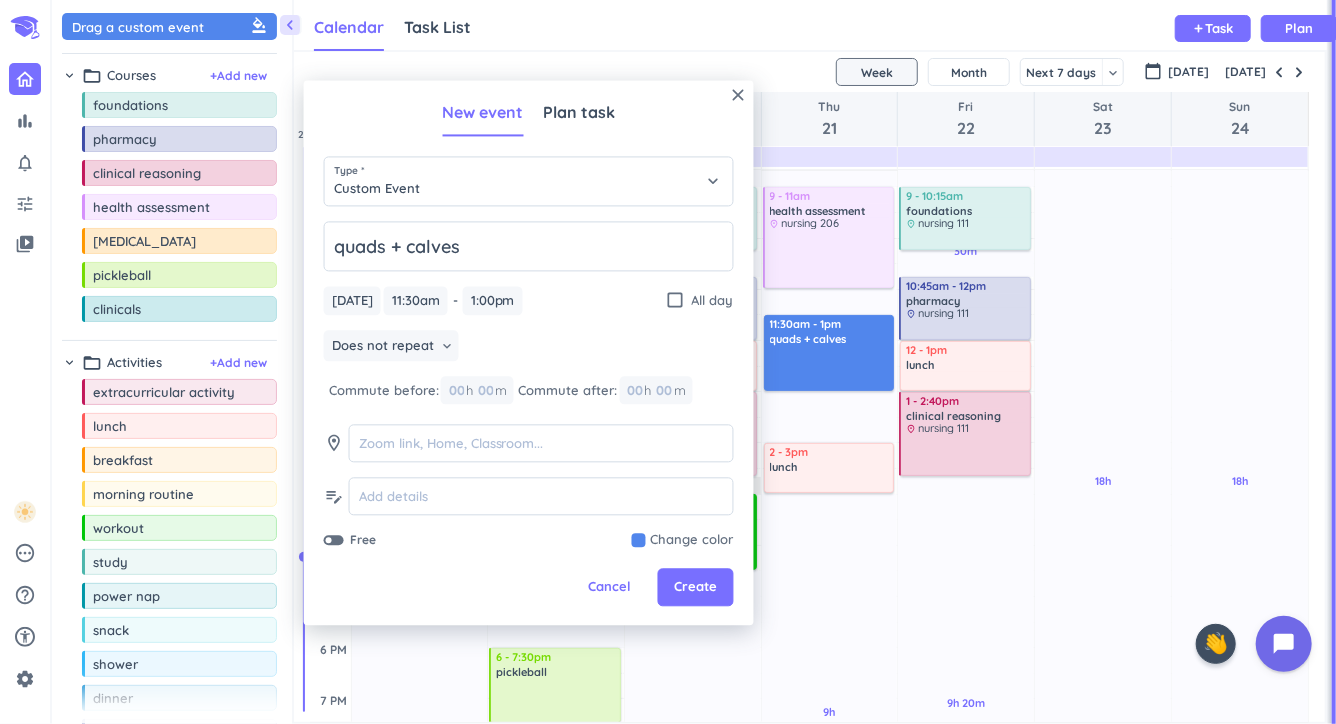click at bounding box center [683, 541] 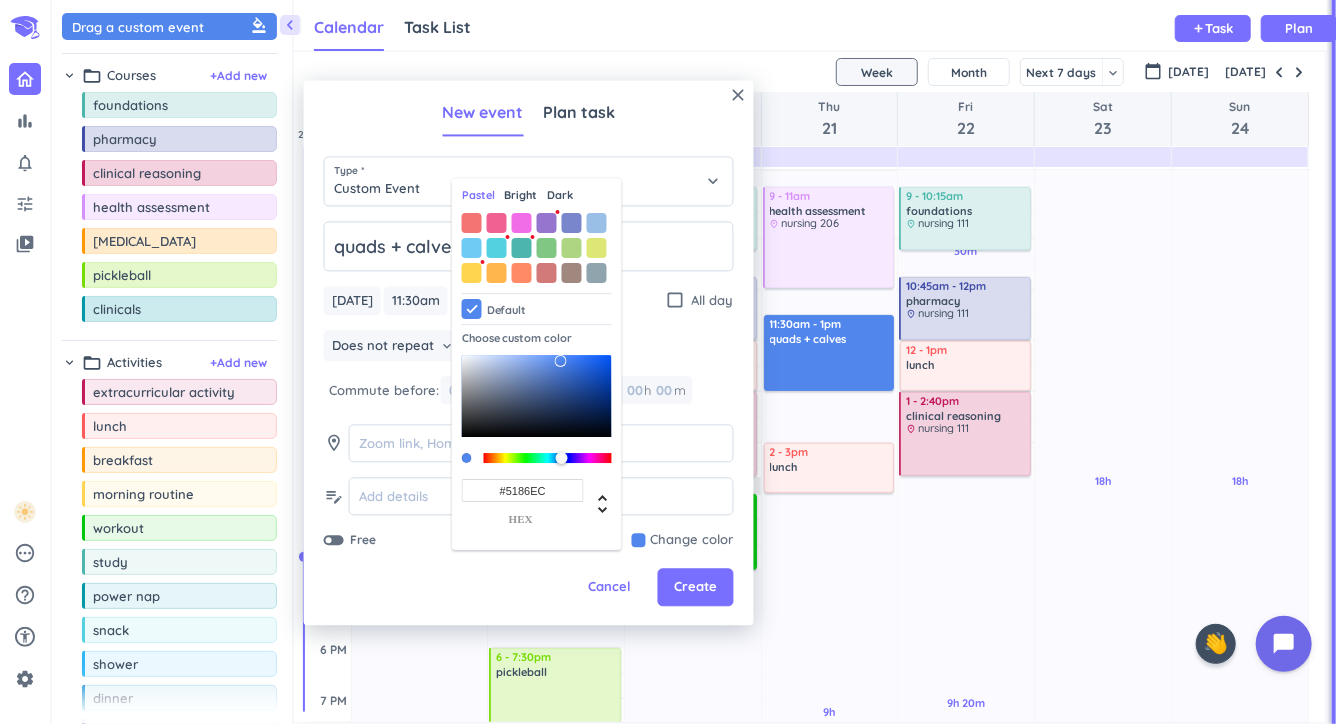 click on "Bright" at bounding box center (521, 196) 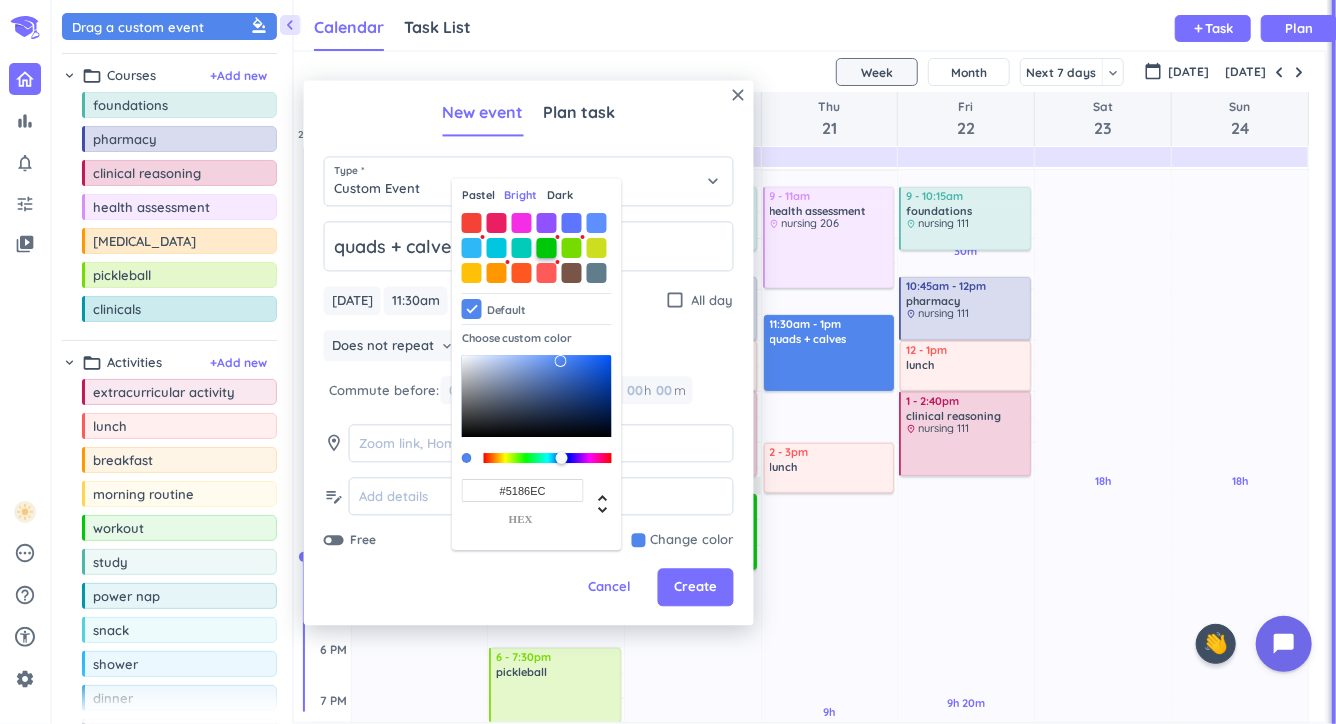 click at bounding box center [547, 248] 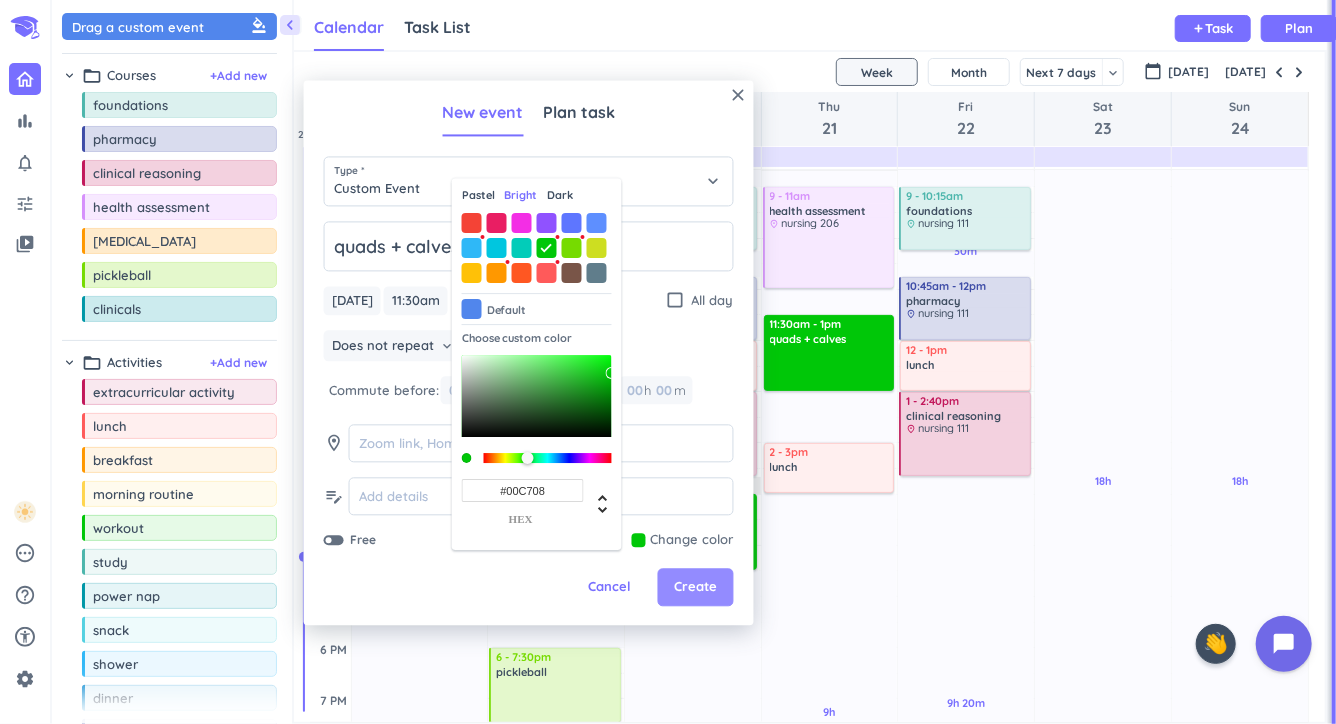 click on "Create" at bounding box center (695, 588) 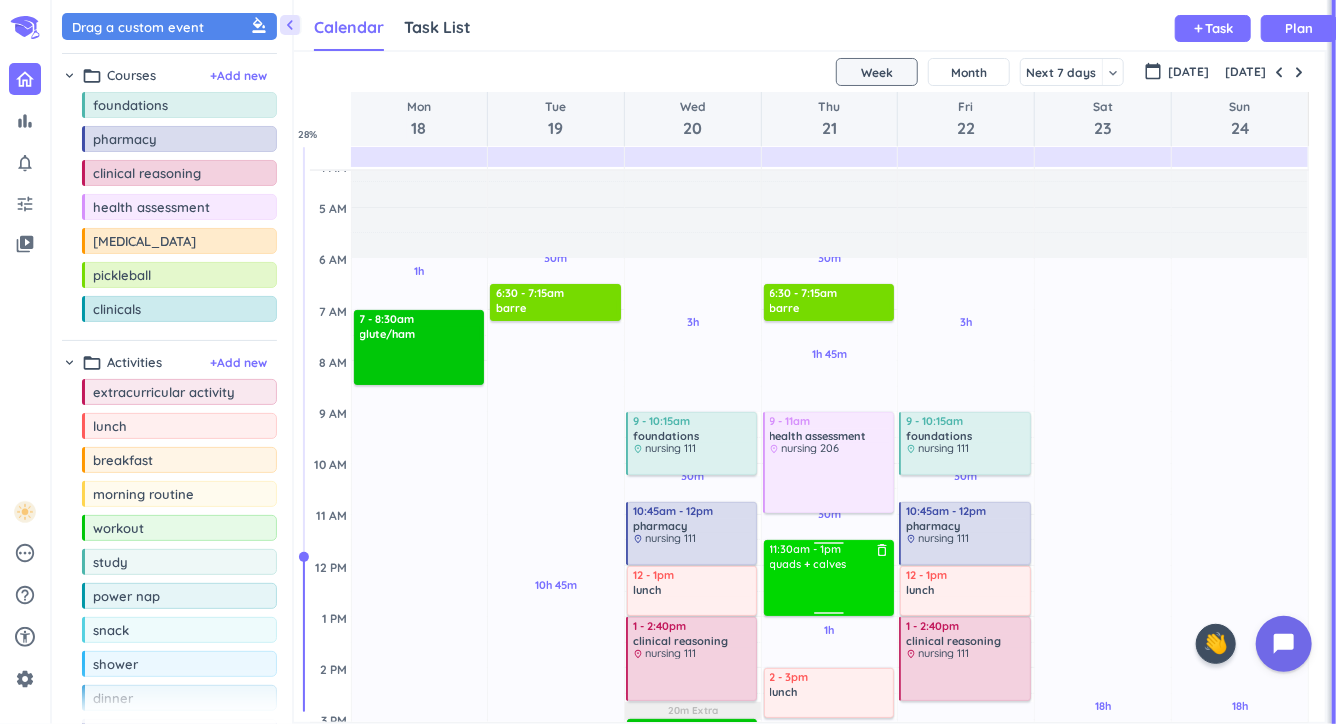 scroll, scrollTop: 0, scrollLeft: 0, axis: both 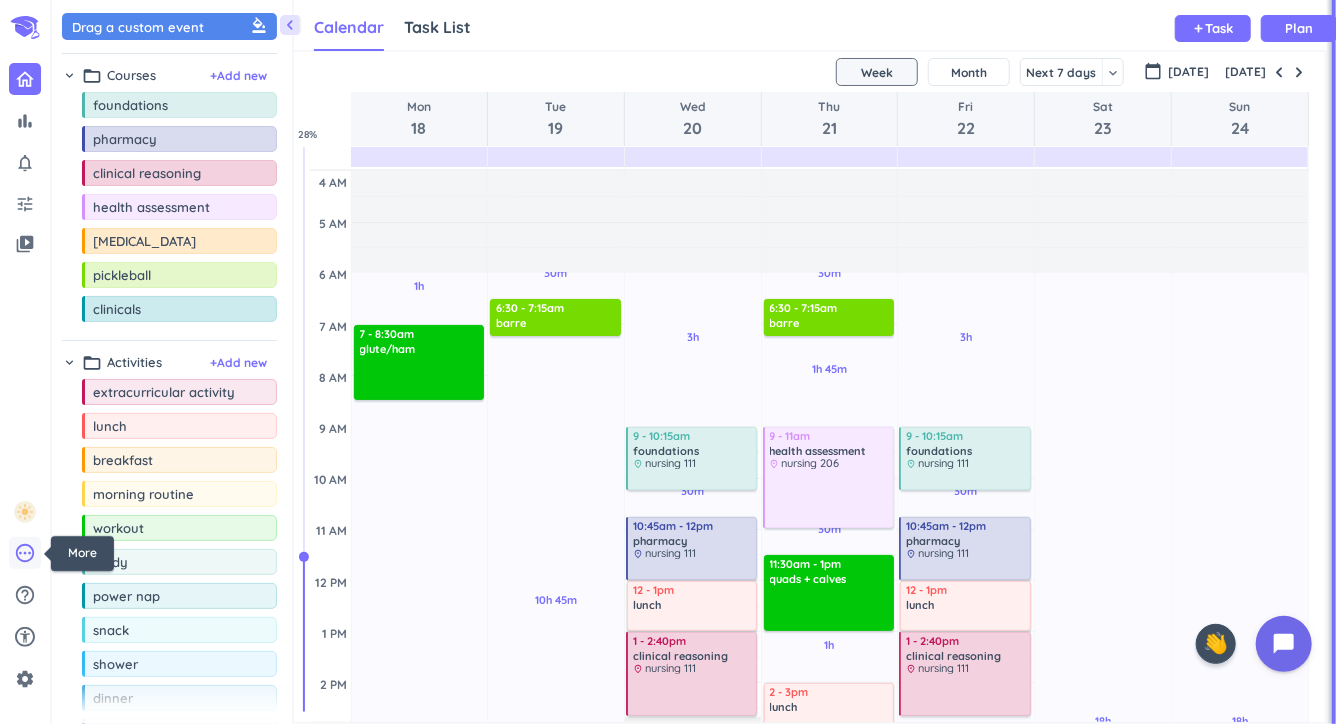 click on "pending" at bounding box center [25, 553] 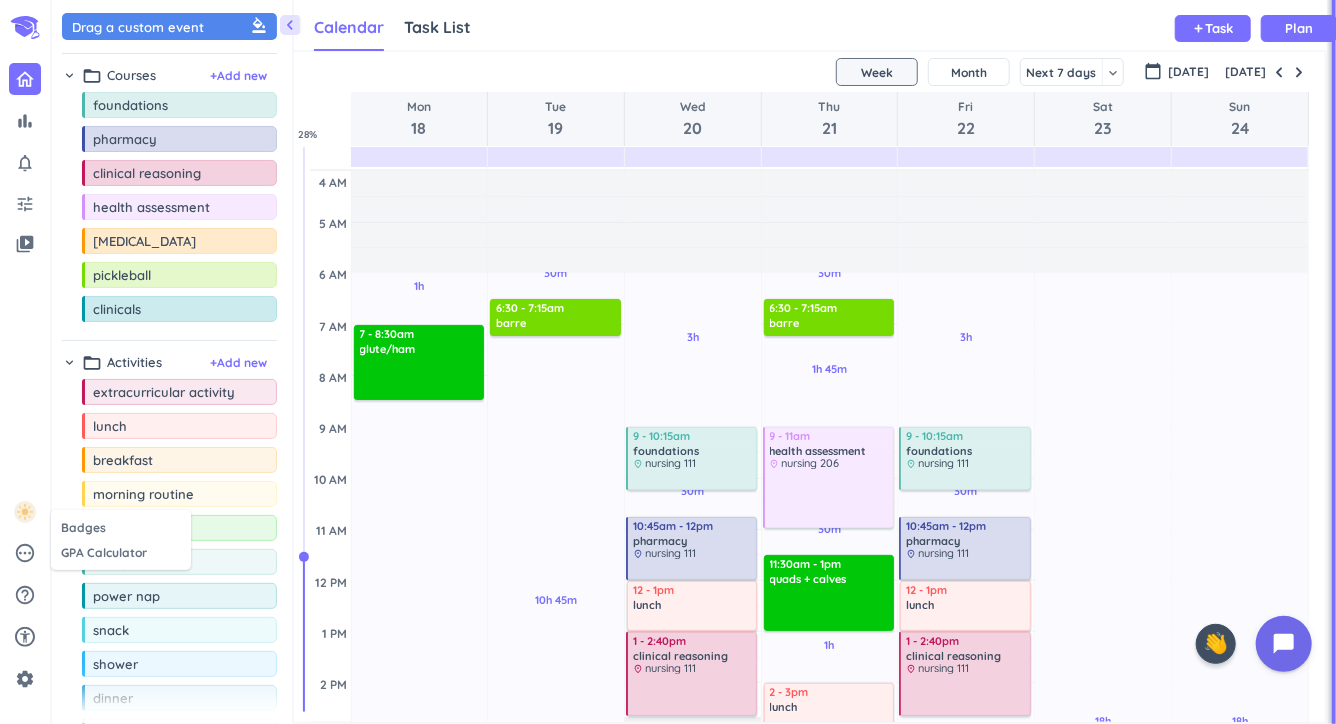 click at bounding box center (668, 362) 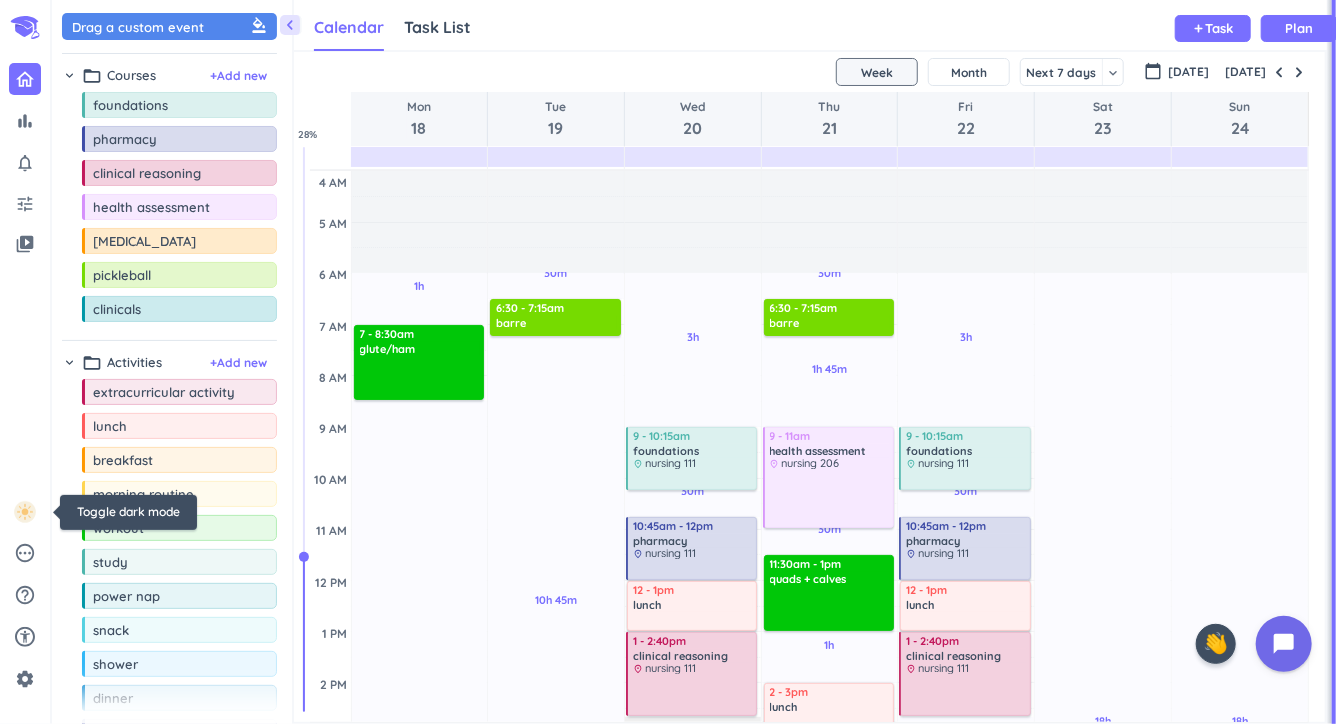 click 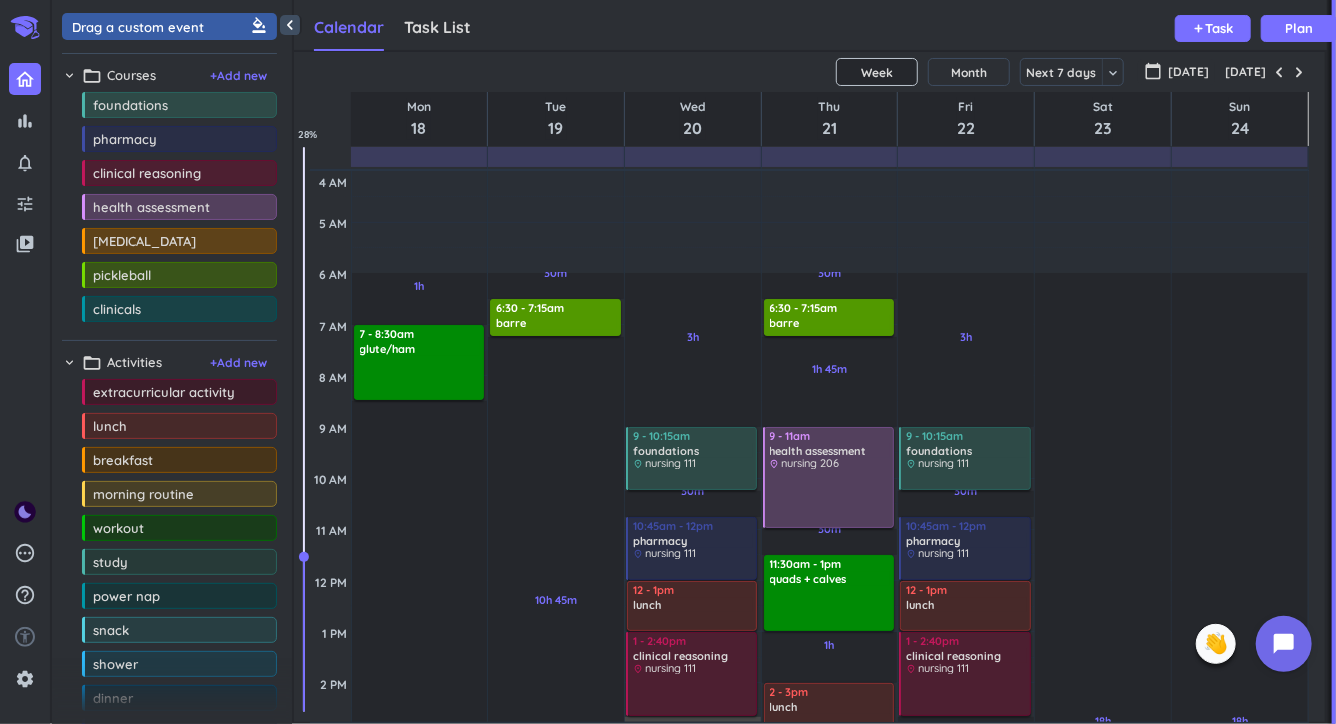 click 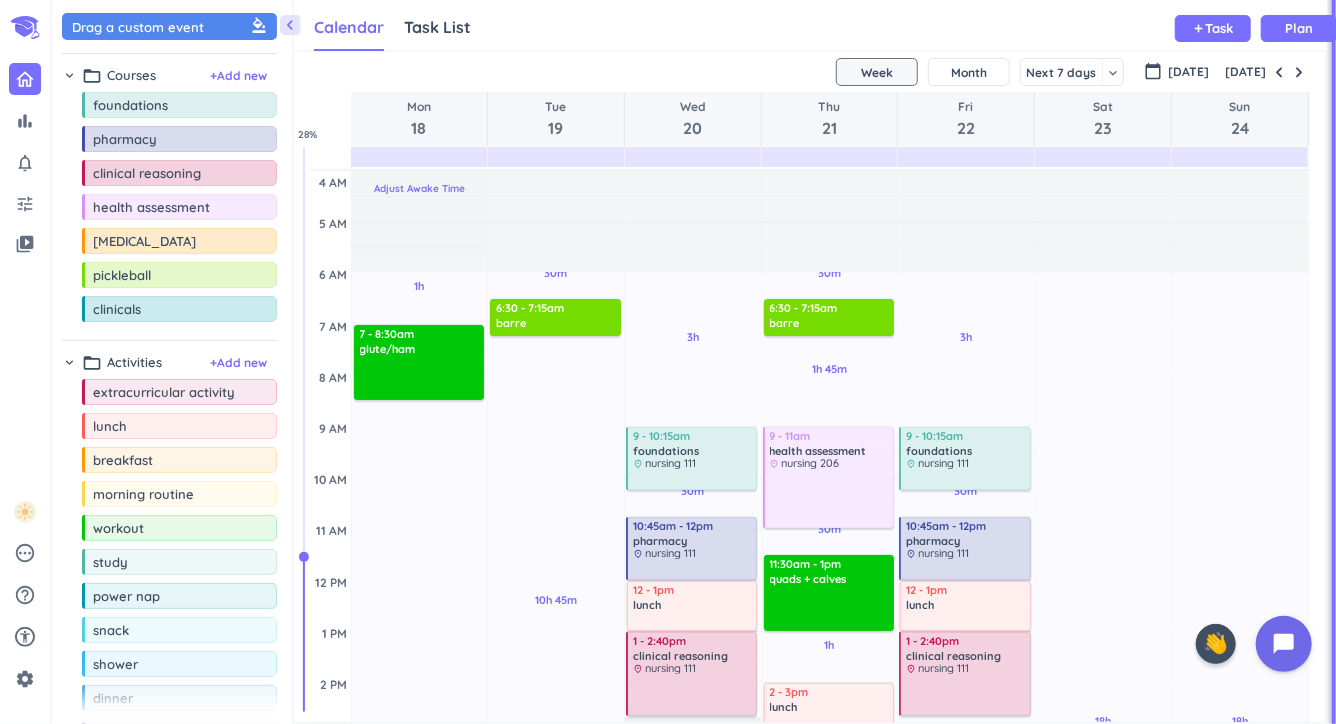 click on "Adjust Awake Time" at bounding box center (420, 222) 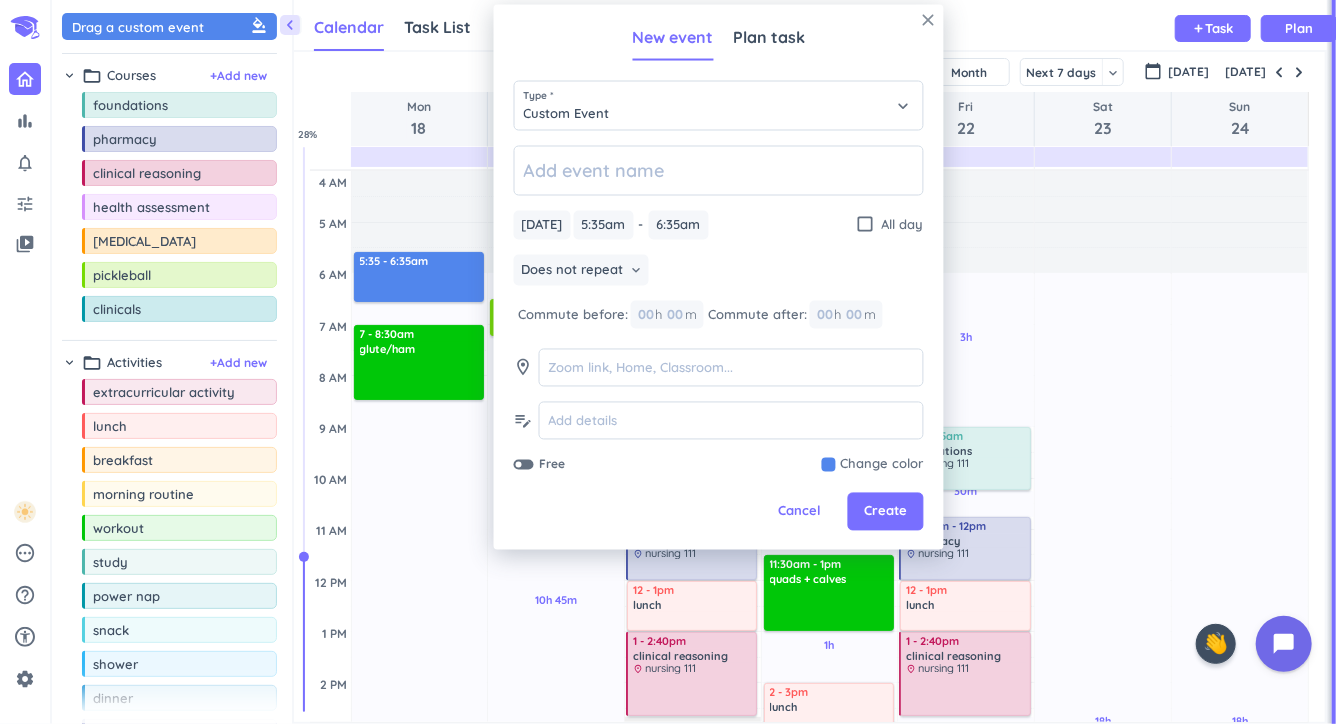 click on "close" at bounding box center [929, 20] 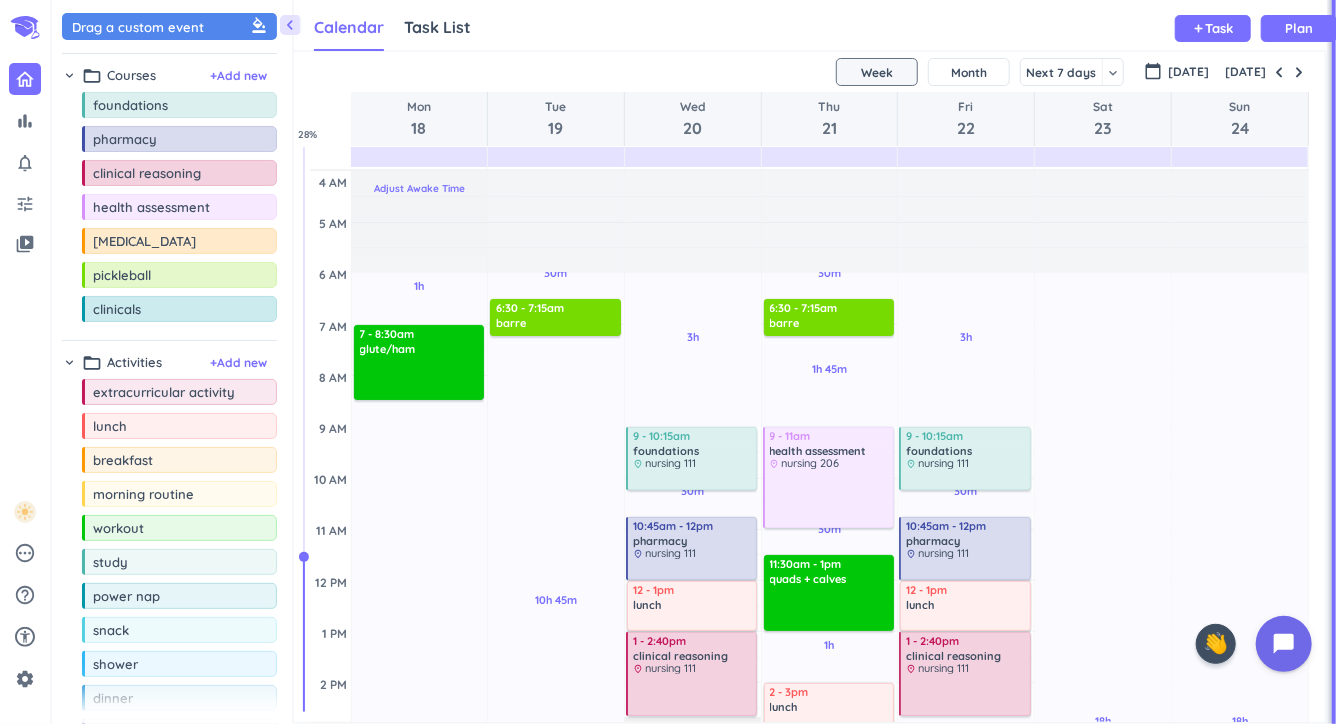 click on "Adjust Awake Time" at bounding box center [419, 188] 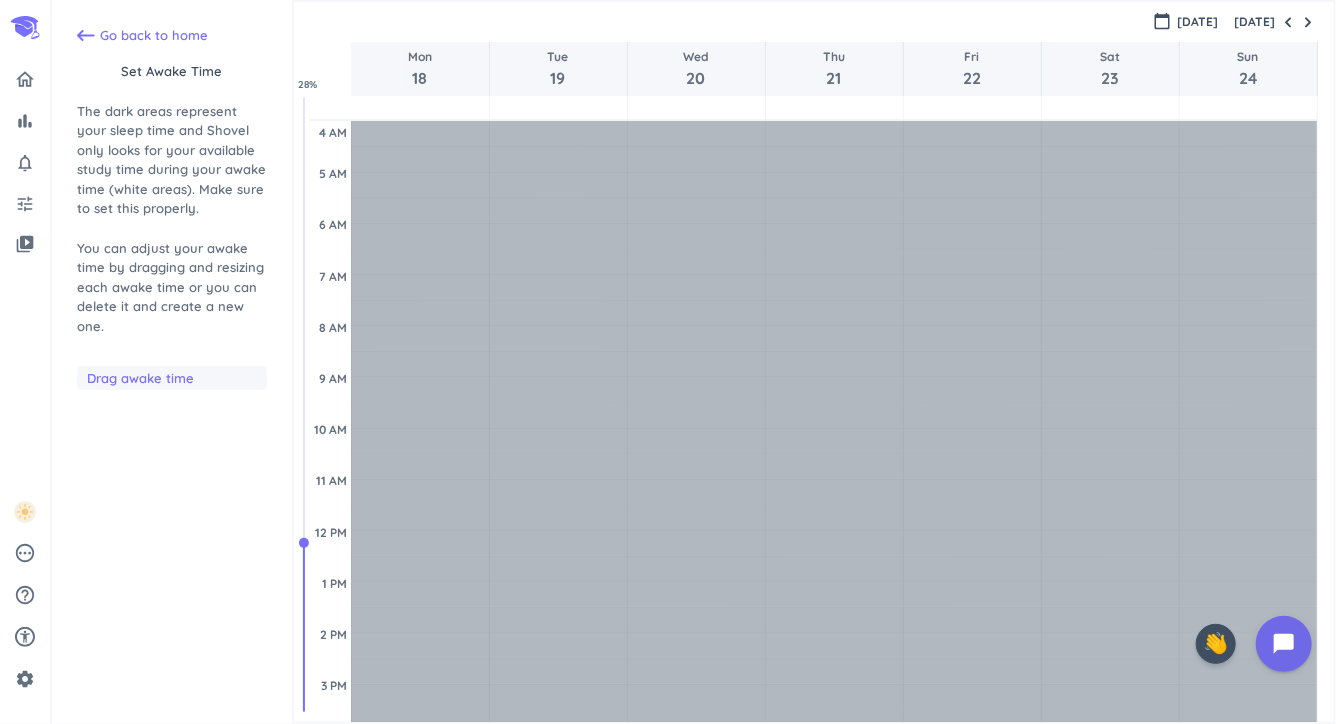 scroll, scrollTop: 103, scrollLeft: 0, axis: vertical 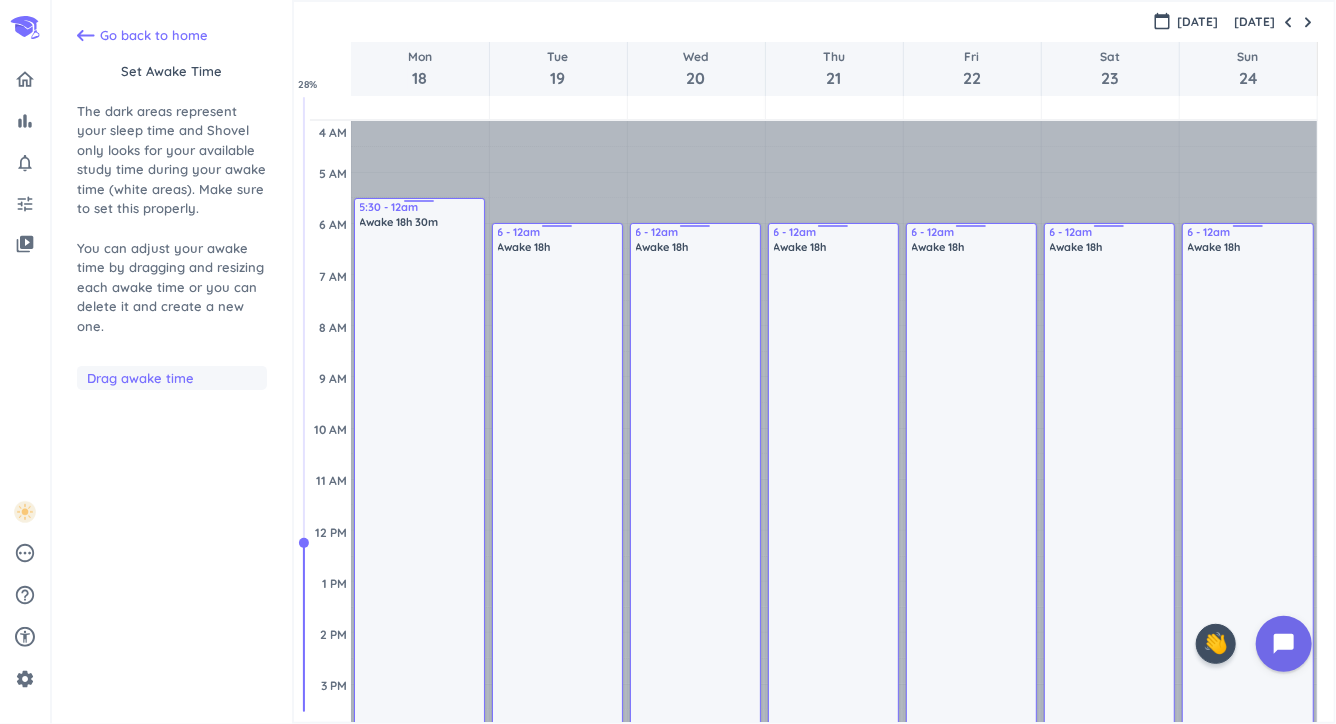 drag, startPoint x: 416, startPoint y: 225, endPoint x: 416, endPoint y: 201, distance: 24 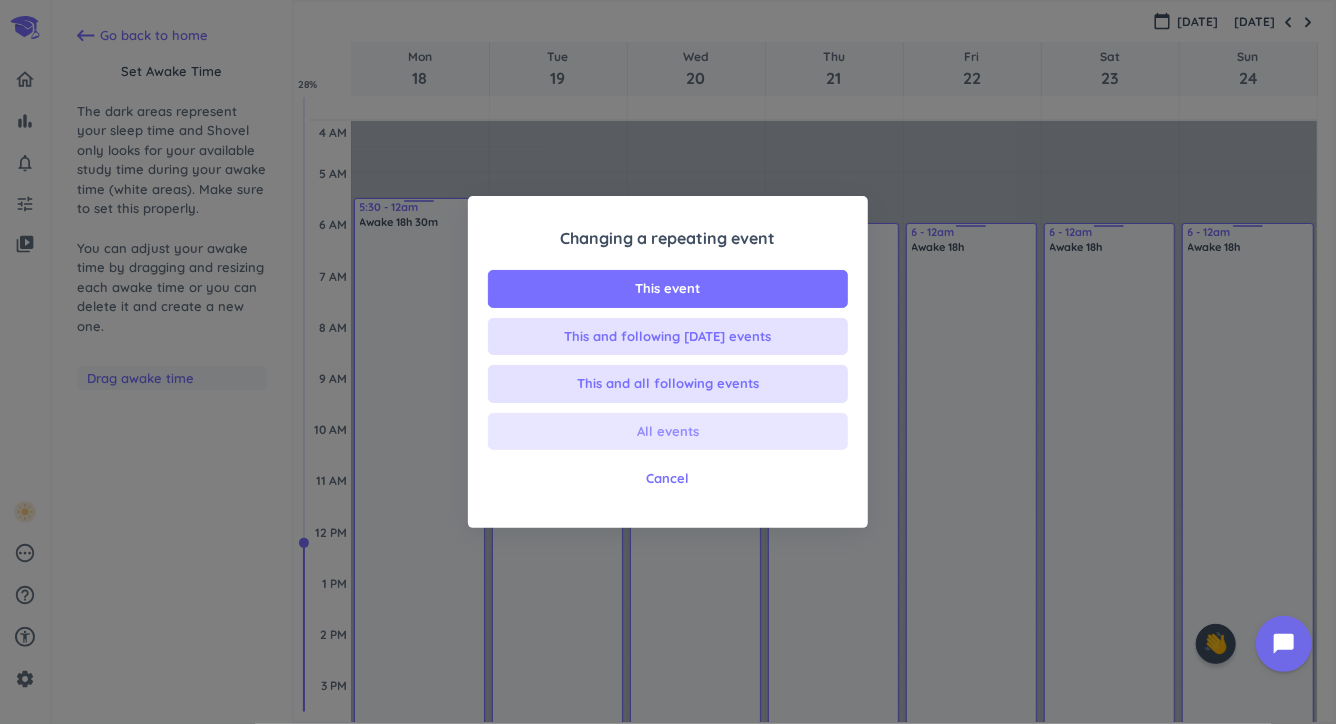 click on "All events" at bounding box center [668, 432] 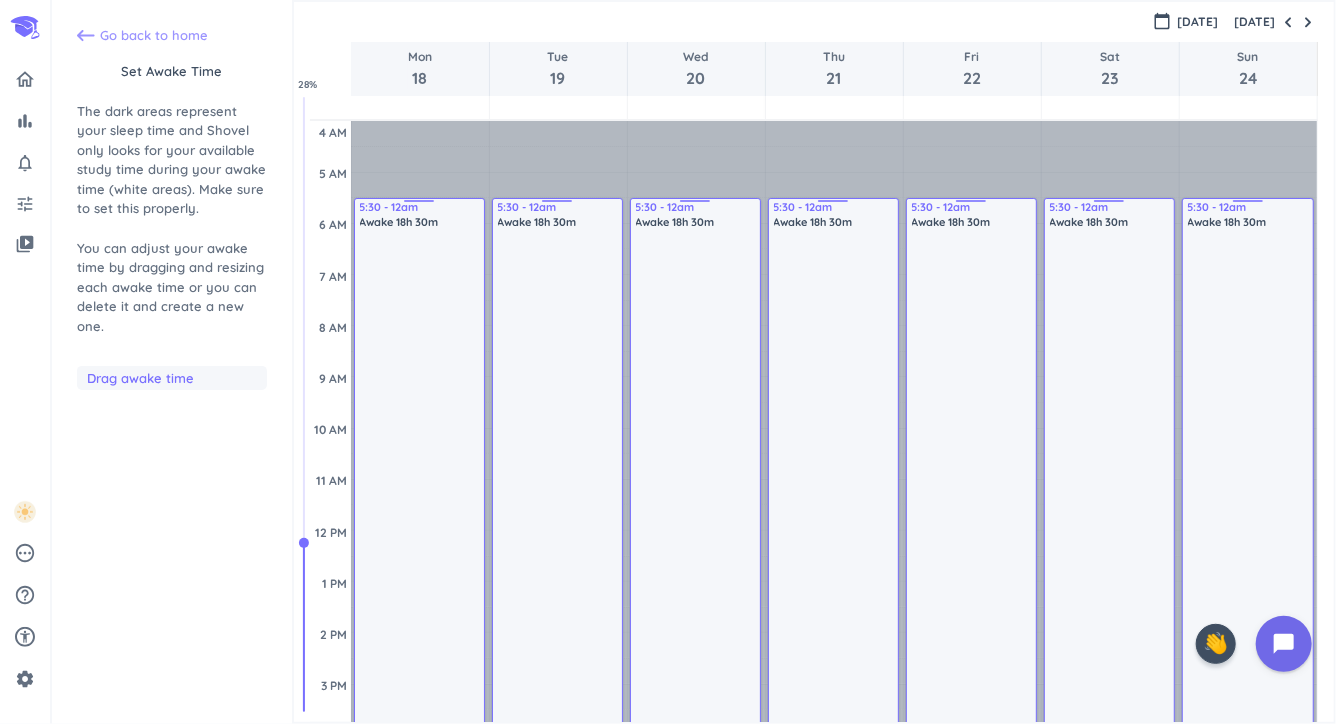 click 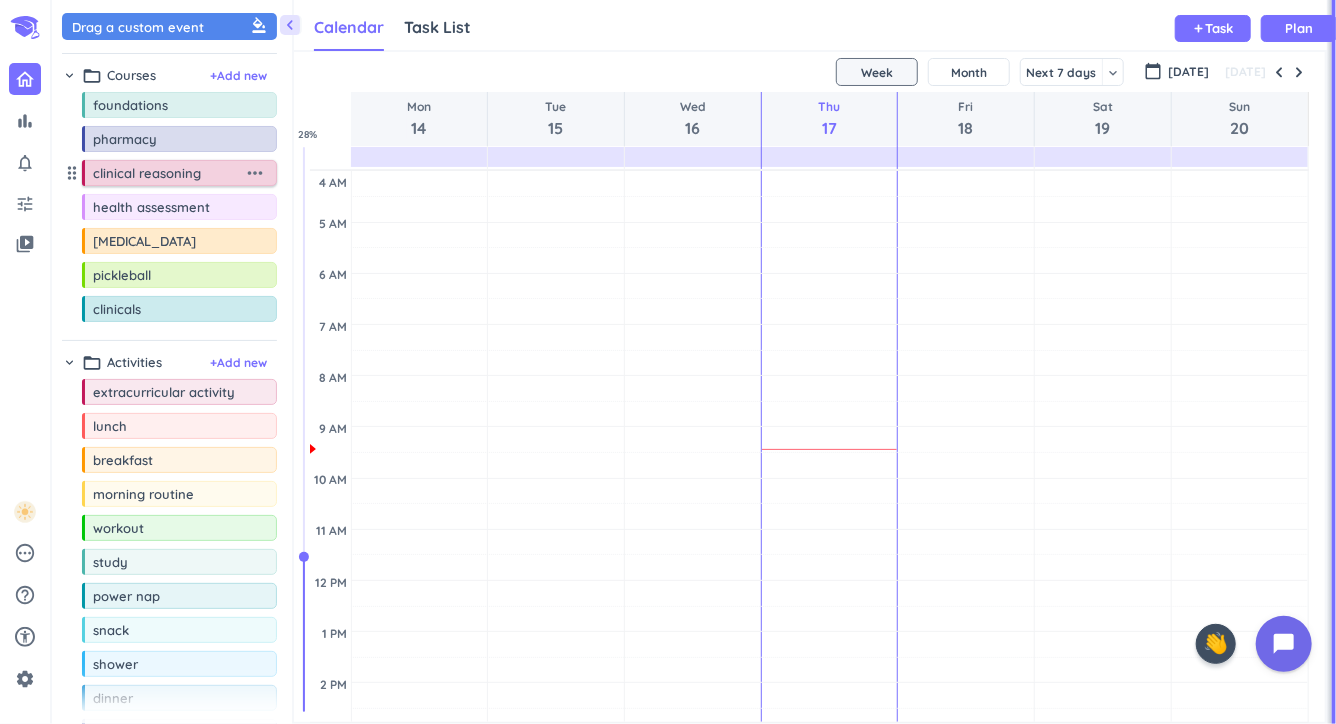 scroll, scrollTop: 0, scrollLeft: 0, axis: both 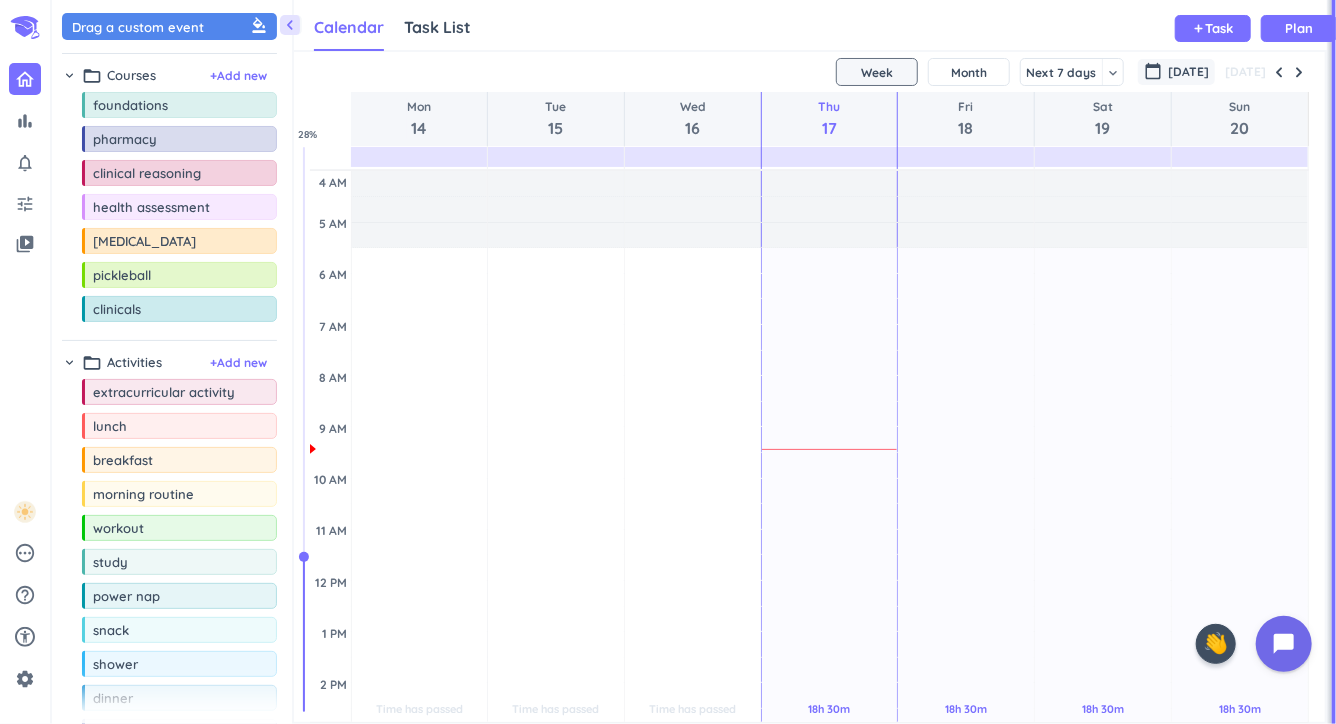 click on "calendar_today [DATE]" at bounding box center (1176, 72) 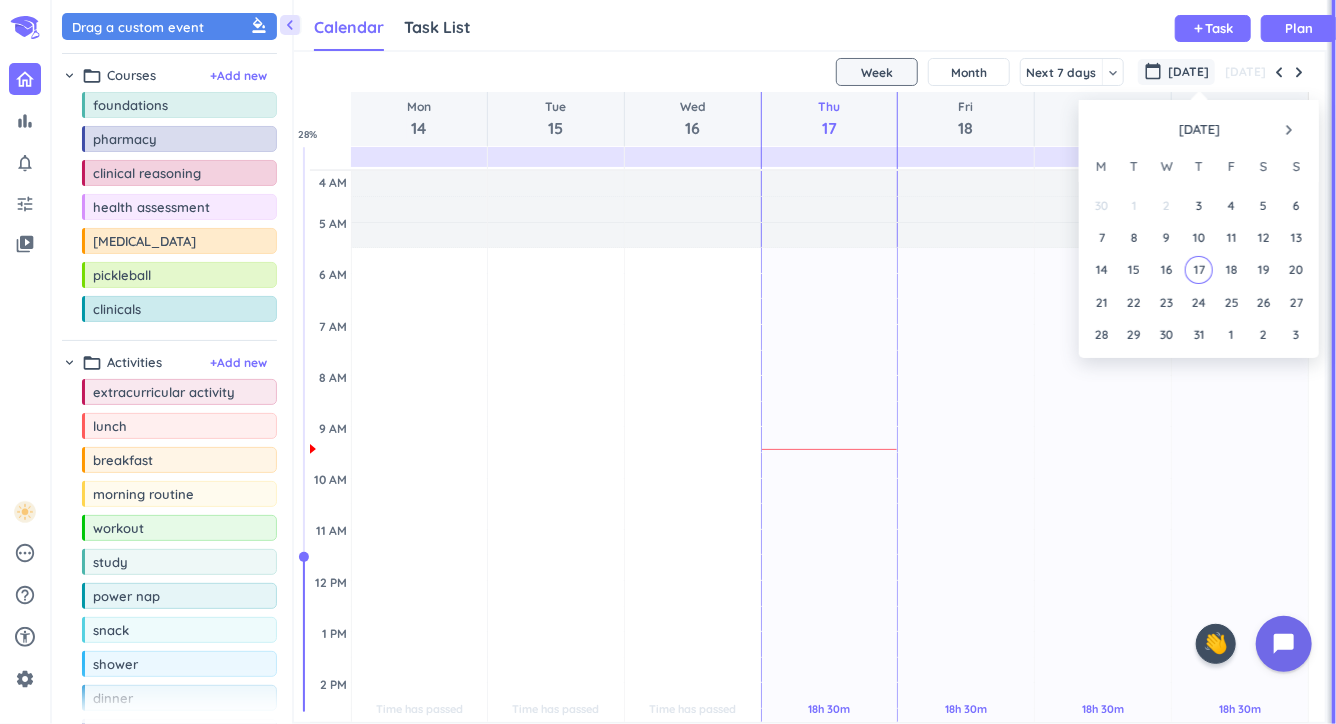 click on "navigate_next" at bounding box center (1289, 130) 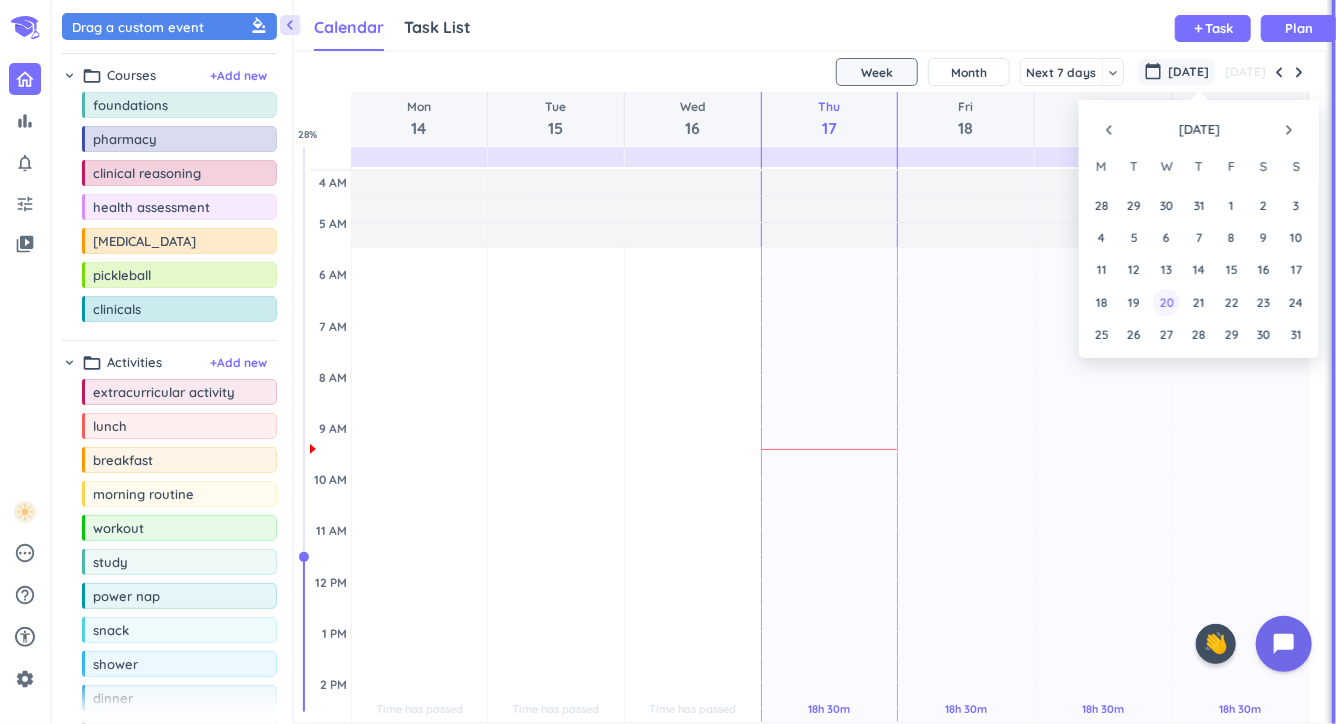 click on "20" at bounding box center [1166, 301] 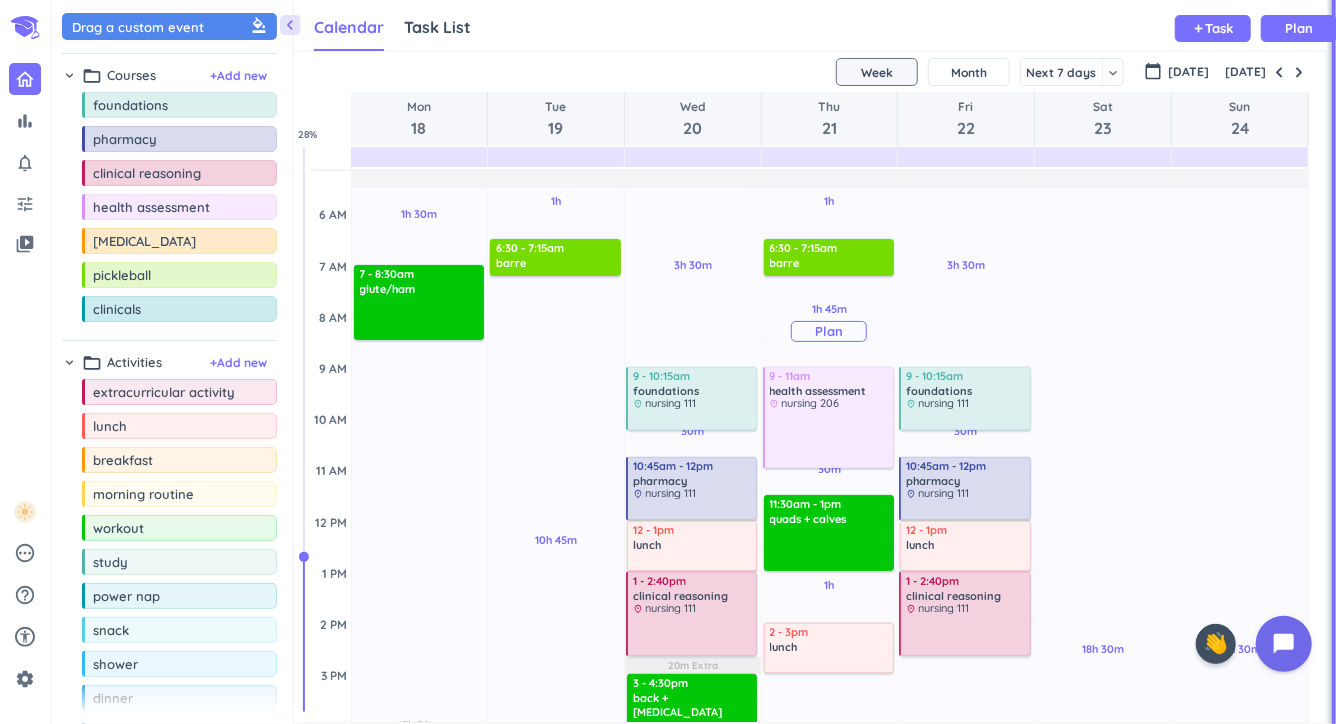 scroll, scrollTop: 35, scrollLeft: 0, axis: vertical 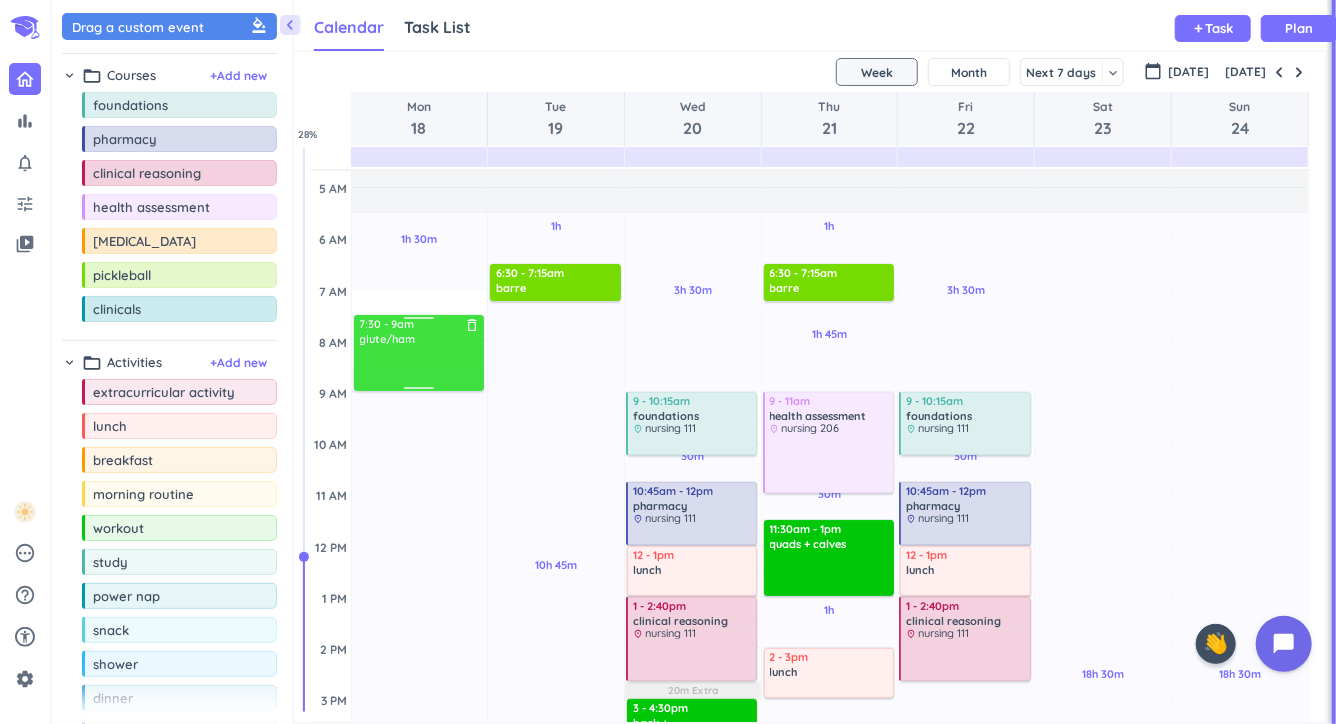 drag, startPoint x: 404, startPoint y: 352, endPoint x: 406, endPoint y: 376, distance: 24.083189 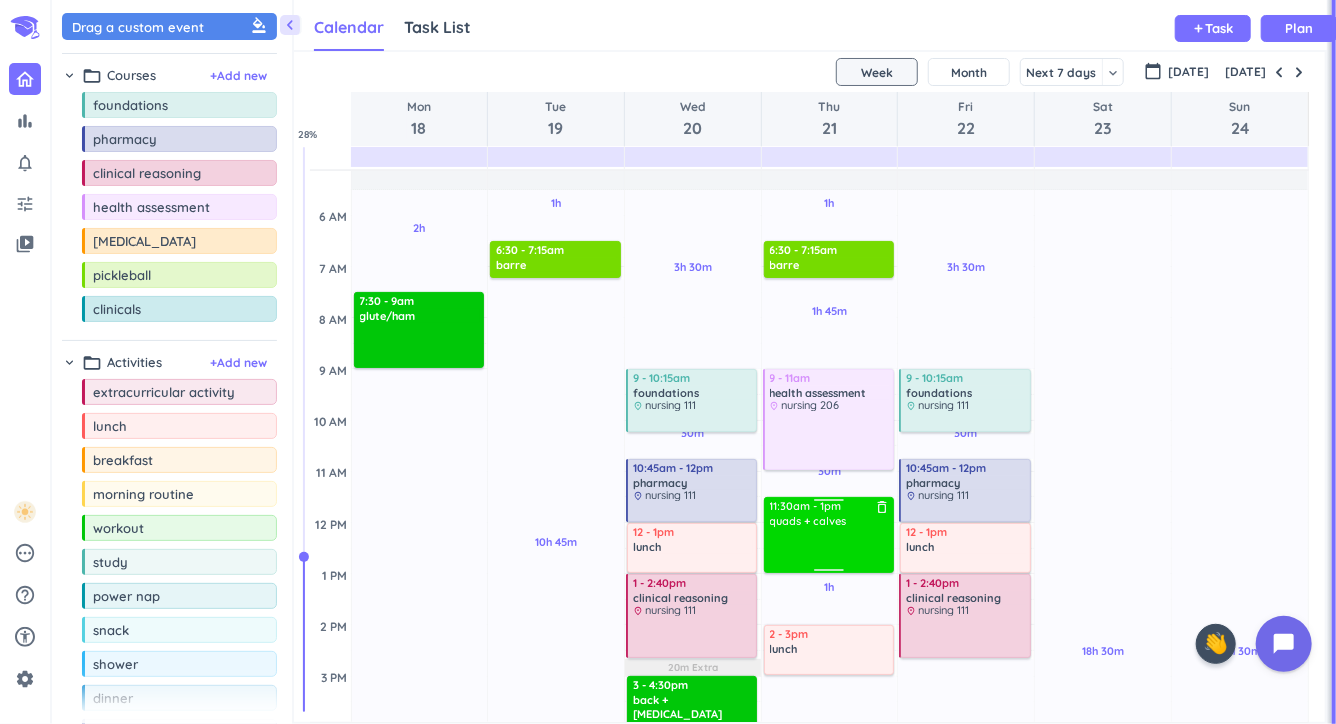 scroll, scrollTop: 53, scrollLeft: 0, axis: vertical 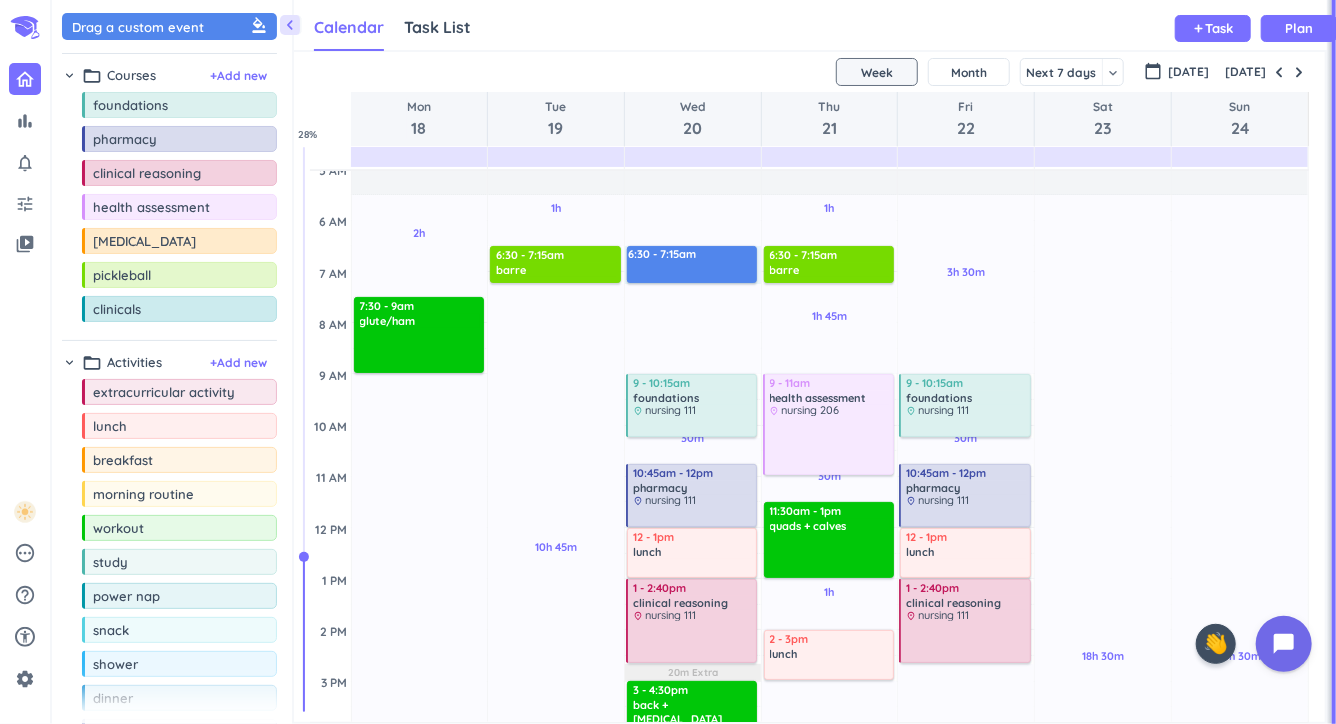 drag, startPoint x: 672, startPoint y: 246, endPoint x: 682, endPoint y: 279, distance: 34.48188 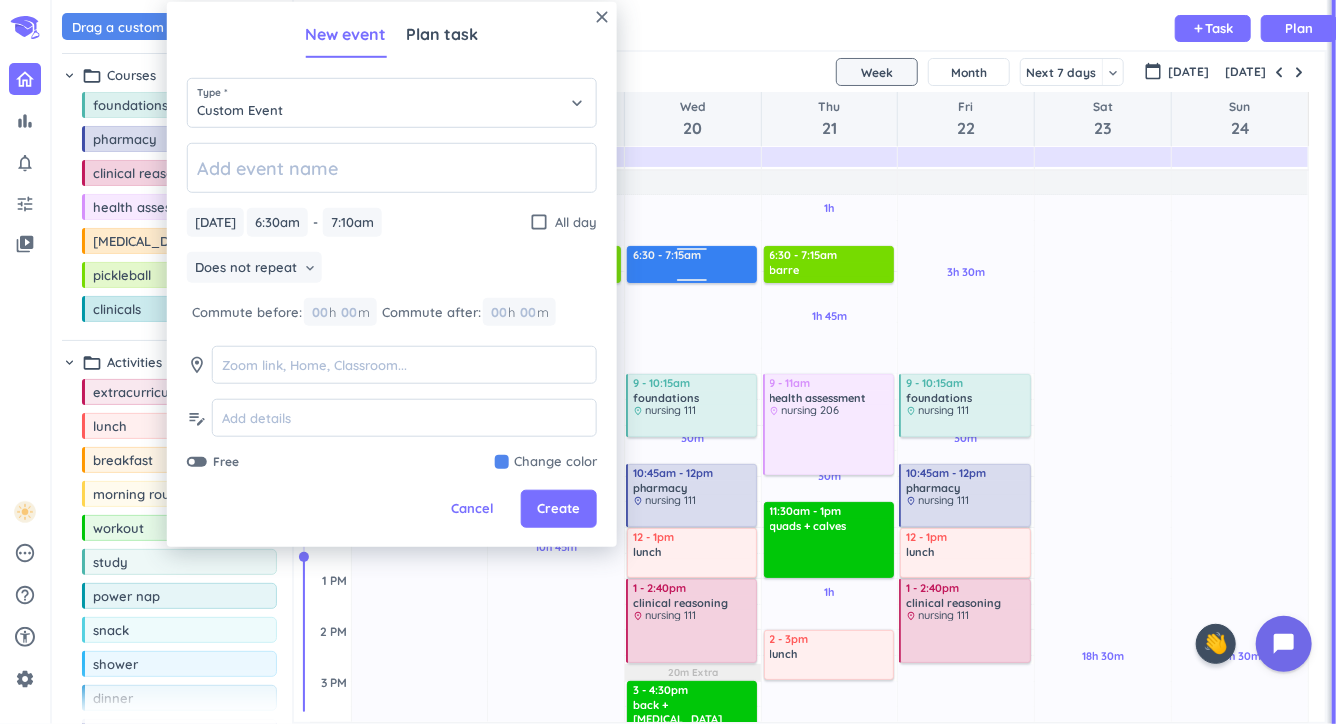 click on "3h 30m Past due Plan 30m Past due Plan 7h 30m Past due Plan 20m Extra Adjust Awake Time Adjust Awake Time 6:30 - 7:10am 9 - 10:15am foundations delete_outline place nursing 111 10:45am - 12pm pharmacy delete_outline place nursing 111
12 - 1pm lunch delete_outline 1 - 2:40pm clinical reasoning delete_outline place nursing 111
3 - 4:30pm back + [MEDICAL_DATA] delete_outline 6:30 - 7:15am" at bounding box center (693, 732) 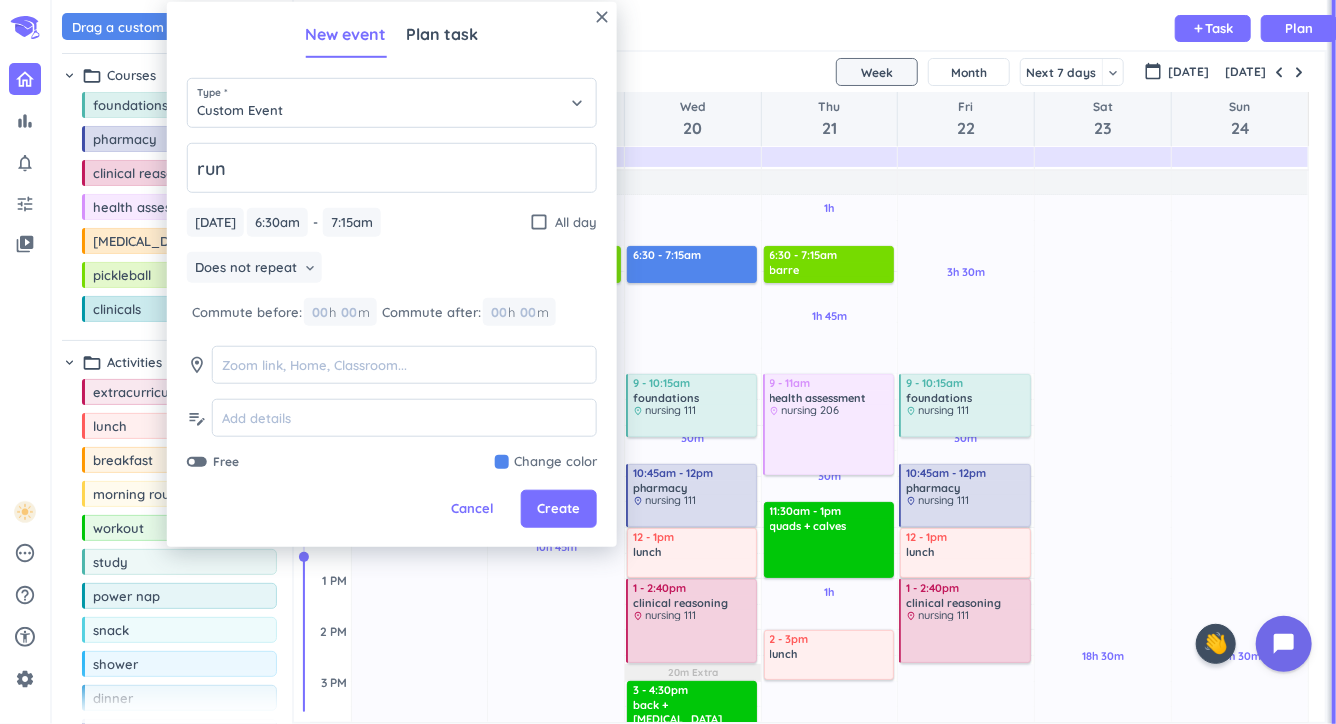 type on "run" 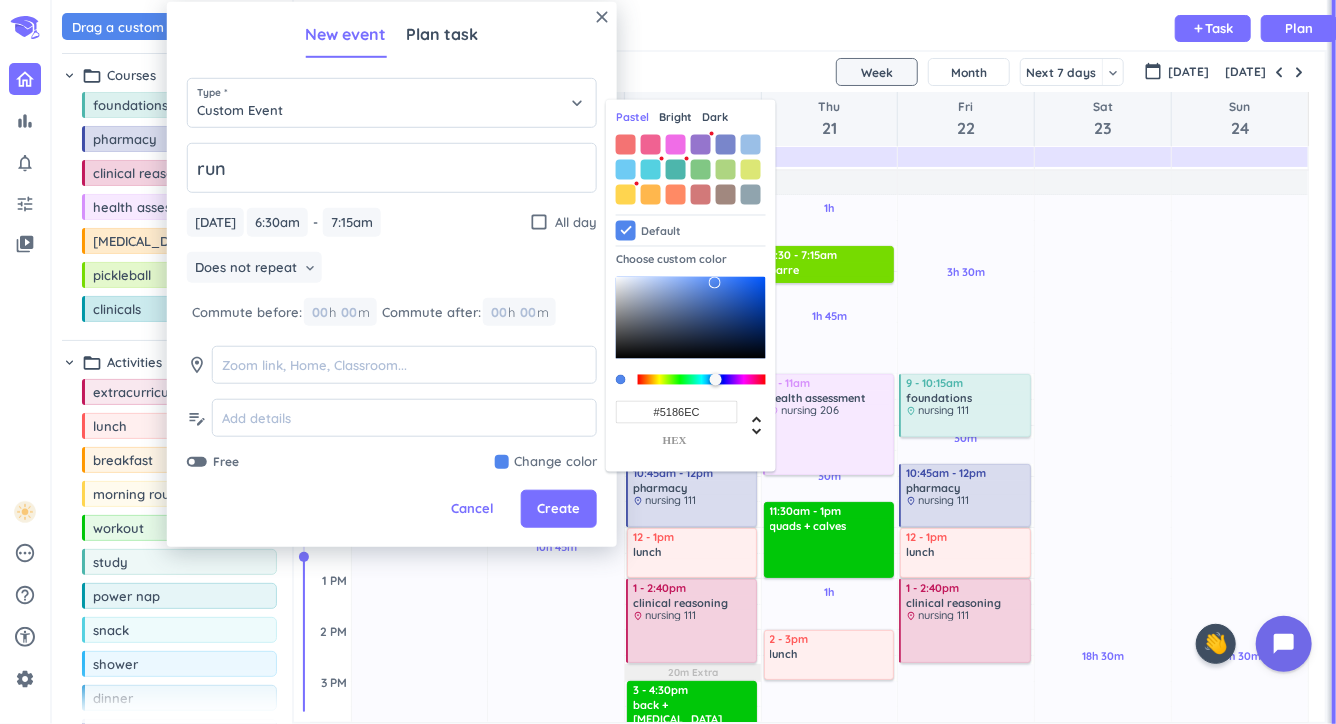 click on "Bright" at bounding box center (675, 117) 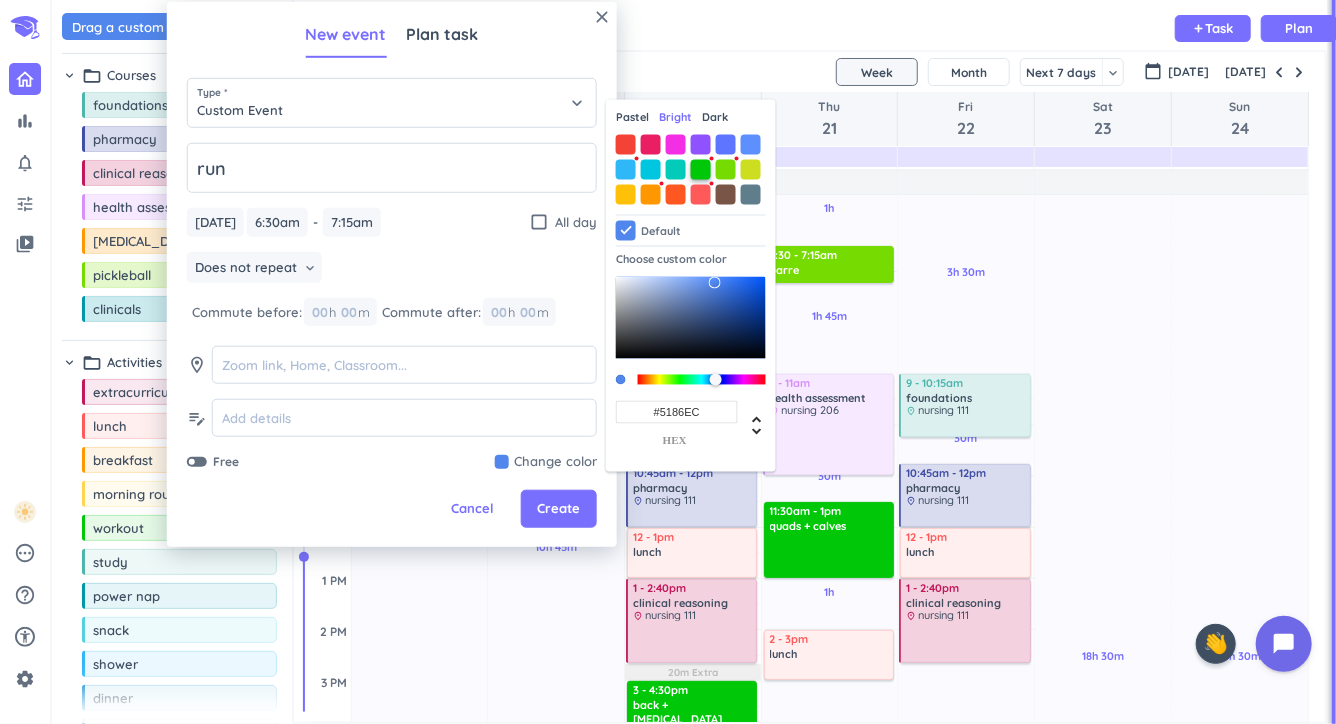 click at bounding box center [701, 169] 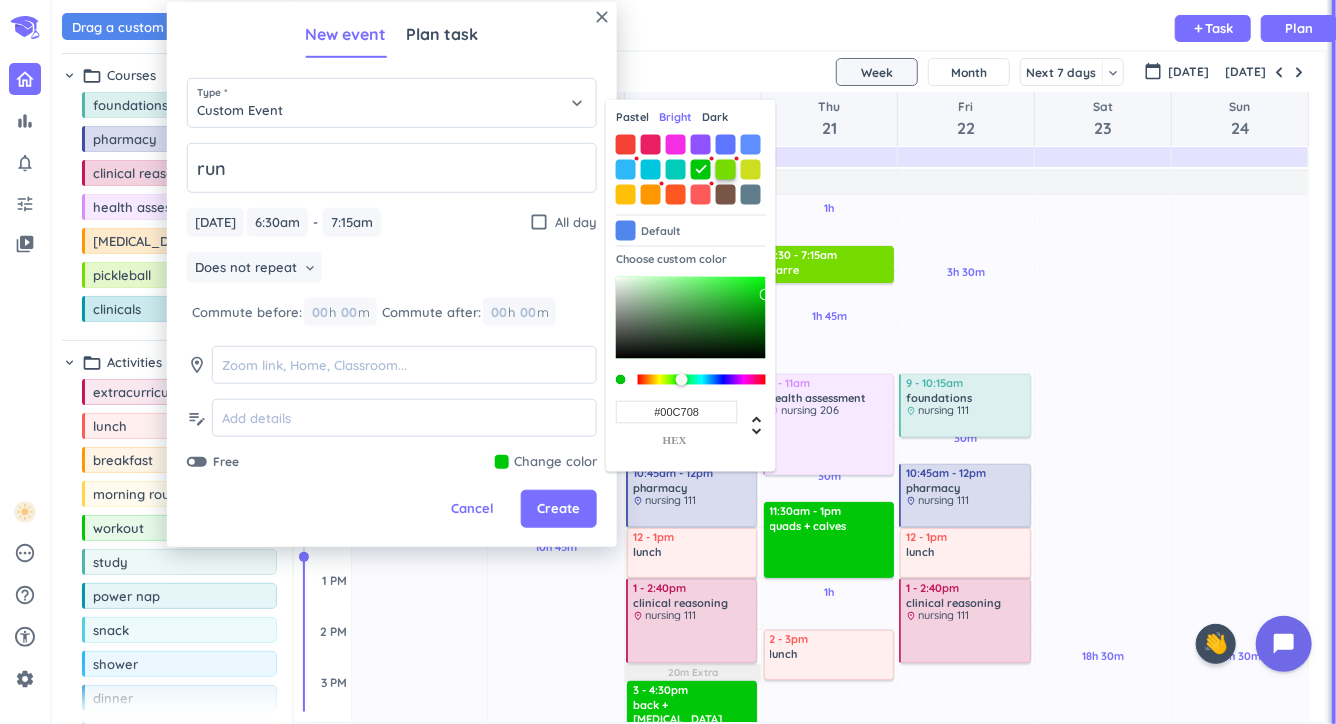click at bounding box center (726, 169) 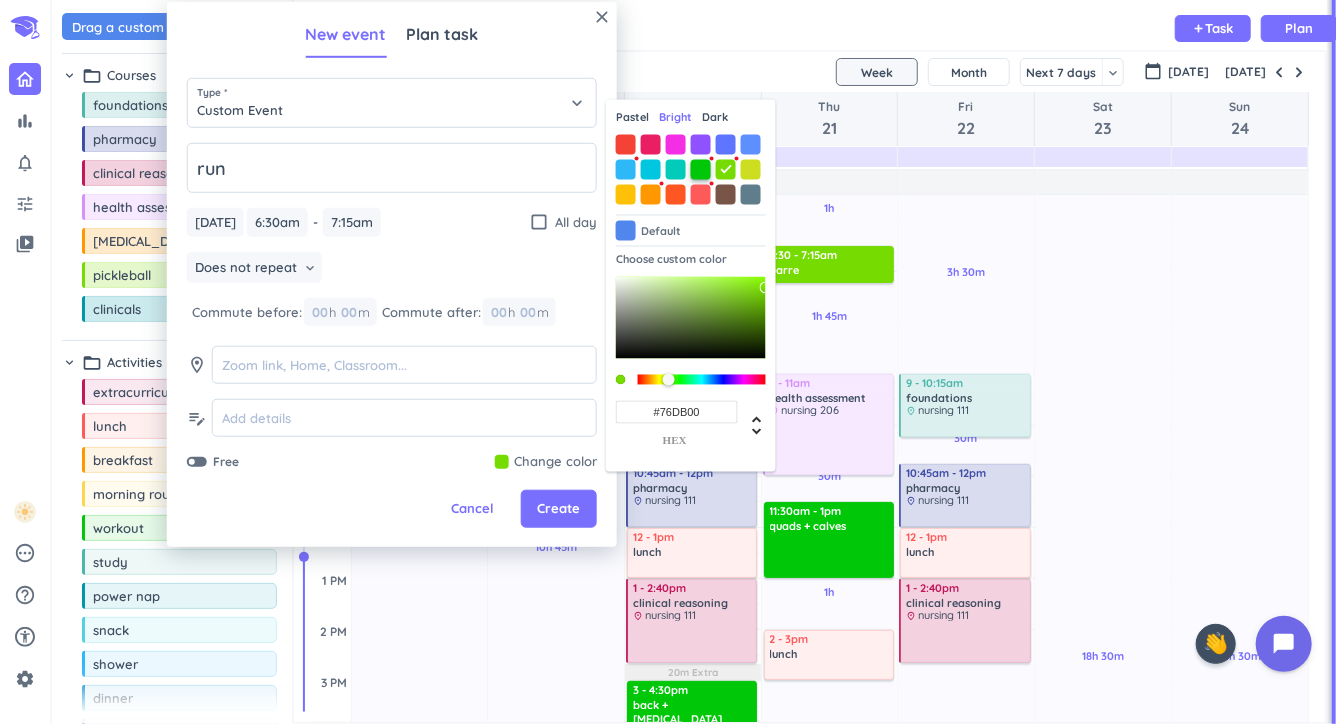 click at bounding box center [701, 169] 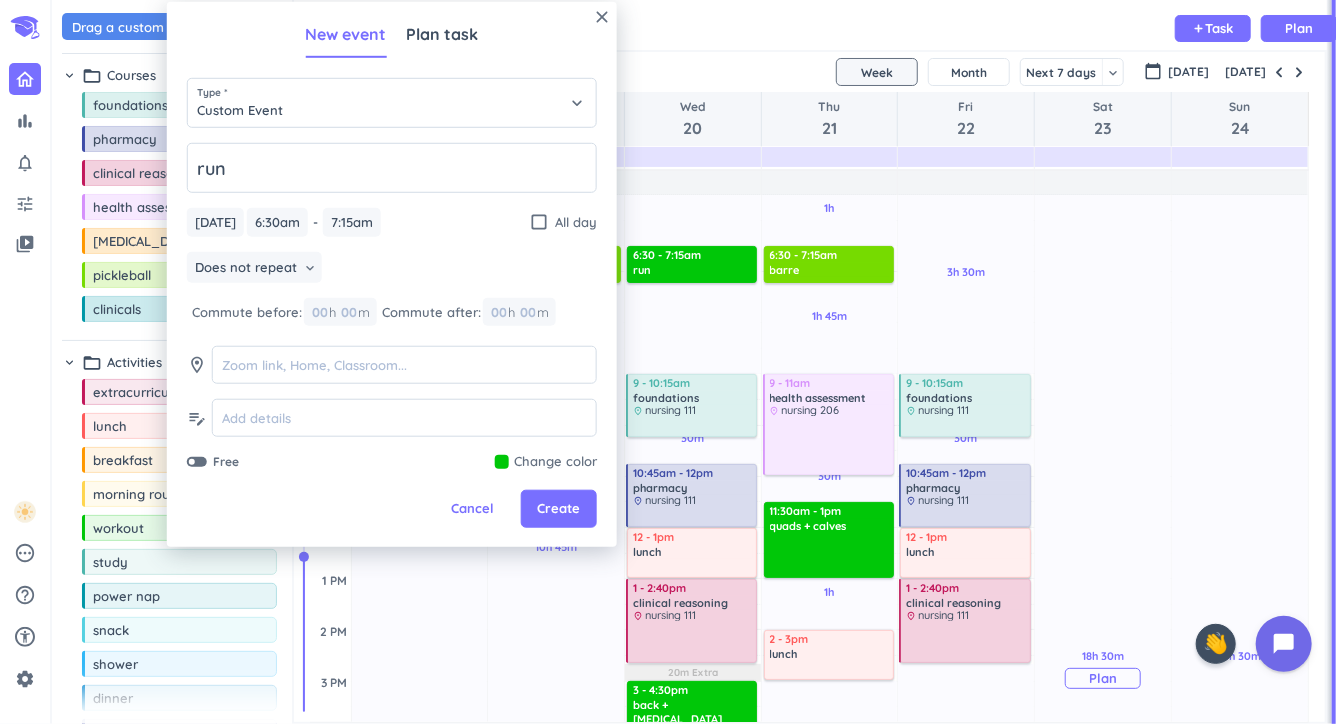 click on "18h 30m Past due Plan" at bounding box center [1103, 668] 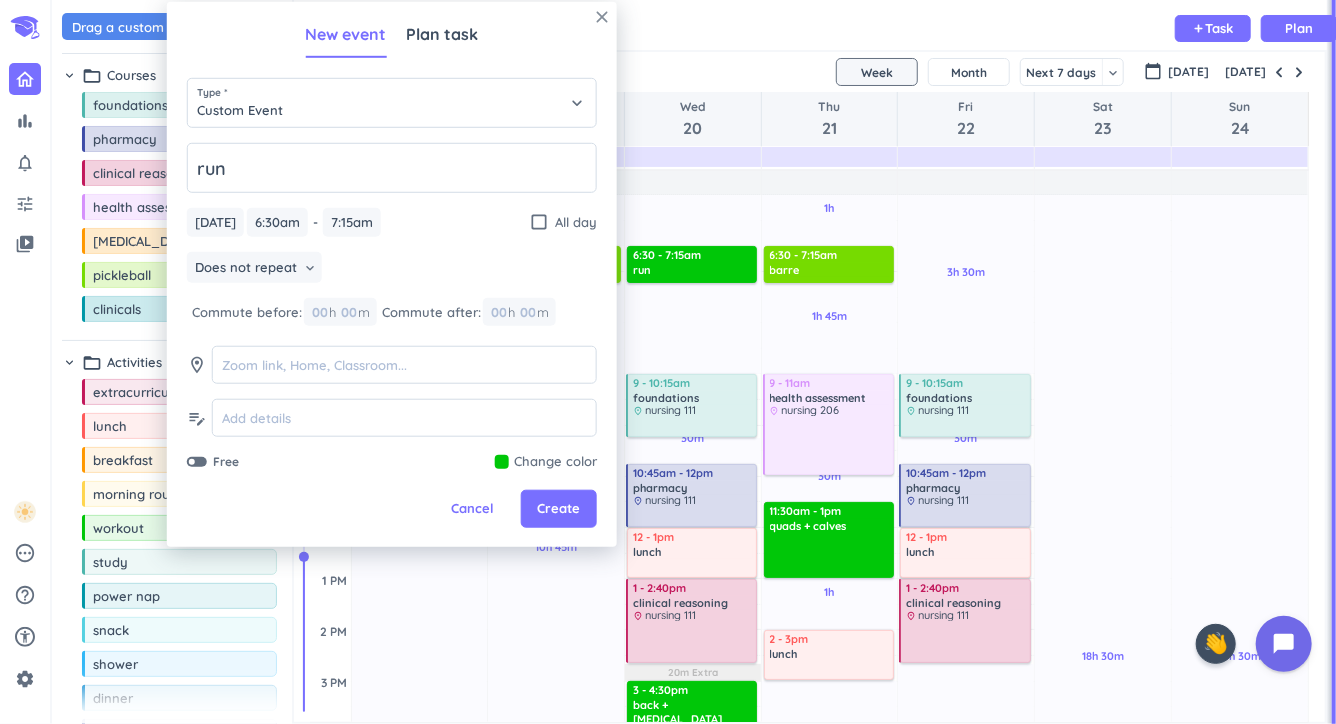click on "close" at bounding box center (602, 17) 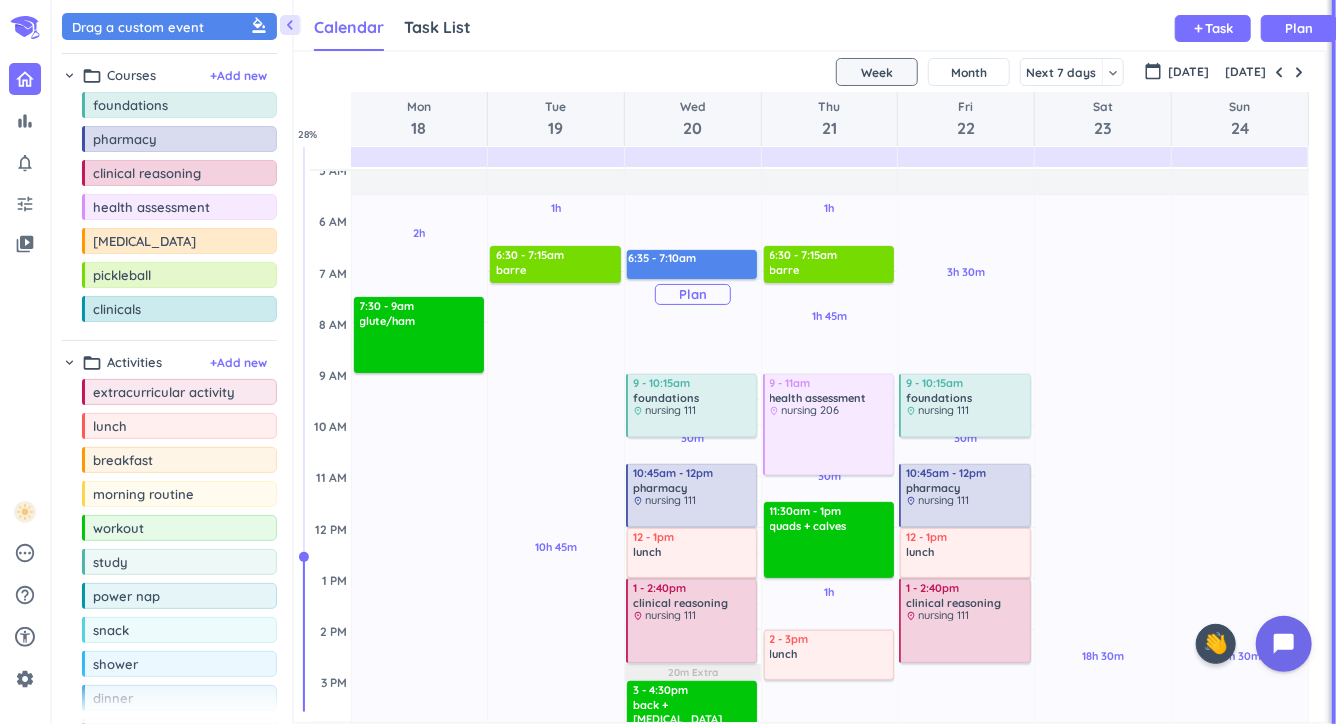 drag, startPoint x: 682, startPoint y: 251, endPoint x: 682, endPoint y: 276, distance: 25 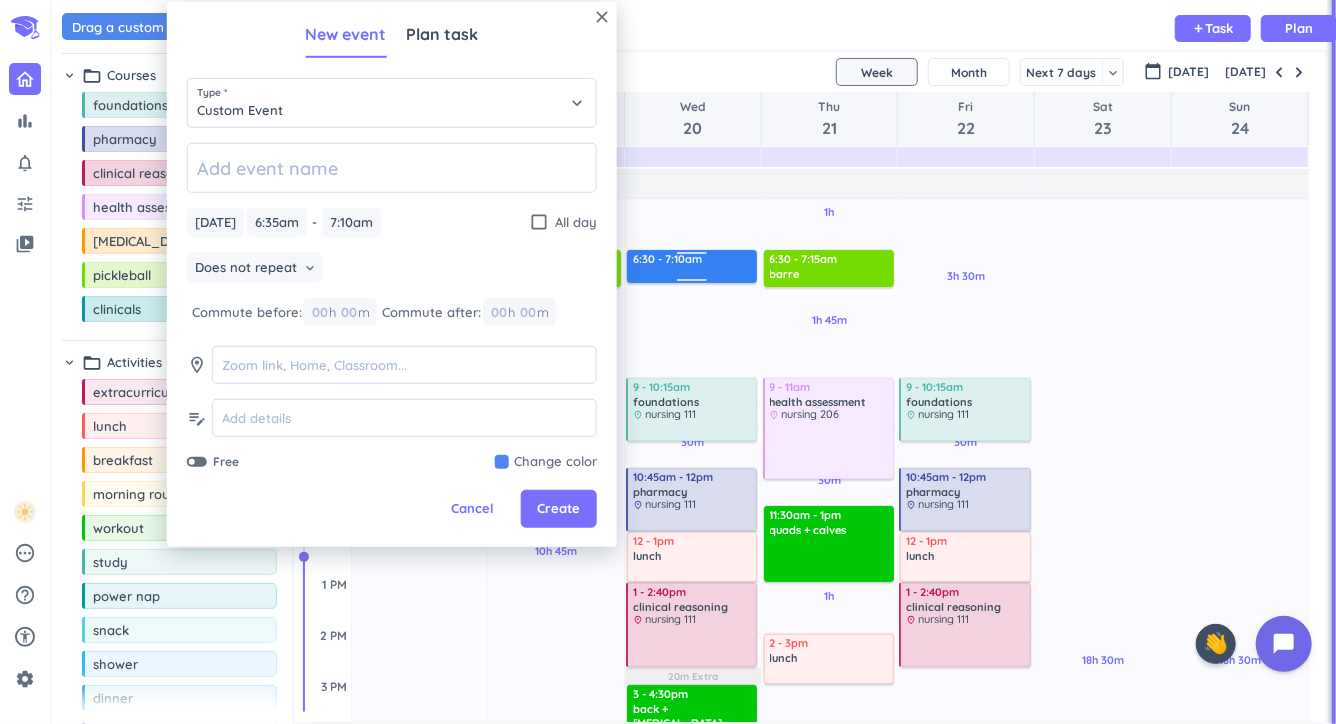 scroll, scrollTop: 49, scrollLeft: 0, axis: vertical 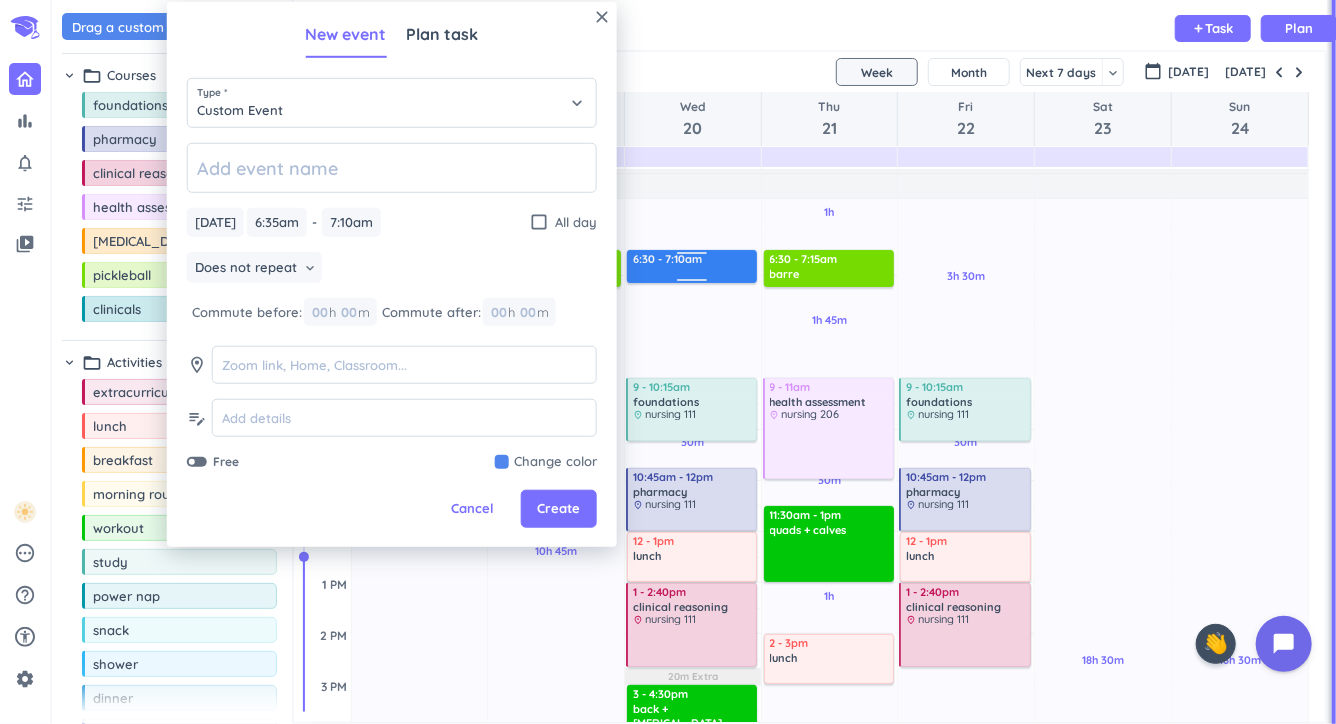 click on "3h 30m Past due Plan 30m Past due Plan 7h 30m Past due Plan 20m Extra Adjust Awake Time Adjust Awake Time 6:35 - 7:10am 9 - 10:15am foundations delete_outline place nursing 111 10:45am - 12pm pharmacy delete_outline place nursing 111
12 - 1pm lunch delete_outline 1 - 2:40pm clinical reasoning delete_outline place nursing 111
3 - 4:30pm back + [MEDICAL_DATA] delete_outline 6:30 - 7:10am" at bounding box center (693, 736) 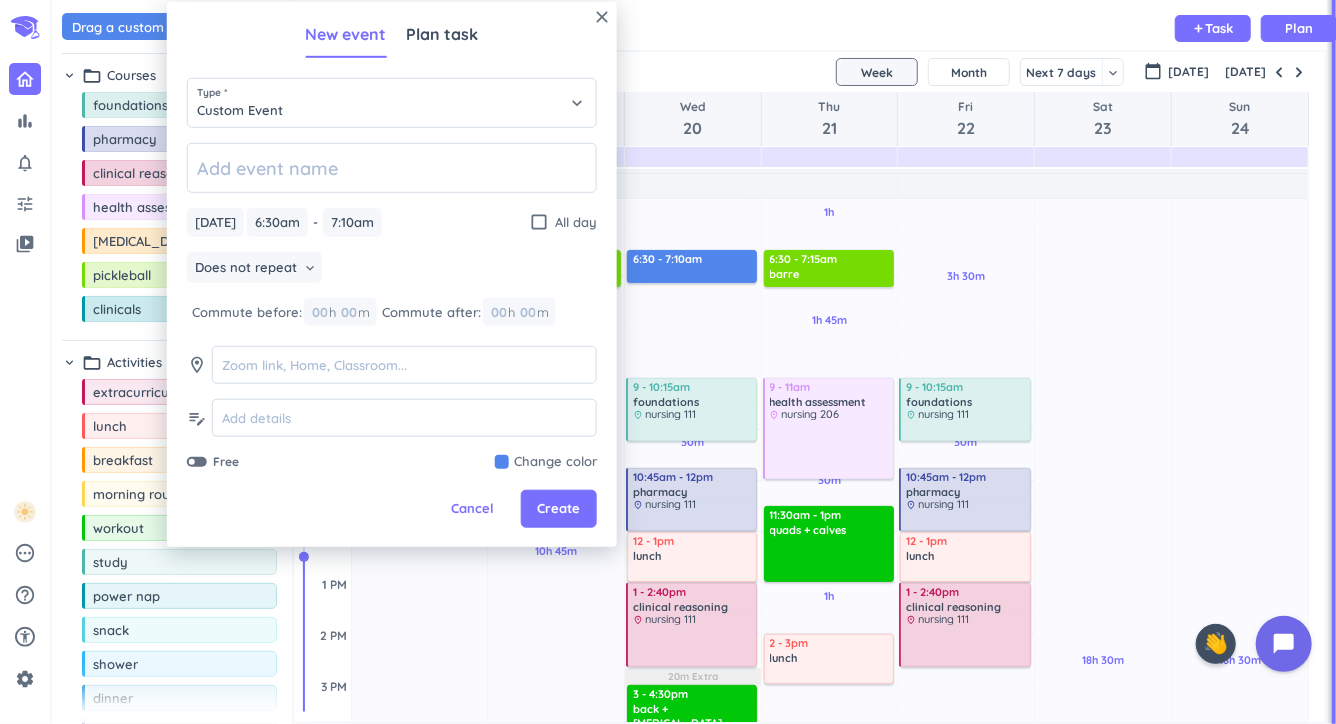 type on "6:30am" 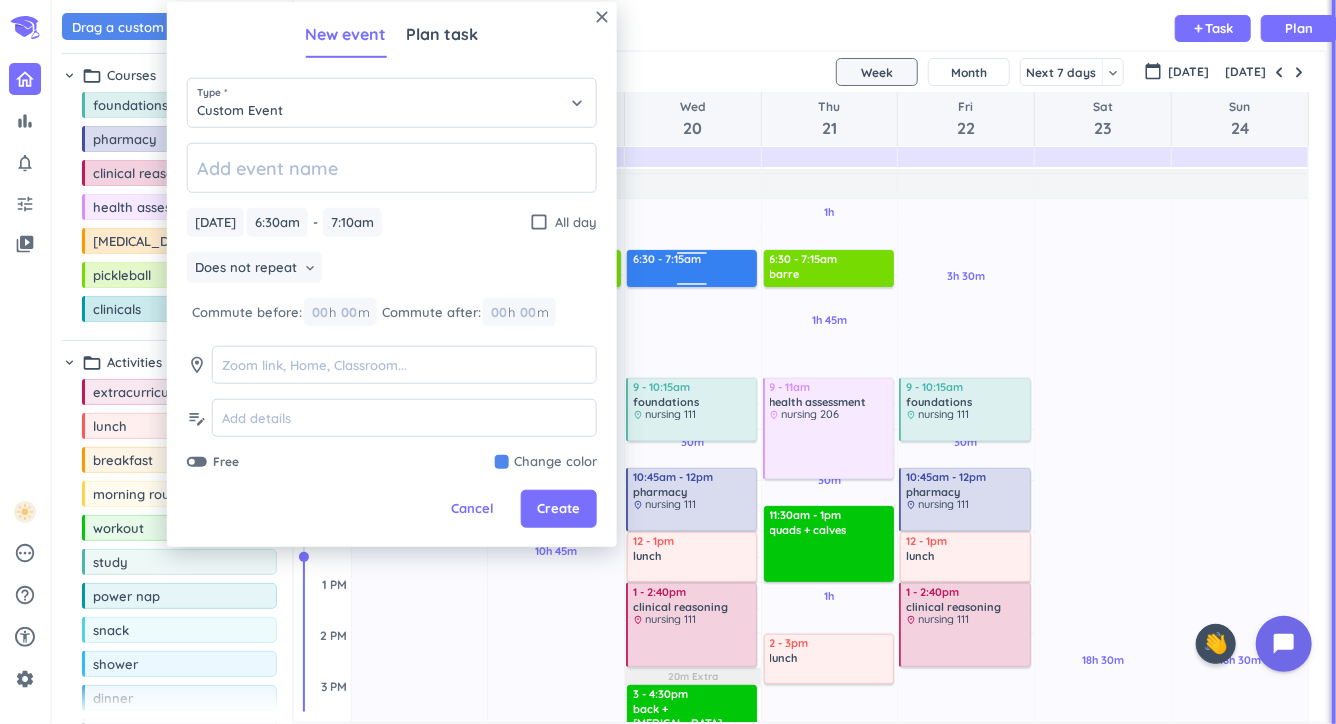 click on "3h 30m Past due Plan 30m Past due Plan 7h 30m Past due Plan 20m Extra Adjust Awake Time Adjust Awake Time 6:30 - 7:10am 9 - 10:15am foundations delete_outline place nursing 111 10:45am - 12pm pharmacy delete_outline place nursing 111
12 - 1pm lunch delete_outline 1 - 2:40pm clinical reasoning delete_outline place nursing 111
3 - 4:30pm back + [MEDICAL_DATA] delete_outline 6:30 - 7:15am" at bounding box center [693, 736] 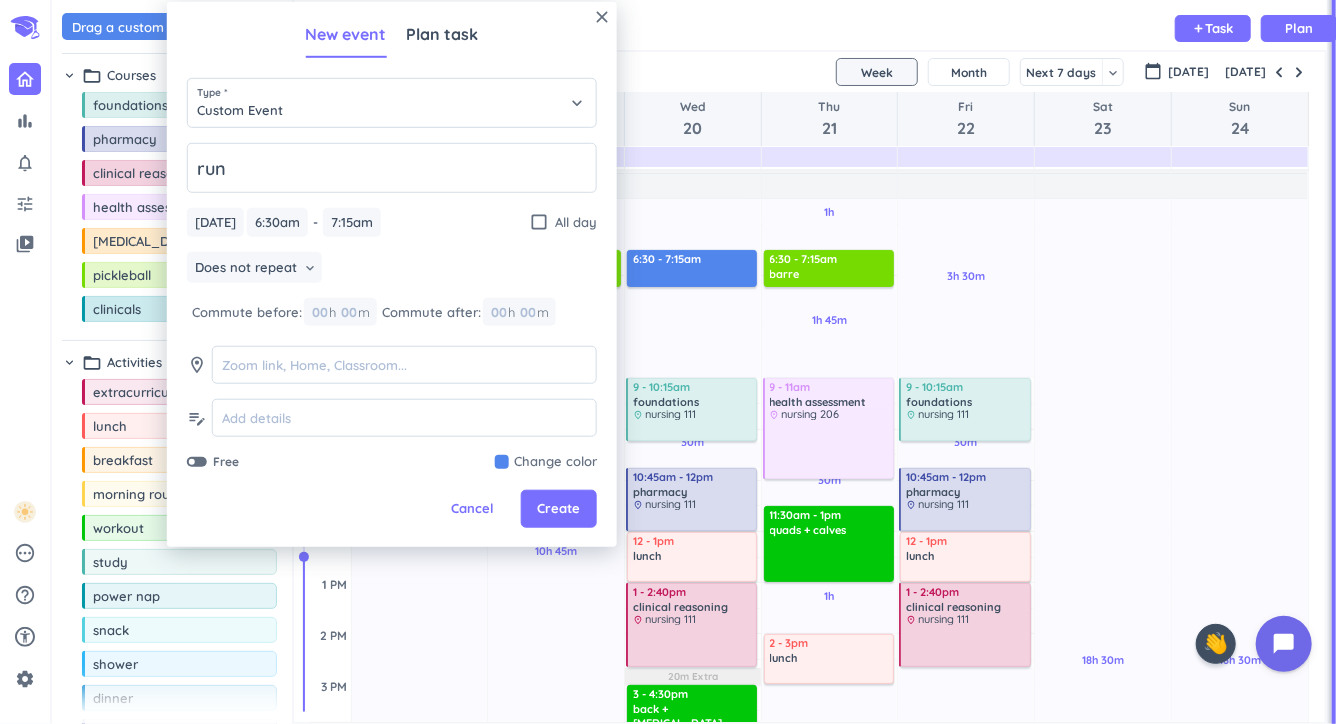 type on "run" 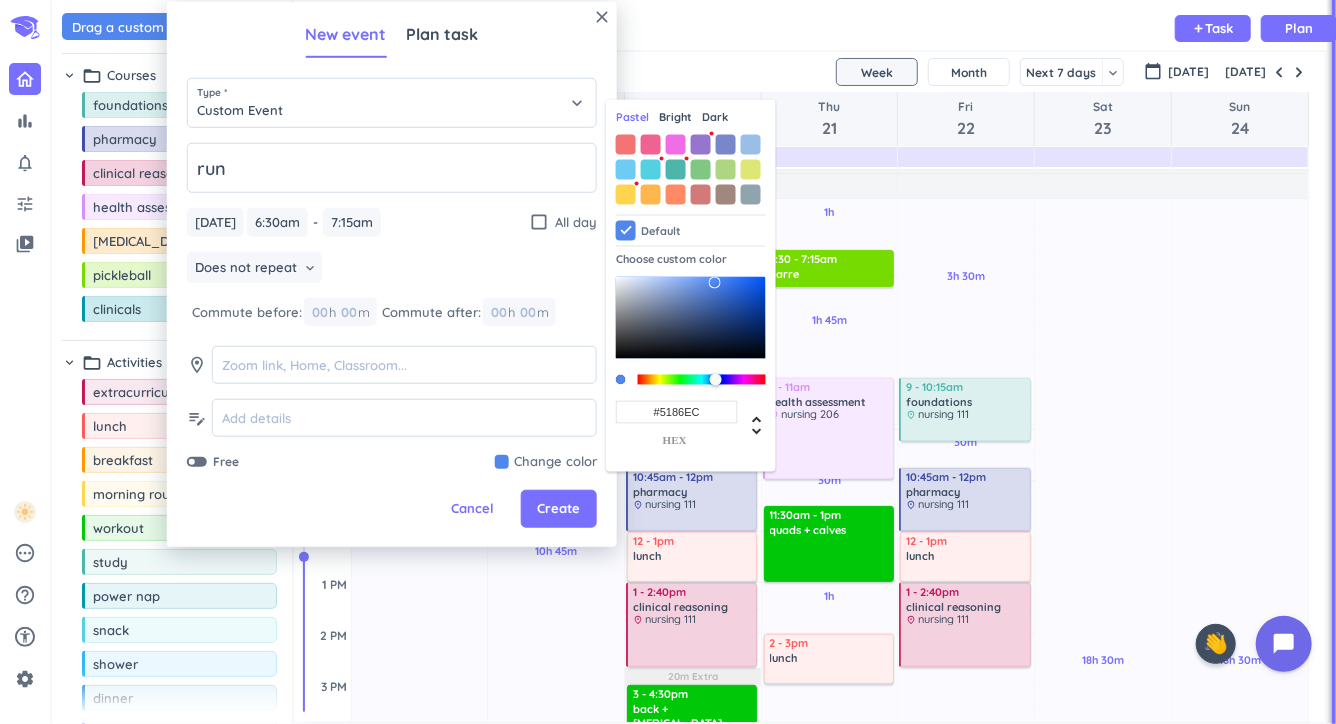 click on "Bright" at bounding box center (675, 117) 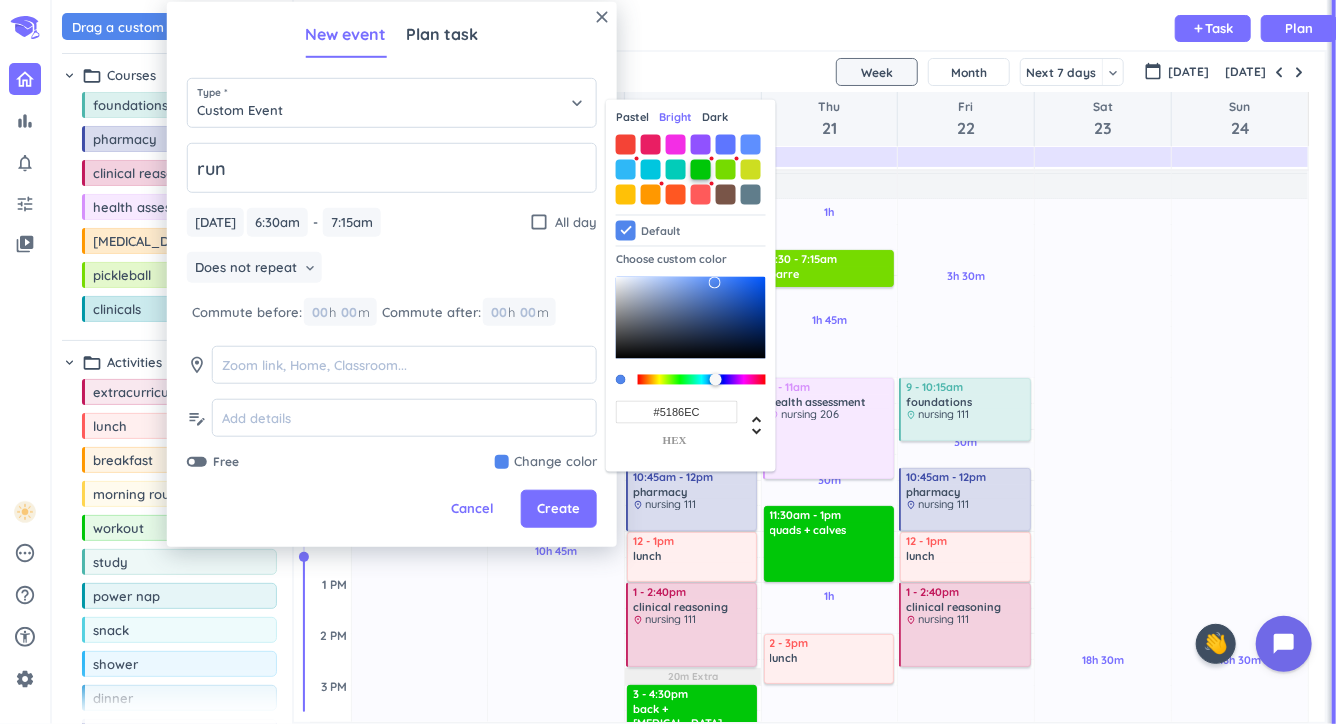 click at bounding box center (701, 169) 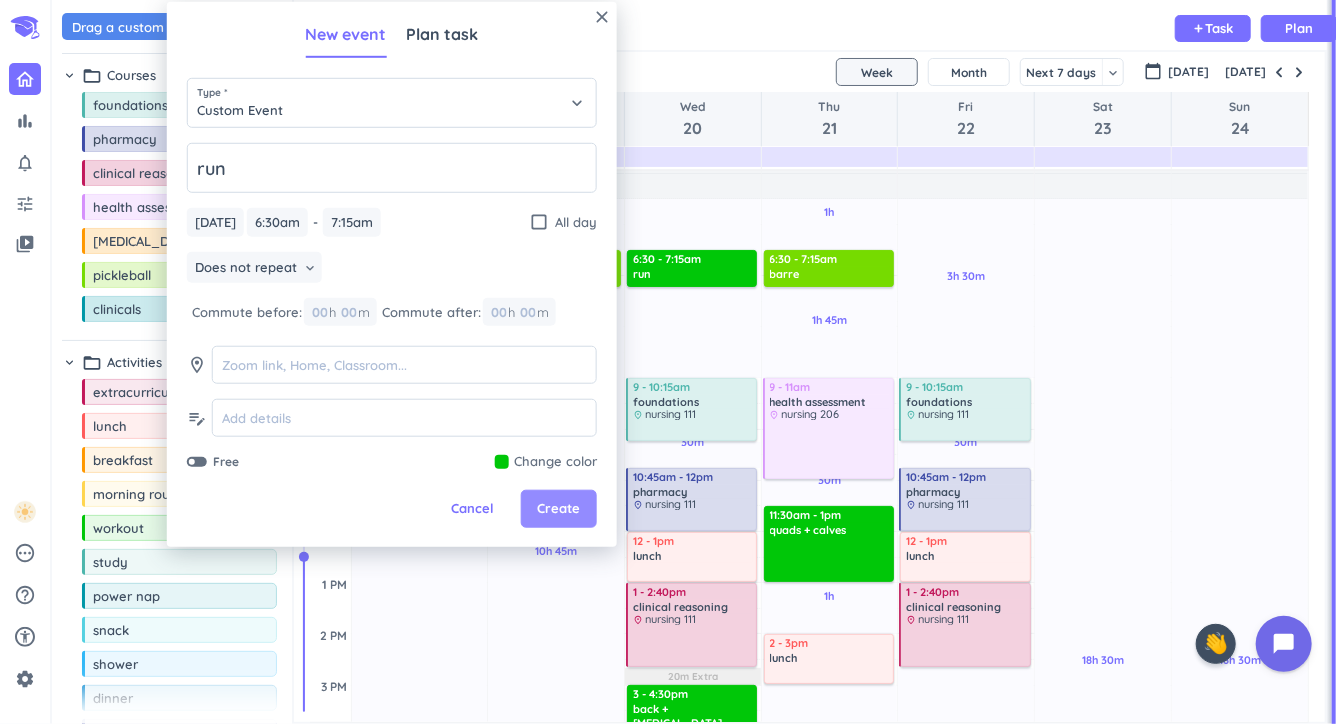 click on "Create" at bounding box center (559, 509) 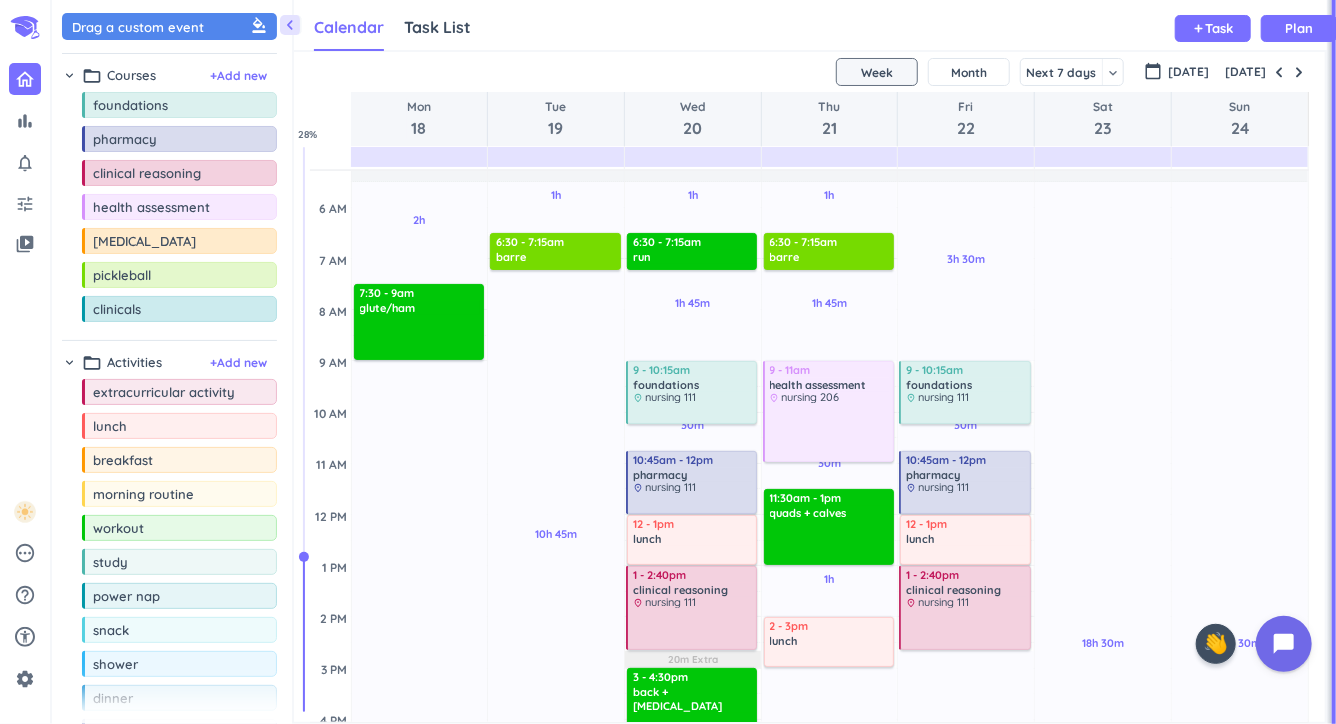 scroll, scrollTop: 50, scrollLeft: 0, axis: vertical 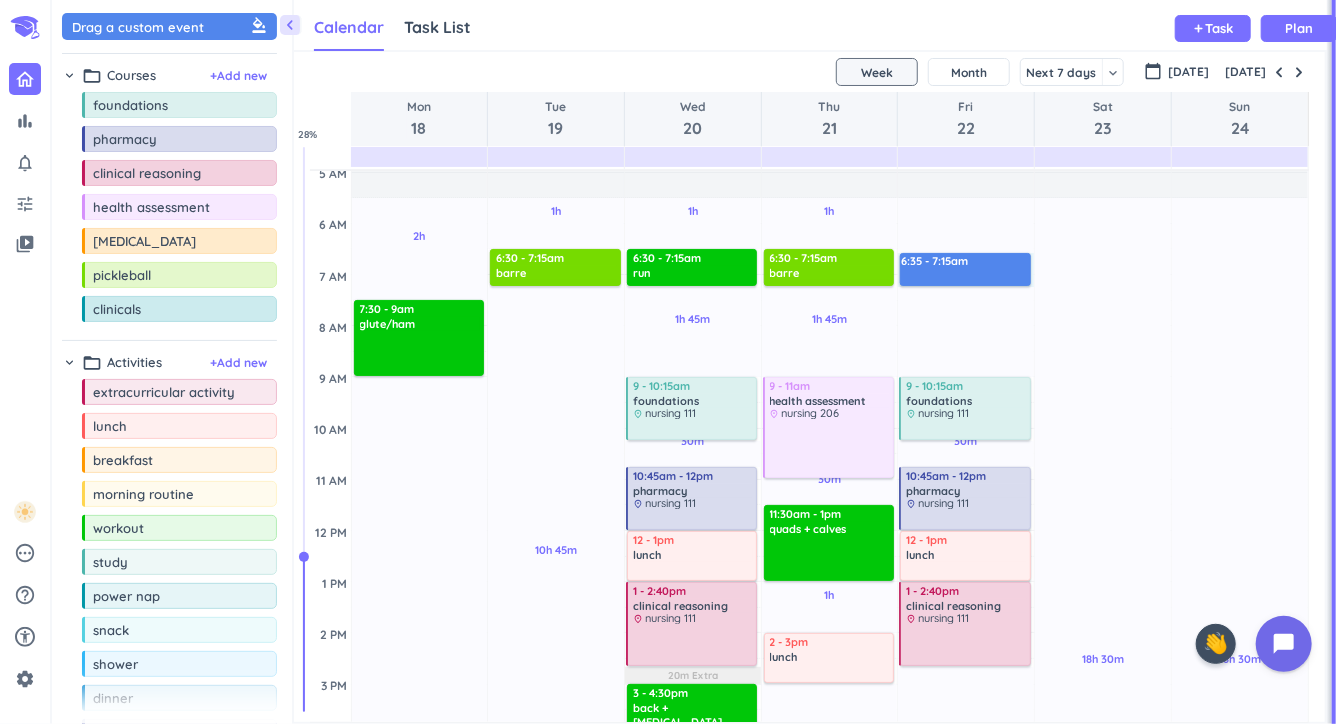 drag, startPoint x: 921, startPoint y: 253, endPoint x: 926, endPoint y: 284, distance: 31.400637 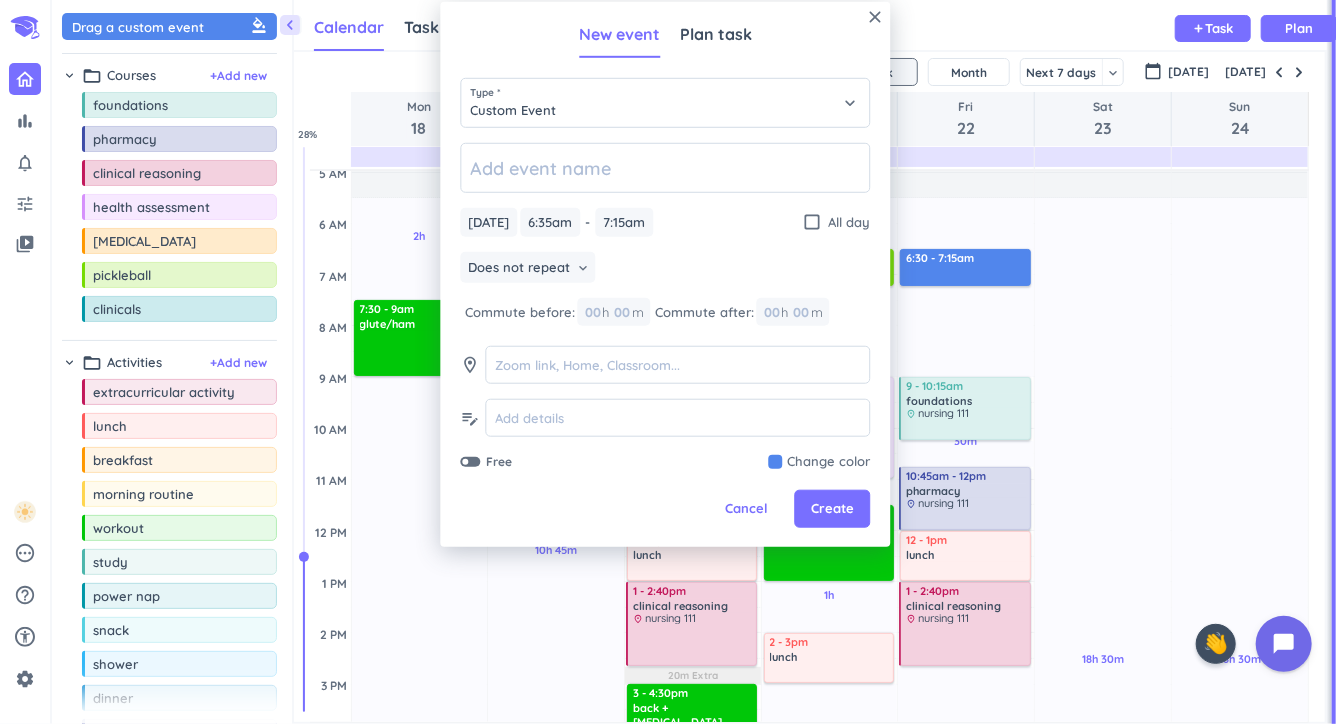 scroll, scrollTop: 50, scrollLeft: 0, axis: vertical 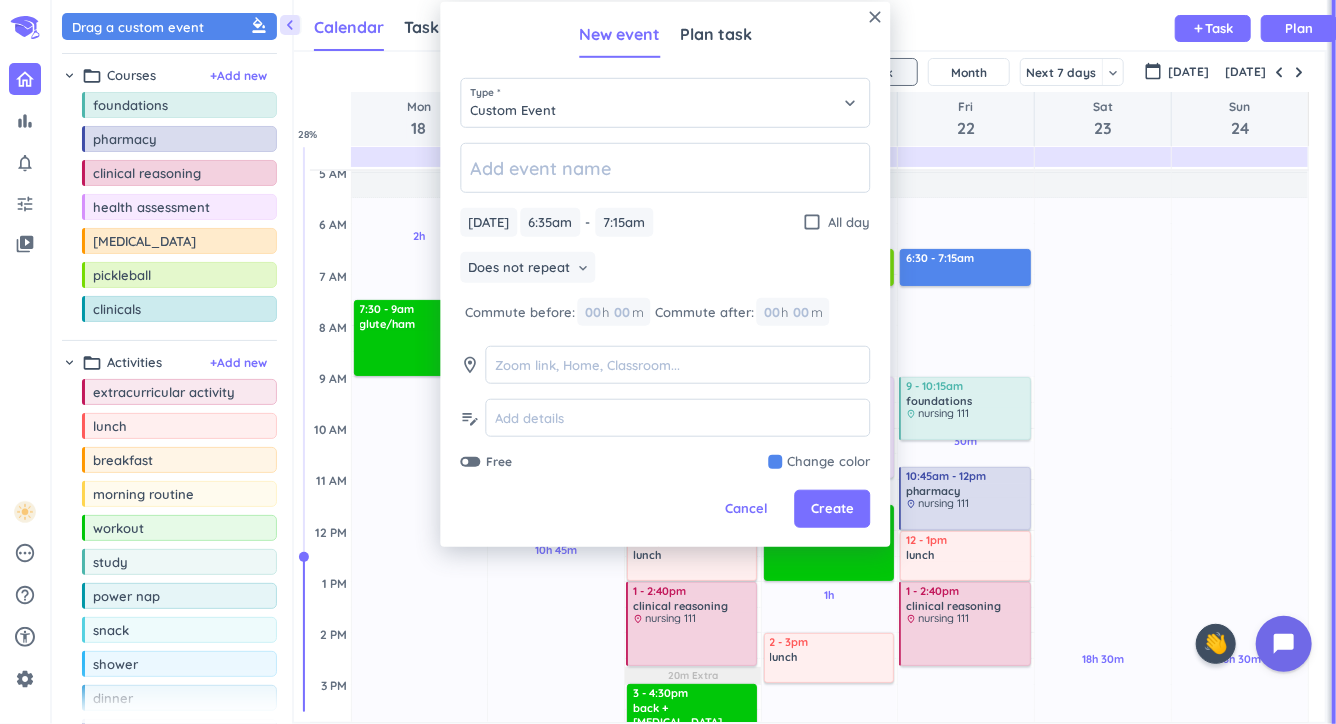 click on "3h 30m Past due Plan 30m Past due Plan 9h 20m Past due Plan Adjust Awake Time Adjust Awake Time 6:35 - 7:15am 9 - 10:15am foundations delete_outline place nursing 111 10:45am - 12pm pharmacy delete_outline place nursing 111
12 - 1pm lunch delete_outline 1 - 2:40pm clinical reasoning delete_outline place nursing 111
6:30 - 7:15am" at bounding box center (966, 735) 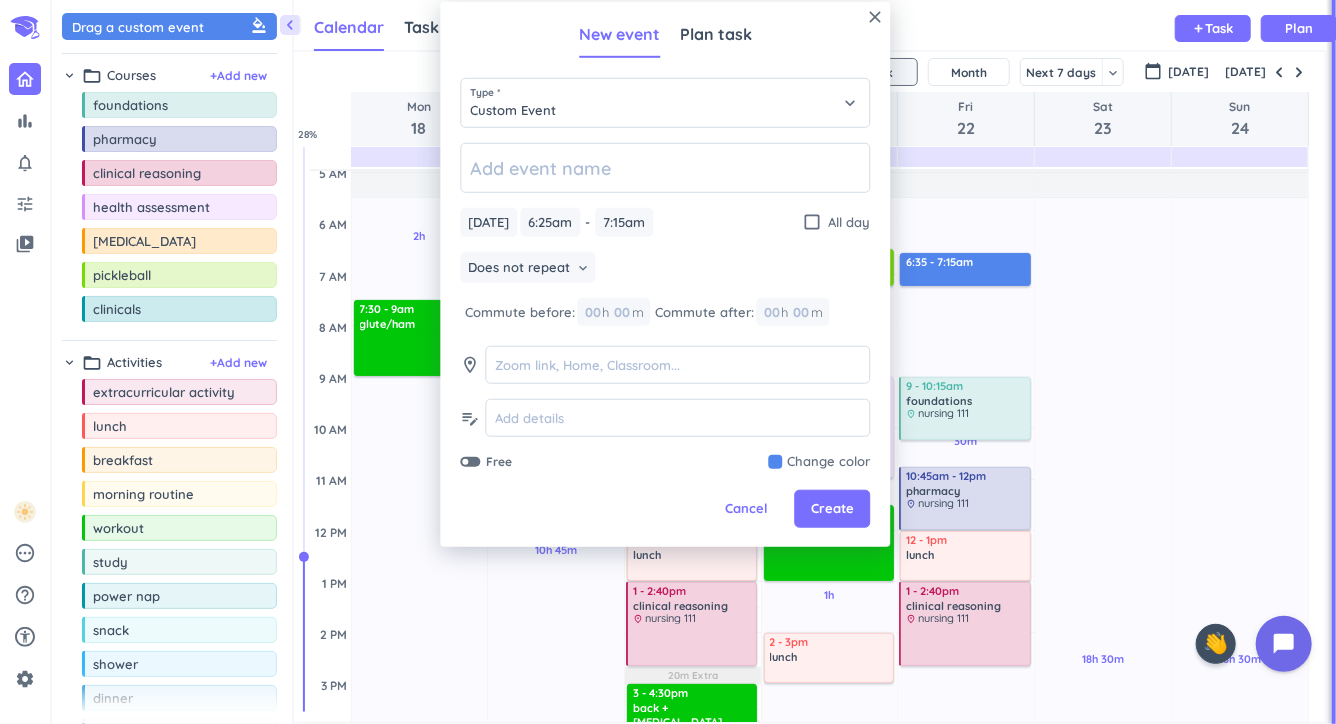 click on "3h 30m Past due Plan 30m Past due Plan 9h 20m Past due Plan Adjust Awake Time Adjust Awake Time 6:25 - 7:15am 9 - 10:15am foundations delete_outline place nursing 111 10:45am - 12pm pharmacy delete_outline place nursing 111
12 - 1pm lunch delete_outline 1 - 2:40pm clinical reasoning delete_outline place nursing 111
6:35 - 7:15am" at bounding box center (966, 735) 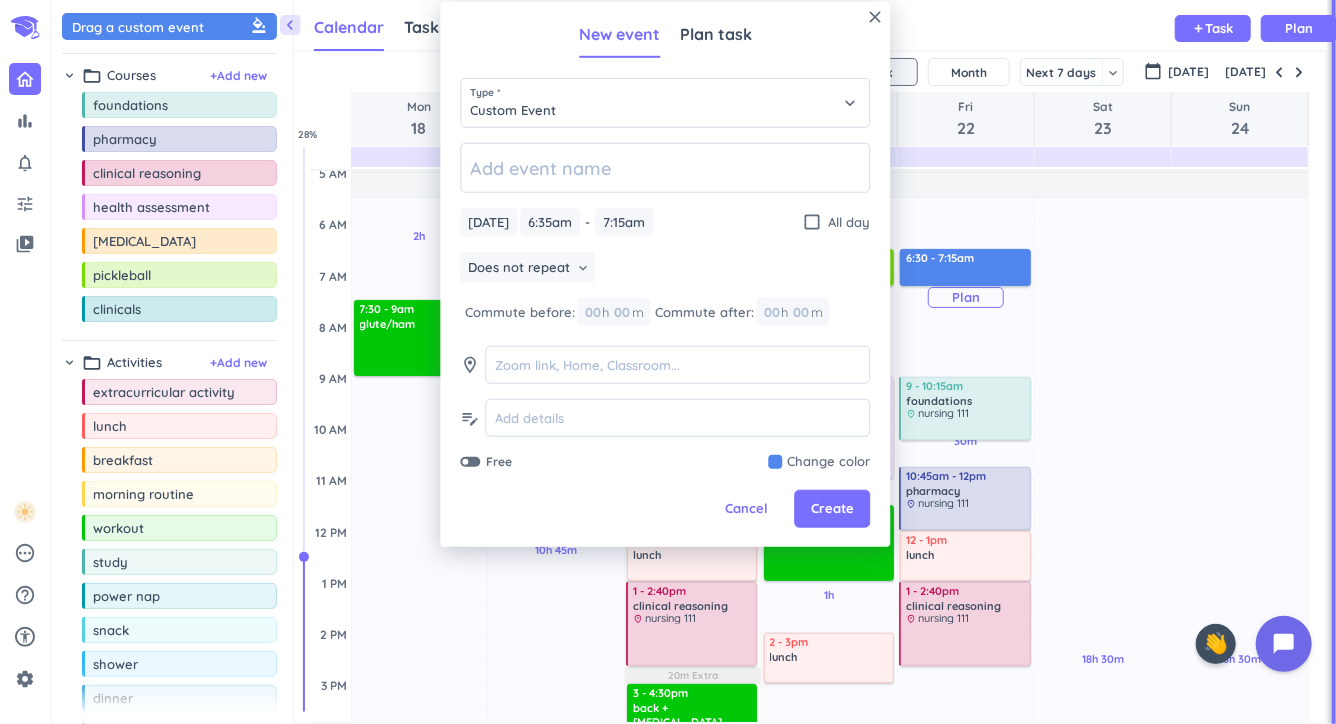 click on "3h 30m Past due Plan 30m Past due Plan 9h 20m Past due Plan Adjust Awake Time Adjust Awake Time 6:35 - 7:15am 9 - 10:15am foundations delete_outline place nursing 111 10:45am - 12pm pharmacy delete_outline place nursing 111
12 - 1pm lunch delete_outline 1 - 2:40pm clinical reasoning delete_outline place nursing 111
6:30 - 7:15am" at bounding box center (966, 735) 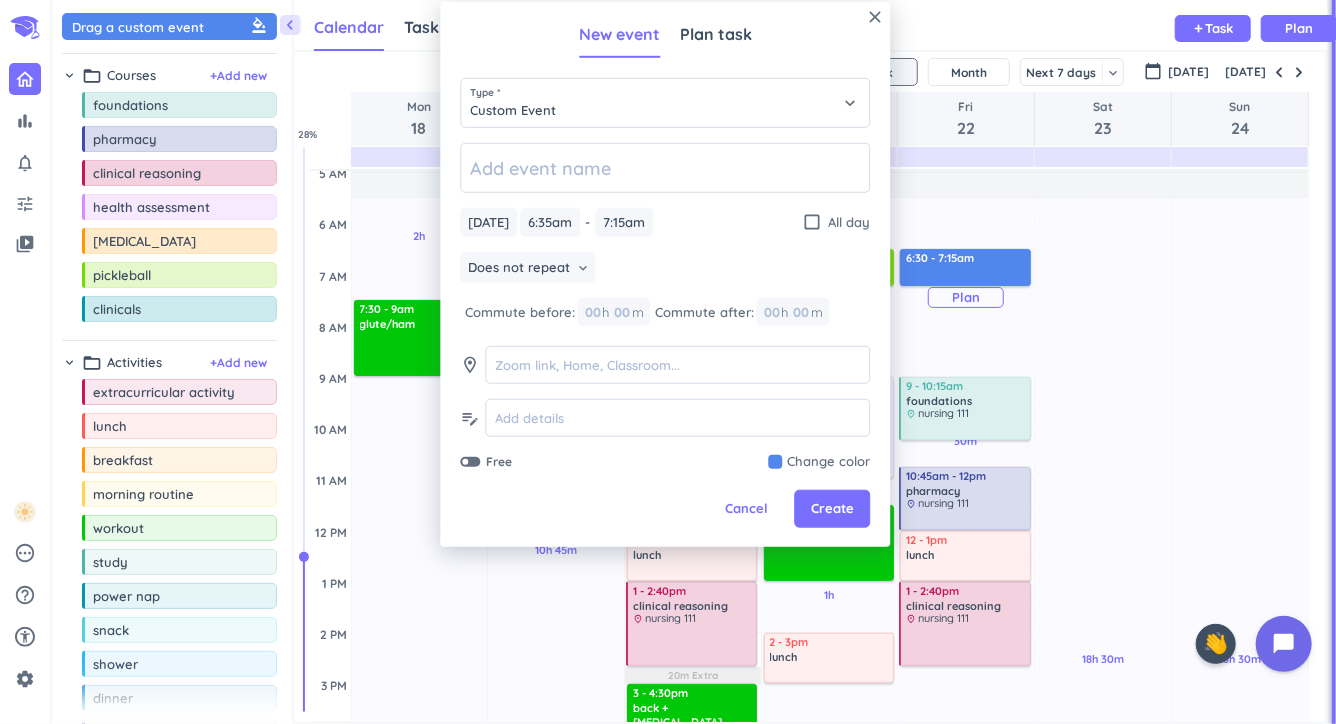 type on "6:30am" 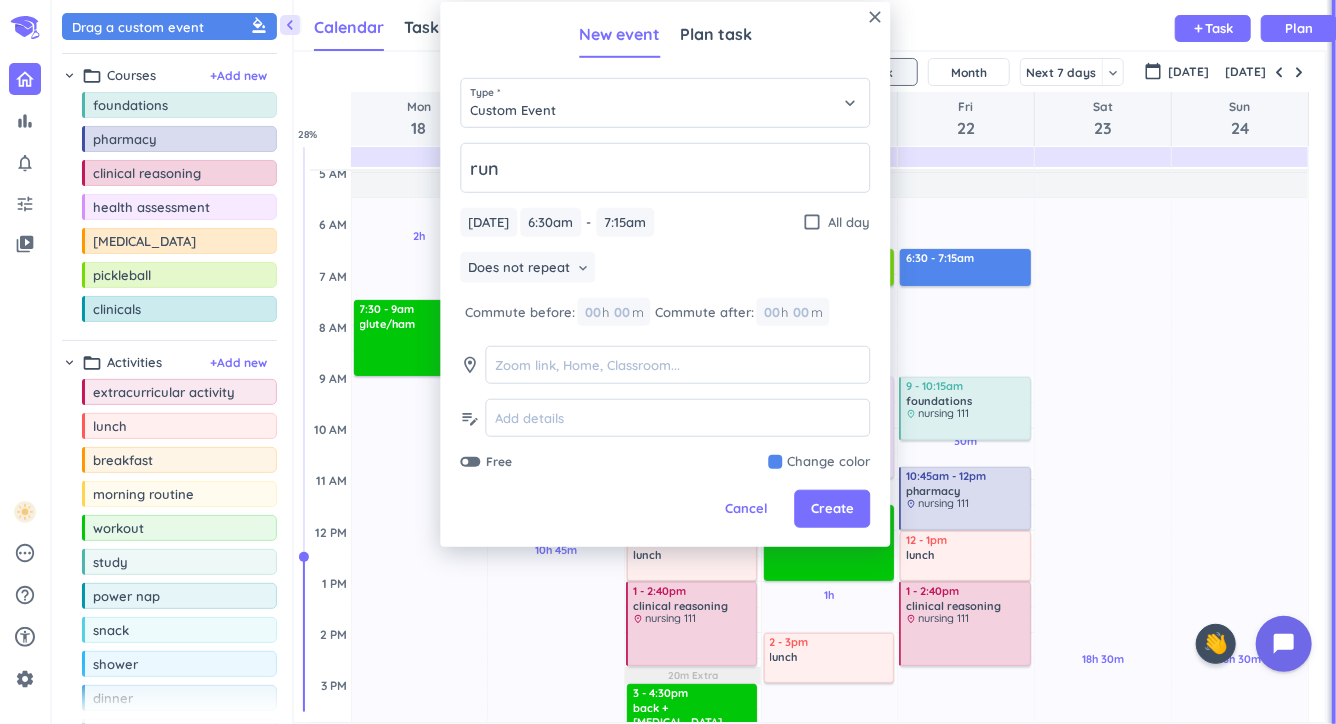 type on "run" 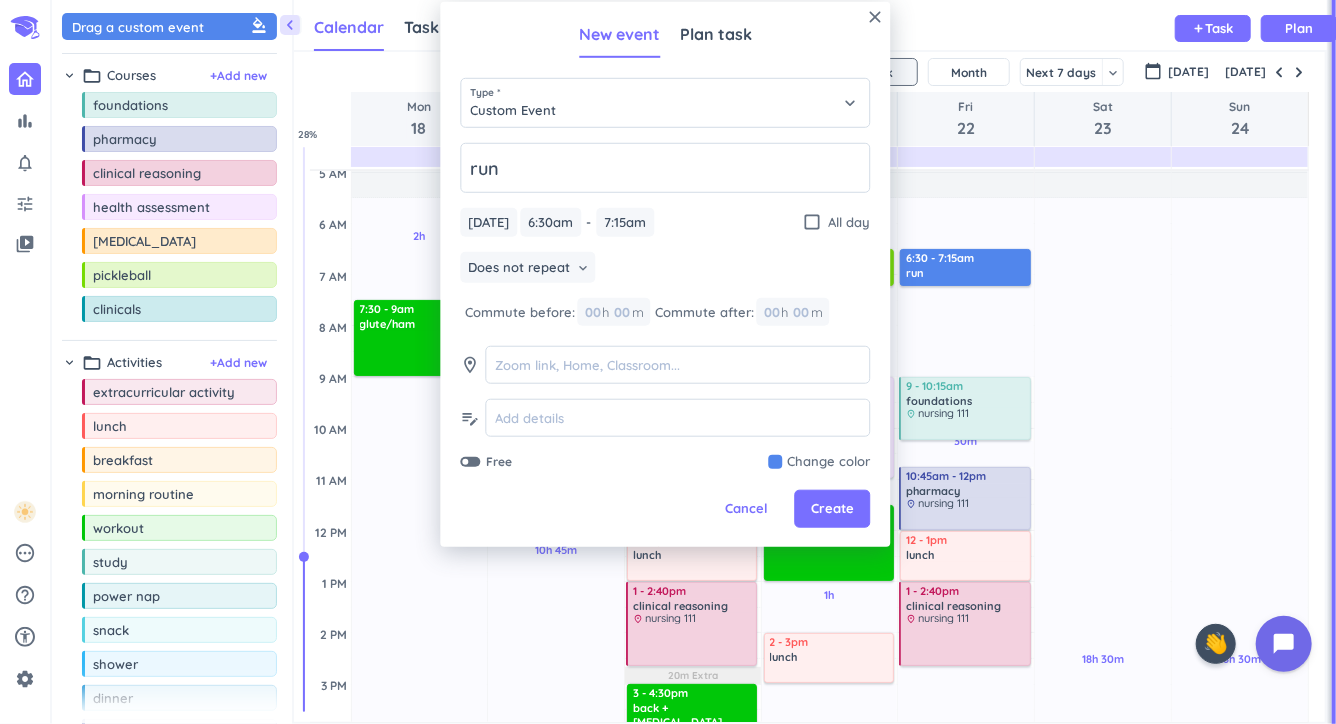 click at bounding box center (819, 462) 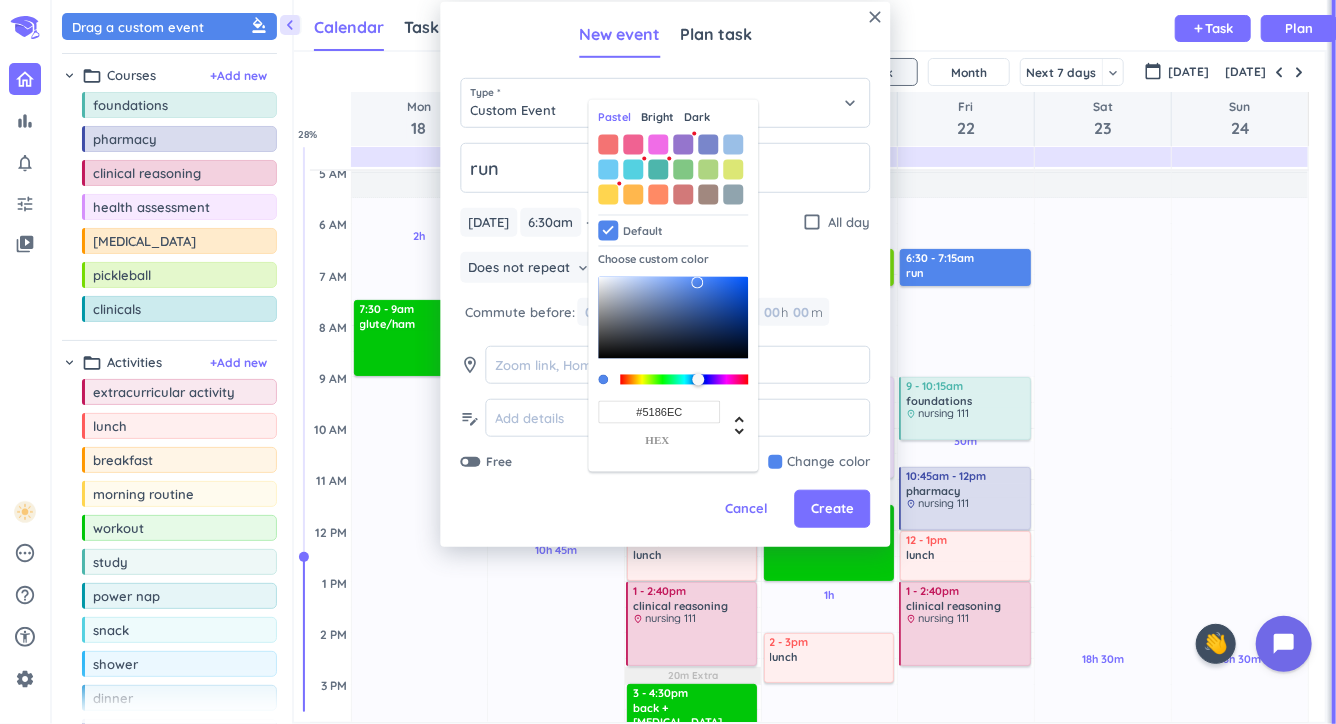 click on "Bright" at bounding box center (657, 117) 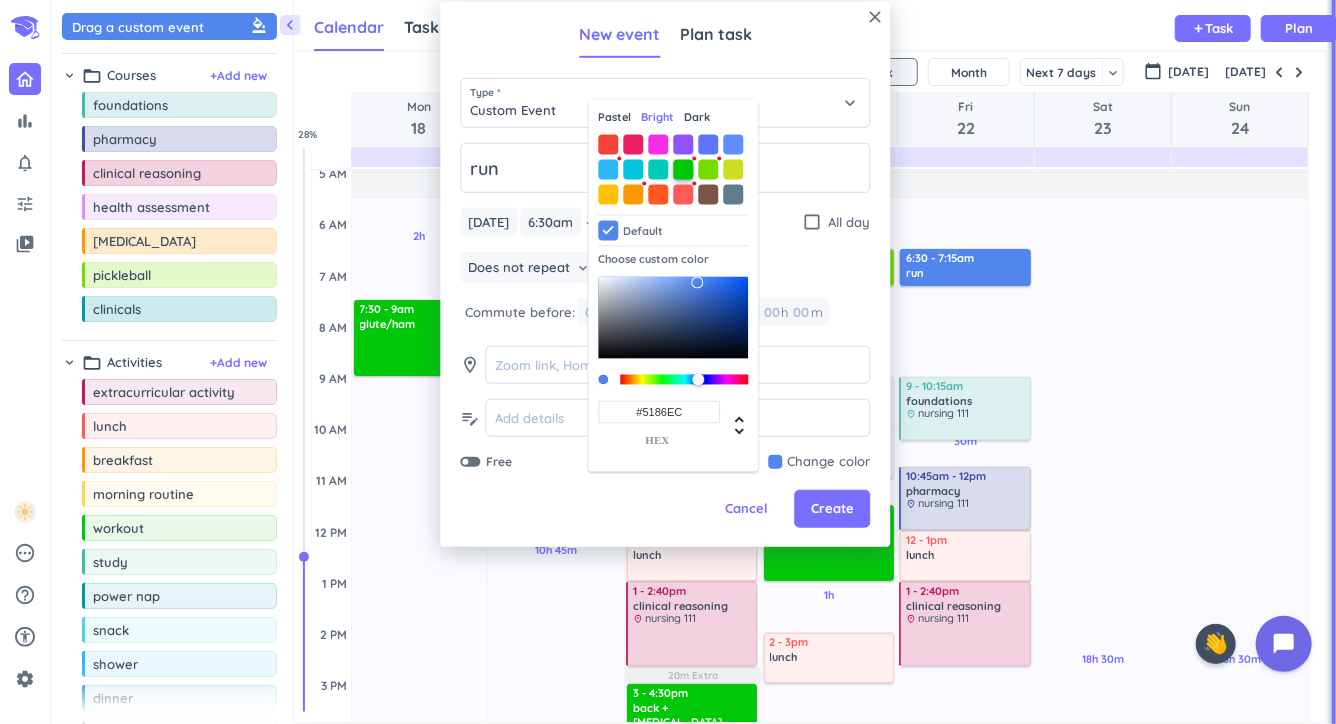 click at bounding box center [683, 169] 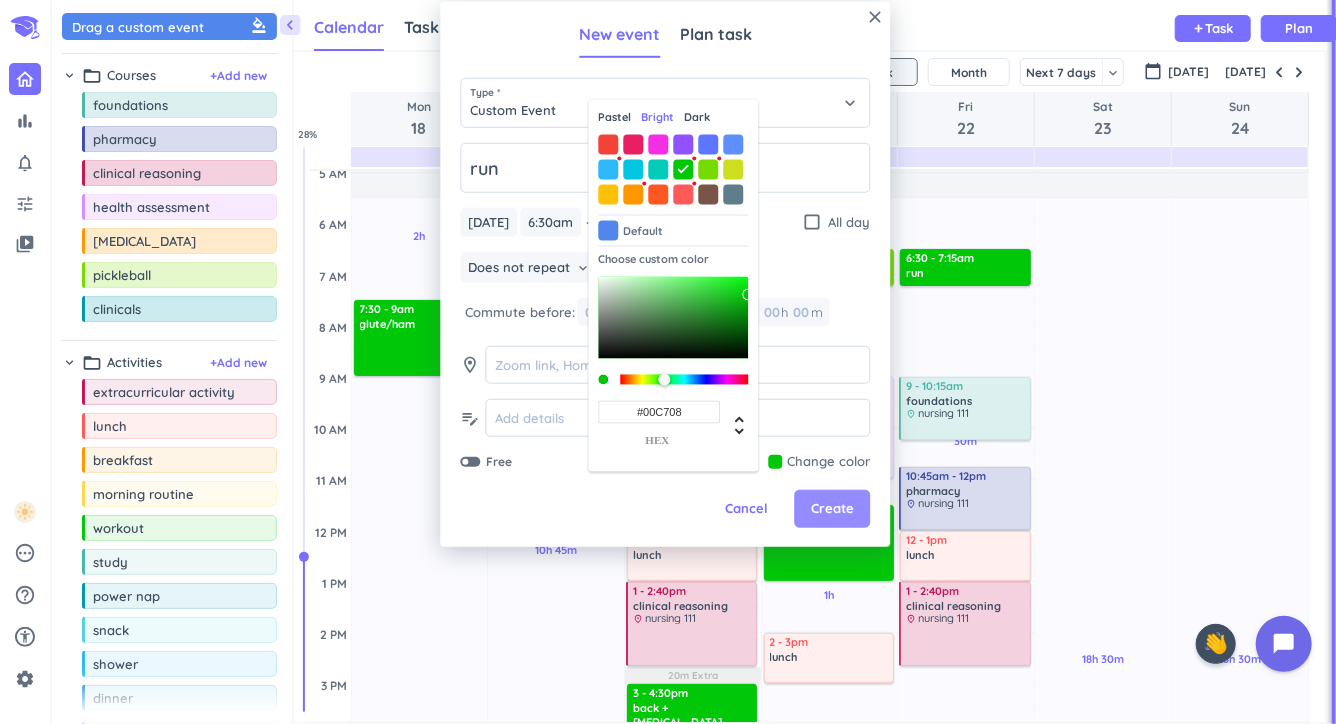 click on "Create" at bounding box center [832, 509] 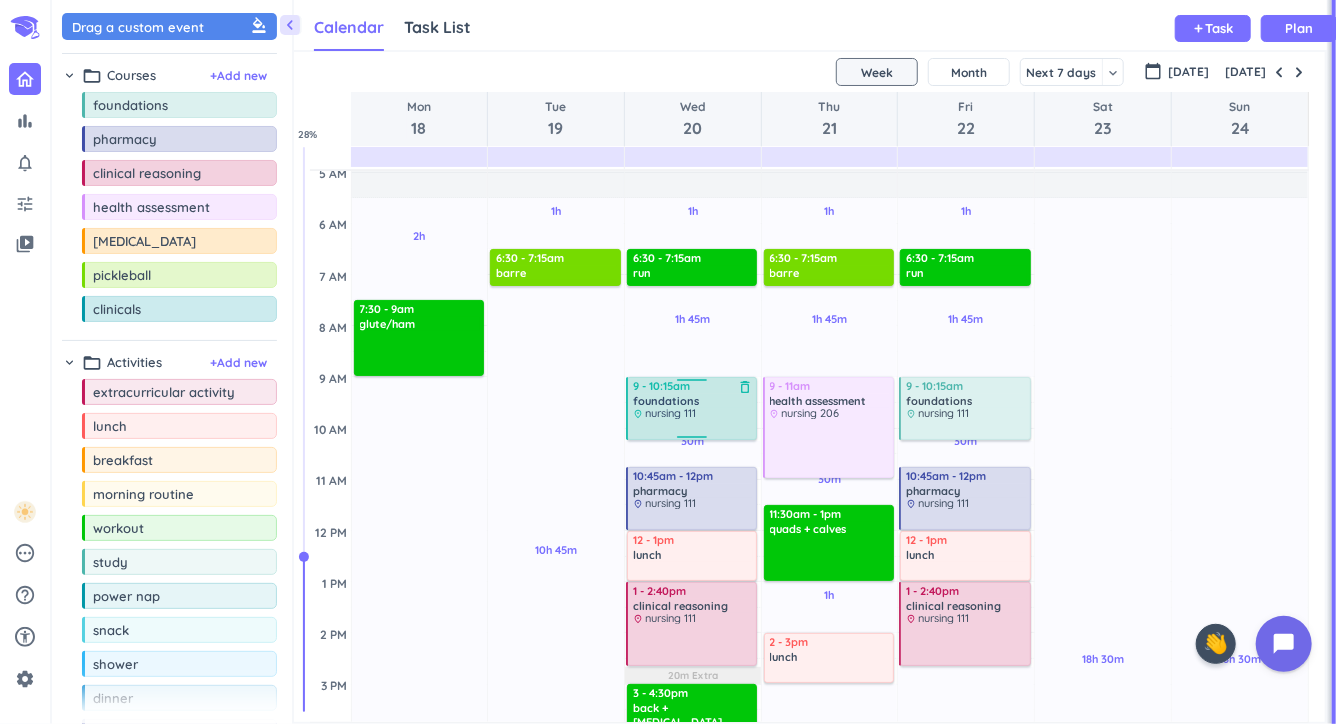 click on "place nursing 111" at bounding box center [693, 413] 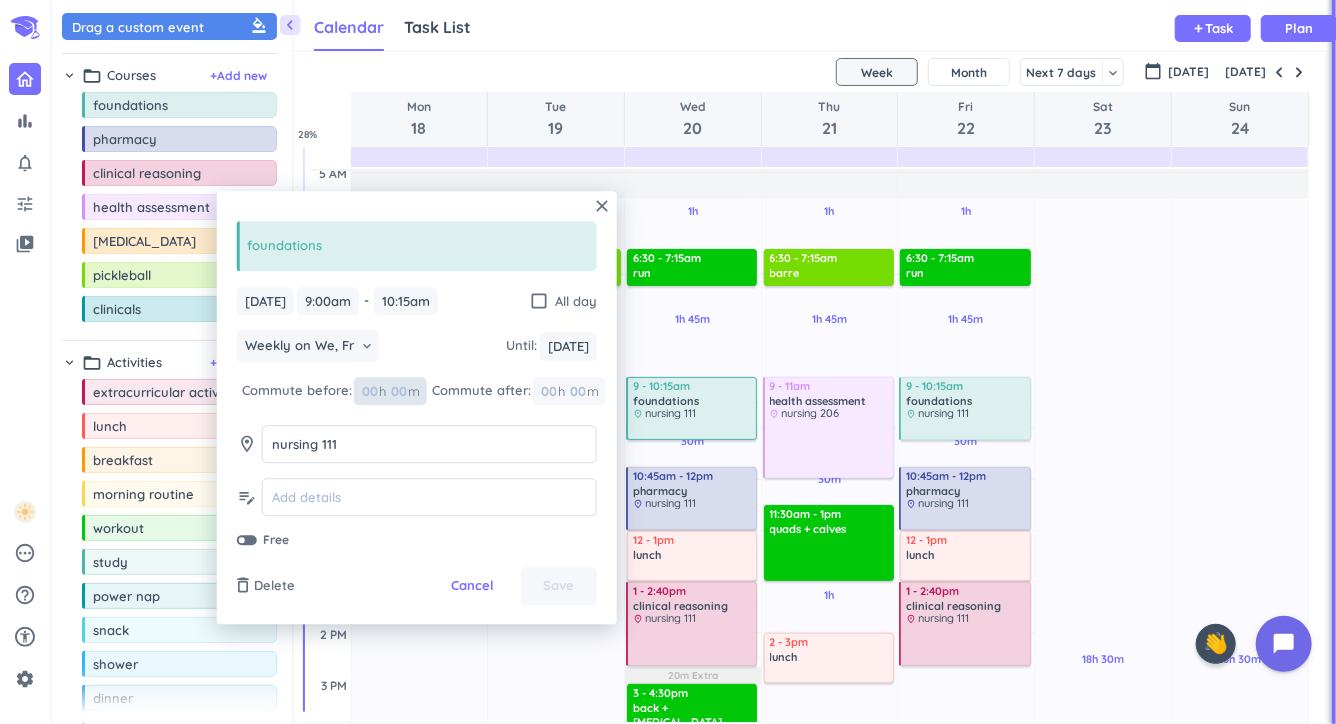 click at bounding box center (369, 391) 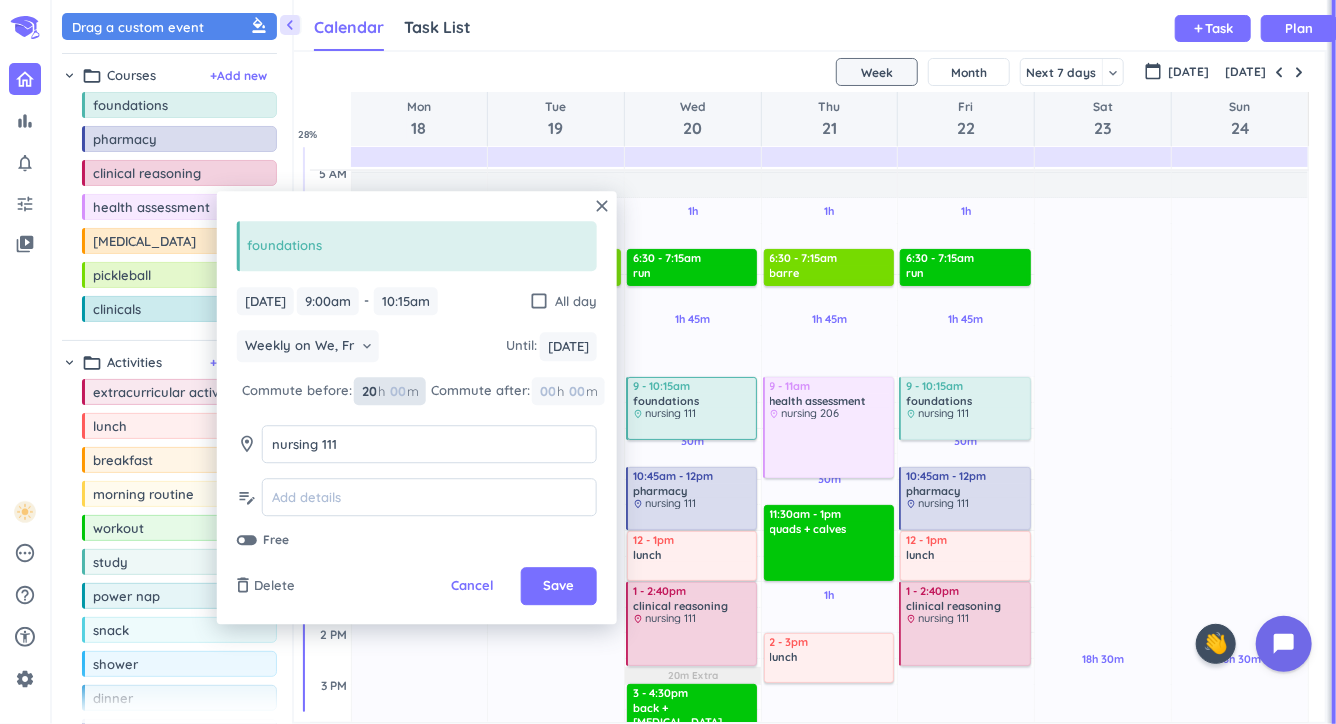 type on "2" 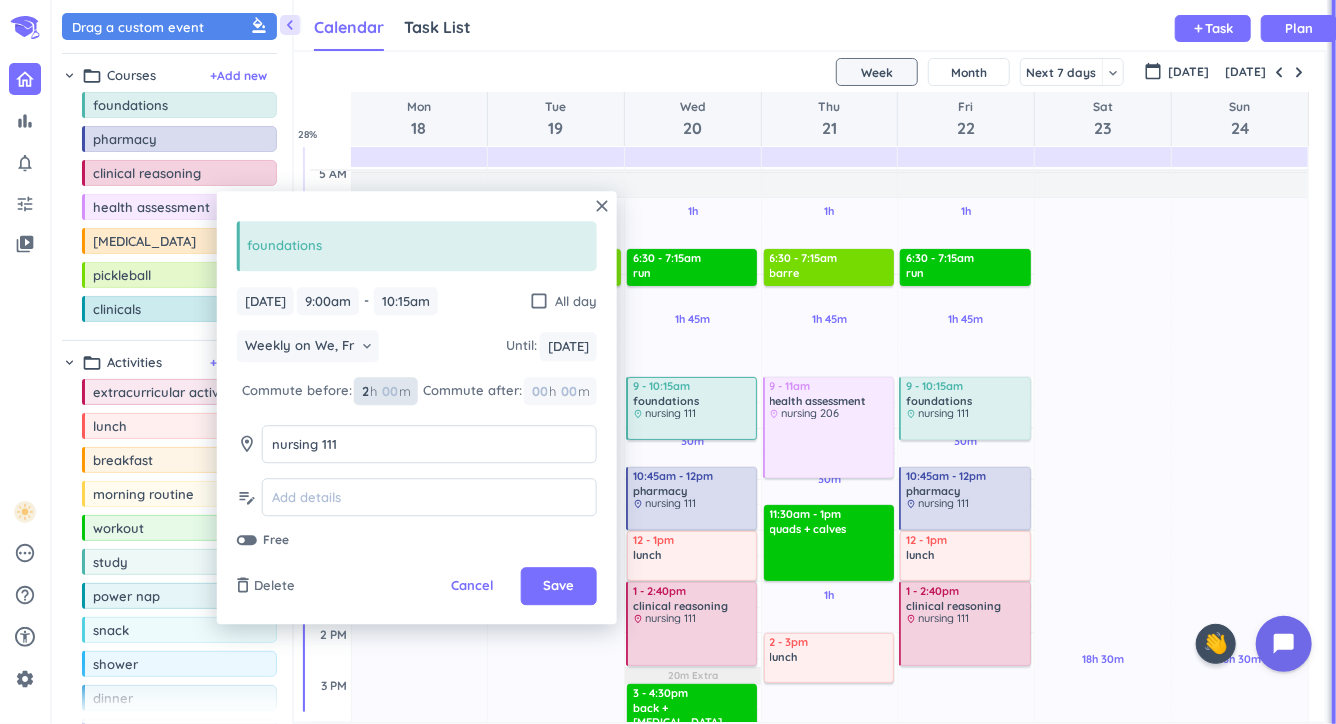 type 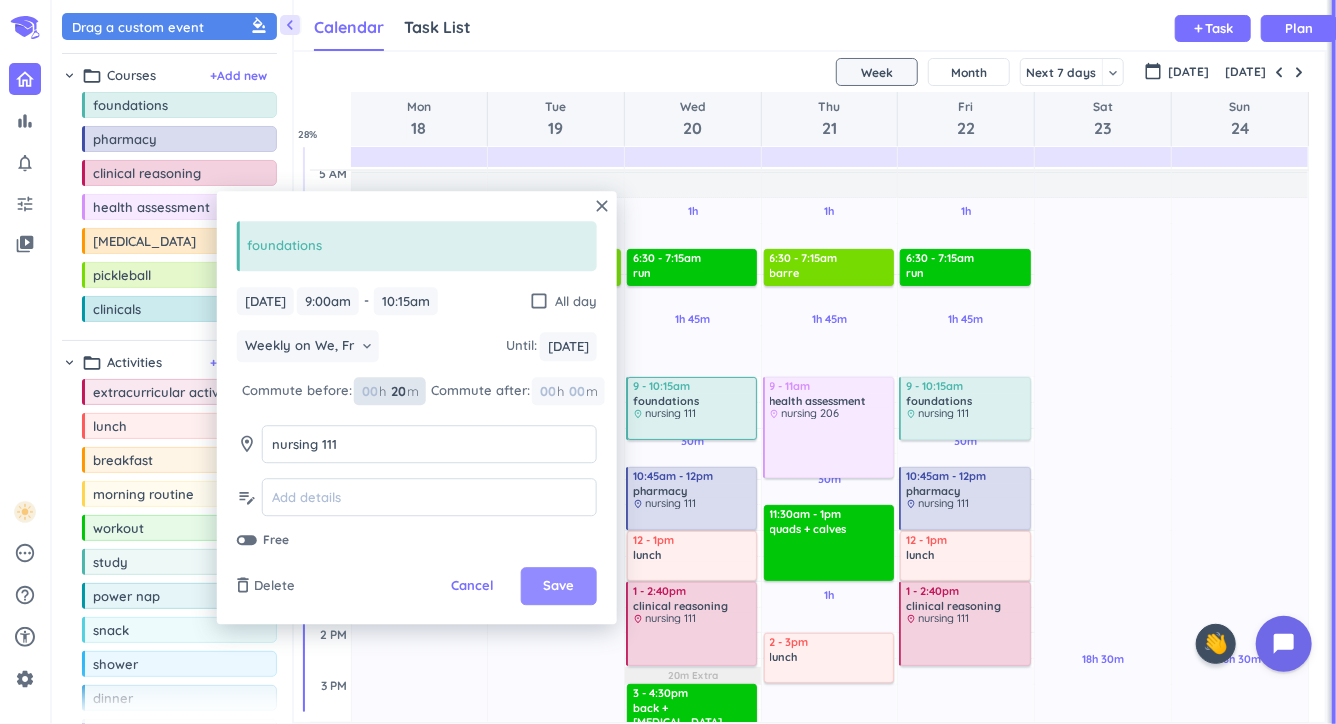 type on "20" 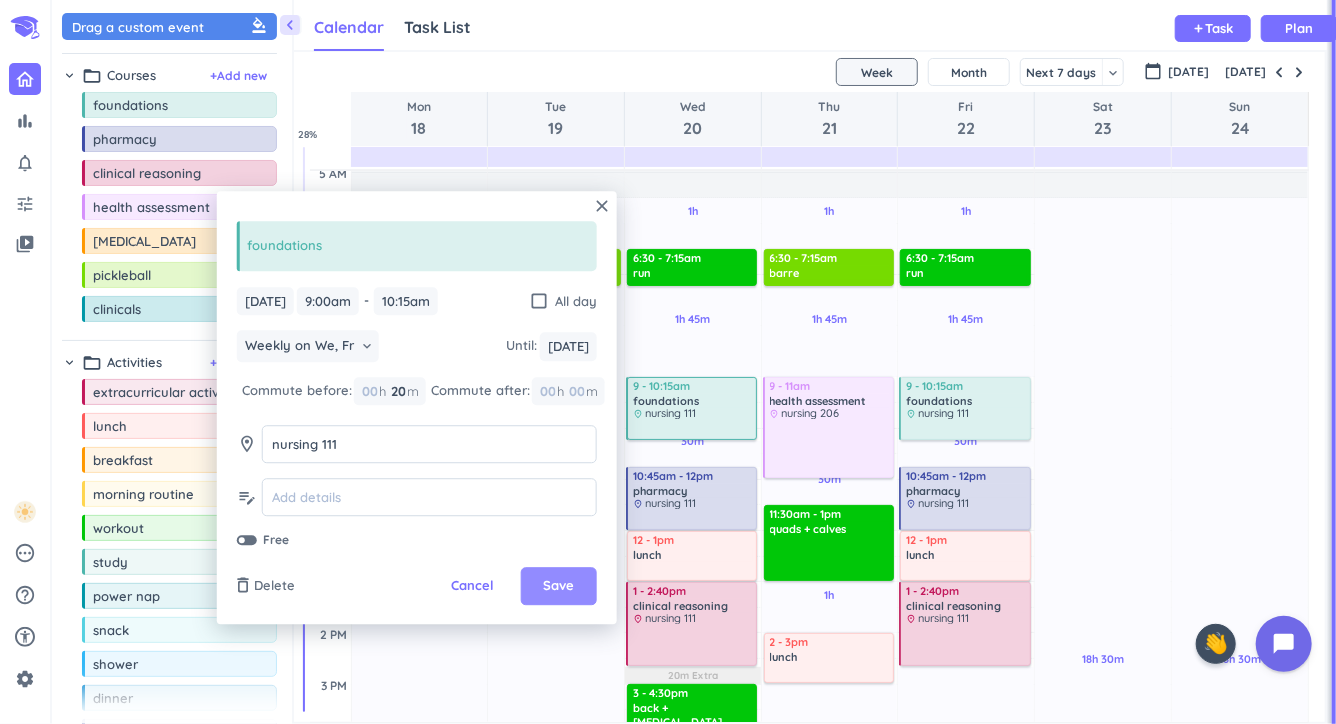 click on "Save" at bounding box center (559, 587) 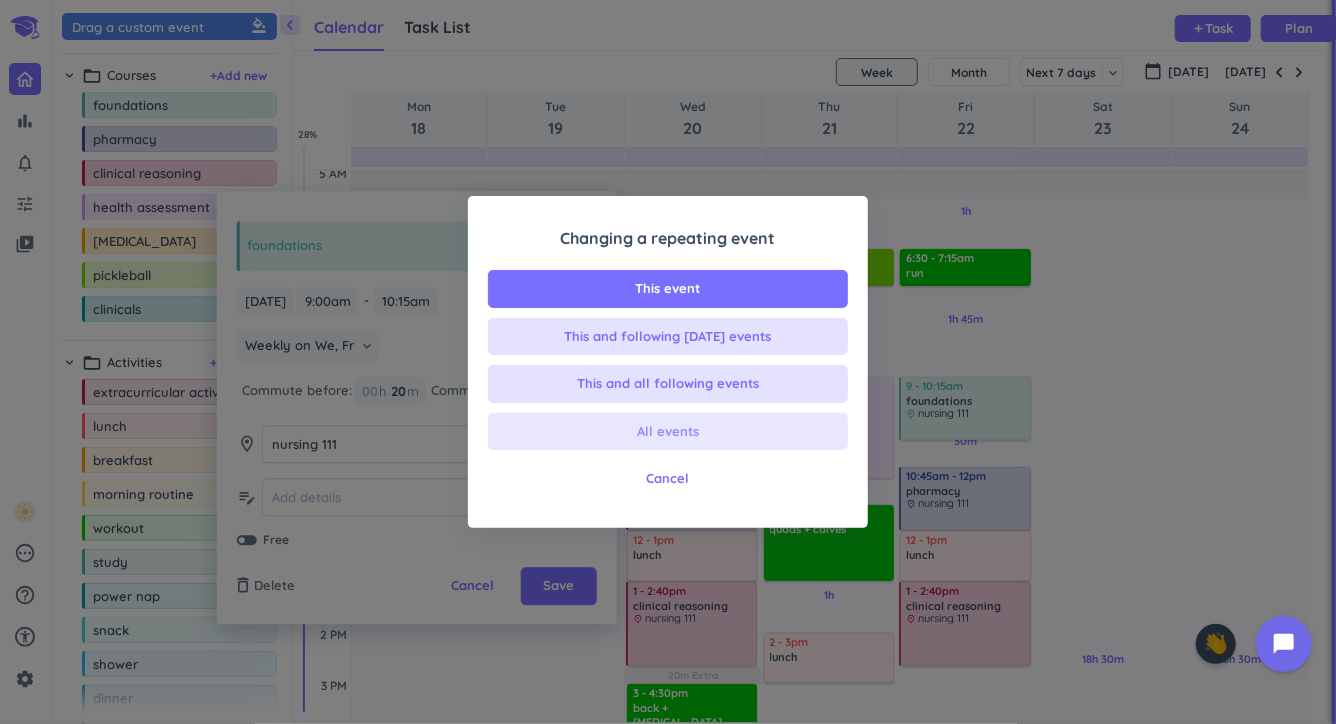 click on "All events" at bounding box center (668, 432) 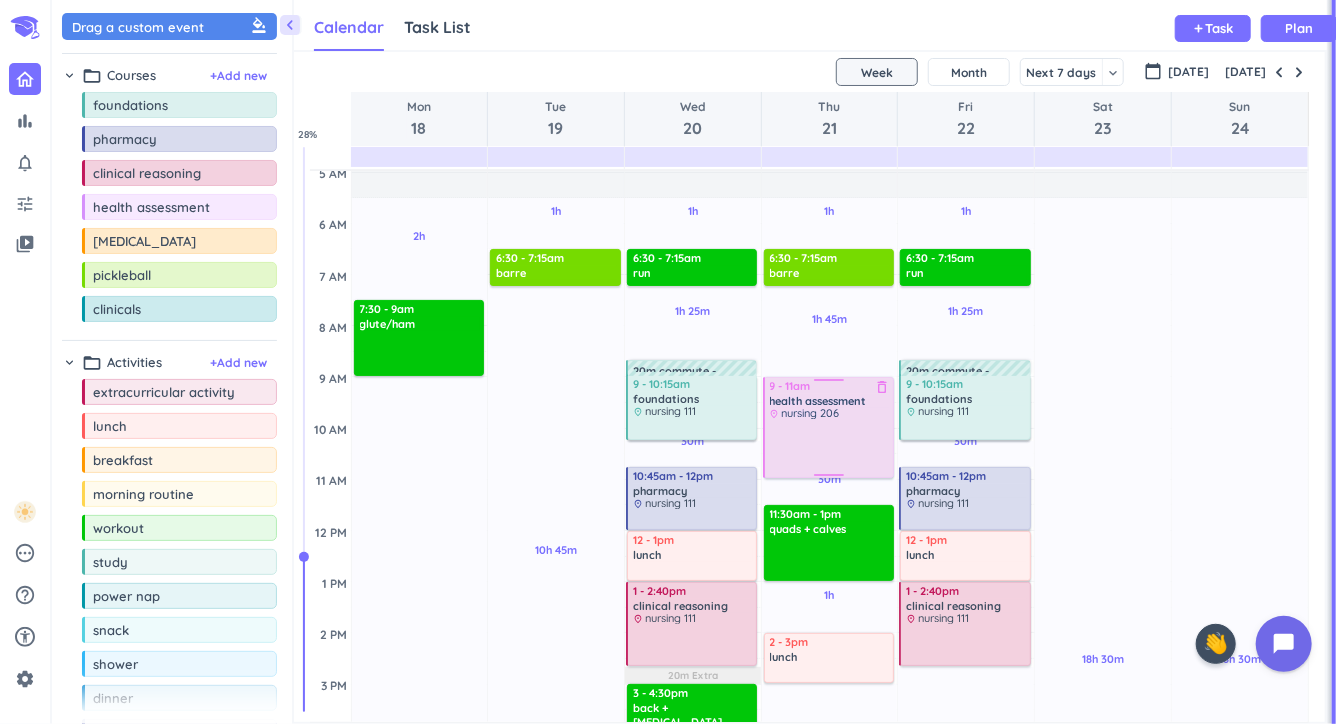 click on "nursing 206" at bounding box center [811, 413] 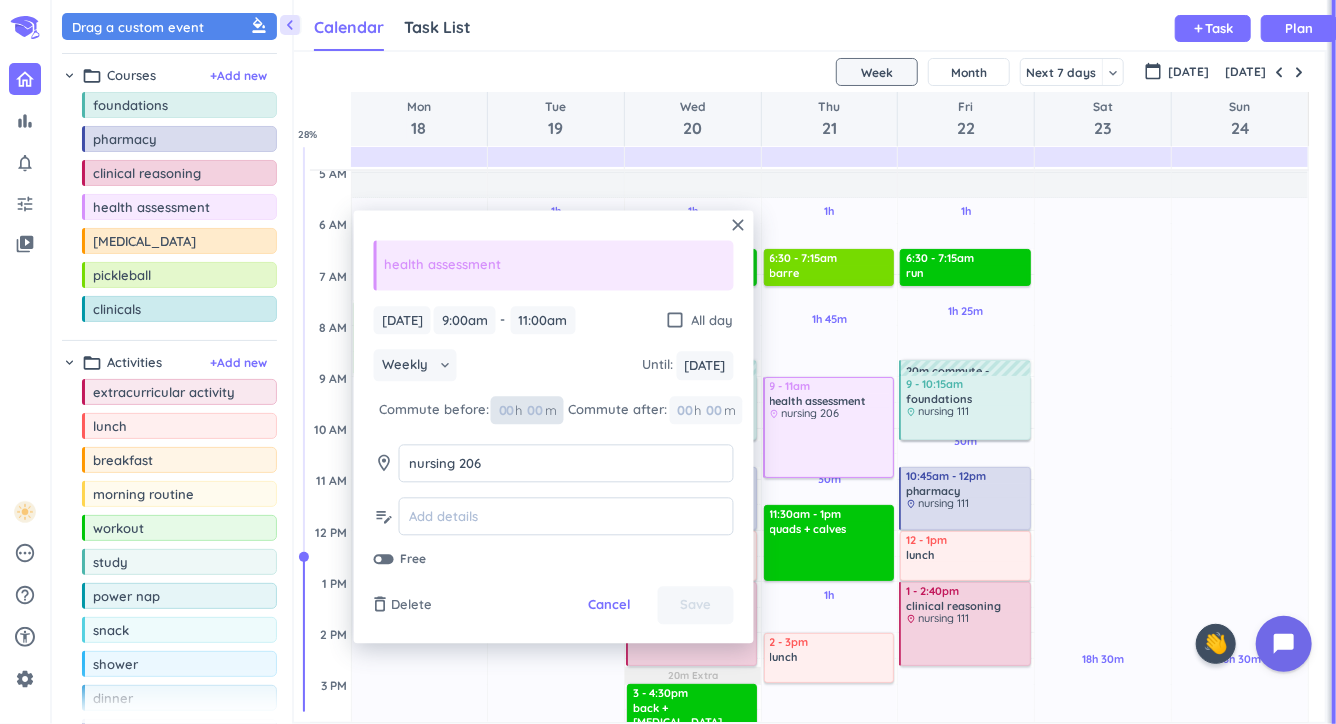 click at bounding box center (535, 410) 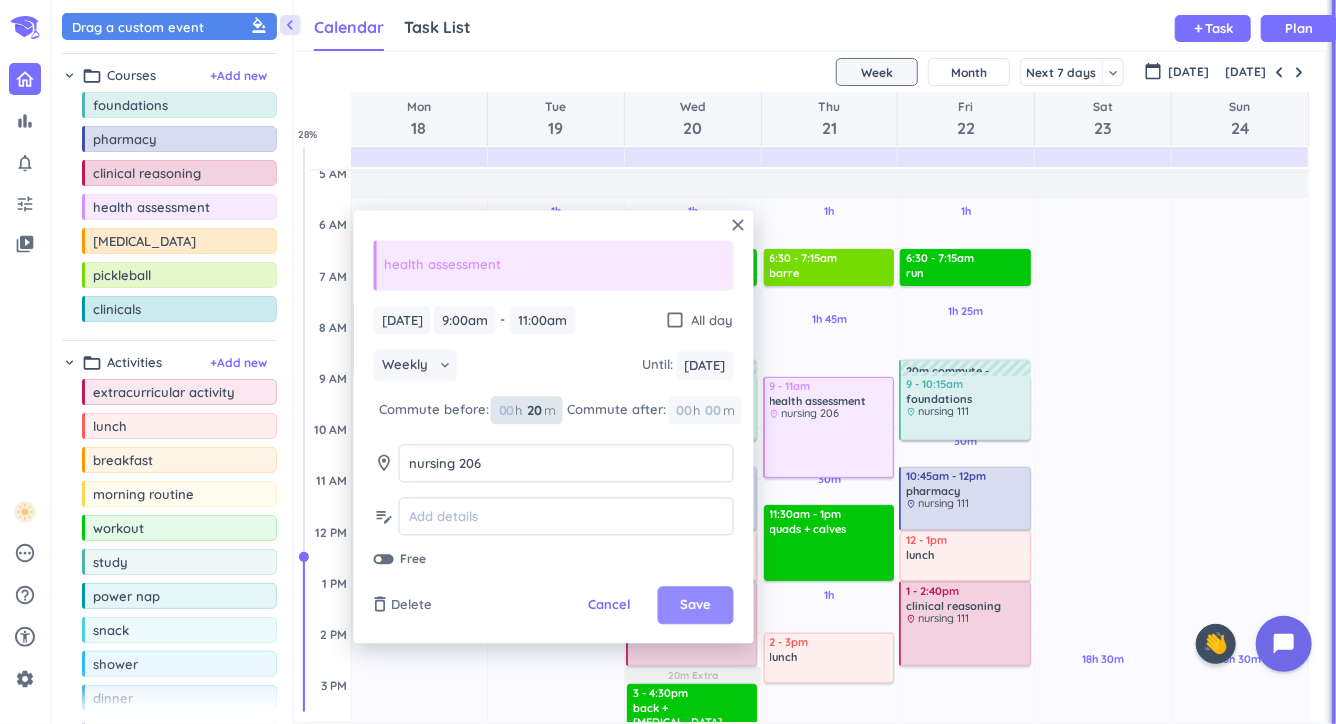 type on "20" 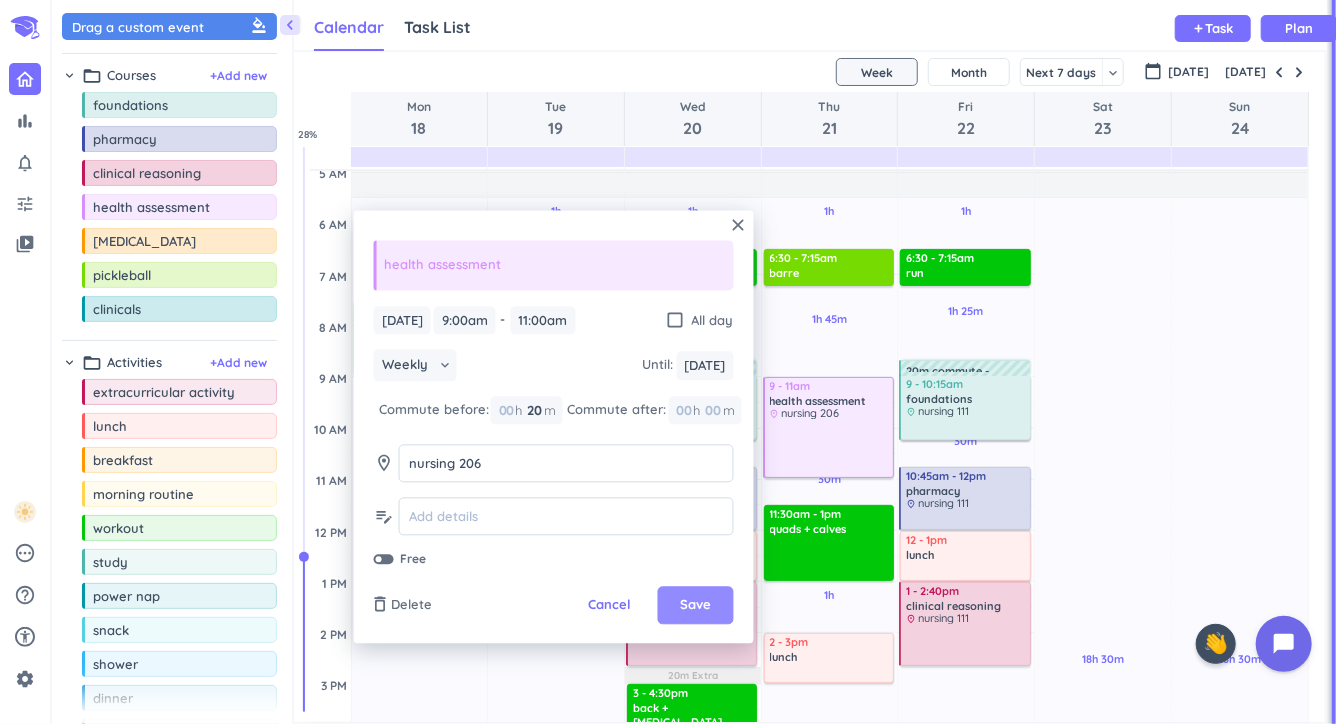 click on "Save" at bounding box center [696, 606] 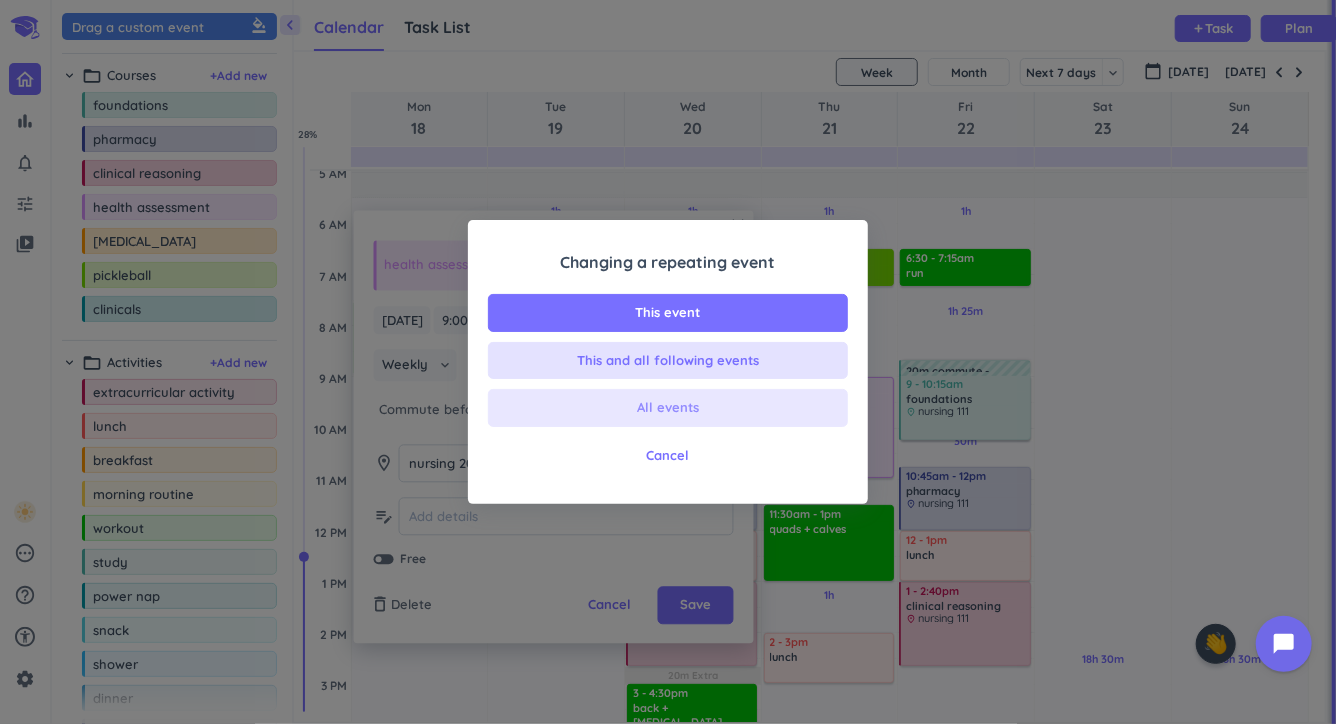 click on "All events" at bounding box center [668, 408] 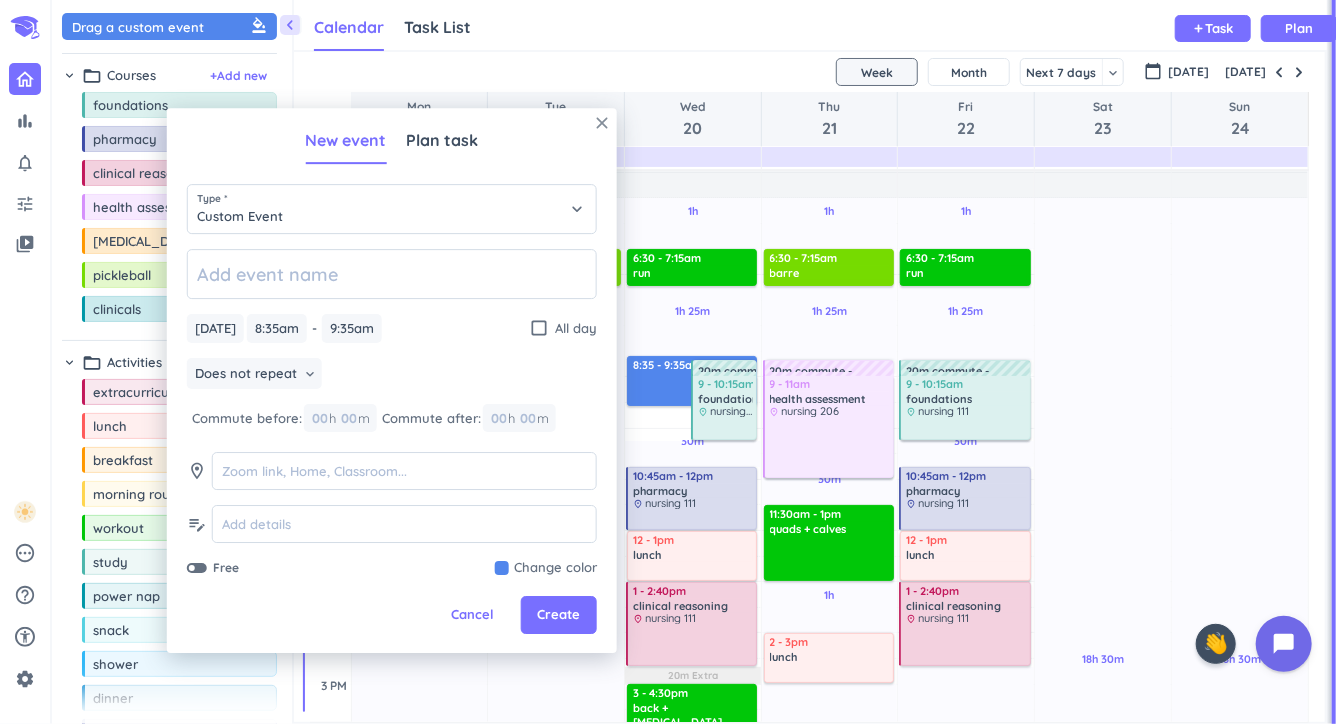 click on "close" at bounding box center [602, 123] 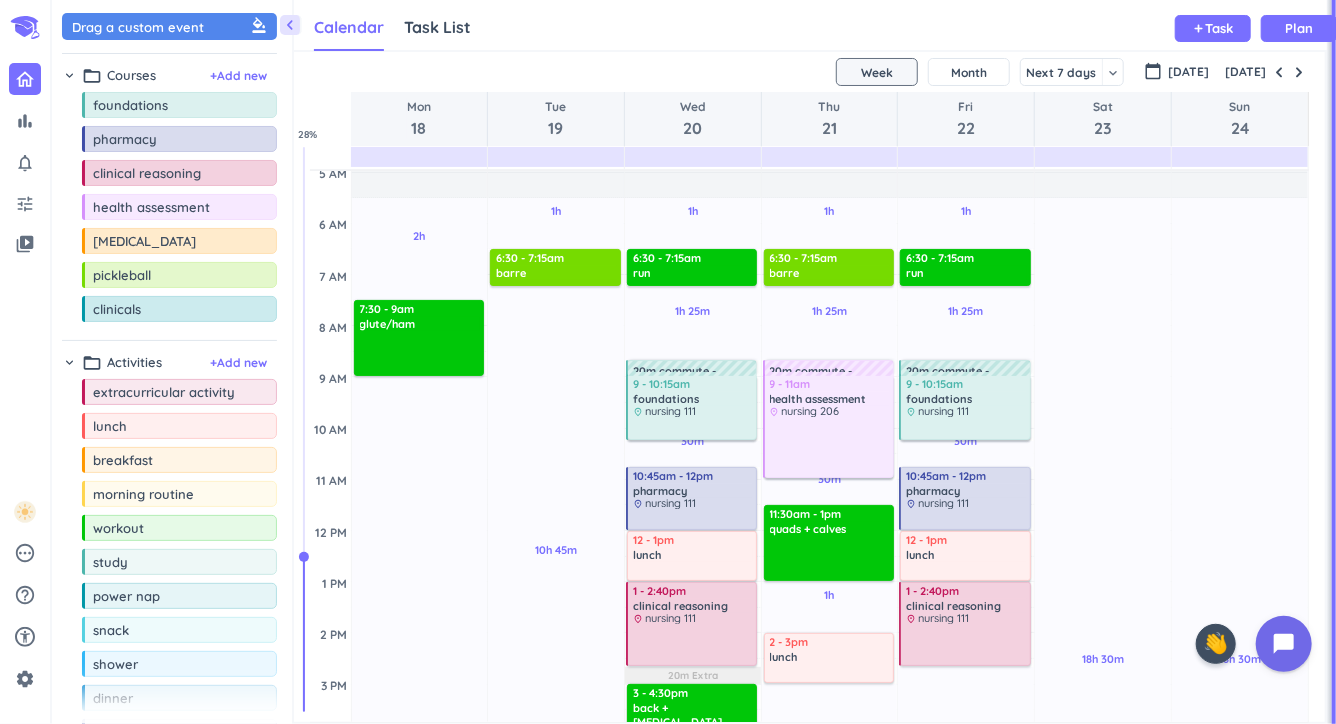 click on "20m commute" at bounding box center (692, 368) 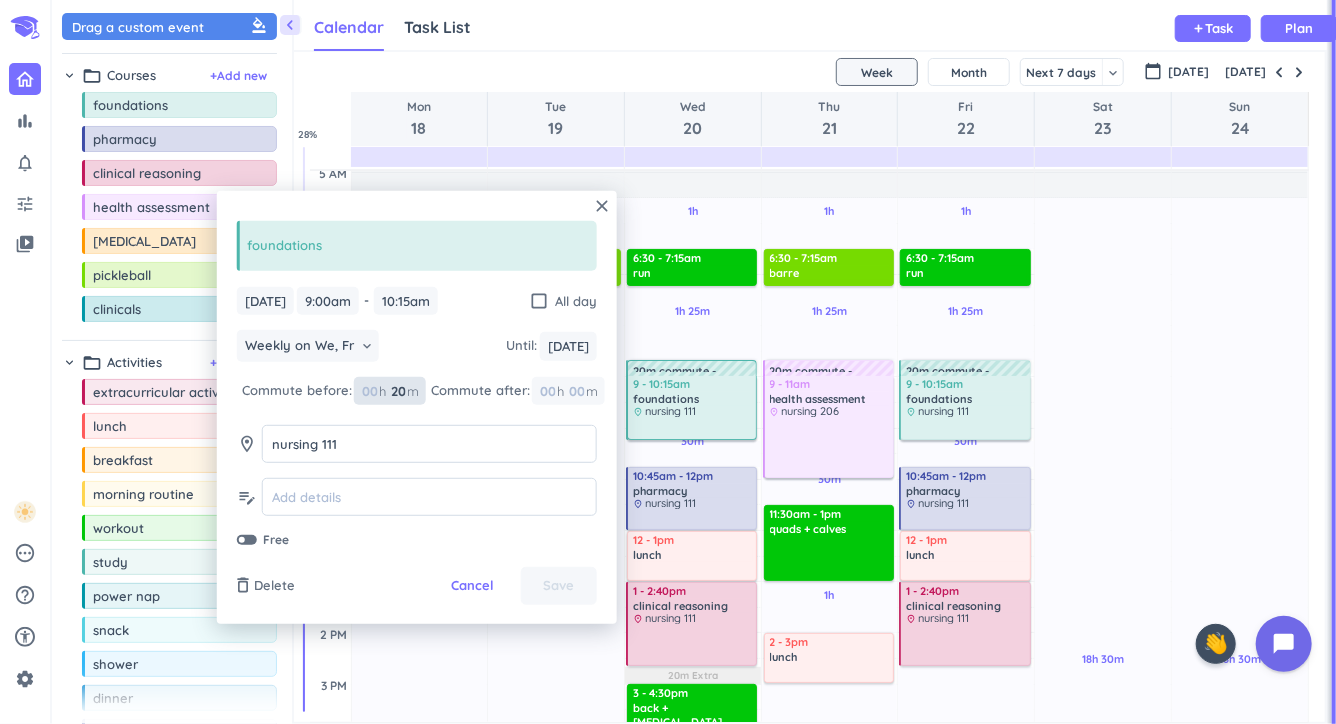 click on "20" at bounding box center (397, 391) 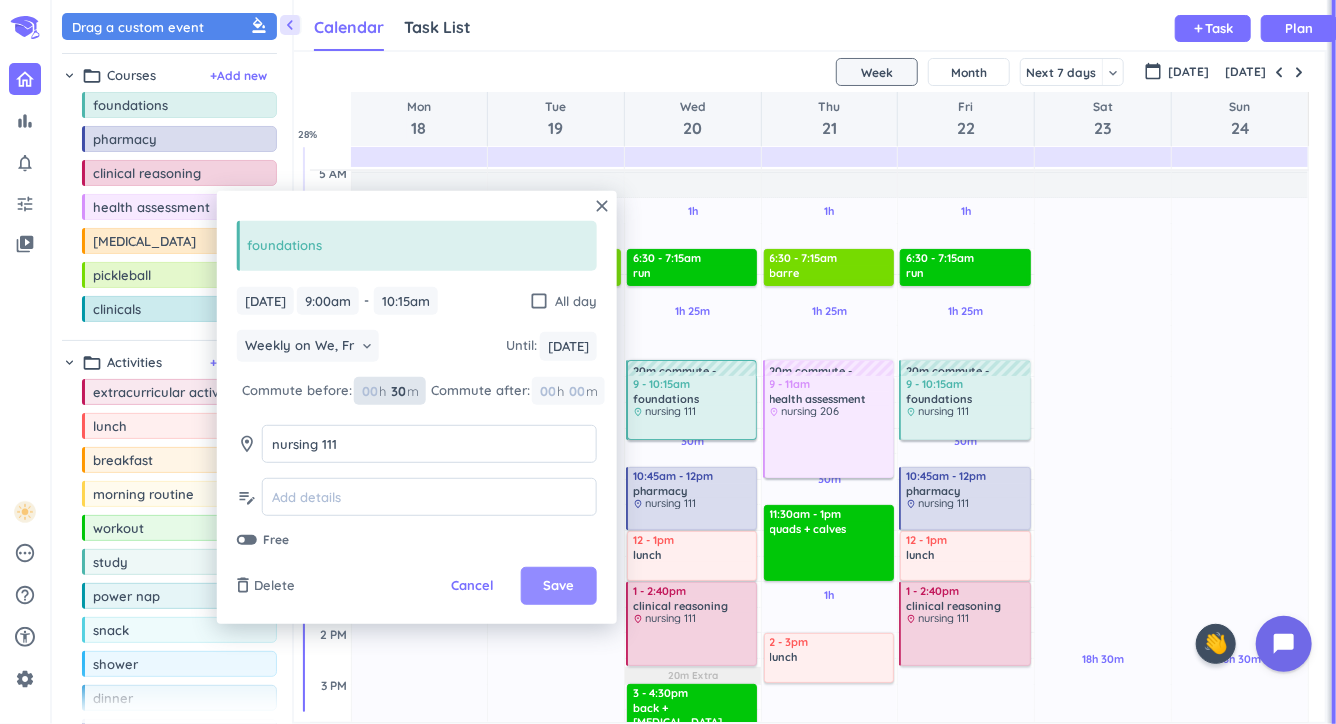 type on "30" 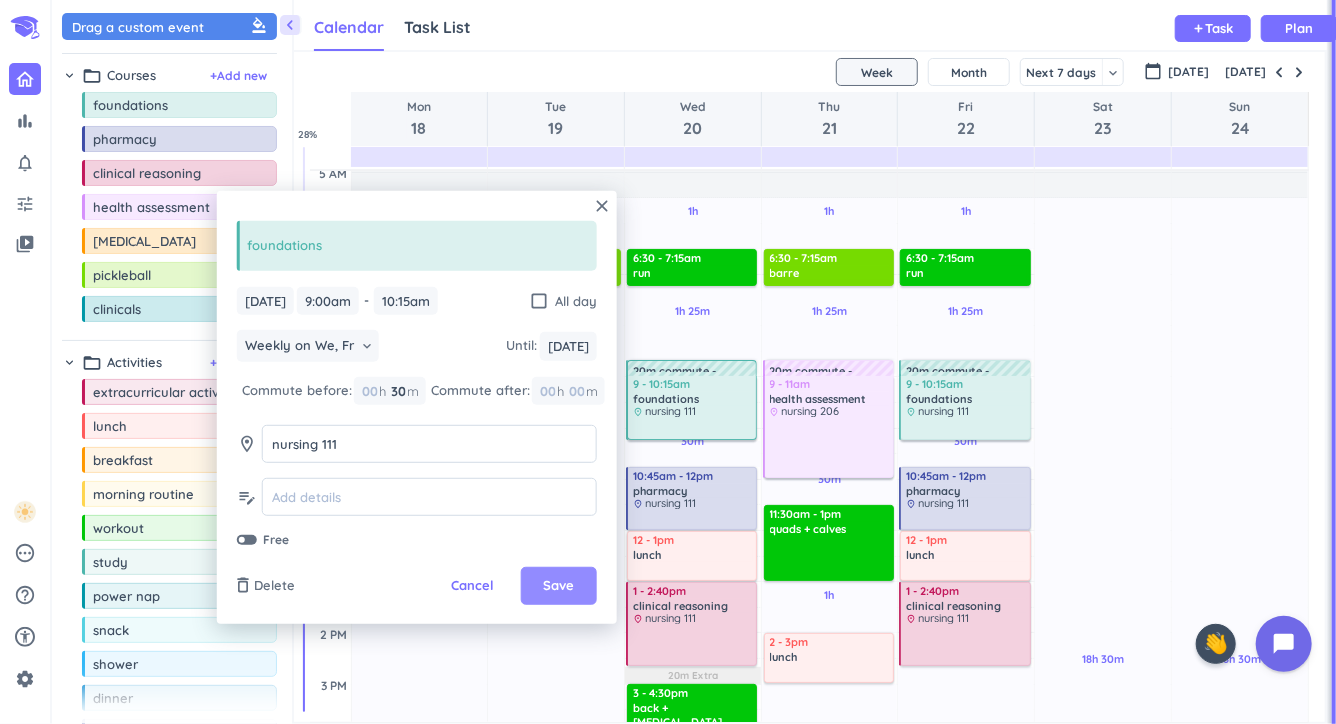 click on "Save" at bounding box center [558, 586] 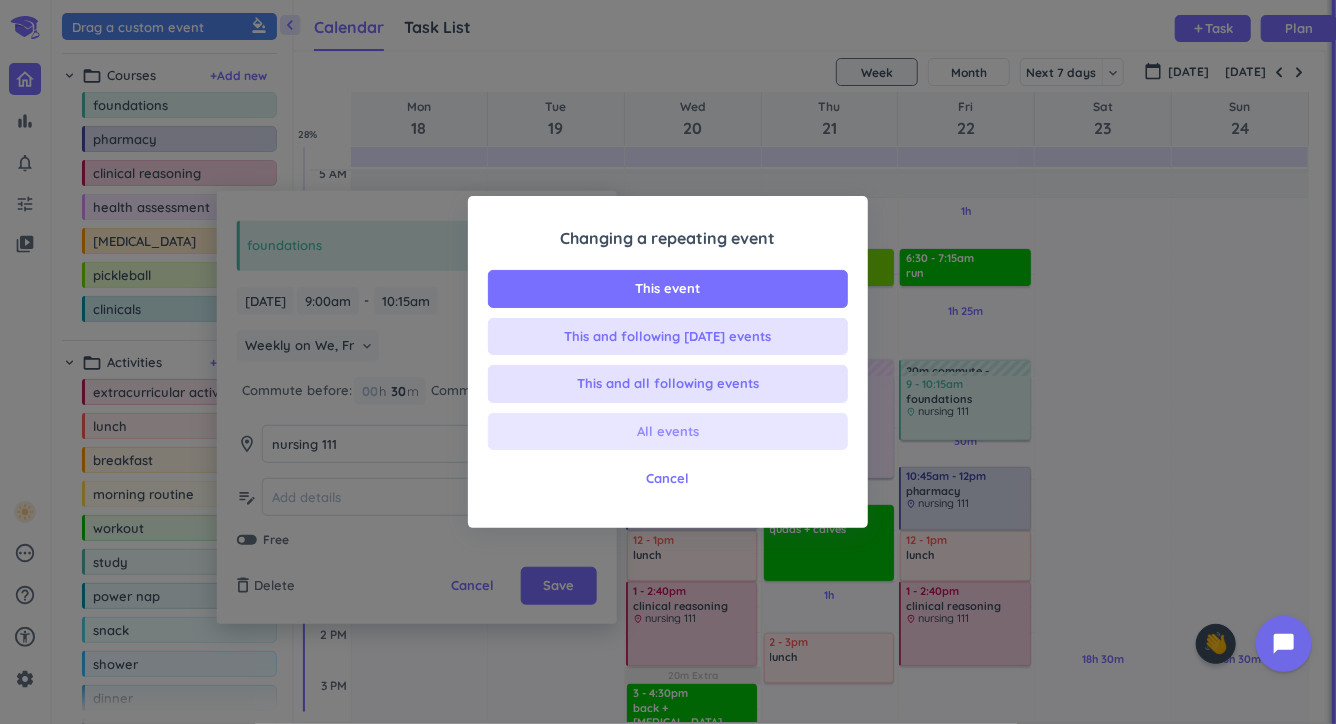 click on "All events" at bounding box center [668, 432] 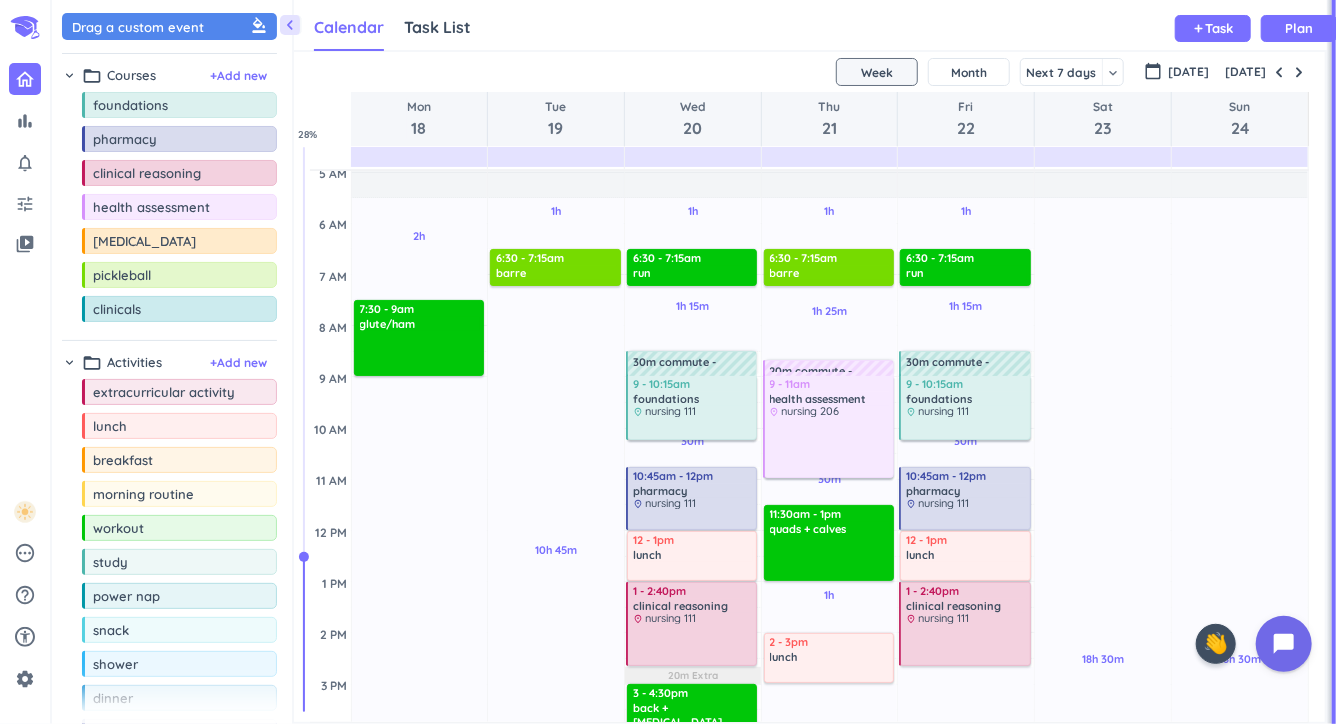 click on "20m commute" at bounding box center [813, 368] 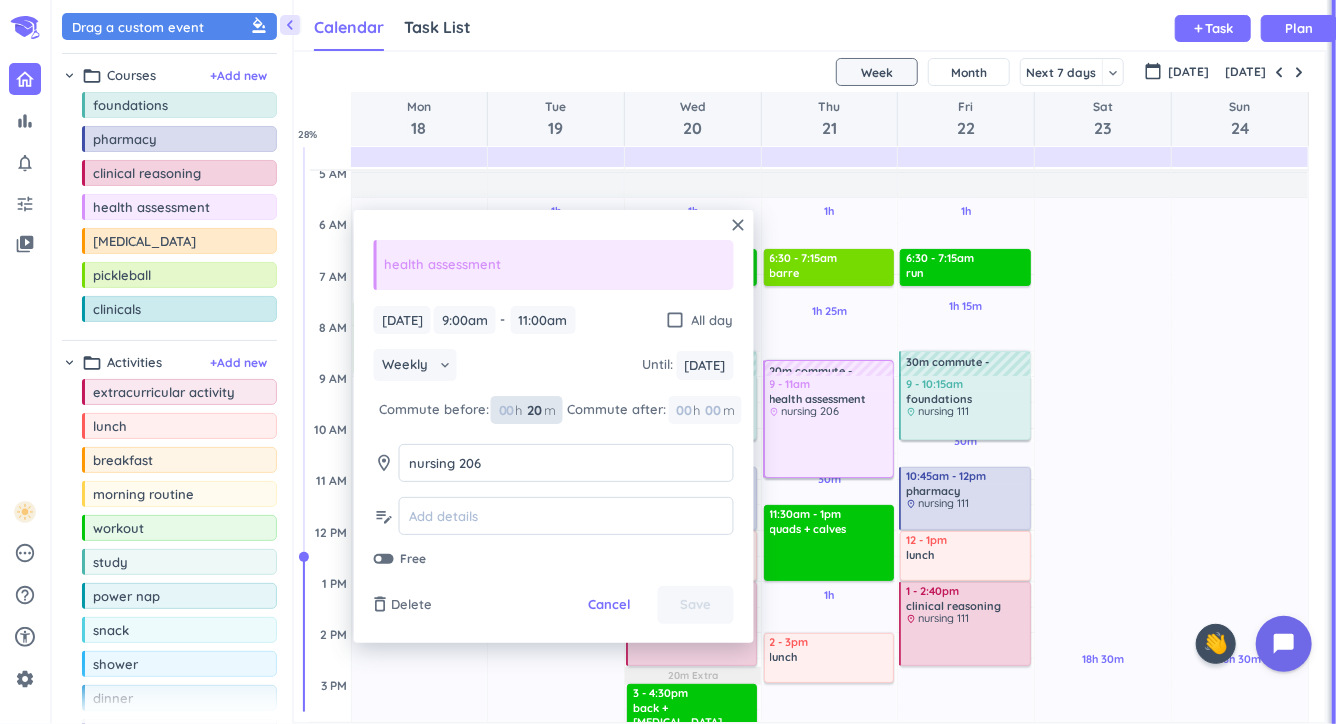 click on "20" at bounding box center [534, 410] 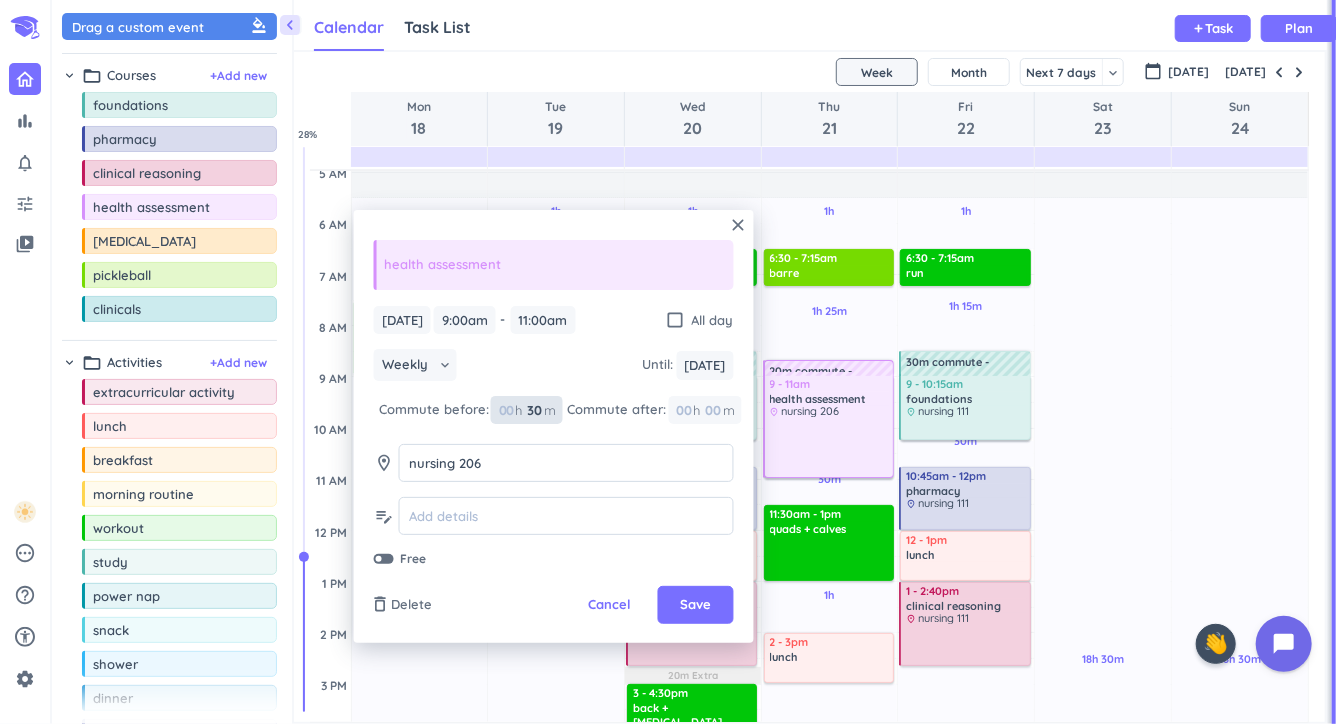 type on "30" 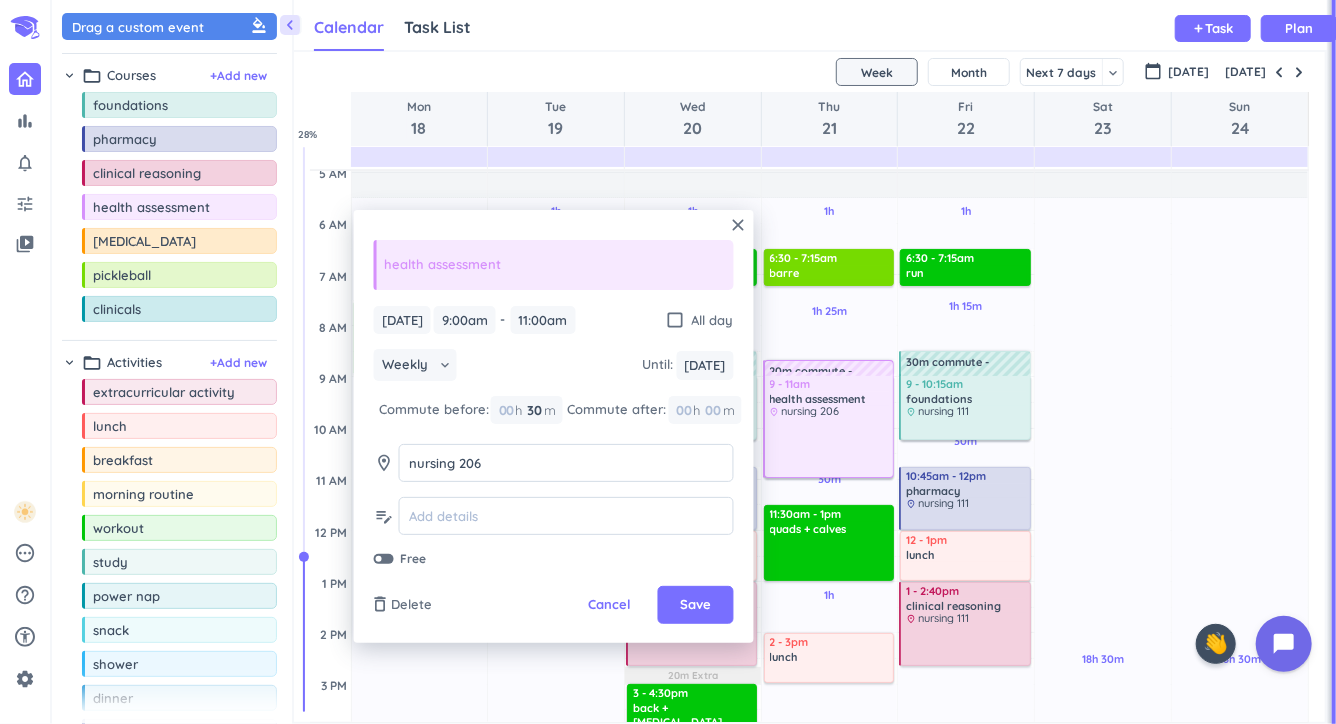 click on "close health assessment [DATE] [DATE]   9:00am 9:00am - 11:00am 11:00am check_box_outline_blank All day Weekly keyboard_arrow_down Until :  [DATE] [DATE] Commute before: 00 h 30 30 00 m Commute after: 00 h 00 m room nursing 206 nursing 206 edit_note Free delete_outline Delete Cancel Save" at bounding box center [554, 426] 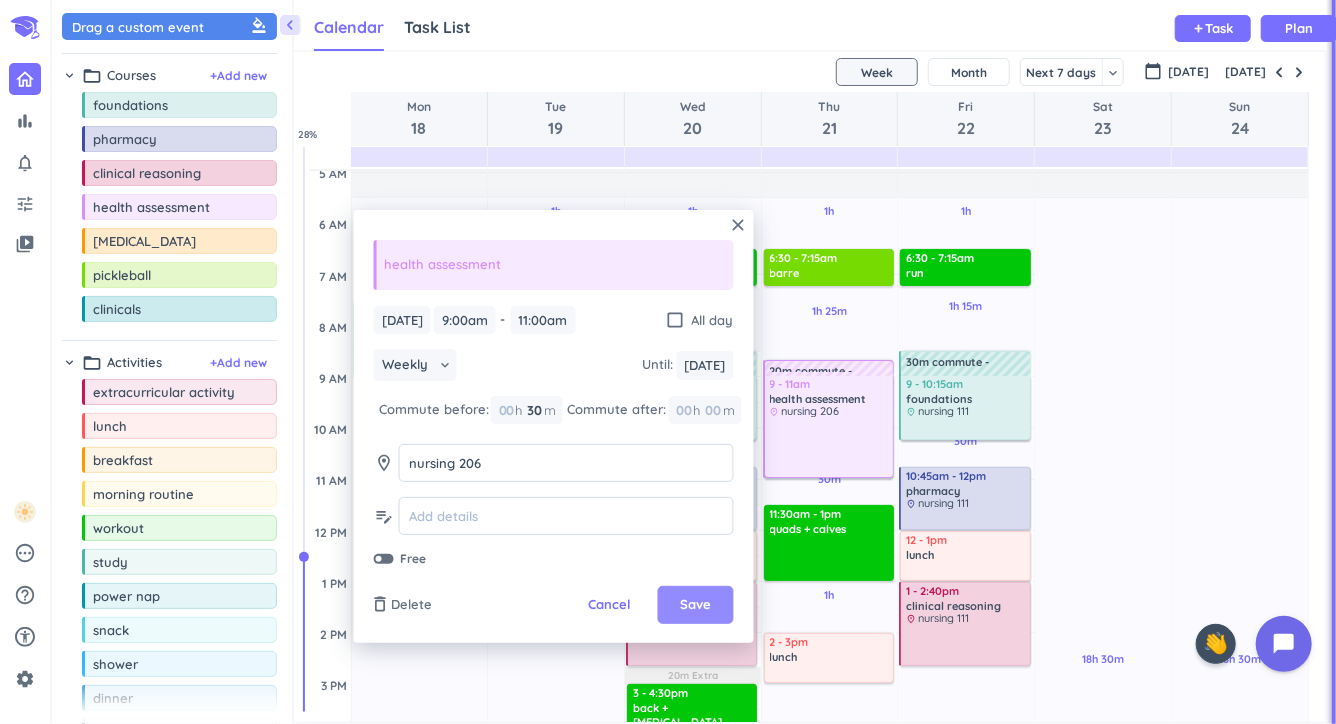 click on "Save" at bounding box center (695, 605) 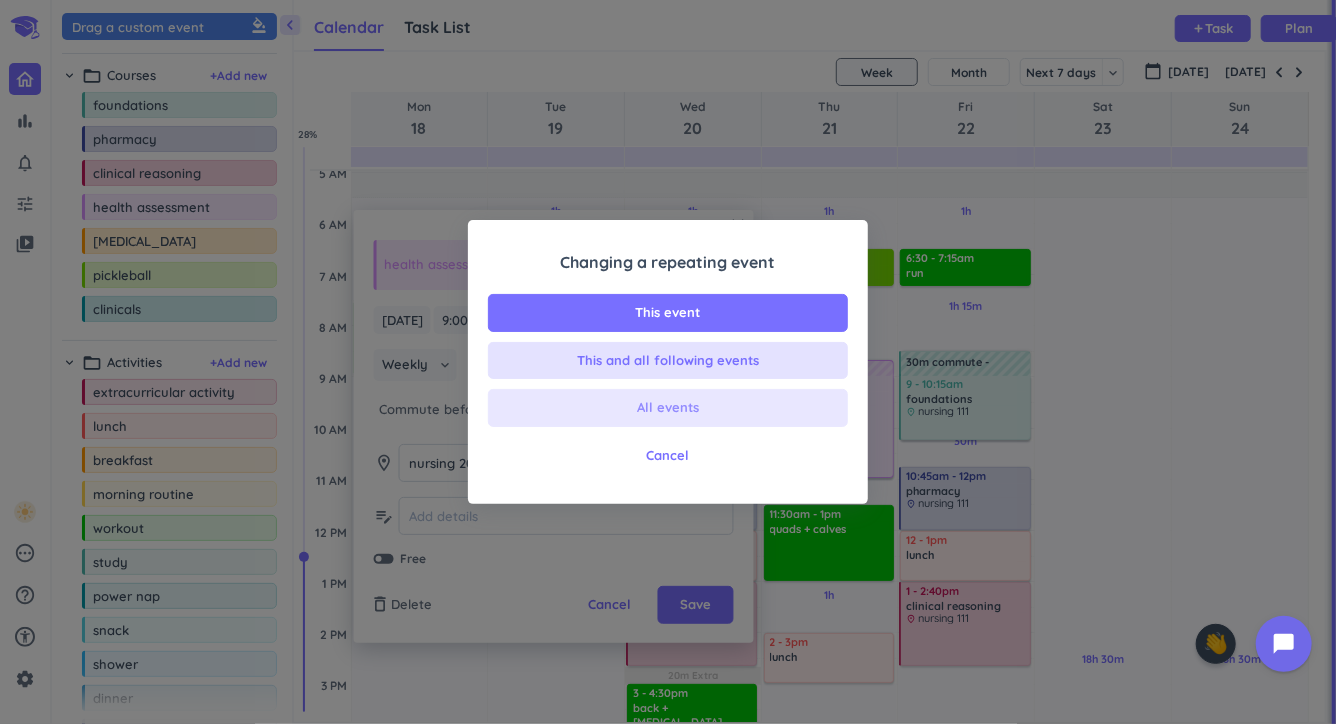 click on "All events" at bounding box center (668, 408) 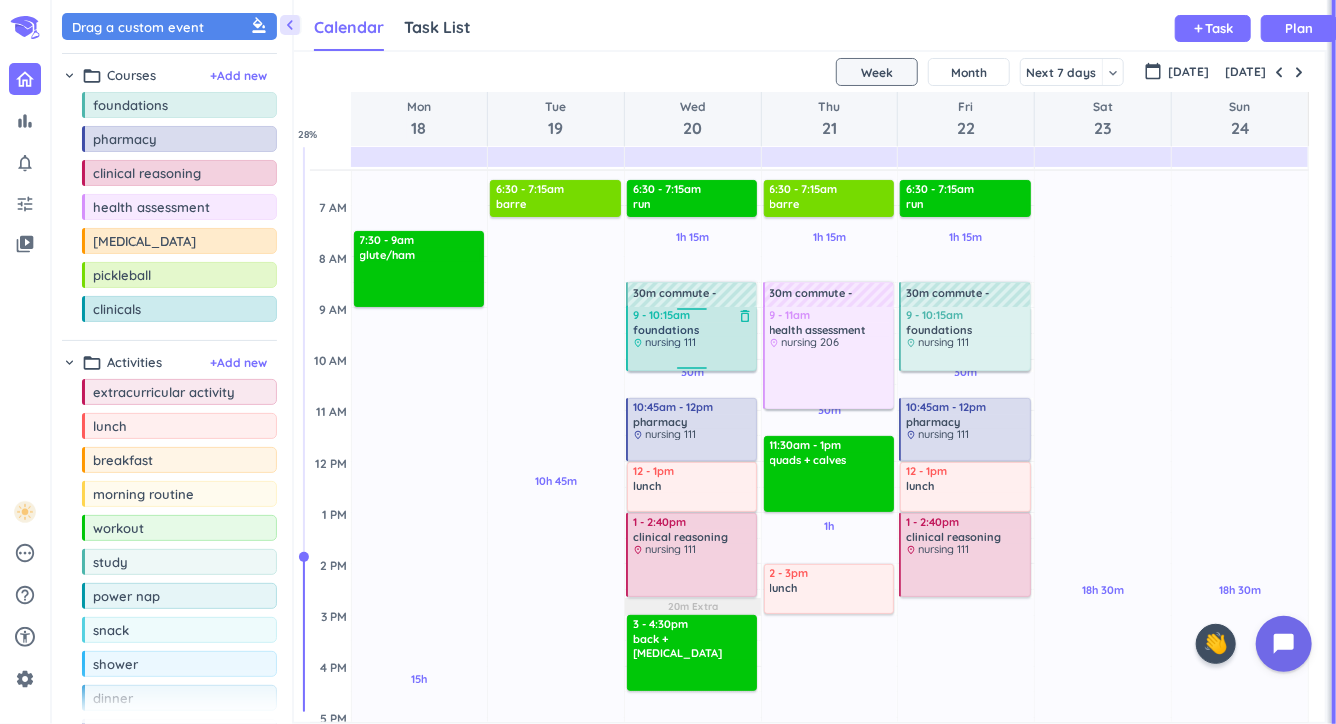 scroll, scrollTop: 113, scrollLeft: 0, axis: vertical 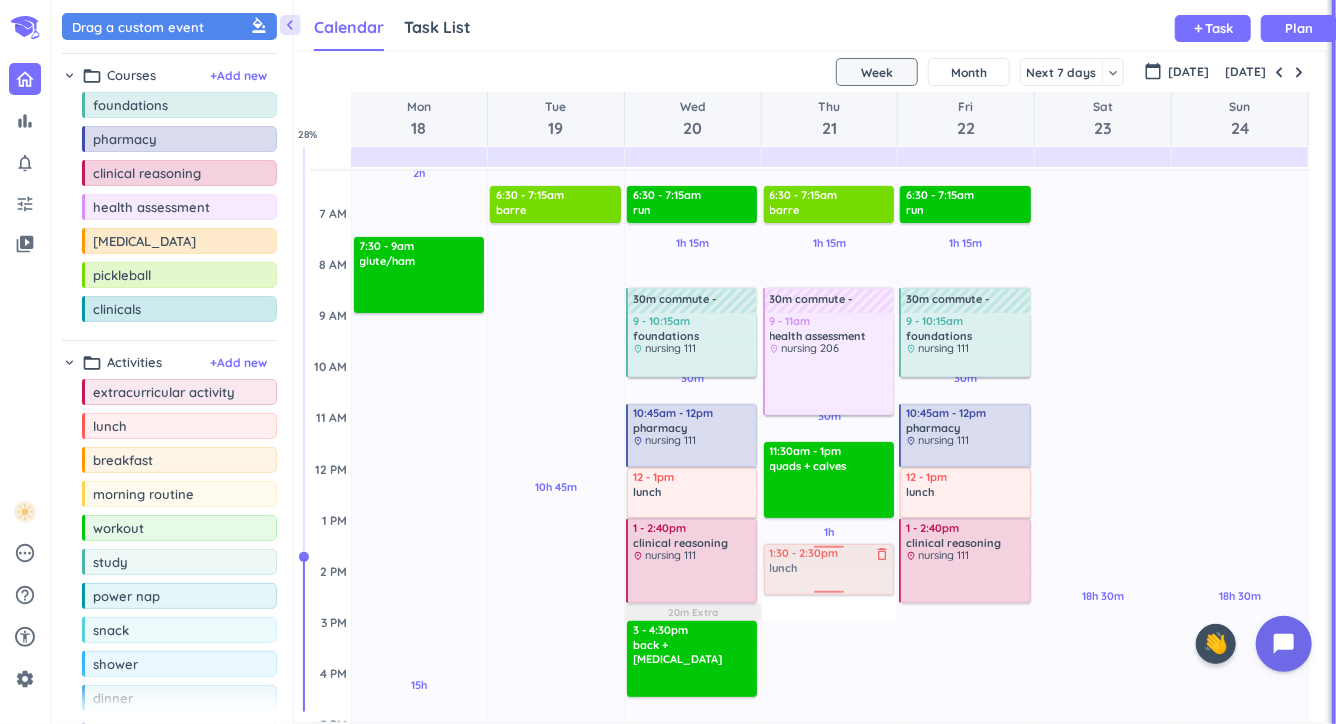 drag, startPoint x: 832, startPoint y: 586, endPoint x: 835, endPoint y: 564, distance: 22.203604 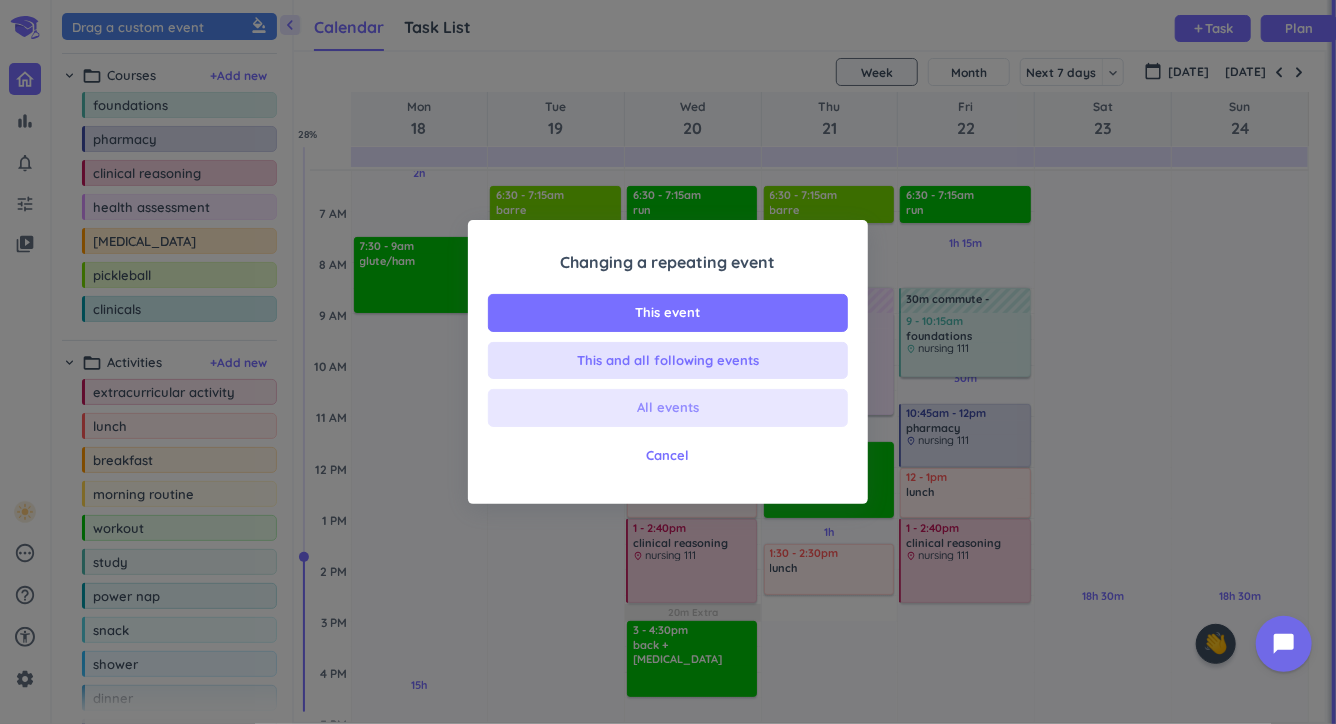 click on "All events" at bounding box center (668, 408) 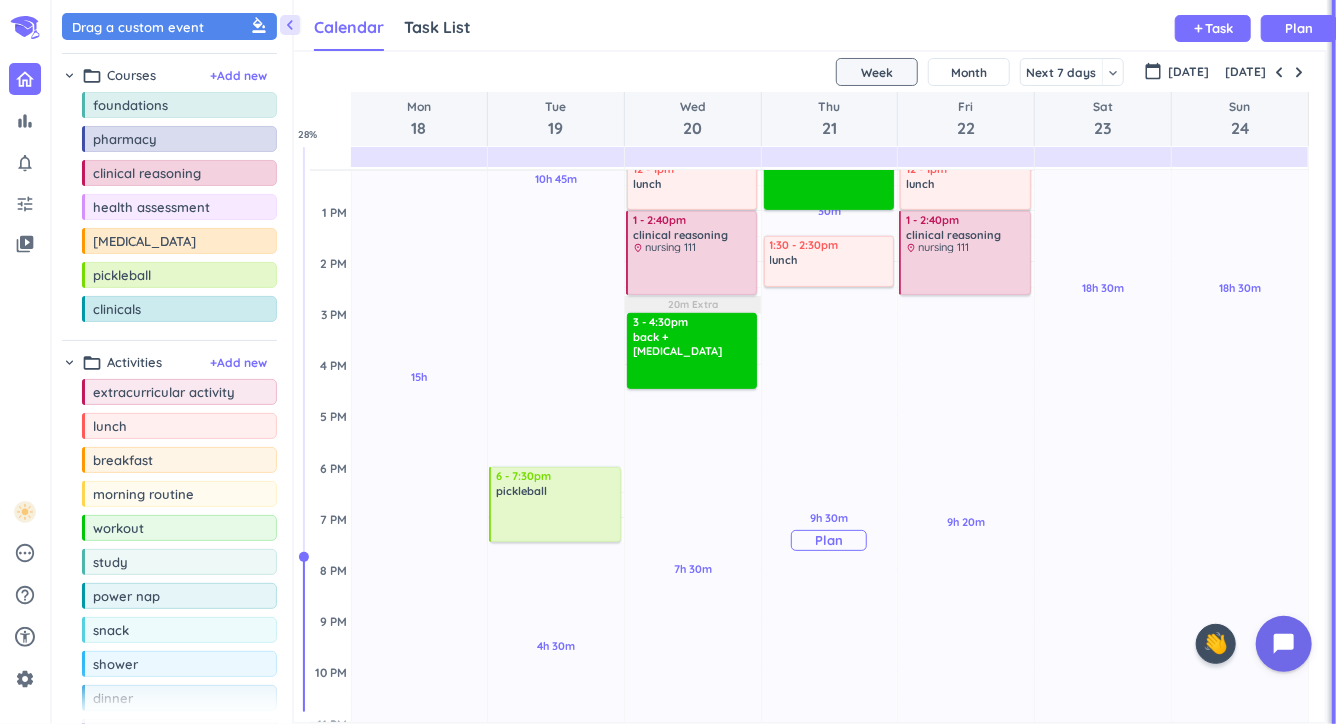 scroll, scrollTop: 429, scrollLeft: 0, axis: vertical 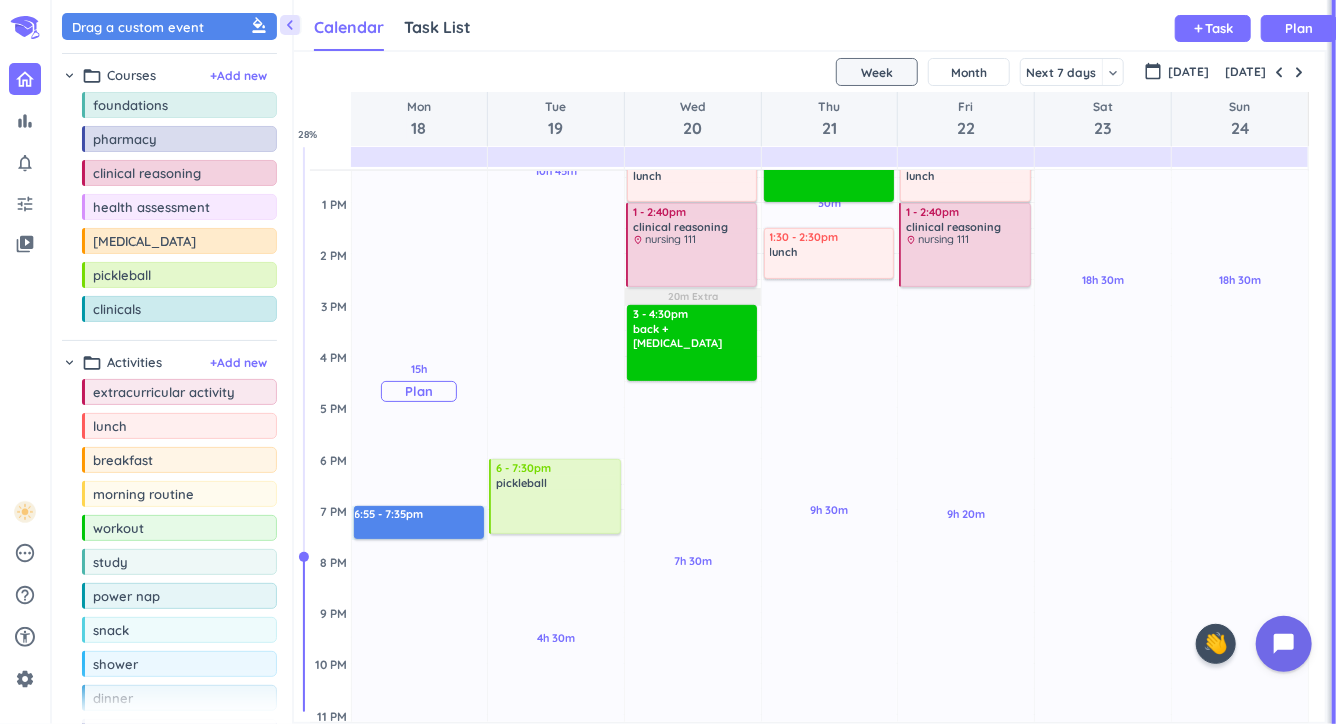 drag, startPoint x: 395, startPoint y: 509, endPoint x: 398, endPoint y: 535, distance: 26.172504 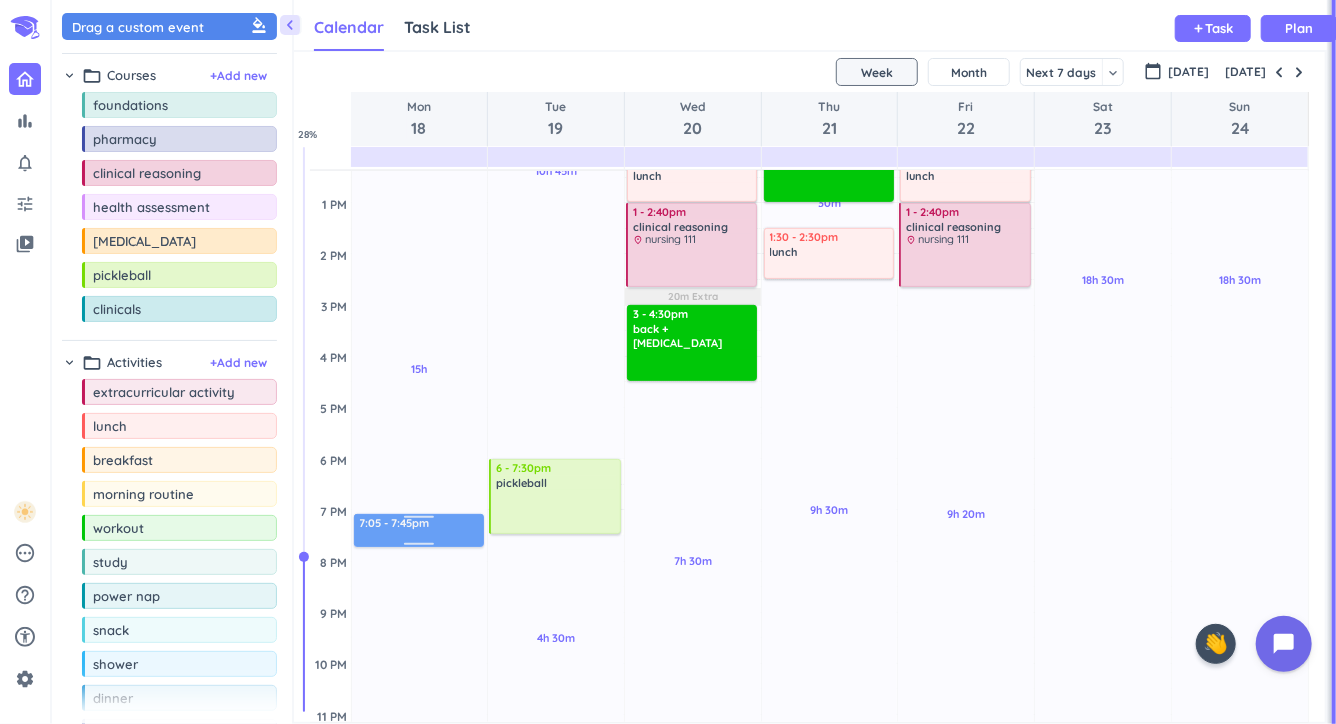 click on "2h  Past due Plan 15h  Past due Plan Adjust Awake Time Adjust Awake Time 7:30 - 9am glute/ham delete_outline 6:55 - 7:35pm 7:05 - 7:45pm" at bounding box center (420, 356) 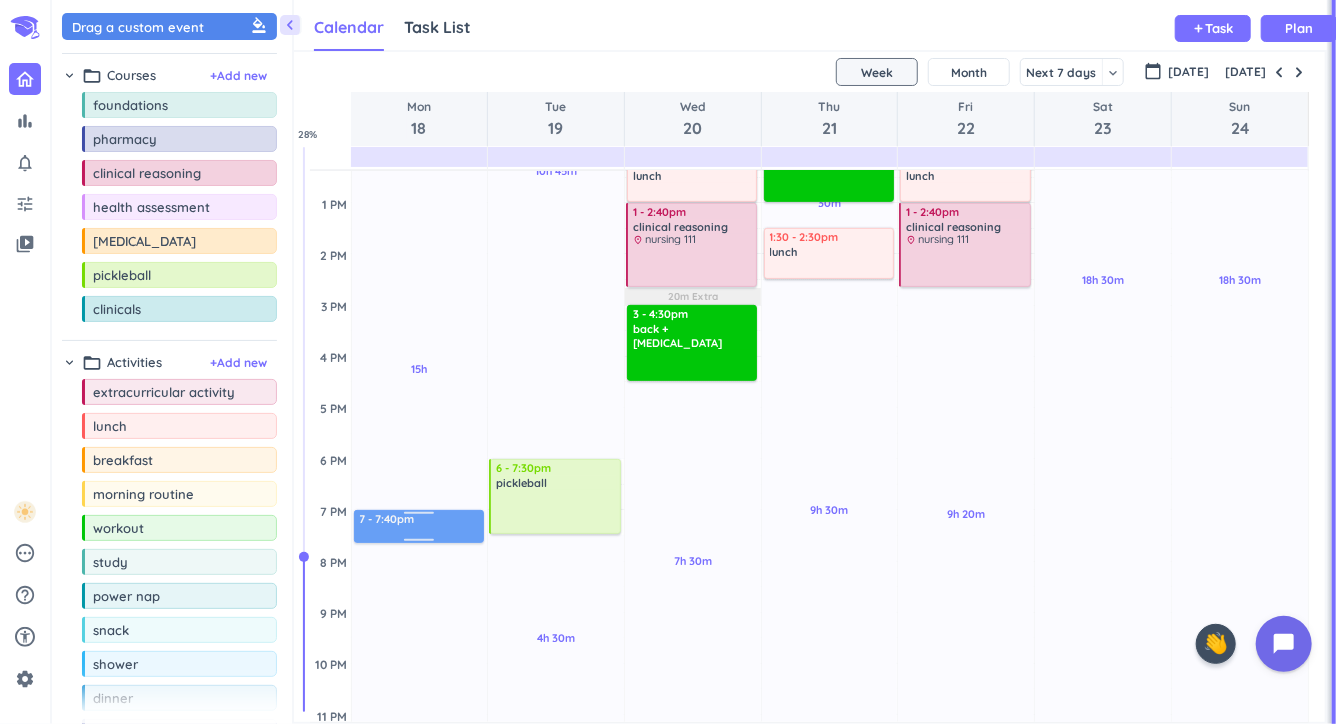 click on "2h  Past due Plan 15h  Past due Plan Adjust Awake Time Adjust Awake Time 7:30 - 9am glute/ham delete_outline 7:05 - 7:45pm 7 - 7:40pm" at bounding box center (420, 356) 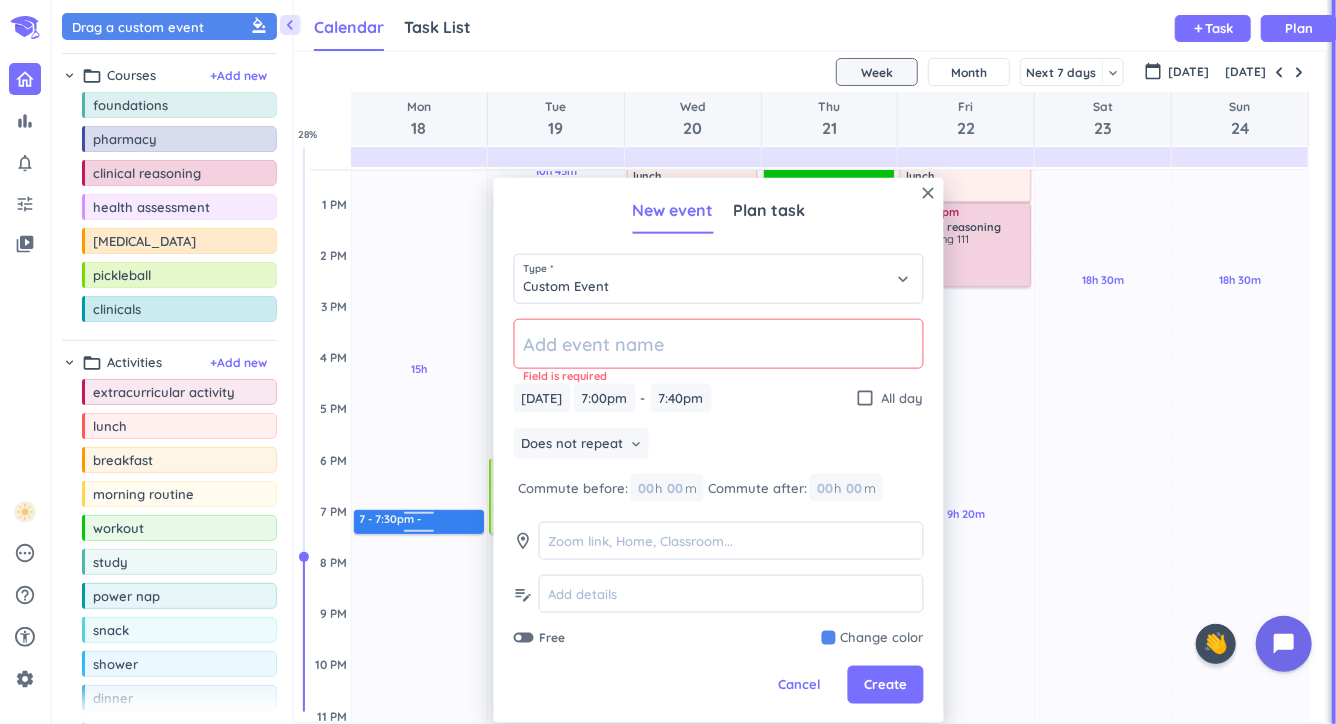 click on "2h  Past due Plan 15h  Past due Plan Adjust Awake Time Adjust Awake Time 7:30 - 9am glute/ham delete_outline 7 - 7:40pm 7 - 7:30pm" at bounding box center [420, 356] 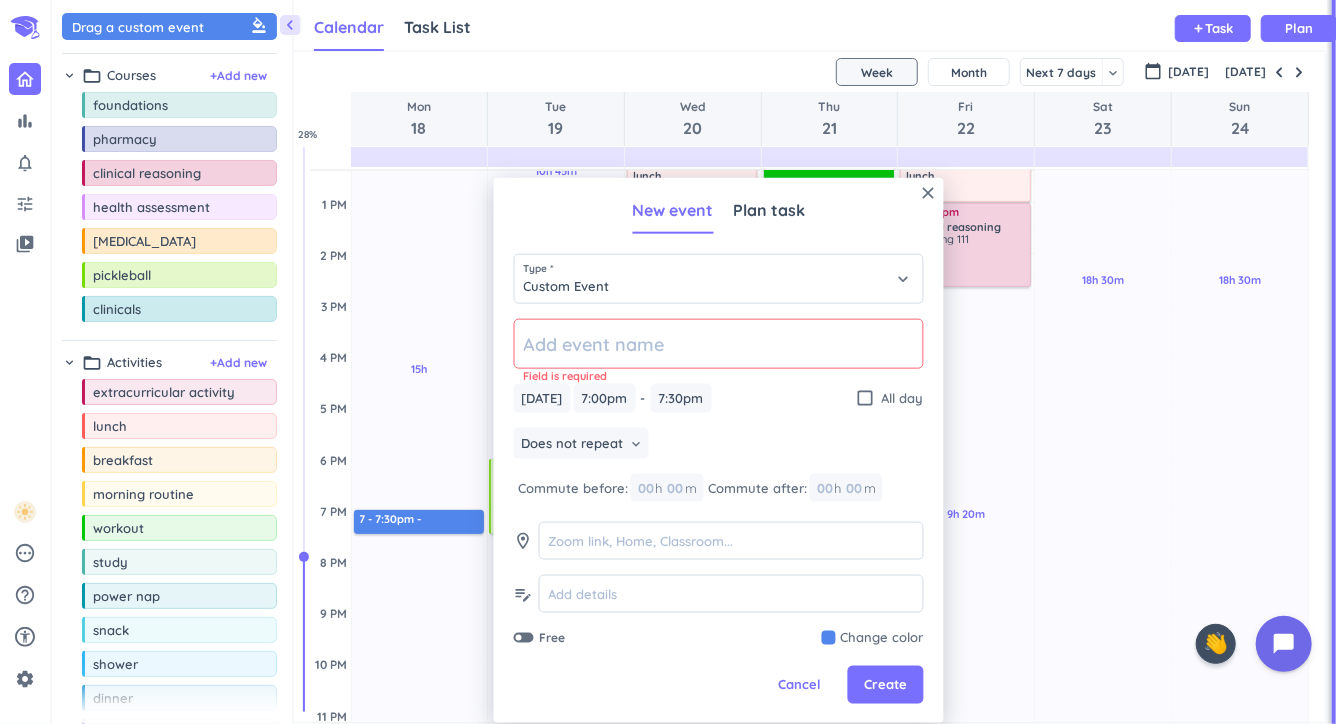 click 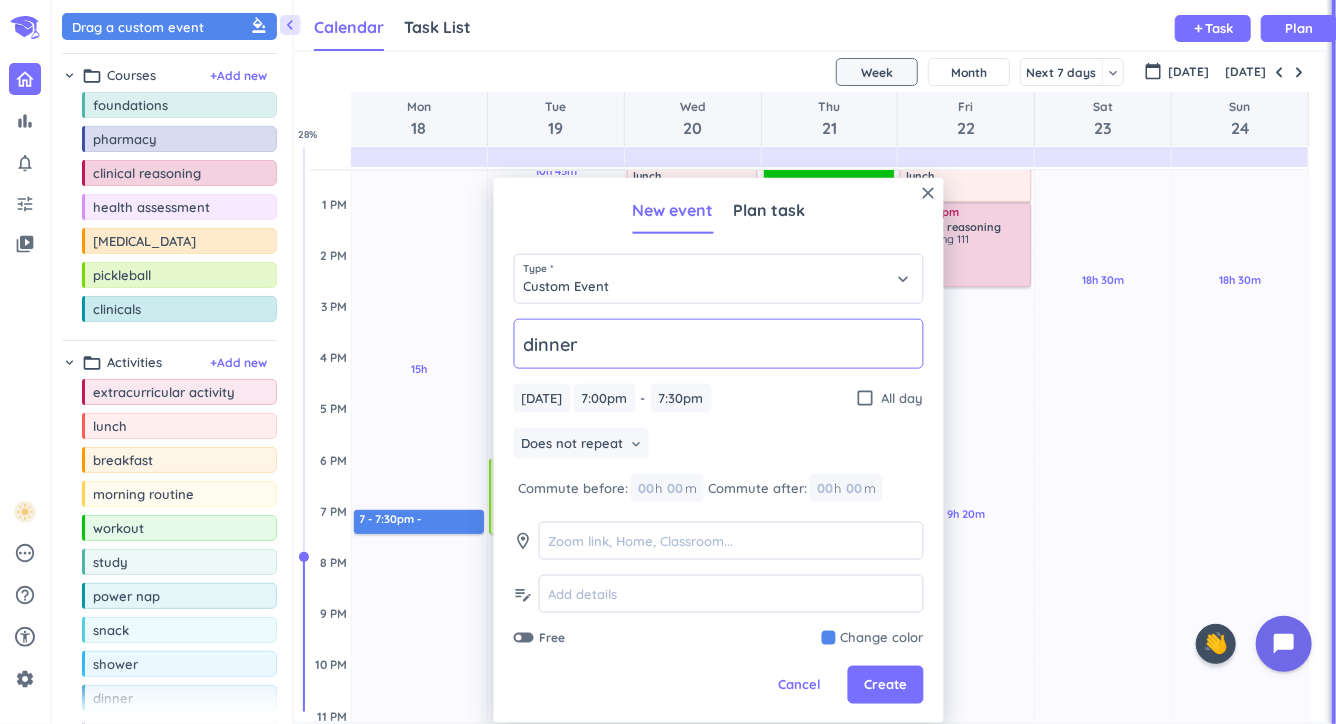 type on "dinner" 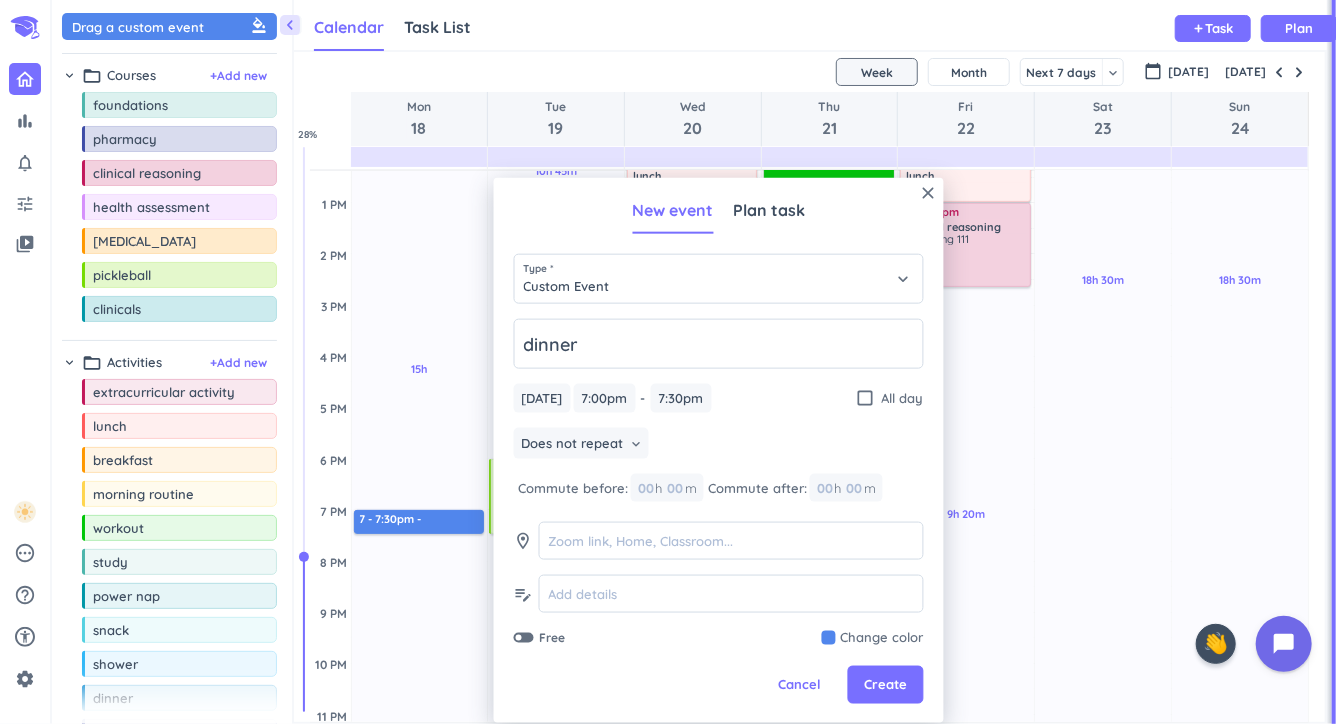 click at bounding box center (873, 638) 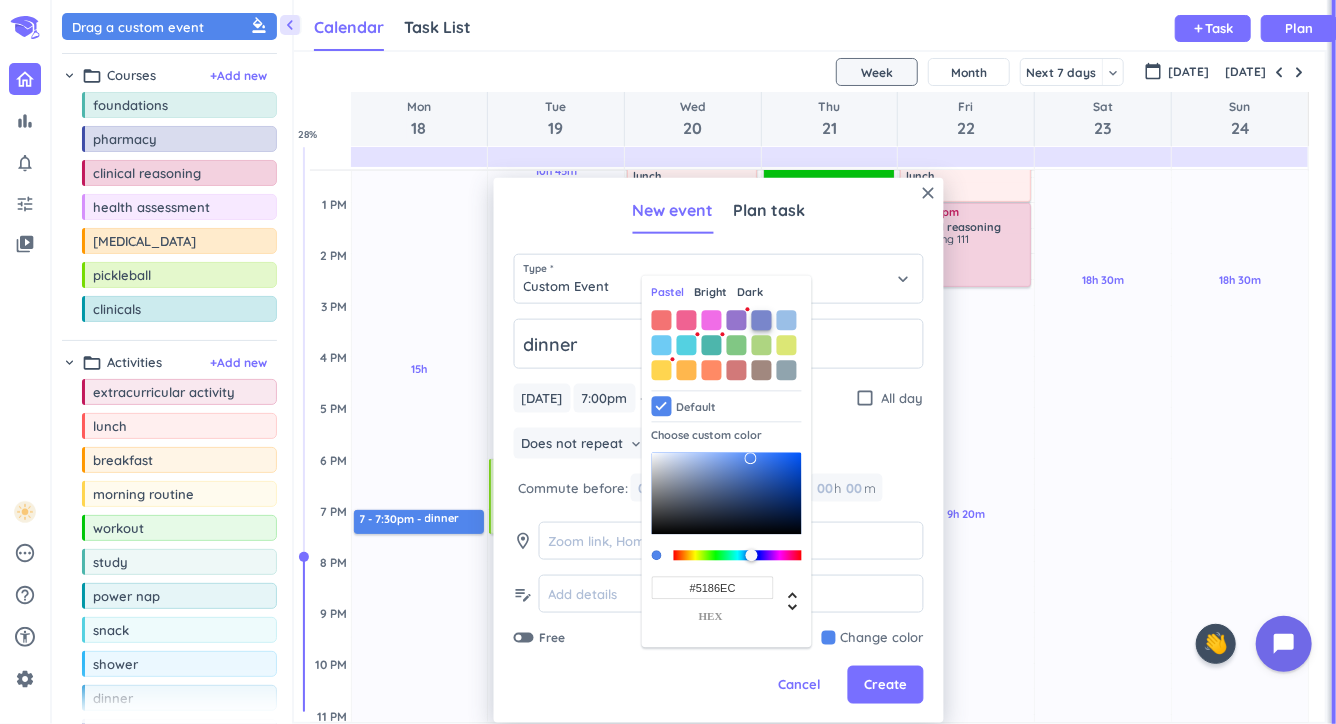 click at bounding box center (762, 320) 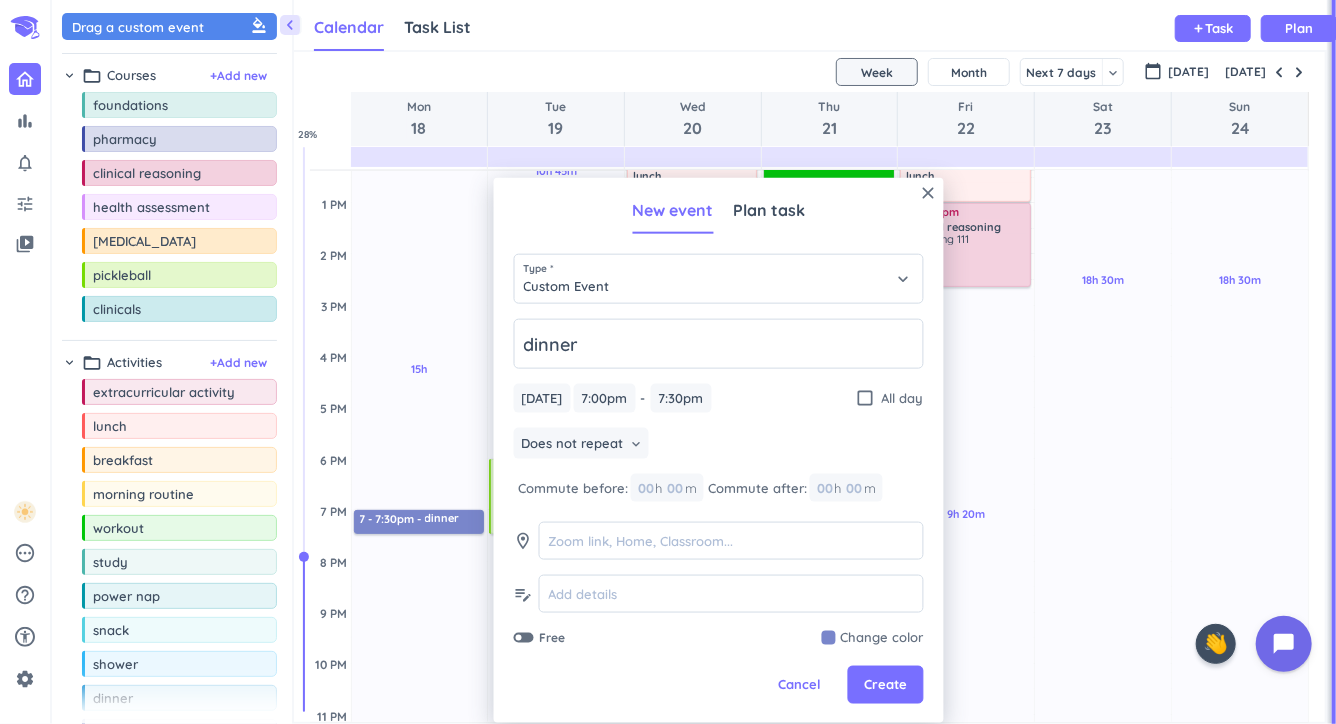 click on "Does not repeat keyboard_arrow_down" at bounding box center (719, 446) 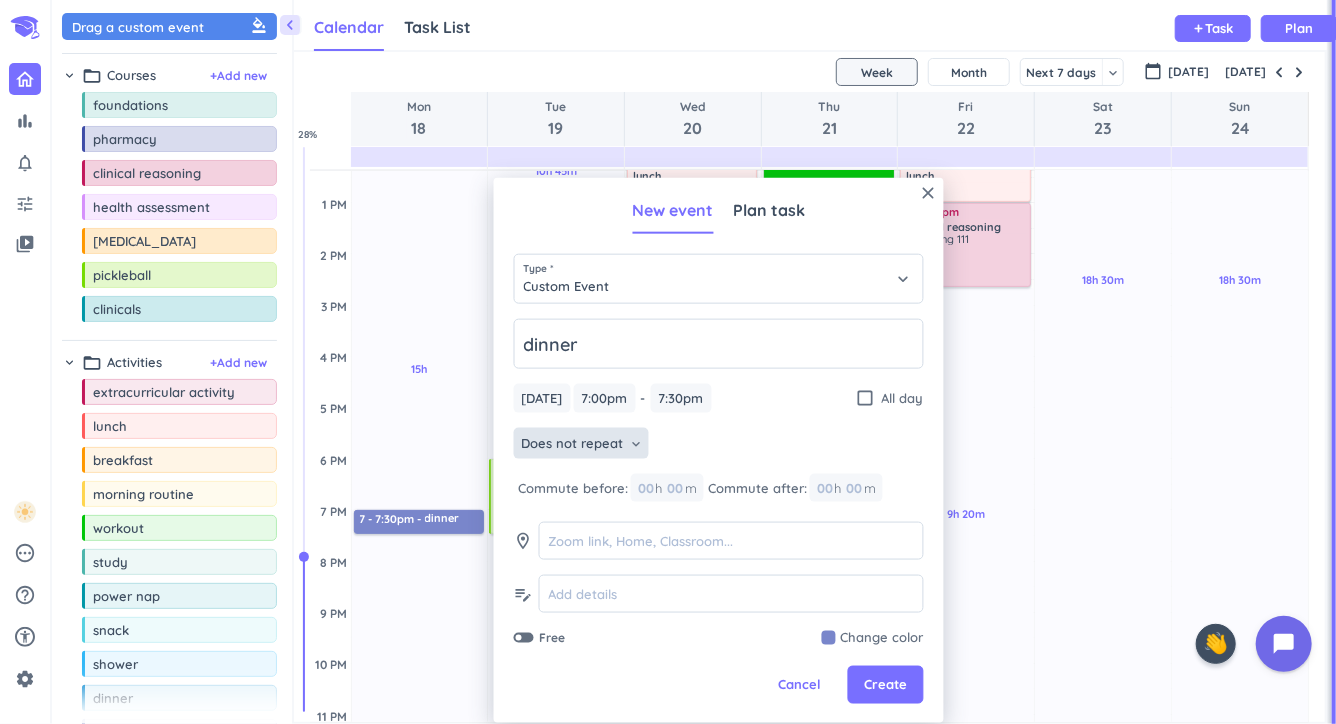 click on "Does not repeat" at bounding box center (573, 444) 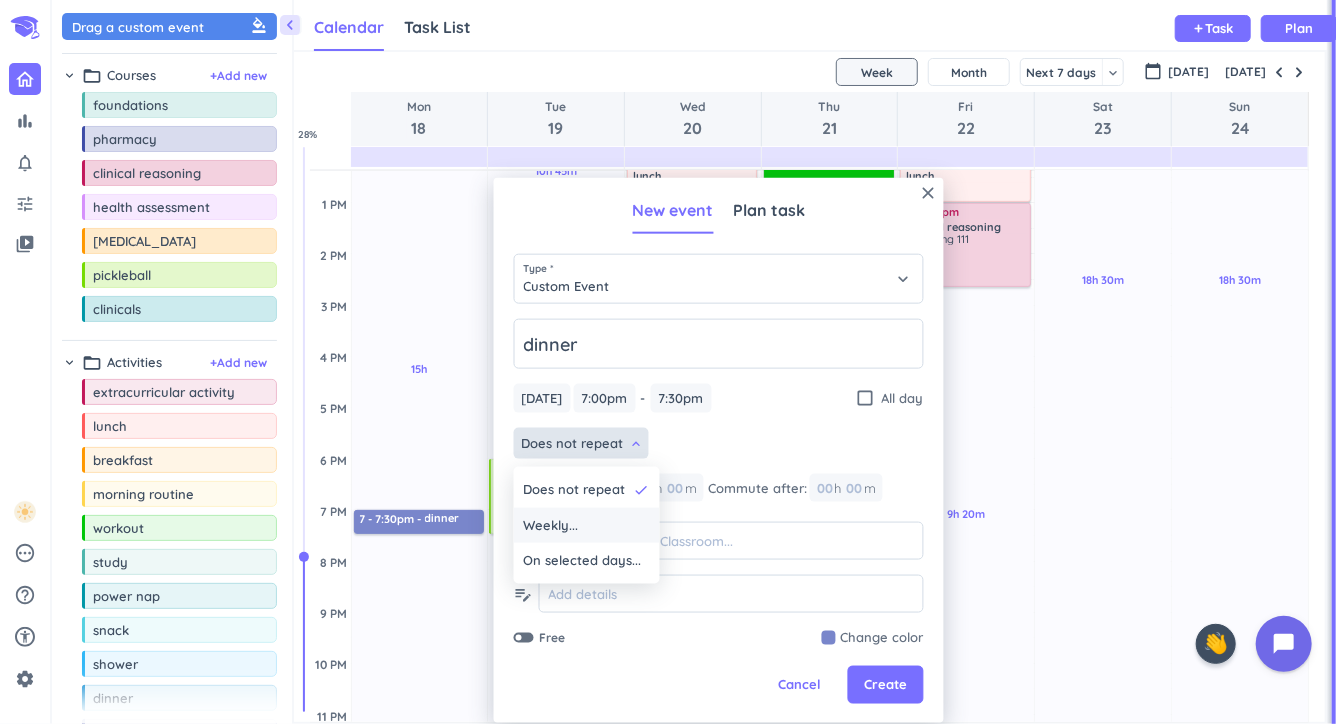 click on "Weekly..." at bounding box center (551, 525) 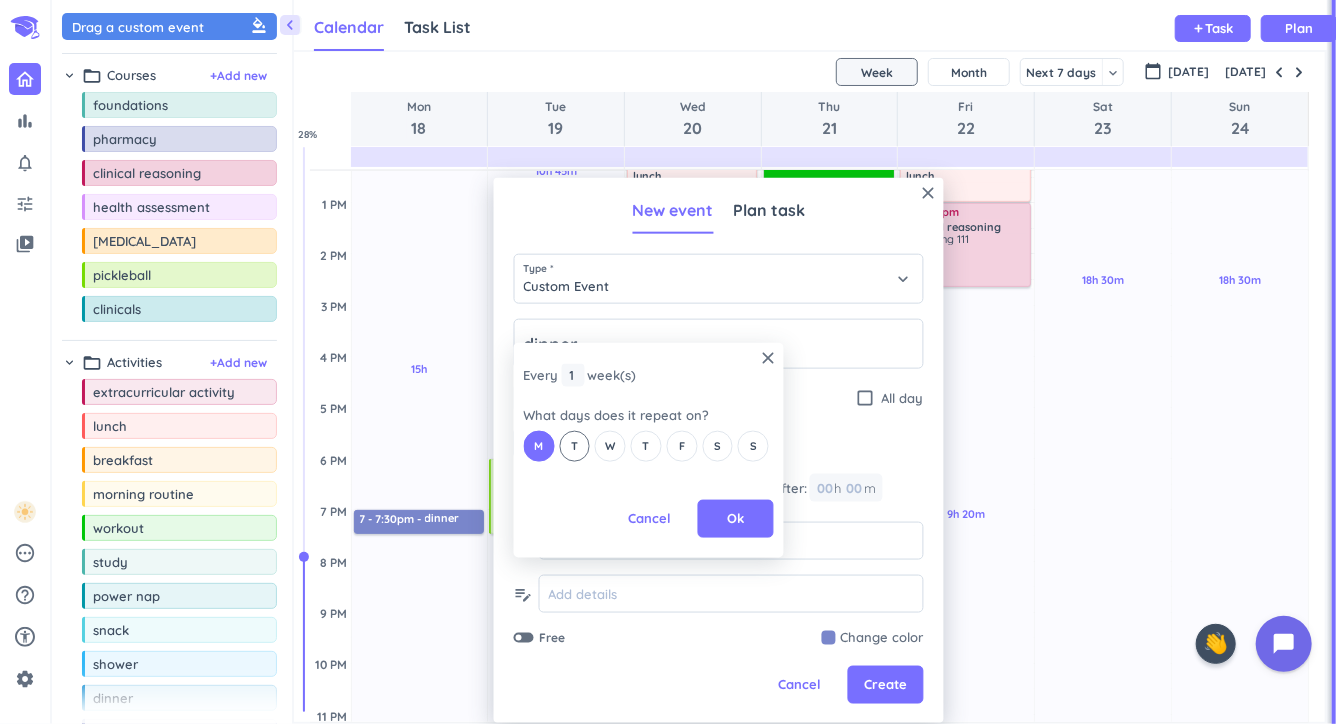 click on "T" at bounding box center [574, 446] 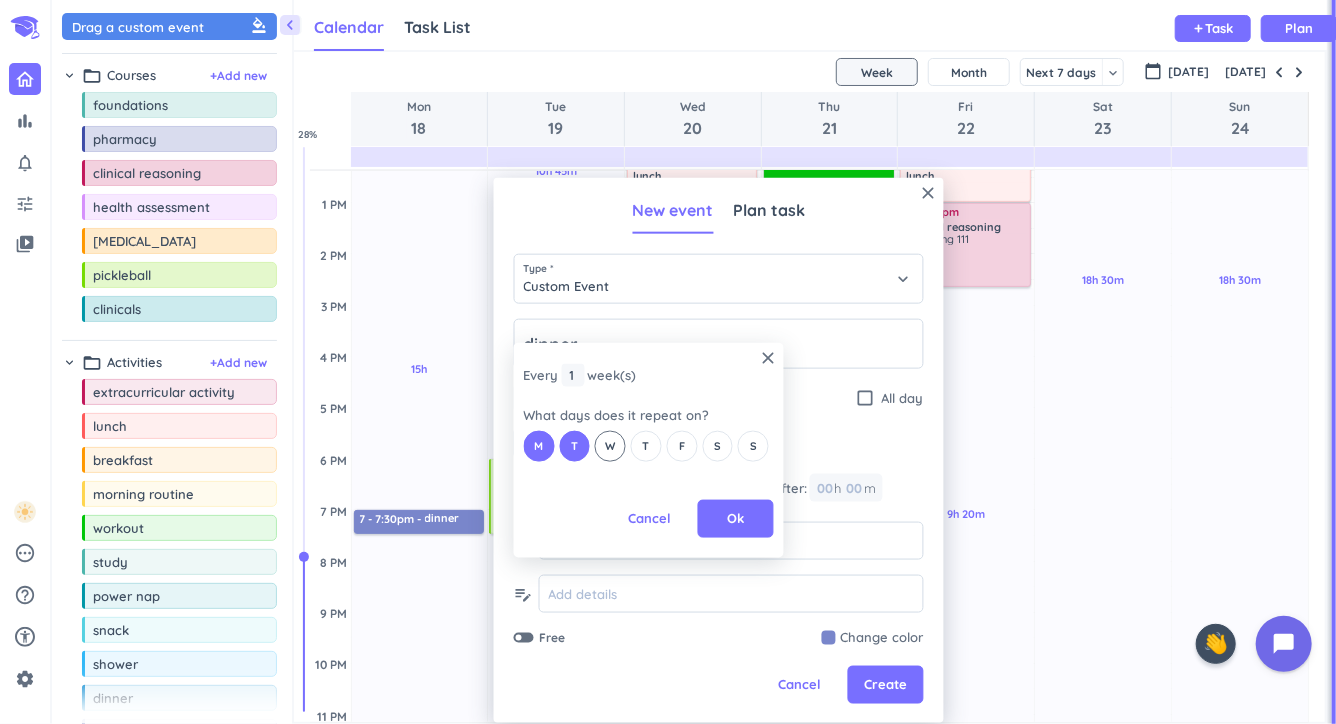 click on "W" at bounding box center (610, 446) 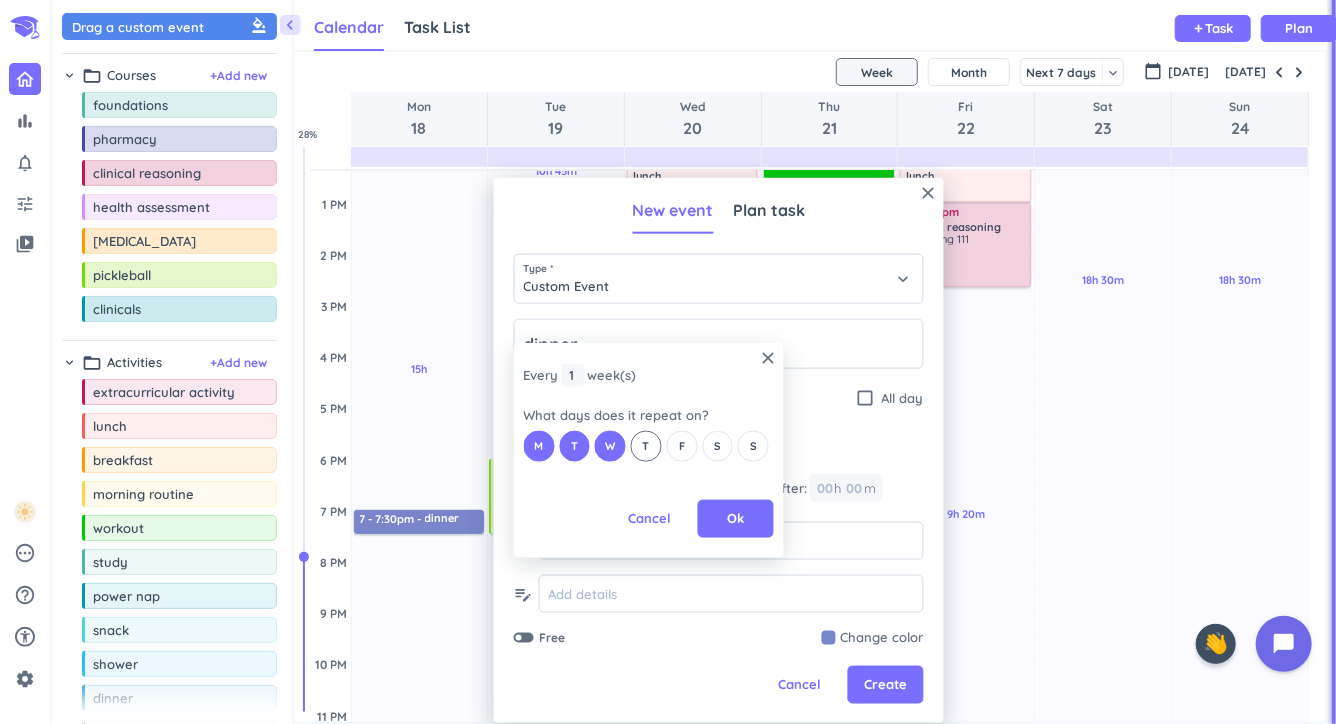 click on "T" at bounding box center [646, 445] 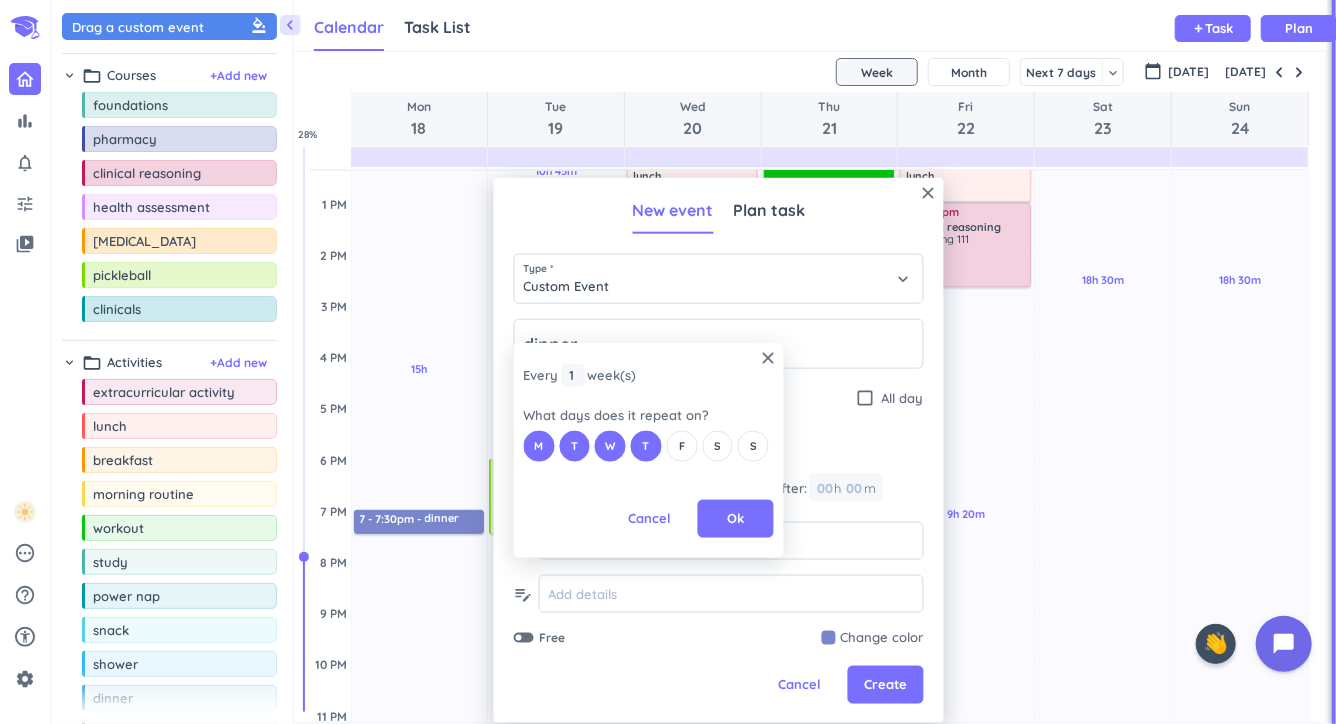 click on "M T W T F S S" at bounding box center (649, 445) 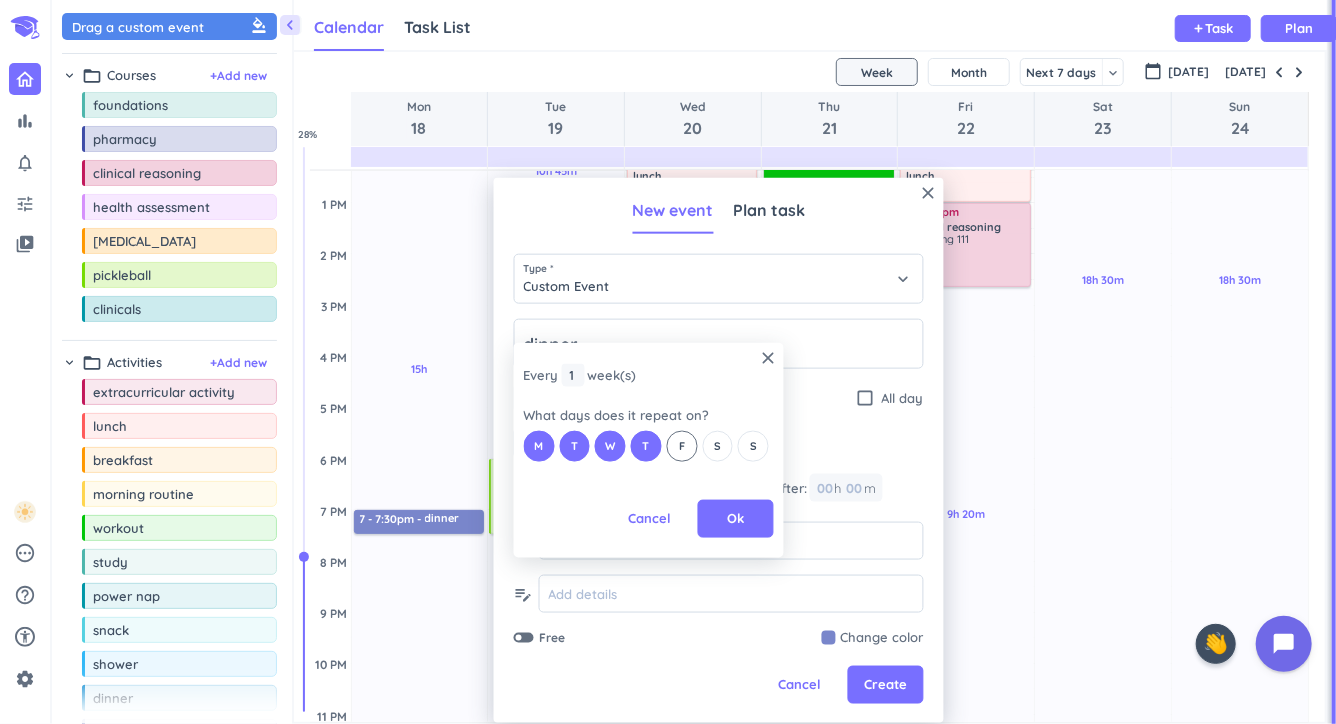click on "F" at bounding box center (682, 445) 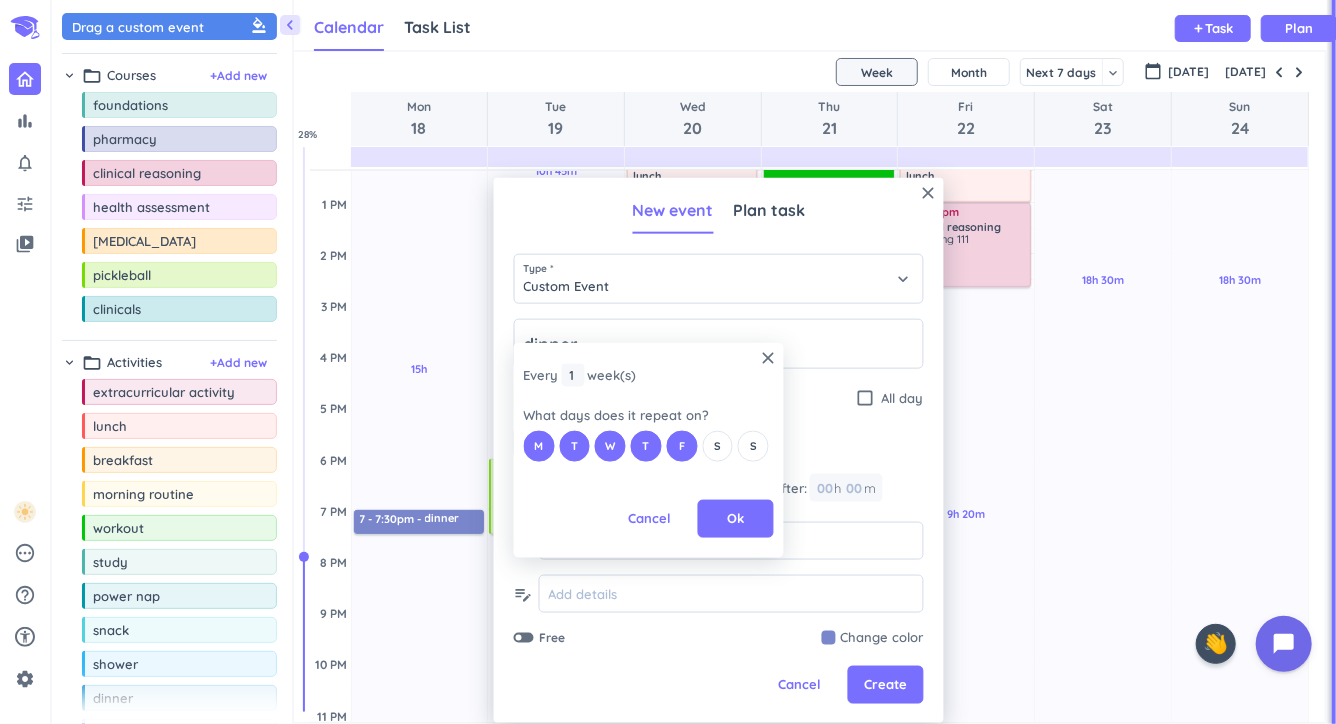 click on "M T W T F S S" at bounding box center (649, 445) 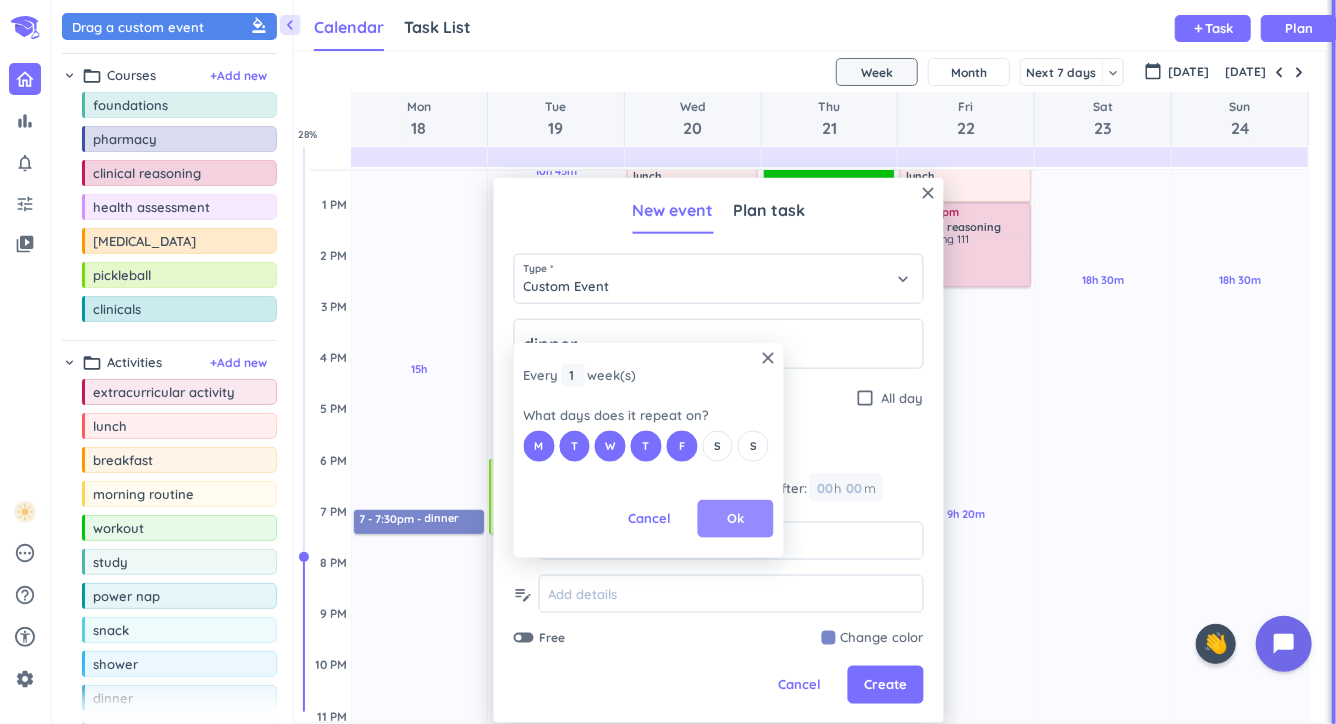 click on "Ok" at bounding box center [736, 519] 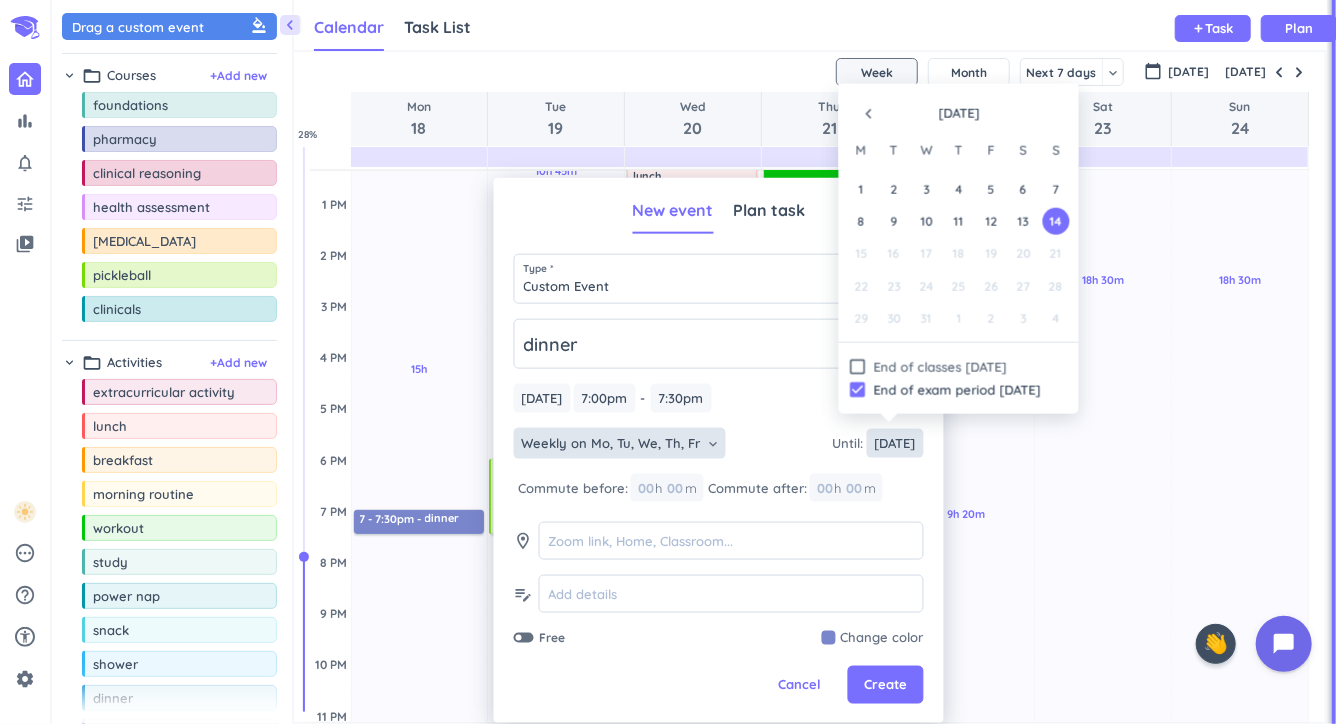 click on "[DATE]" at bounding box center [895, 443] 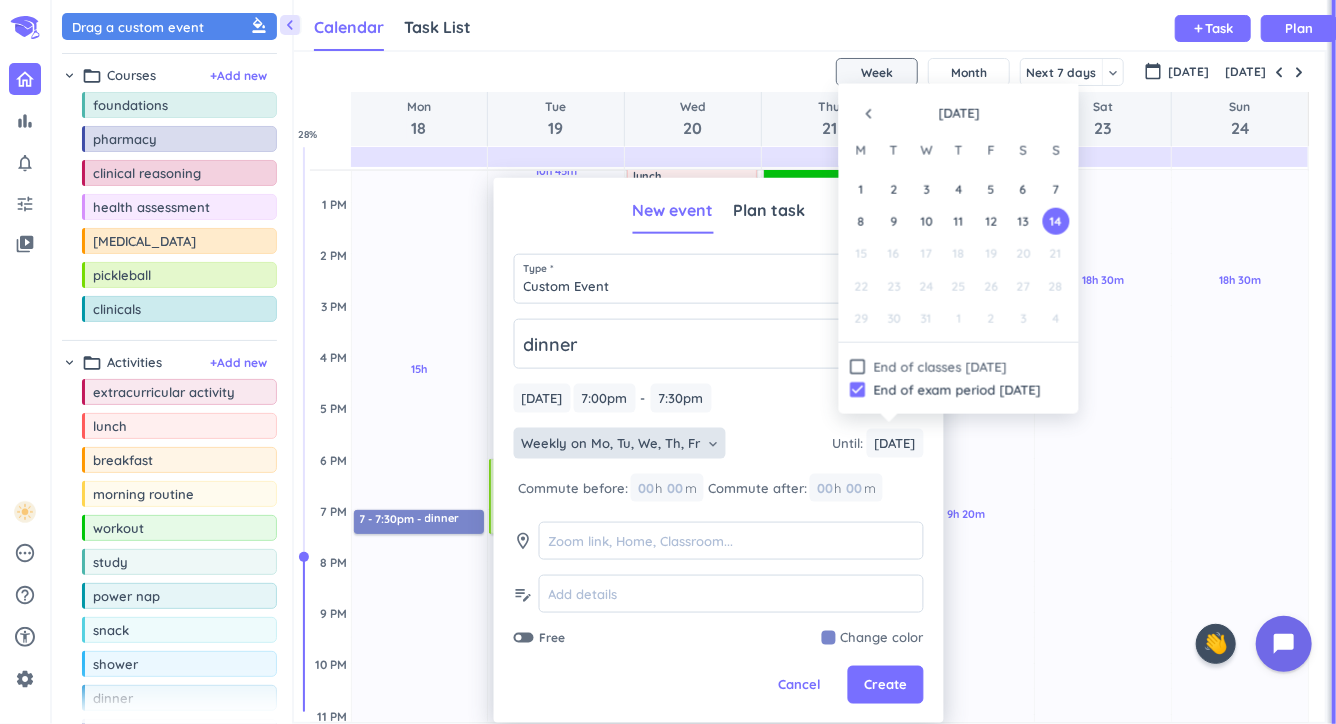 click on "navigate_before" at bounding box center (869, 114) 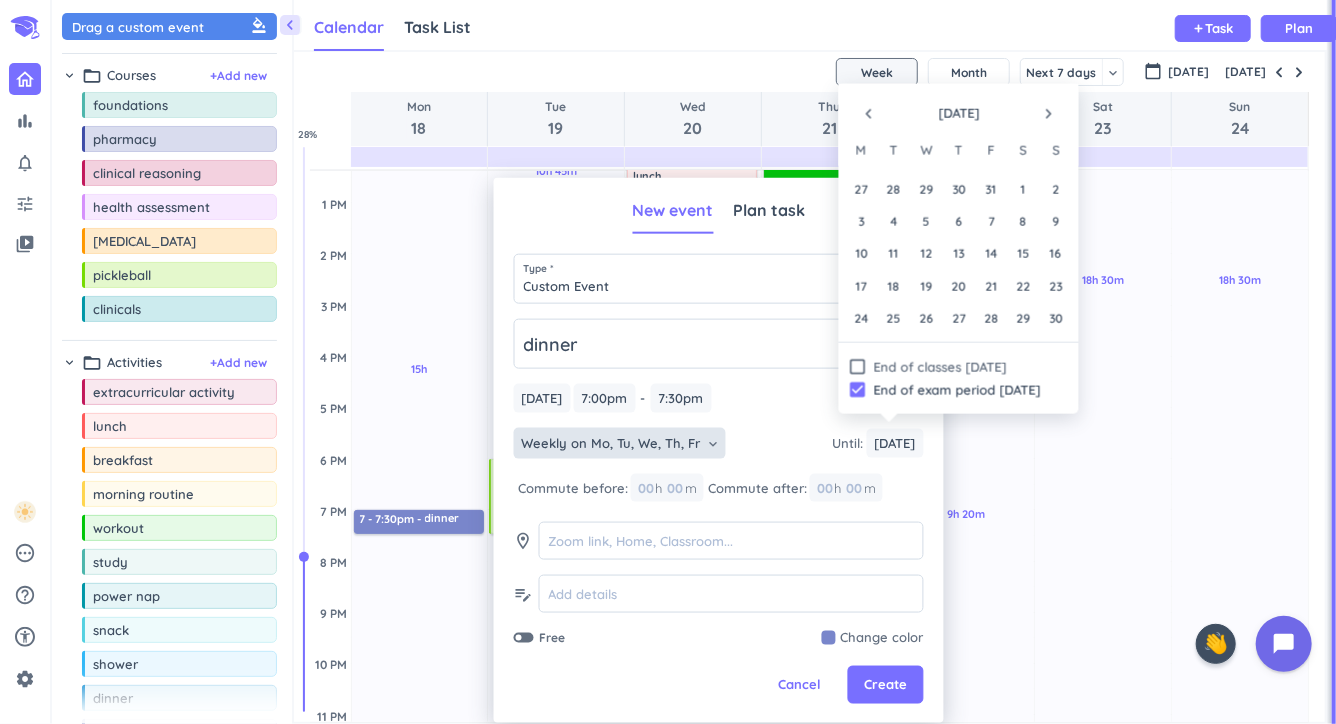 click on "navigate_before" at bounding box center [869, 114] 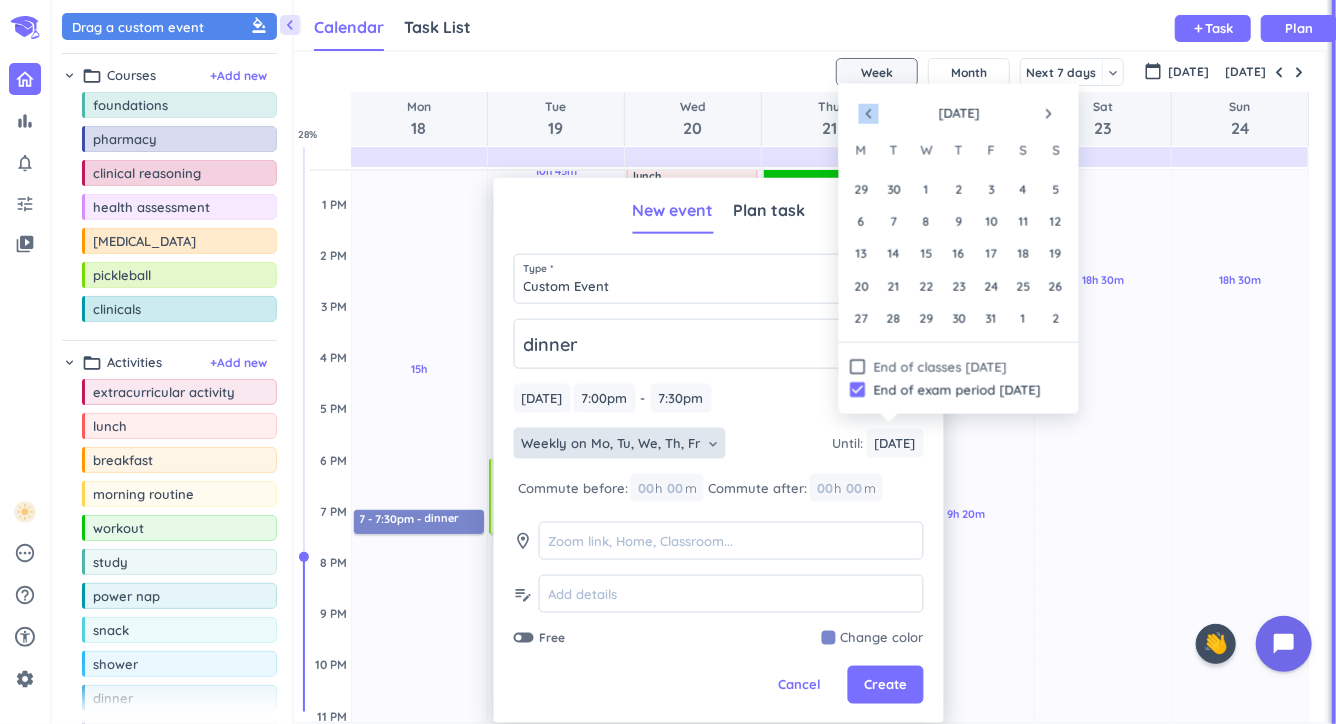 click on "navigate_before" at bounding box center [869, 114] 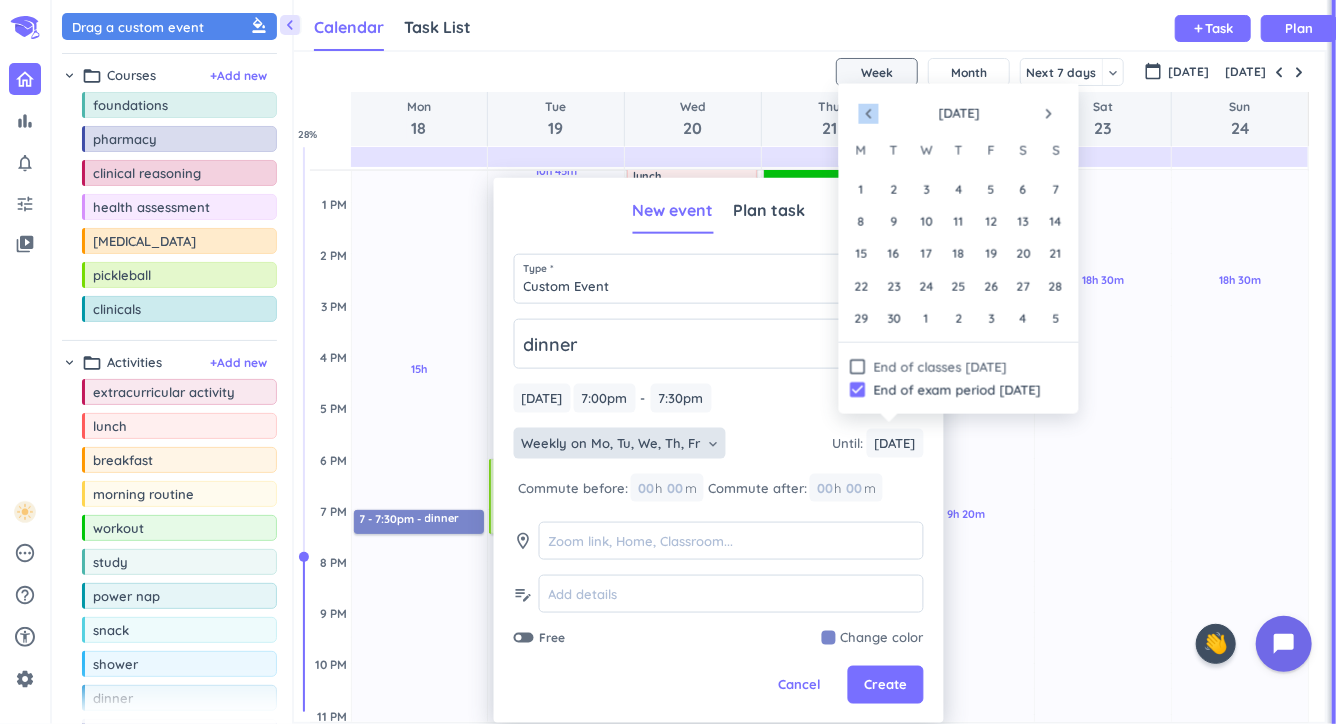 click on "navigate_before" at bounding box center (869, 114) 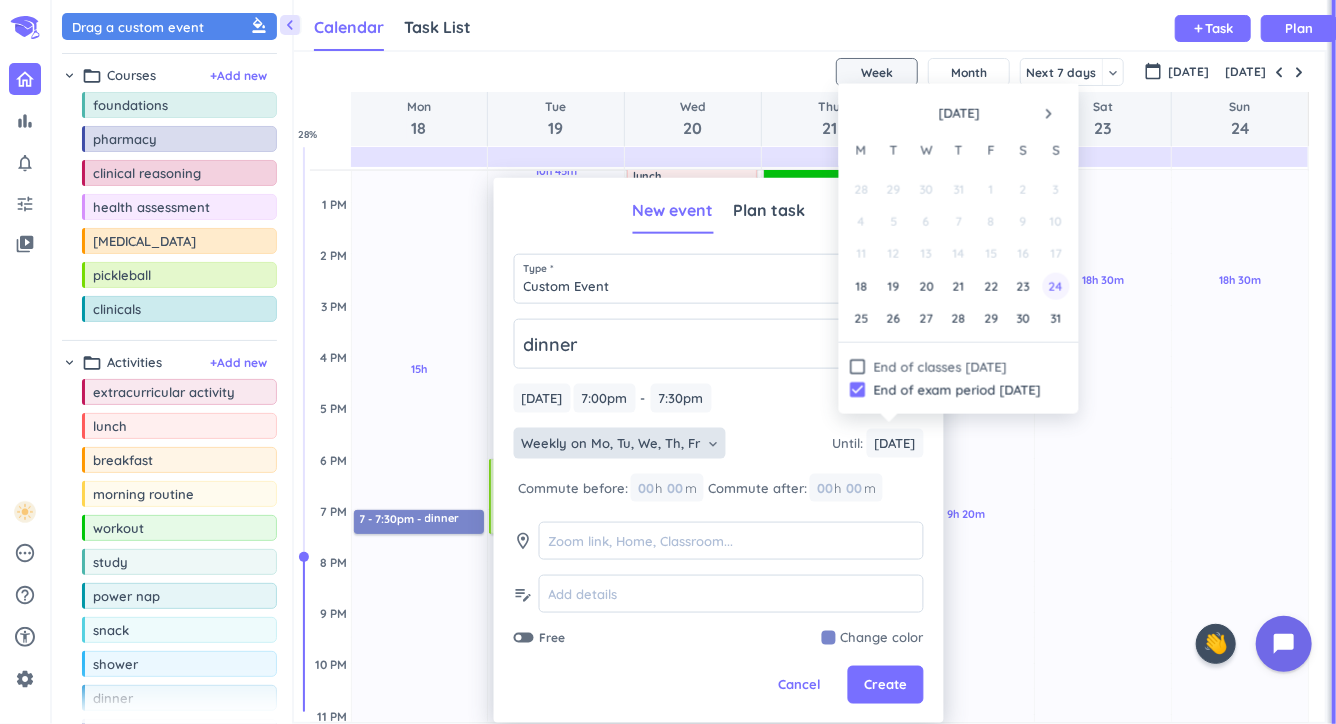 click on "24" at bounding box center [1055, 286] 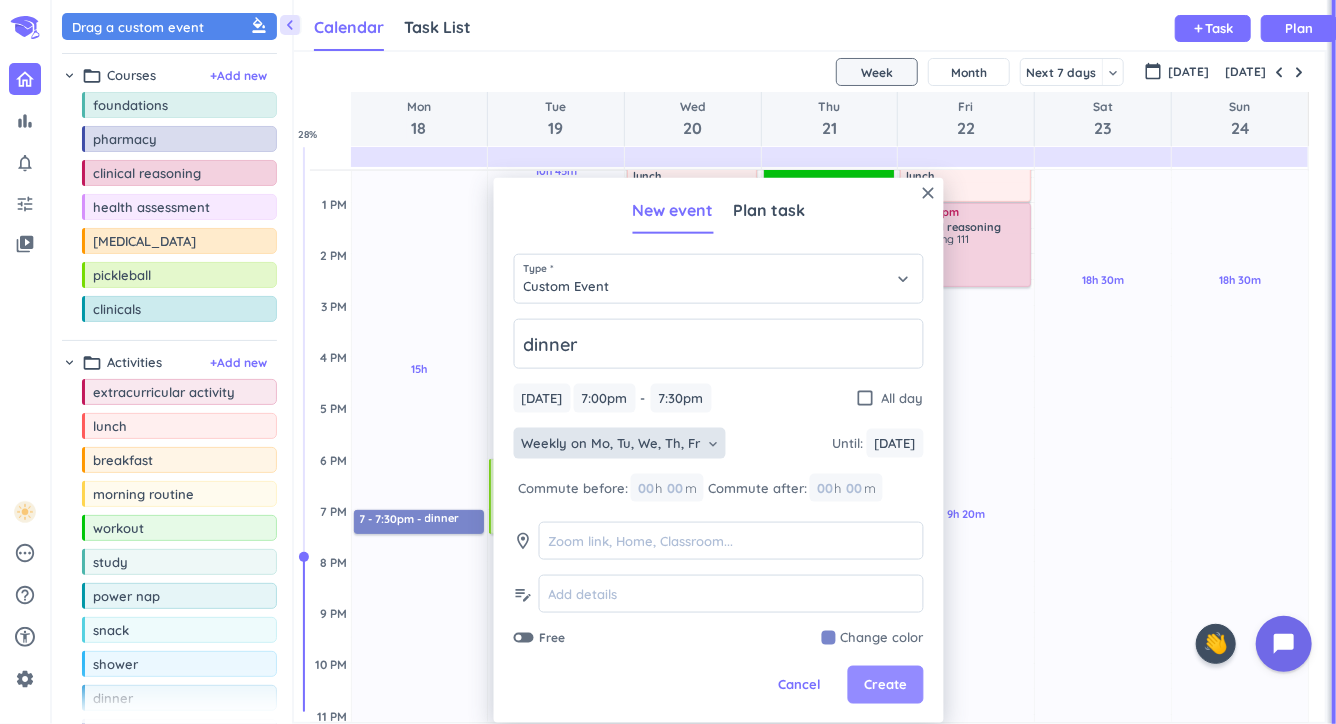 click on "Create" at bounding box center [885, 685] 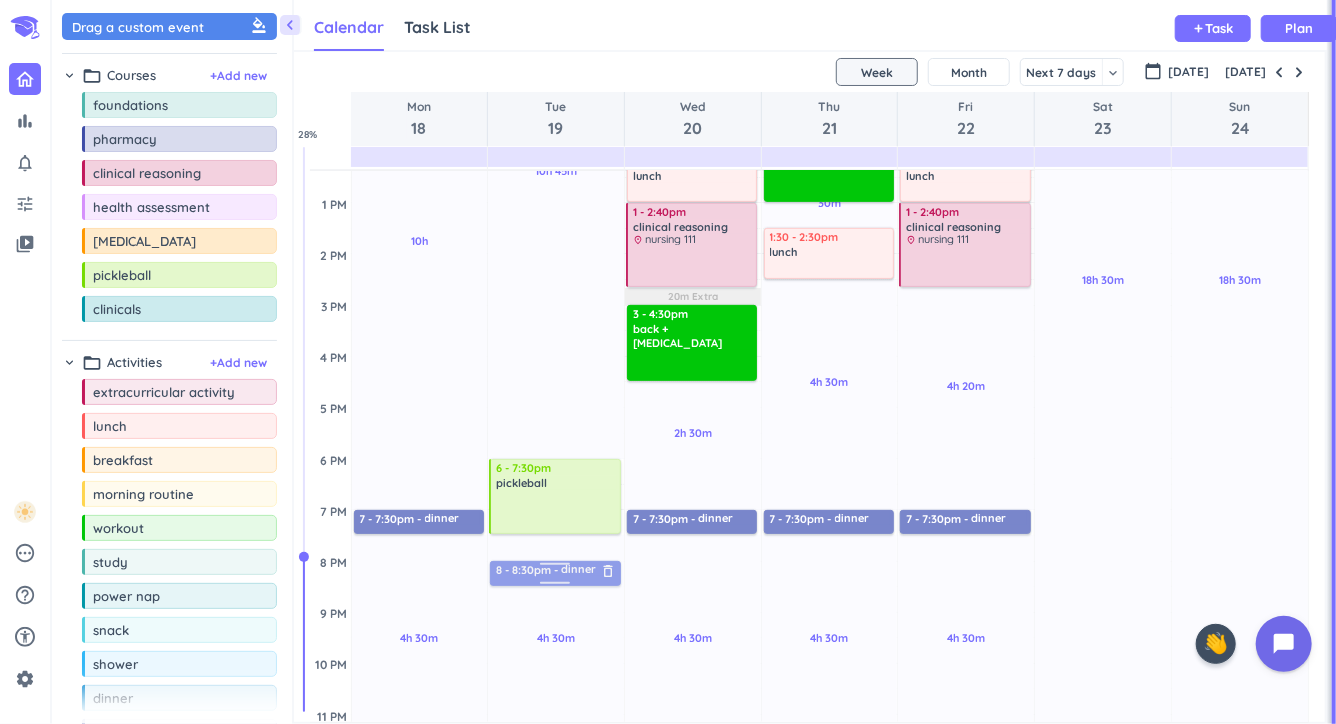 drag, startPoint x: 594, startPoint y: 520, endPoint x: 591, endPoint y: 569, distance: 49.09175 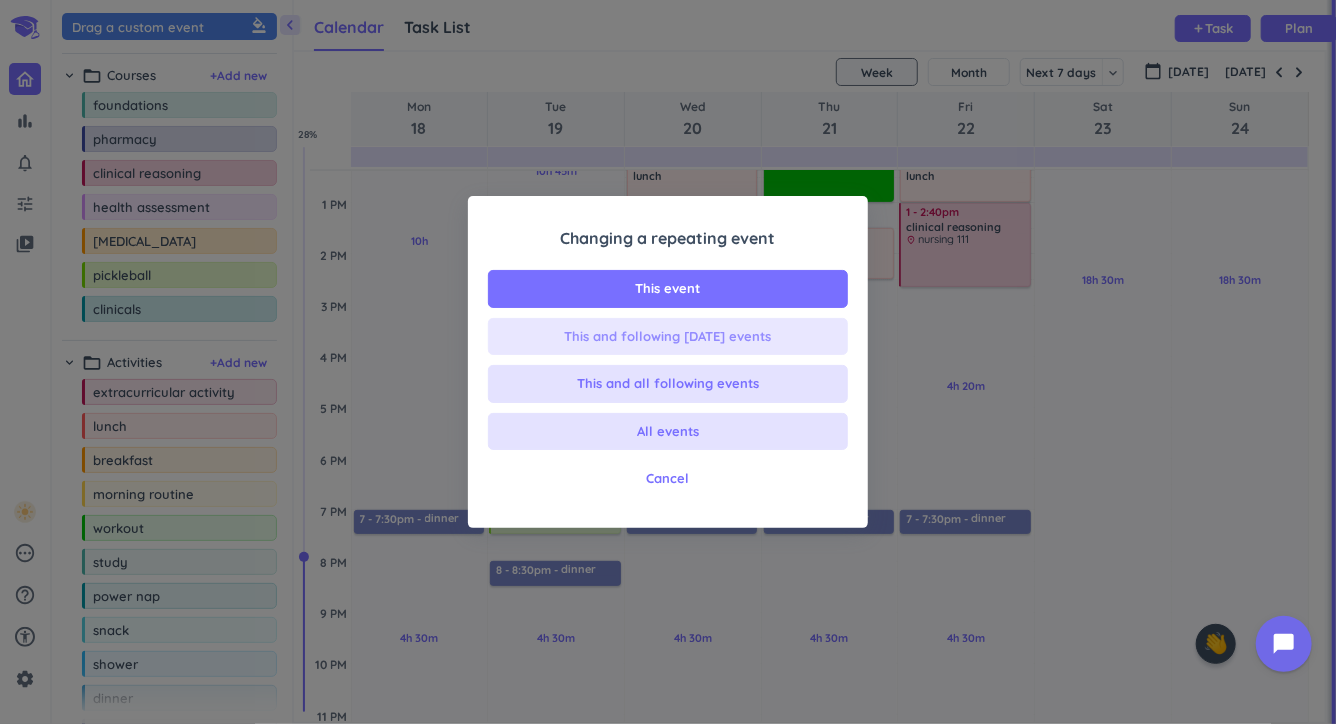 click on "This and following [DATE] events" at bounding box center (668, 337) 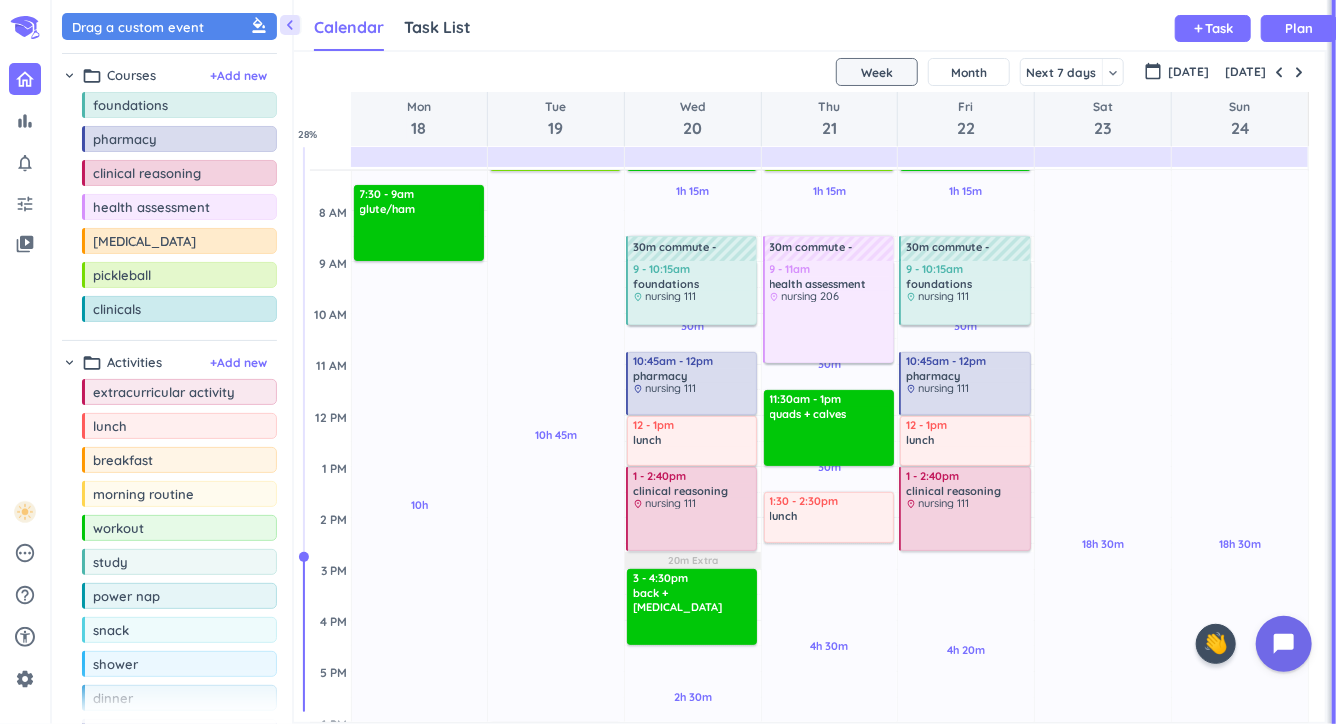scroll, scrollTop: 169, scrollLeft: 0, axis: vertical 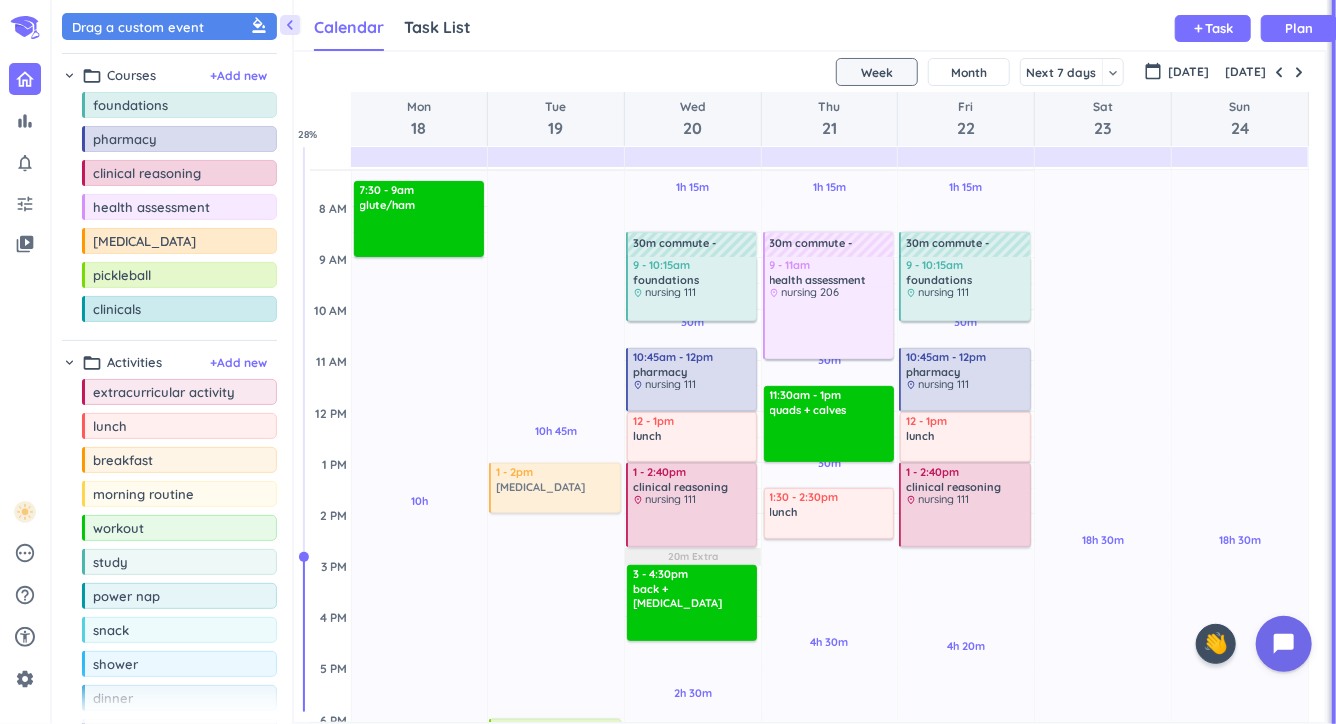 drag, startPoint x: 171, startPoint y: 241, endPoint x: 522, endPoint y: 463, distance: 415.31314 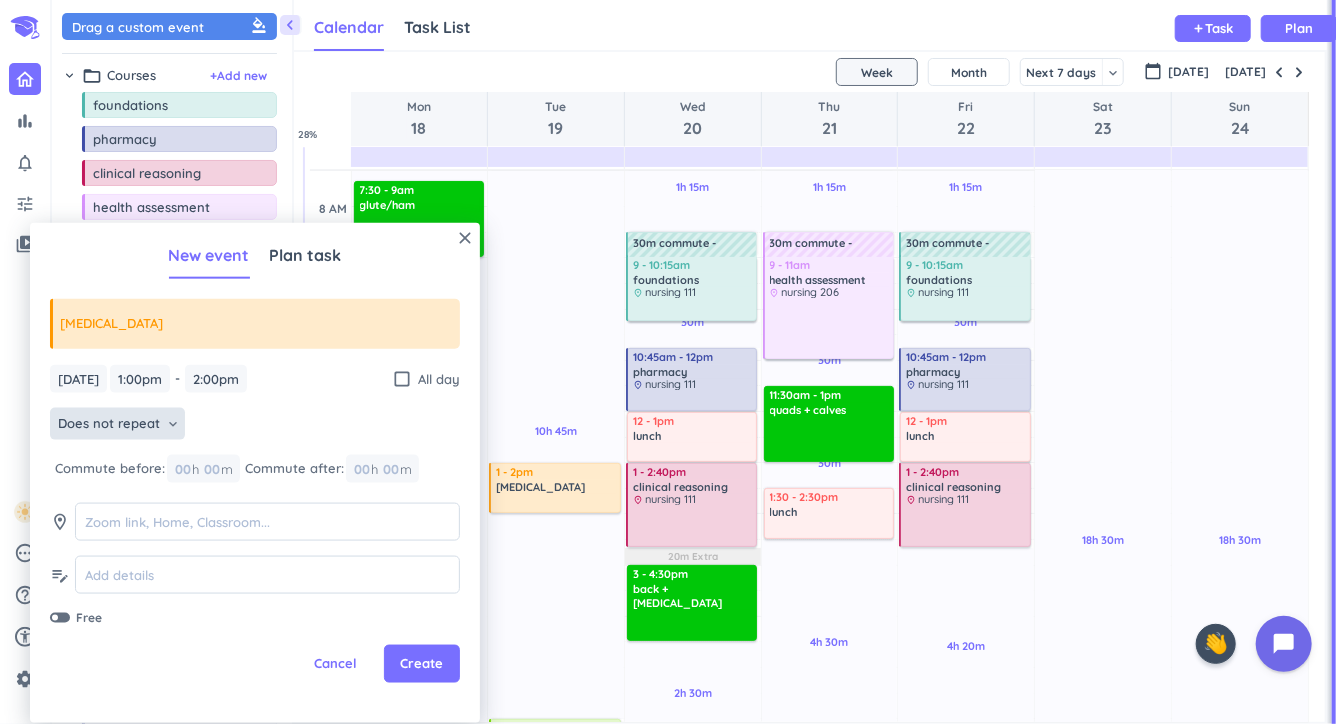 click on "Does not repeat keyboard_arrow_down" at bounding box center (117, 424) 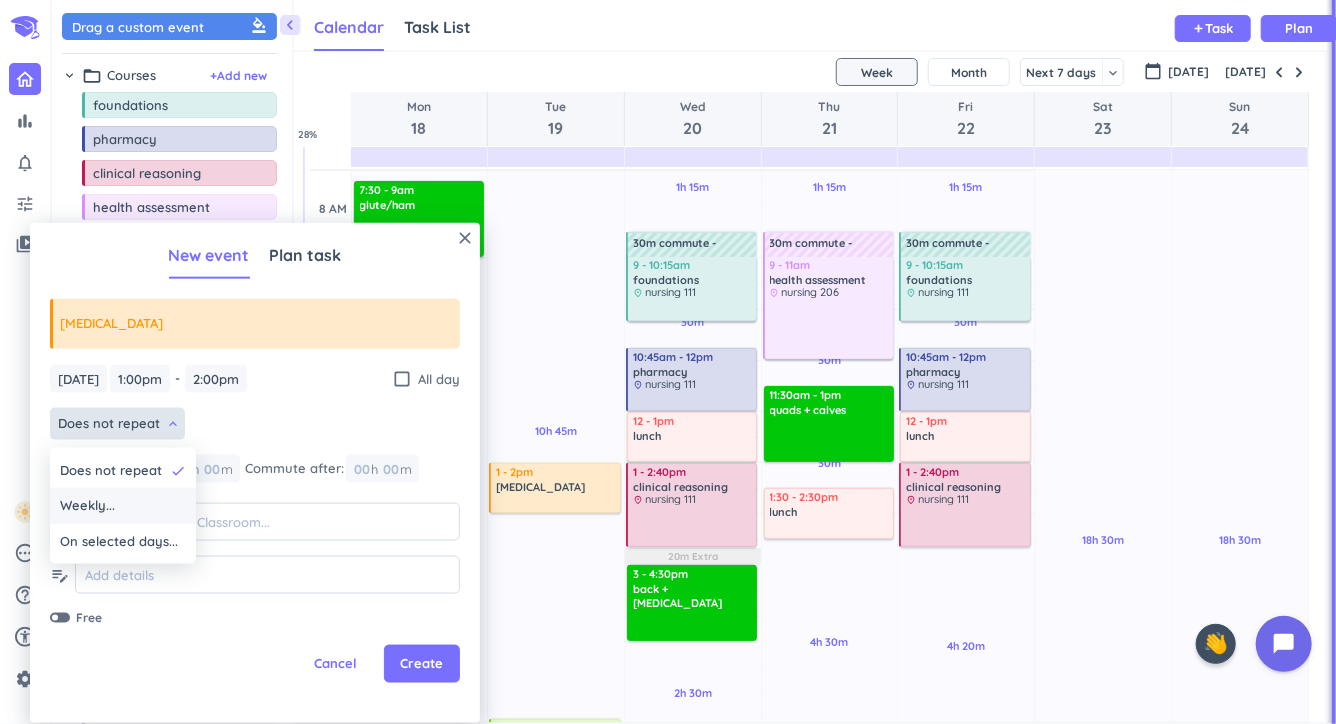 click on "Weekly..." at bounding box center (123, 506) 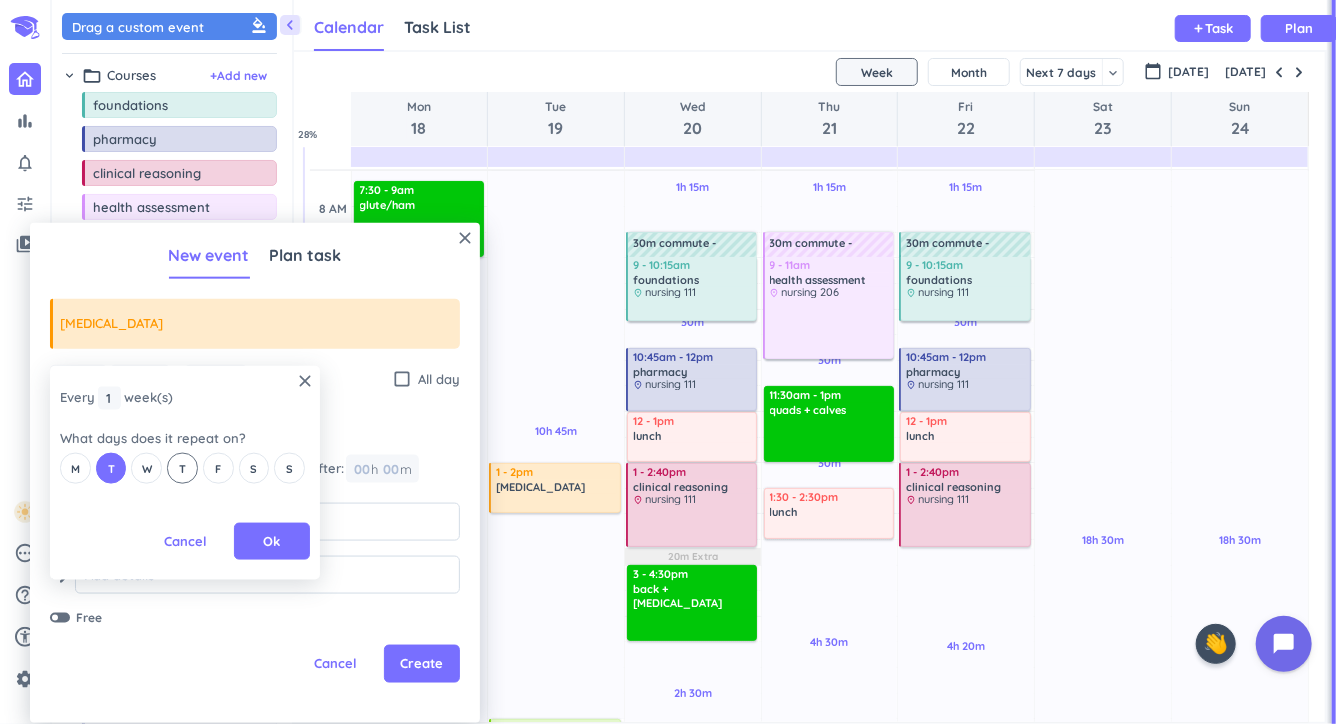 click on "T" at bounding box center [182, 468] 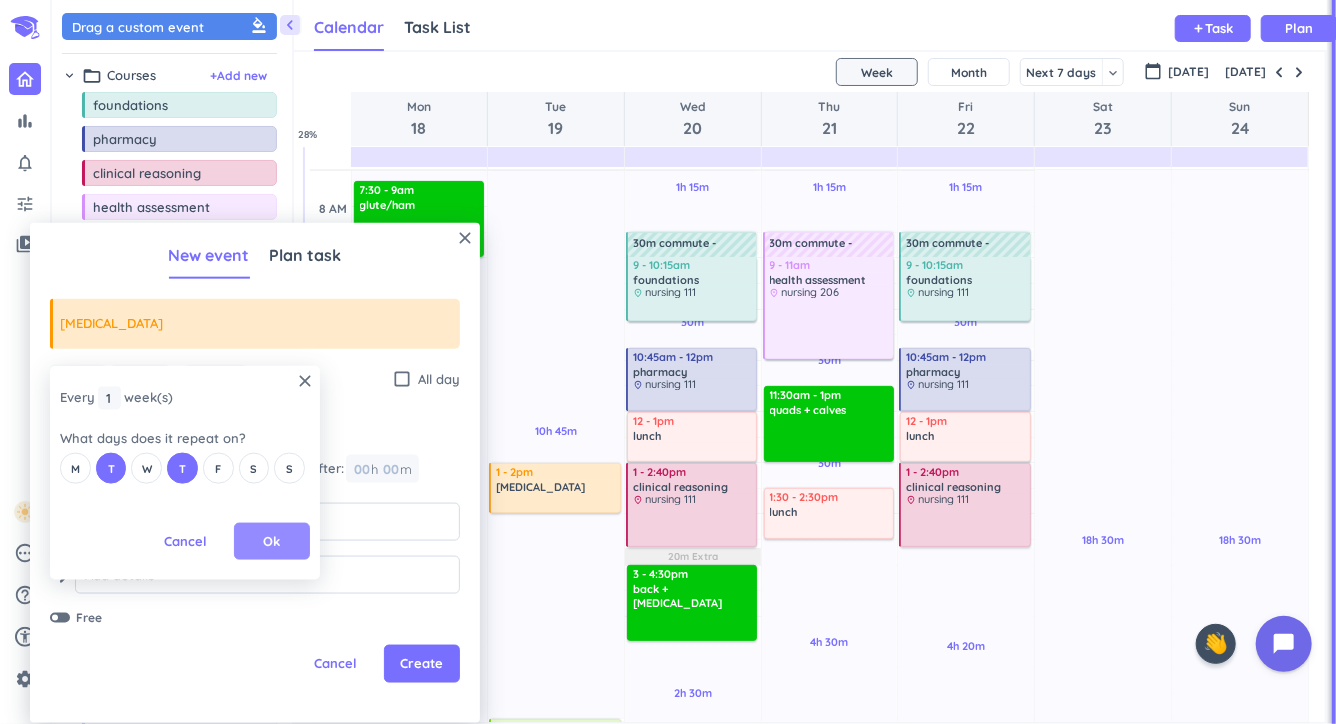 click on "Ok" at bounding box center (272, 541) 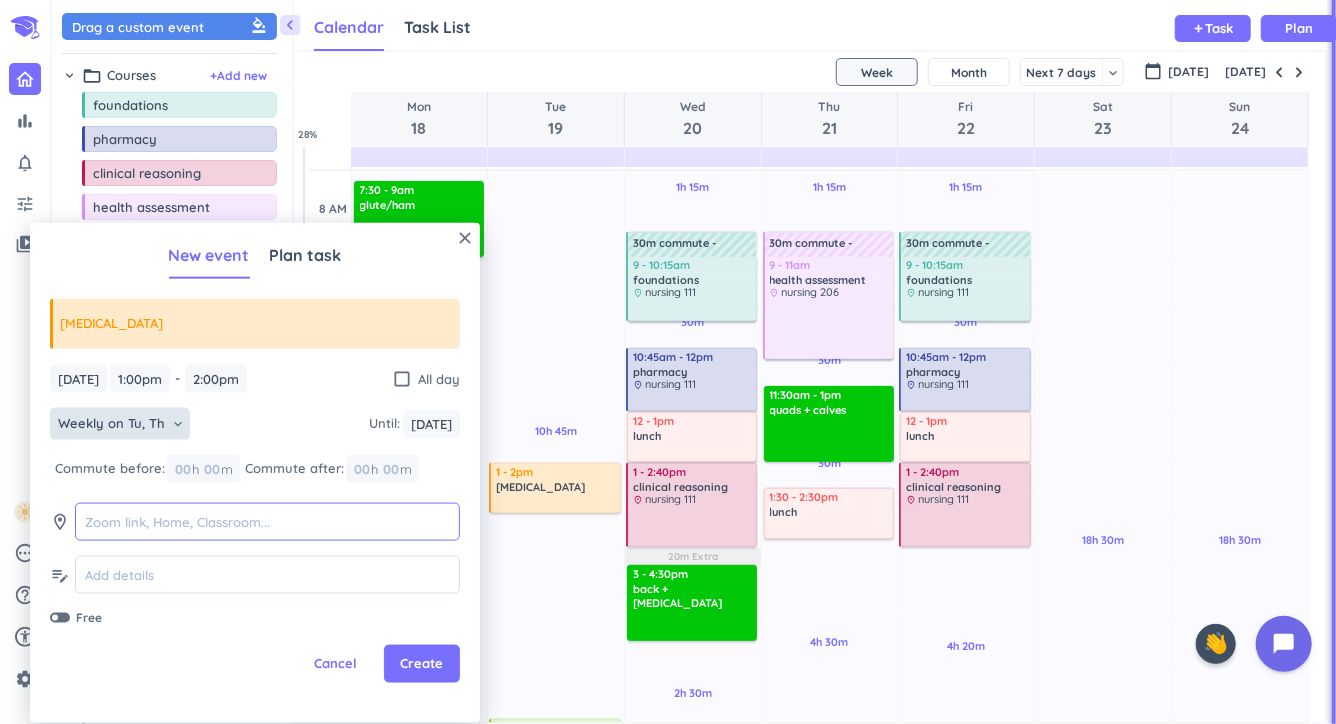 click at bounding box center (267, 522) 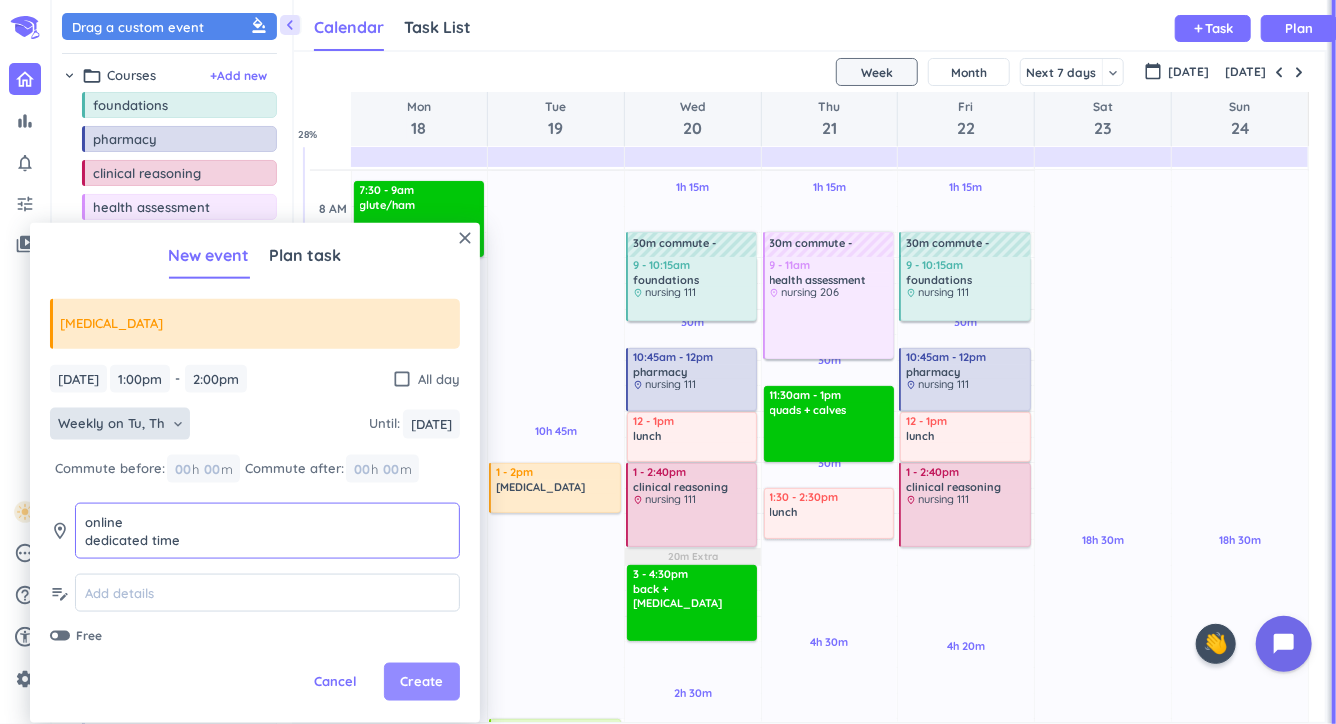 type on "online
dedicated time" 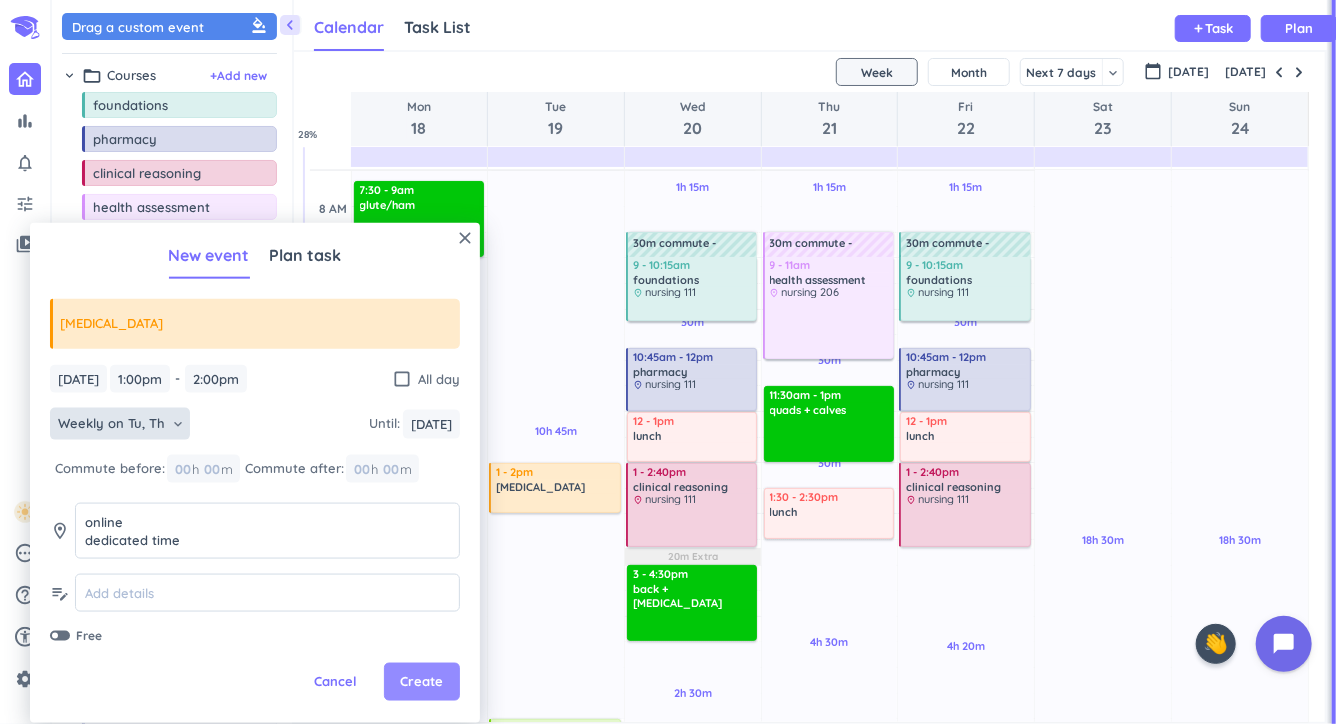 click on "Create" at bounding box center (422, 682) 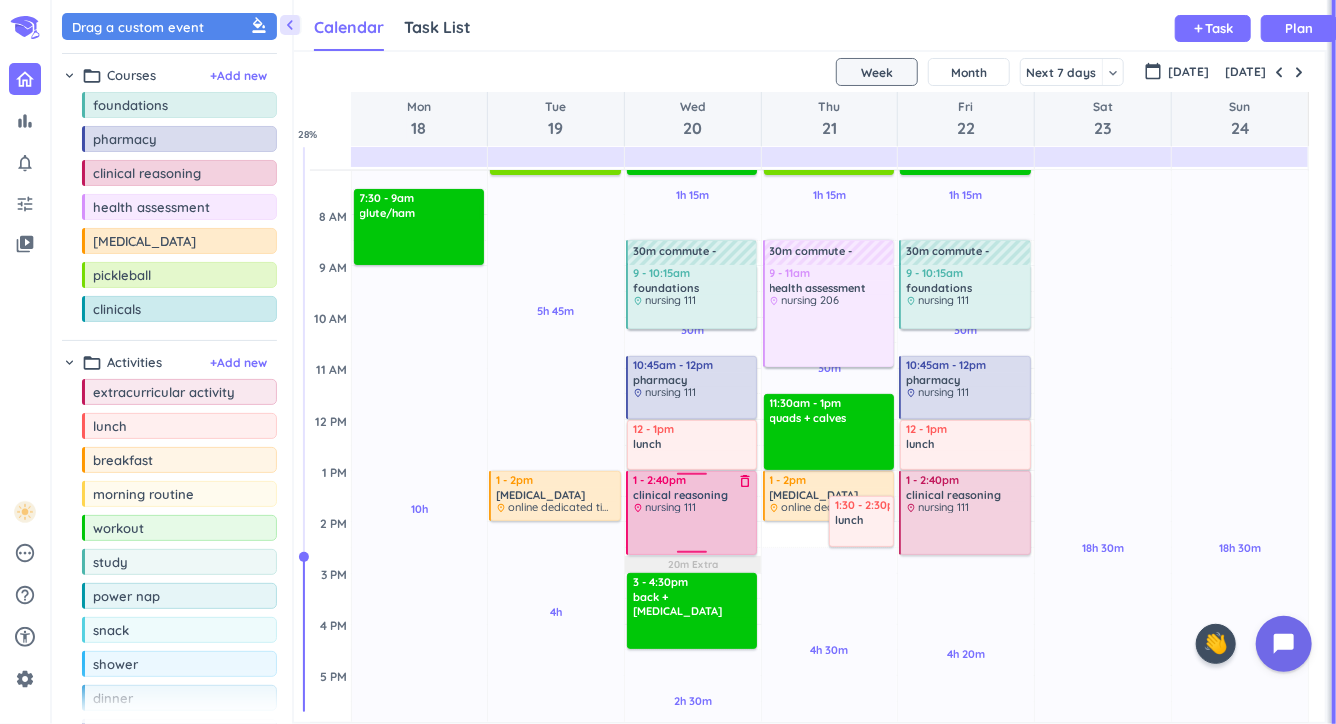 scroll, scrollTop: 162, scrollLeft: 0, axis: vertical 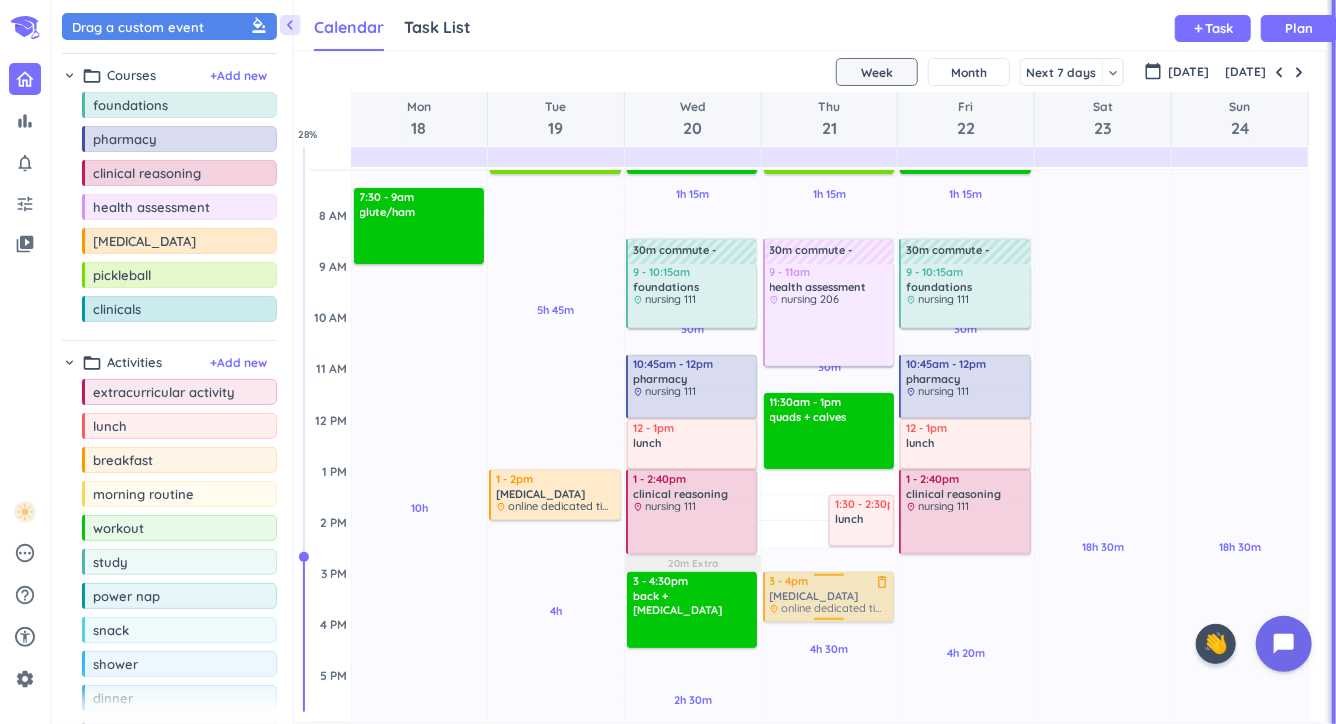 drag, startPoint x: 781, startPoint y: 499, endPoint x: 790, endPoint y: 596, distance: 97.41663 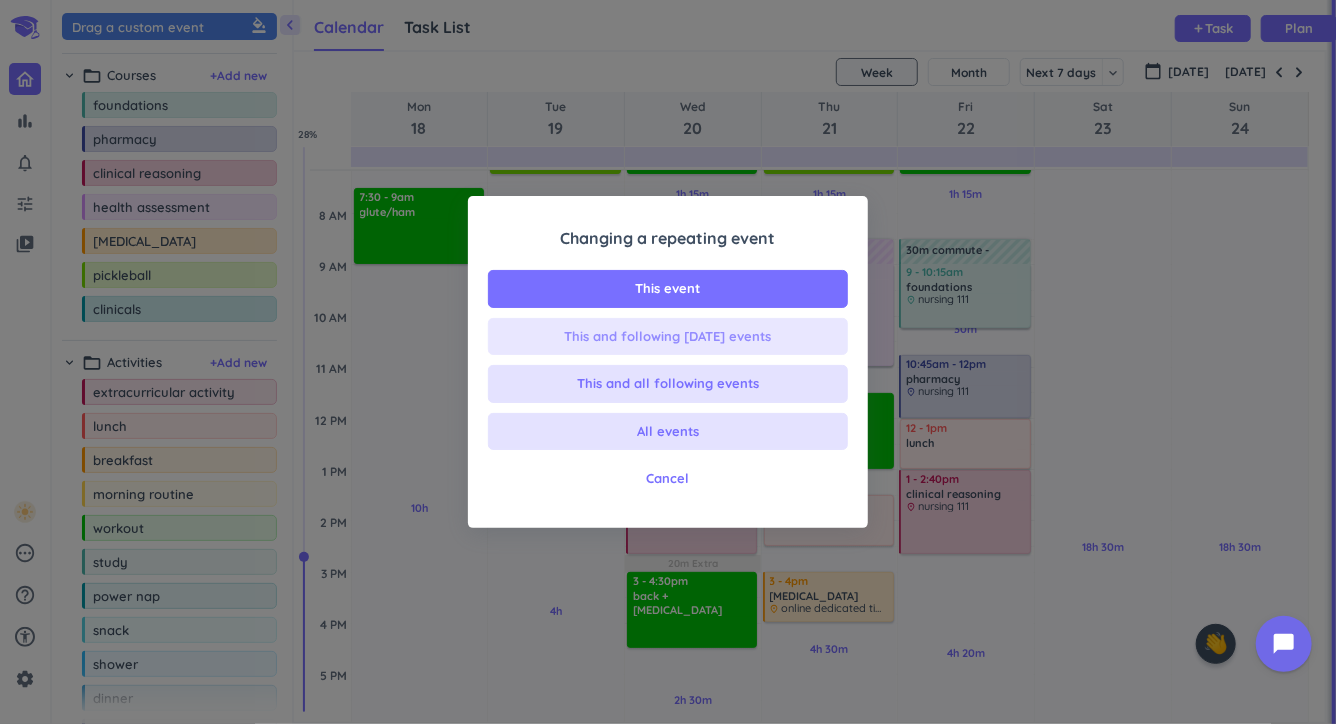 click on "This and following [DATE] events" at bounding box center [668, 337] 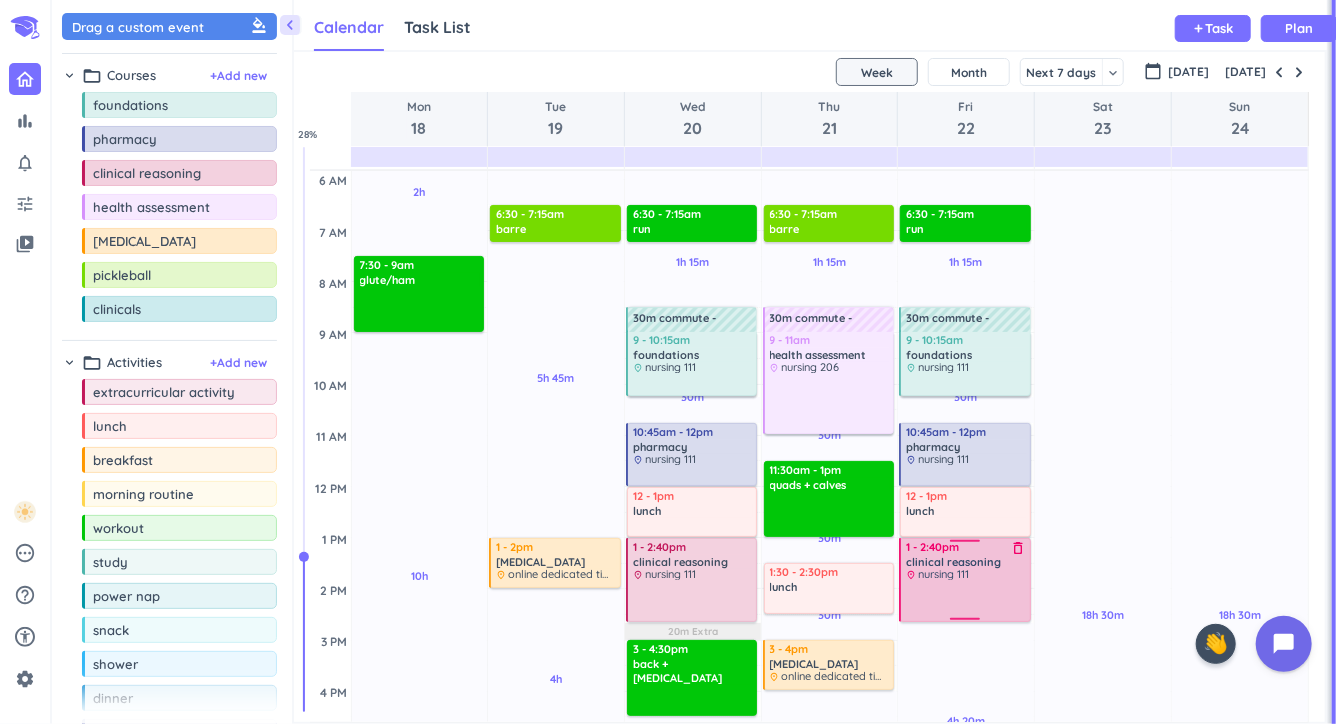scroll, scrollTop: 108, scrollLeft: 0, axis: vertical 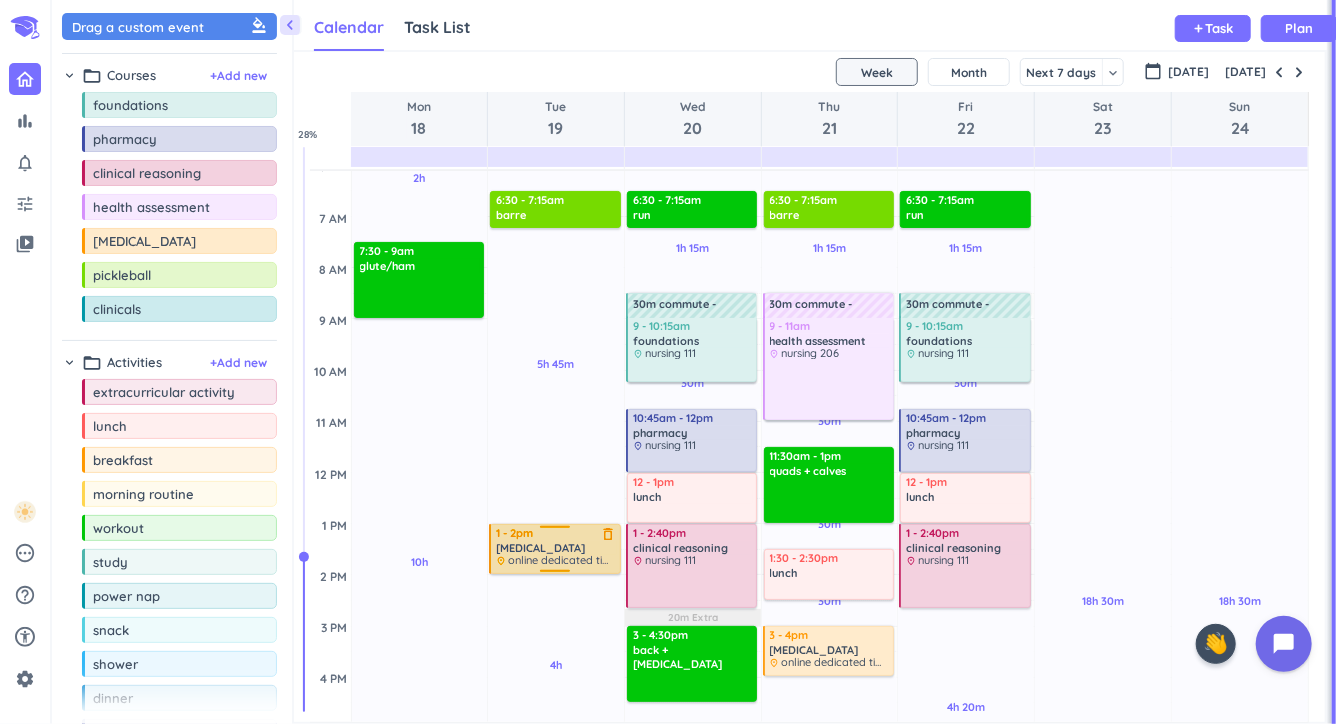 click on "[MEDICAL_DATA]" at bounding box center (540, 548) 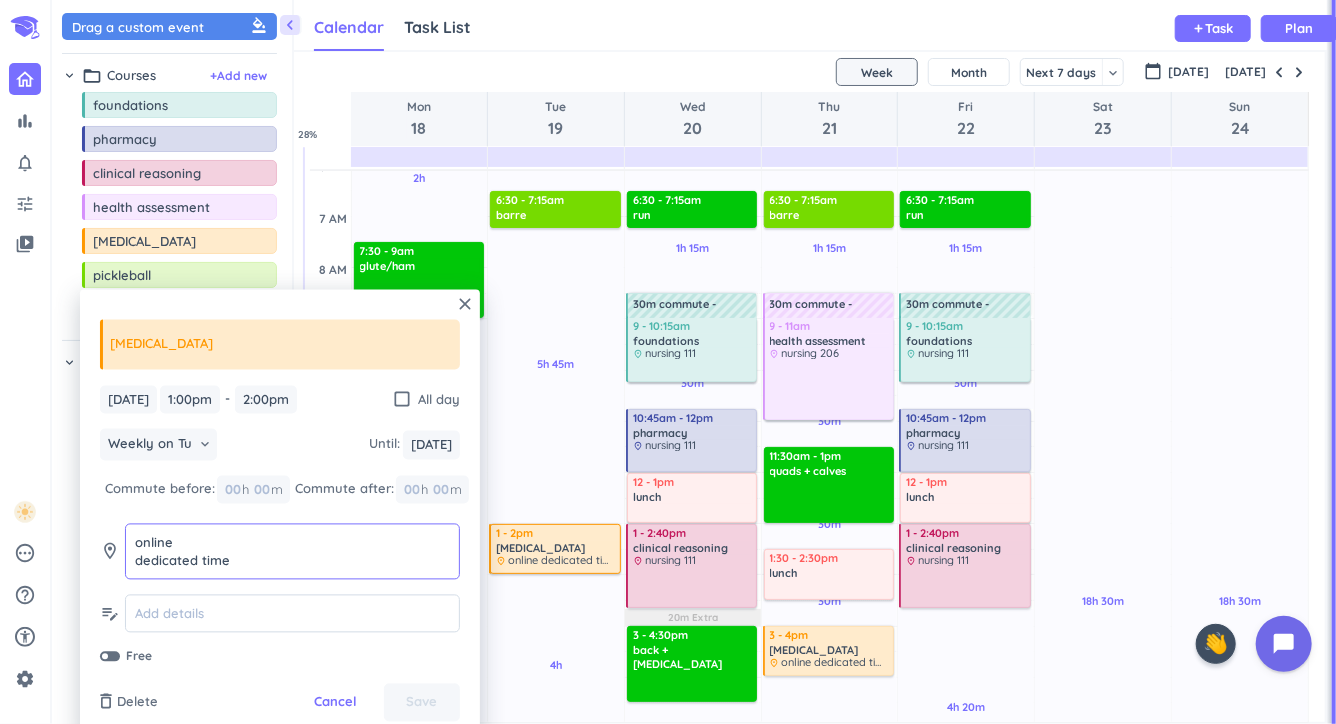 click on "online
dedicated time" at bounding box center (292, 551) 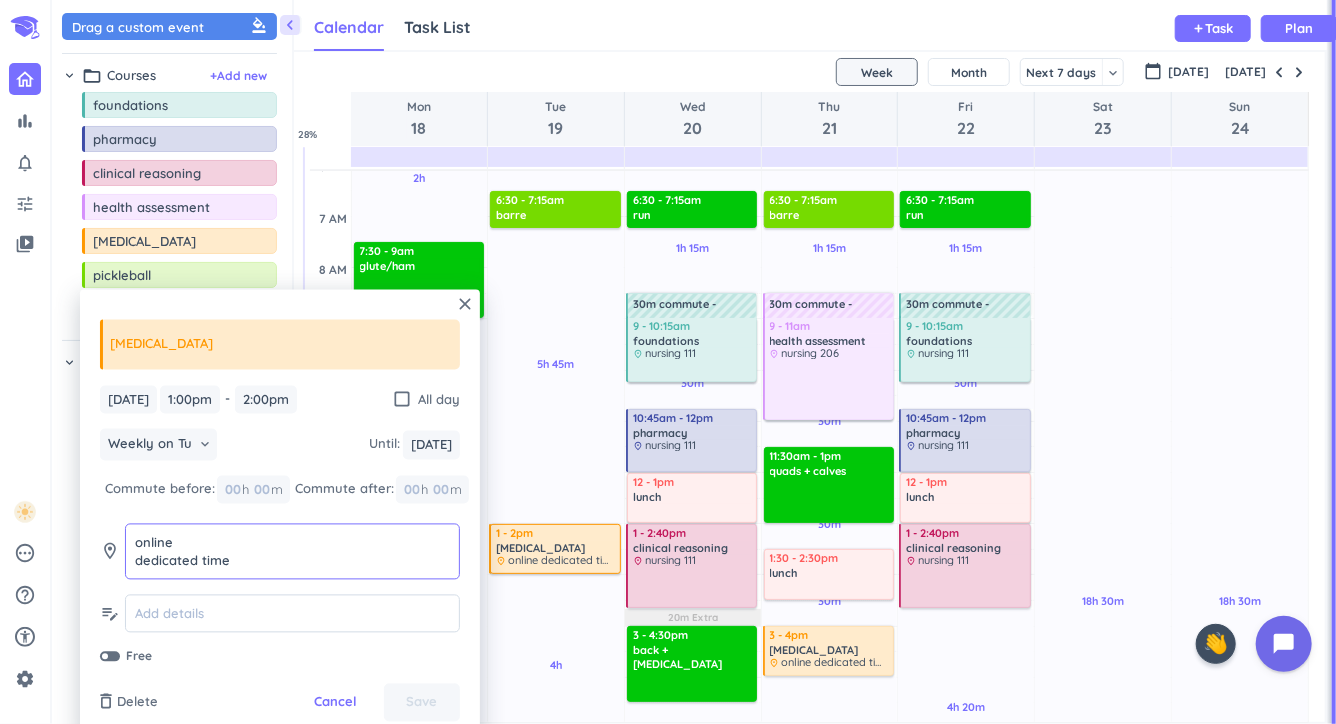 click on "online
dedicated time" at bounding box center (292, 551) 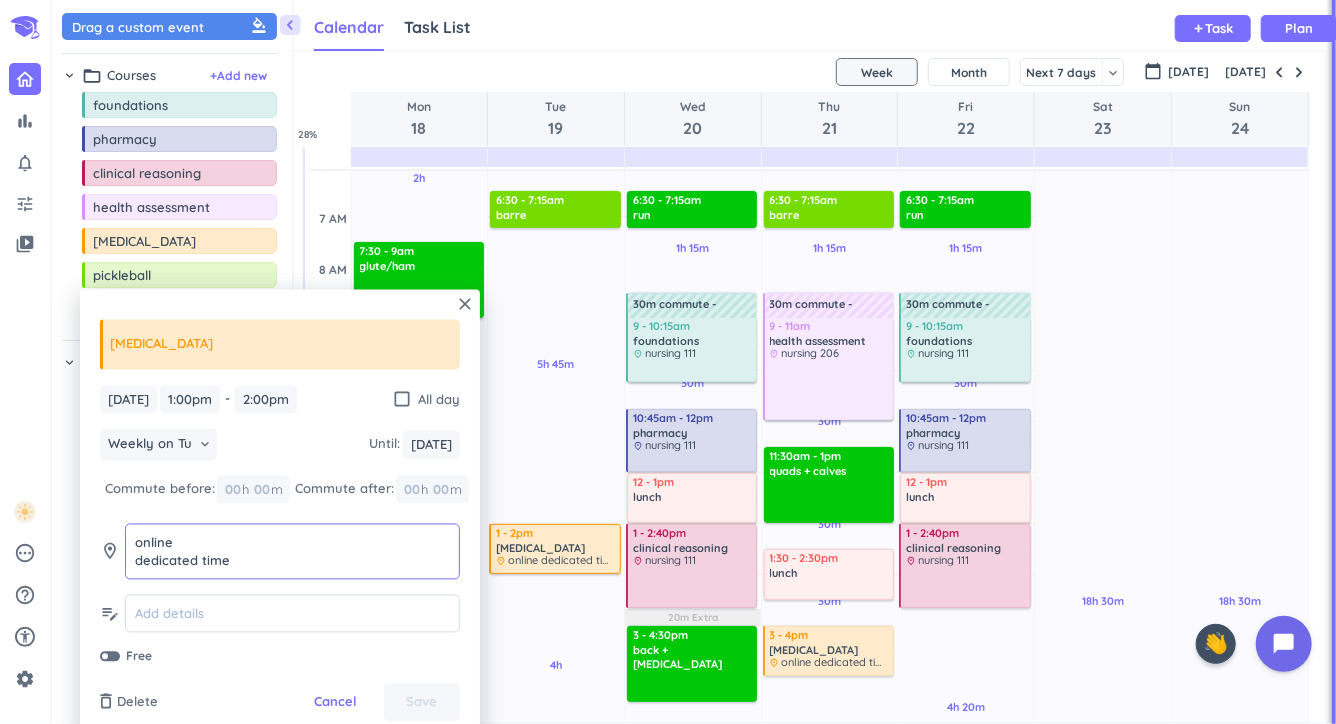 click on "online
dedicated time" at bounding box center (292, 551) 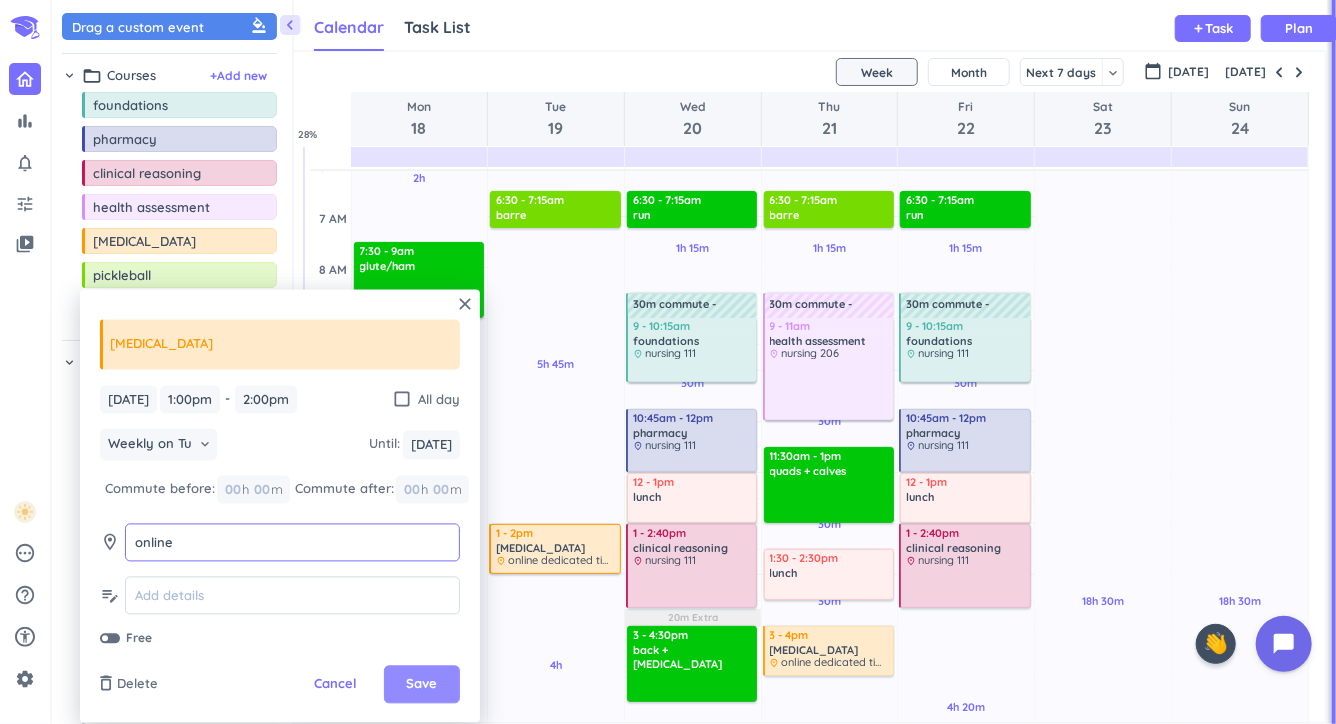 type on "online" 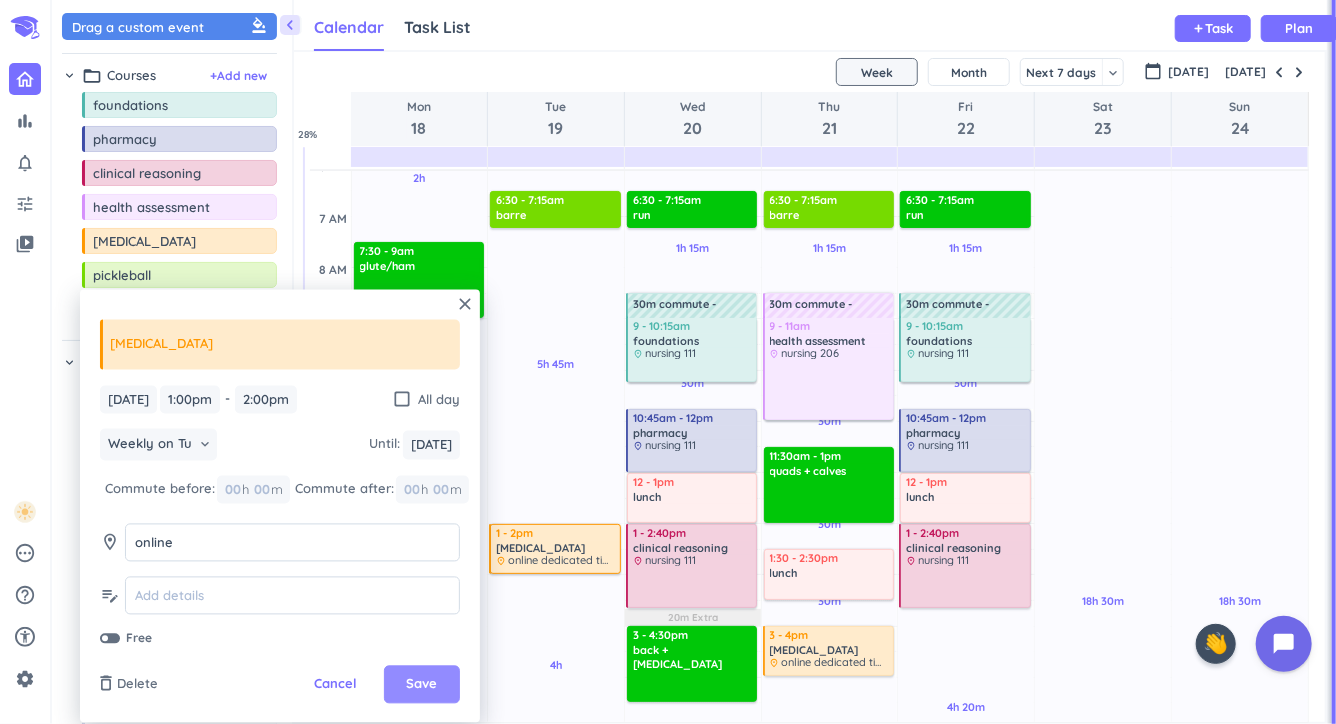click on "Save" at bounding box center [422, 685] 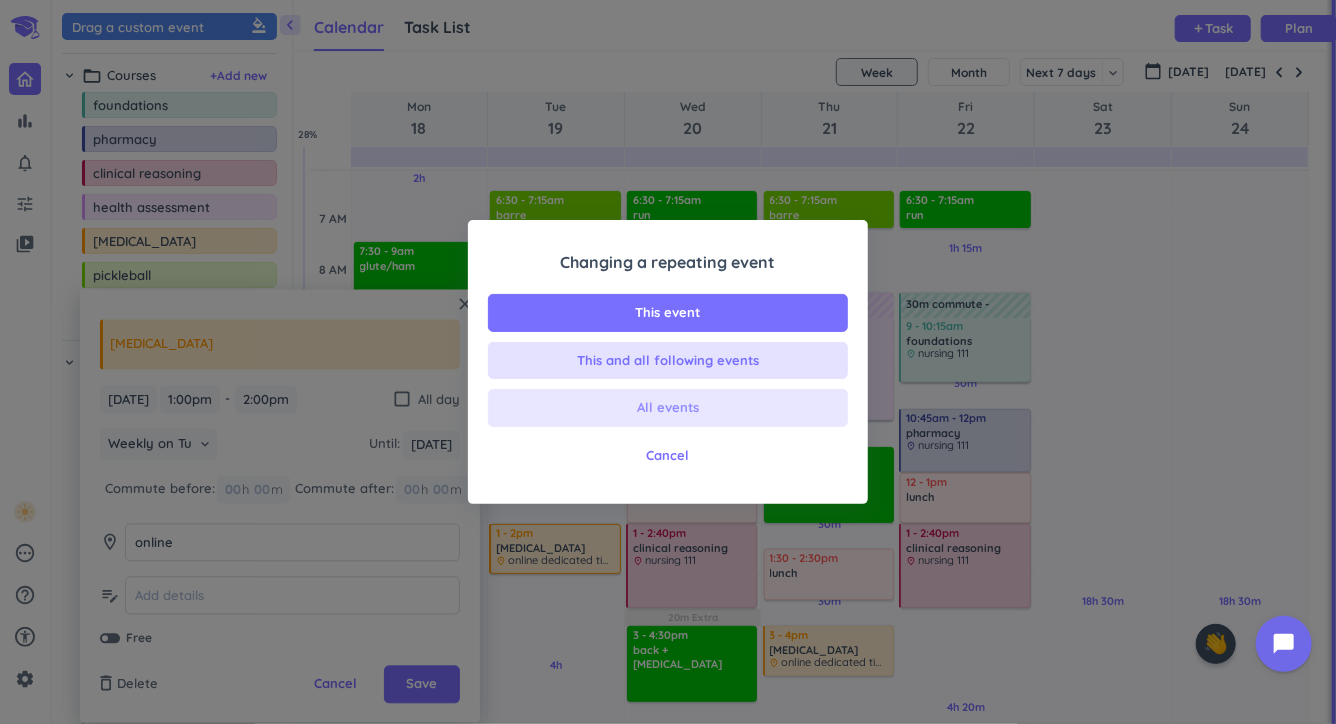 click on "All events" at bounding box center (668, 408) 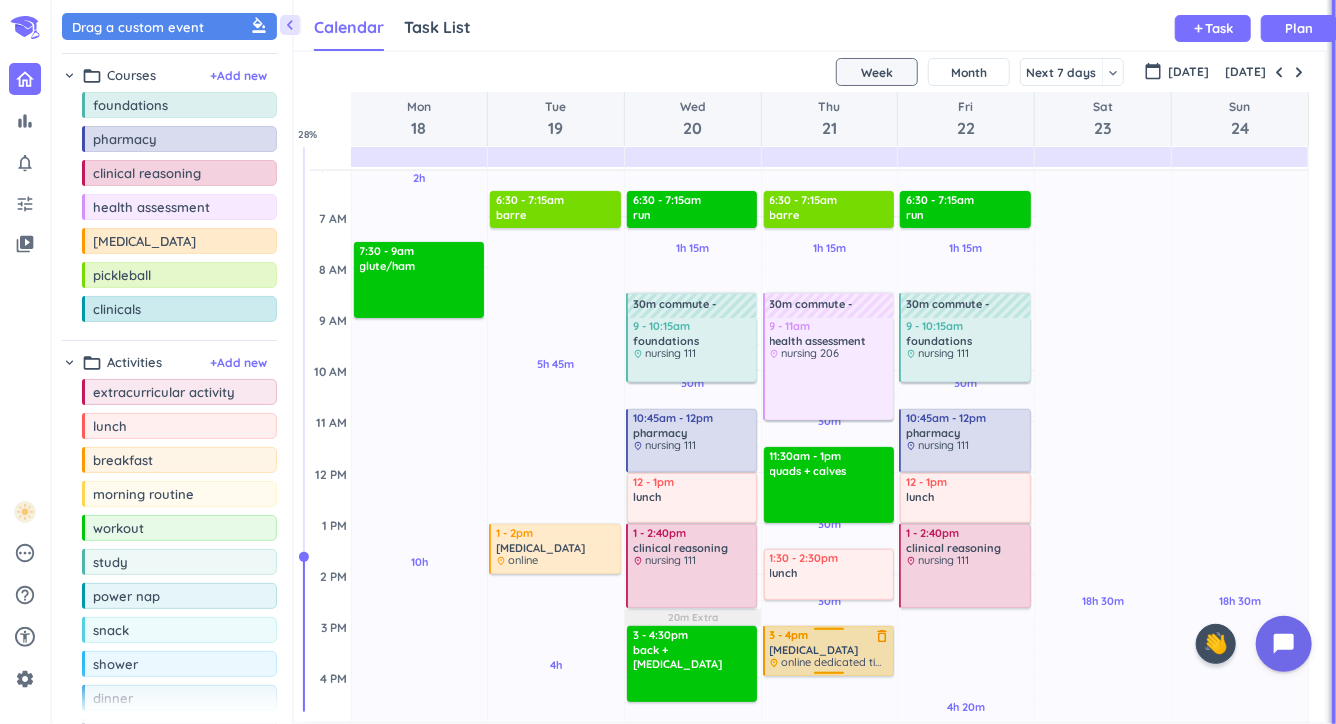 click on "[MEDICAL_DATA]" at bounding box center (814, 650) 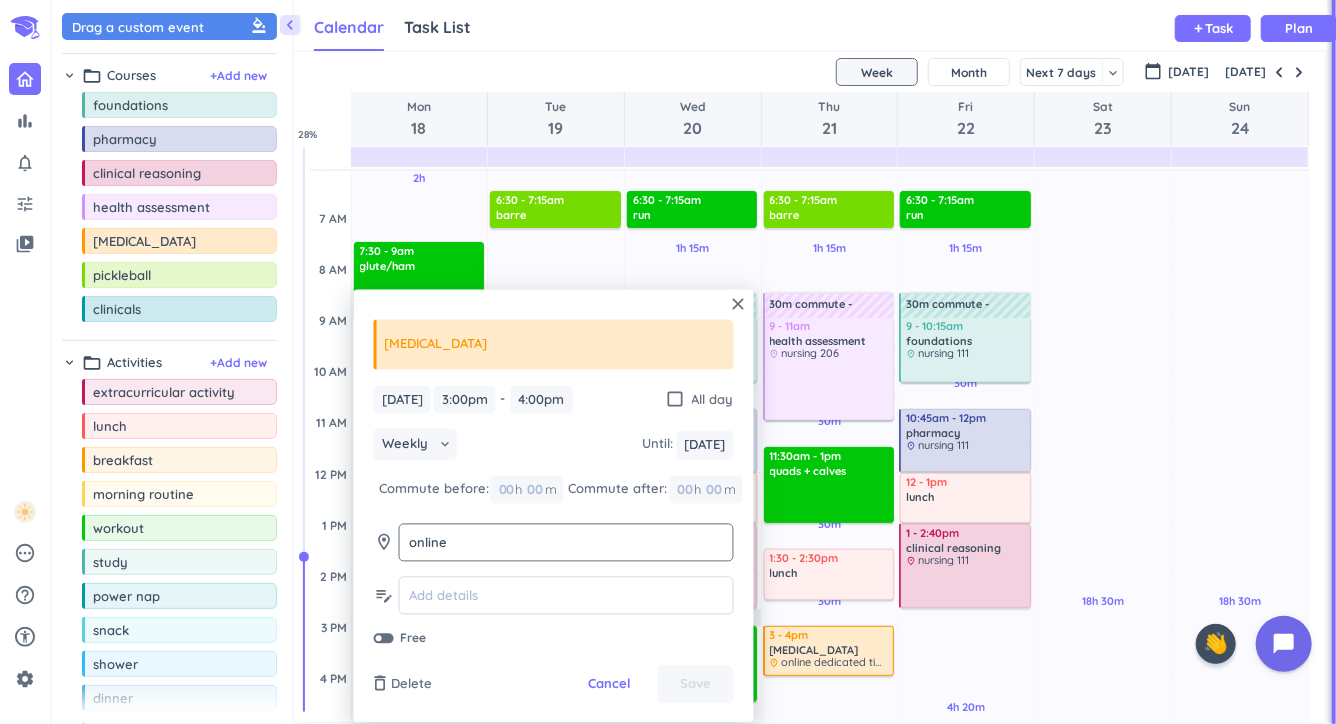 click on "online
dedicated time" at bounding box center (566, 551) 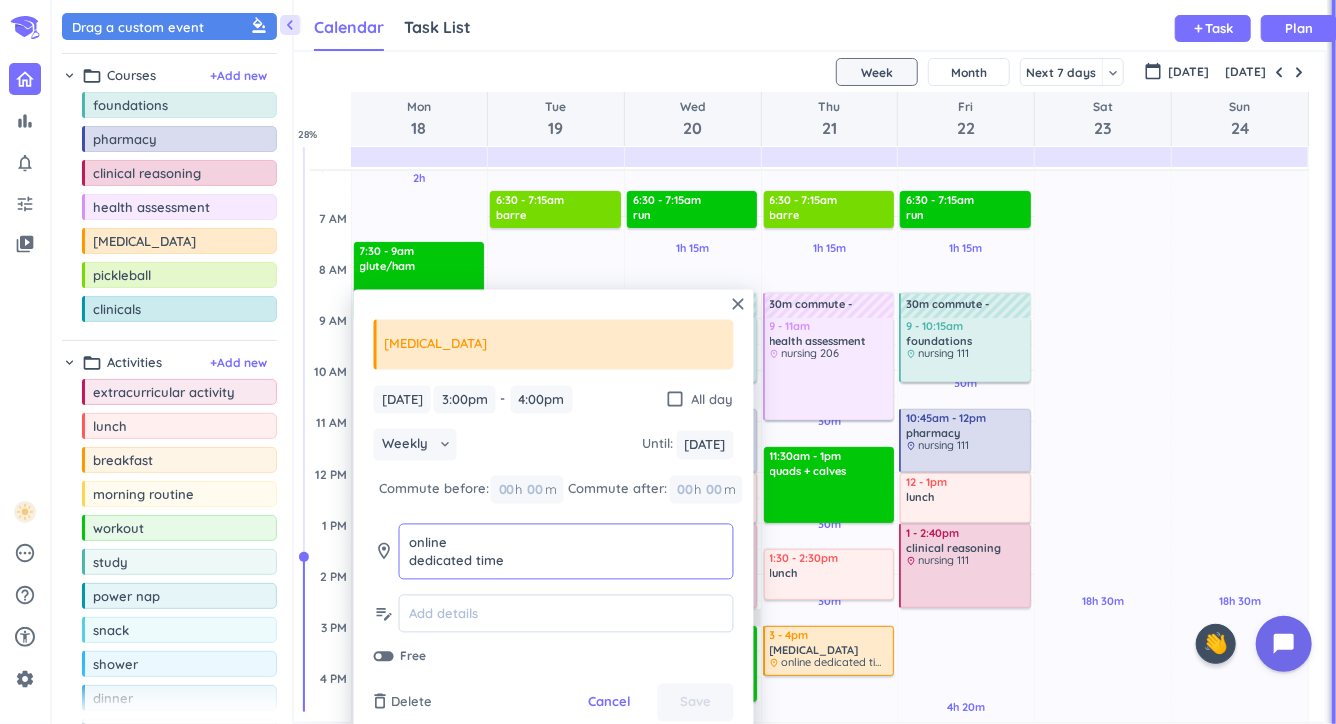 click on "online
dedicated time" at bounding box center (566, 551) 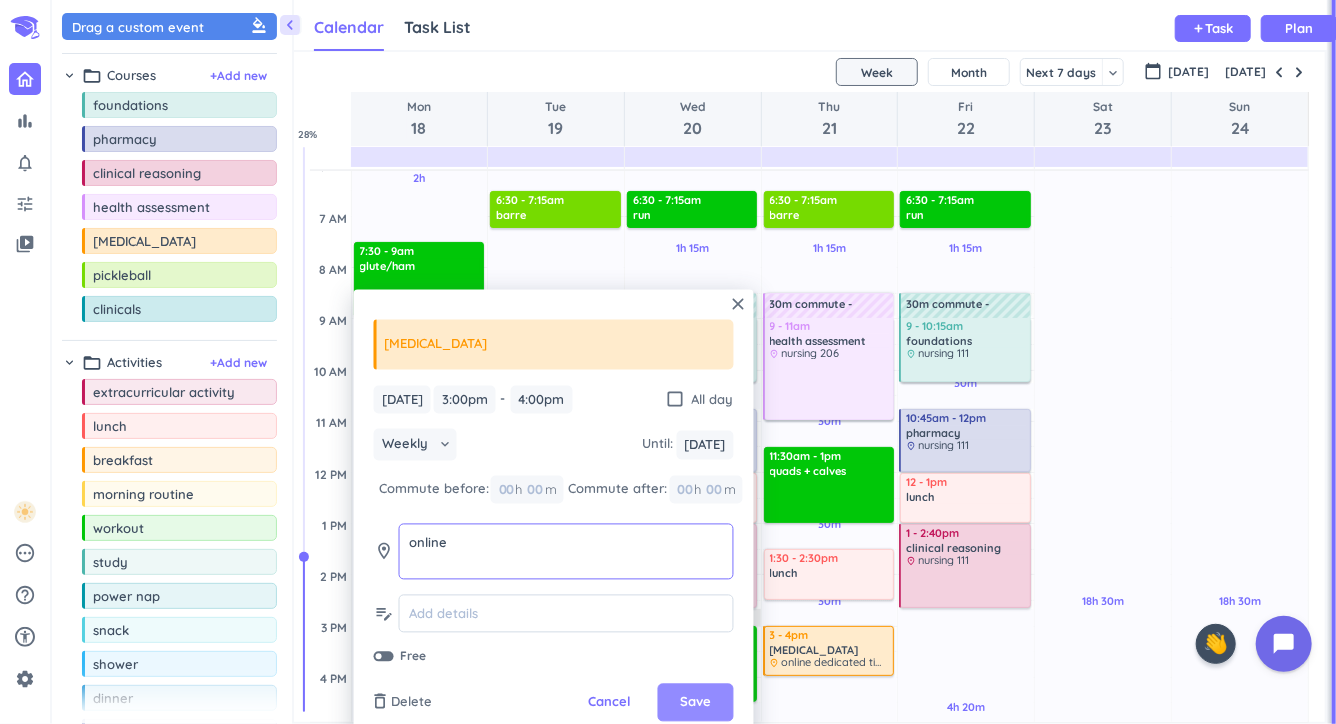type on "online" 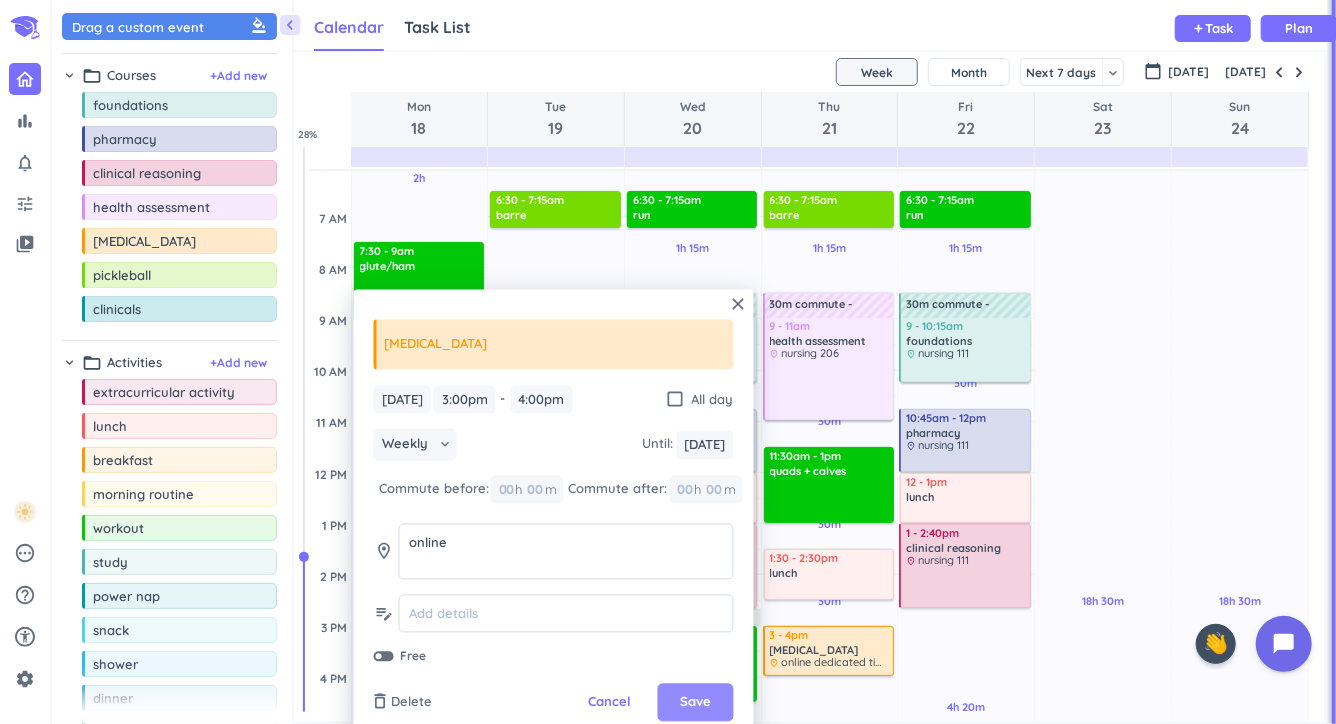 click on "Save" at bounding box center [695, 703] 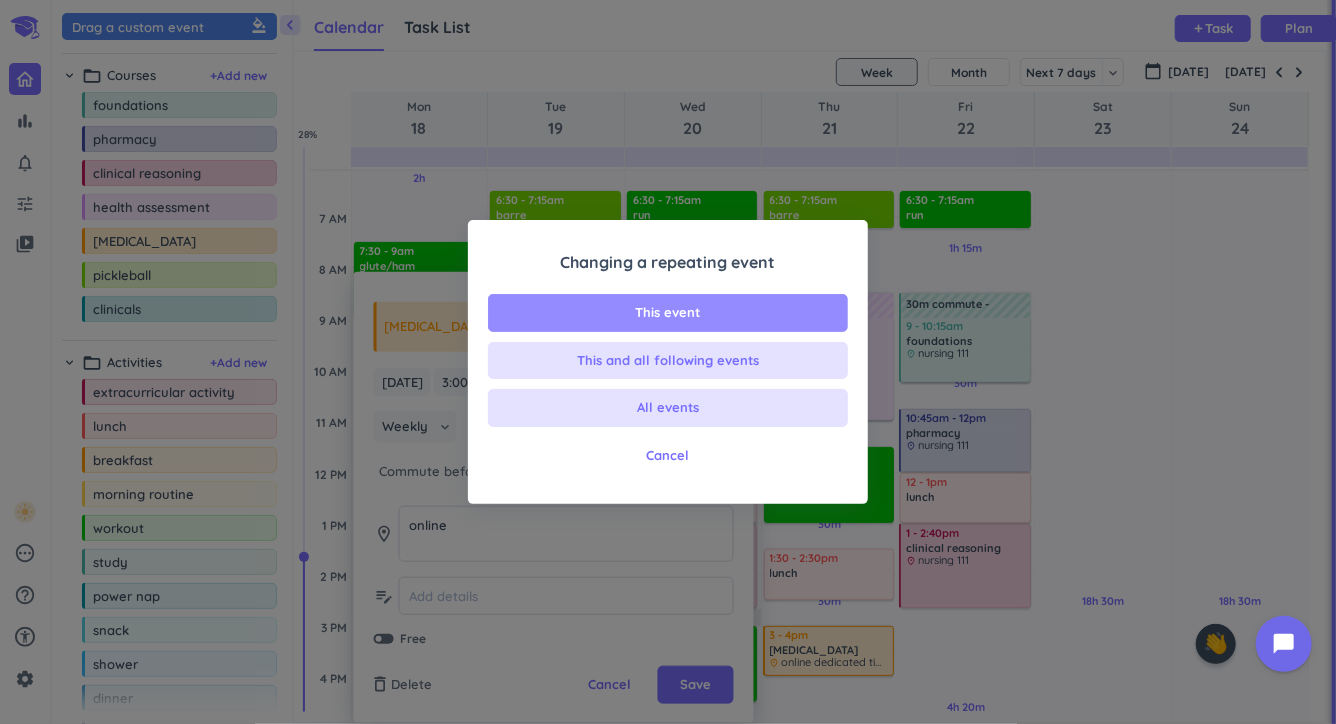 click on "This event" at bounding box center (668, 313) 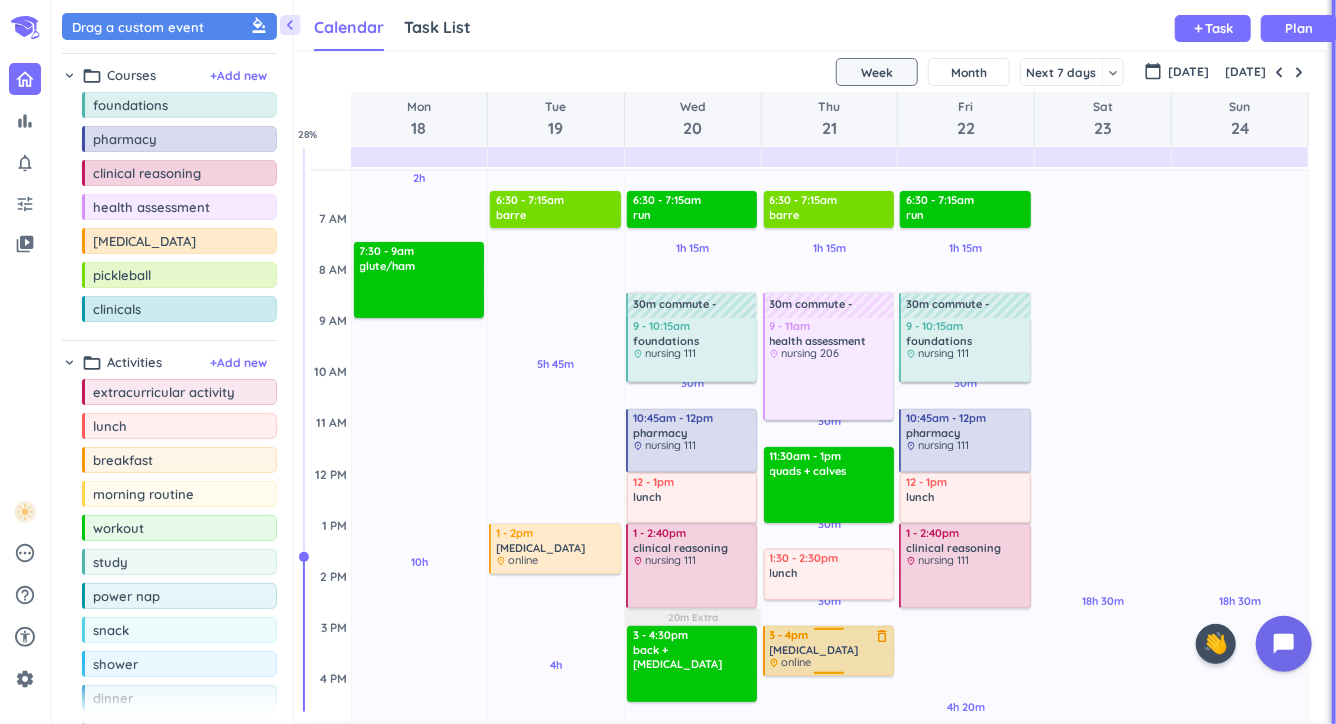 click at bounding box center [830, 671] 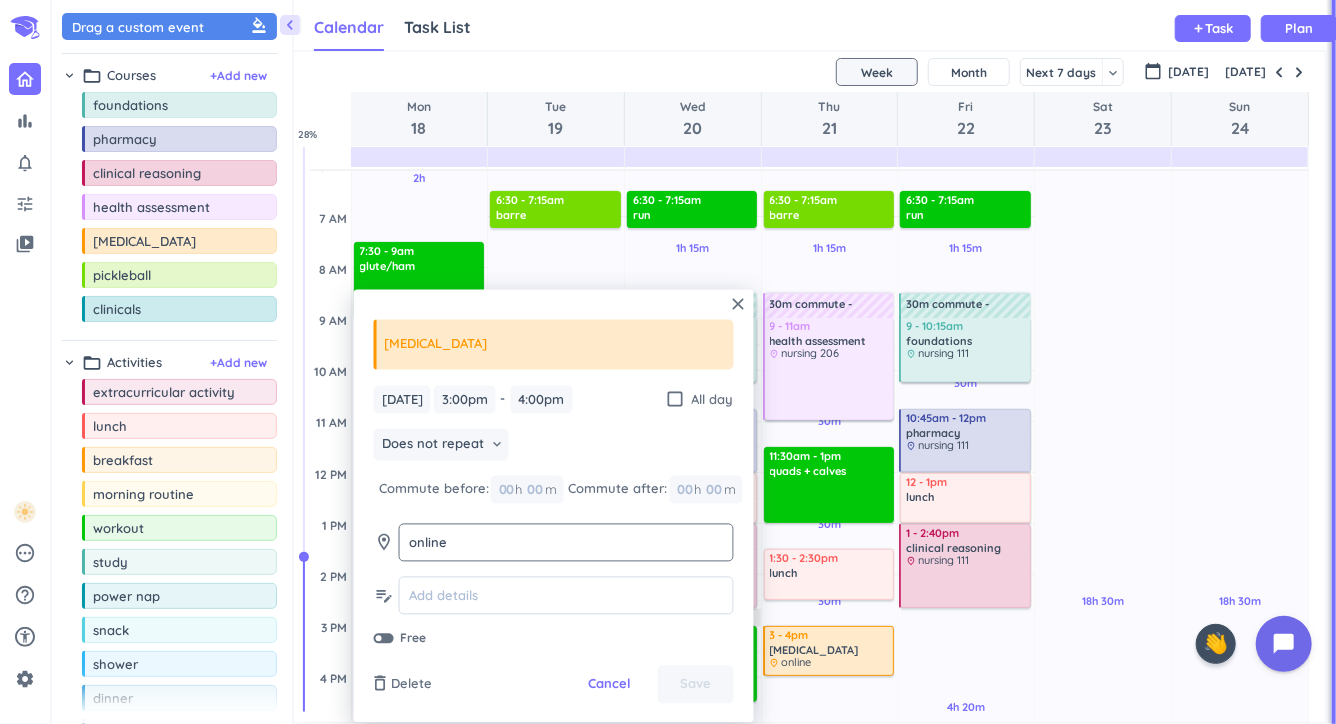click on "online" at bounding box center [566, 542] 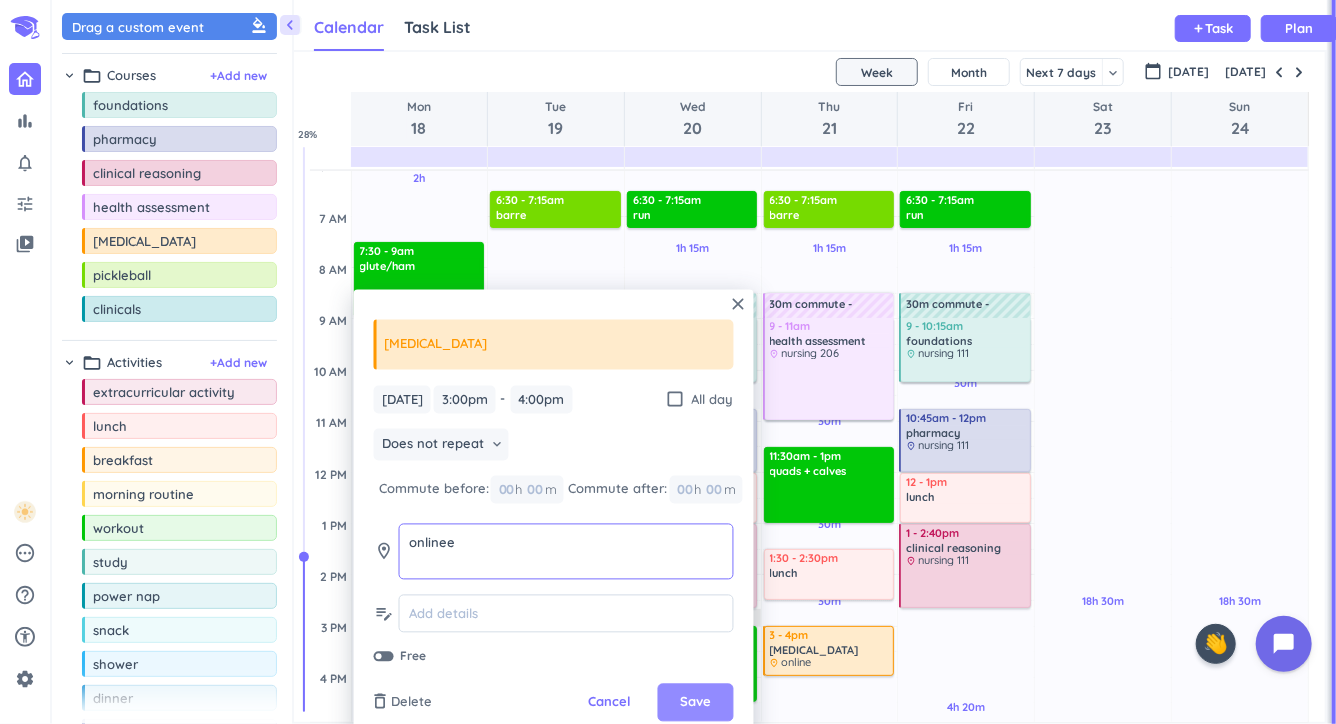 type on "onlinee" 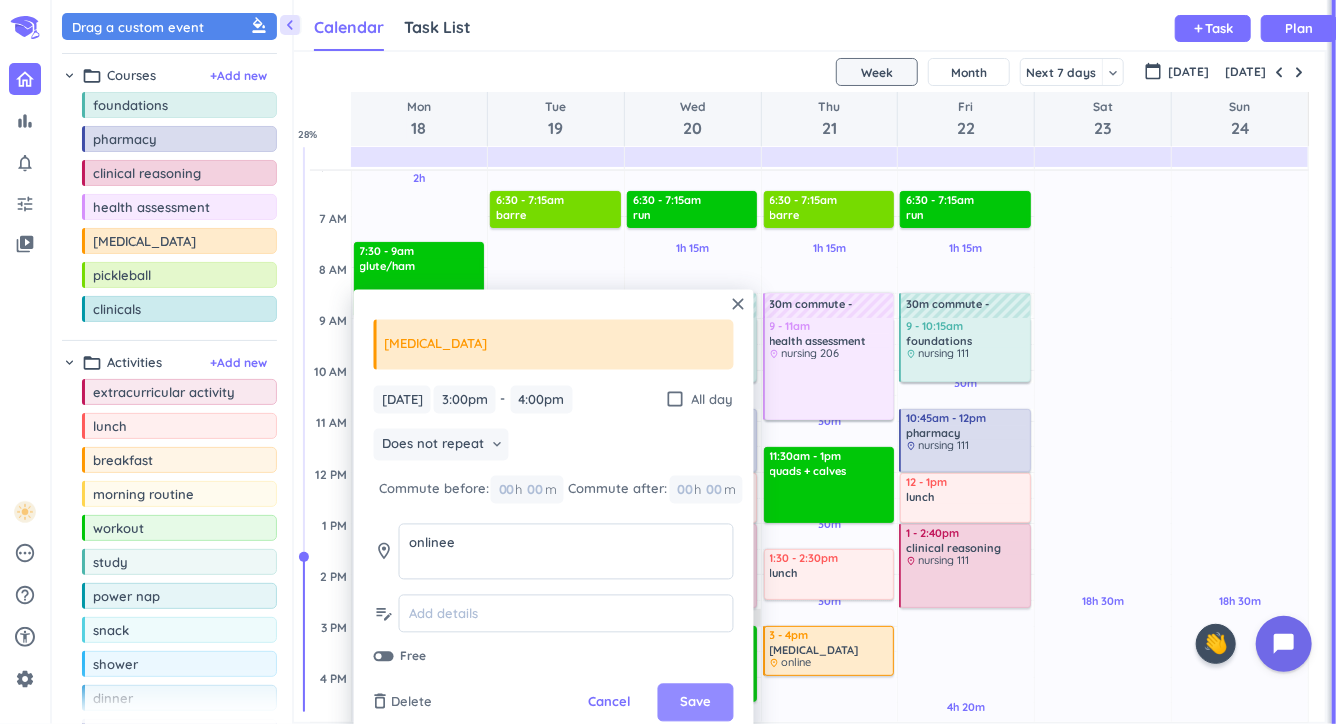 click on "Save" at bounding box center [696, 703] 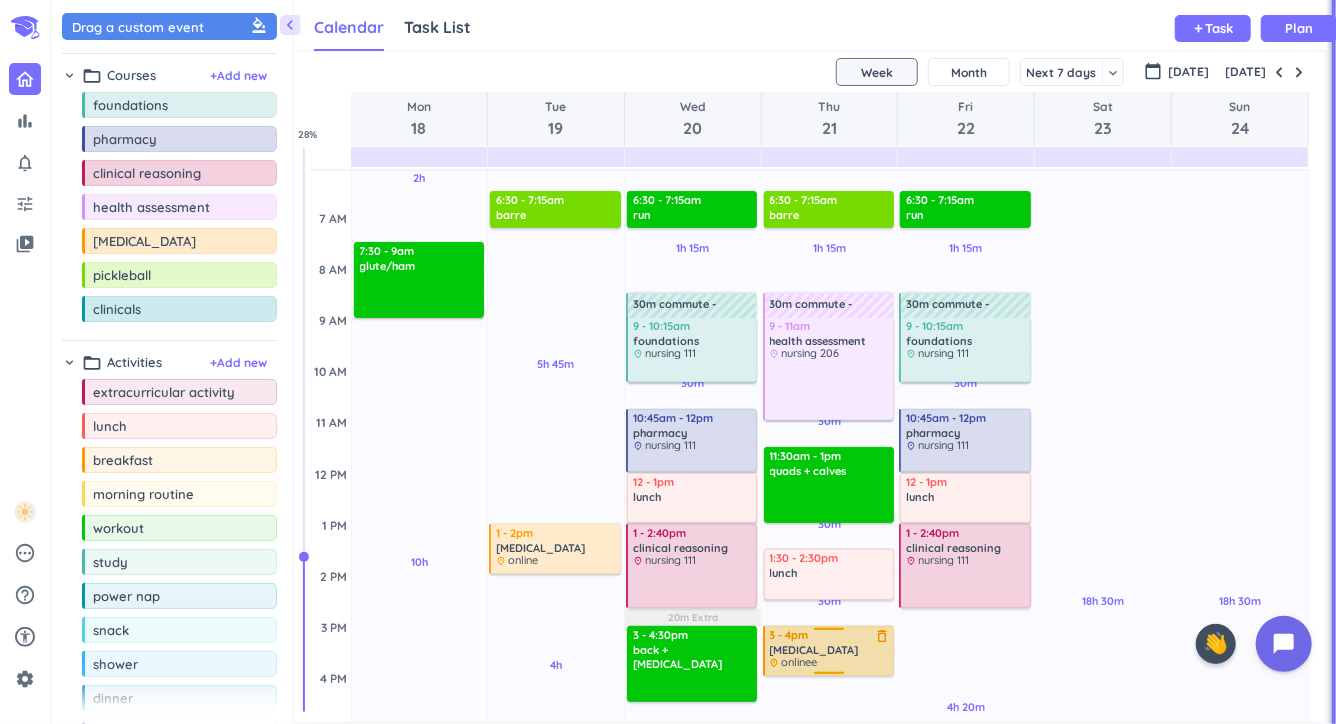 click on "place onlinee" at bounding box center (830, 662) 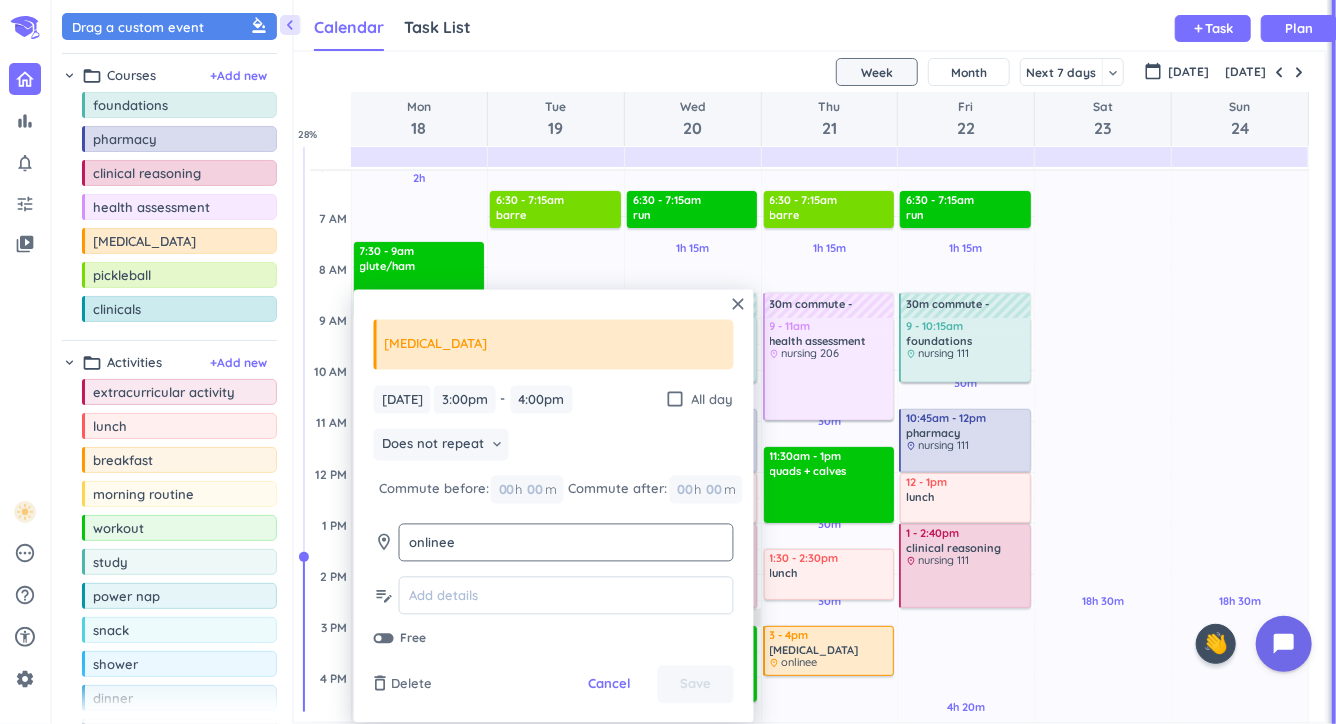 click on "onlinee" at bounding box center [566, 542] 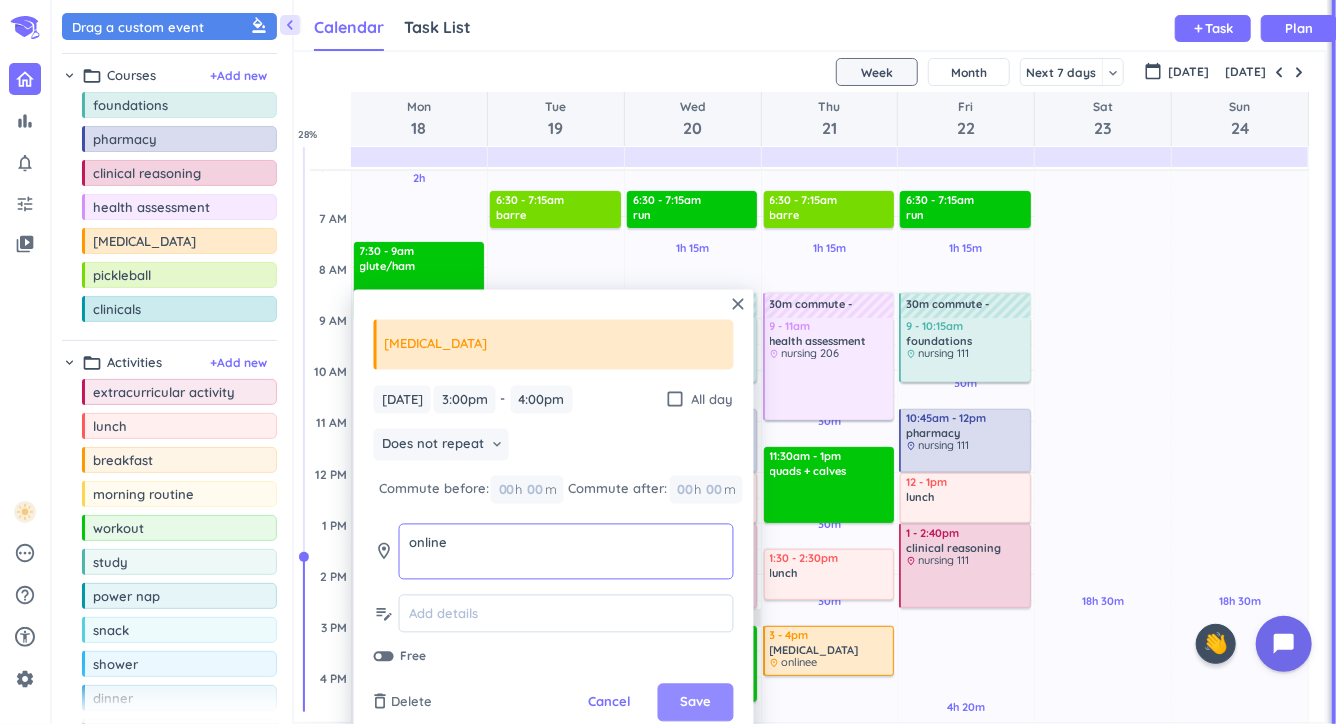 type on "online" 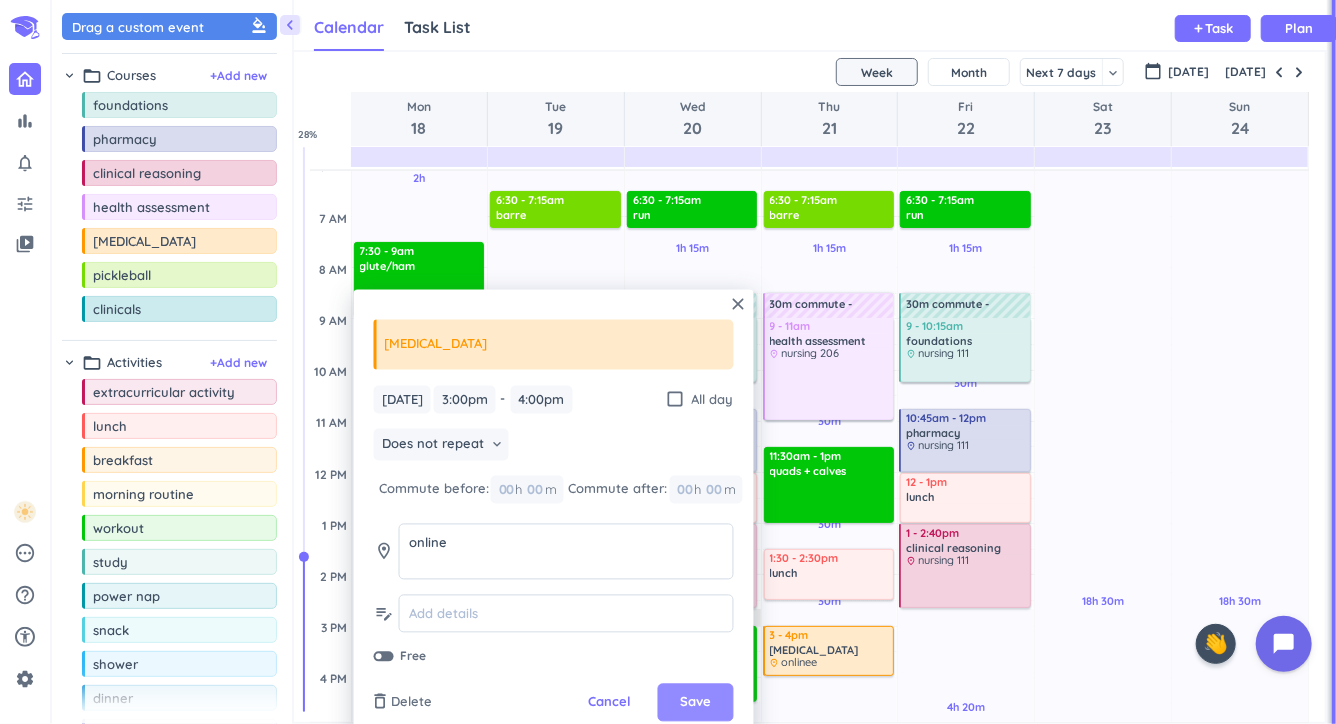 click on "Save" at bounding box center (696, 703) 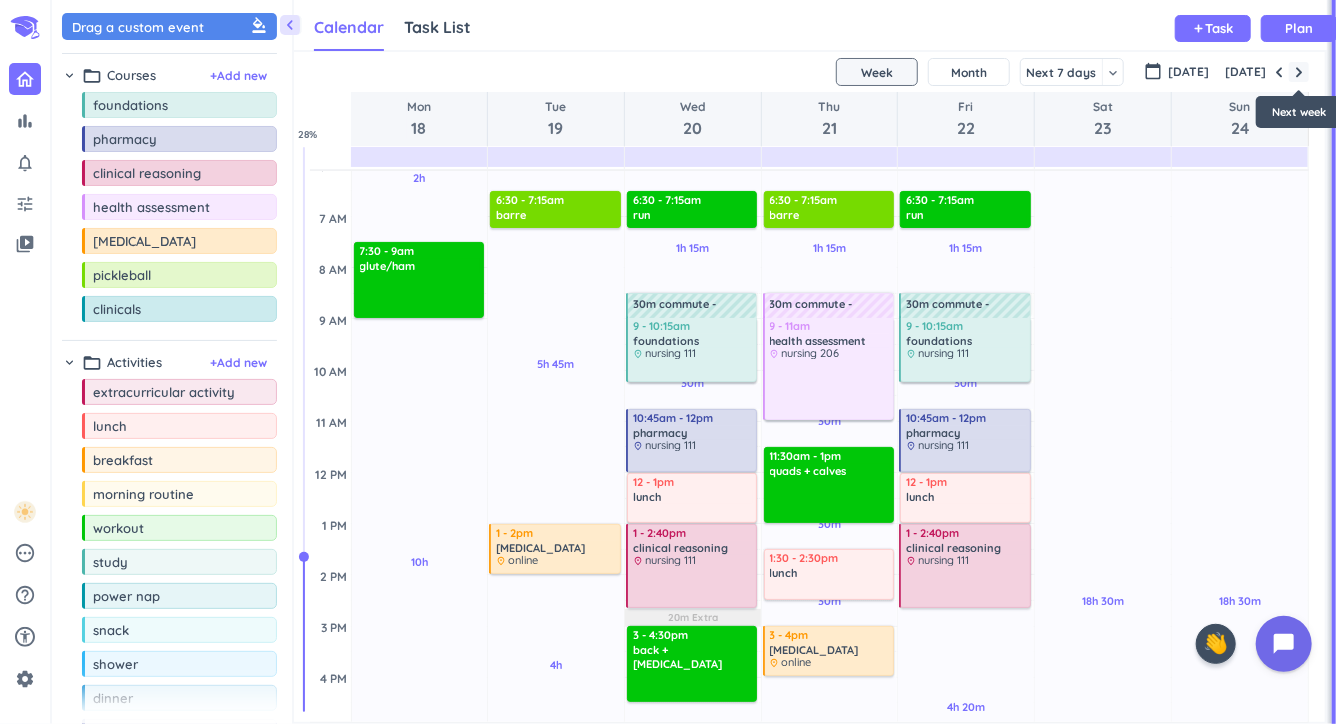 click at bounding box center [1299, 72] 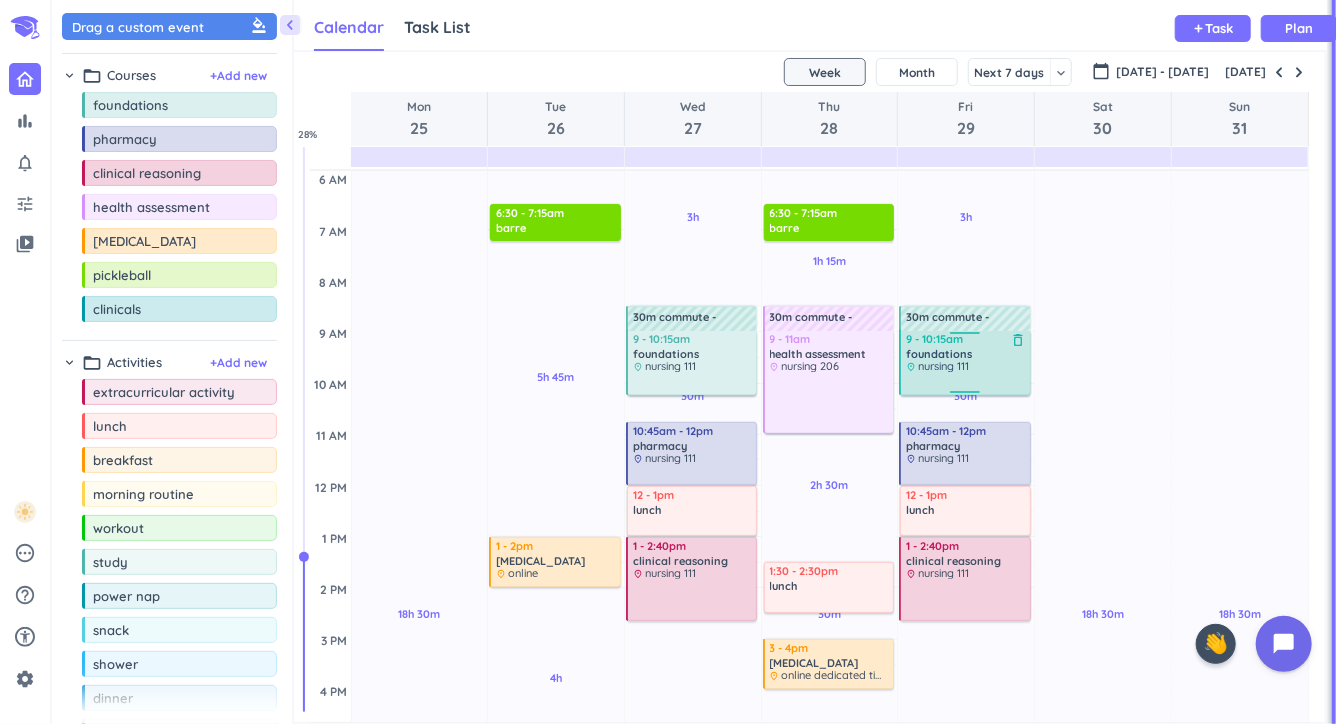 scroll, scrollTop: 89, scrollLeft: 0, axis: vertical 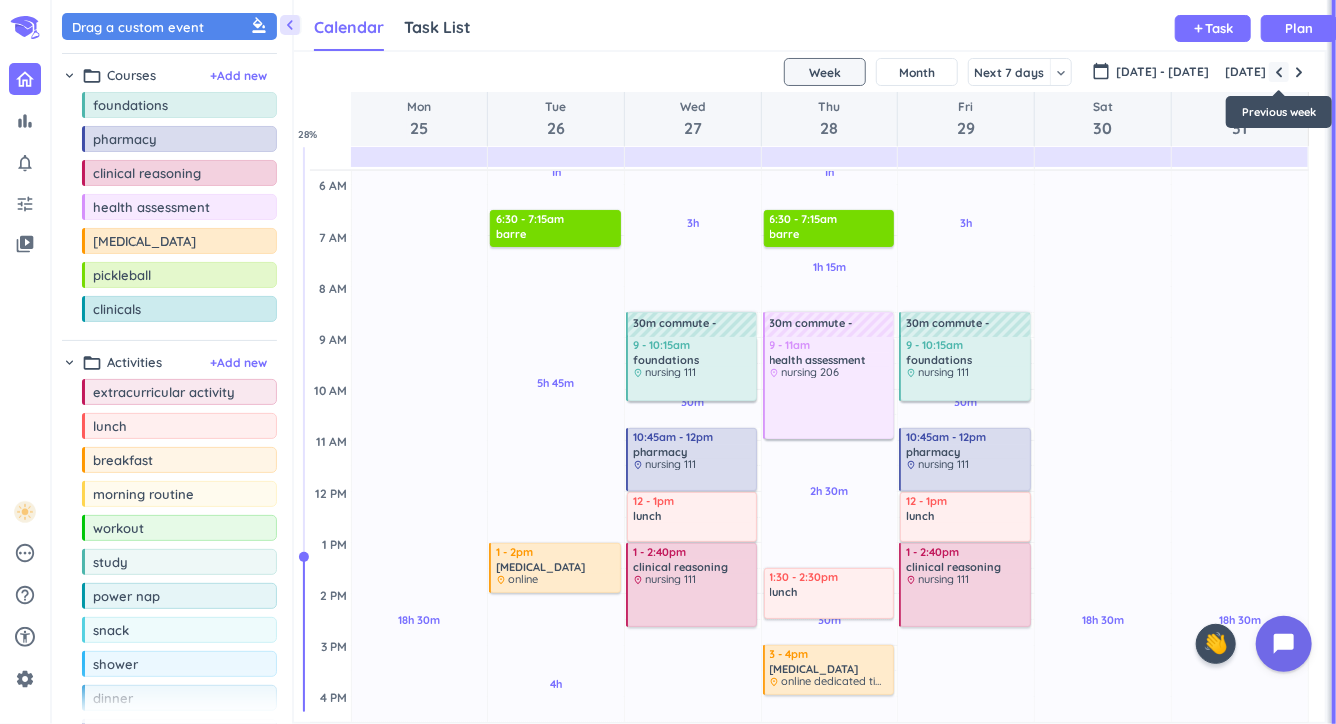 click at bounding box center [1279, 72] 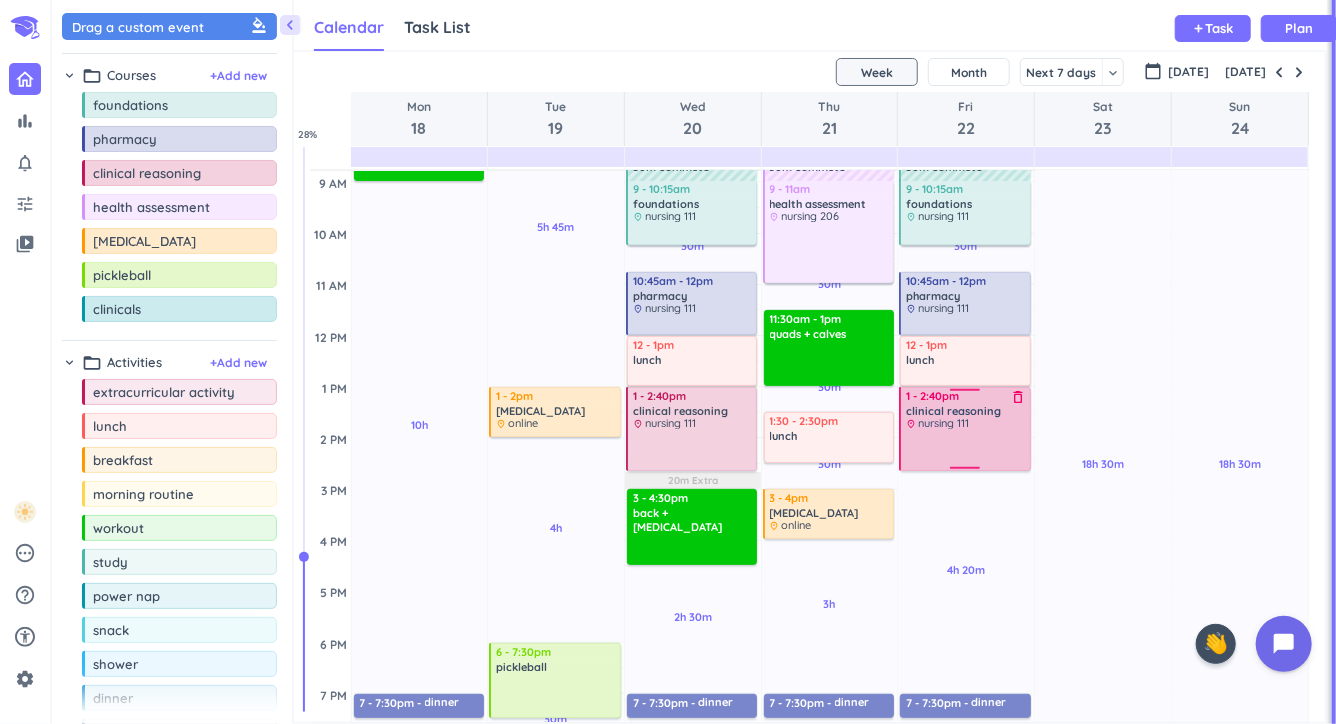 scroll, scrollTop: 266, scrollLeft: 0, axis: vertical 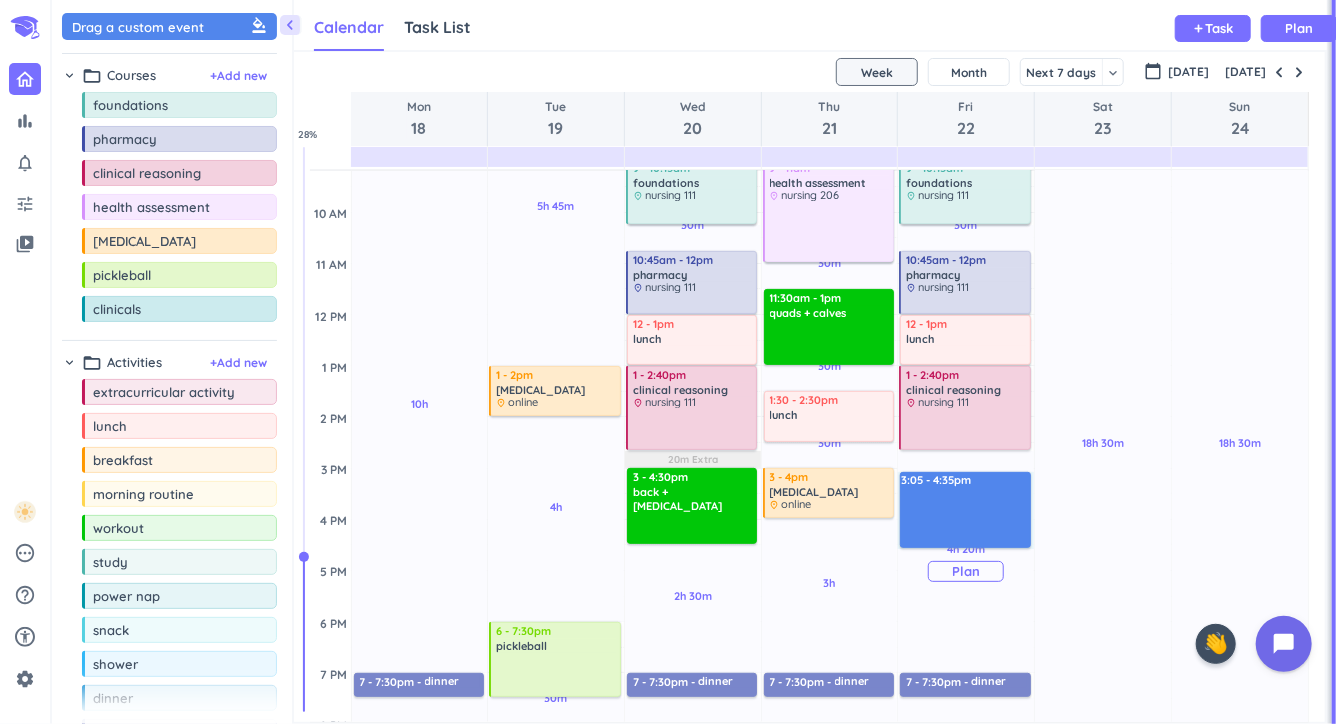 drag, startPoint x: 952, startPoint y: 475, endPoint x: 957, endPoint y: 545, distance: 70.178345 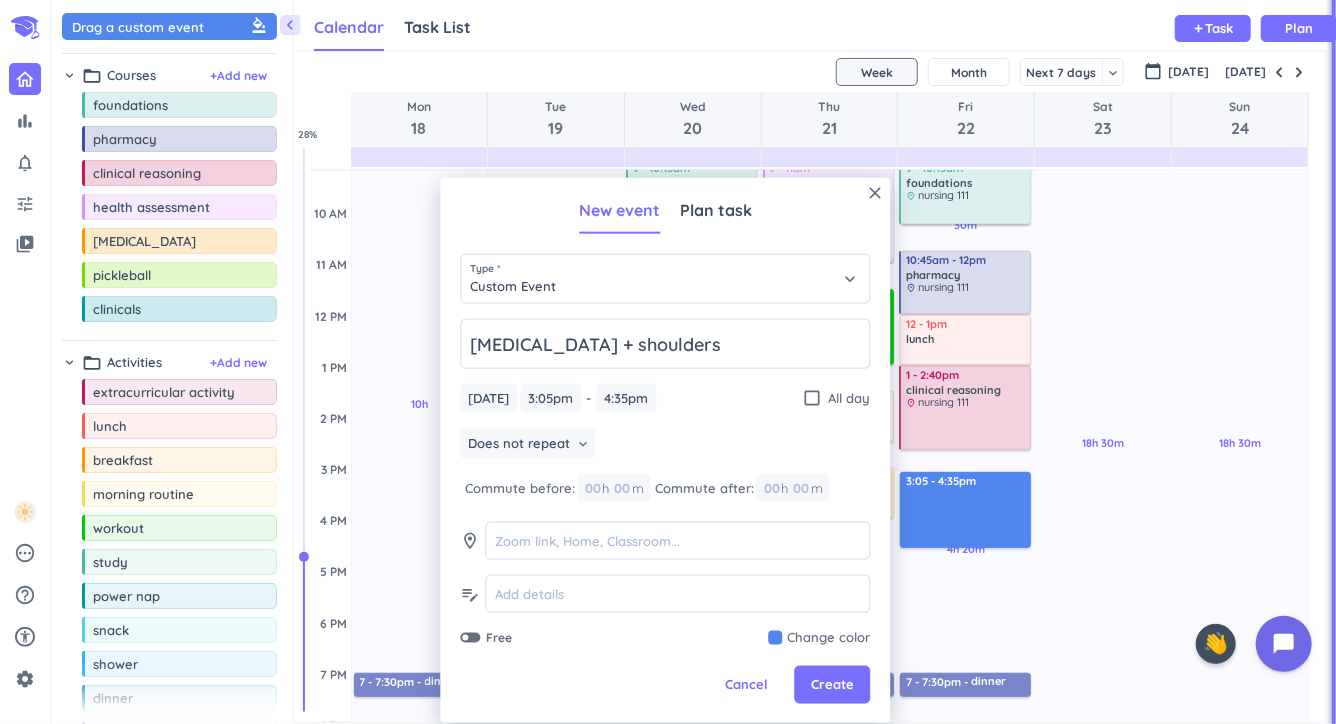 type on "[MEDICAL_DATA] + shoulders" 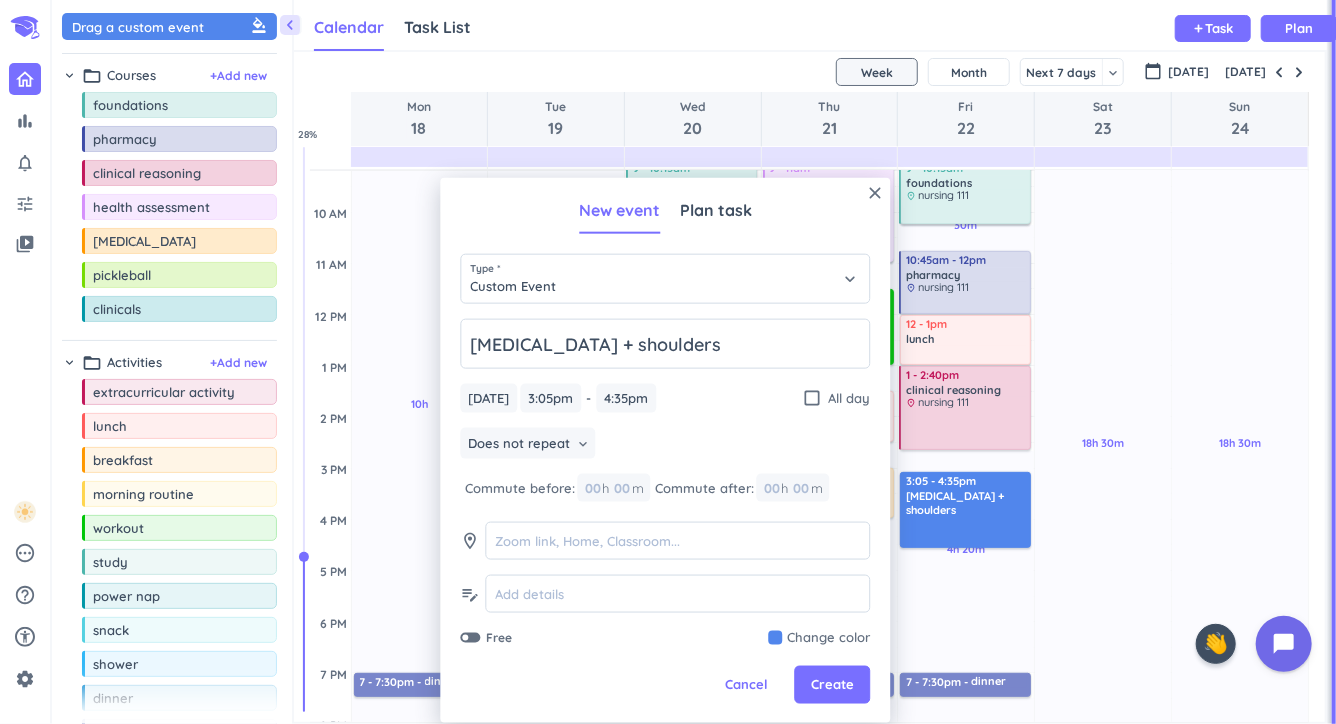click on "Does not repeat keyboard_arrow_down" at bounding box center (665, 446) 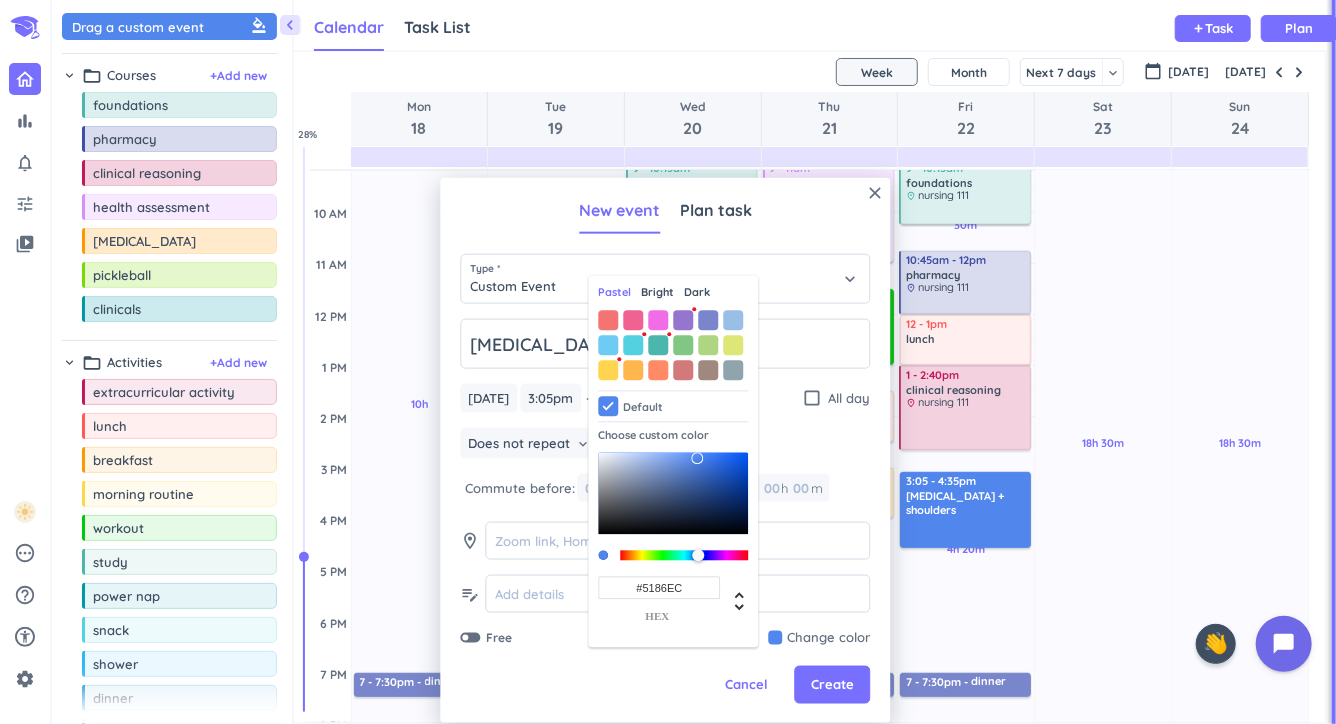 click on "Bright" at bounding box center (657, 293) 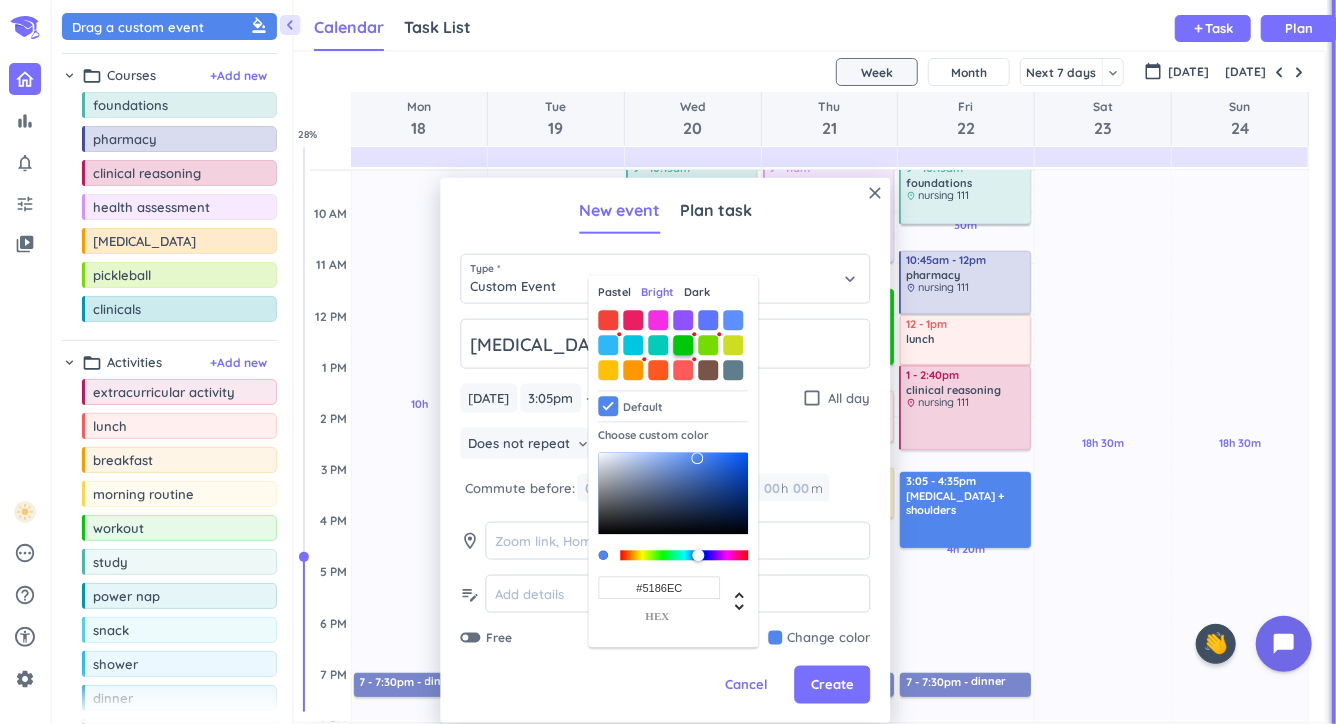 click at bounding box center [683, 345] 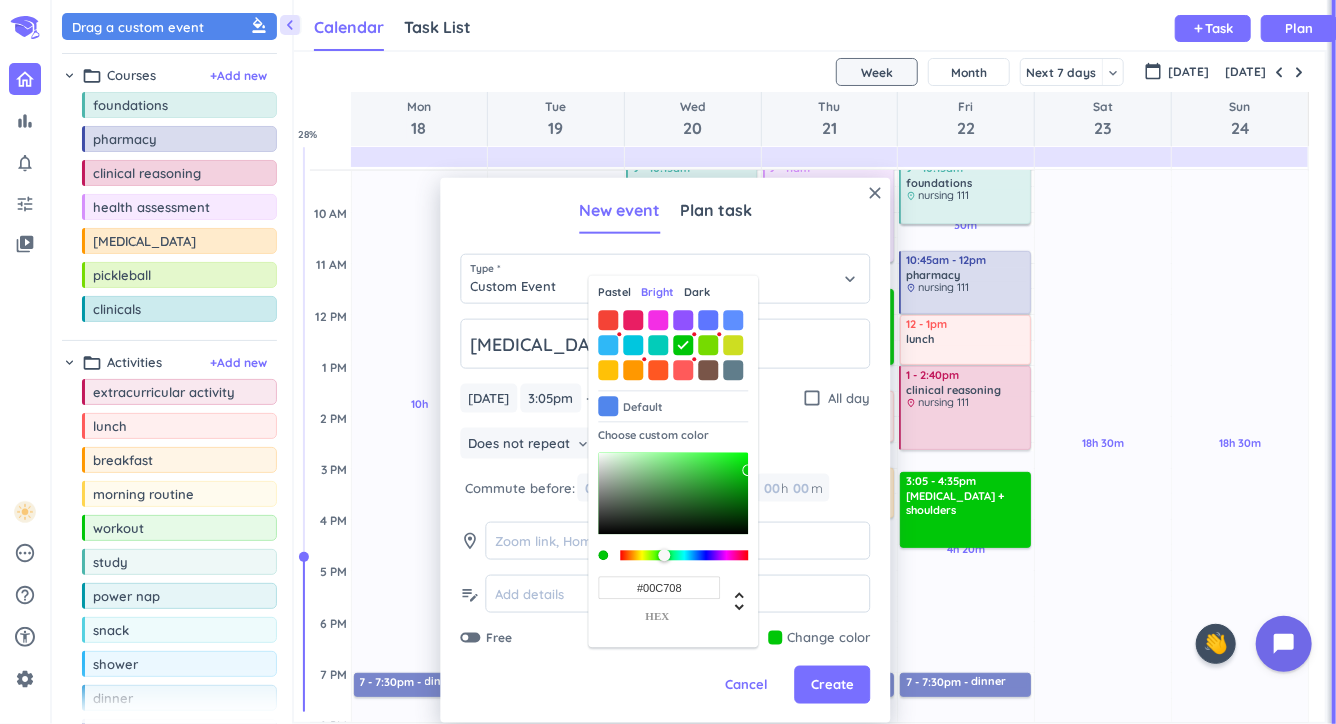 click on "Does not repeat keyboard_arrow_down" at bounding box center (665, 446) 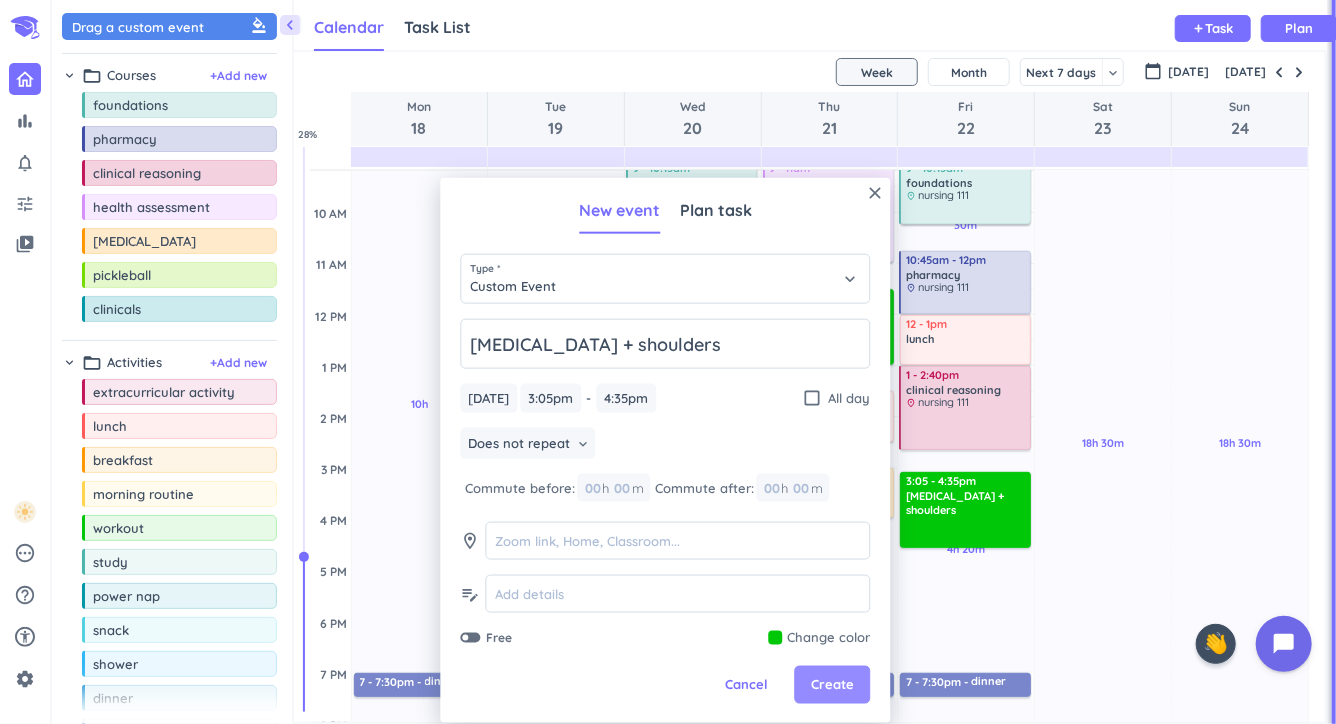 click on "Create" at bounding box center (832, 685) 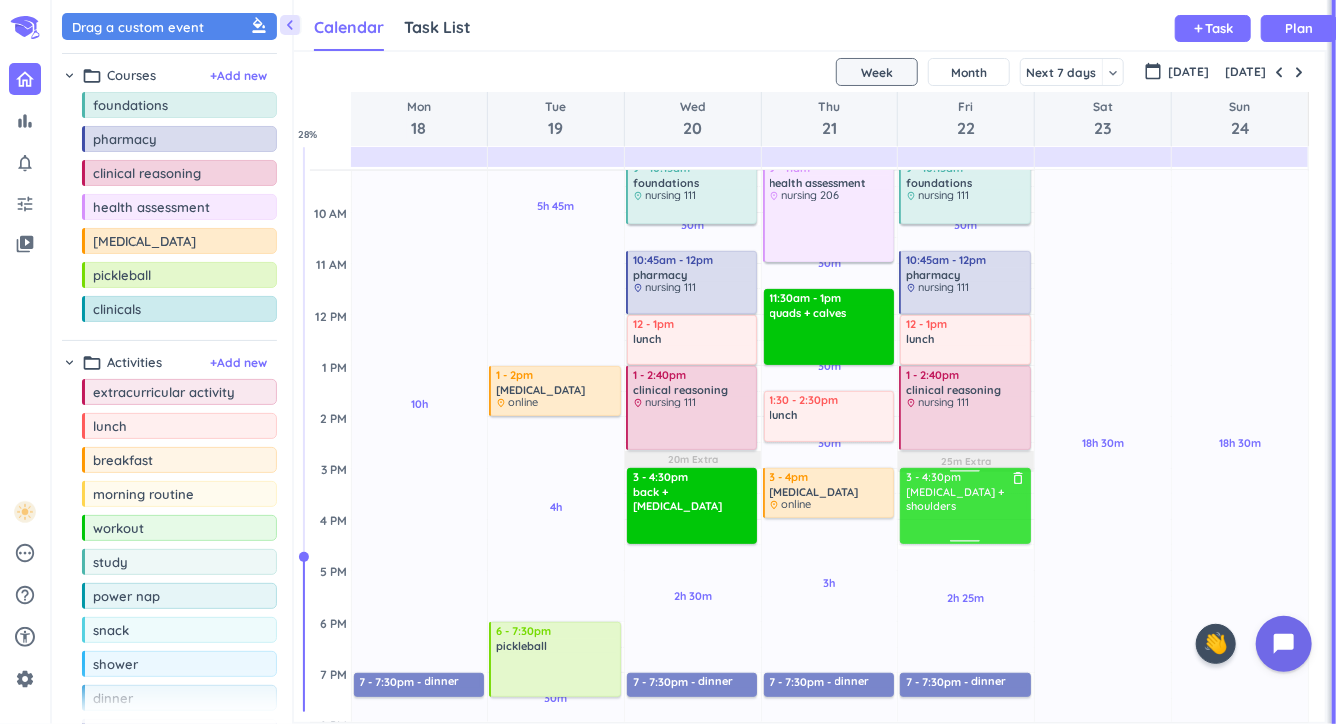 drag, startPoint x: 965, startPoint y: 542, endPoint x: 963, endPoint y: 515, distance: 27.073973 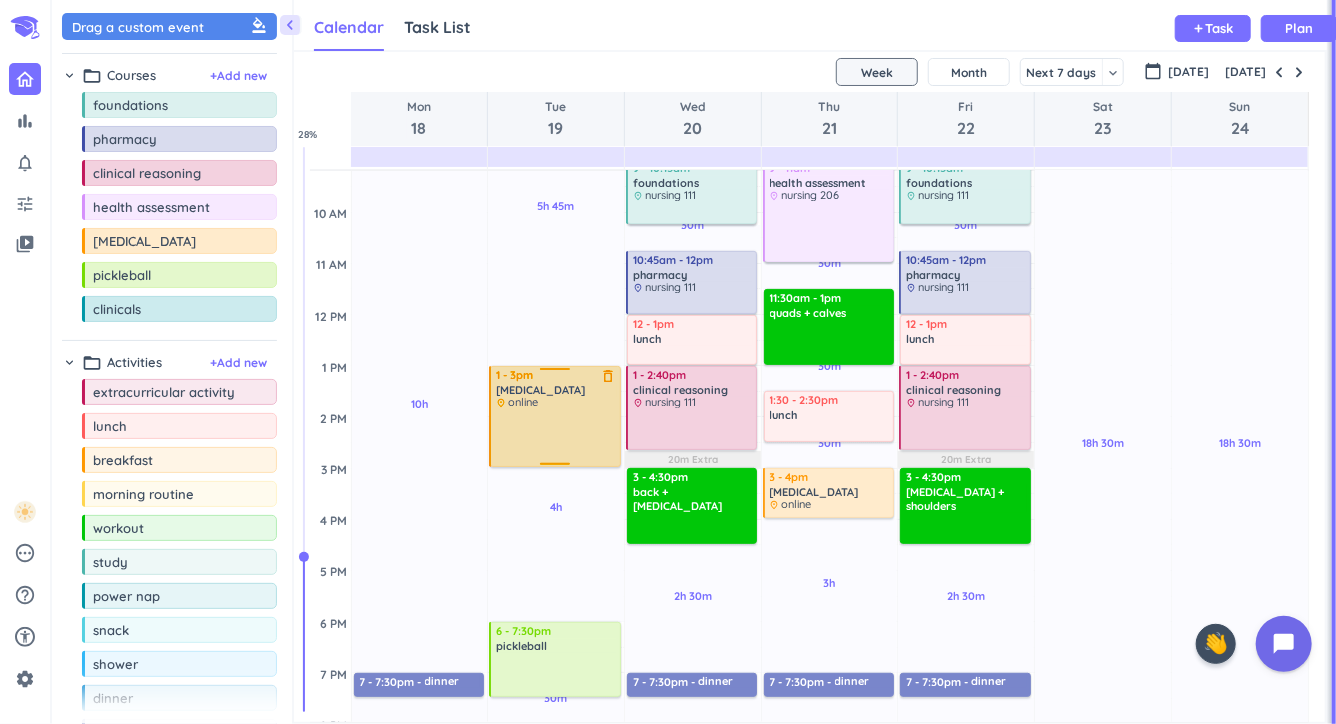 drag, startPoint x: 551, startPoint y: 415, endPoint x: 558, endPoint y: 465, distance: 50.48762 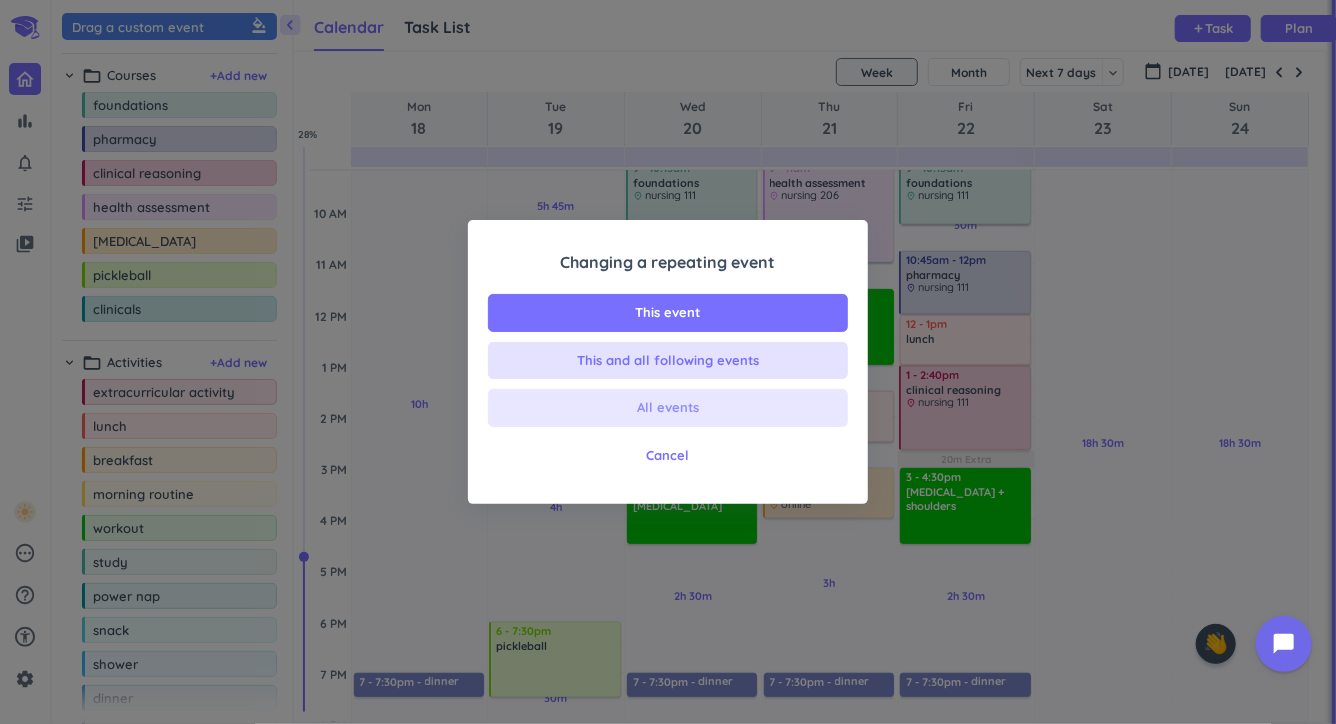 click on "All events" at bounding box center (668, 408) 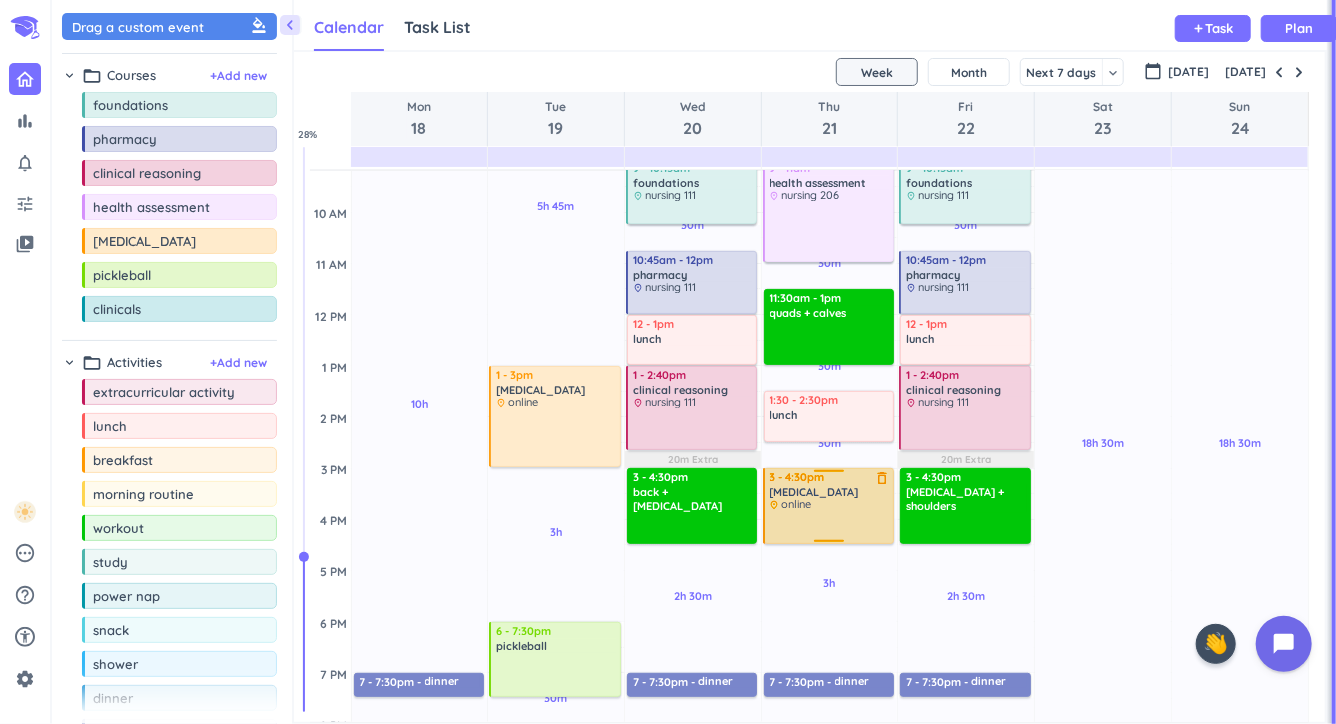 drag, startPoint x: 821, startPoint y: 516, endPoint x: 829, endPoint y: 541, distance: 26.24881 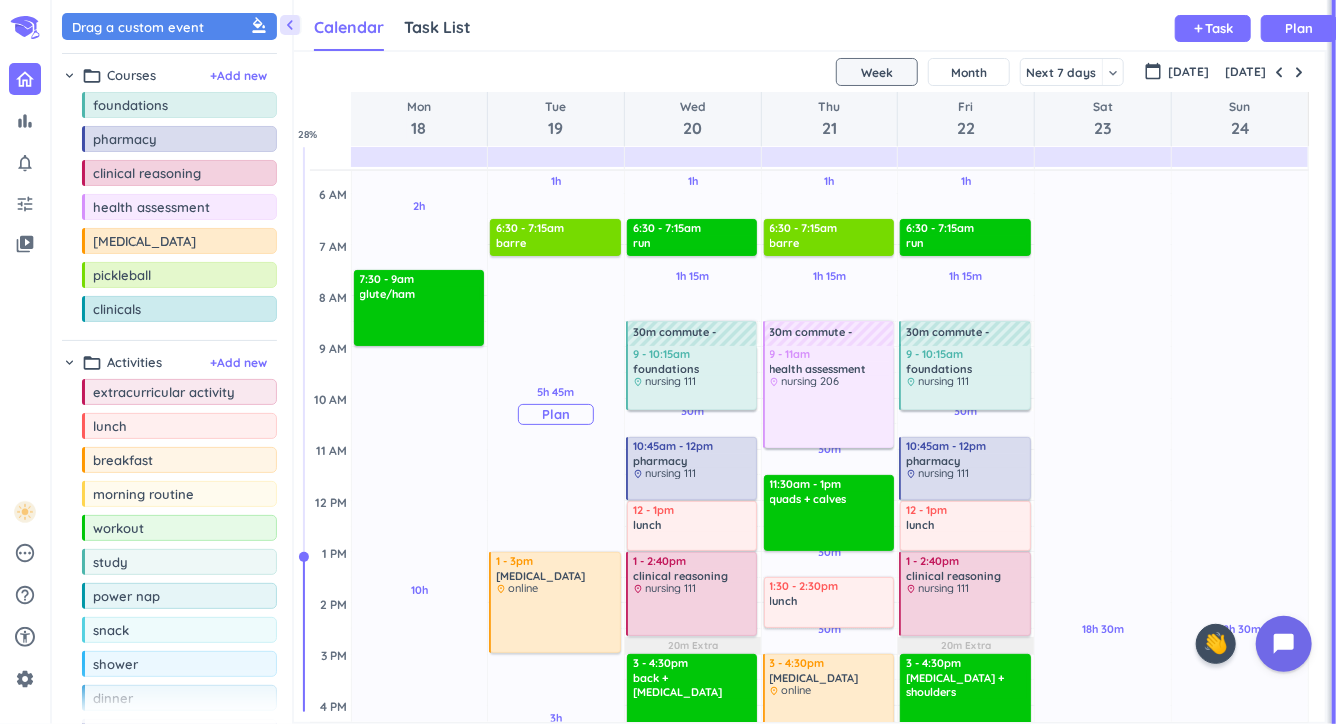 scroll, scrollTop: 80, scrollLeft: 0, axis: vertical 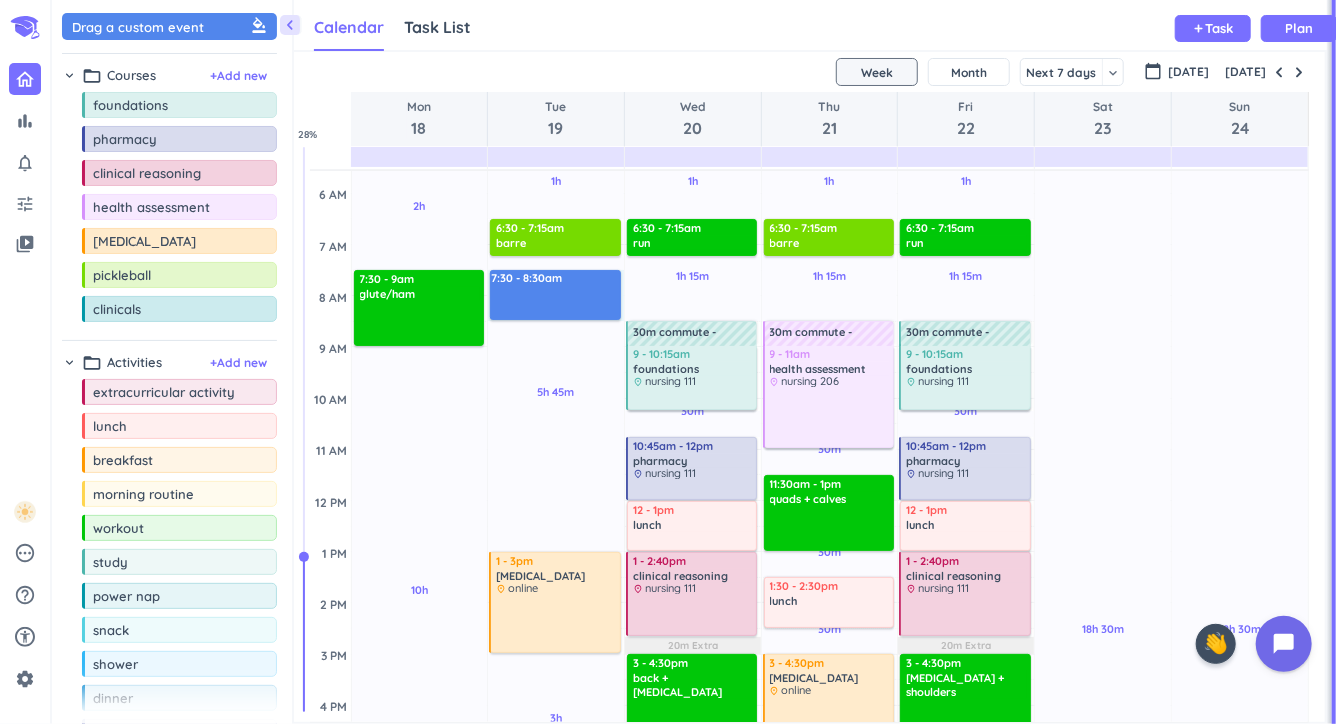 drag, startPoint x: 497, startPoint y: 271, endPoint x: 512, endPoint y: 317, distance: 48.38388 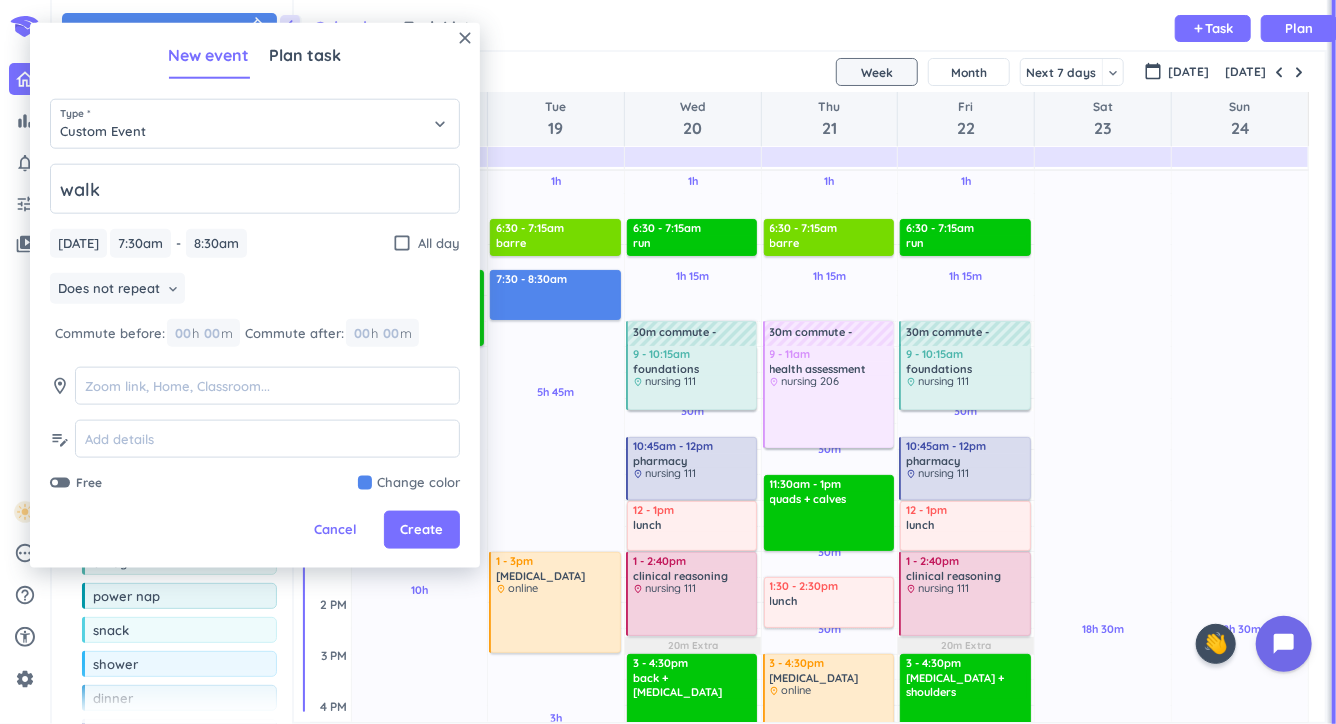type on "walk" 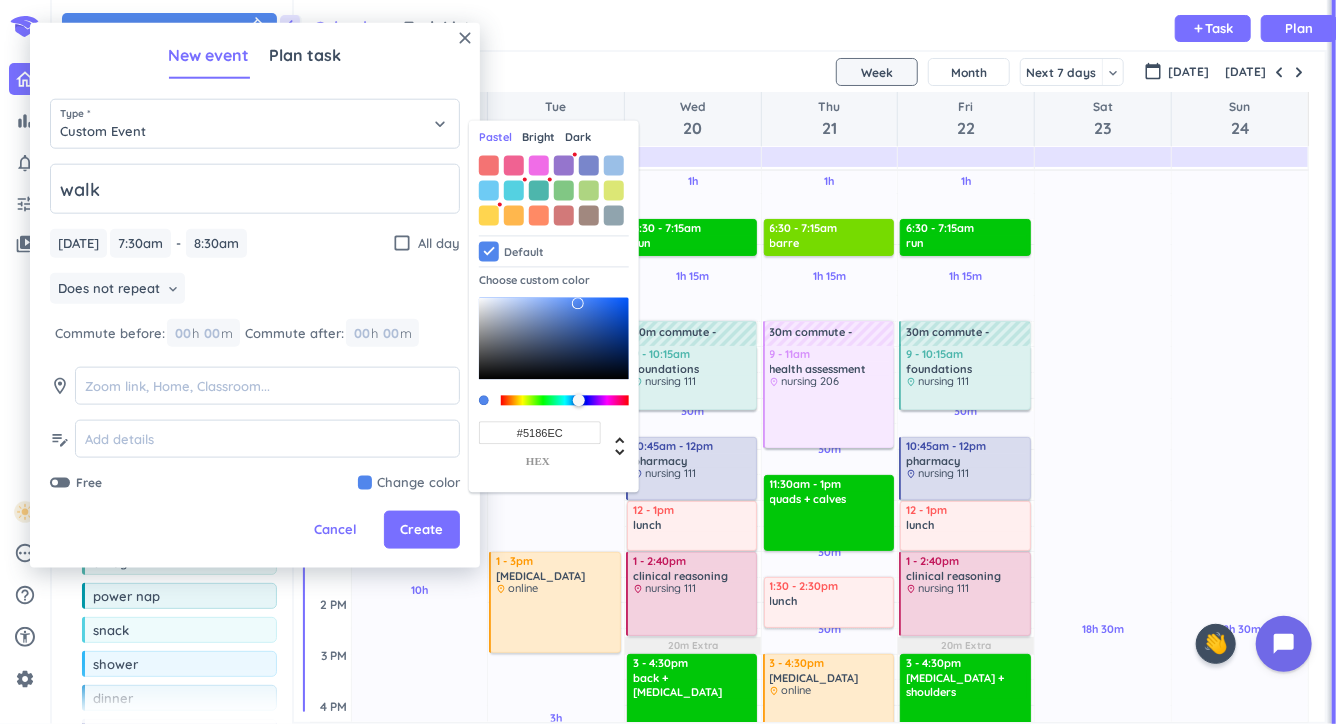 click on "Bright" at bounding box center (538, 138) 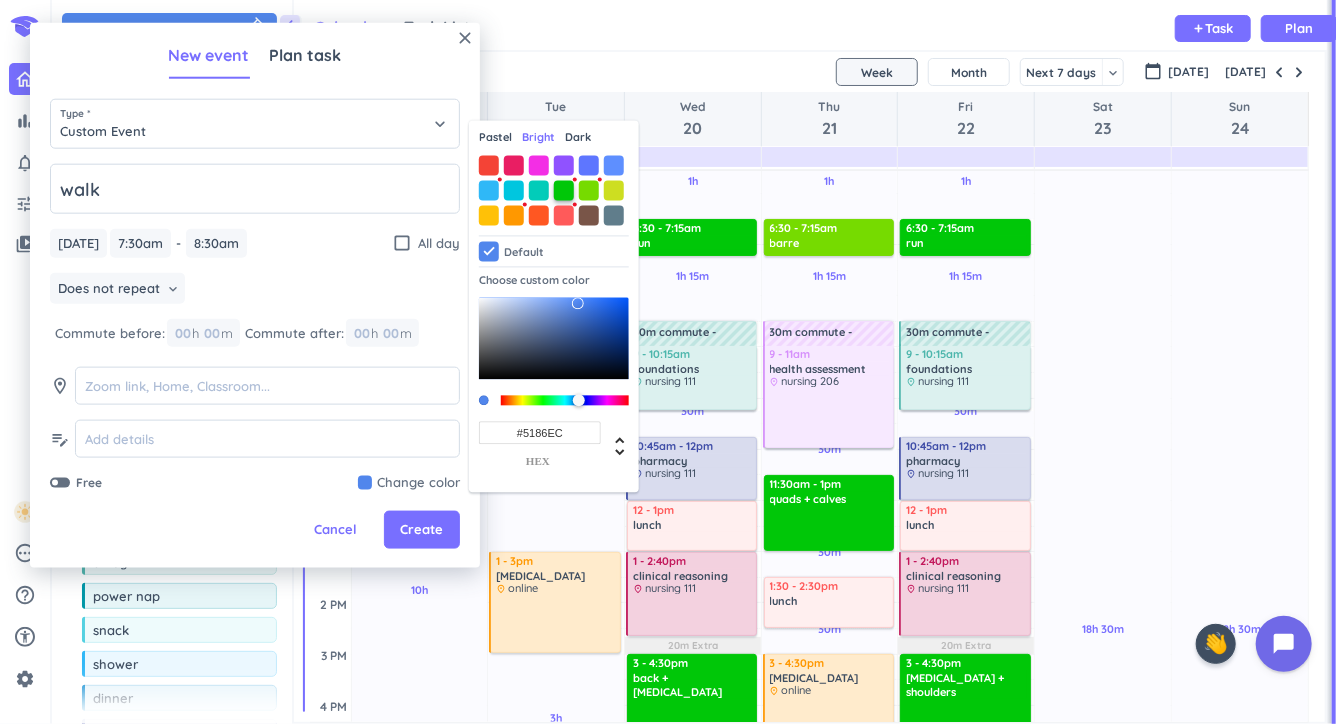 click at bounding box center (564, 190) 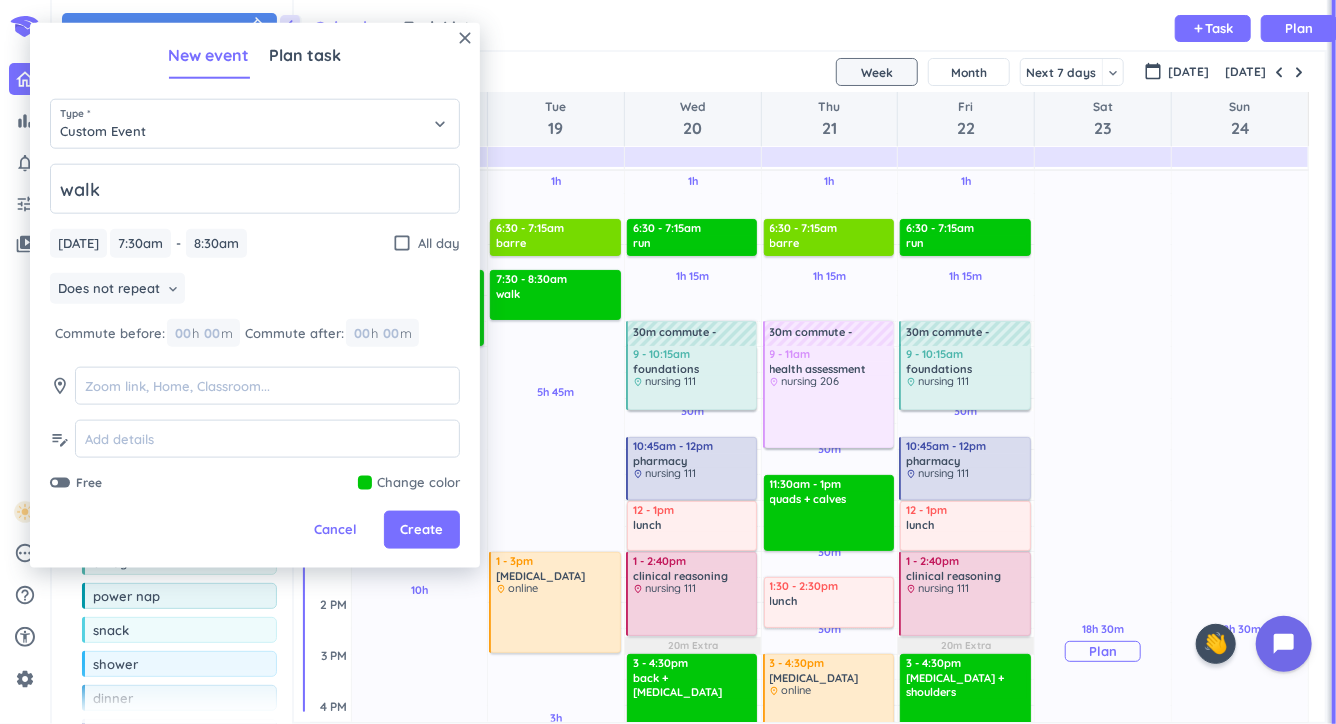 click on "18h 30m Past due Plan" at bounding box center (1103, 641) 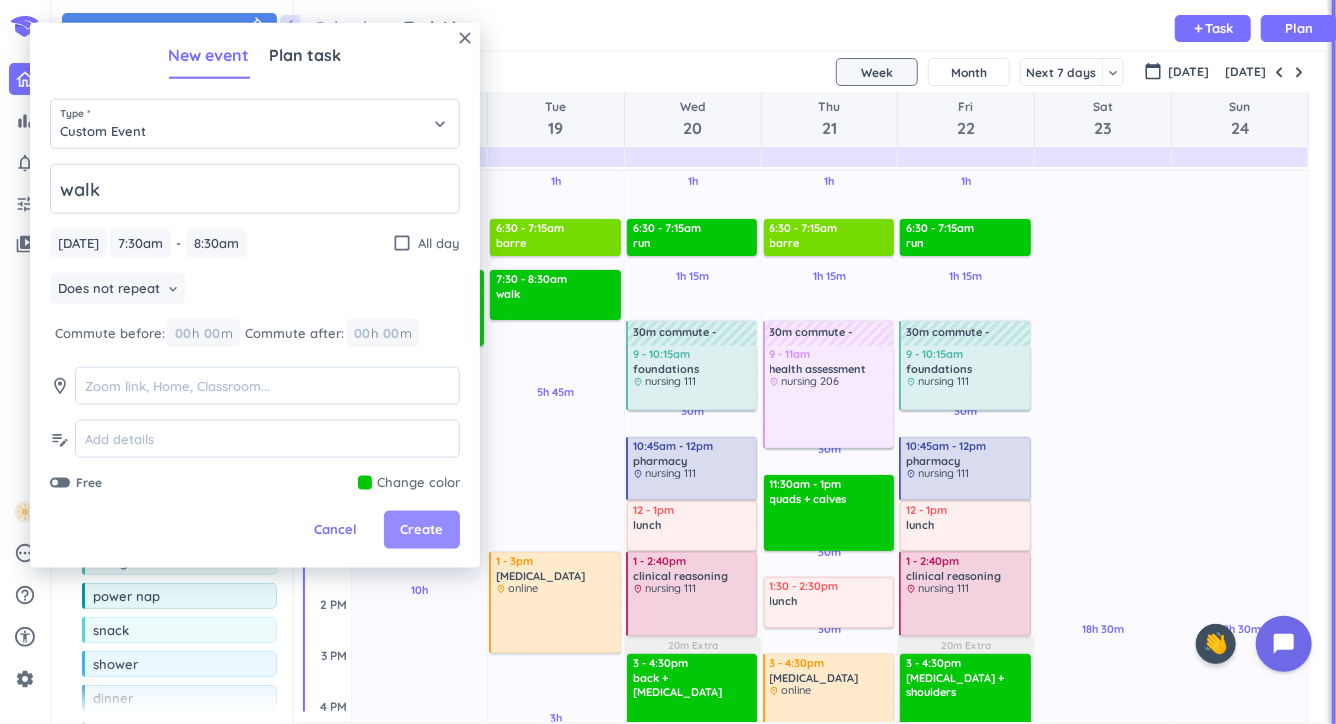 click on "Create" at bounding box center [422, 530] 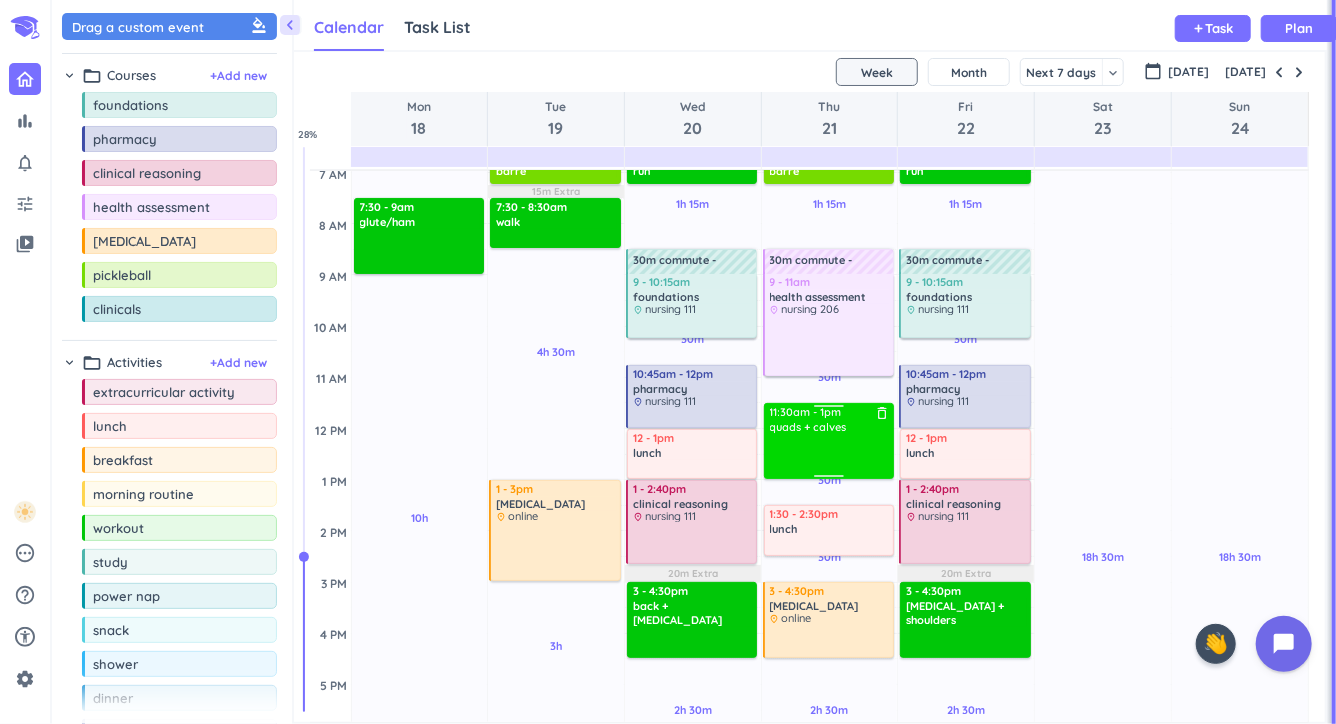 scroll, scrollTop: 157, scrollLeft: 0, axis: vertical 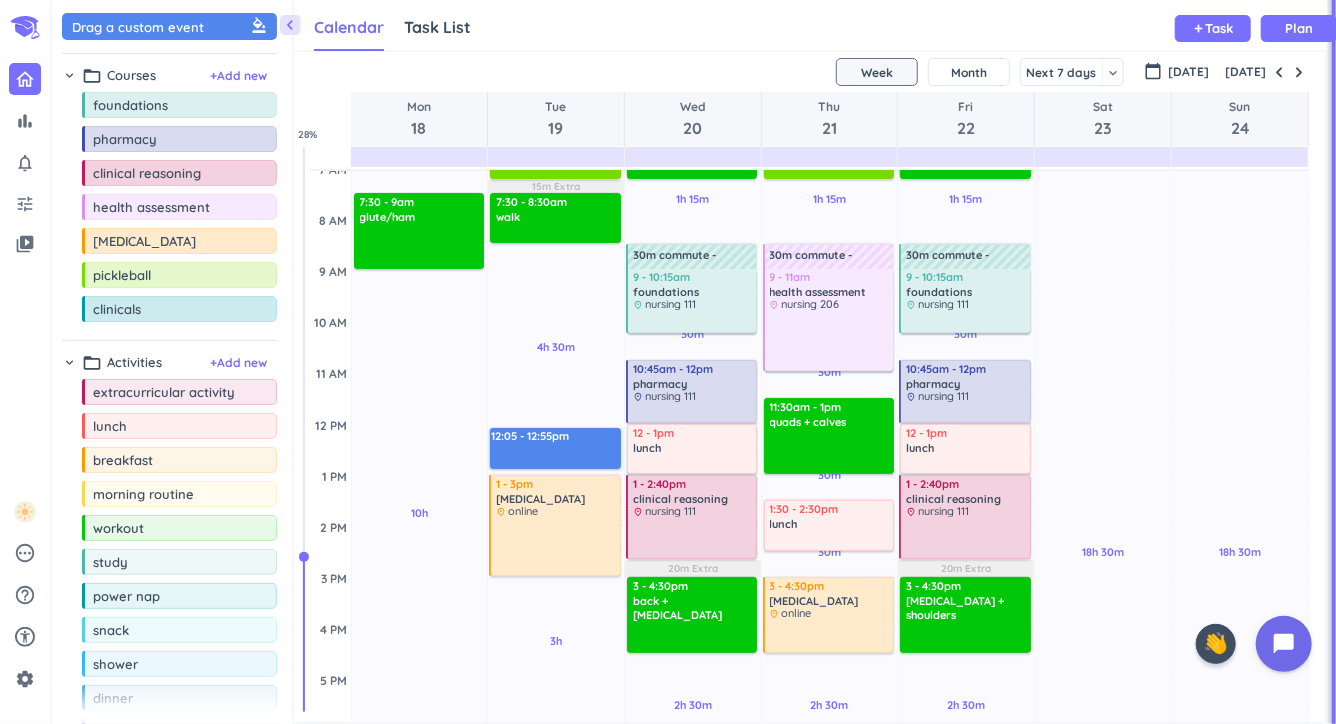 drag, startPoint x: 584, startPoint y: 431, endPoint x: 588, endPoint y: 469, distance: 38.209946 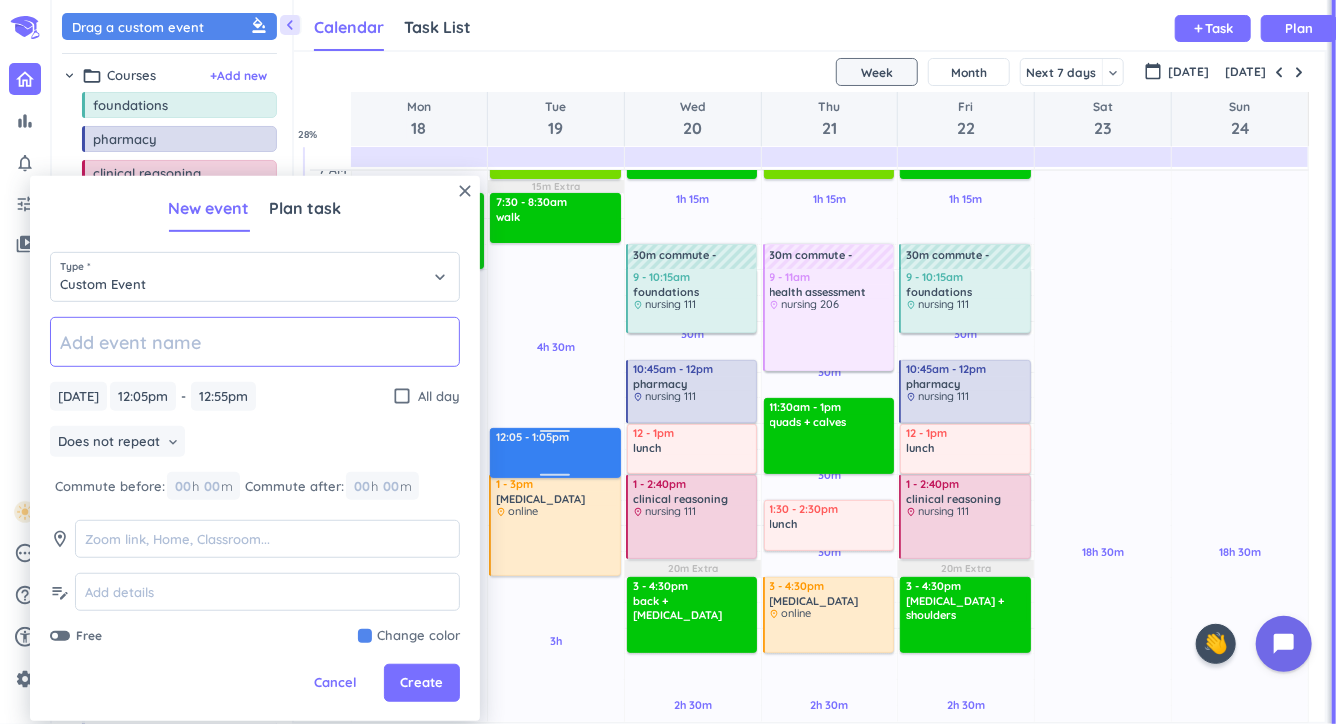 drag, startPoint x: 555, startPoint y: 467, endPoint x: 559, endPoint y: 478, distance: 11.7046995 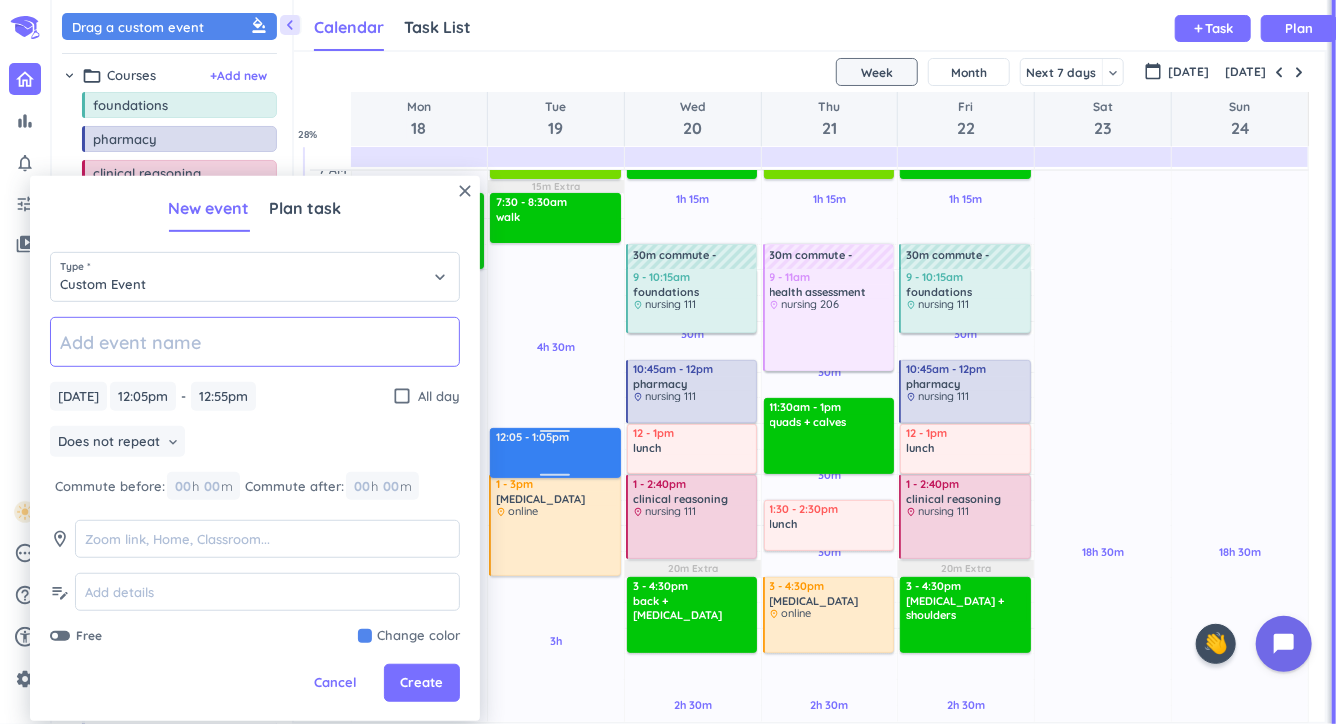click on "1h  Past due Plan 4h 30m Past due Plan 3h  Past due Plan 30m Past due Plan 3h 30m Past due Plan 15m Extra Adjust Awake Time Adjust Awake Time 6:30 - 7:15am barre delete_outline 7:30 - 8:30am walk delete_outline 12:05 - 12:55pm 1 - 3pm [MEDICAL_DATA] delete_outline place online 6 - 7:30pm pickleball delete_outline 8 - 8:30pm dinner delete_outline 12:05 - 1:05pm" at bounding box center (556, 628) 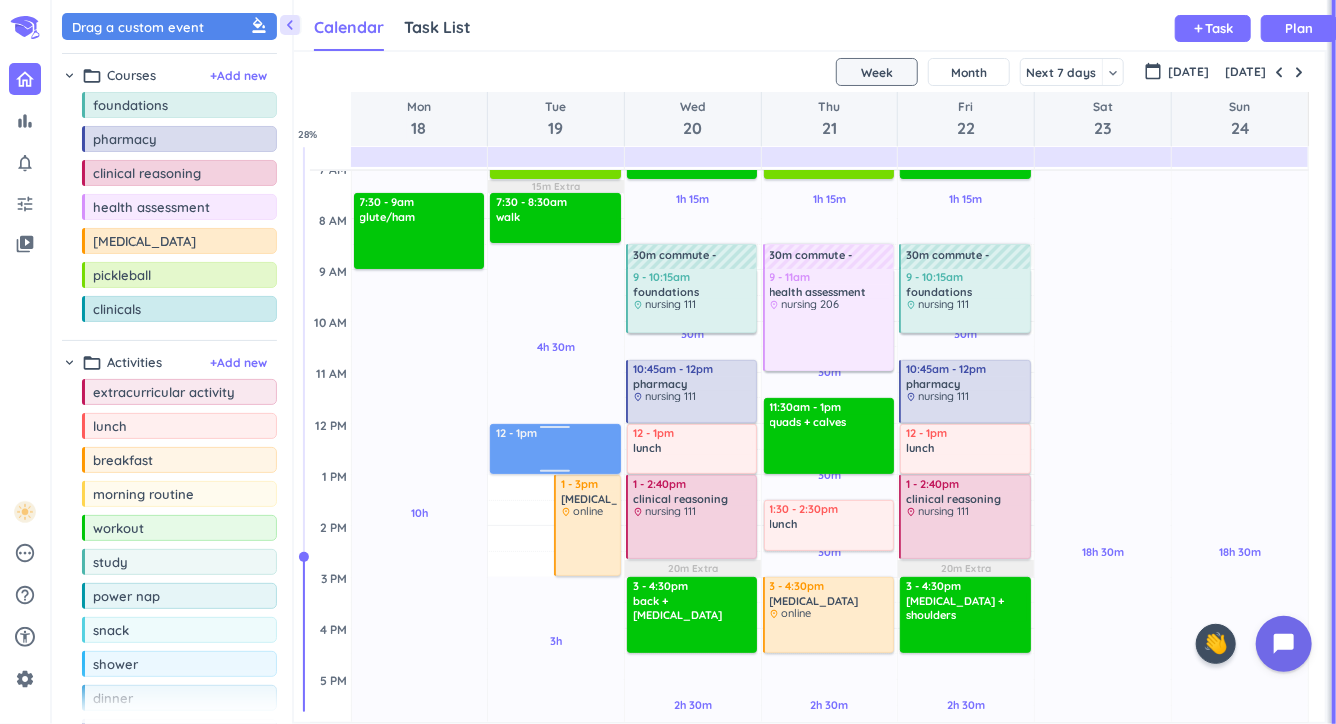 drag, startPoint x: 559, startPoint y: 457, endPoint x: 559, endPoint y: 445, distance: 12 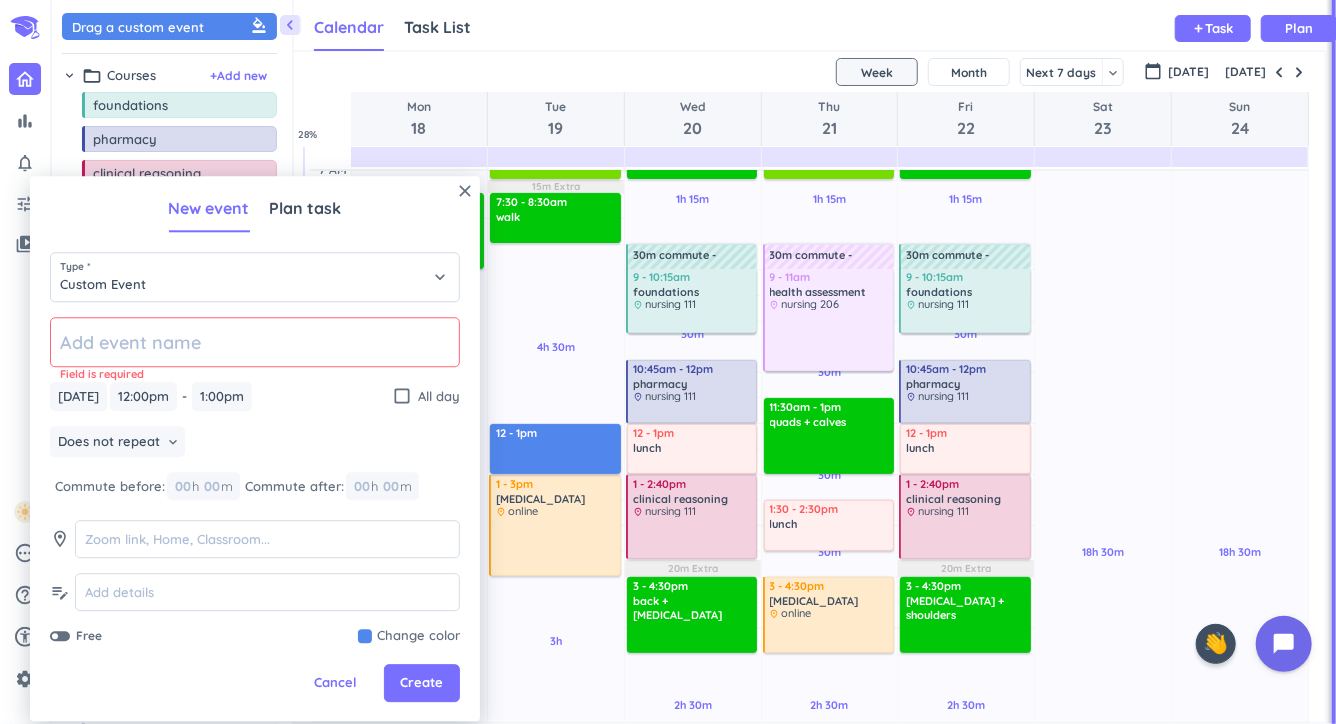 click 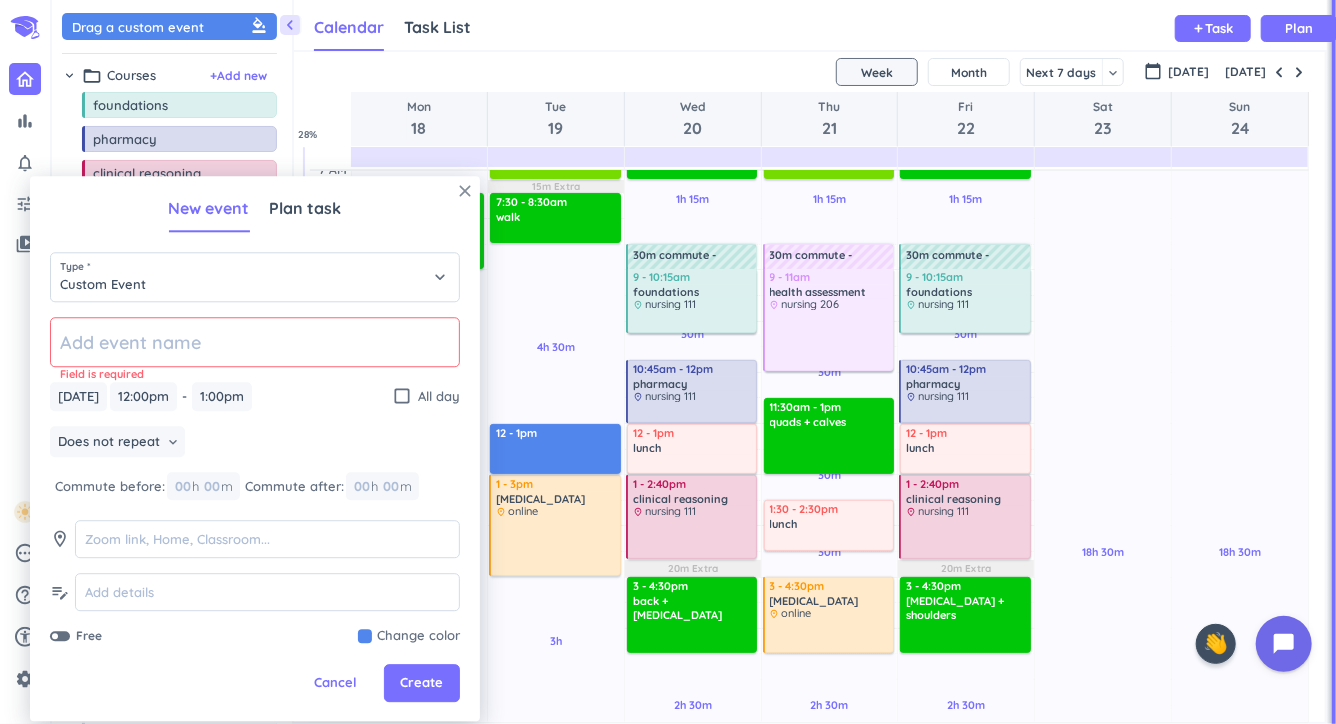 click on "close" at bounding box center [465, 191] 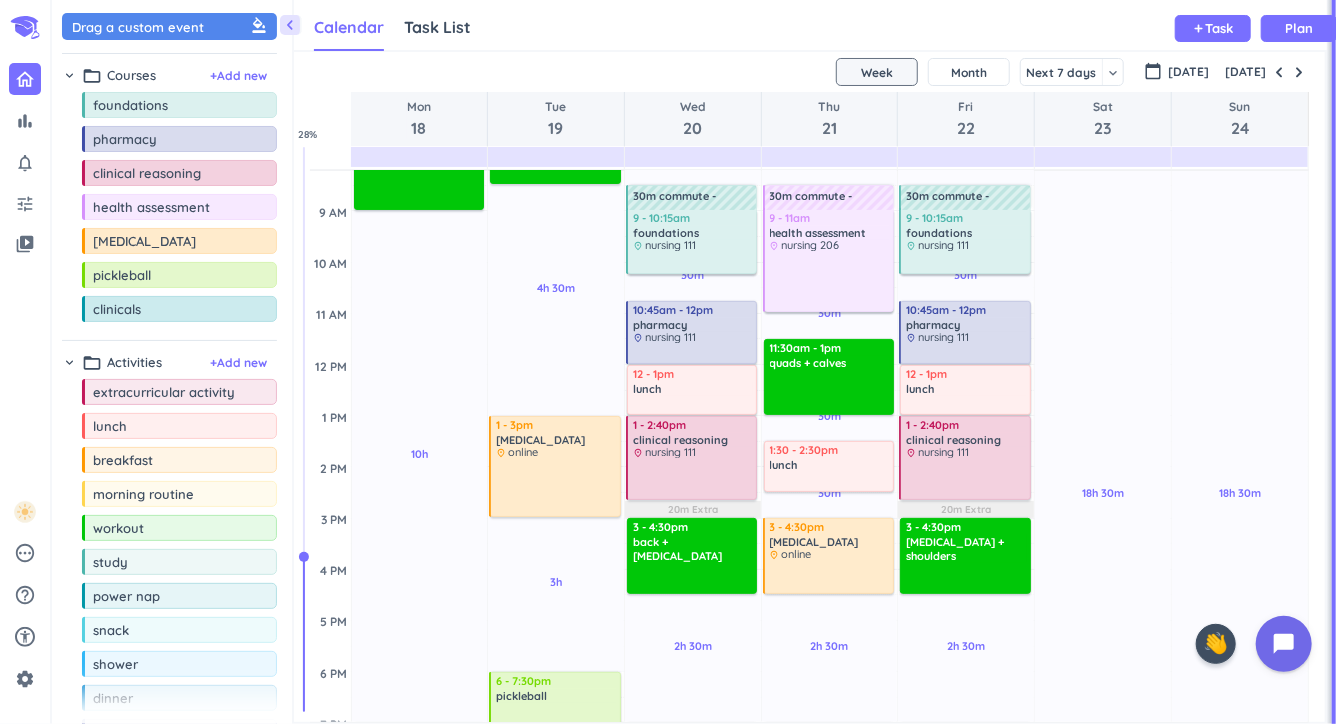 scroll, scrollTop: 217, scrollLeft: 0, axis: vertical 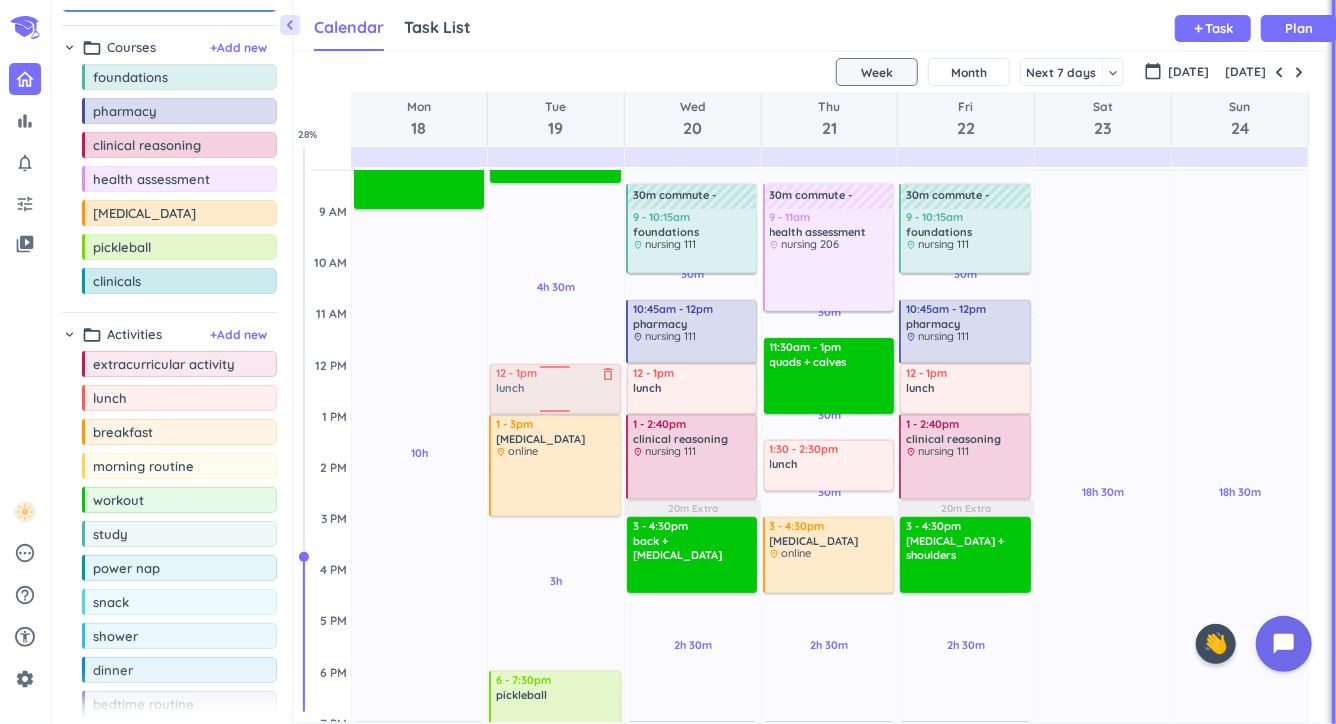 drag, startPoint x: 196, startPoint y: 397, endPoint x: 553, endPoint y: 365, distance: 358.4313 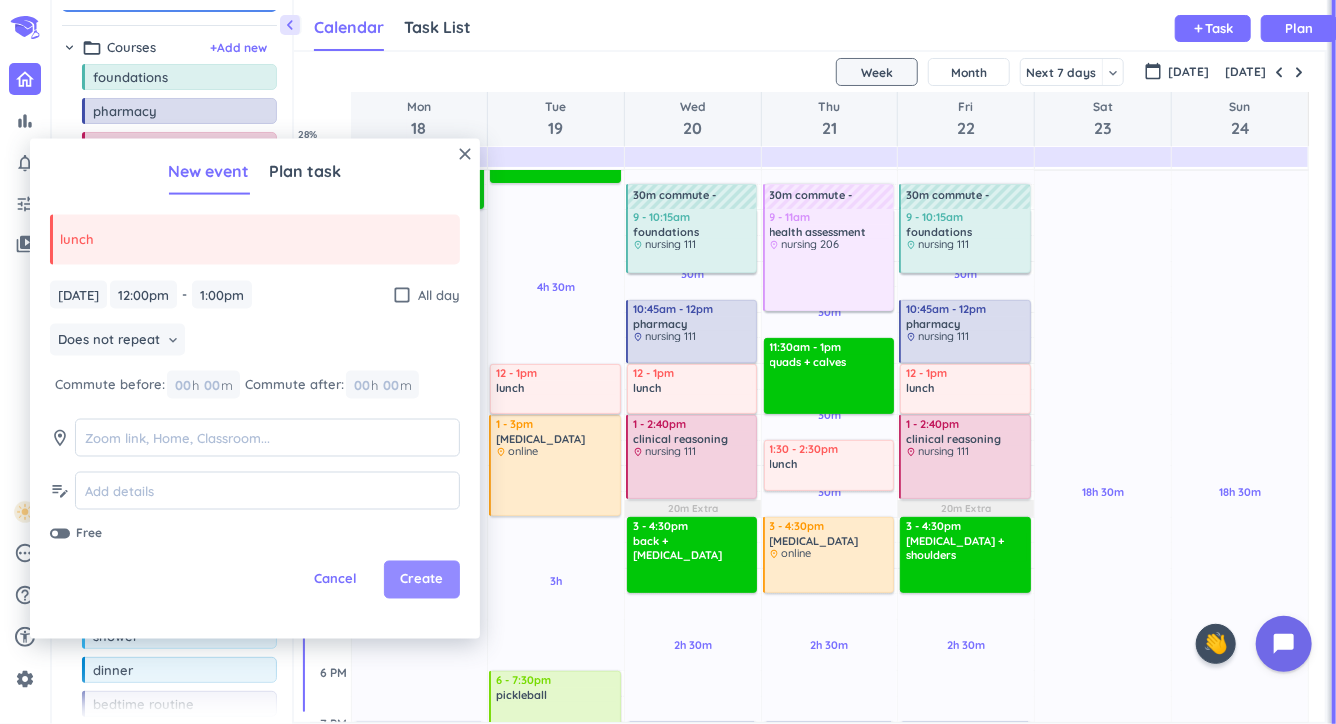 click on "Create" at bounding box center (422, 580) 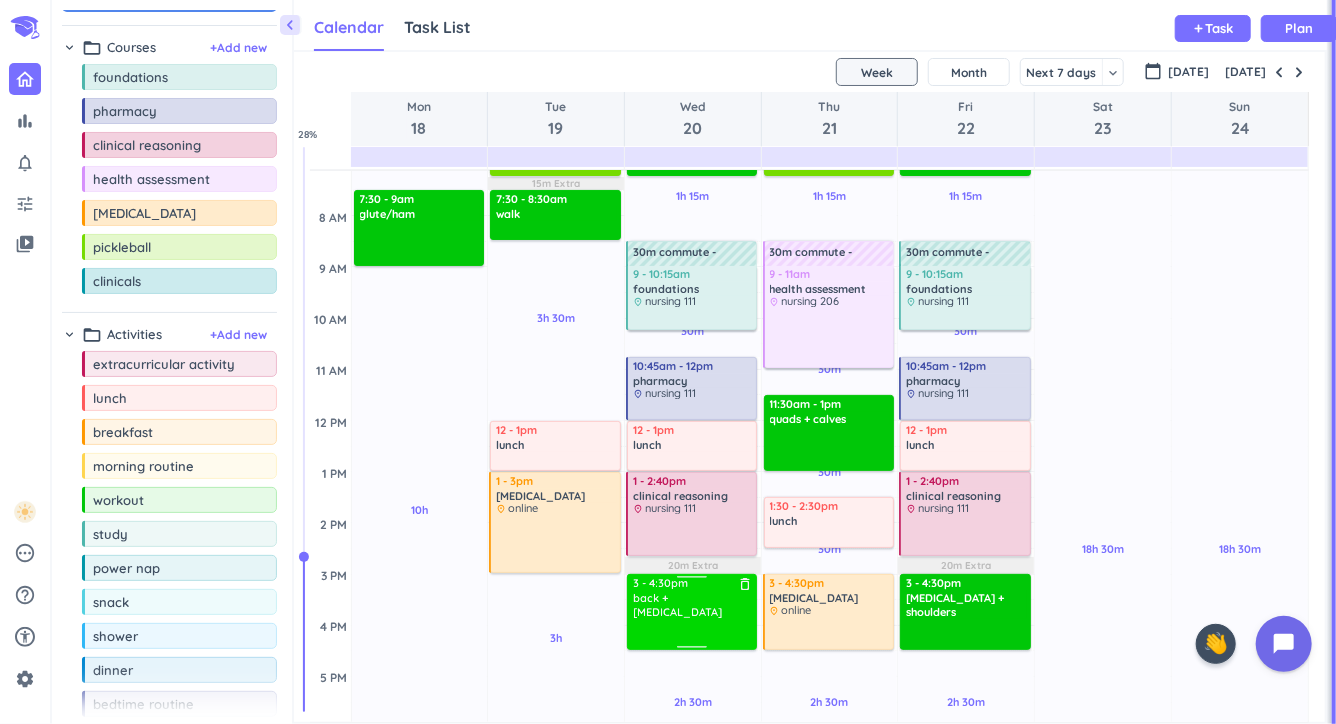 scroll, scrollTop: 155, scrollLeft: 0, axis: vertical 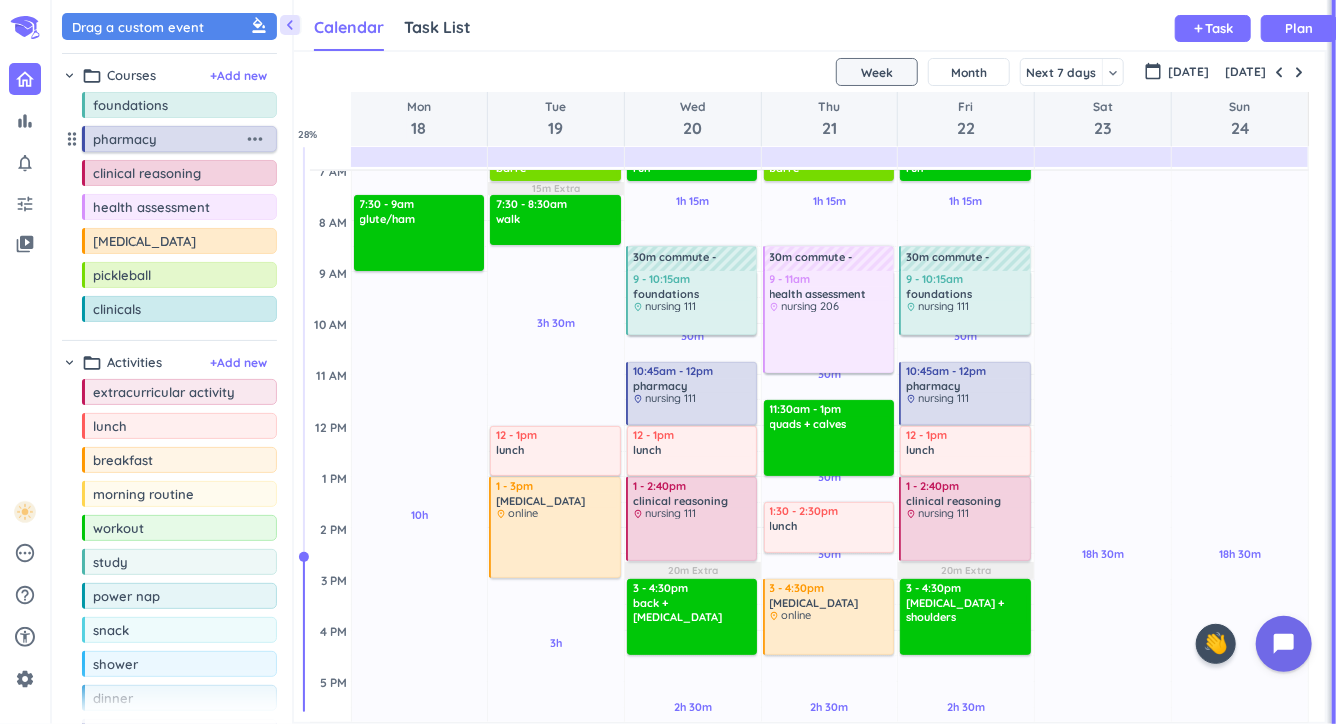 click on "more_horiz" at bounding box center (255, 139) 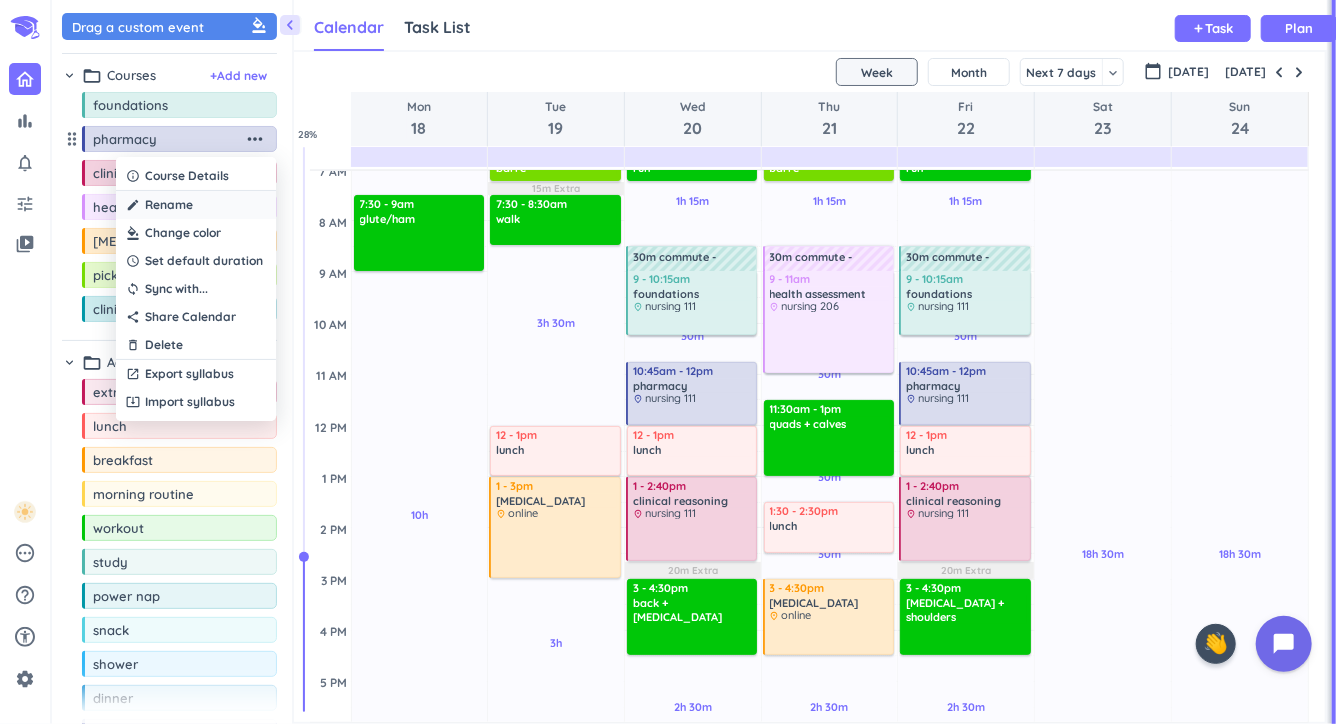 click on "create Rename" at bounding box center [196, 205] 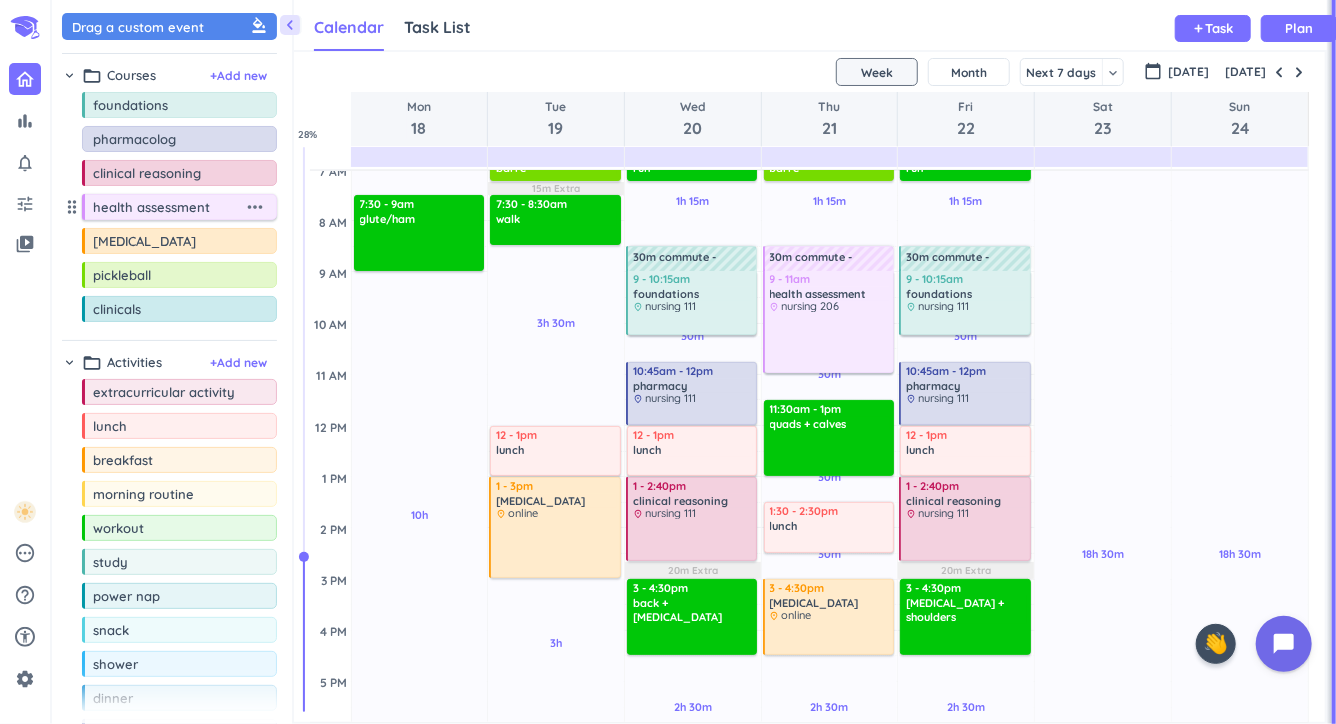 type on "pharmacology" 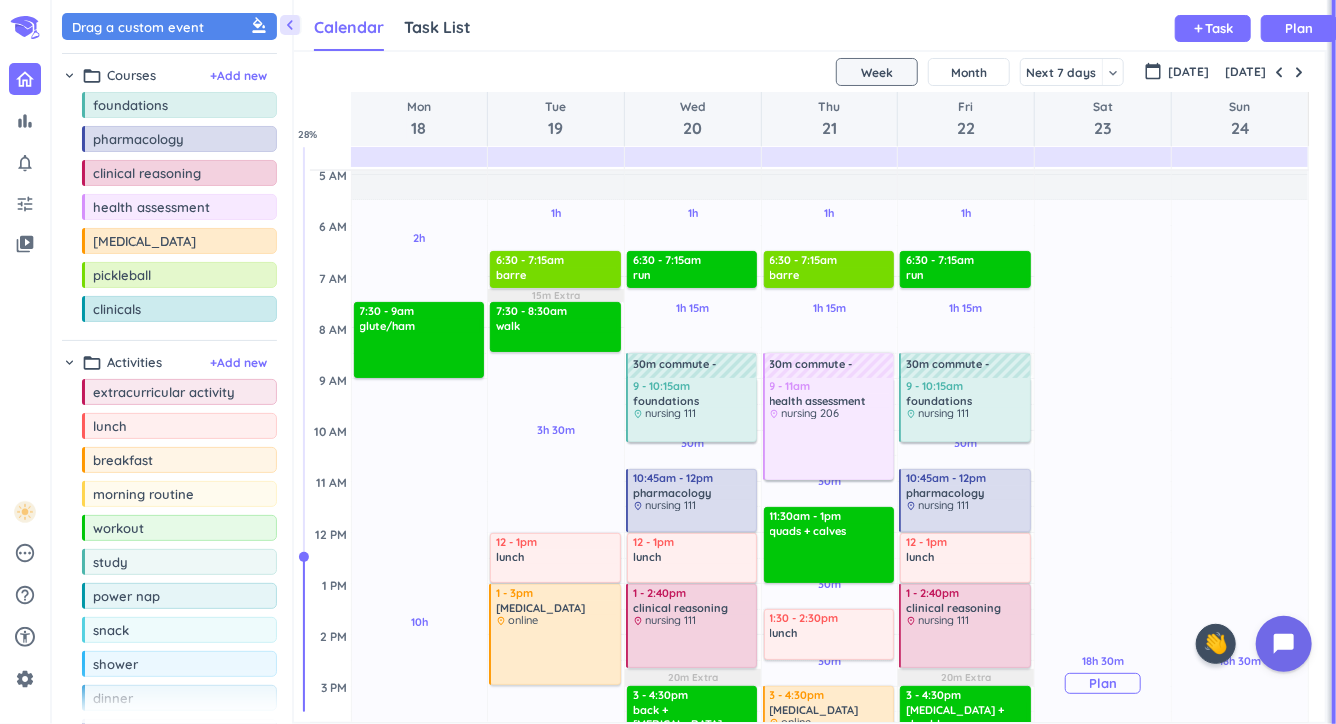 scroll, scrollTop: 46, scrollLeft: 0, axis: vertical 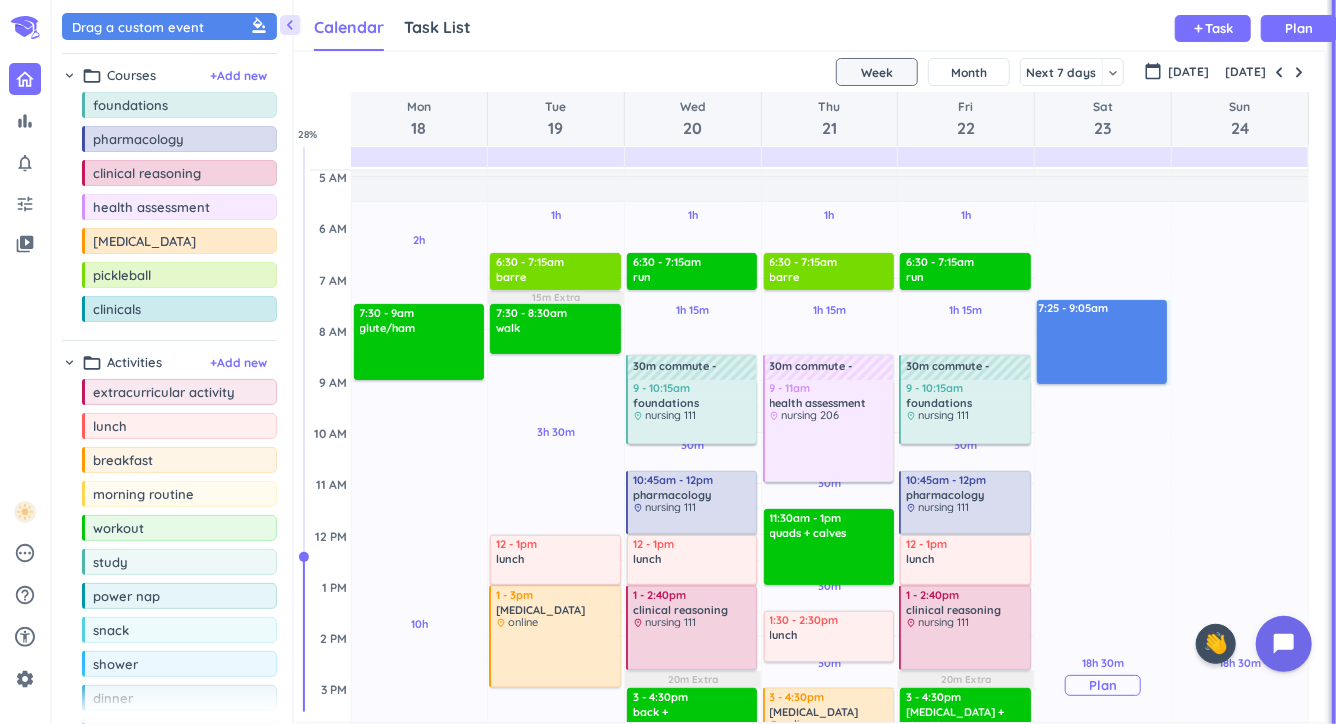 drag, startPoint x: 1071, startPoint y: 303, endPoint x: 1085, endPoint y: 381, distance: 79.24645 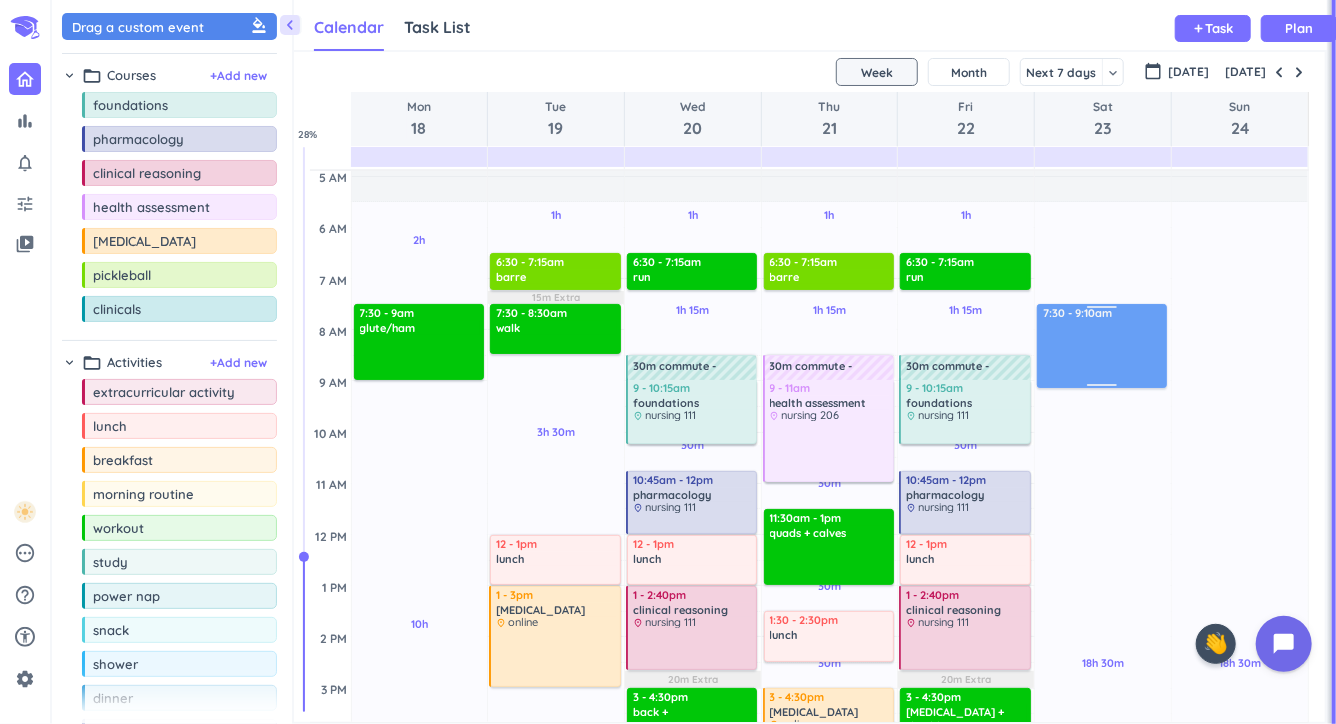 drag, startPoint x: 1082, startPoint y: 323, endPoint x: 1083, endPoint y: 333, distance: 10.049875 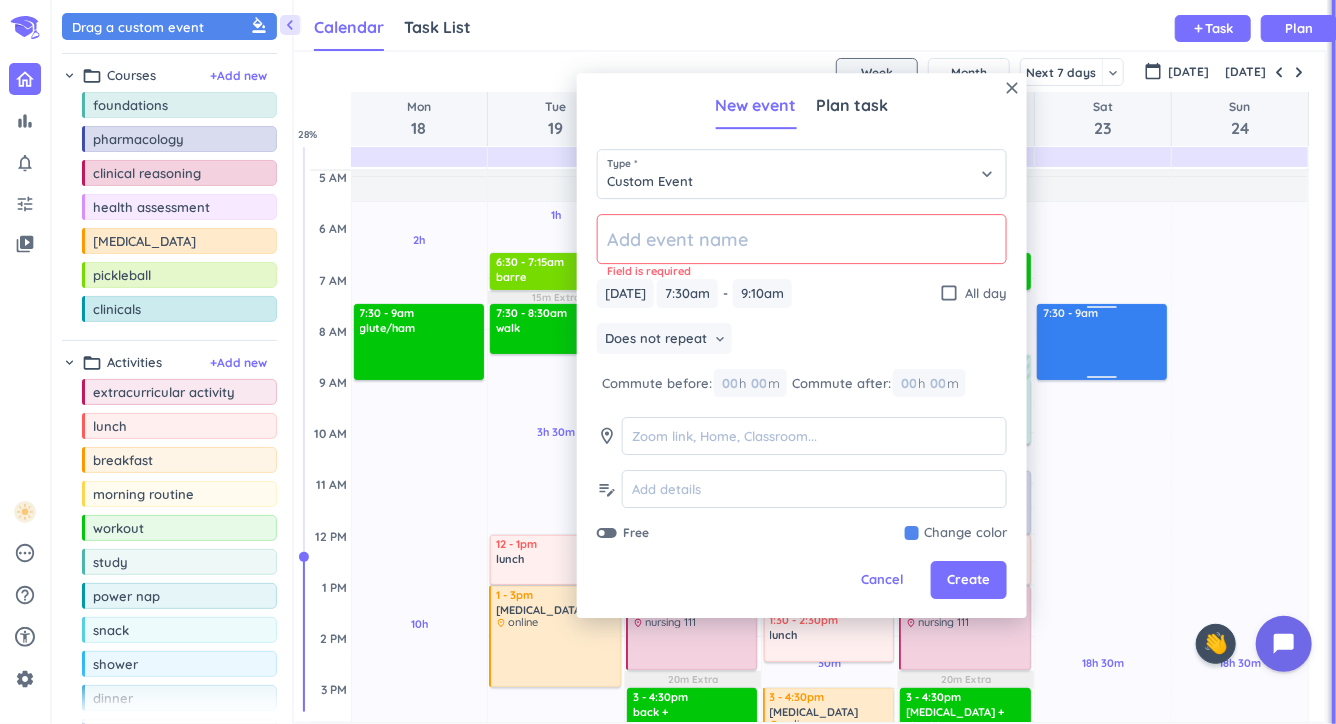 click on "18h 30m Past due Plan Adjust Awake Time Adjust Awake Time 7:30 - 9:10am 7:30 - 9am" at bounding box center [1103, 739] 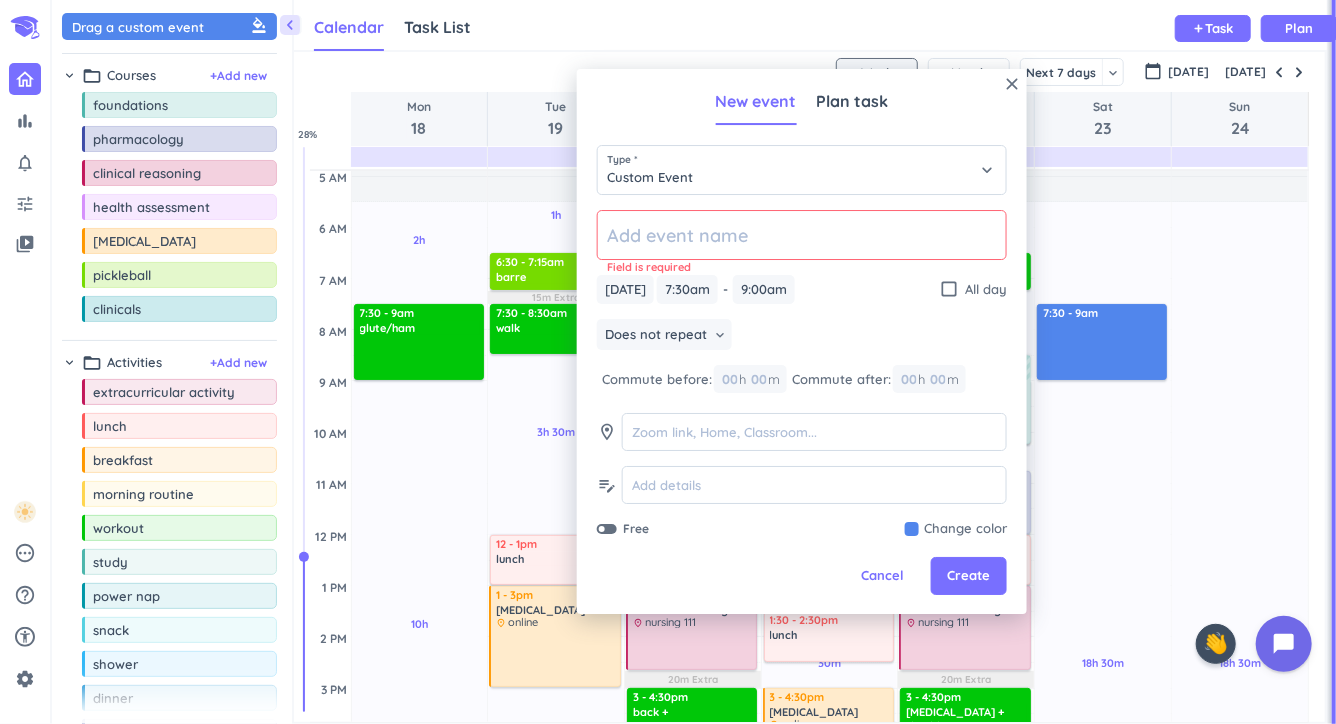 click 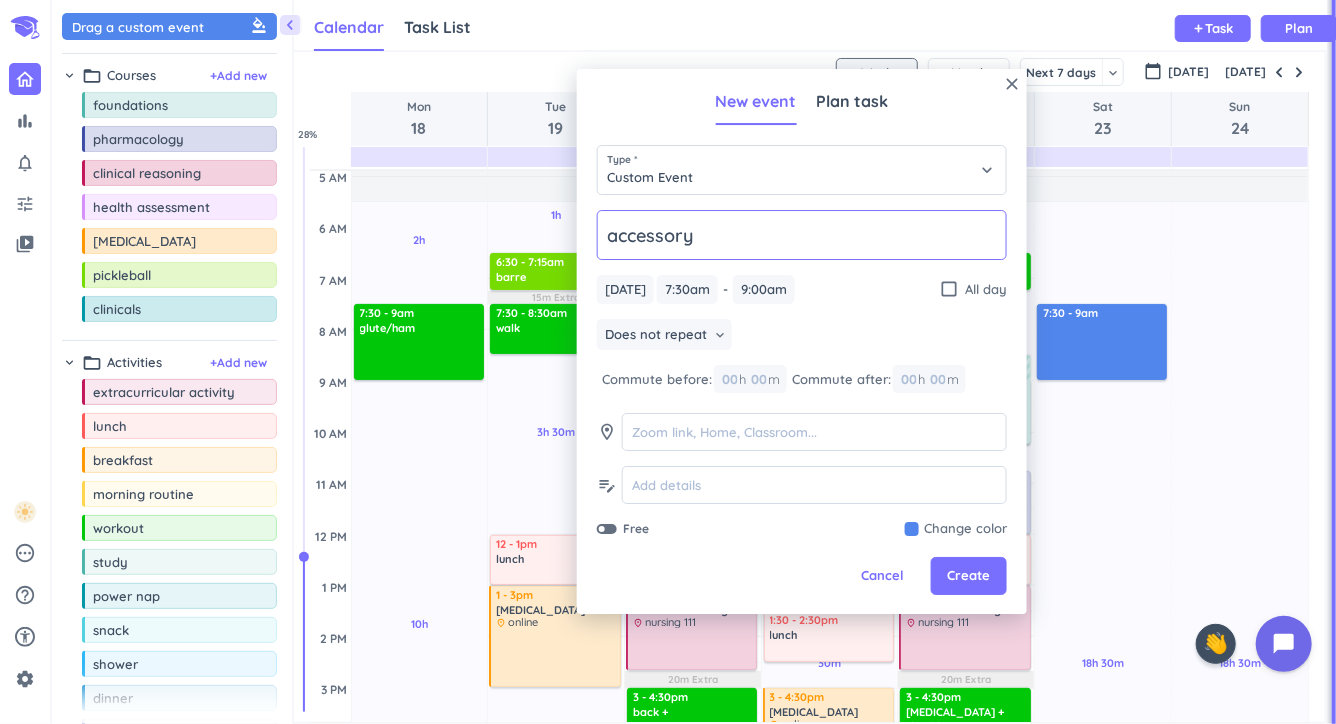 type on "accessory" 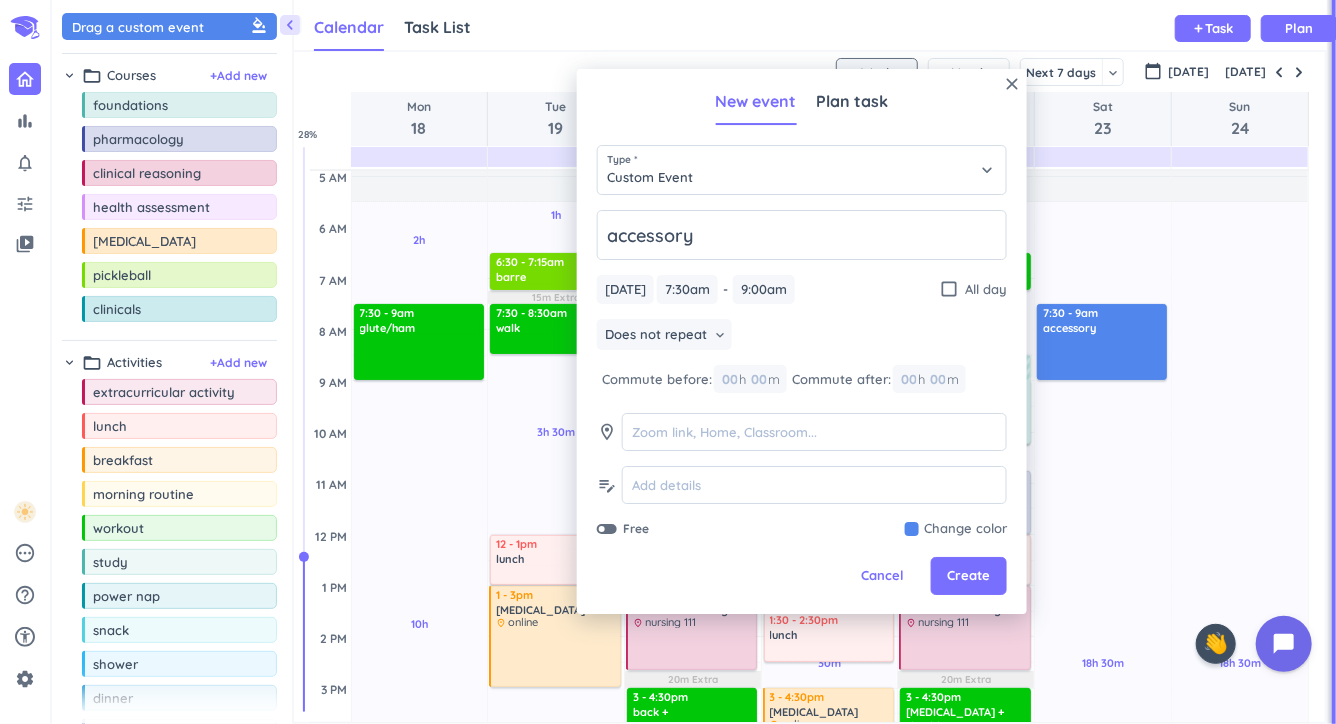 click at bounding box center [956, 529] 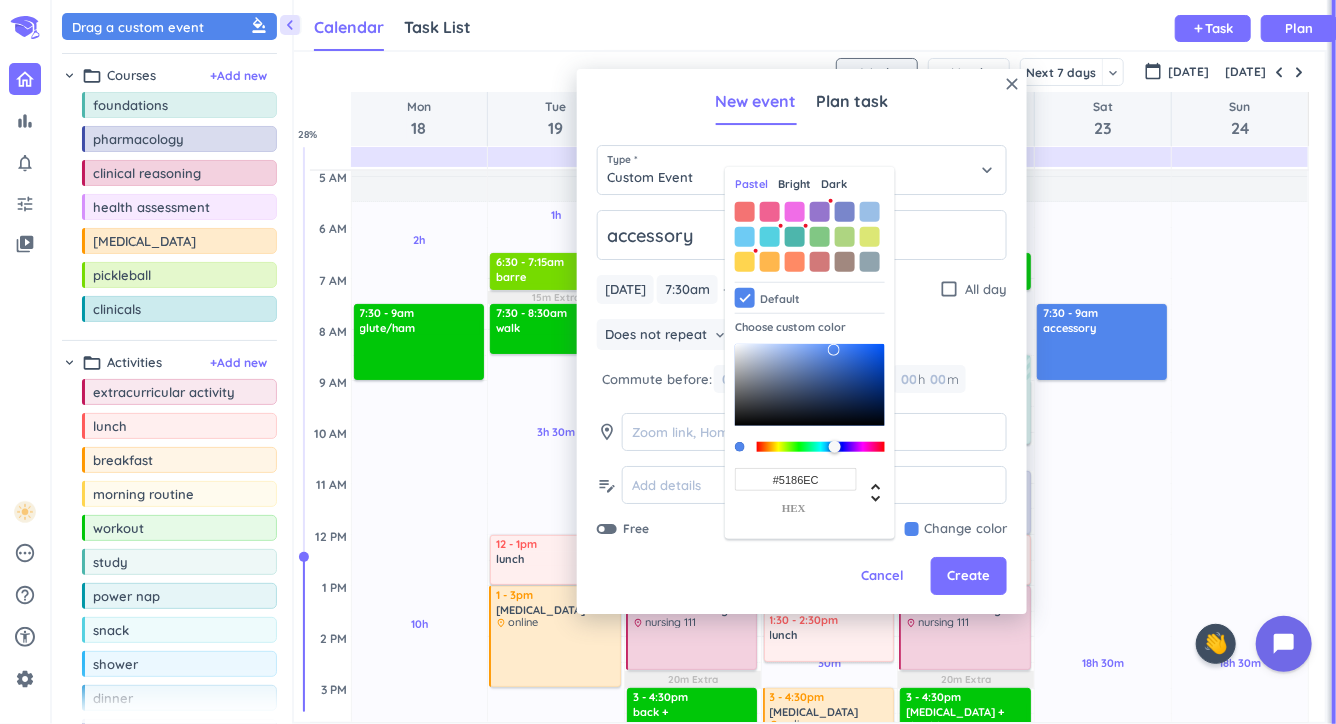 click on "Bright" at bounding box center (794, 184) 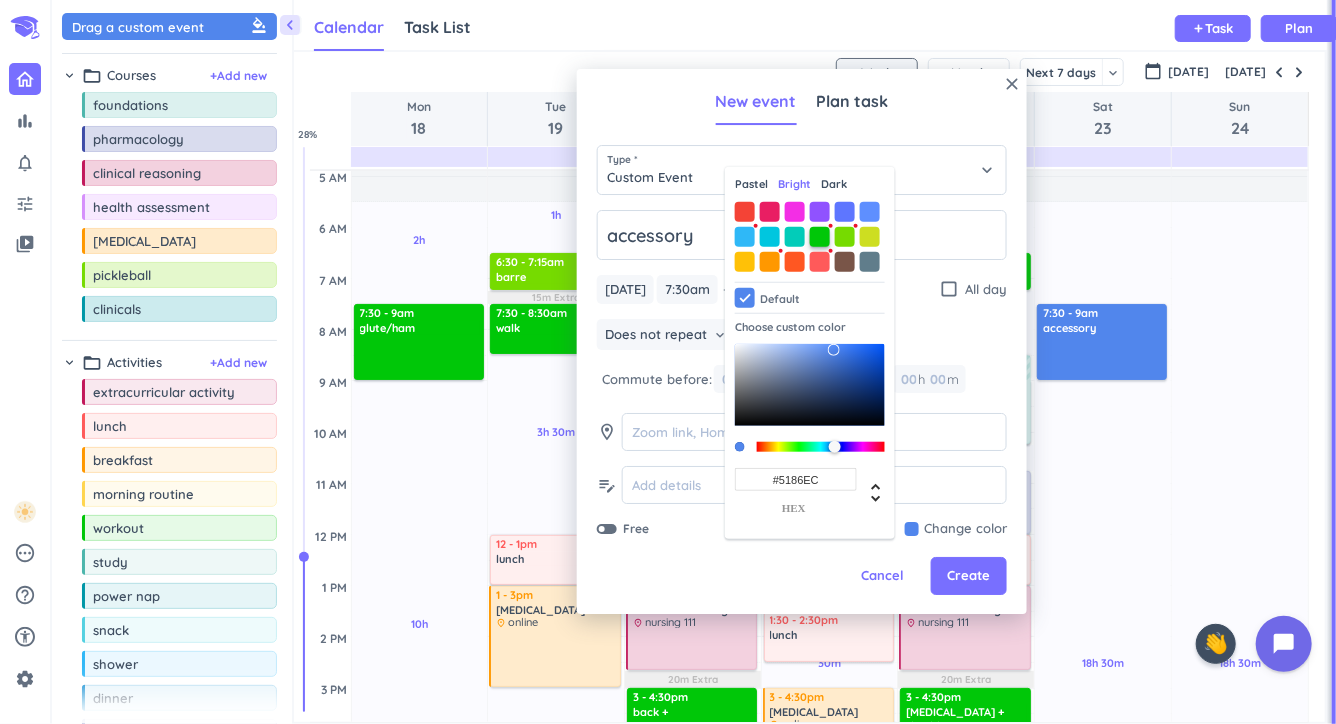 click at bounding box center [820, 237] 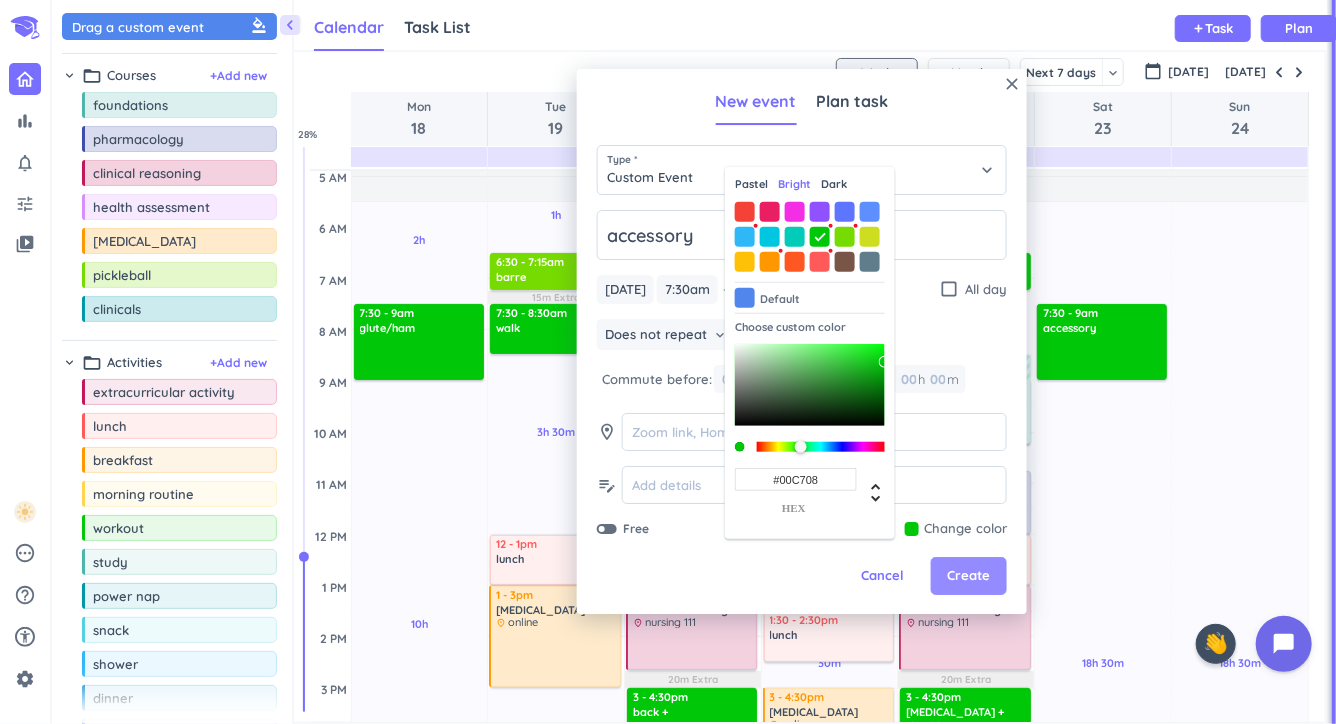 click on "Create" at bounding box center (969, 576) 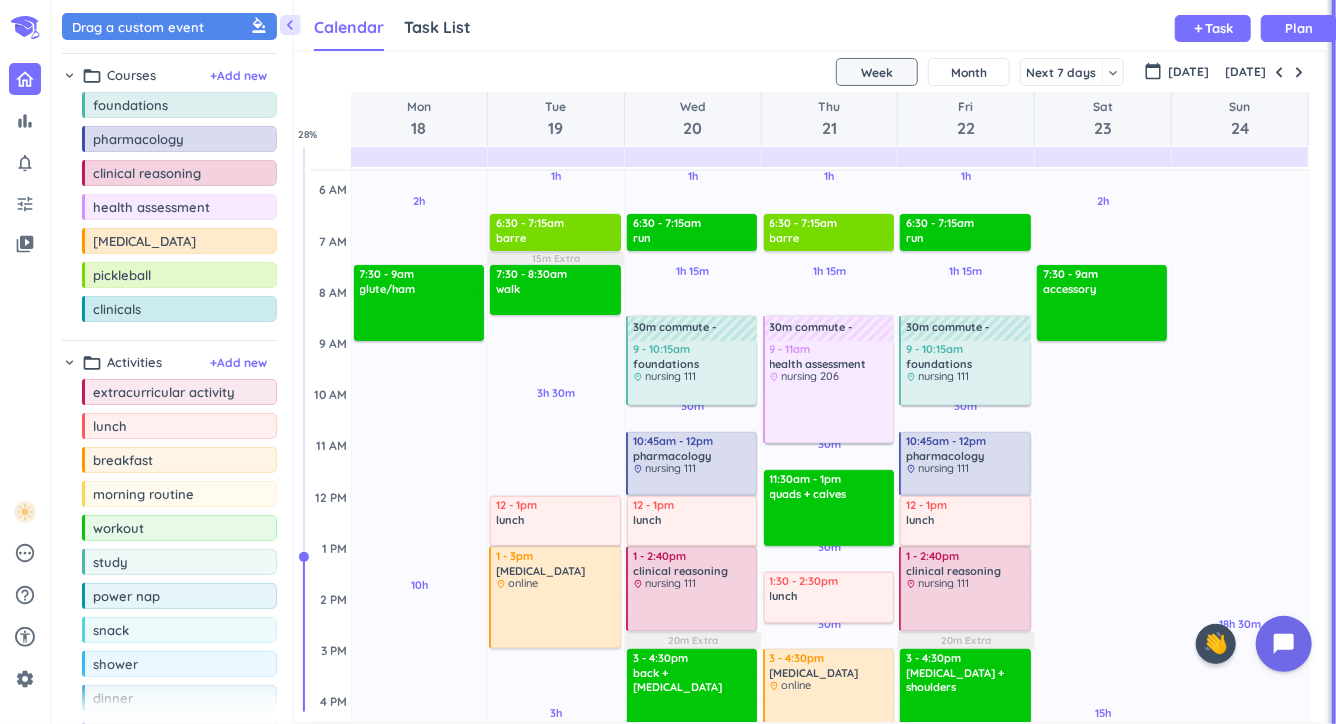 scroll, scrollTop: 82, scrollLeft: 0, axis: vertical 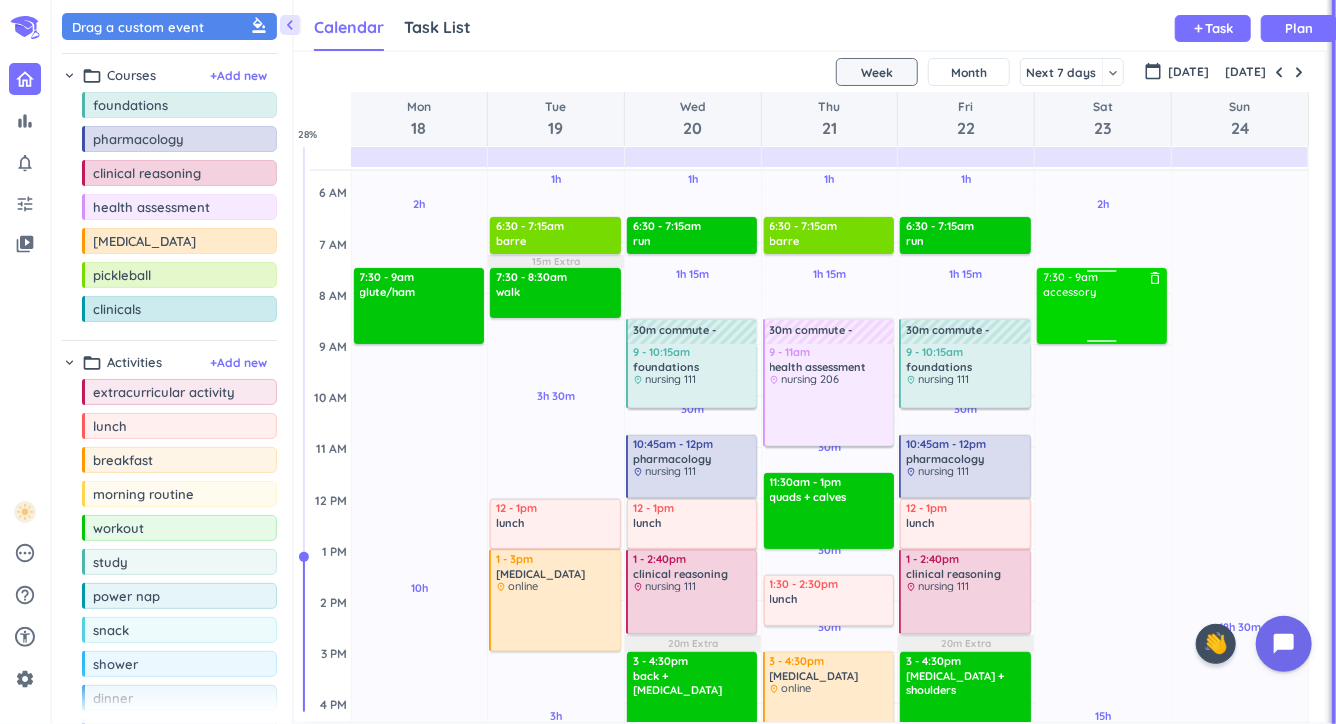 click at bounding box center (1103, 320) 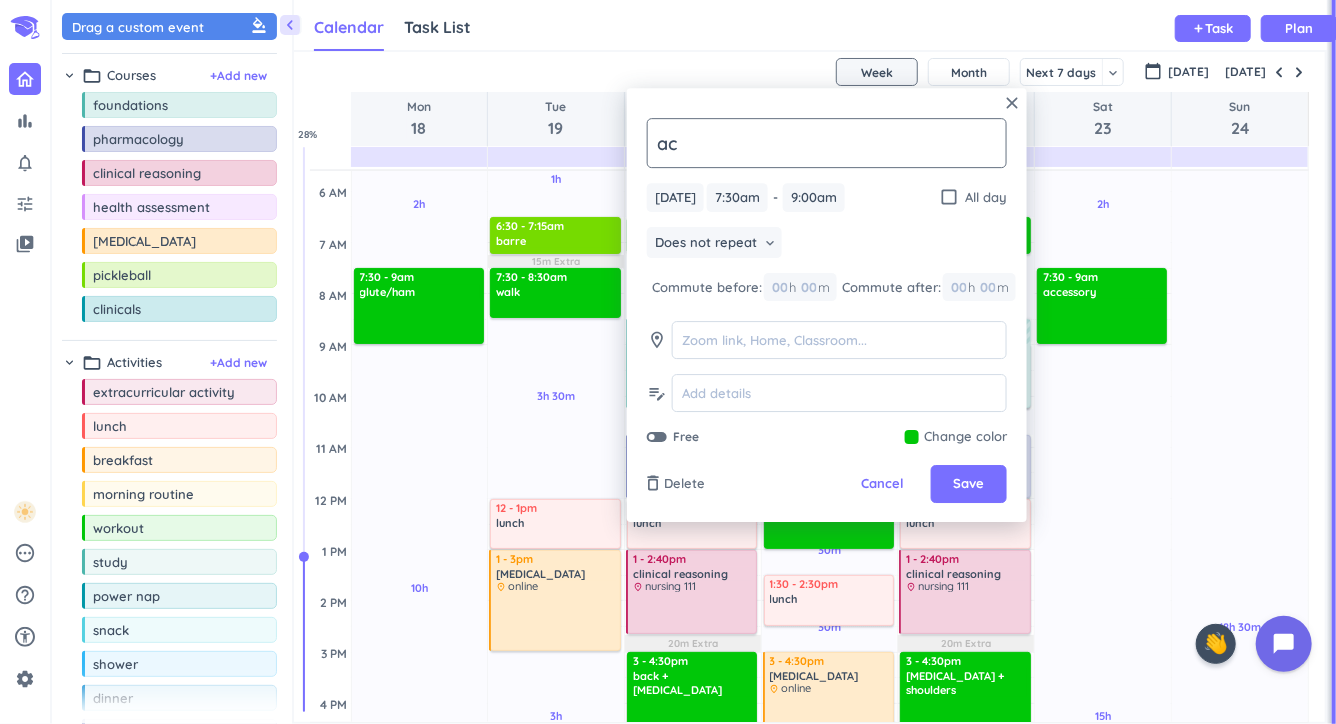 type on "a" 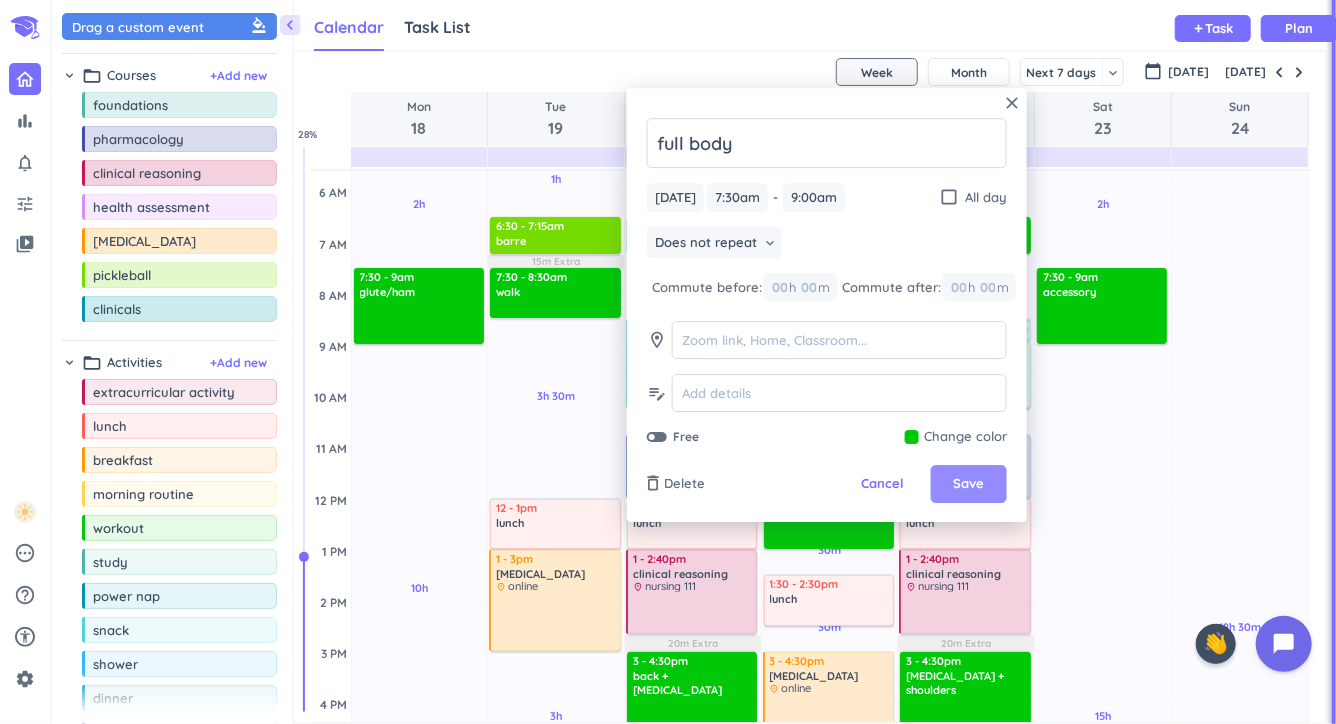 type on "full body" 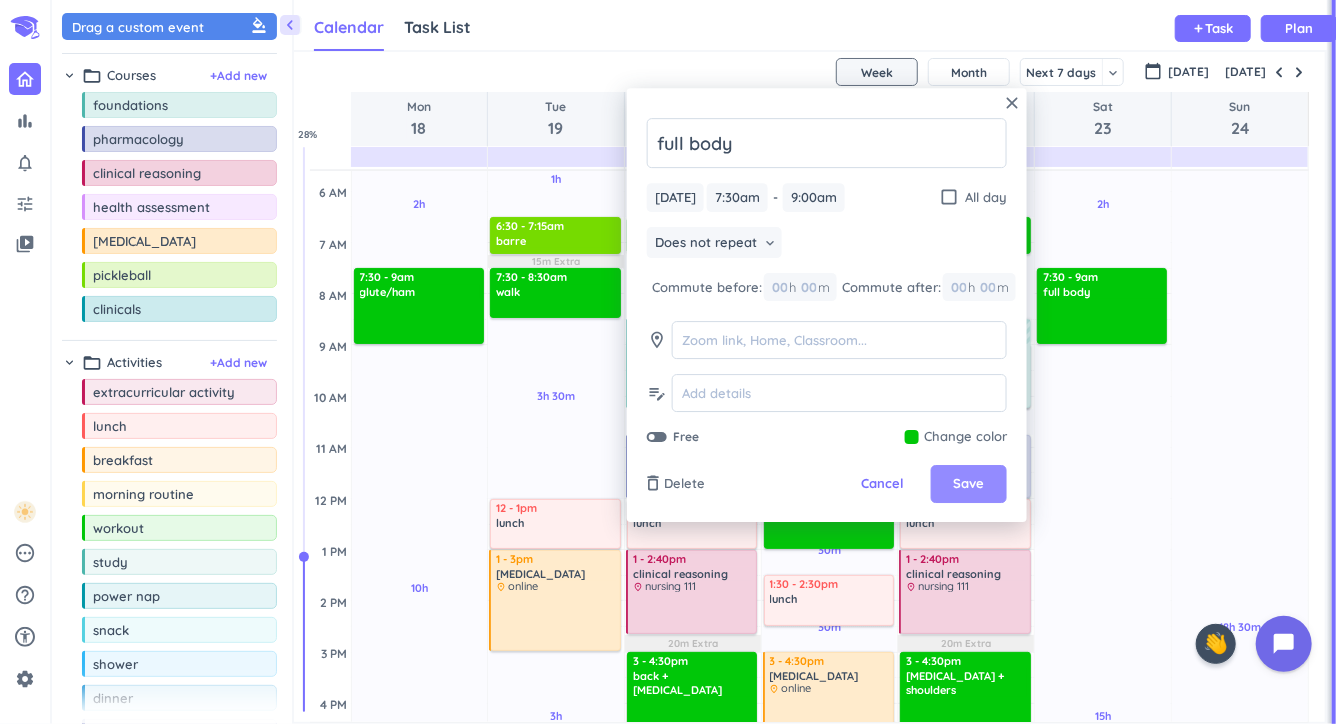 click on "Save" at bounding box center [968, 485] 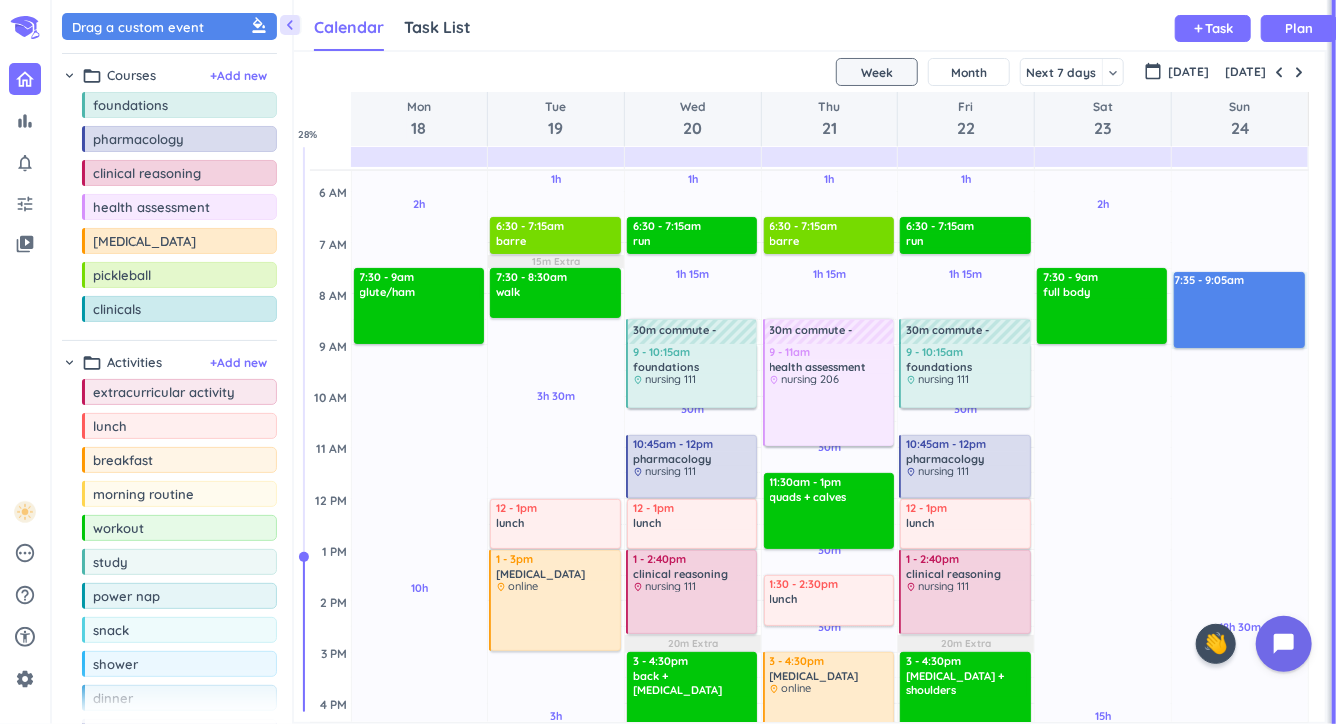 drag, startPoint x: 1218, startPoint y: 273, endPoint x: 1241, endPoint y: 348, distance: 78.44743 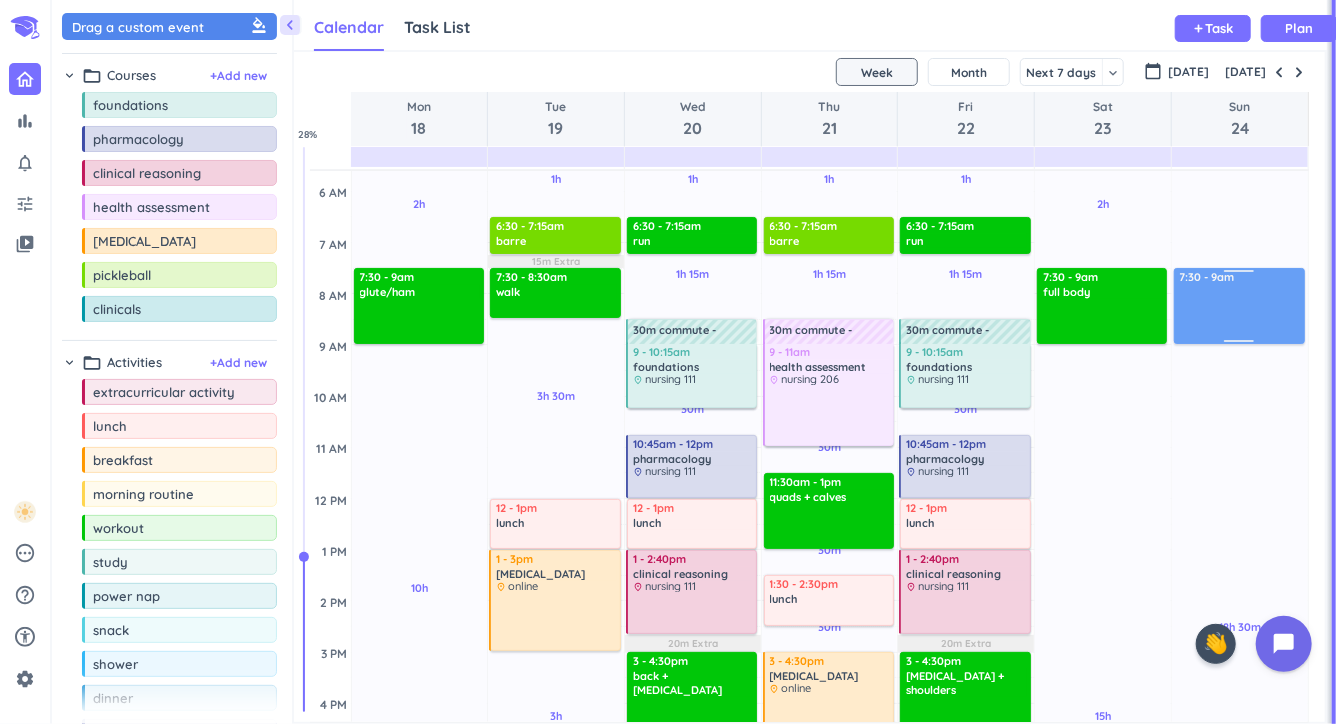 click on "18h 30m Past due Plan Adjust Awake Time Adjust Awake Time 7:35 - 9:05am 7:30 - 9am" at bounding box center [1240, 703] 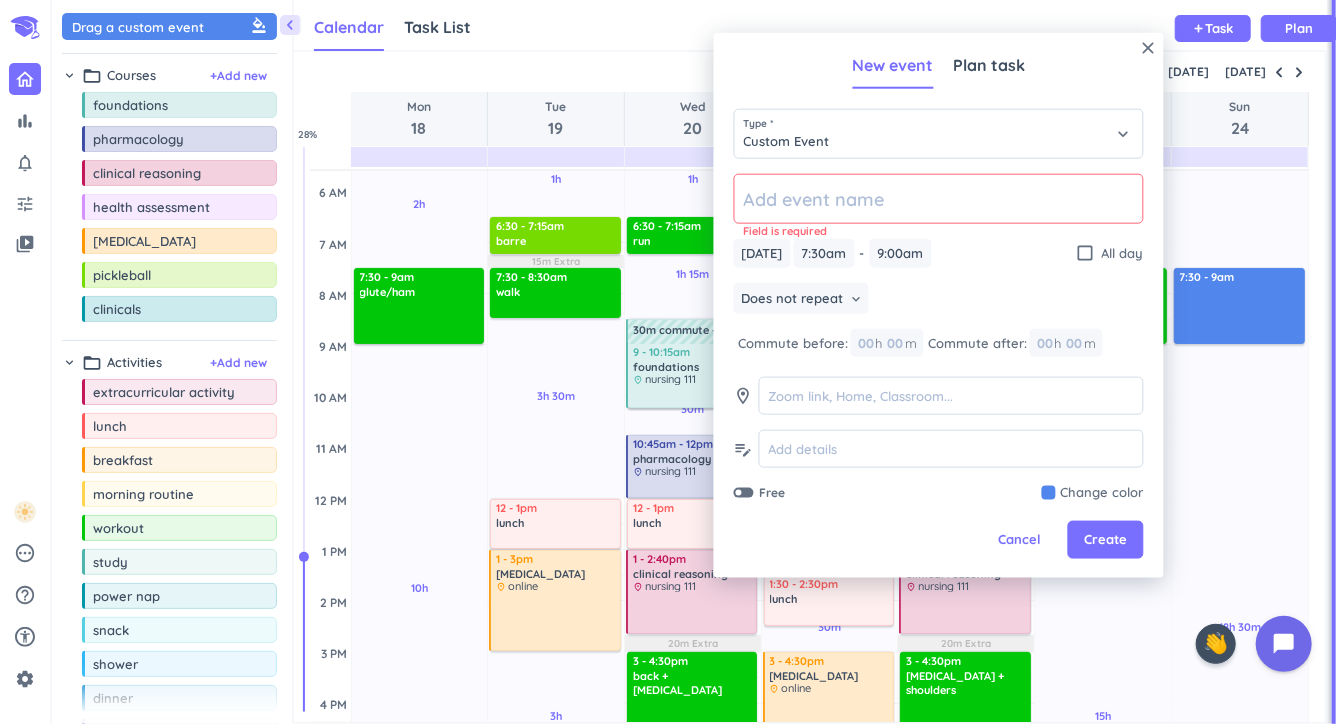 click 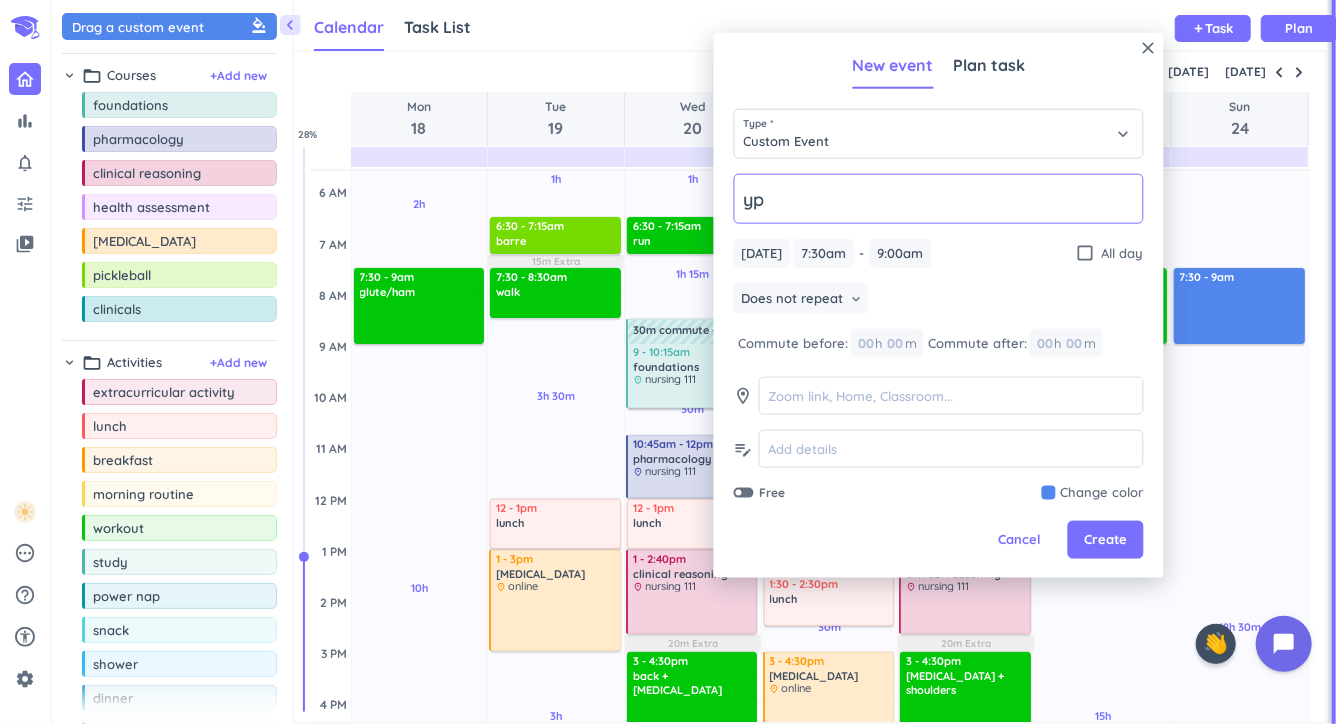 type on "y" 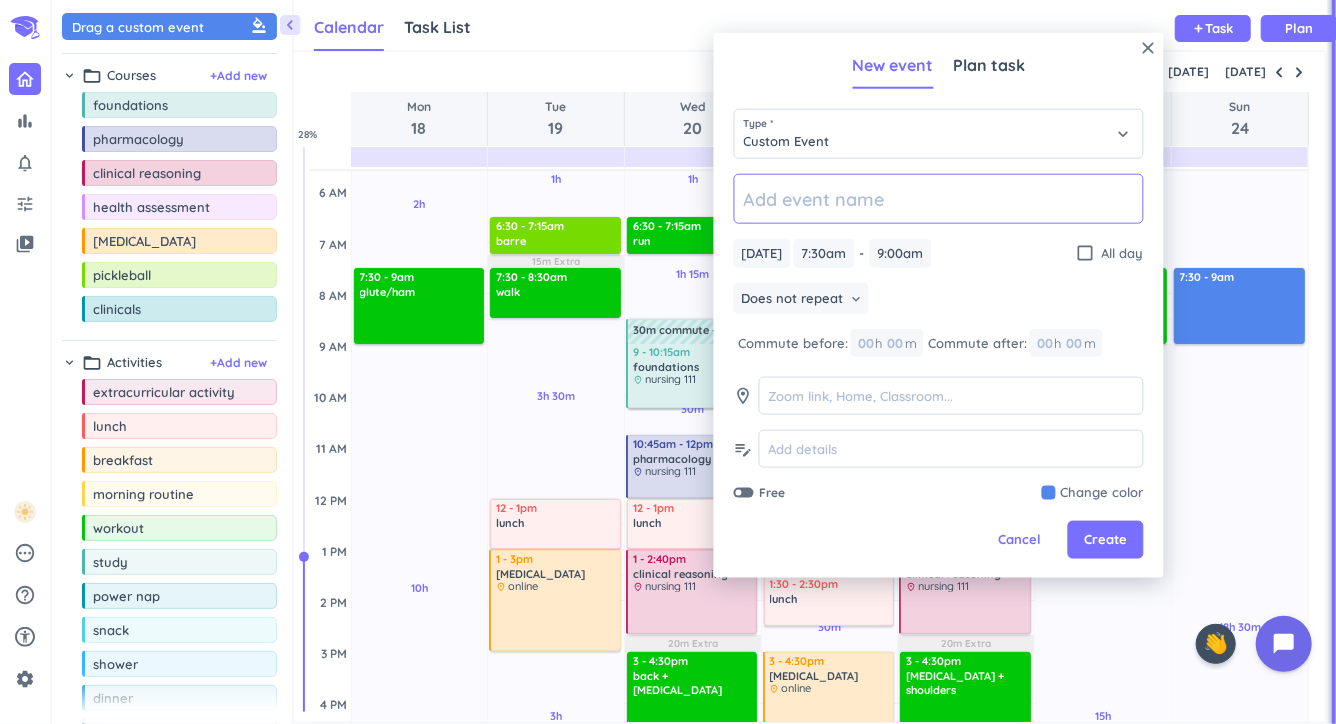 type on "o" 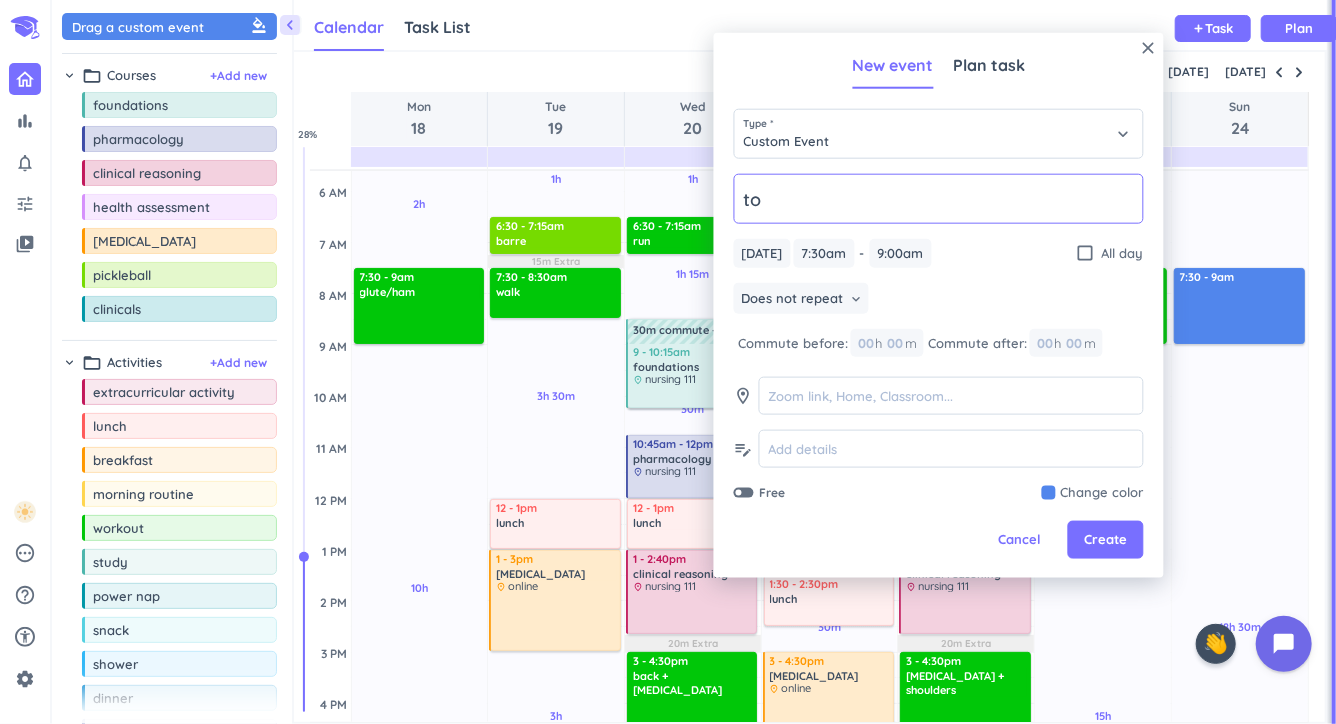 type on "t" 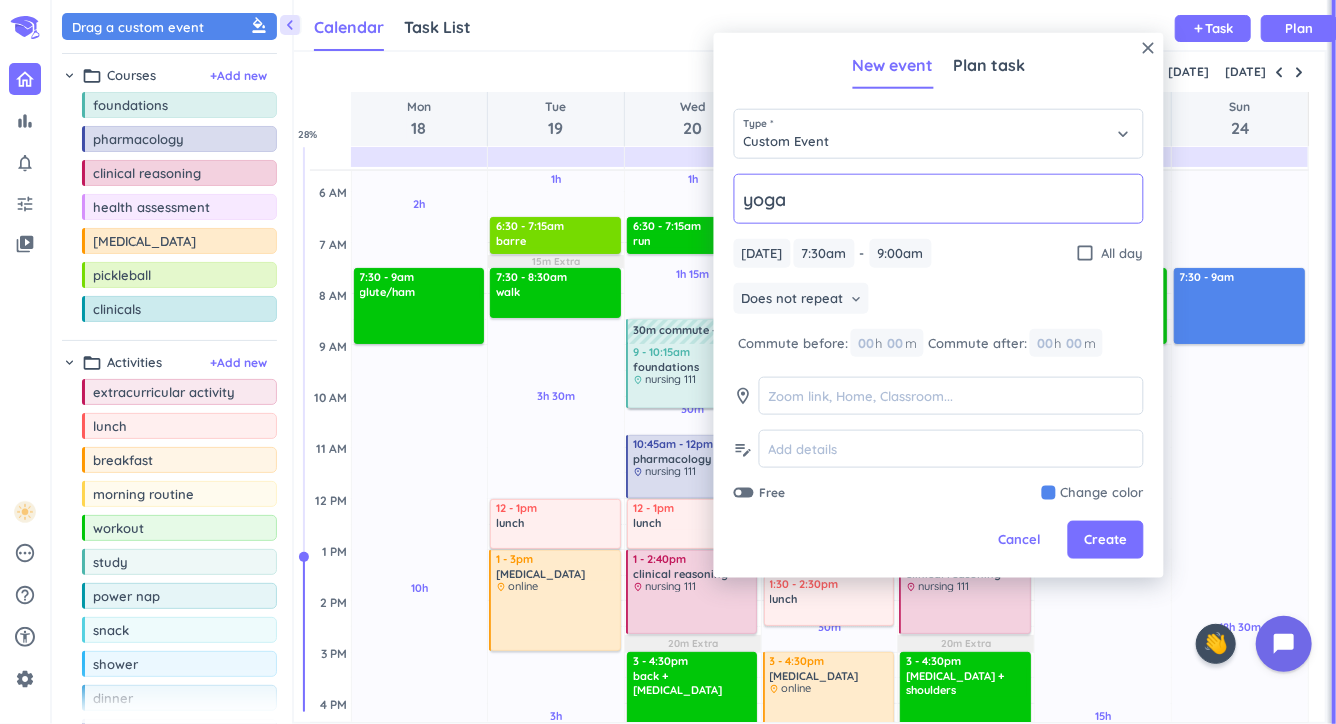 type on "yoga" 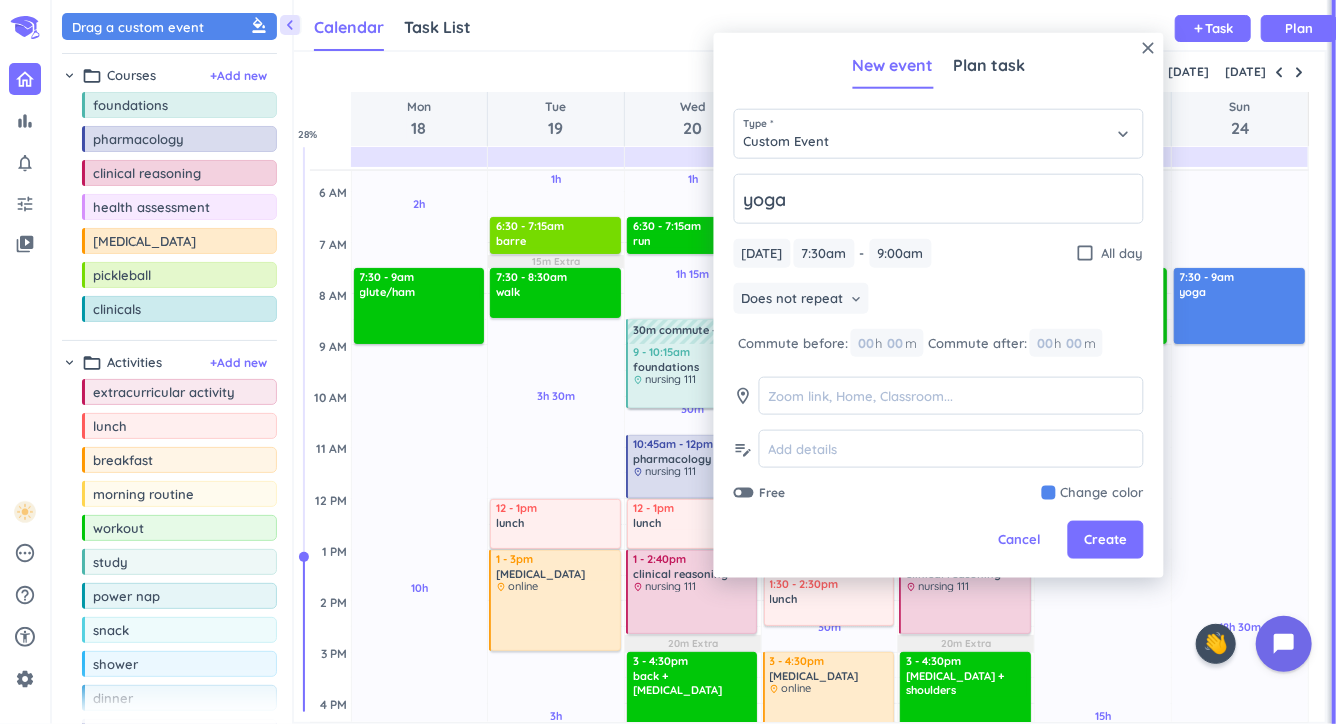 click at bounding box center [1093, 493] 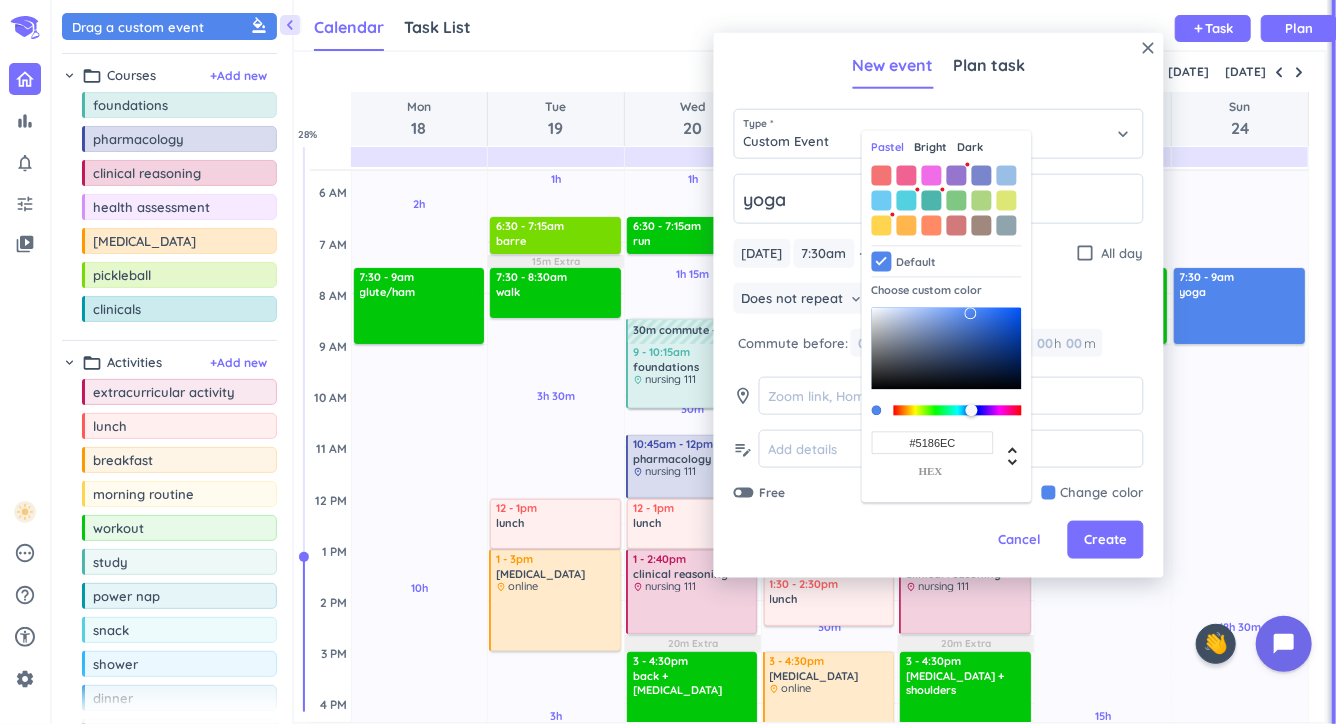 click on "Bright" at bounding box center (931, 148) 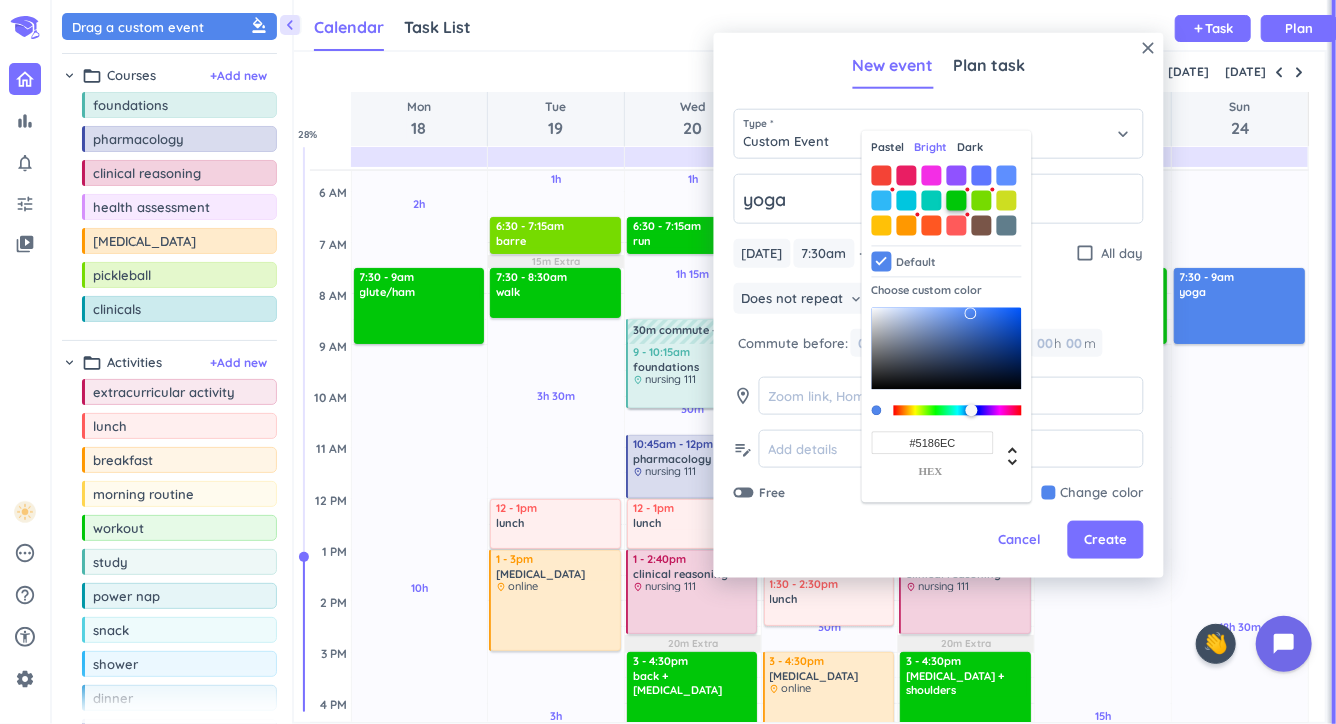 click at bounding box center [957, 200] 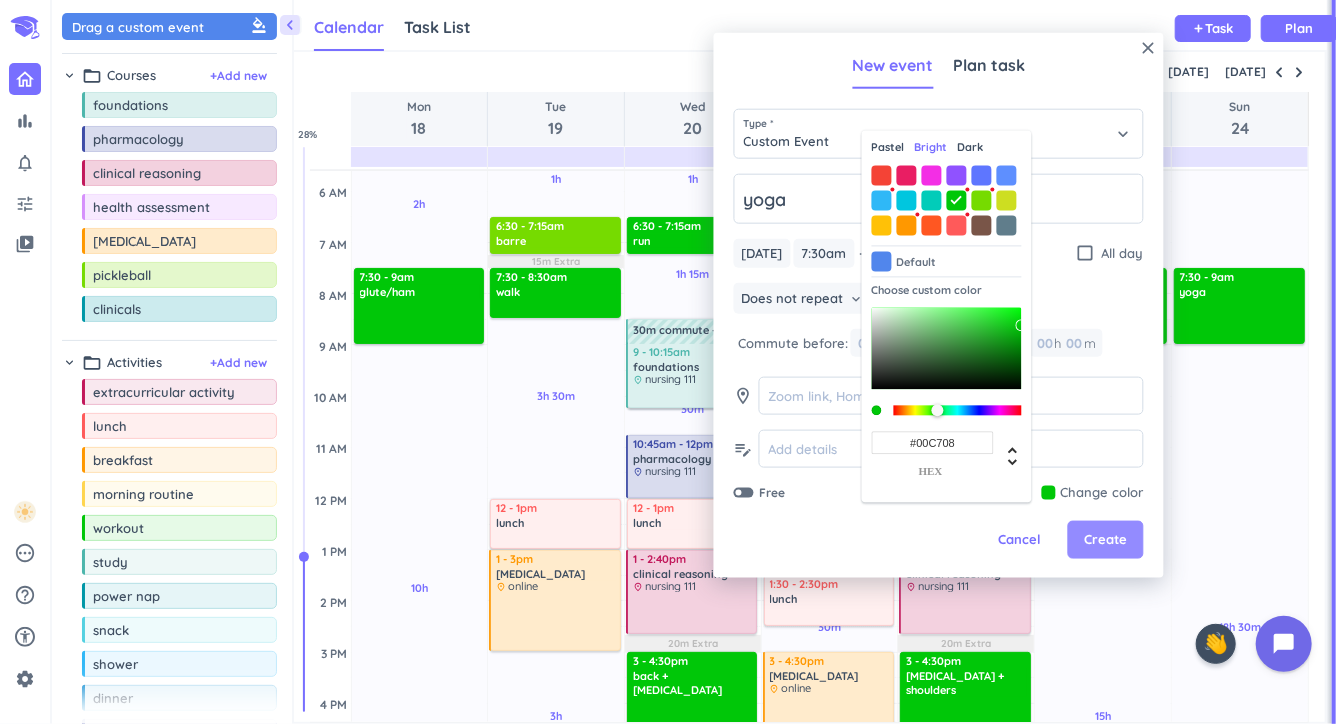 click on "Create" at bounding box center (1105, 540) 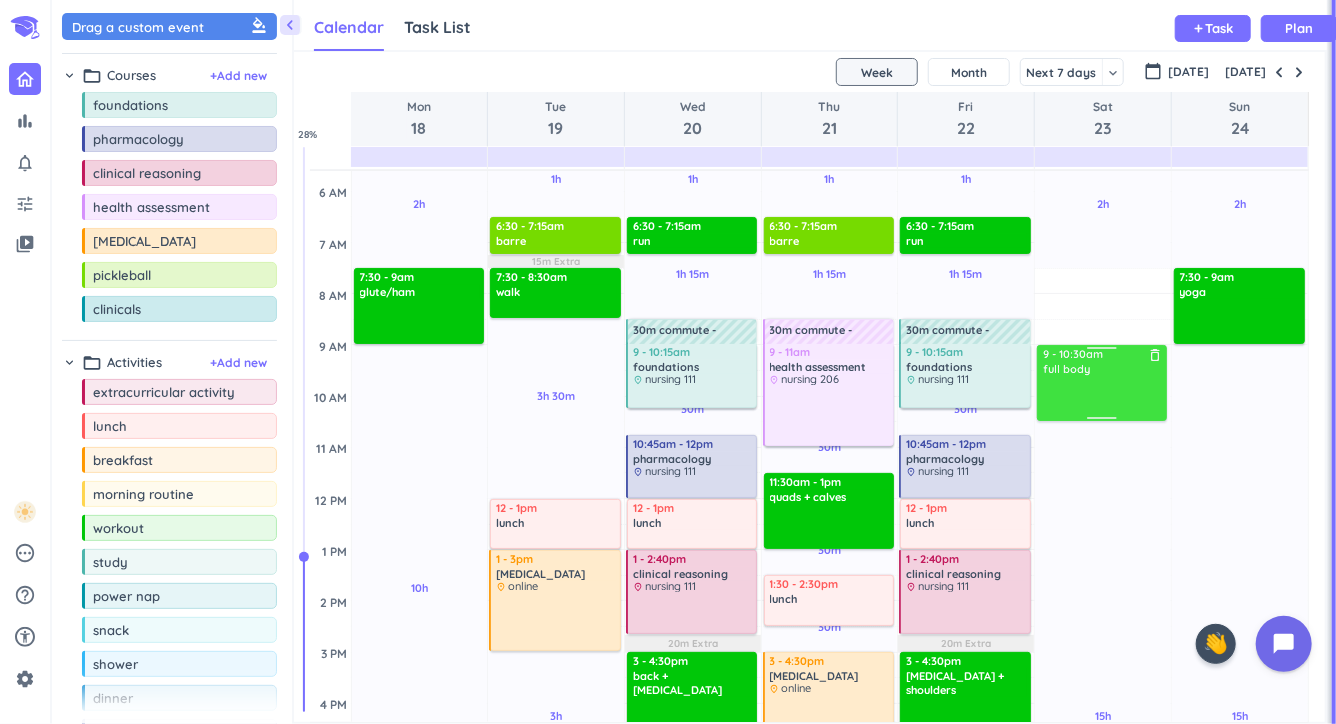 drag, startPoint x: 1079, startPoint y: 306, endPoint x: 1086, endPoint y: 384, distance: 78.31347 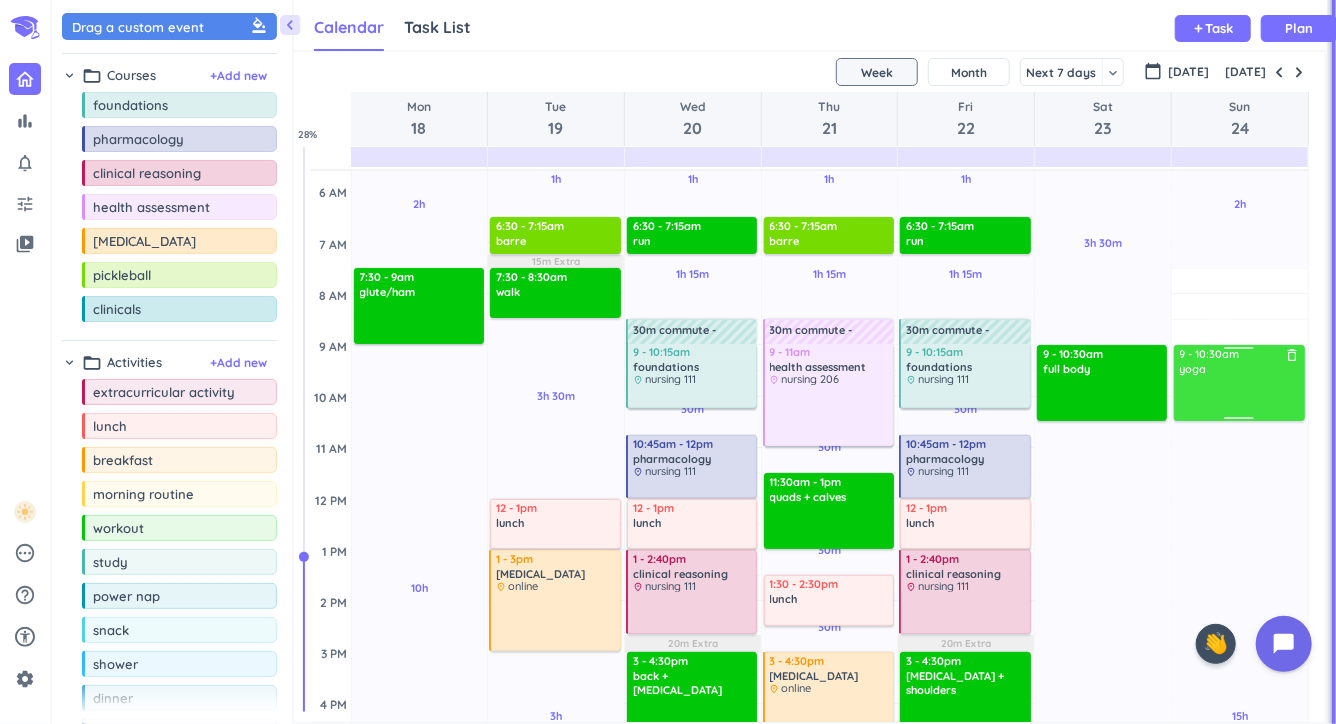 drag, startPoint x: 1213, startPoint y: 330, endPoint x: 1212, endPoint y: 404, distance: 74.00676 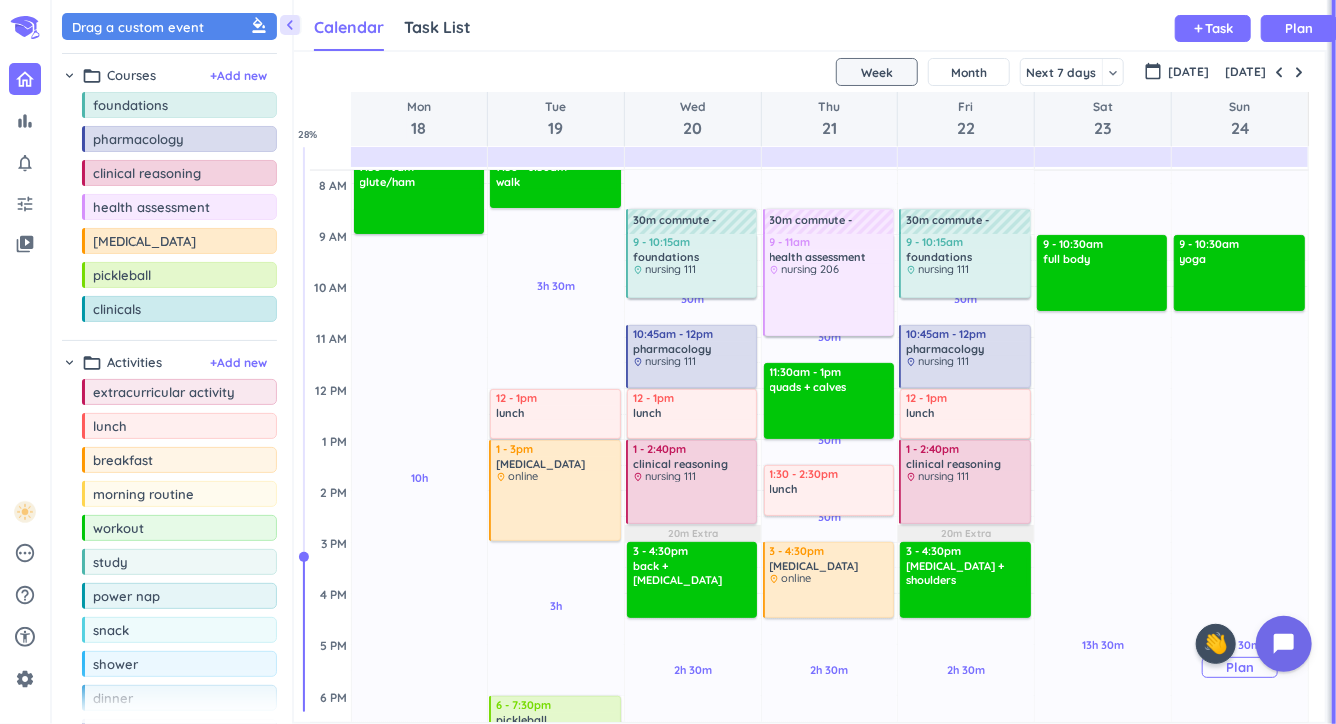 scroll, scrollTop: 184, scrollLeft: 0, axis: vertical 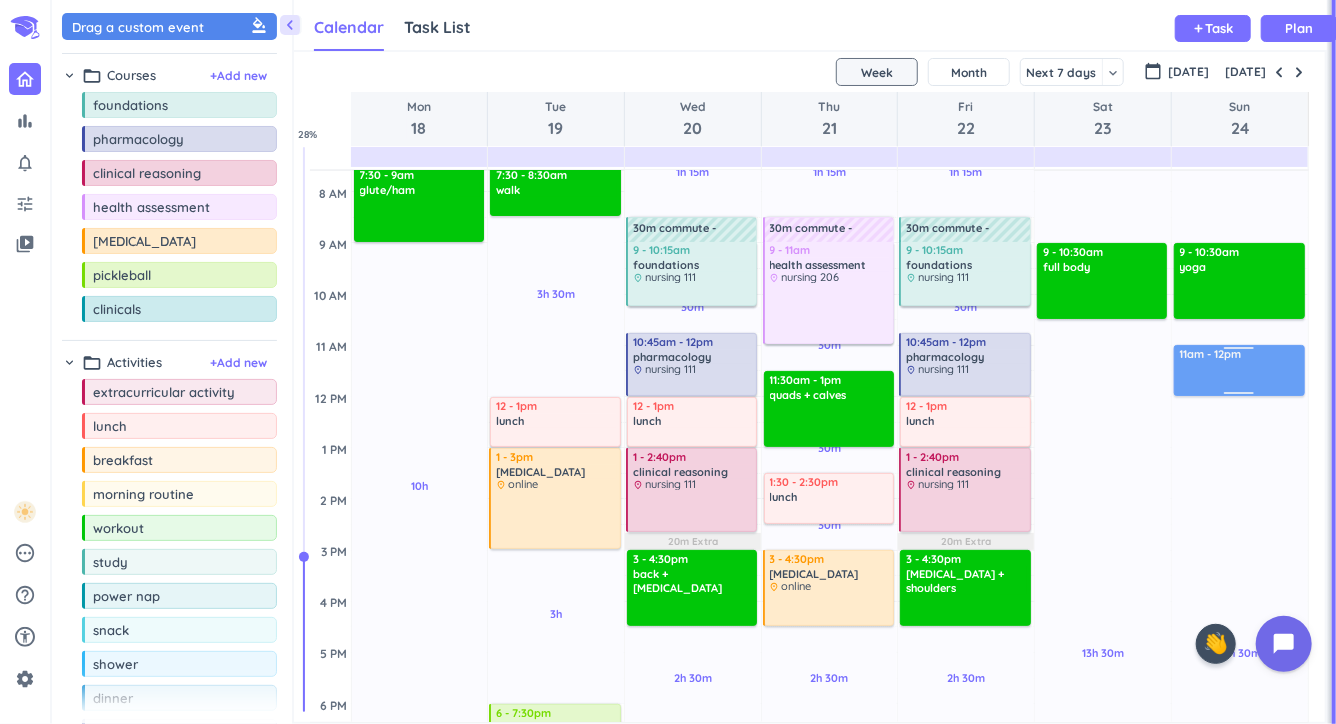 click on "3h 30m Past due Plan 13h 30m Past due Plan Adjust Awake Time Adjust Awake Time 9 - 10:30am yoga delete_outline 10:50 - 11:50am 11am - 12pm" at bounding box center [1240, 601] 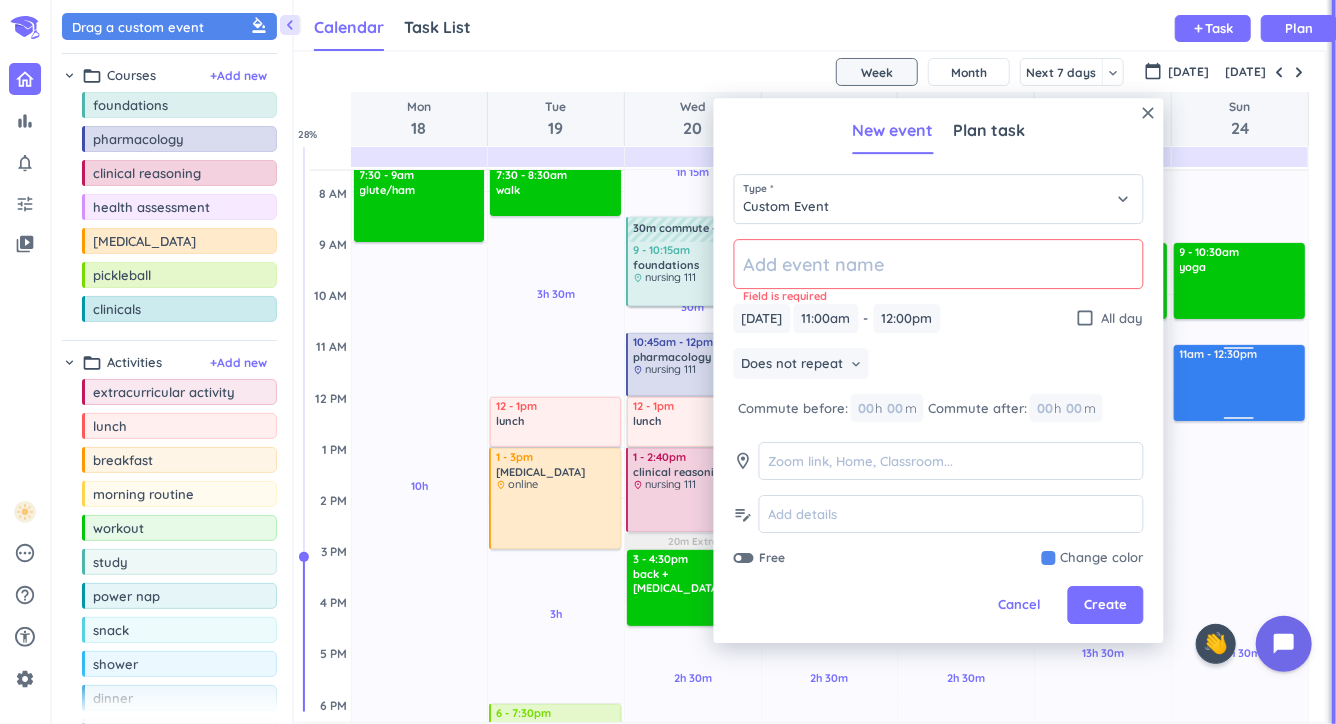 drag, startPoint x: 1228, startPoint y: 391, endPoint x: 1228, endPoint y: 413, distance: 22 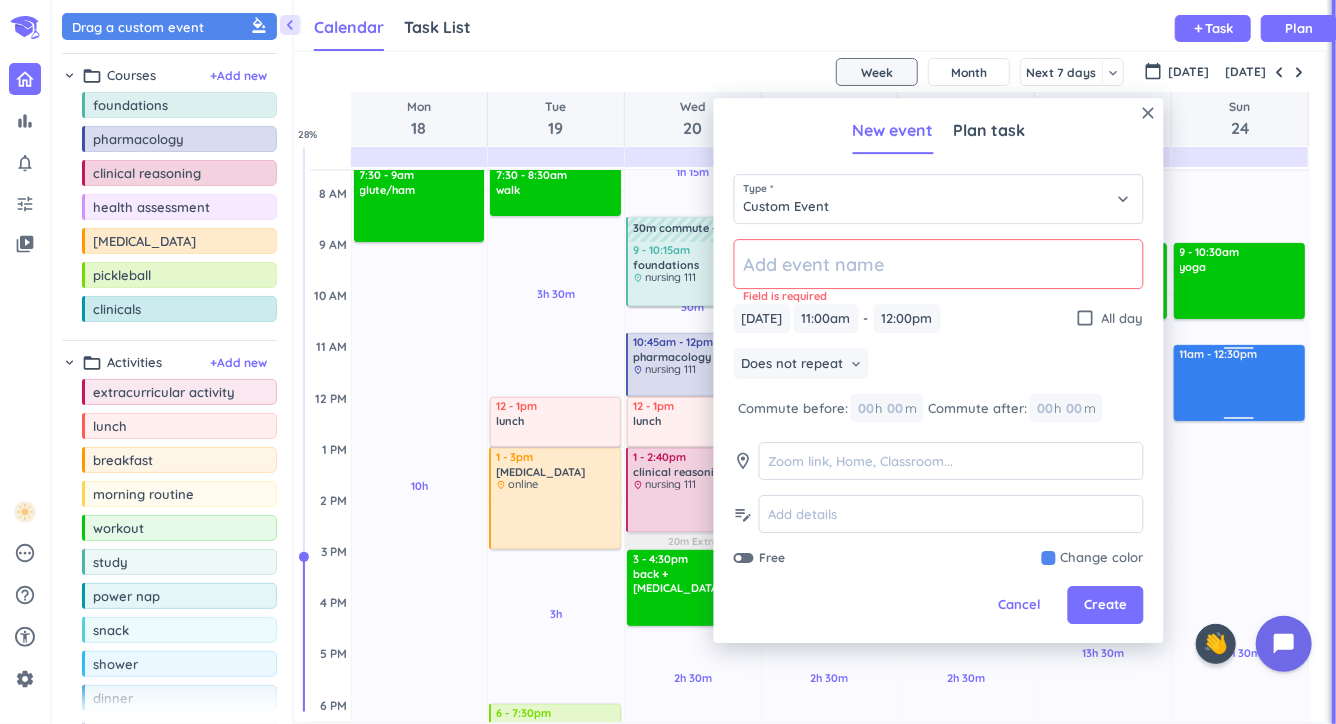 click on "3h 30m Past due Plan 13h 30m Past due Plan Adjust Awake Time Adjust Awake Time 9 - 10:30am yoga delete_outline 11am - 12pm 11am - 12:30pm" at bounding box center (1240, 601) 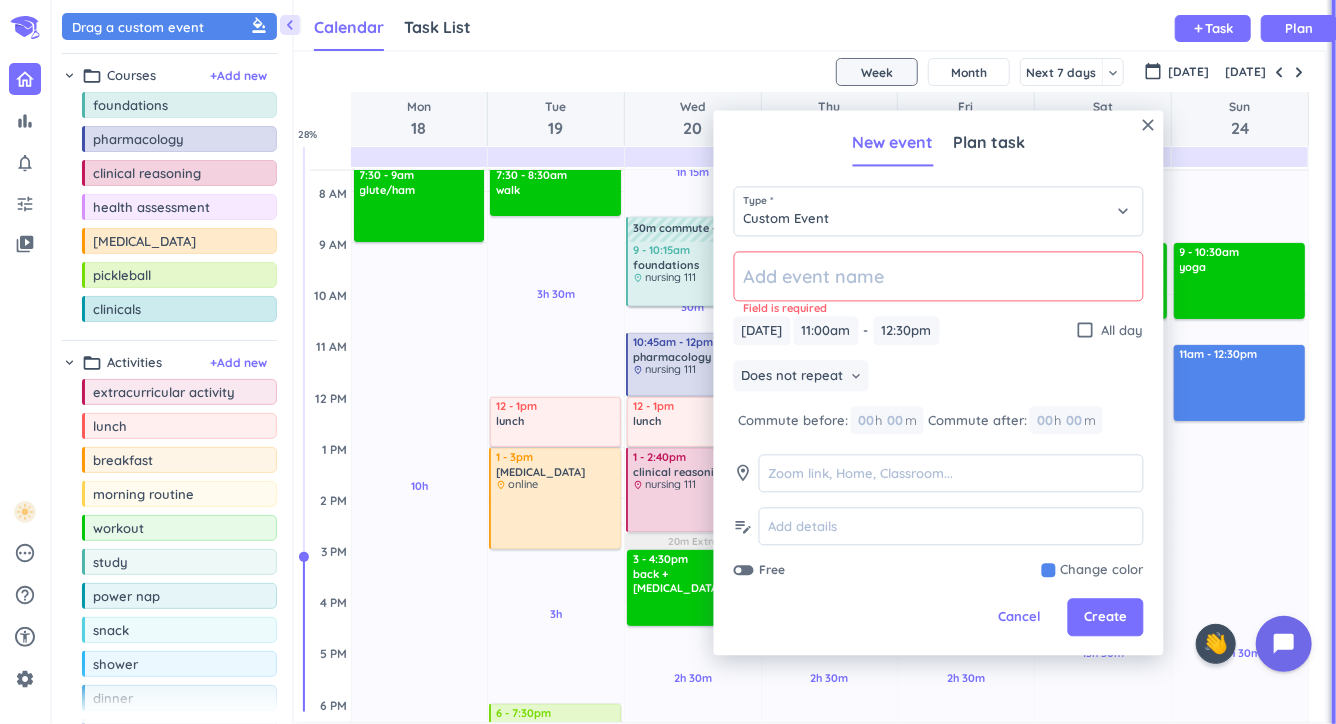 click 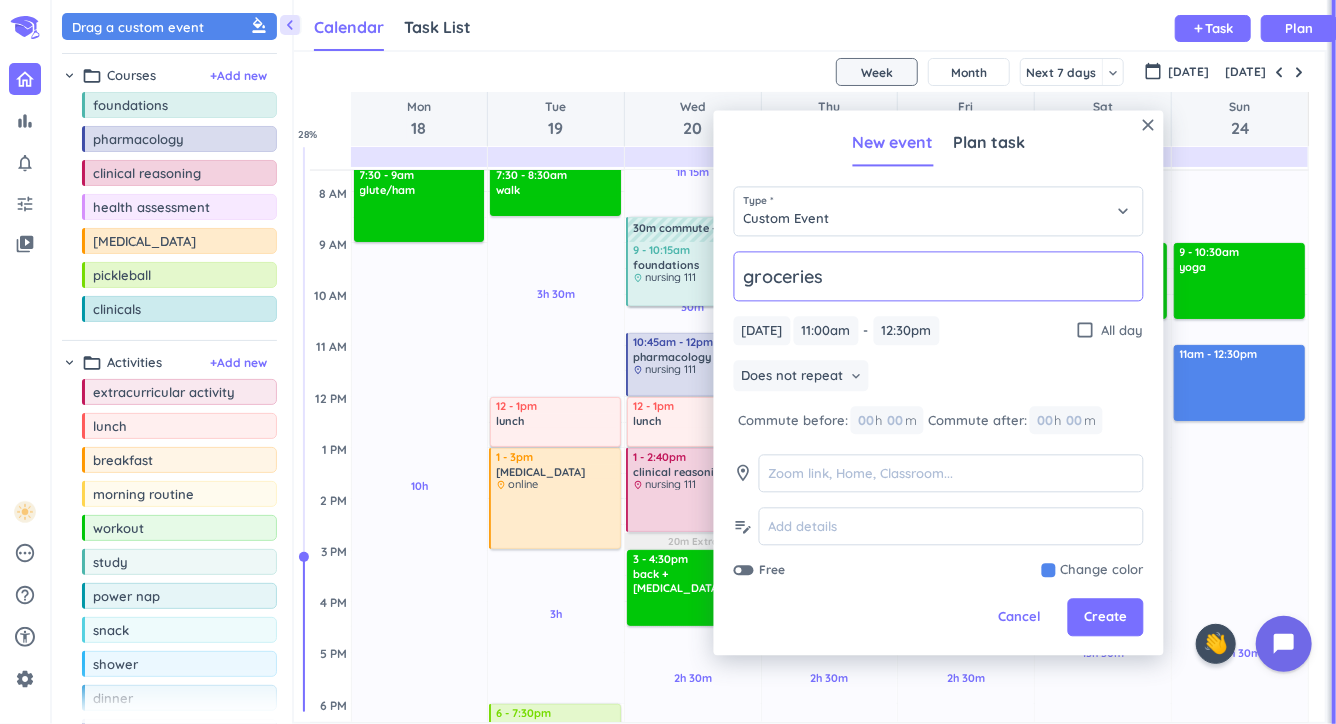 type on "groceries" 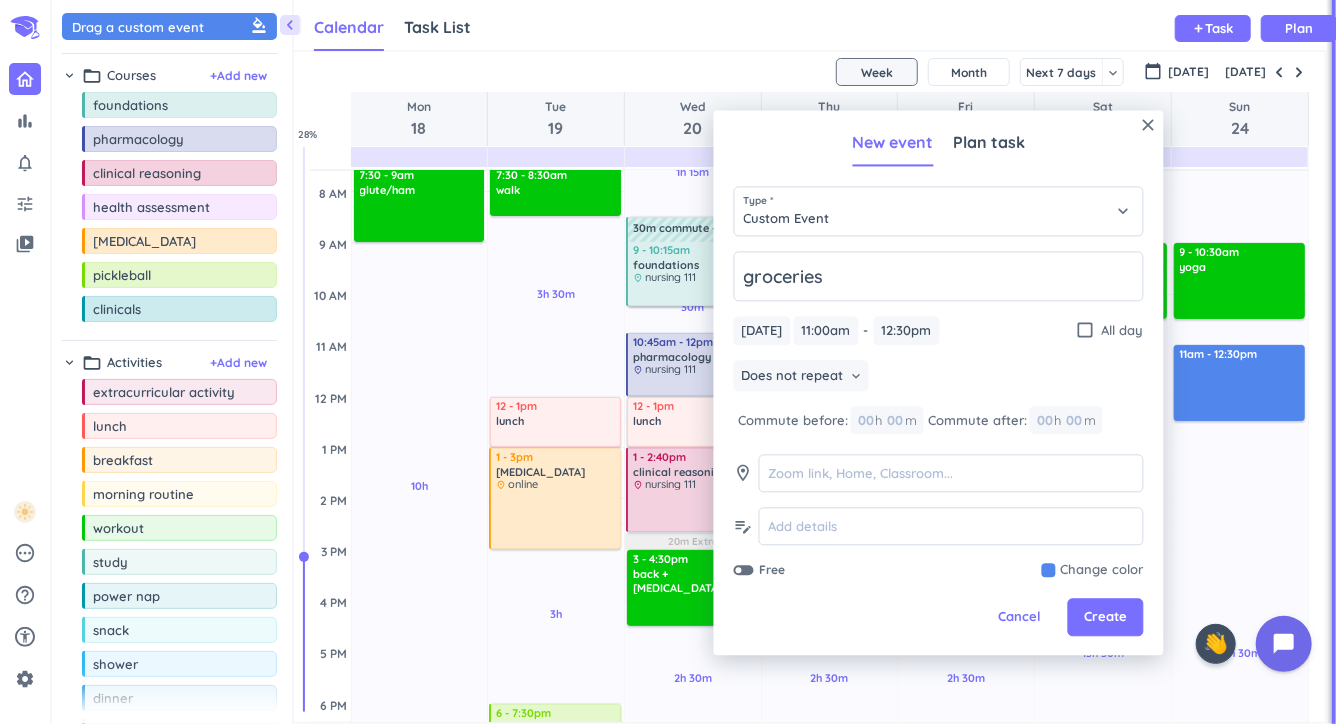 click at bounding box center (1093, 571) 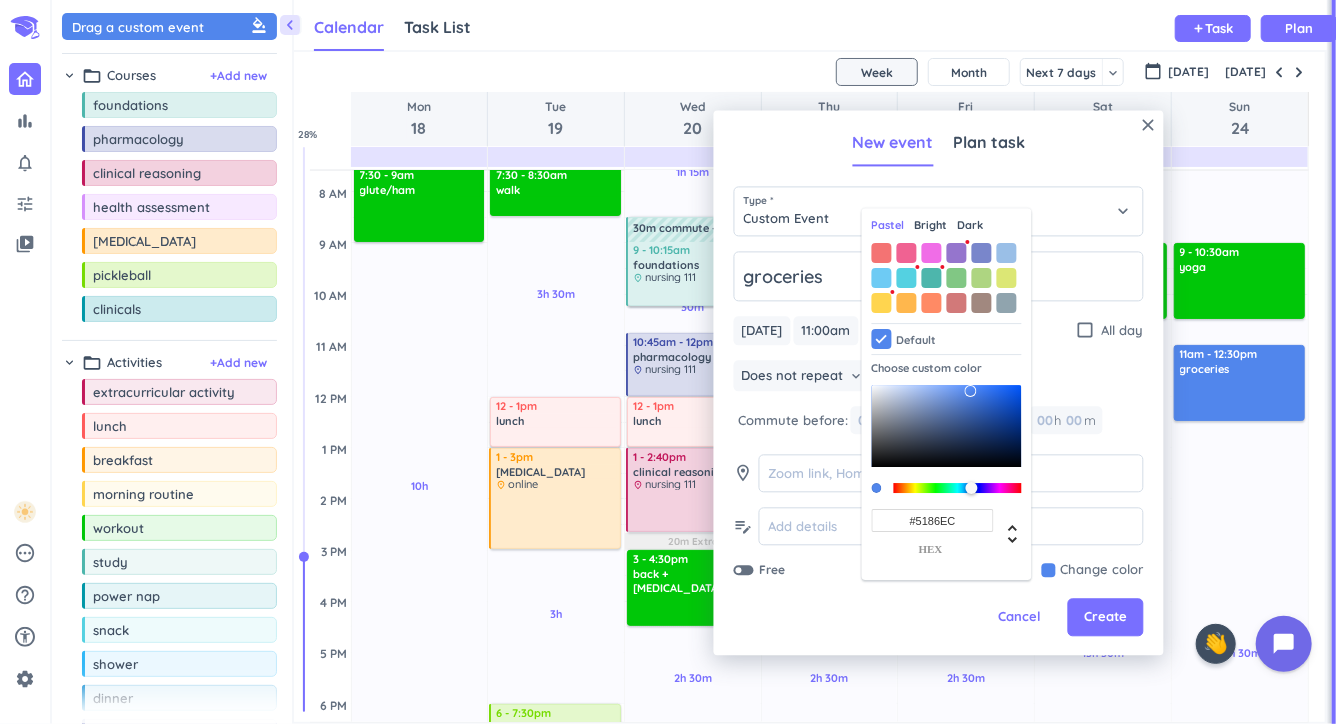 click on "Bright" at bounding box center [931, 226] 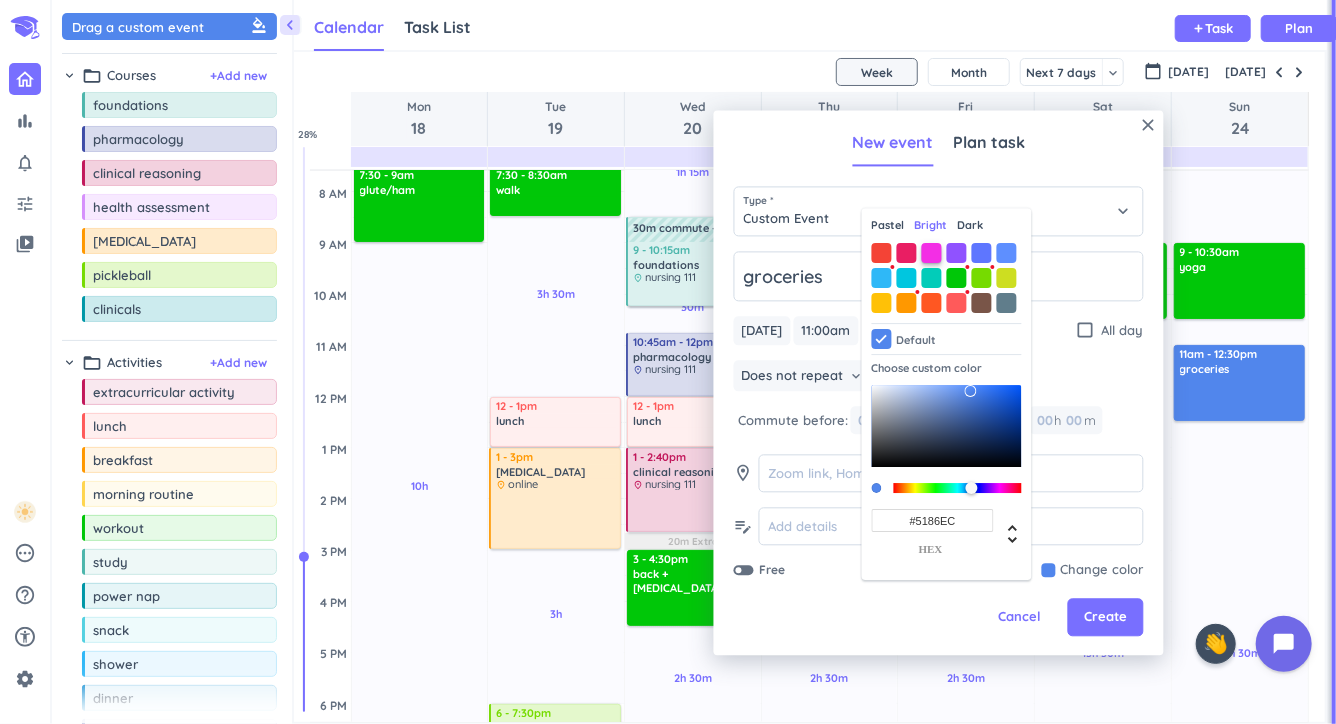 click at bounding box center [932, 253] 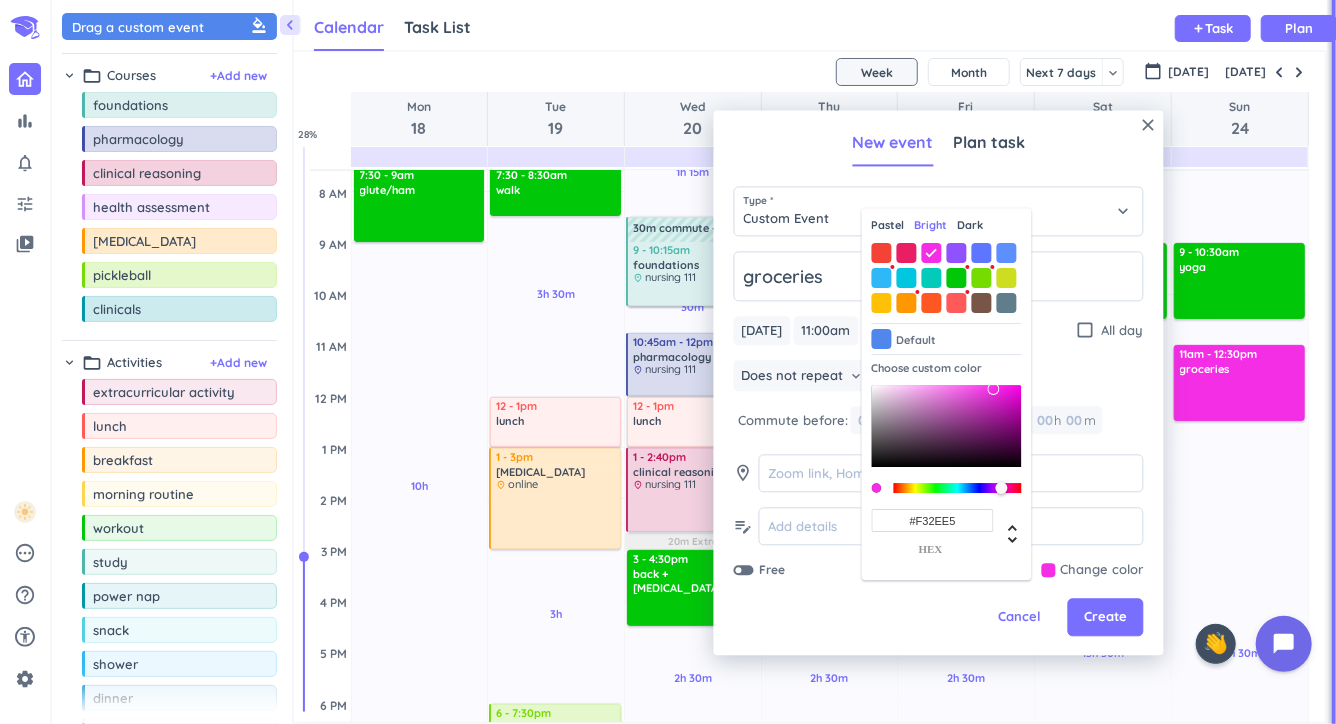click on "Pastel" at bounding box center (888, 226) 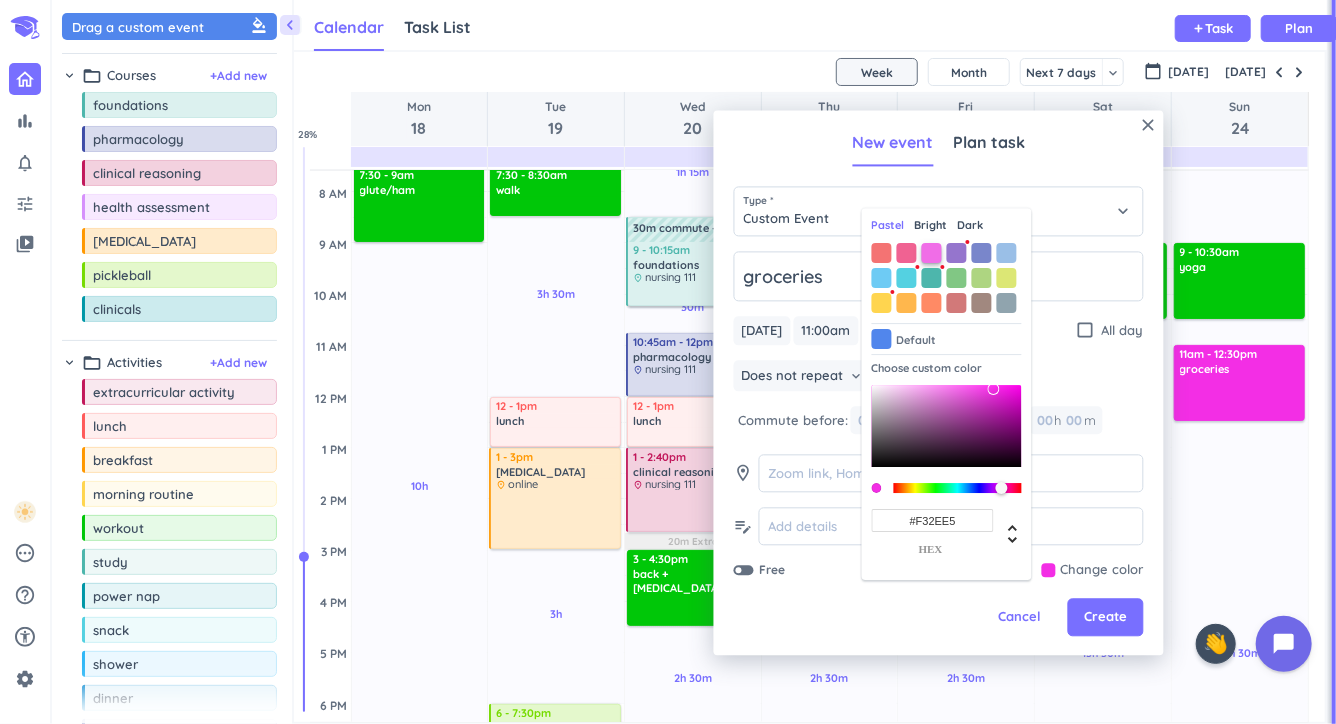 click at bounding box center (932, 253) 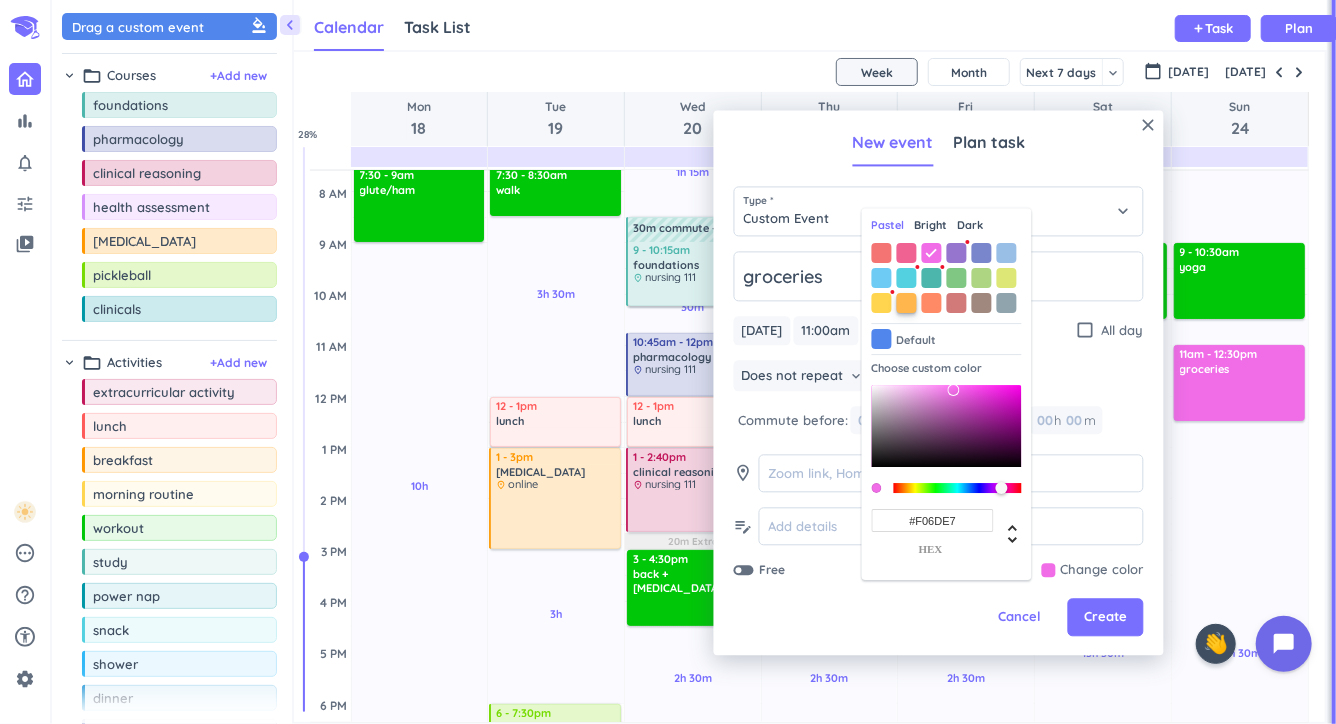 click at bounding box center [907, 303] 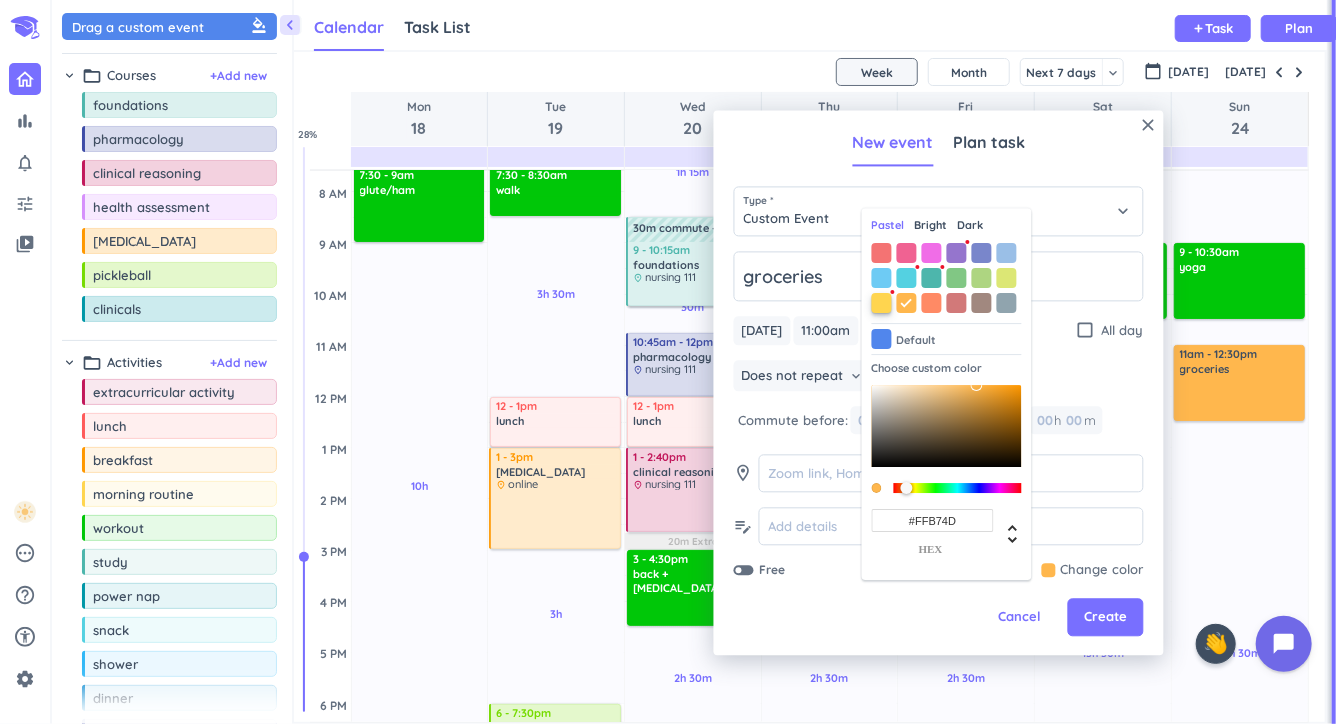 click at bounding box center [882, 303] 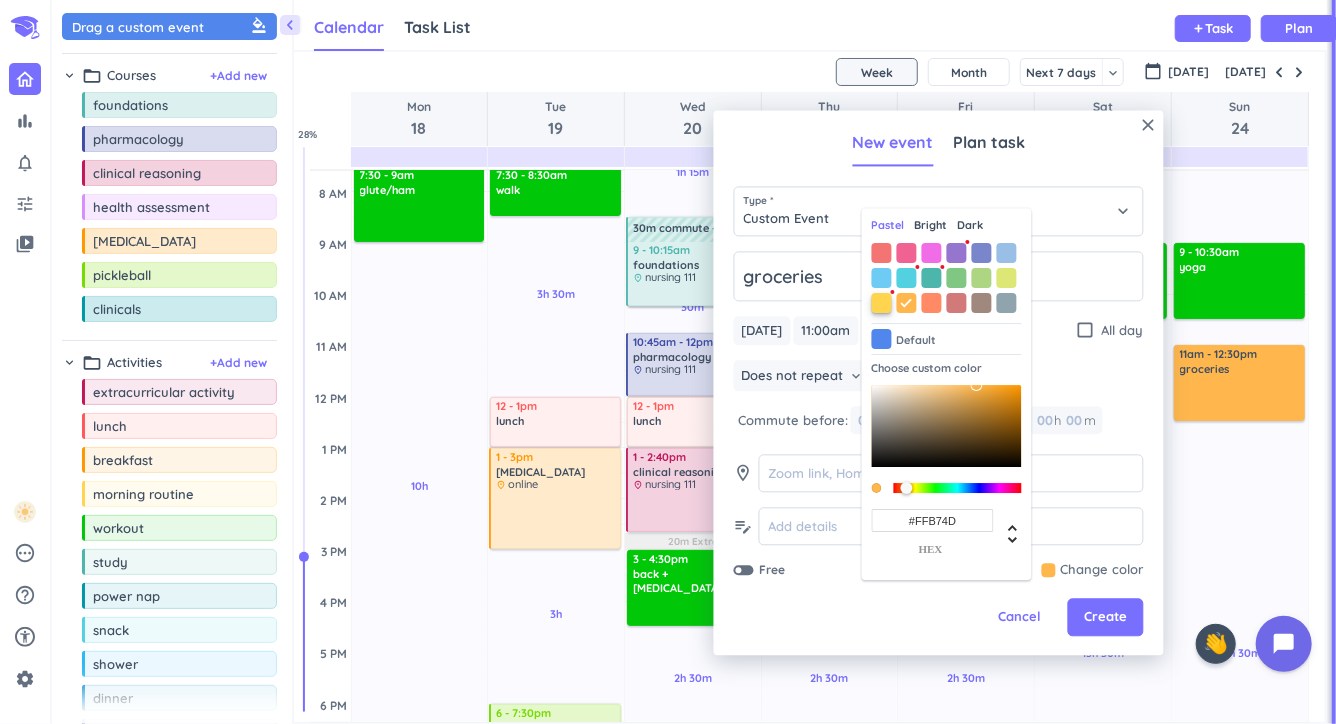 type on "#FFD54F" 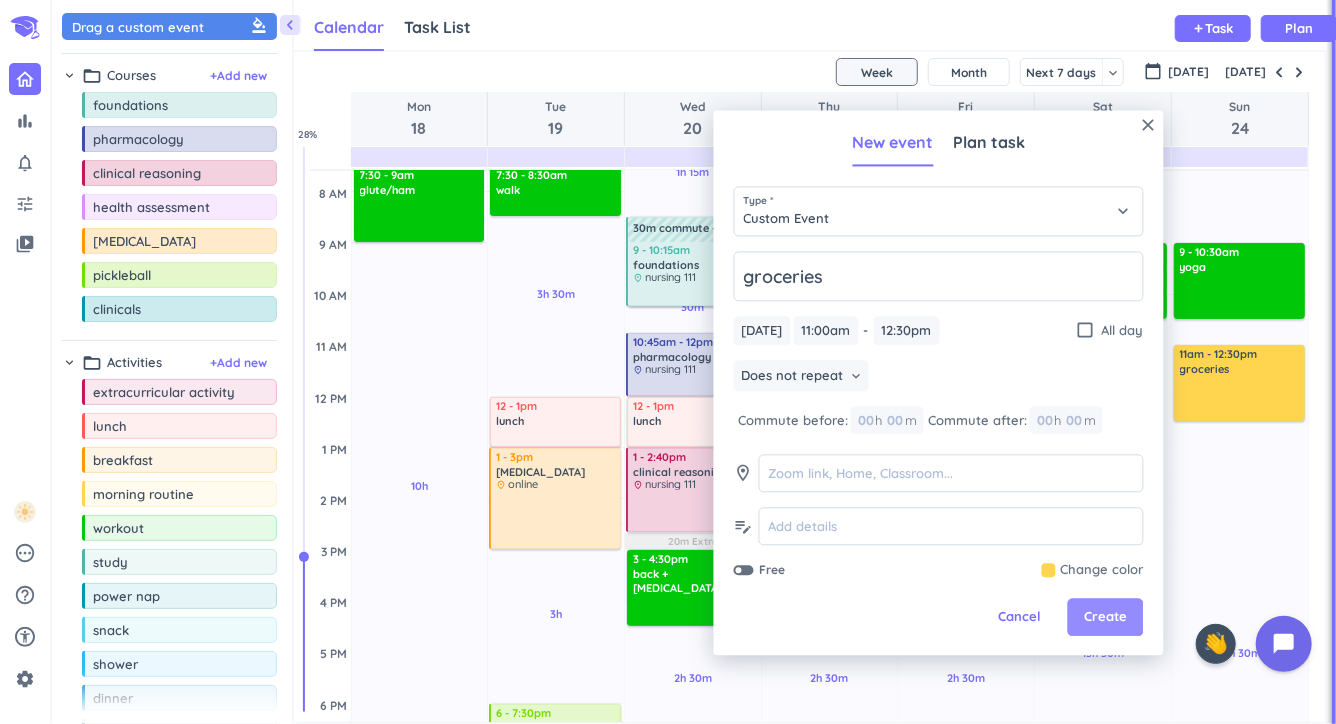 click on "Create" at bounding box center (1105, 618) 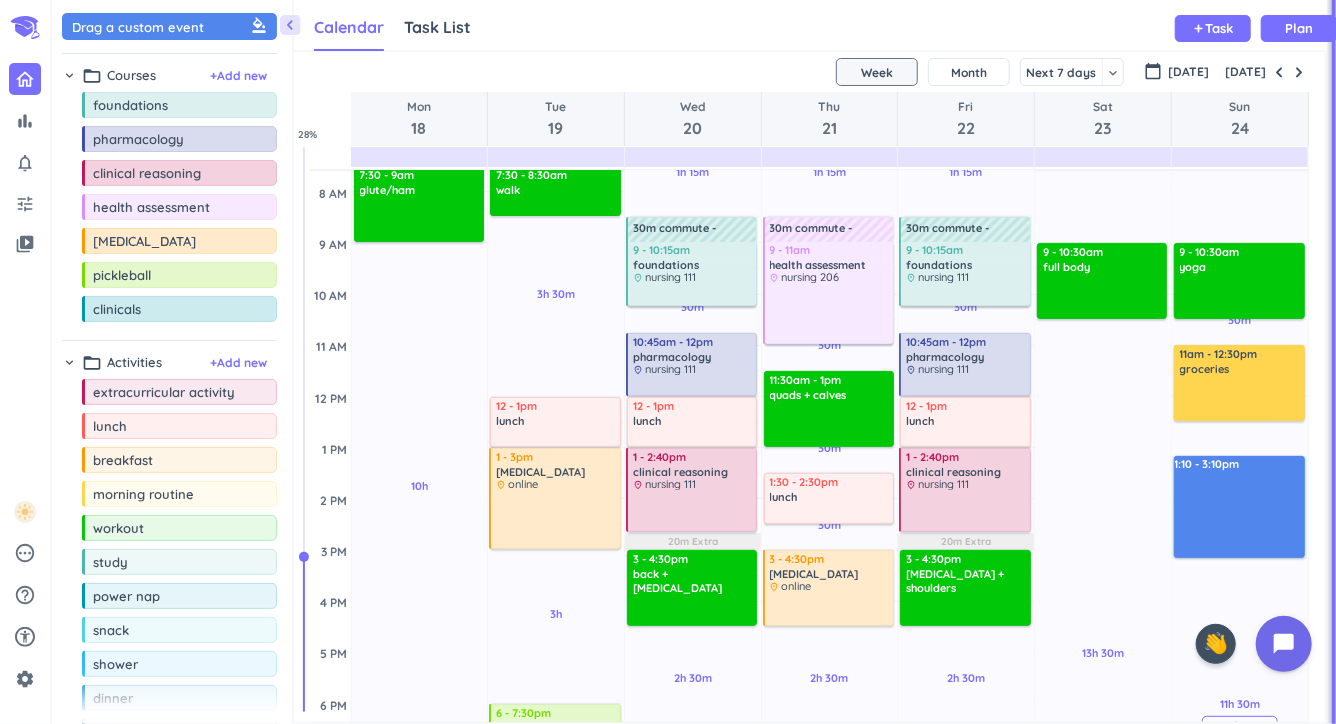 drag, startPoint x: 1187, startPoint y: 459, endPoint x: 1185, endPoint y: 555, distance: 96.02083 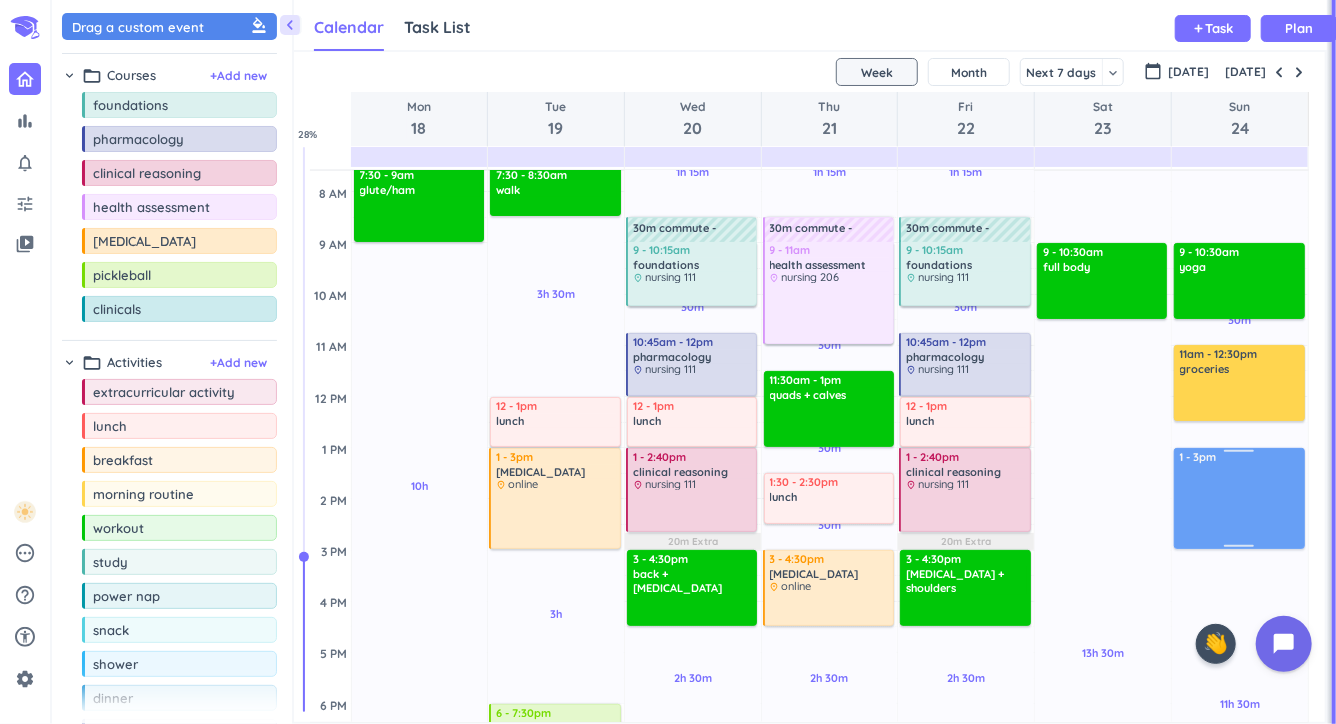 click on "3h 30m Past due Plan 30m Past due Plan 11h 30m Past due Plan Adjust Awake Time Adjust Awake Time 9 - 10:30am yoga delete_outline 11am - 12:30pm groceries delete_outline 1:10 - 3:10pm 1 - 3pm" at bounding box center [1240, 601] 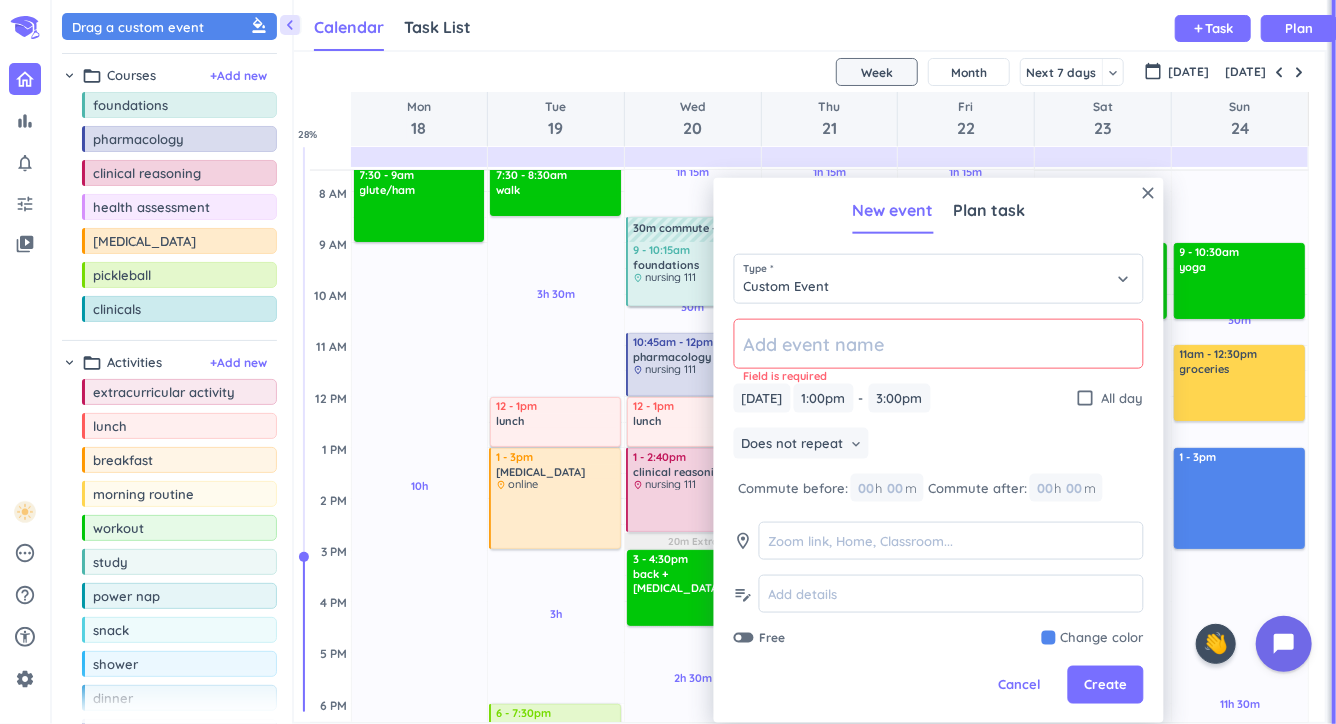 click 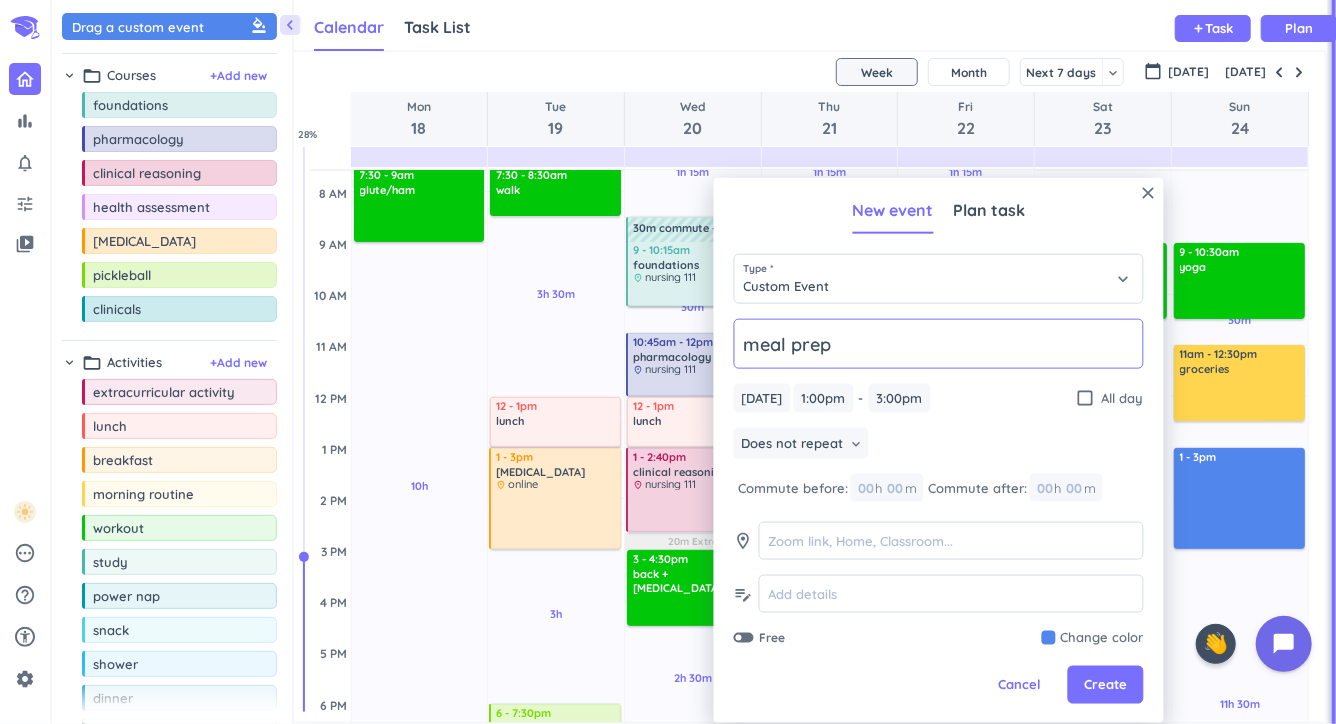 type on "meal prep" 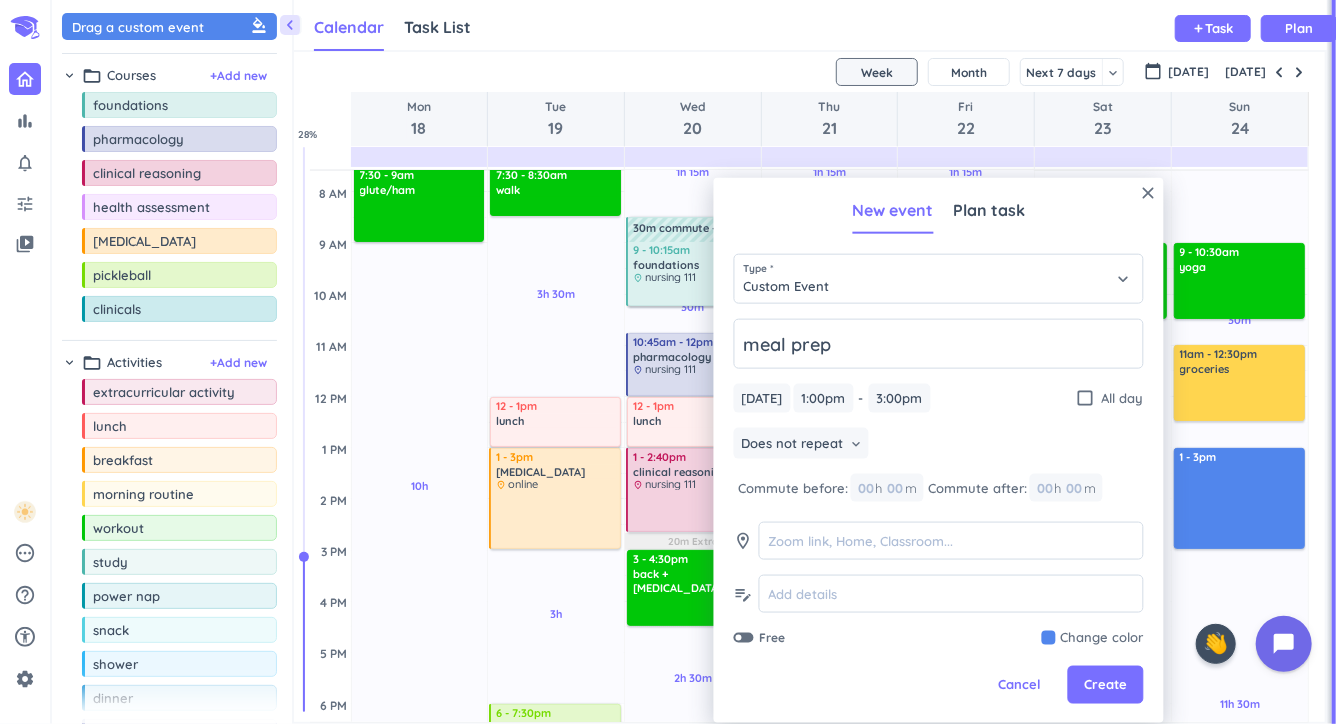 click at bounding box center (1093, 638) 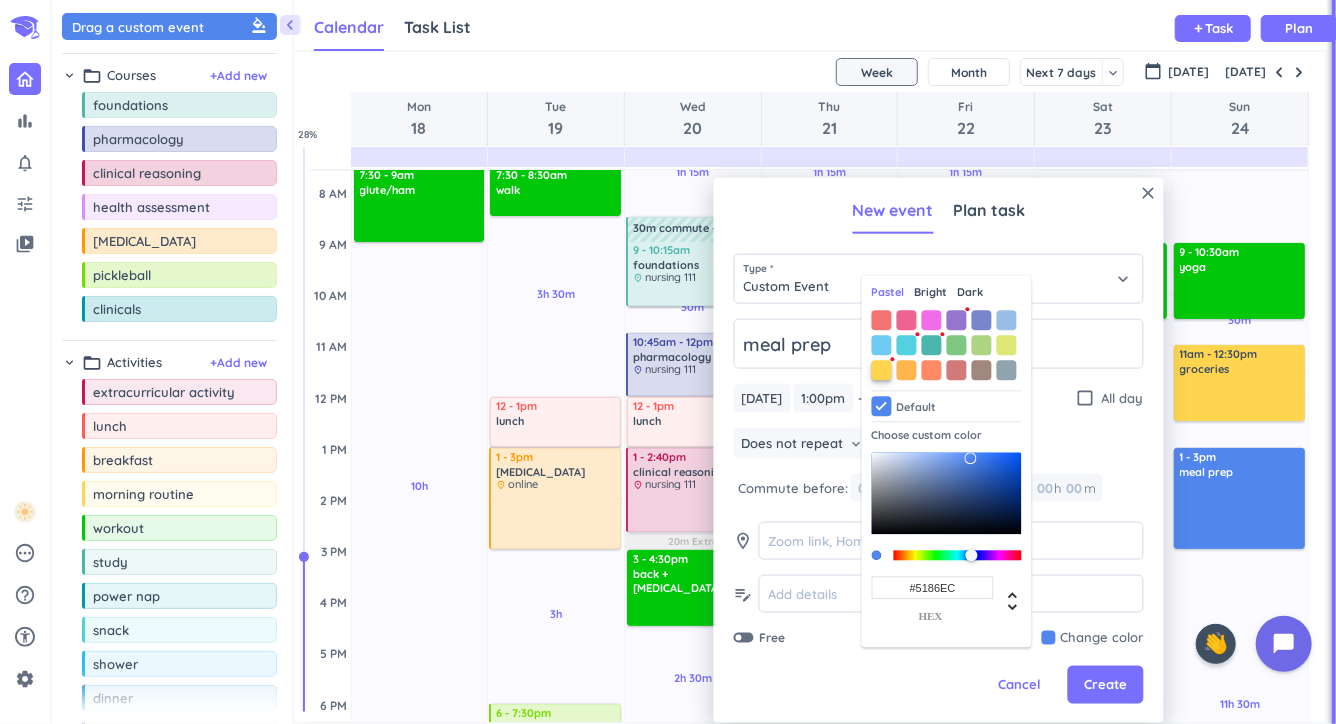 click at bounding box center (882, 370) 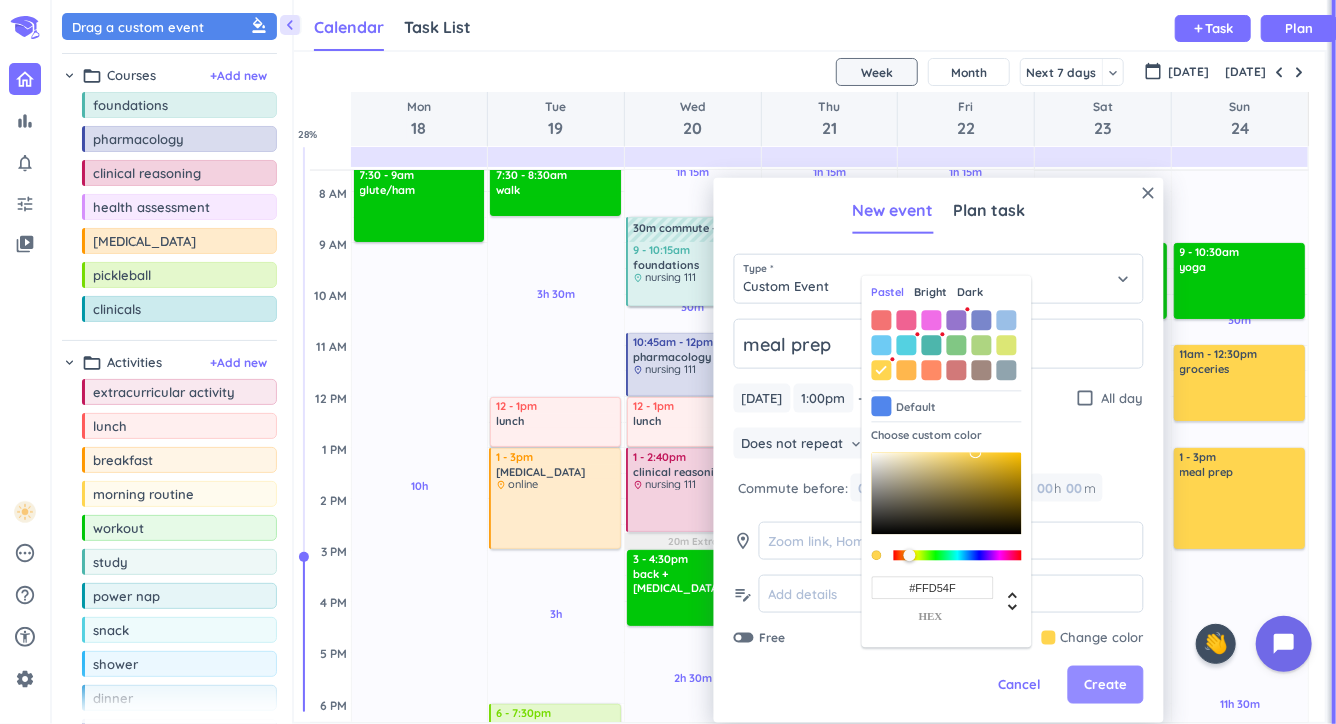 click on "Create" at bounding box center (1106, 685) 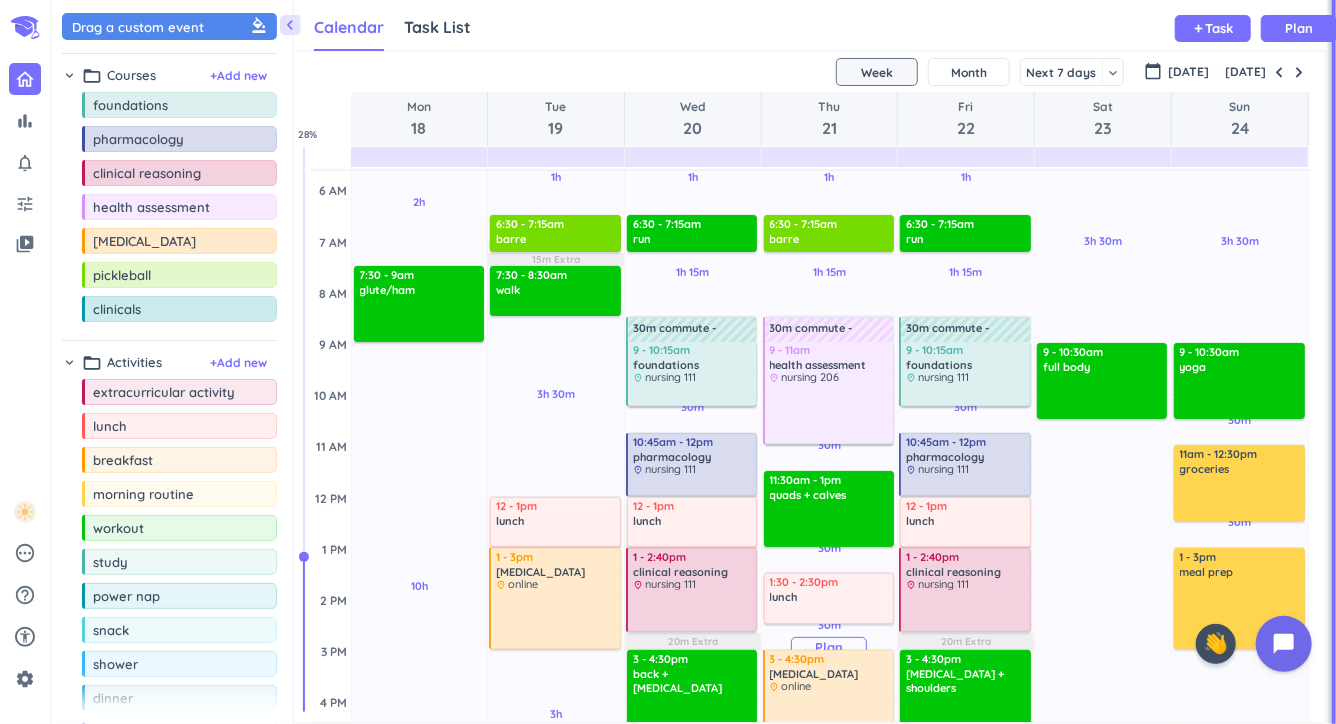 scroll, scrollTop: 58, scrollLeft: 0, axis: vertical 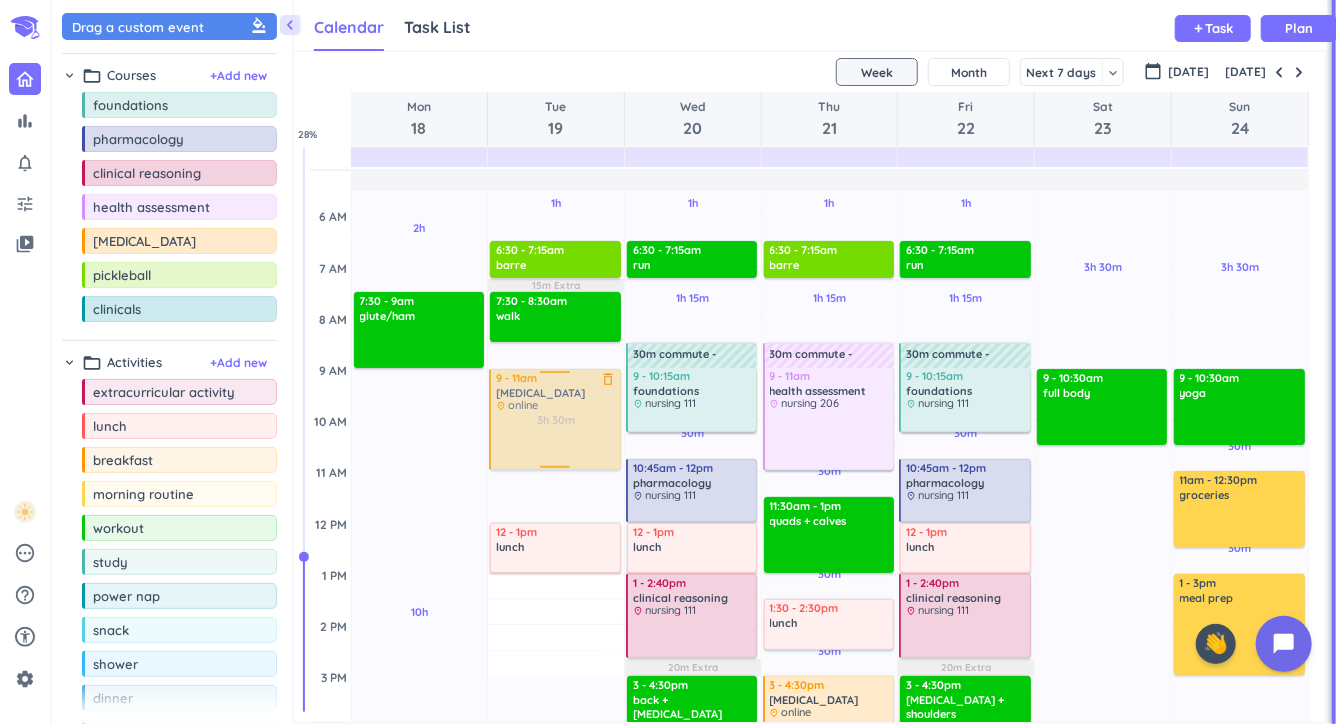 drag, startPoint x: 552, startPoint y: 600, endPoint x: 553, endPoint y: 385, distance: 215.00232 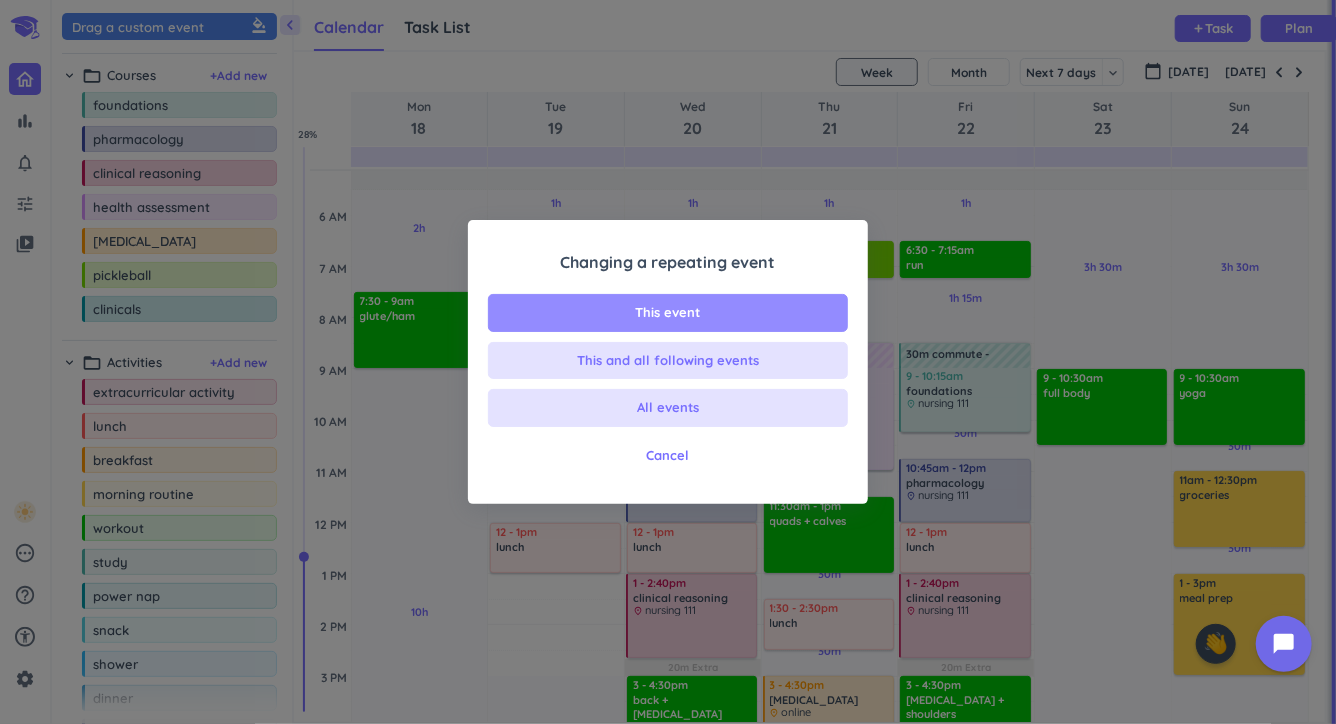 click on "This event" at bounding box center (668, 313) 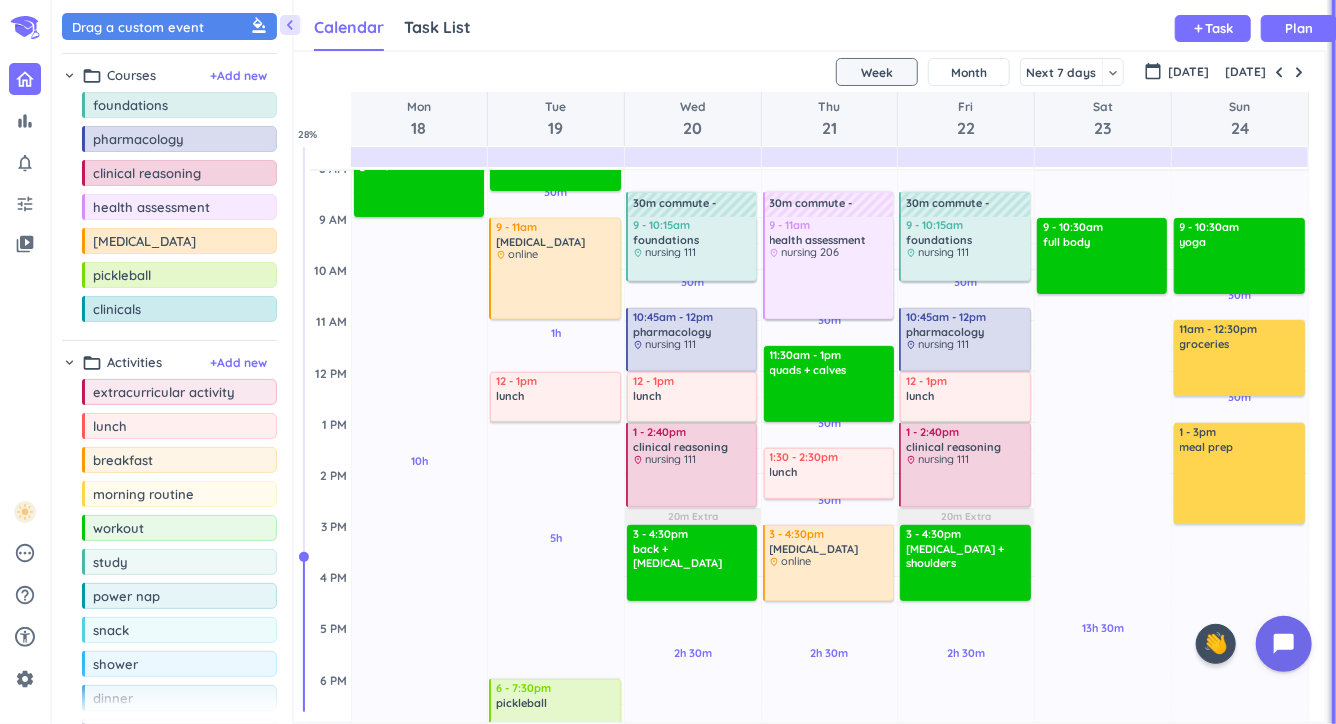 scroll, scrollTop: 218, scrollLeft: 0, axis: vertical 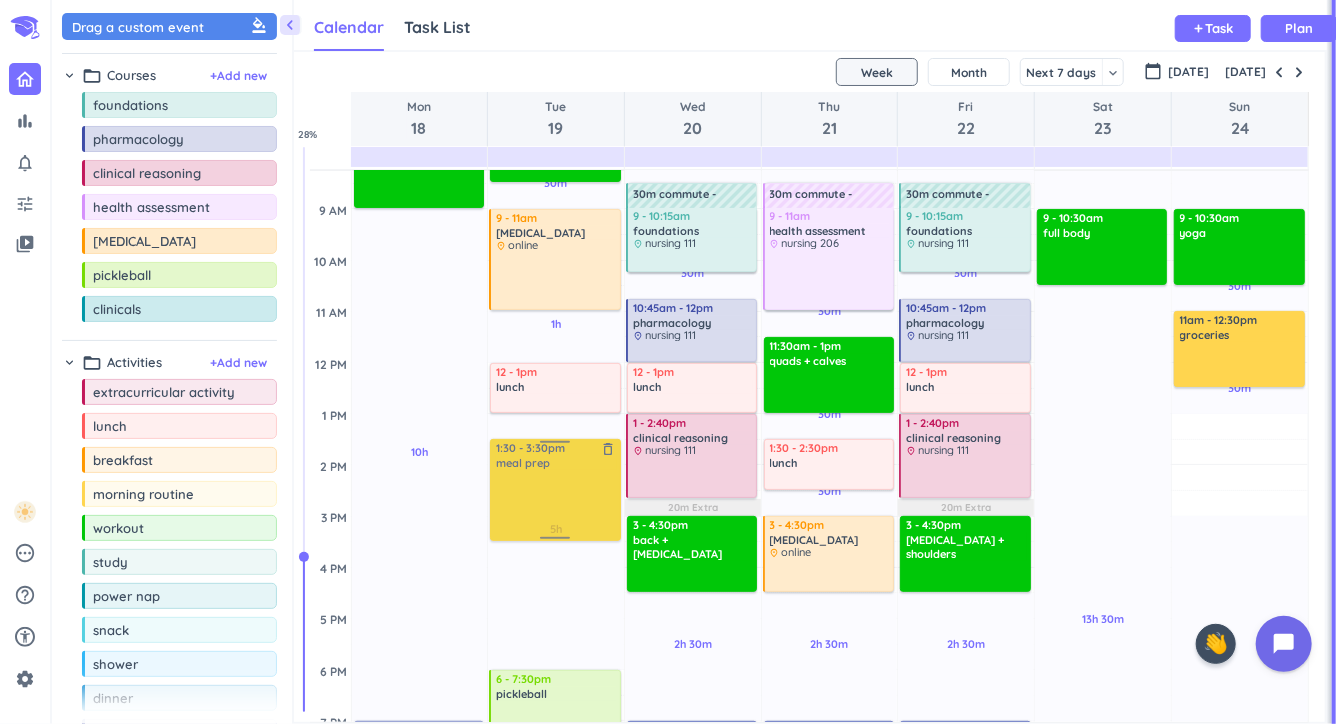 drag, startPoint x: 1200, startPoint y: 474, endPoint x: 537, endPoint y: 496, distance: 663.3649 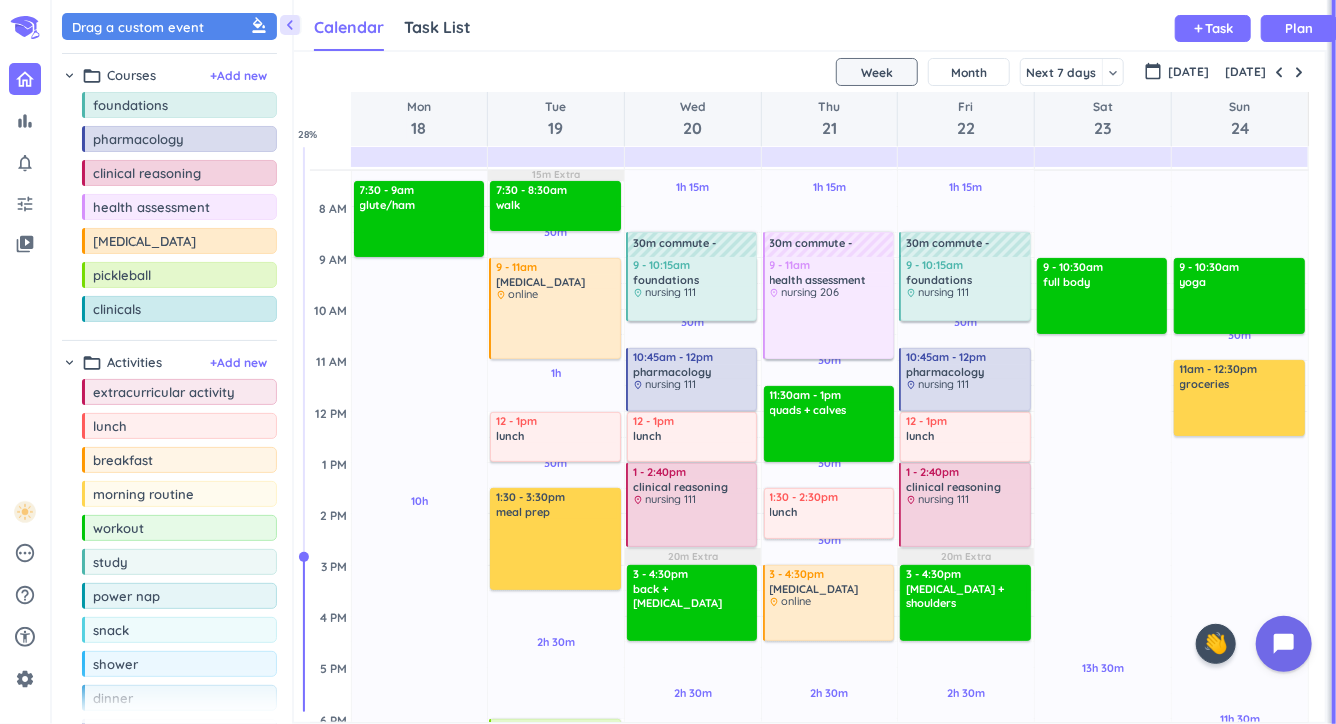 scroll, scrollTop: 137, scrollLeft: 0, axis: vertical 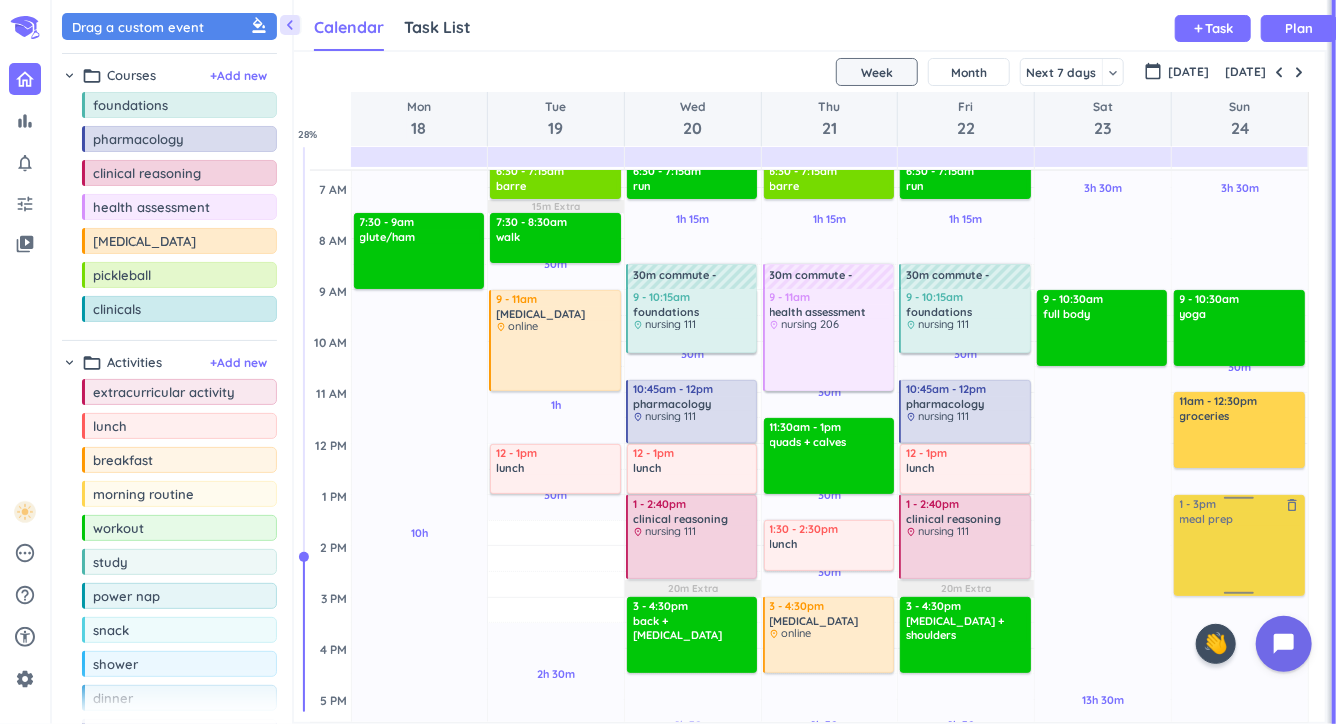 drag, startPoint x: 566, startPoint y: 592, endPoint x: 1282, endPoint y: 574, distance: 716.2262 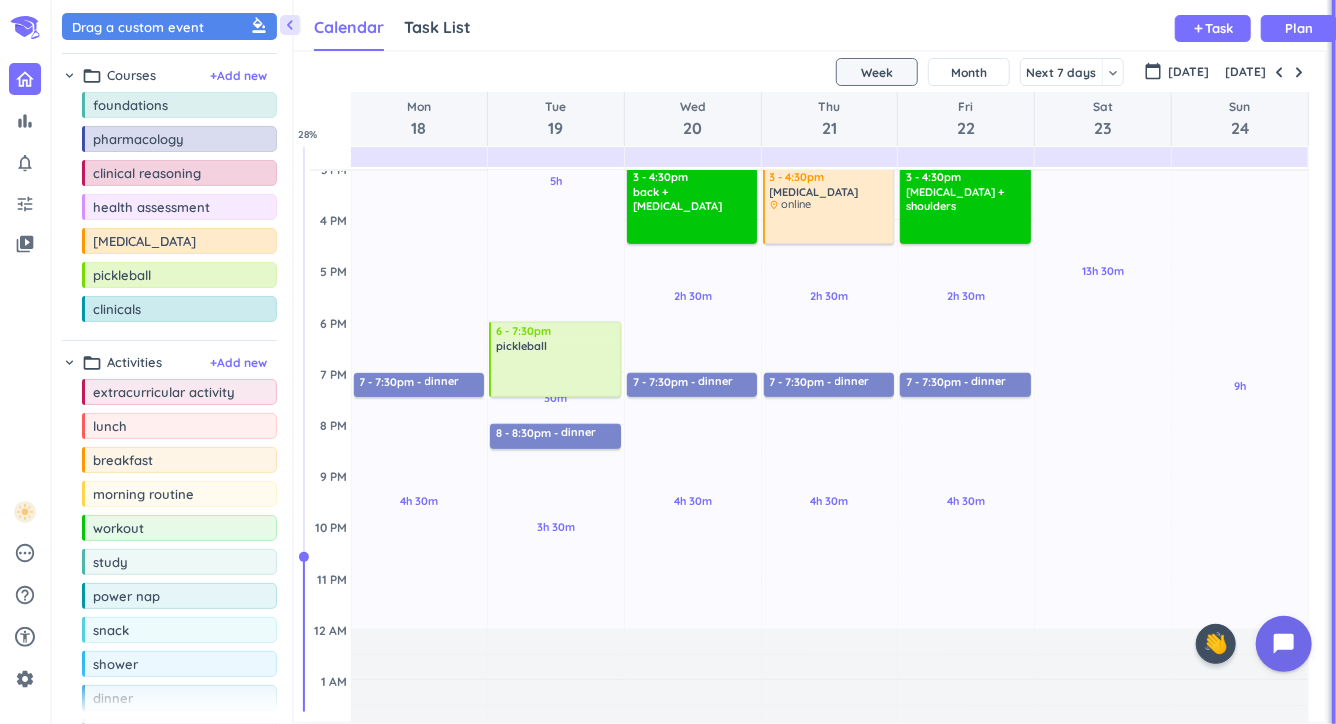 scroll, scrollTop: 677, scrollLeft: 0, axis: vertical 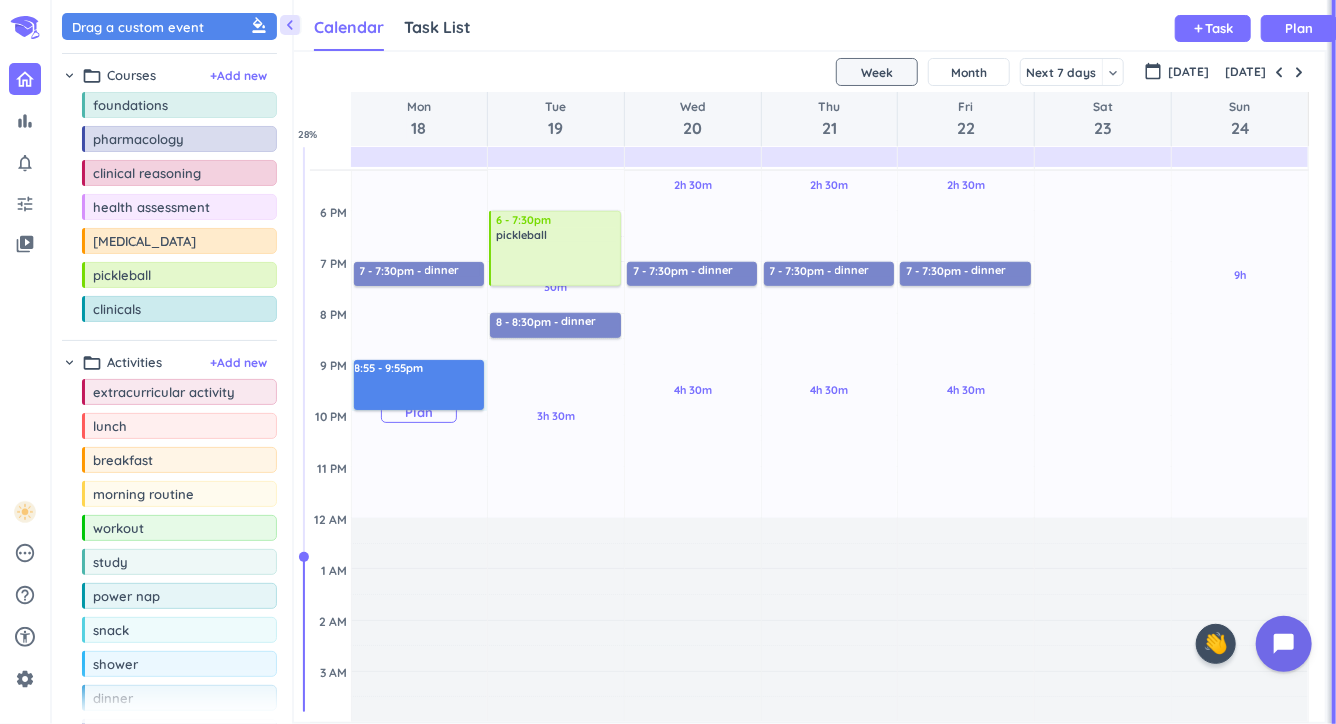 drag, startPoint x: 365, startPoint y: 360, endPoint x: 372, endPoint y: 407, distance: 47.518417 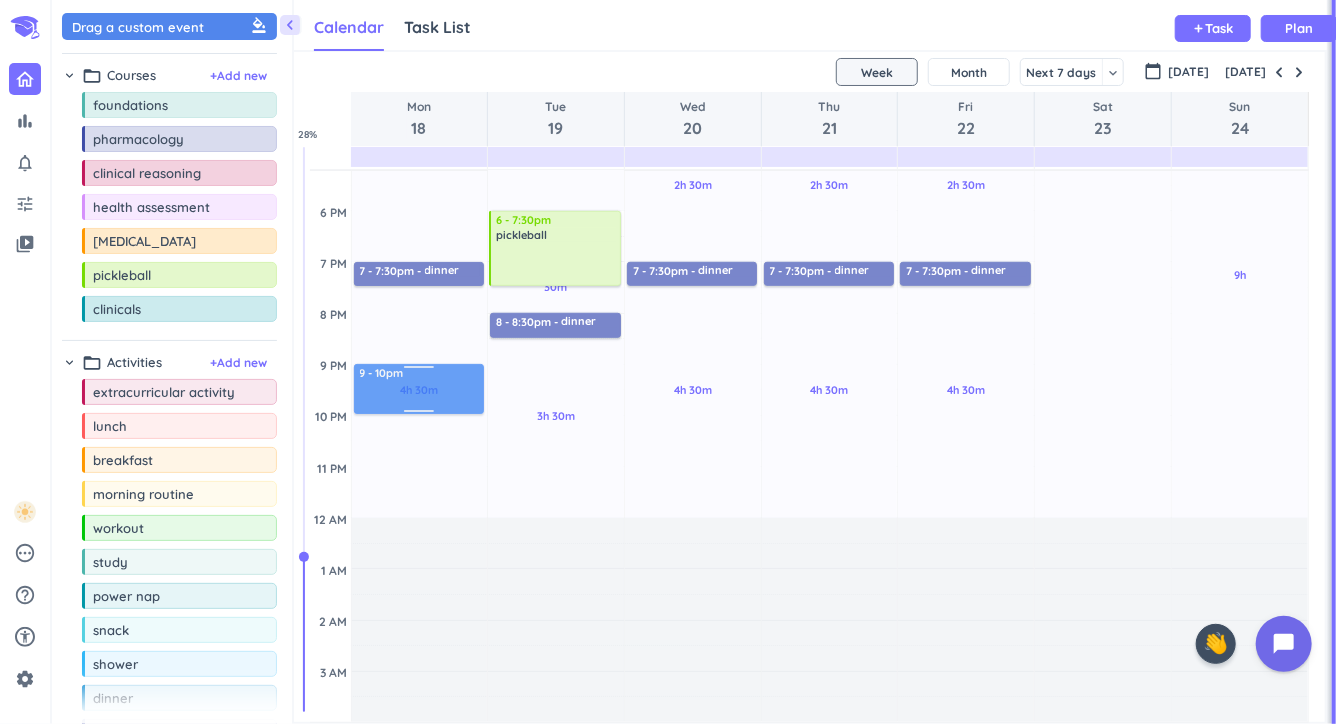 drag, startPoint x: 369, startPoint y: 386, endPoint x: 373, endPoint y: 401, distance: 15.524175 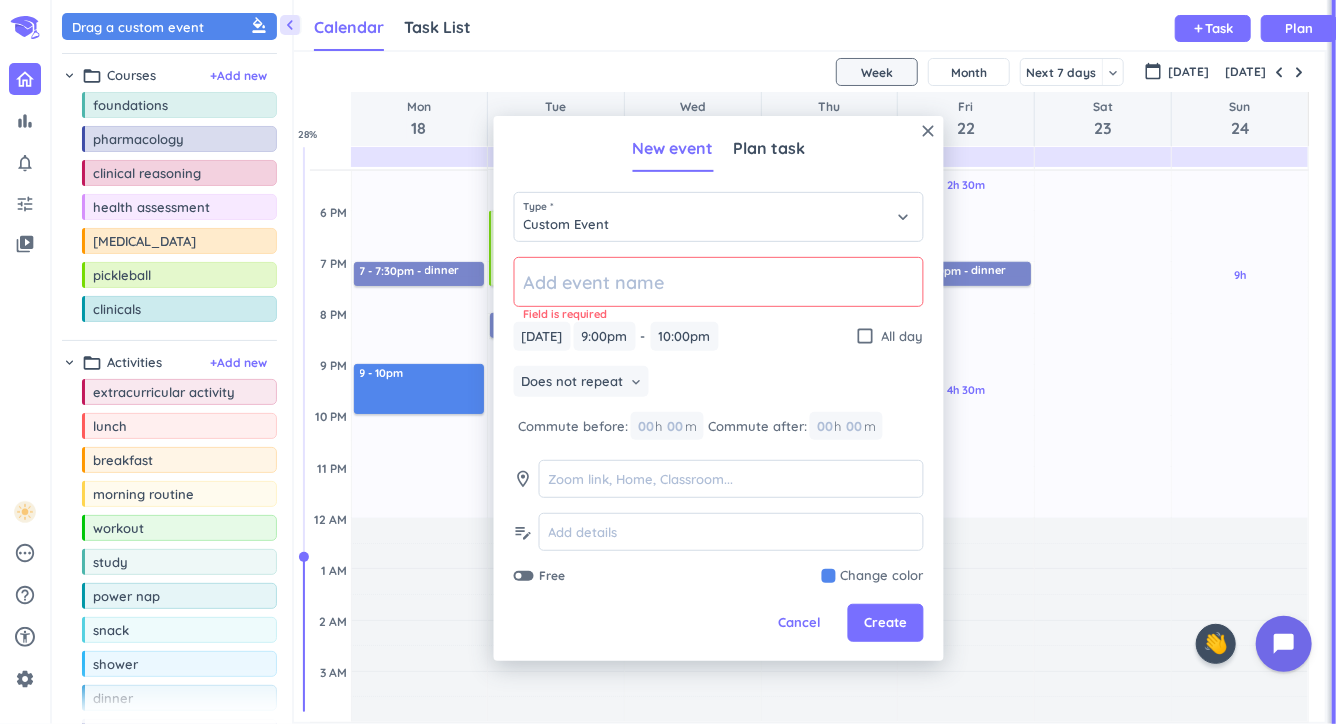 click 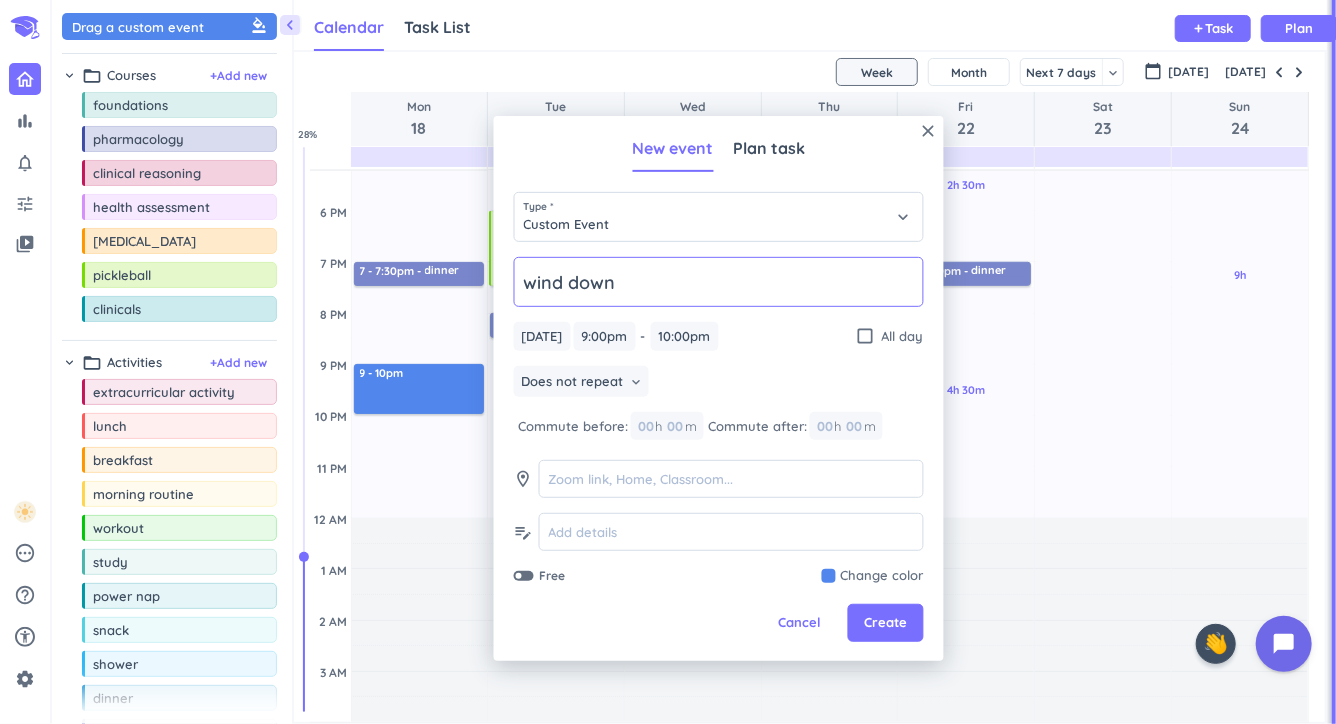 type on "wind down" 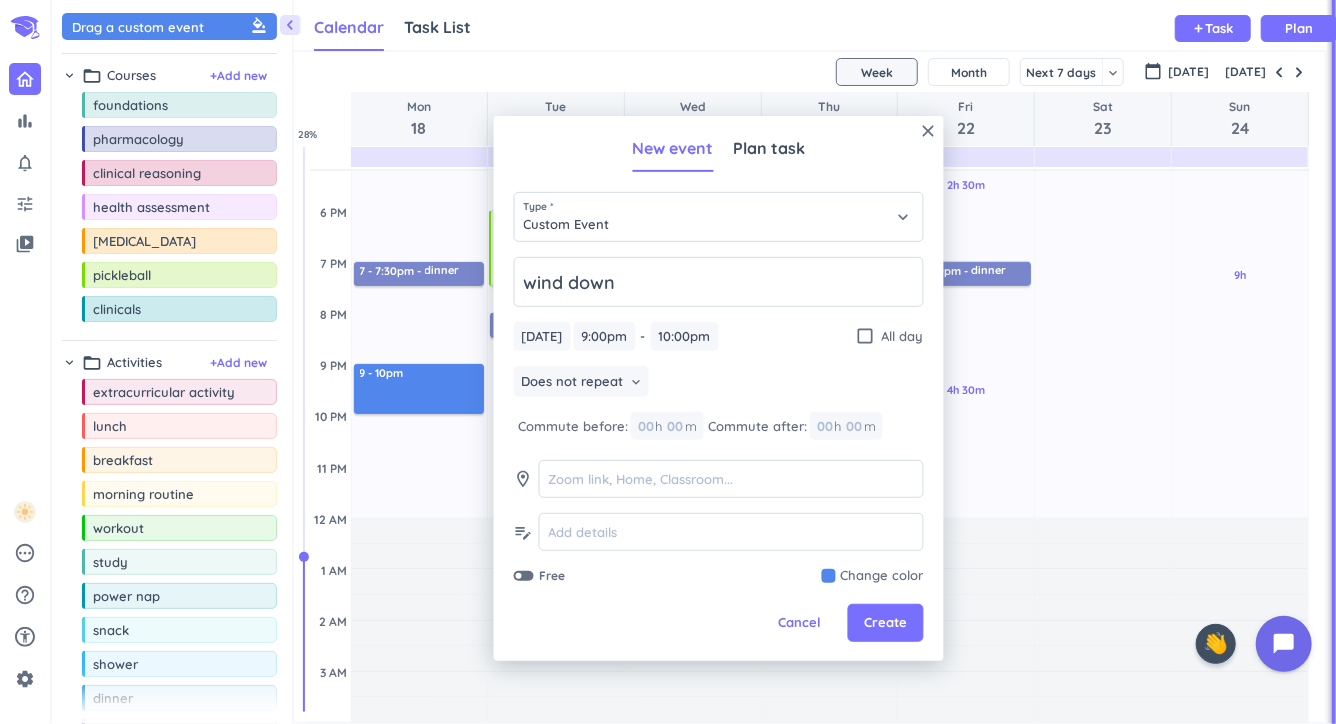 click at bounding box center (873, 576) 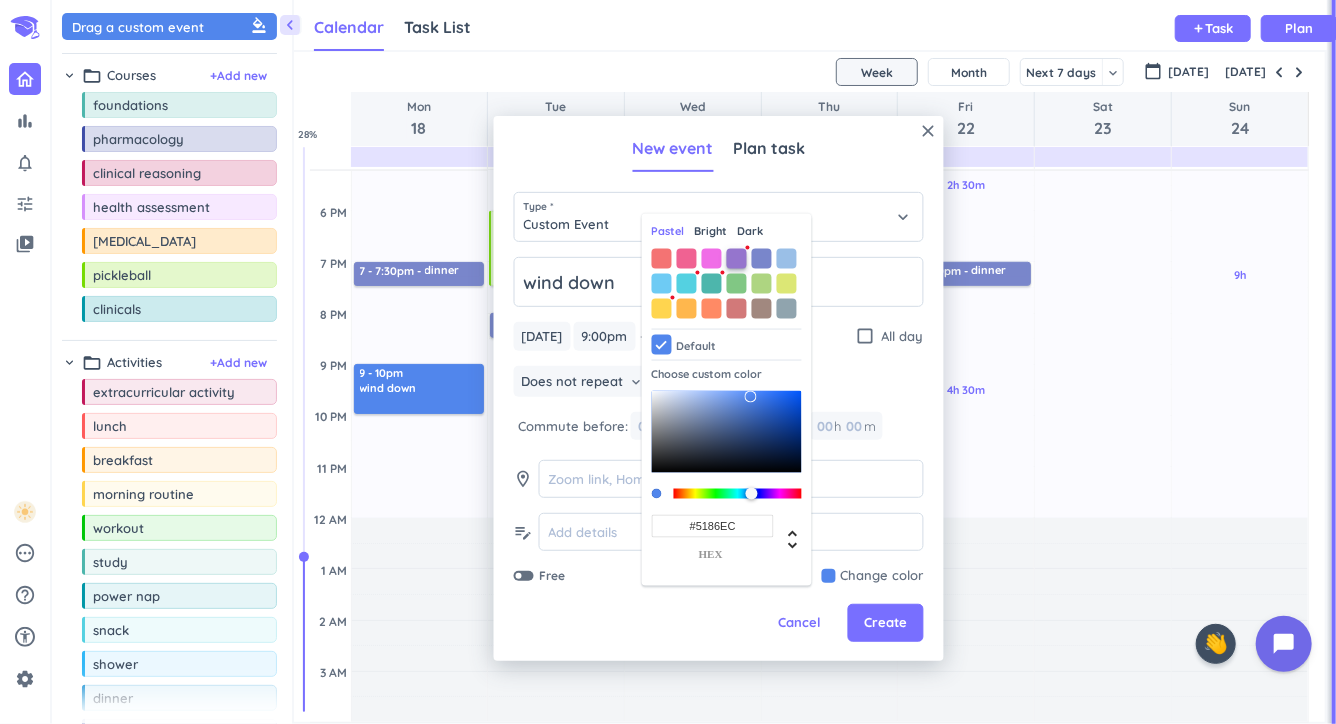 click at bounding box center [737, 259] 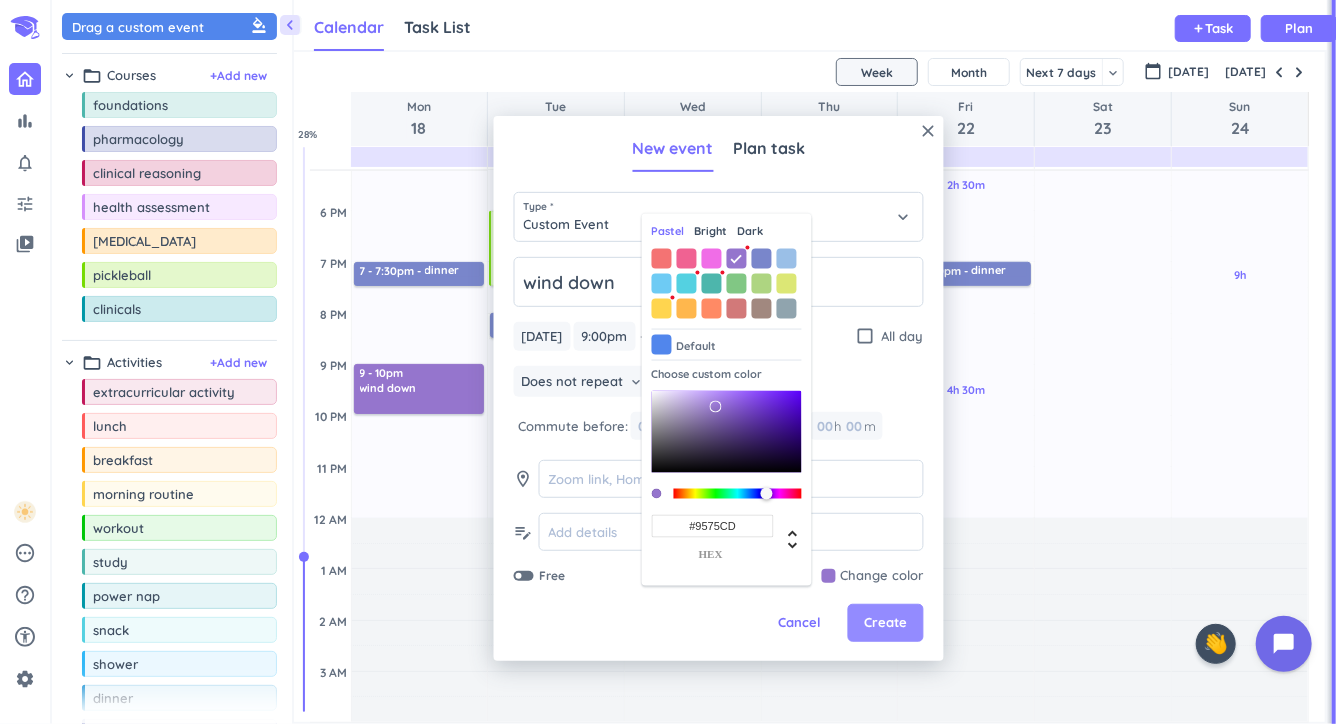 click on "Create" at bounding box center [885, 623] 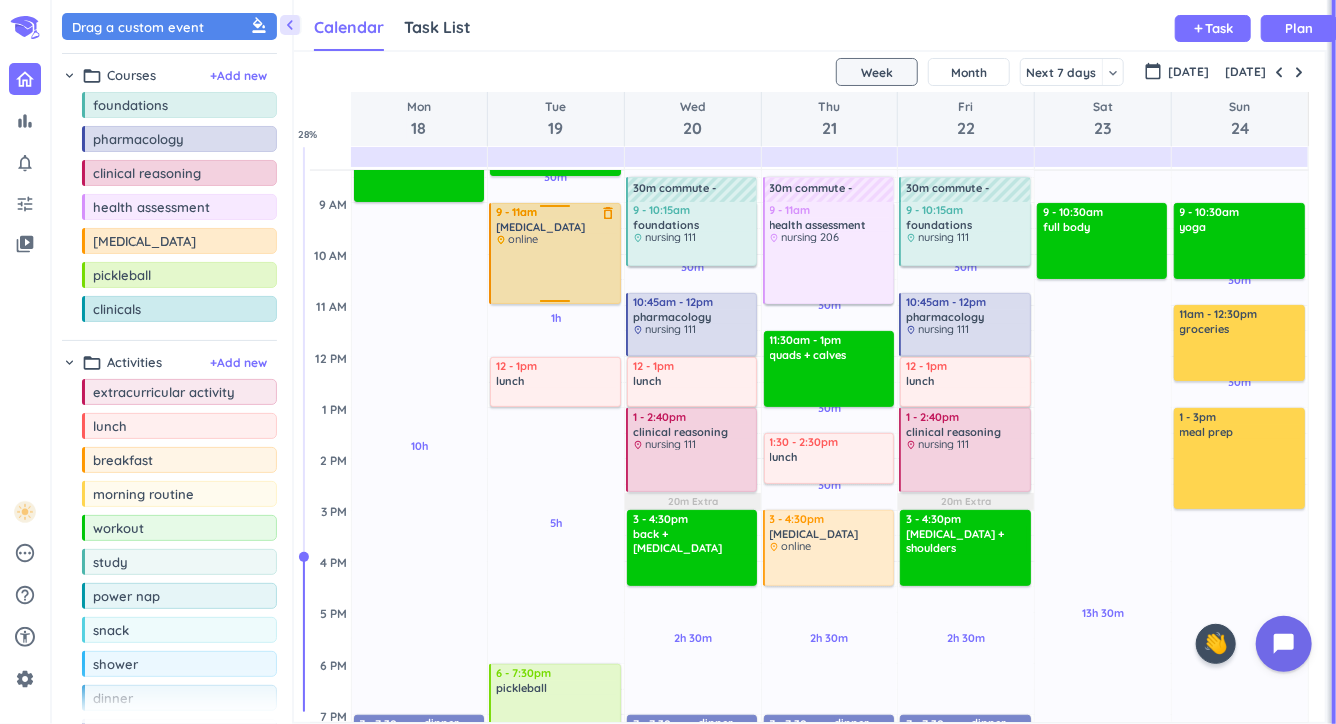 scroll, scrollTop: 226, scrollLeft: 0, axis: vertical 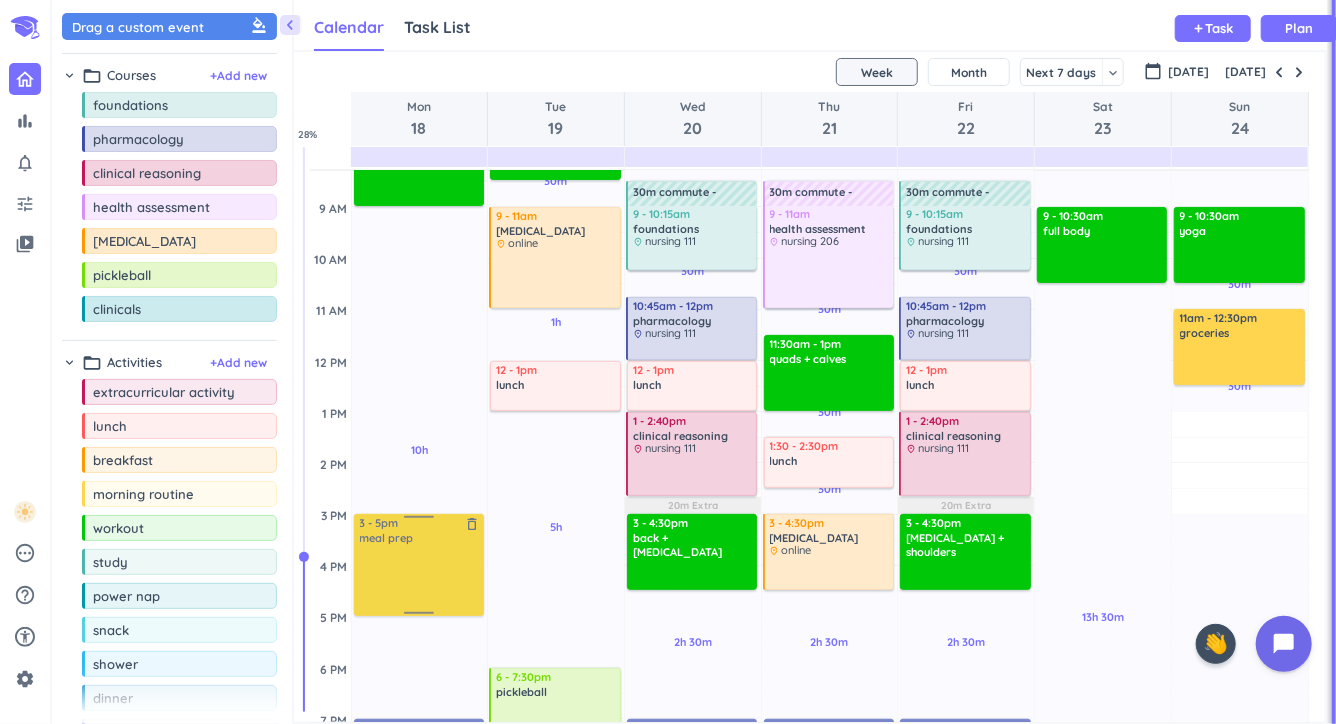 drag, startPoint x: 1255, startPoint y: 451, endPoint x: 423, endPoint y: 564, distance: 839.6386 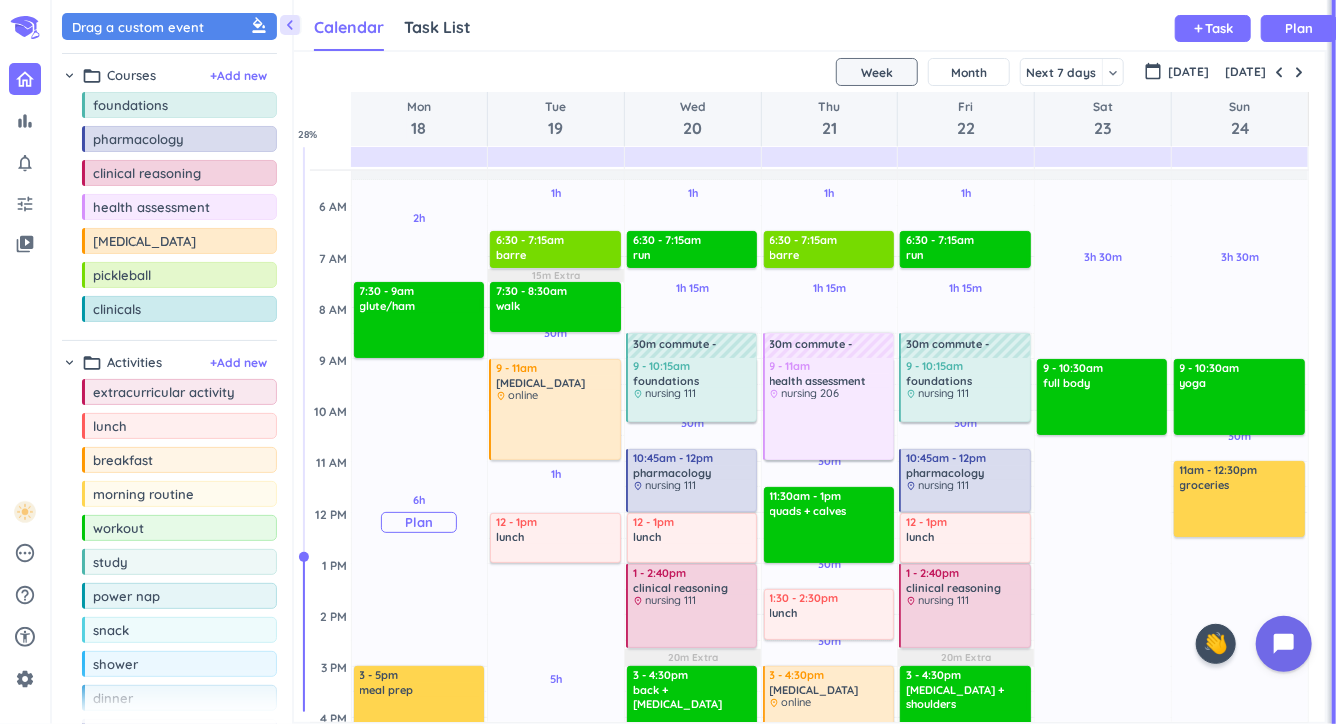 scroll, scrollTop: 70, scrollLeft: 0, axis: vertical 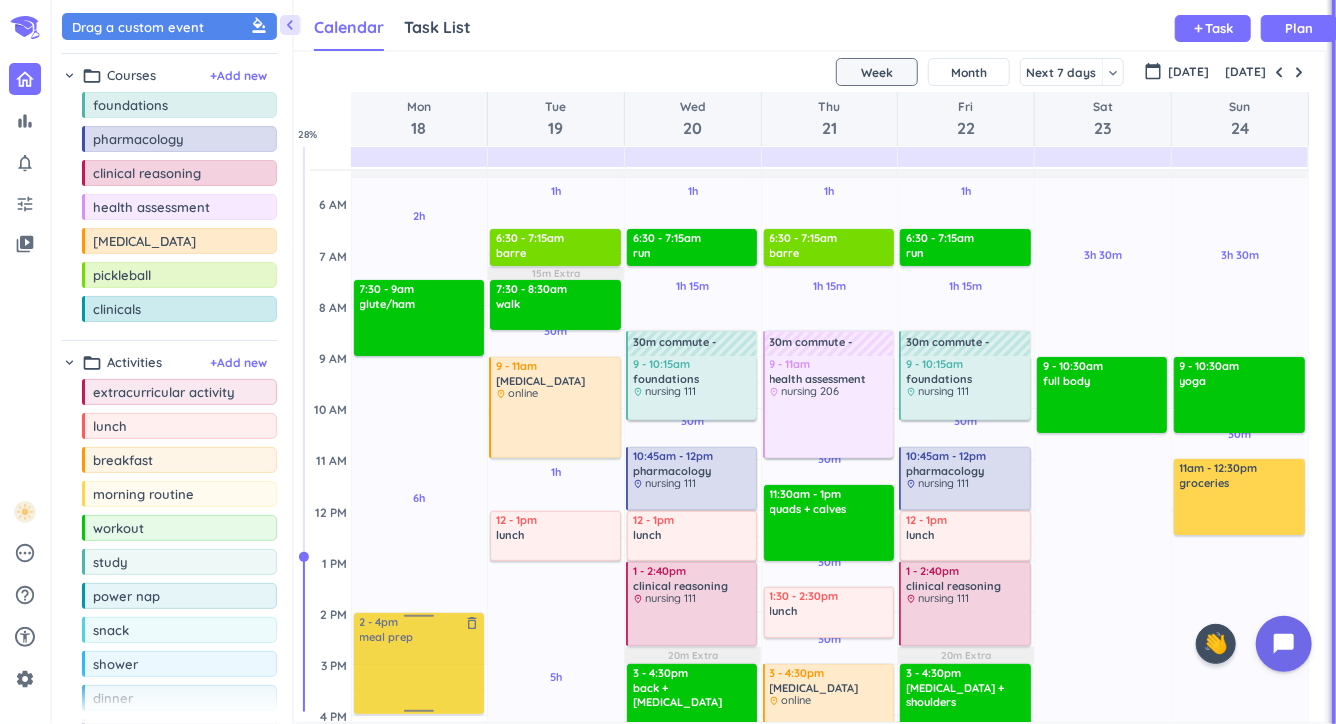 drag, startPoint x: 407, startPoint y: 684, endPoint x: 409, endPoint y: 639, distance: 45.044422 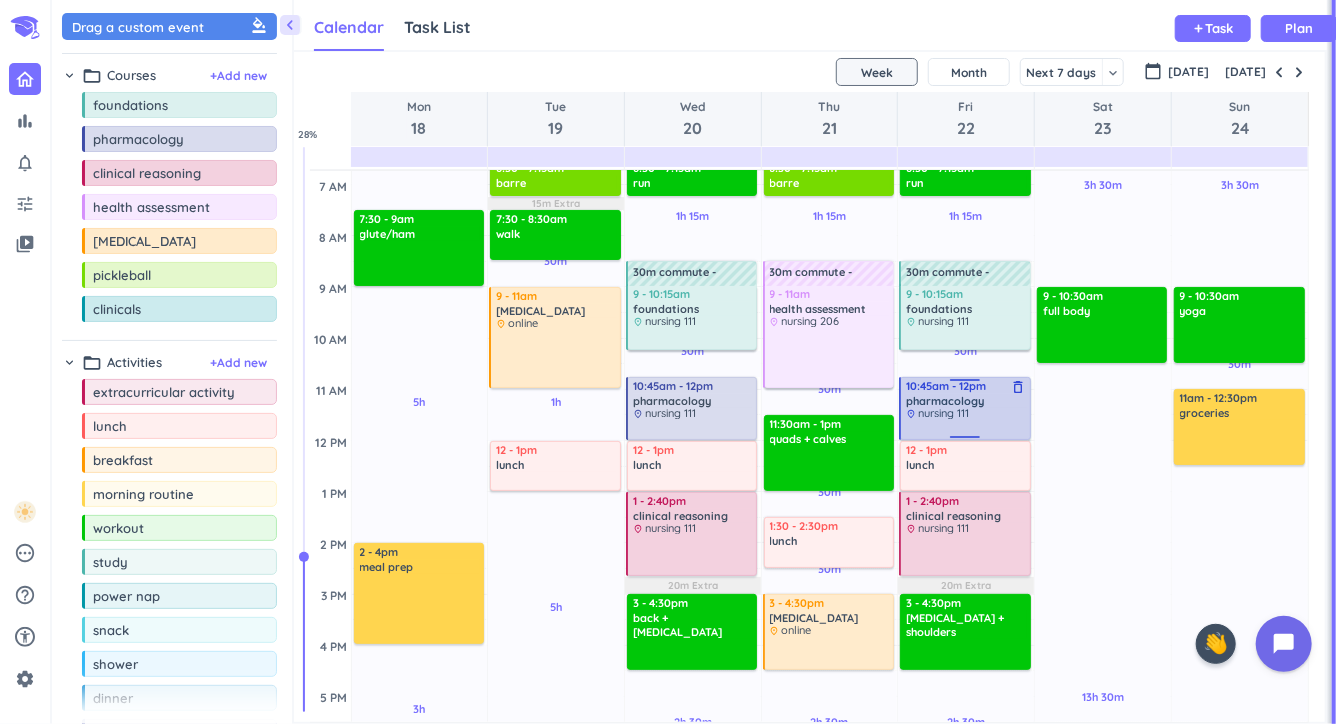 scroll, scrollTop: 0, scrollLeft: 0, axis: both 